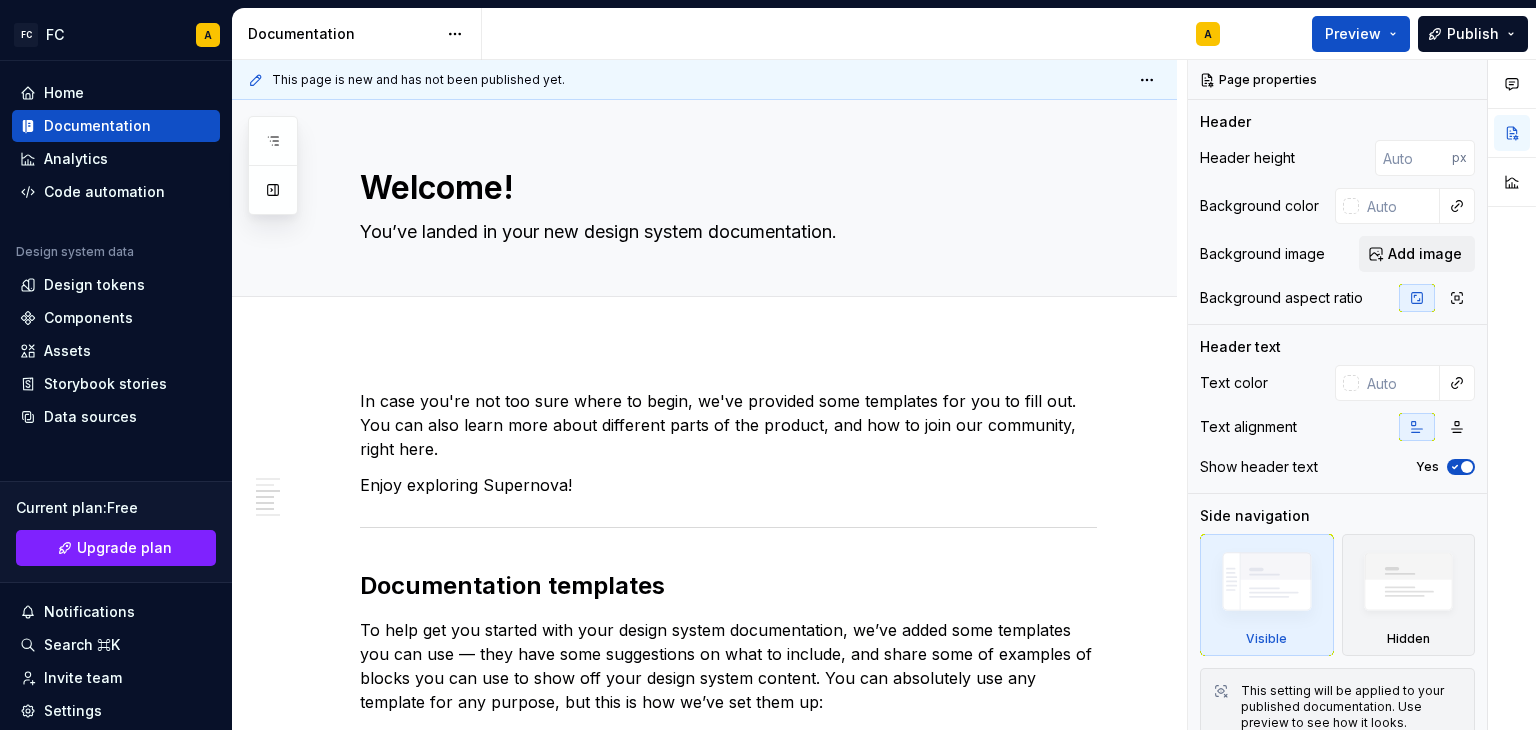 scroll, scrollTop: 0, scrollLeft: 0, axis: both 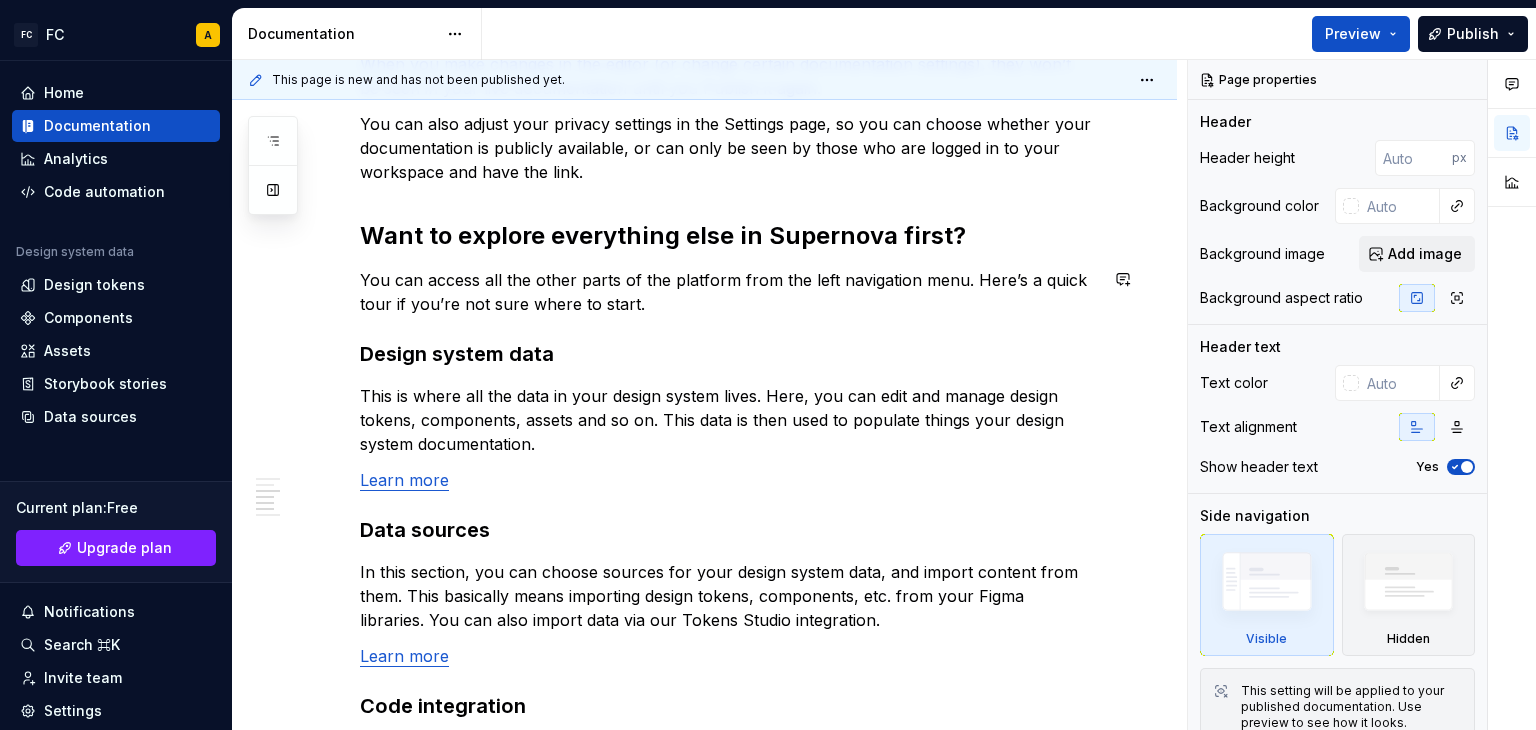 type on "*" 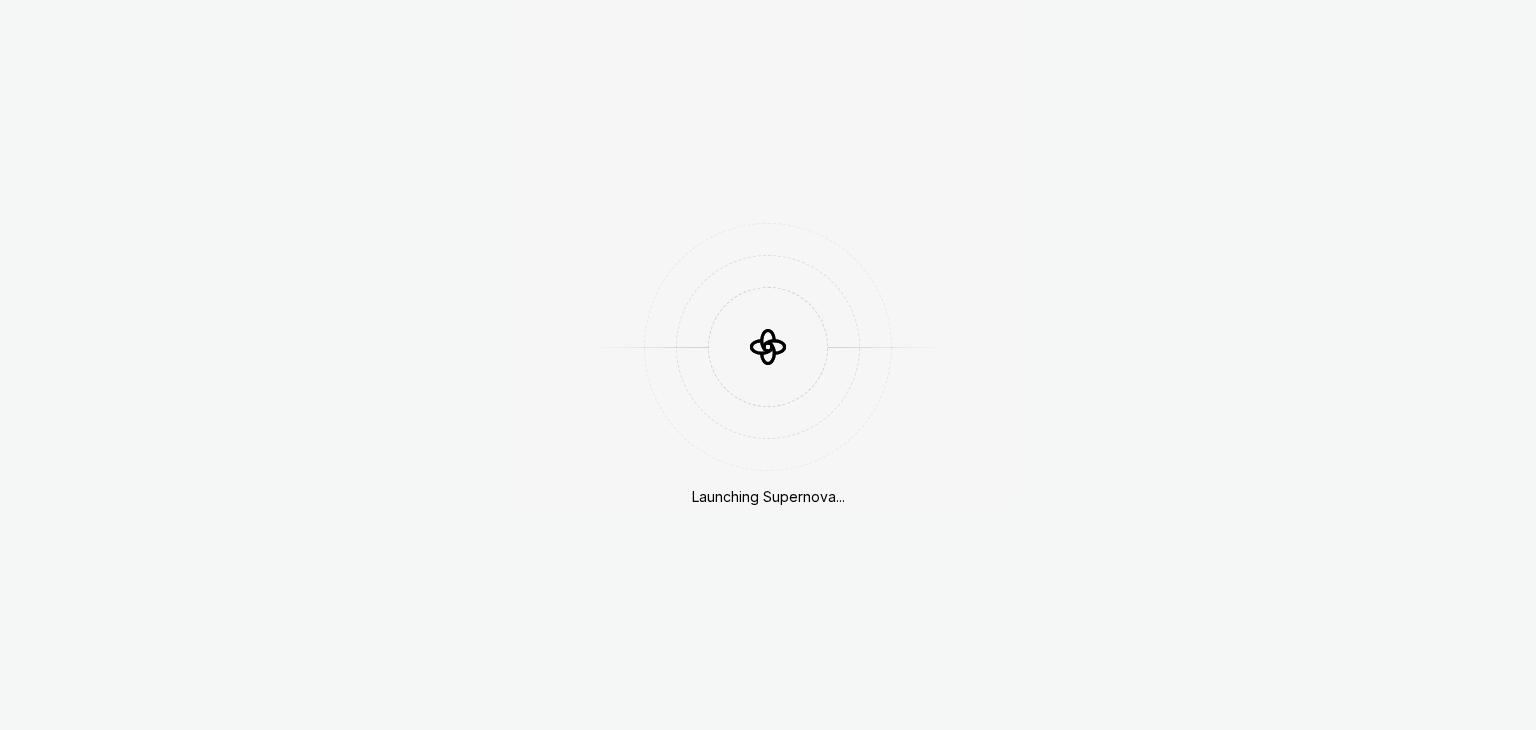 scroll, scrollTop: 0, scrollLeft: 0, axis: both 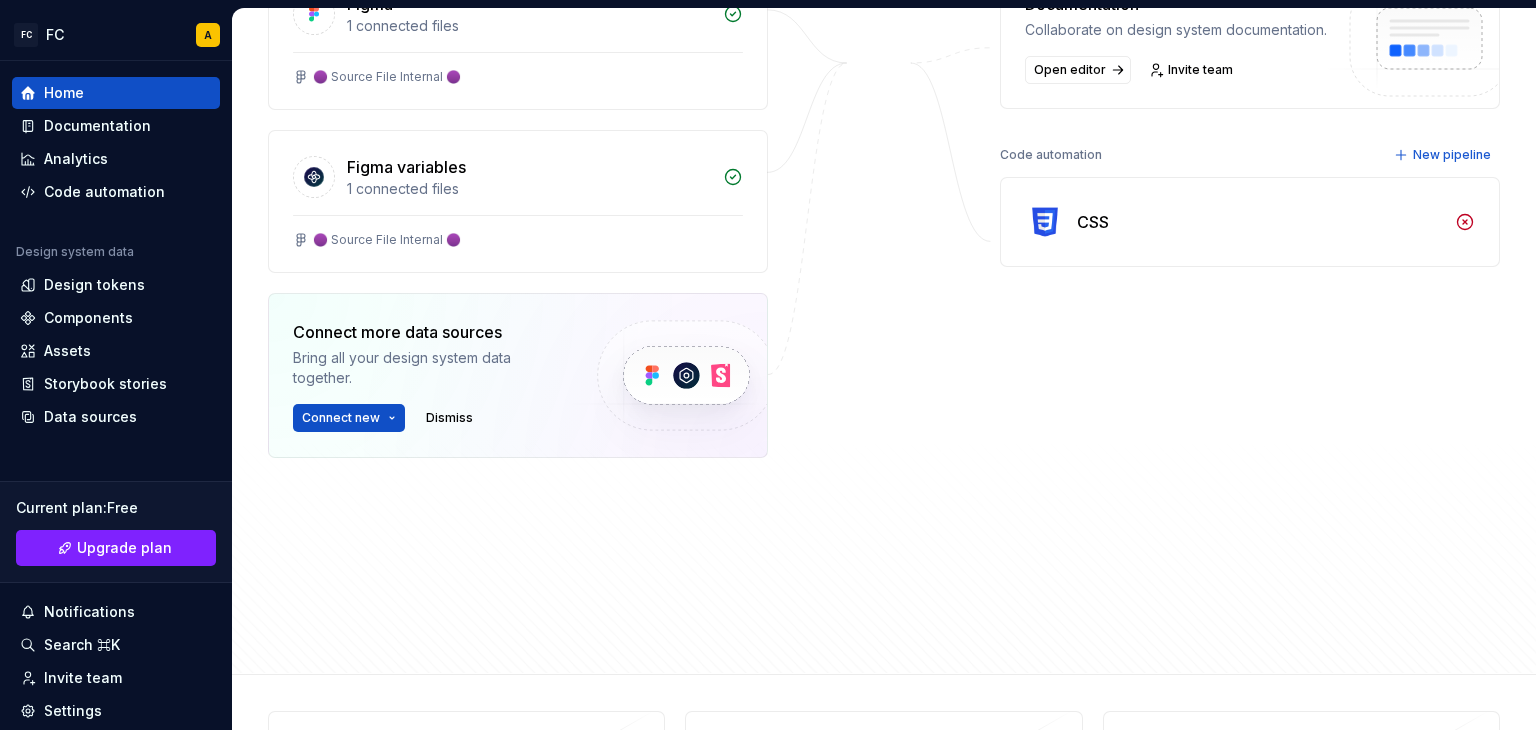 click 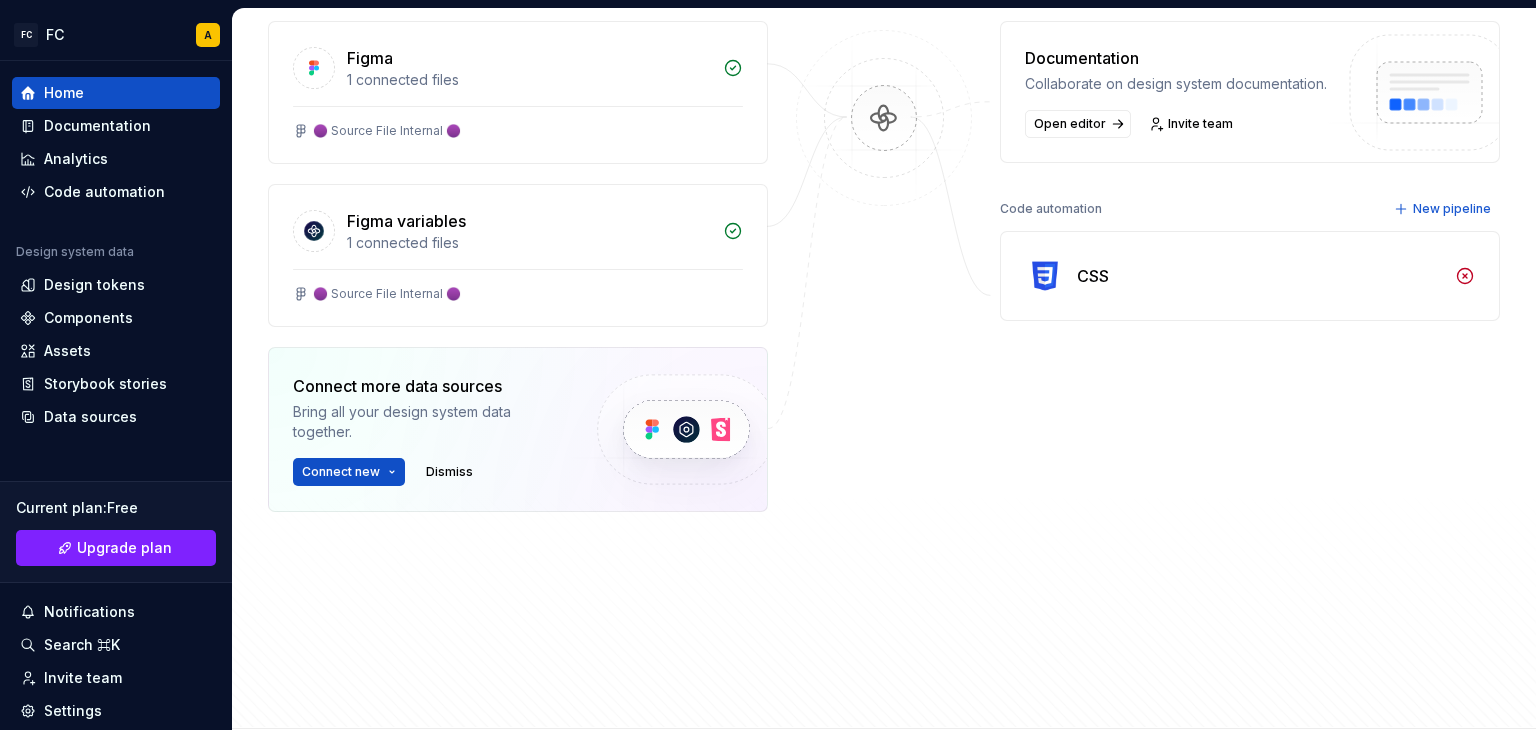 scroll, scrollTop: 284, scrollLeft: 0, axis: vertical 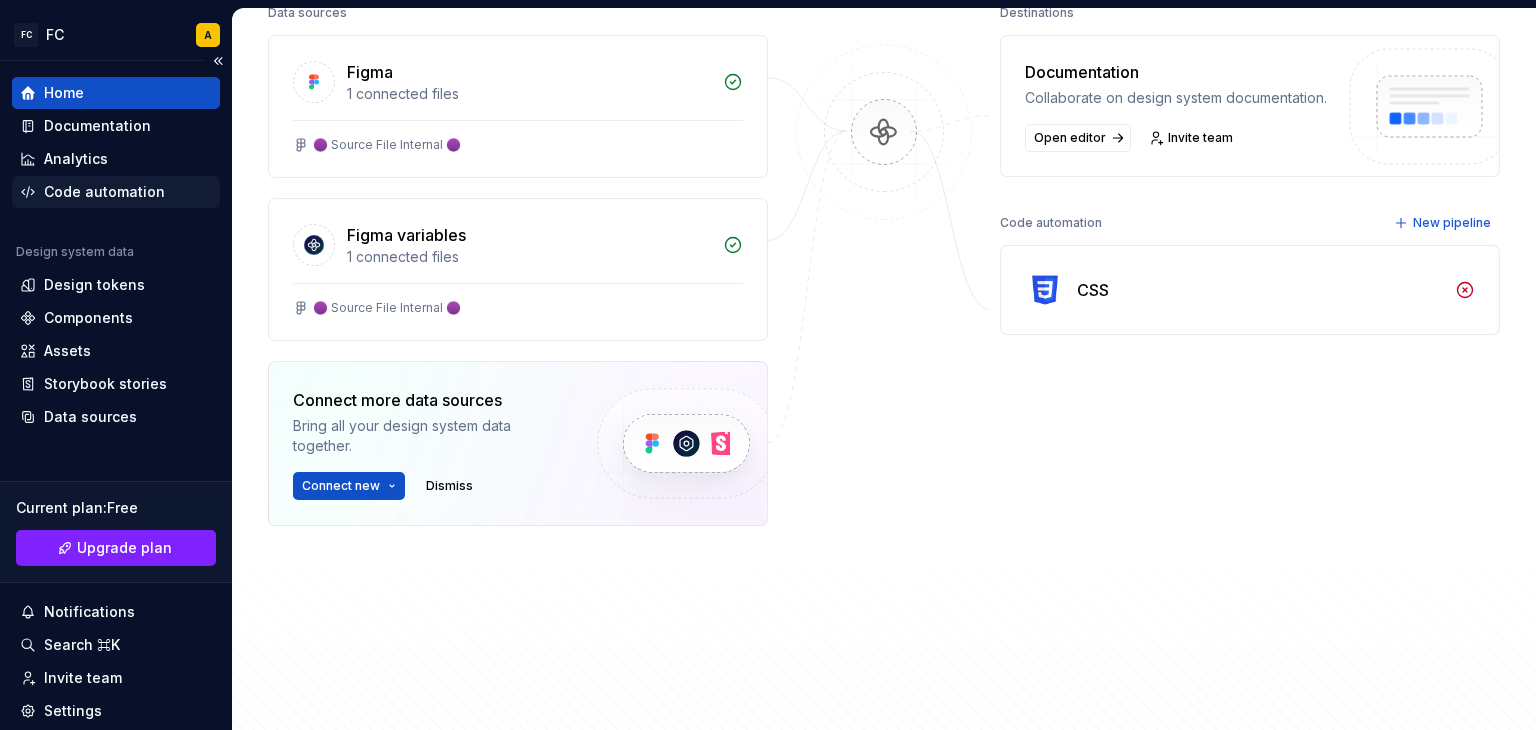 click on "Code automation" at bounding box center [104, 192] 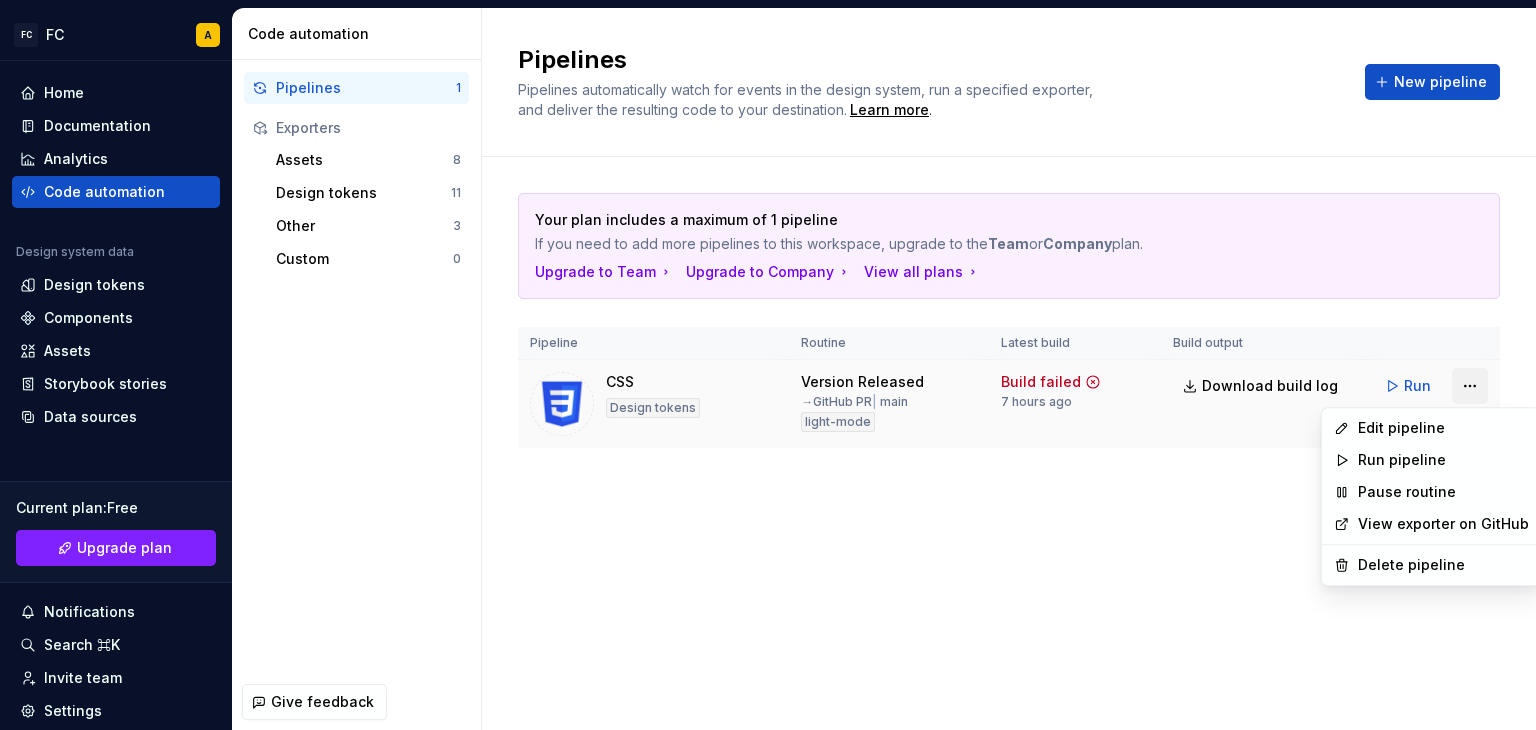 click on "FC FC A Home Documentation Analytics Code automation Design system data Design tokens Components Assets Storybook stories Data sources Current plan :  Free Upgrade plan Notifications Search ⌘K Invite team Settings Contact support Help Code automation Pipelines 1 Exporters Assets 8 Design tokens 11 Other 3 Custom 0 Give feedback Pipelines Pipelines automatically watch for events in the design system, run a specified exporter, and deliver the resulting code to your destination.   Learn more . New pipeline Your plan includes a maximum of 1 pipeline If you need to add more pipelines to this workspace, upgrade to the  Team  or  Company  plan. Upgrade to Team Upgrade to Company View all plans Pipeline Routine Latest build Build output CSS Design tokens Version Released →  GitHub PR  |   main light-mode Build failed 7 hours ago Download build log Run   Capture Drag to outliner or  Upload Close   Ok, done! Private Group Save Cancel +Share to a new group +Share to a new group Post Cancel Post Cancel Edit pipeline" at bounding box center (768, 365) 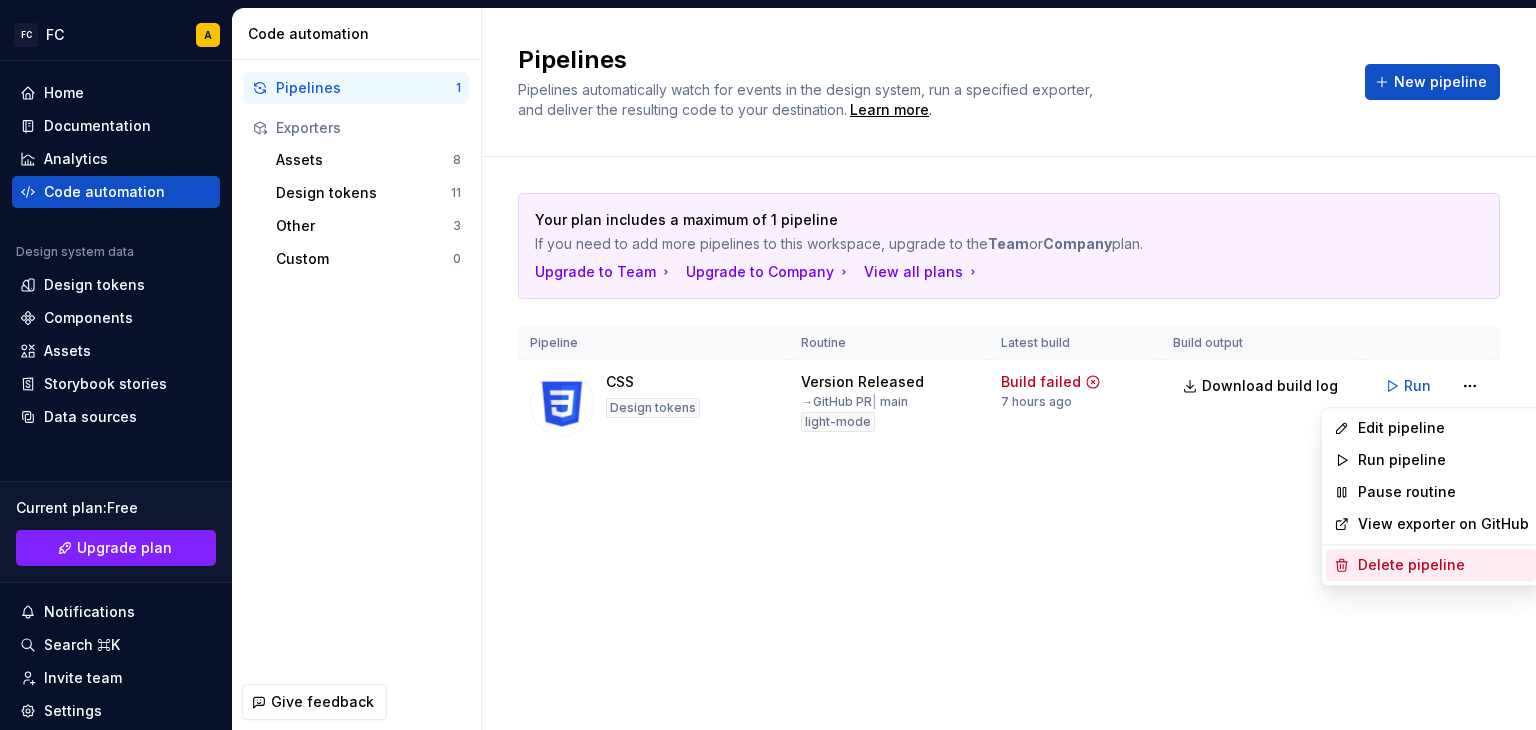 click on "Delete pipeline" at bounding box center (1443, 565) 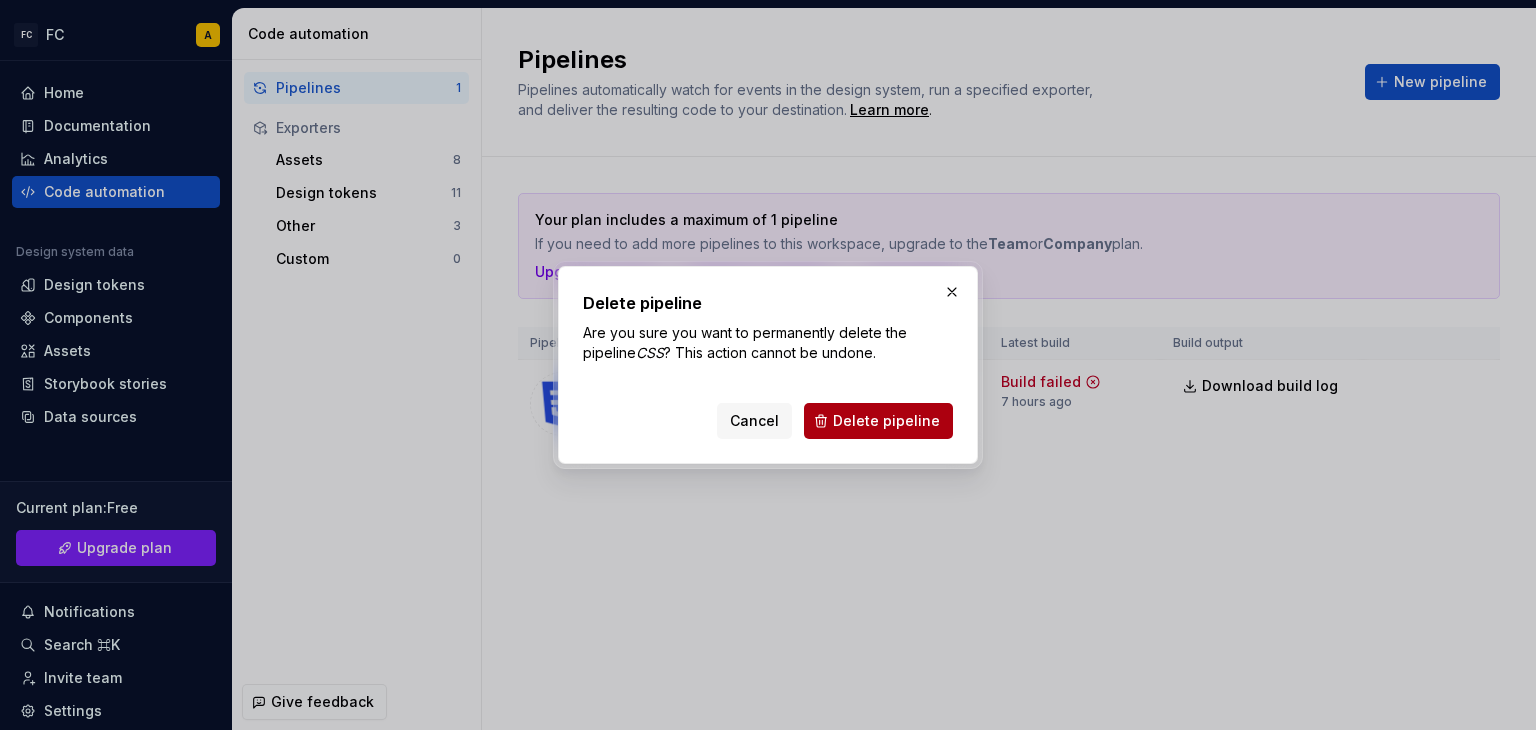 click on "Delete pipeline" at bounding box center (886, 421) 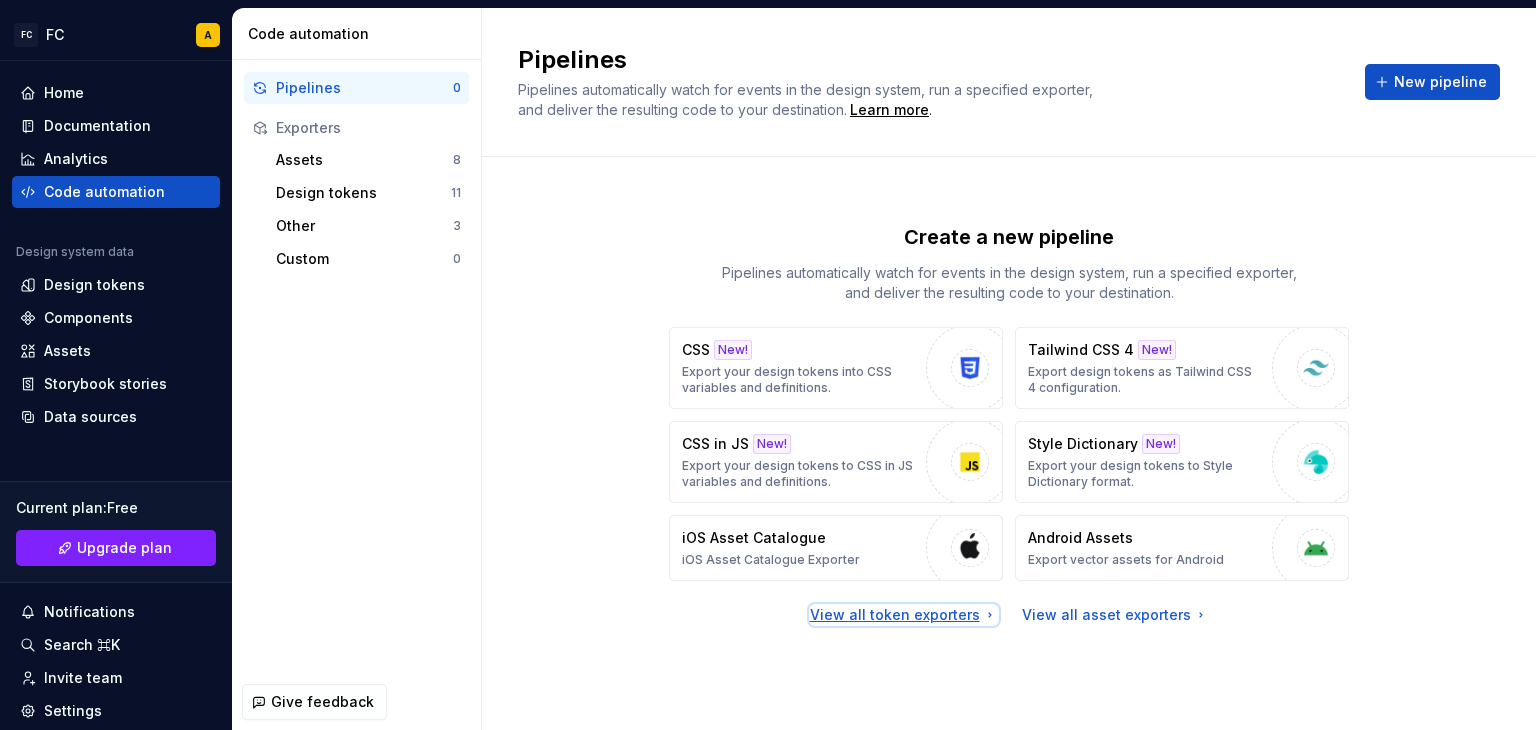 click on "View all token exporters" at bounding box center [904, 615] 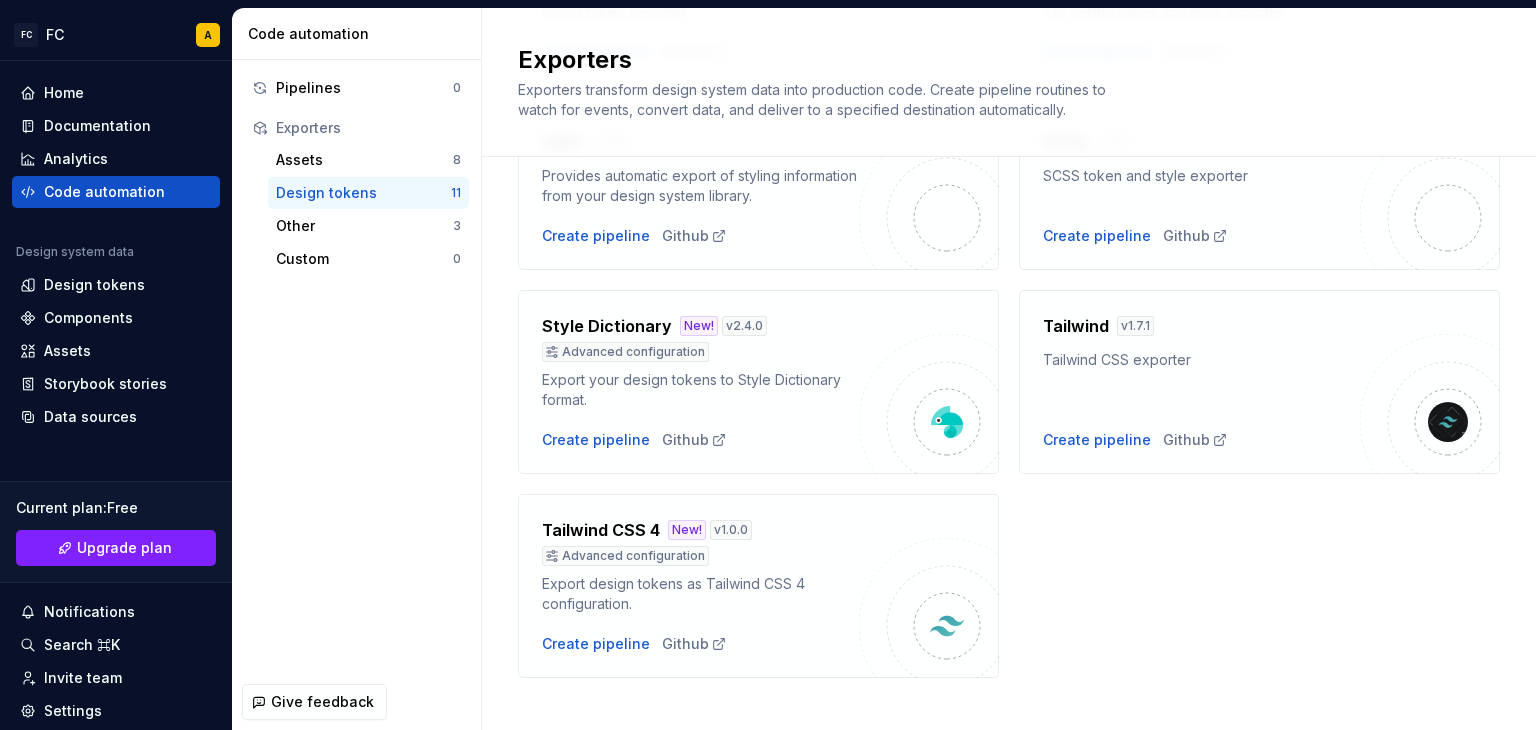 scroll, scrollTop: 731, scrollLeft: 0, axis: vertical 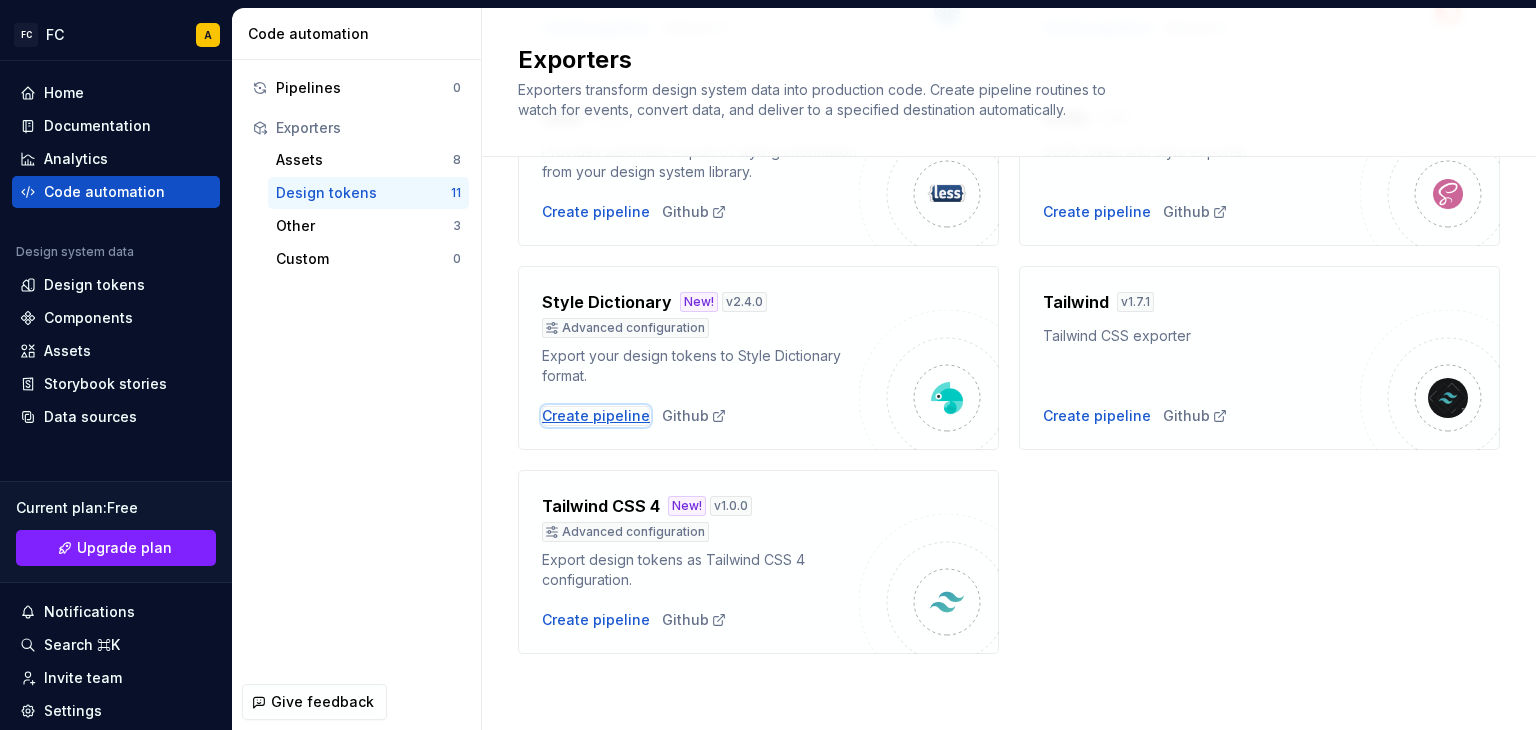 click on "Create pipeline" at bounding box center [596, 416] 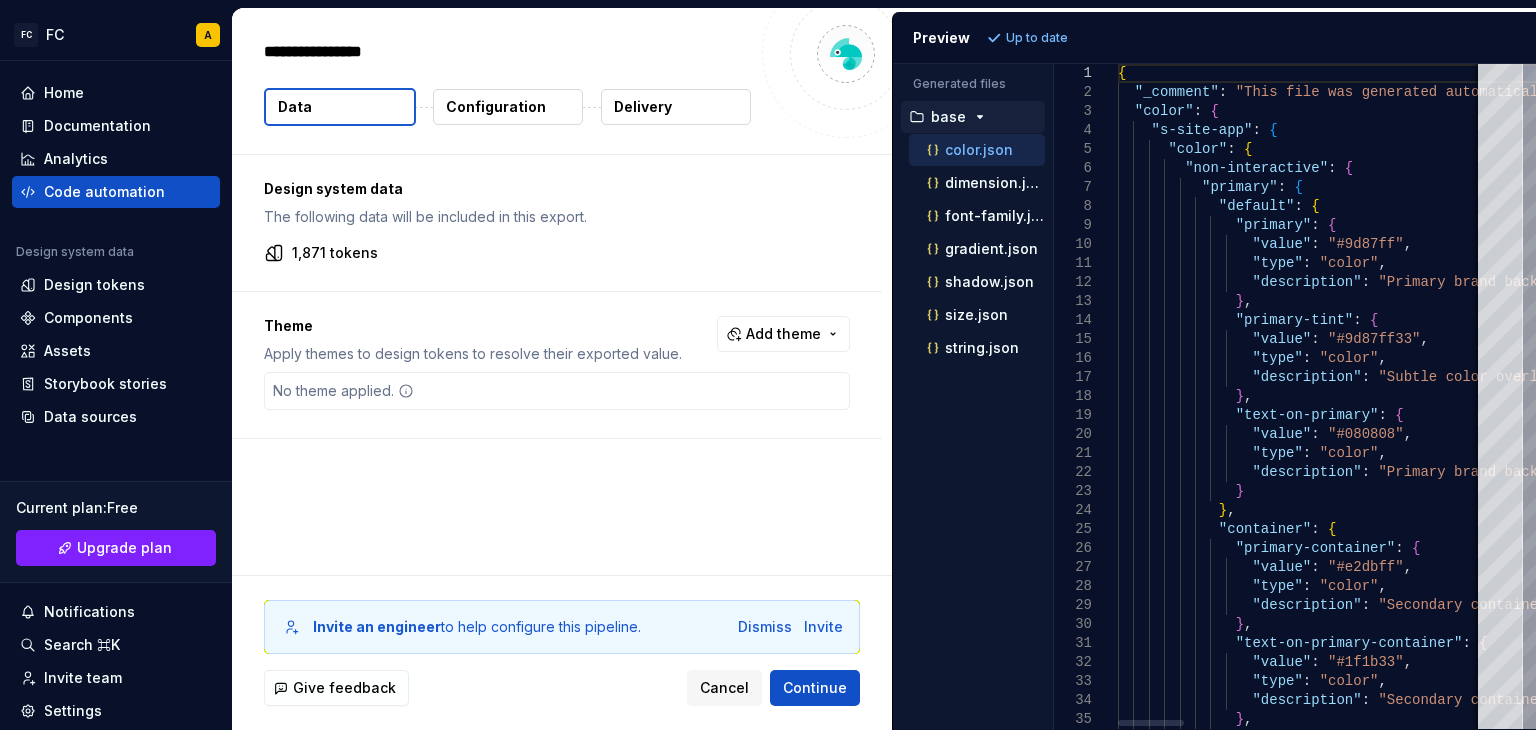 type on "*" 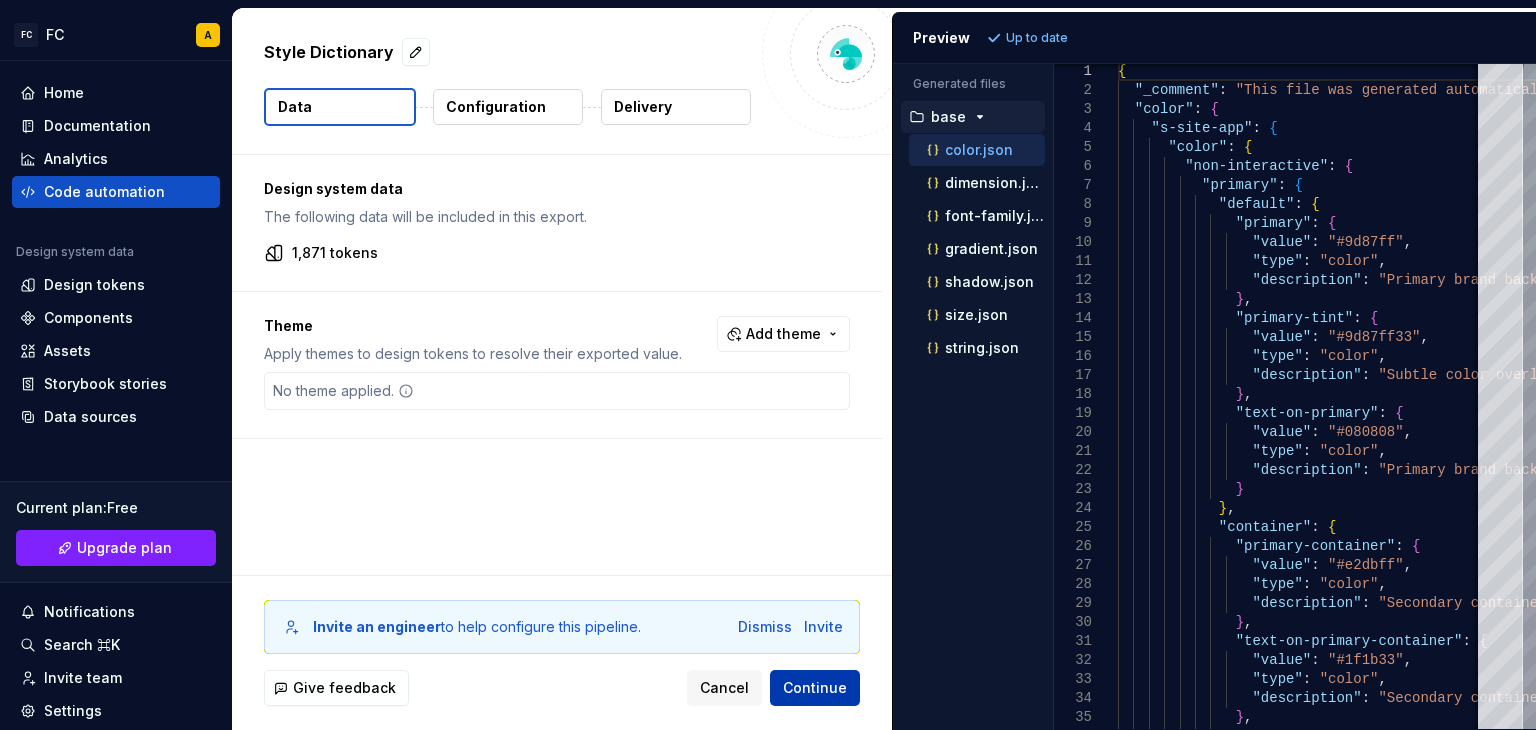 click on "Continue" at bounding box center [815, 688] 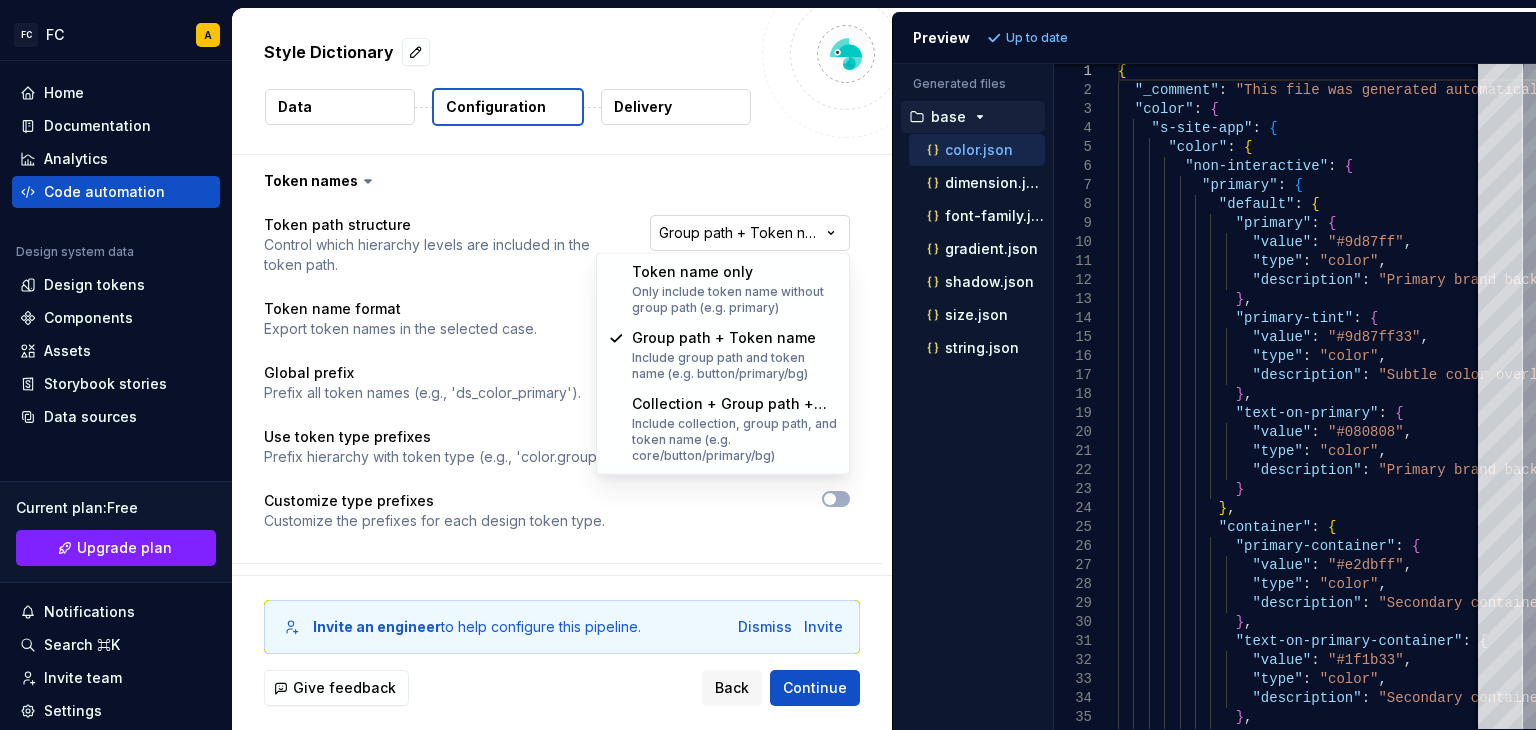 click on "**********" at bounding box center [768, 365] 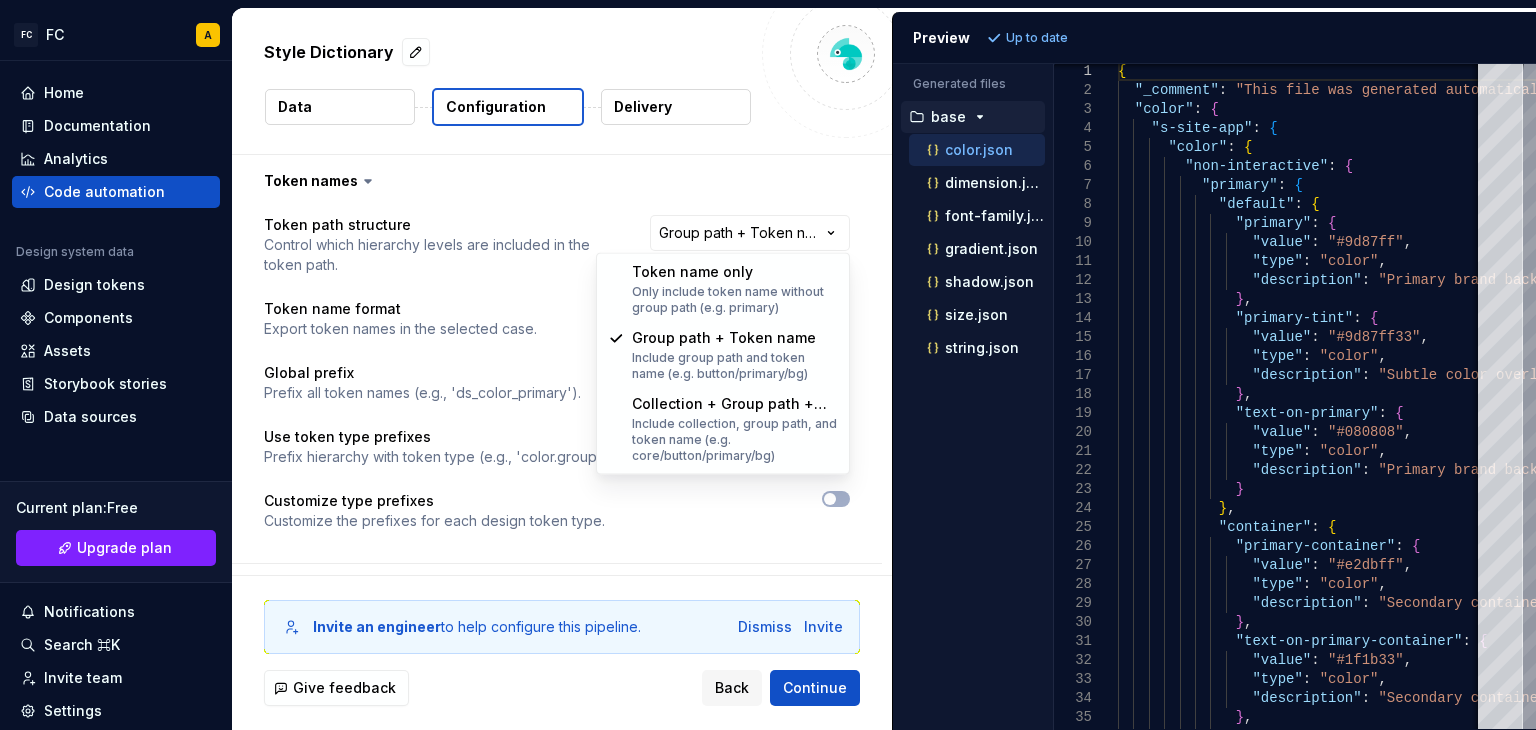 select on "**********" 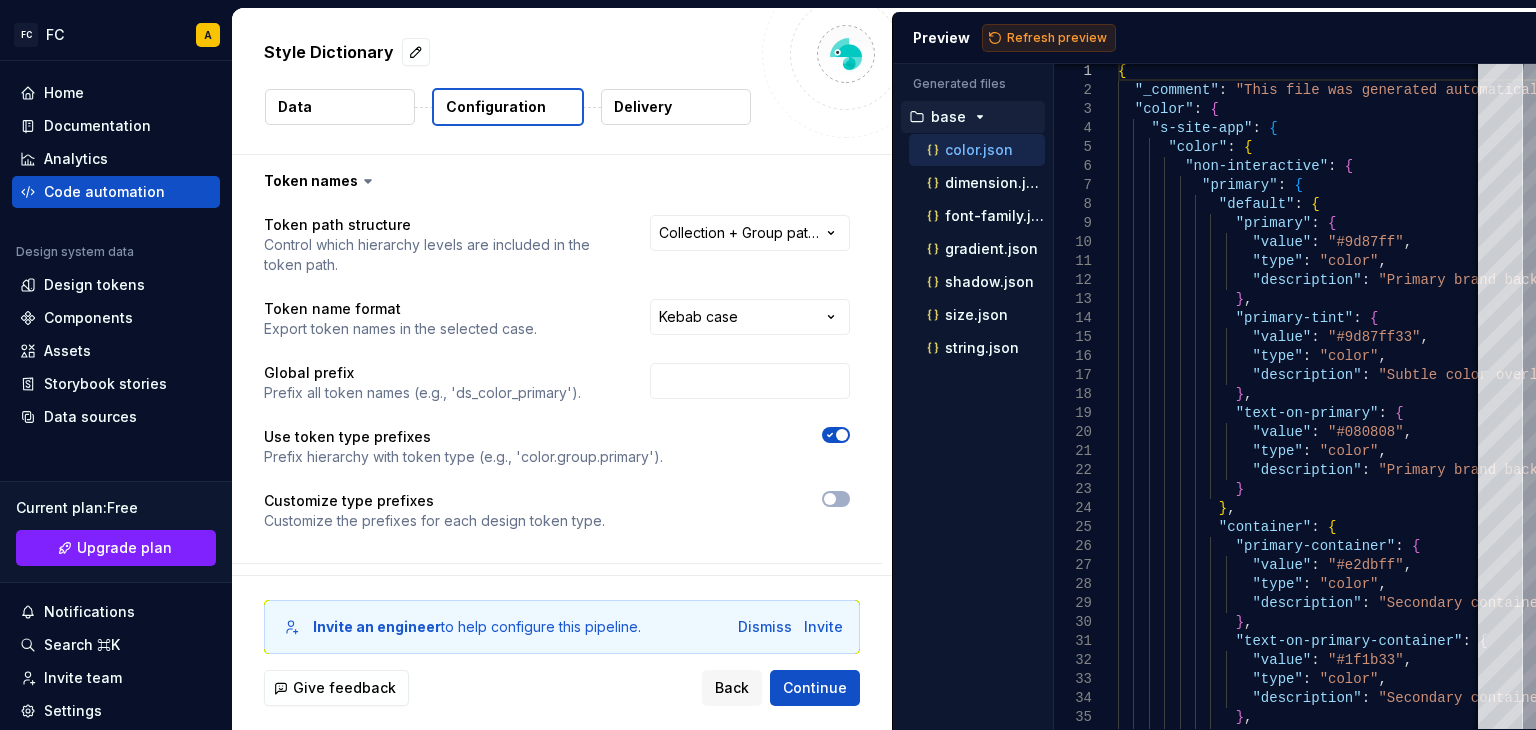 click on "Refresh preview" at bounding box center [1057, 38] 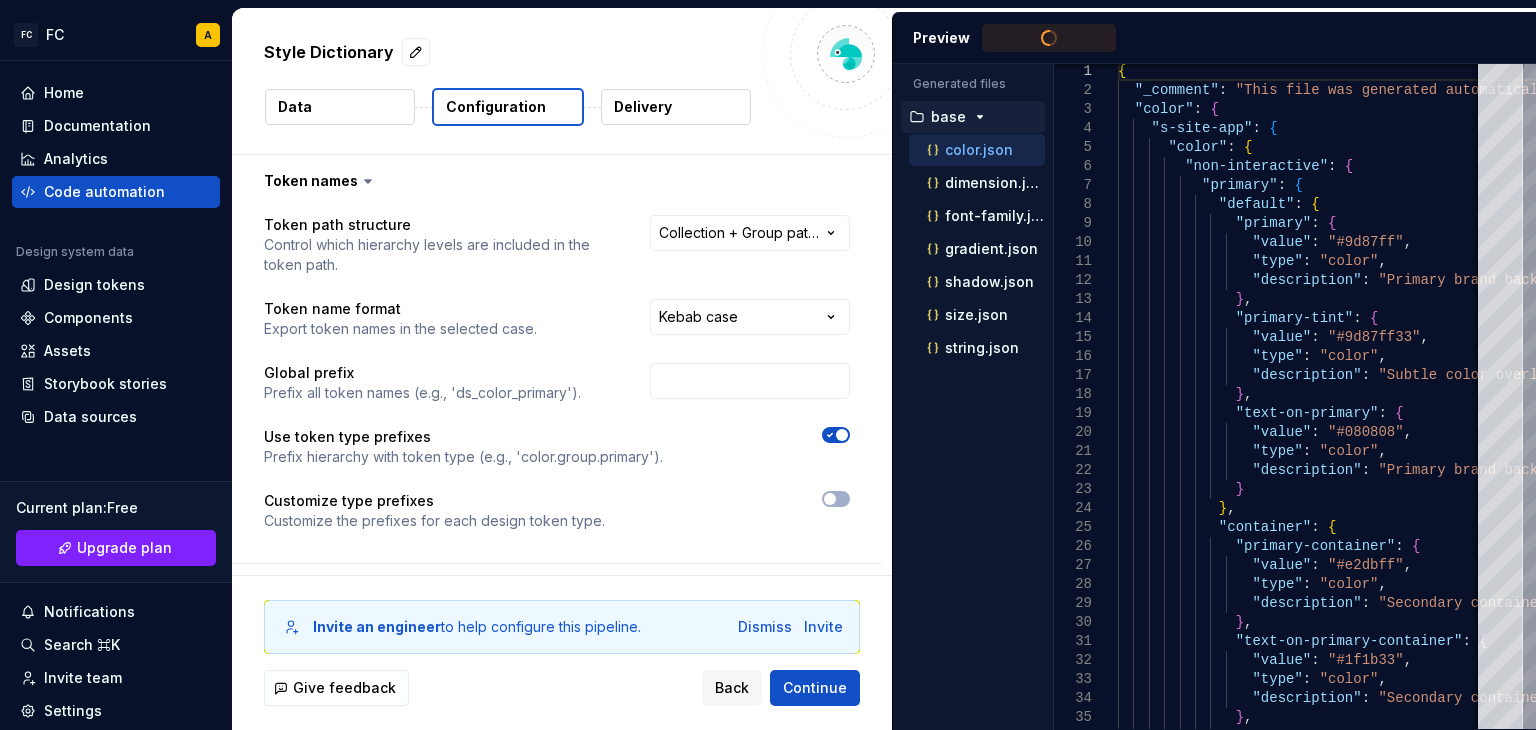 type on "**********" 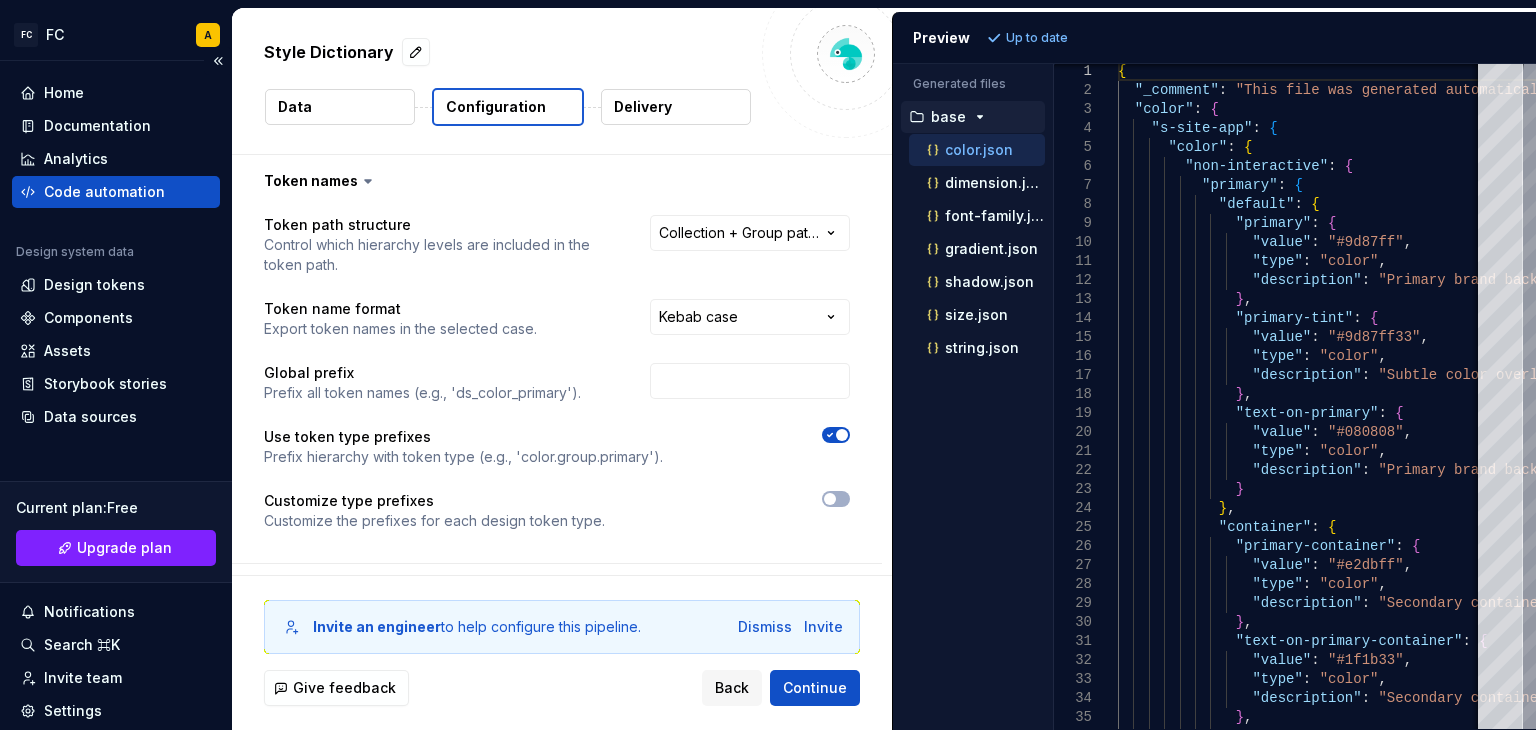 click on "Code automation" at bounding box center (104, 192) 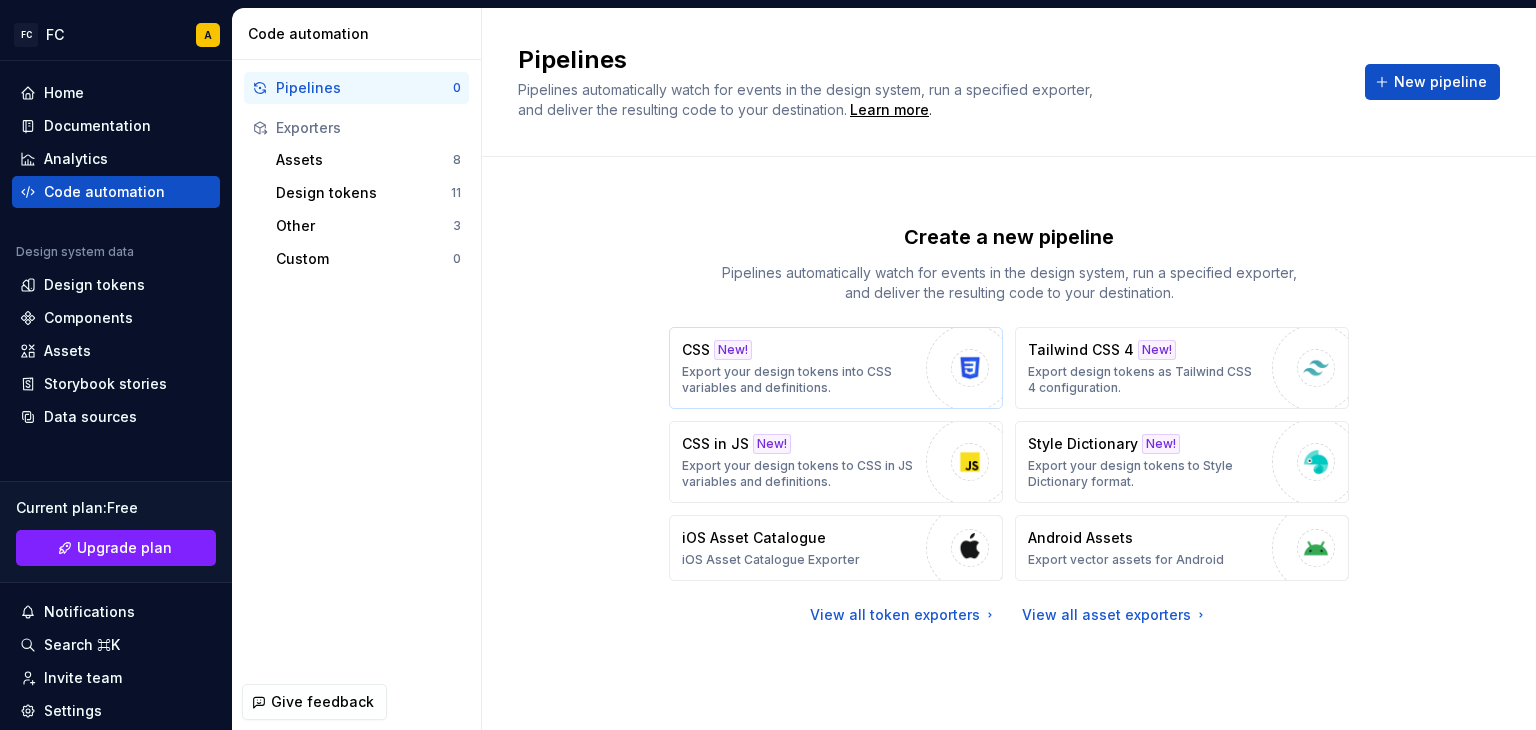 click on "Export your design tokens into CSS variables and definitions." at bounding box center (799, 380) 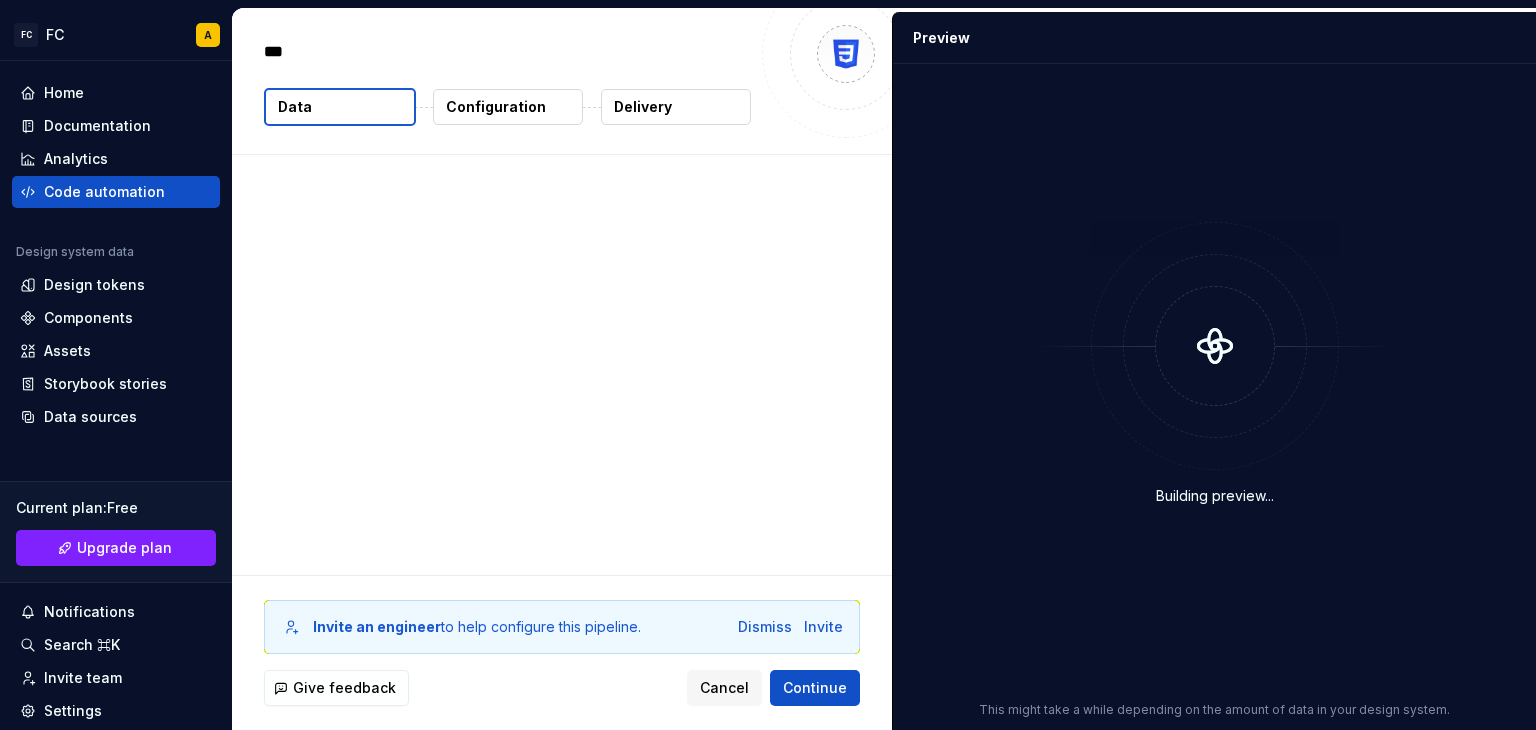 type on "*" 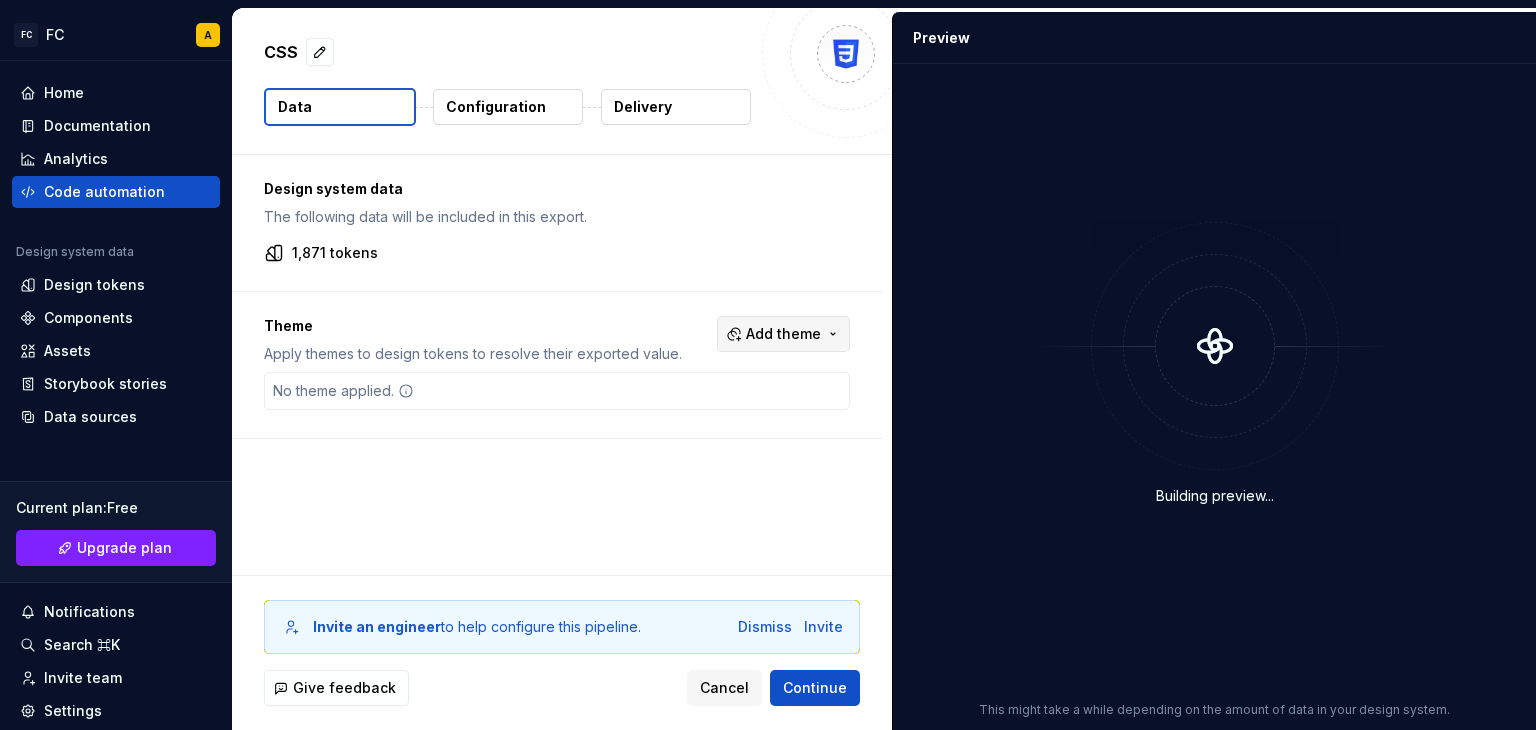 click on "Add theme" at bounding box center [783, 334] 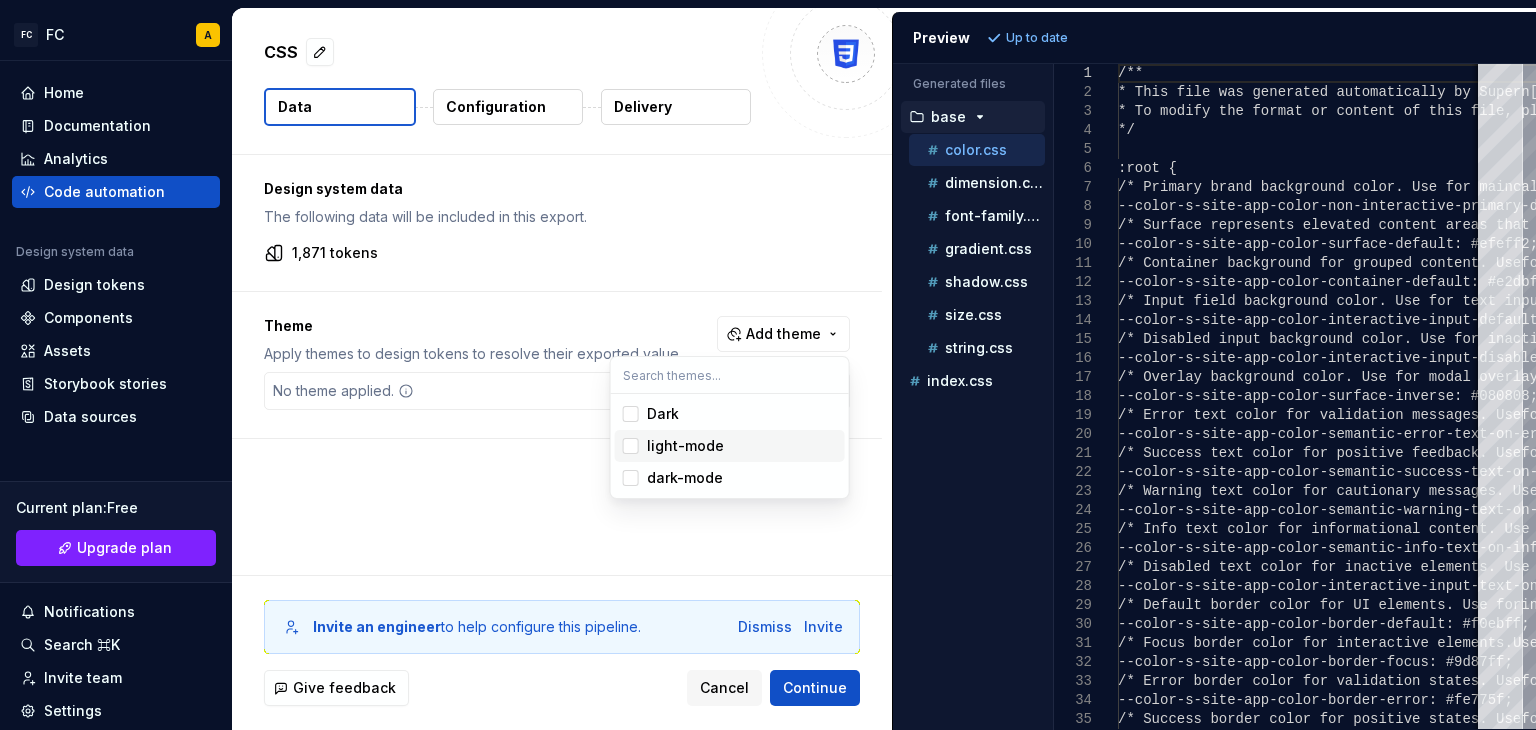 click on "light-mode" at bounding box center [685, 446] 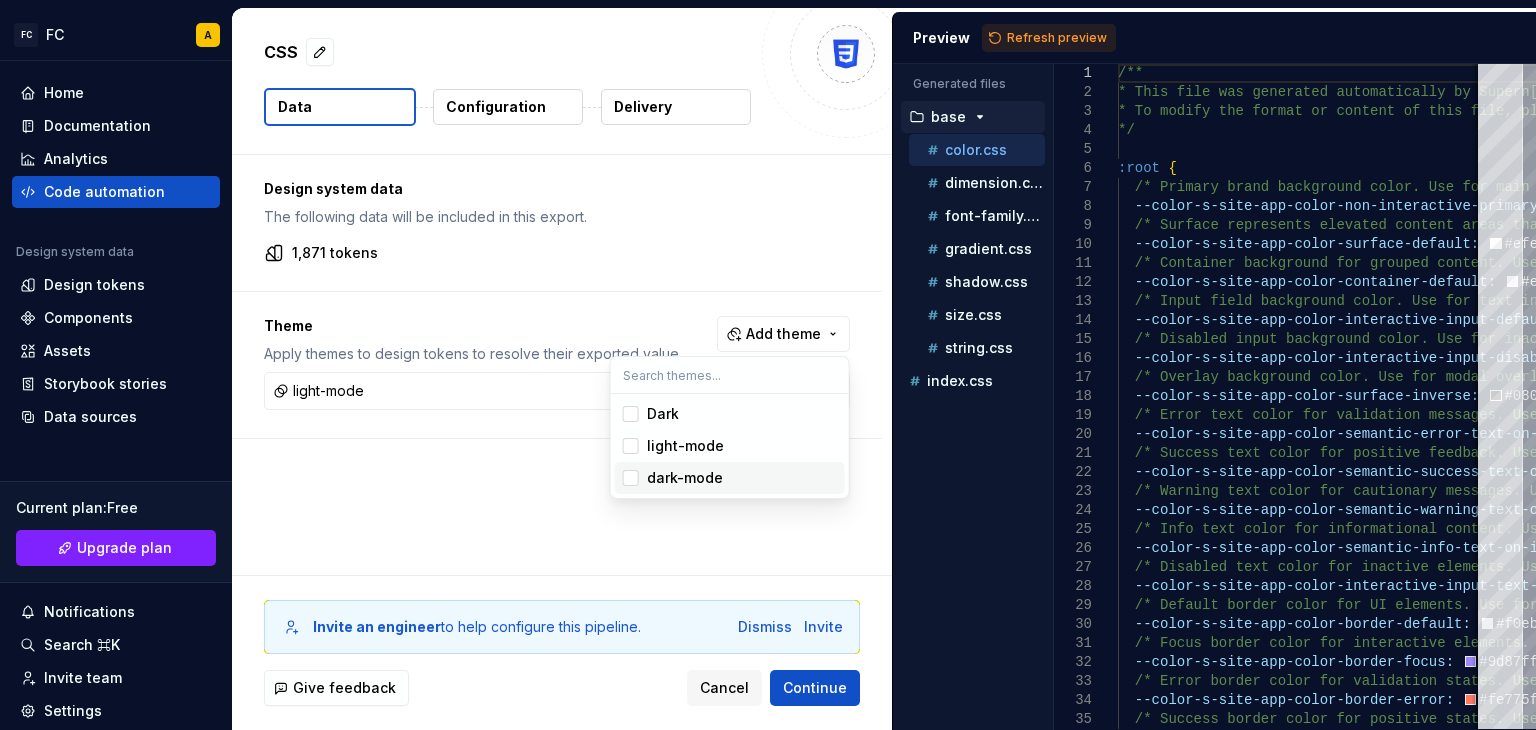click on "dark-mode" at bounding box center [730, 478] 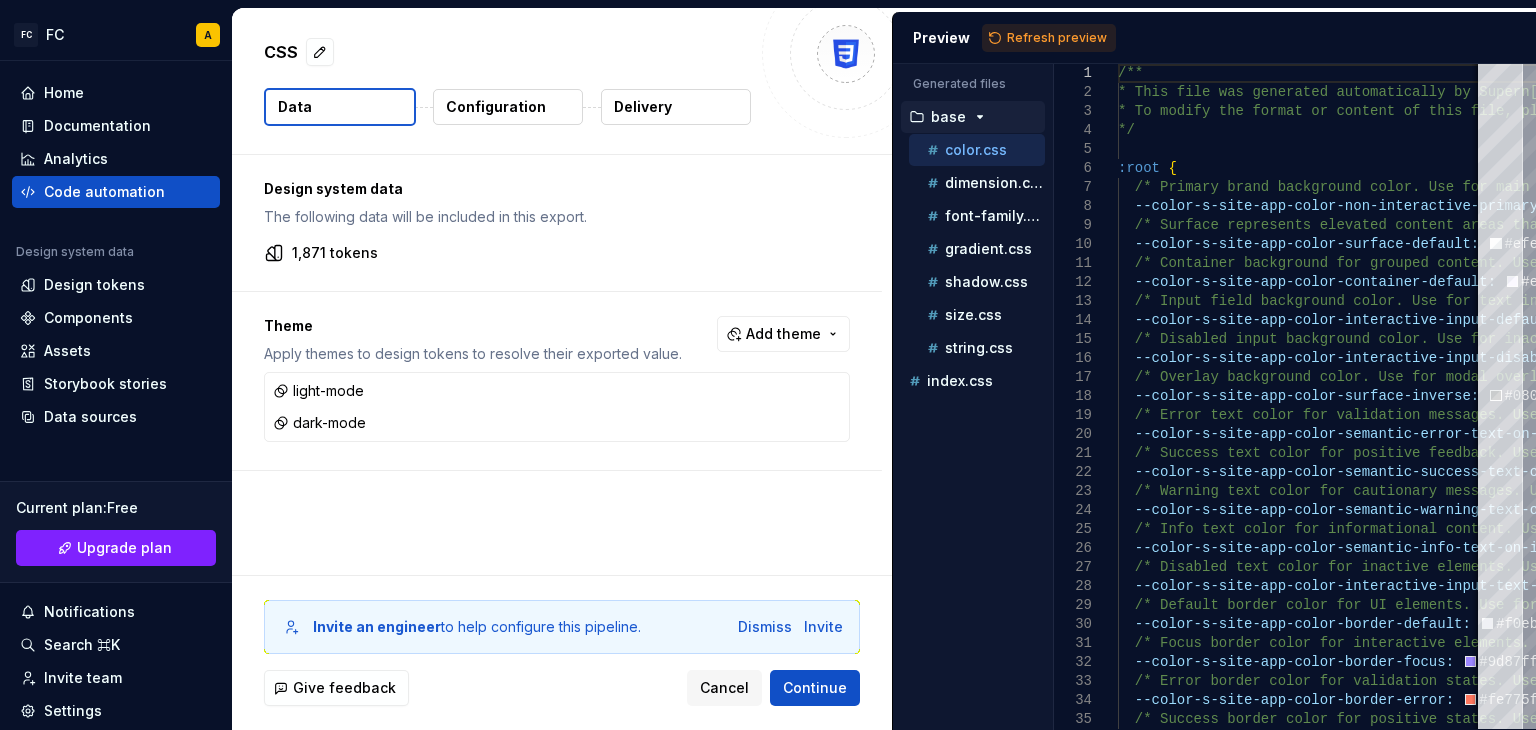 click on "FC FC A Home Documentation Analytics Code automation Design system data Design tokens Components Assets Storybook stories Data sources Current plan :  Free Upgrade plan Notifications Search ⌘K Invite team Settings Contact support Help CSS Data Configuration Delivery Design system data The following data will be included in this export. 1,871 tokens Theme Apply themes to design tokens to resolve their exported value. Add theme light-mode dark-mode Invite an engineer  to help configure this pipeline. Dismiss Invite Give feedback Cancel Continue Preview Refresh preview Generated files
Accessibility guide for tree .
Navigate the tree with the arrow keys. Common tree hotkeys apply. Further keybindings are available:
enter to execute primary action on focused item
f2 to start renaming the focused item
escape to abort renaming an item
control+d to start dragging selected items
base color.css dimension.css font-family.css gradient.css size.css" at bounding box center (768, 365) 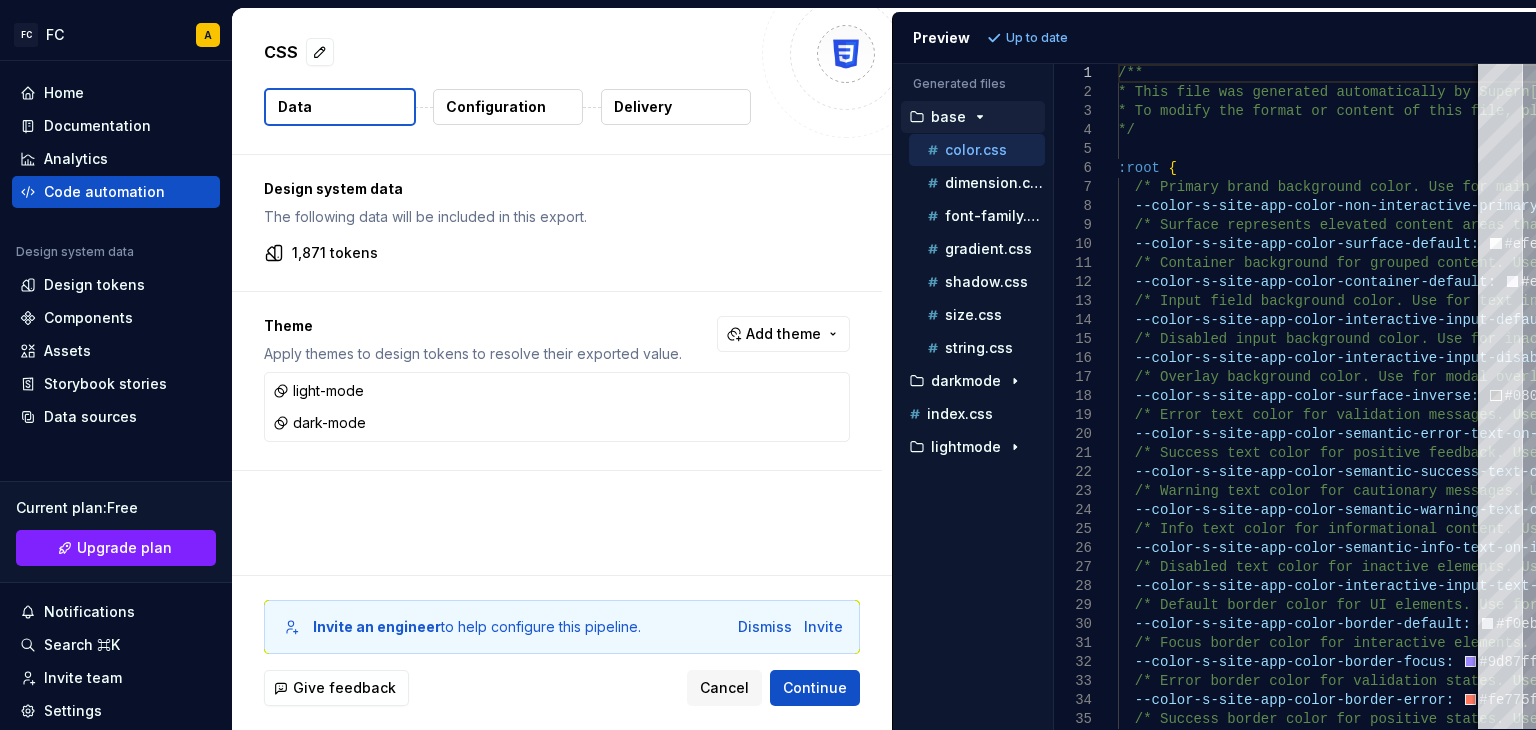 click on "Configuration" at bounding box center (496, 107) 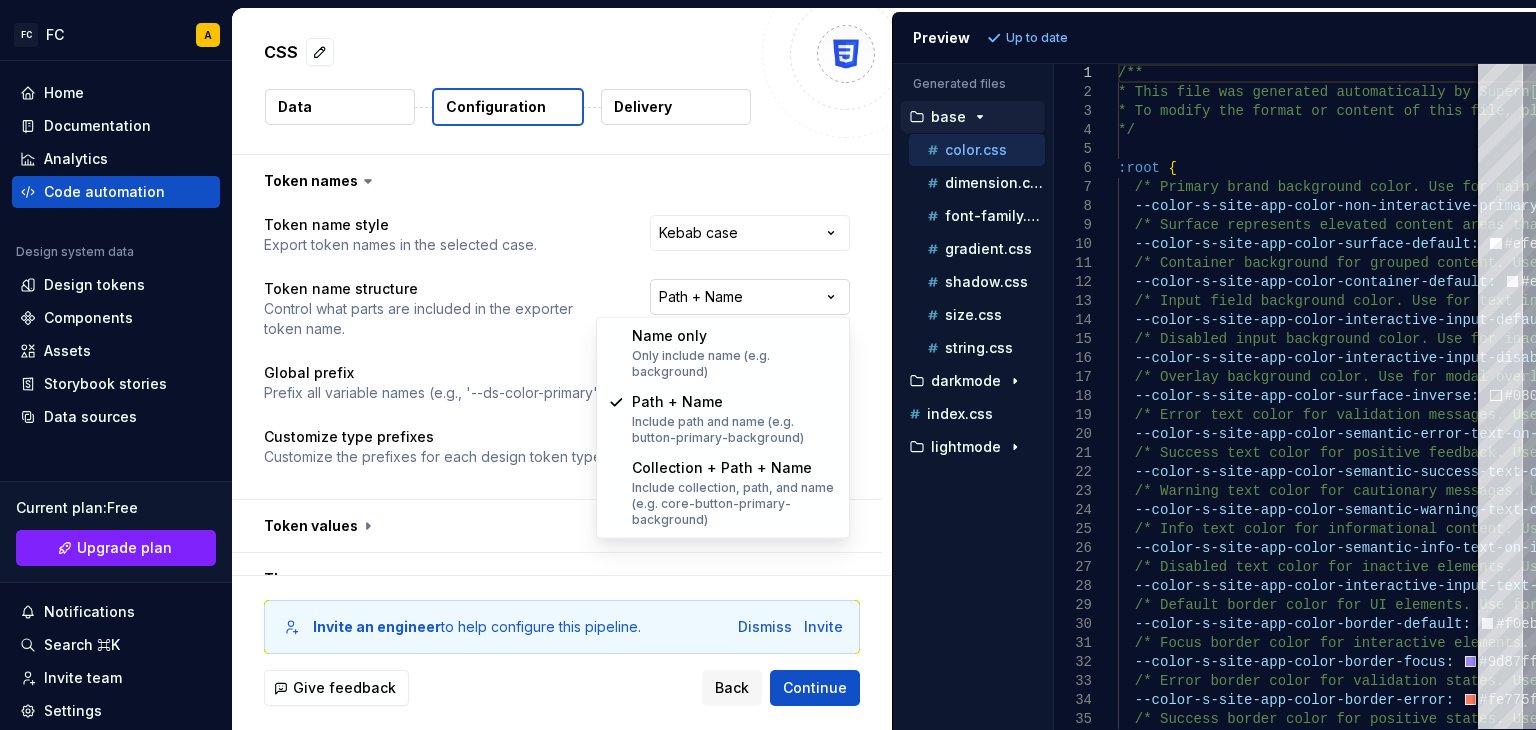 click on "**********" at bounding box center (768, 365) 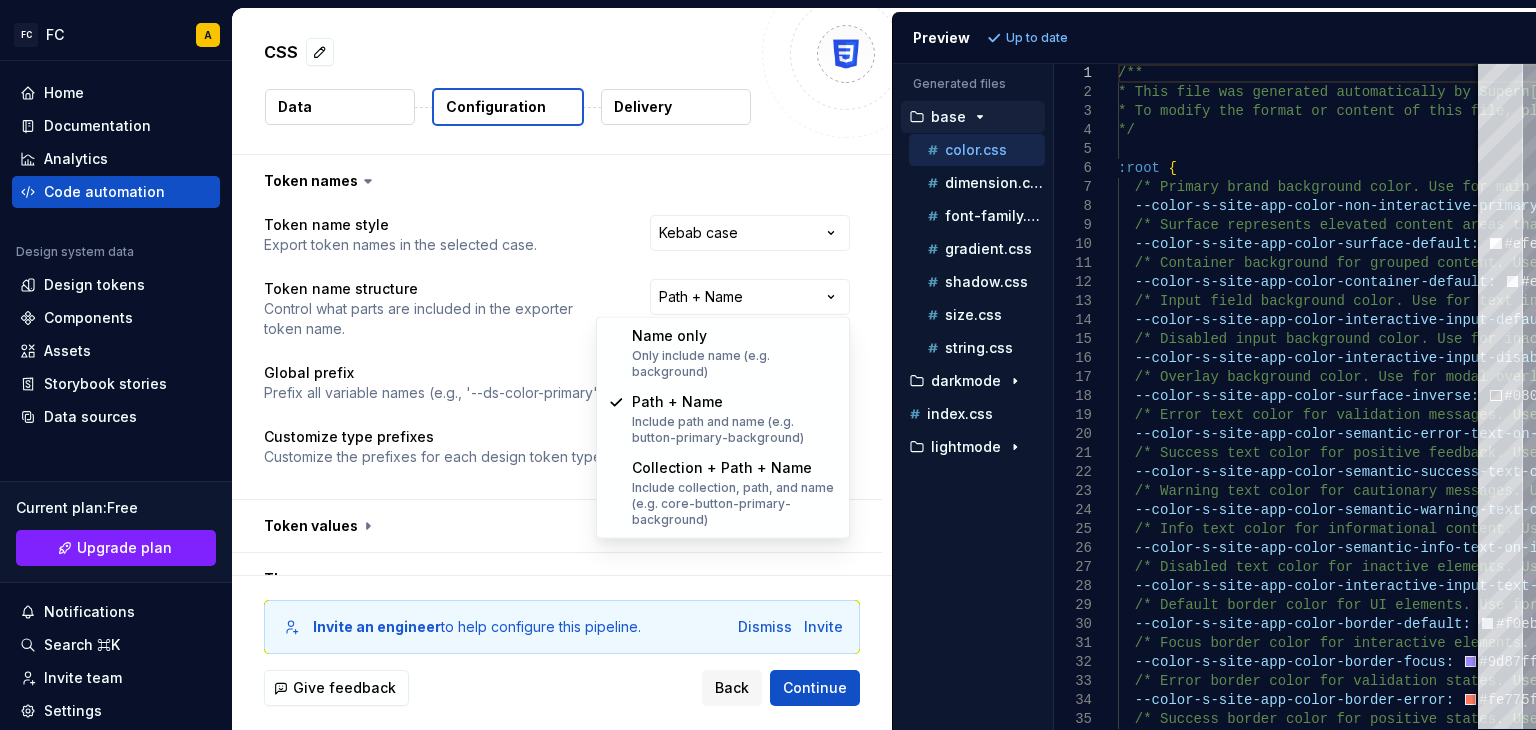select on "**********" 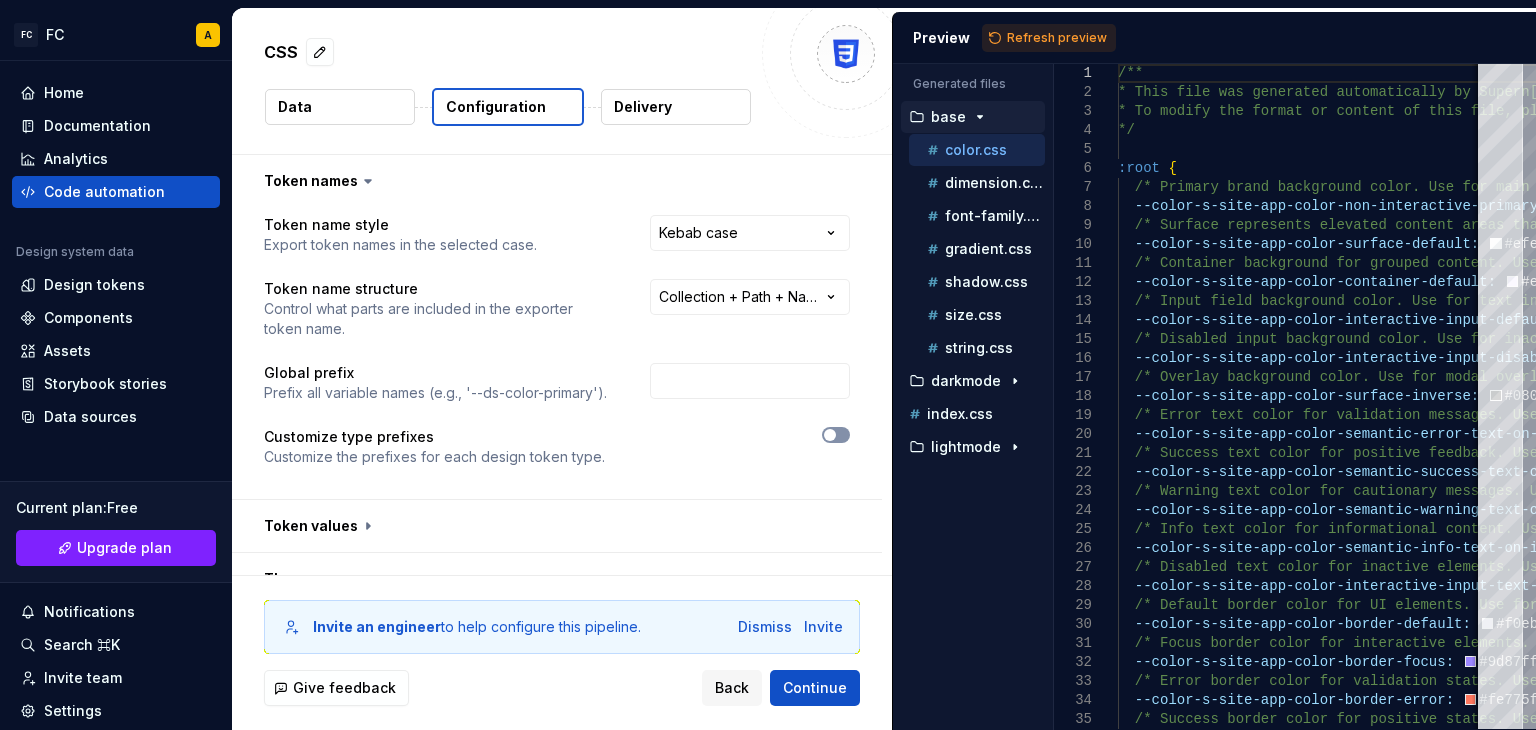 click at bounding box center [830, 435] 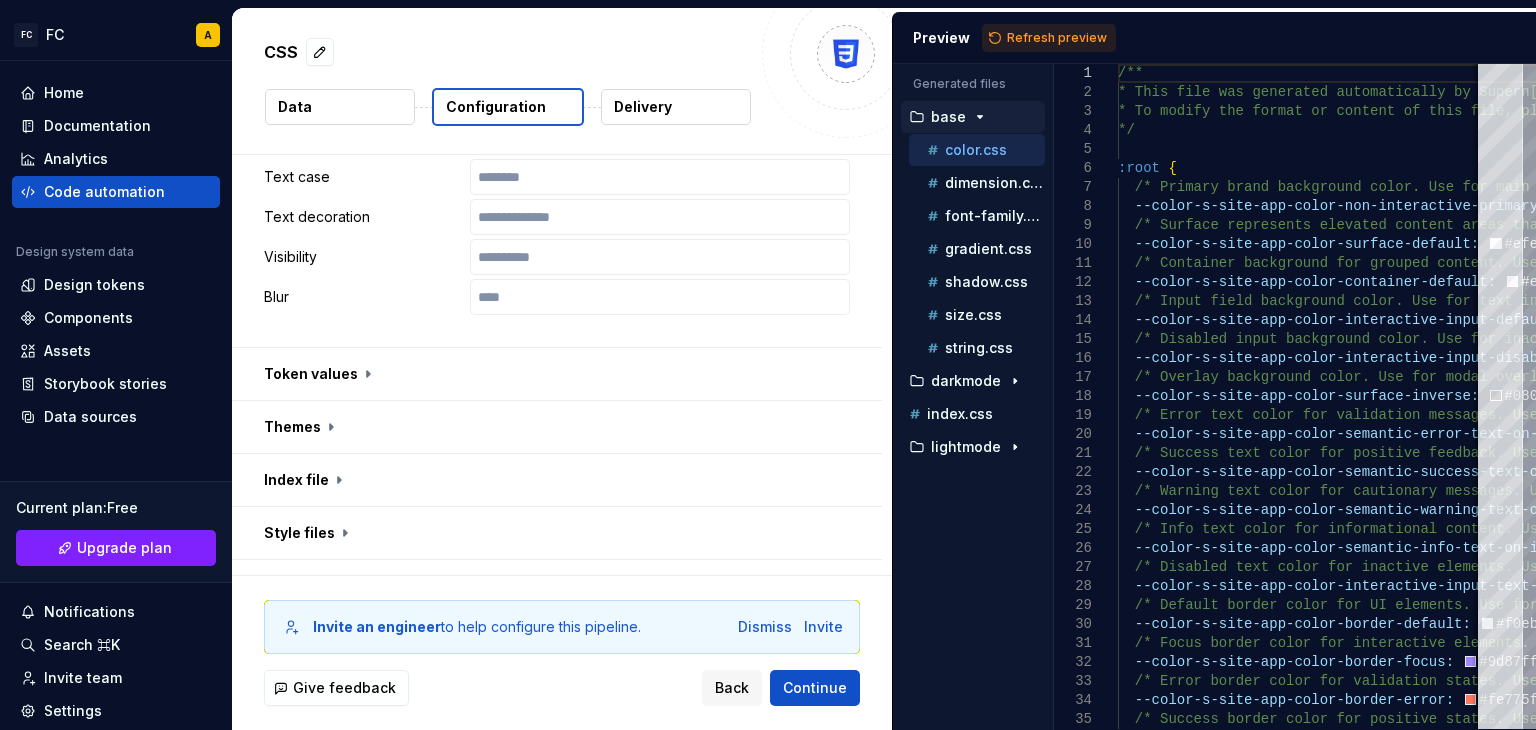 scroll, scrollTop: 1224, scrollLeft: 0, axis: vertical 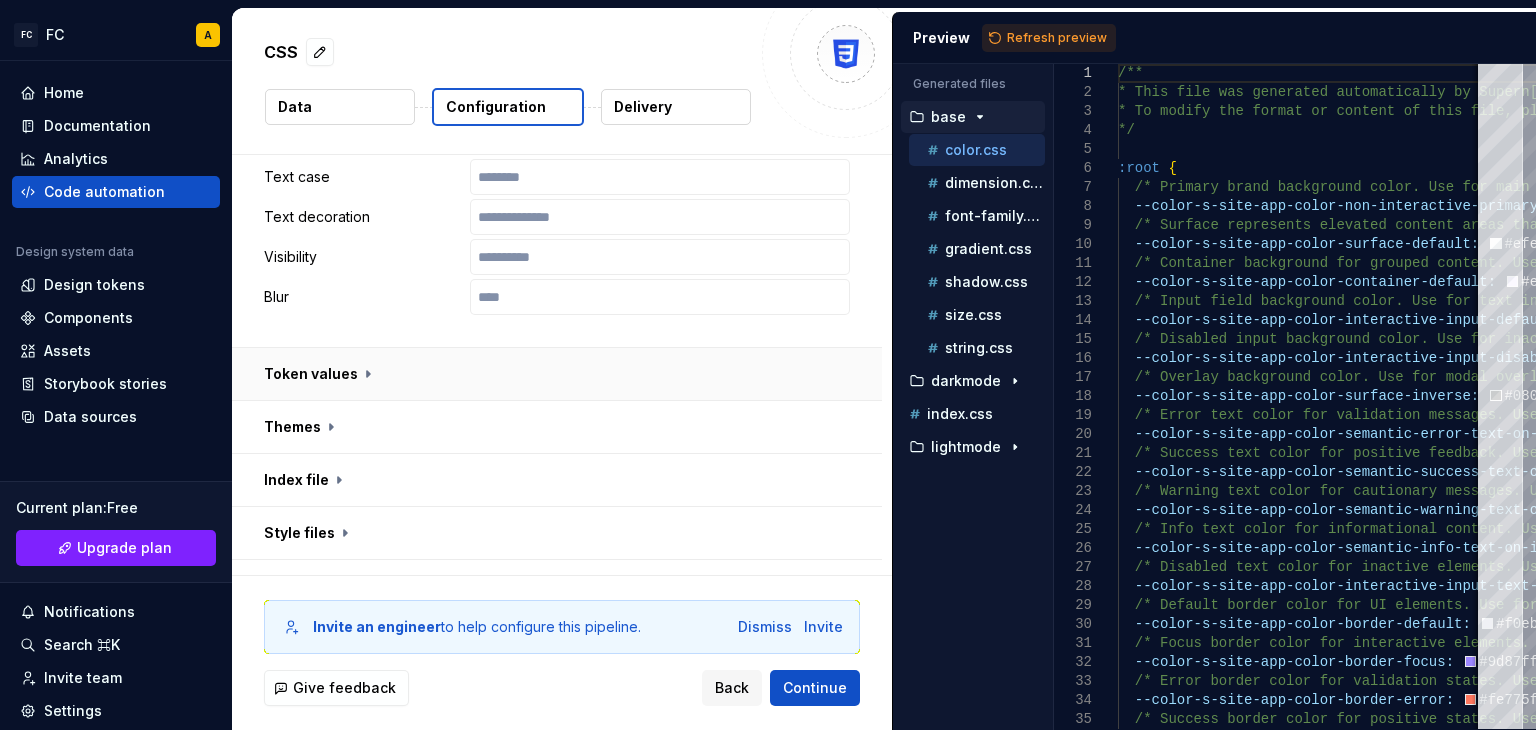 click at bounding box center (557, 374) 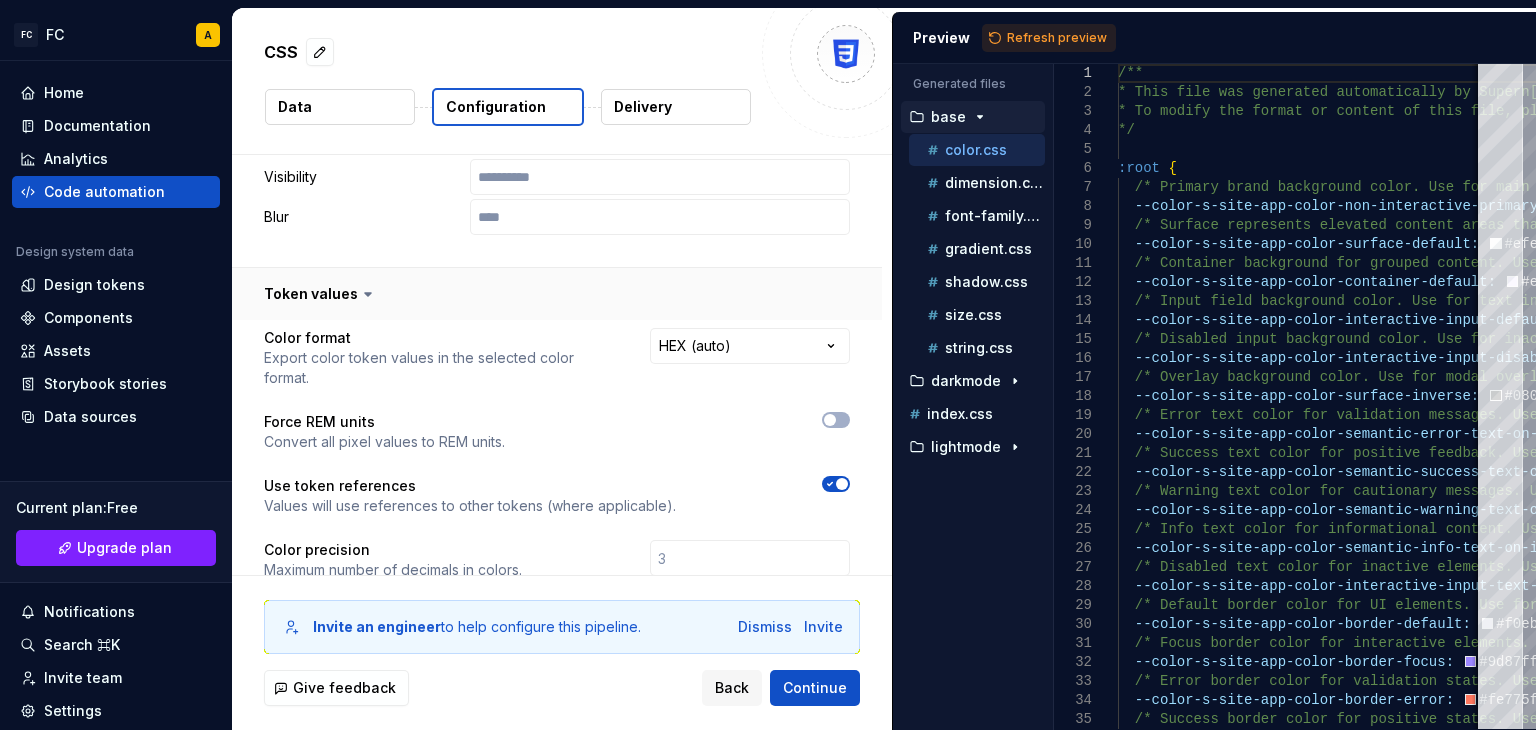 scroll, scrollTop: 1304, scrollLeft: 0, axis: vertical 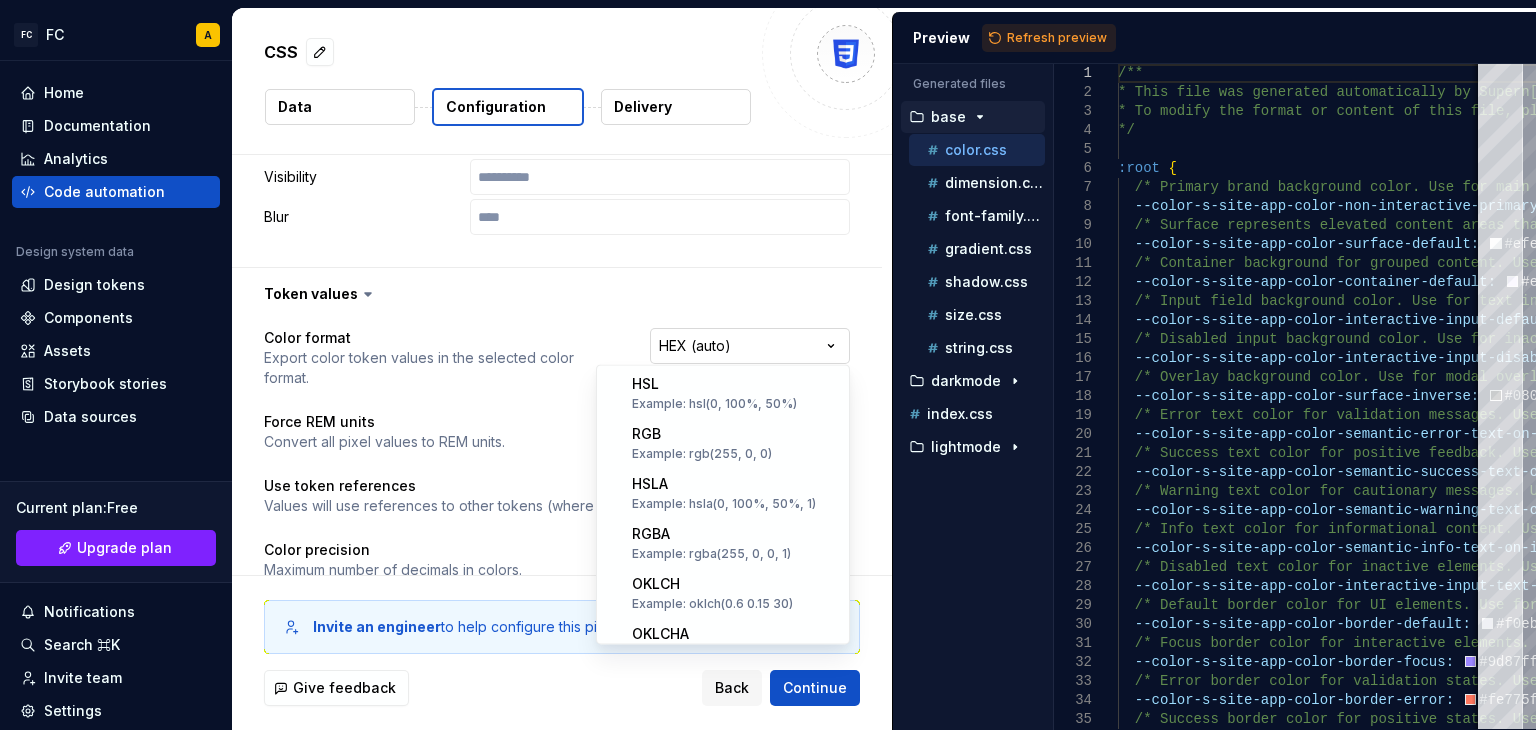 click on "**********" at bounding box center (768, 365) 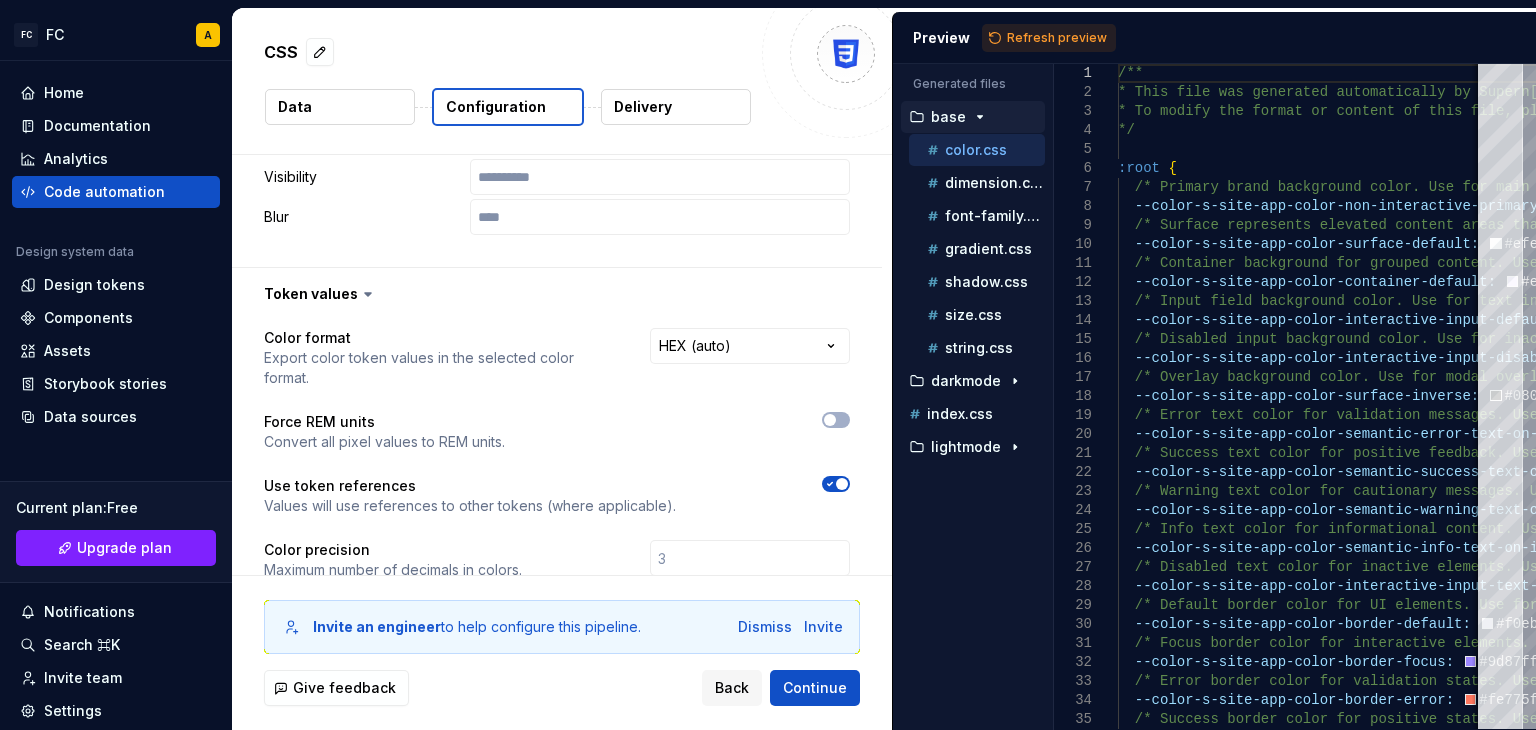 click on "**********" at bounding box center [768, 365] 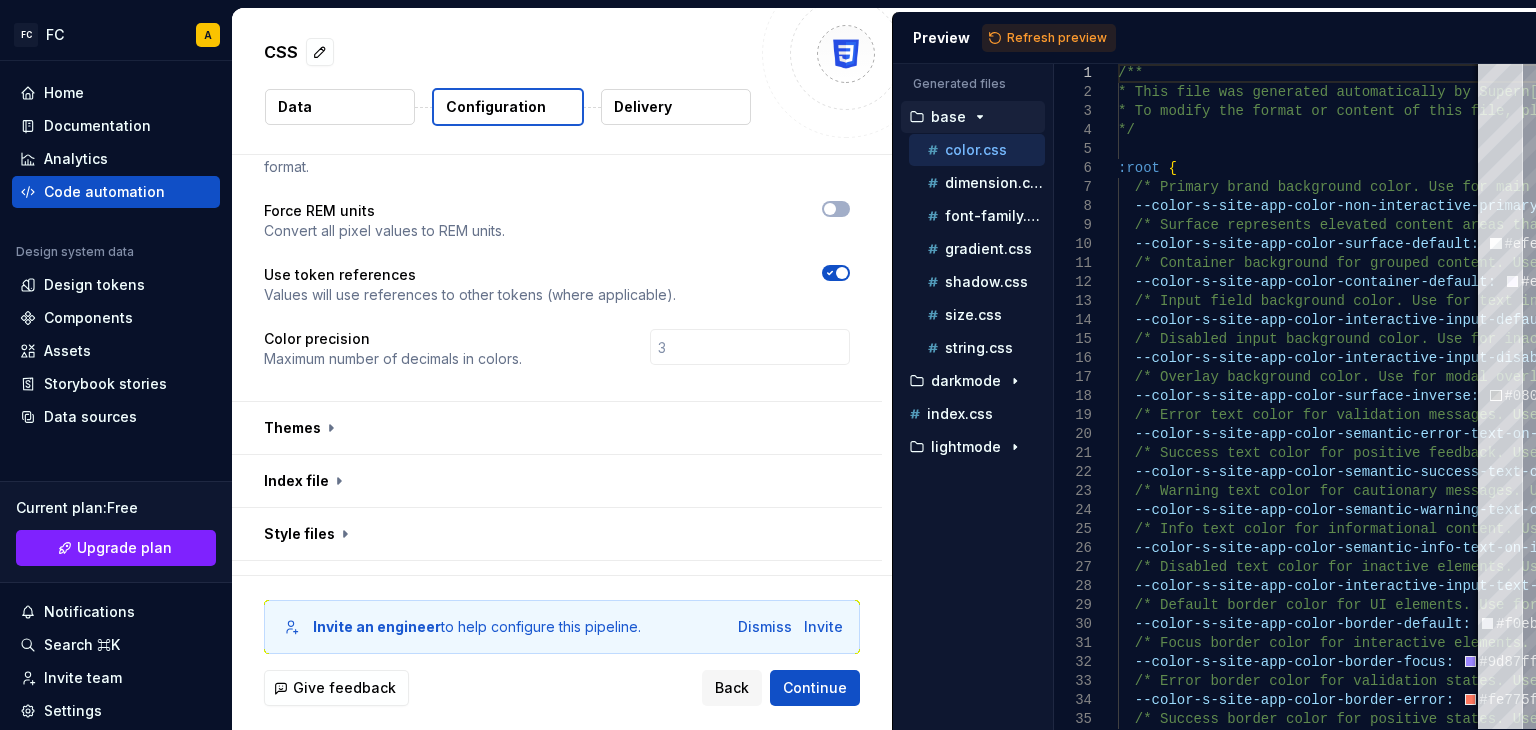scroll, scrollTop: 1522, scrollLeft: 0, axis: vertical 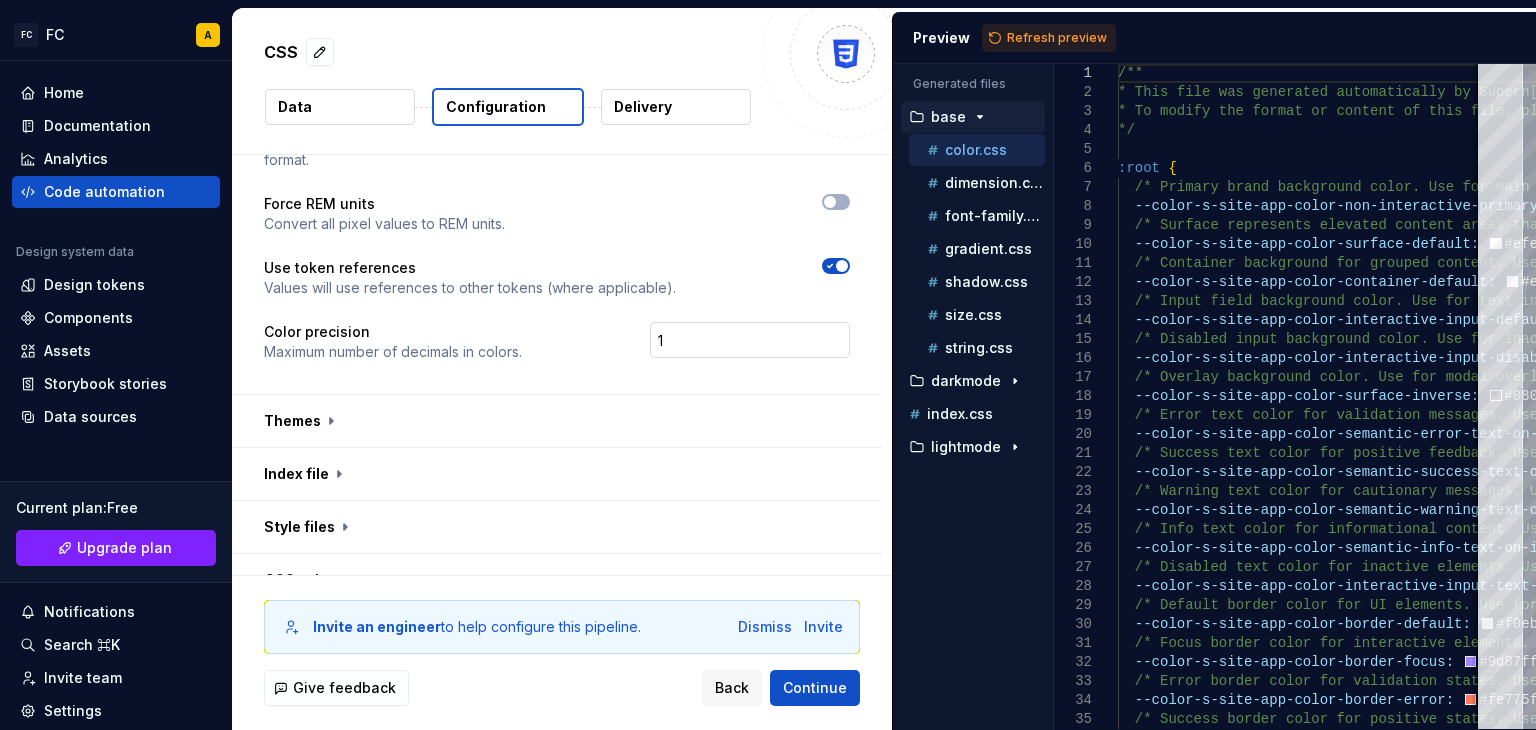 click on "1" at bounding box center (750, 340) 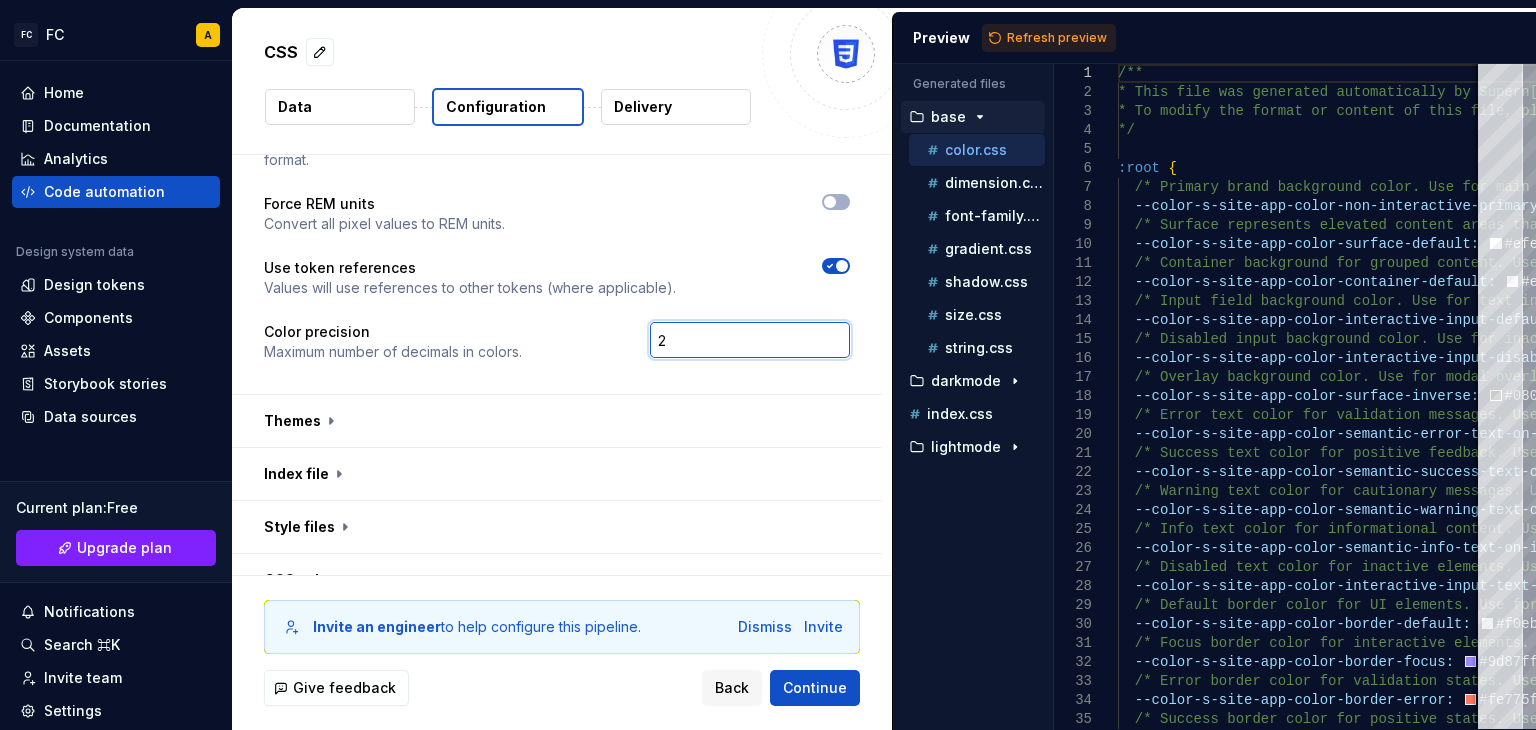 click on "2" at bounding box center (750, 340) 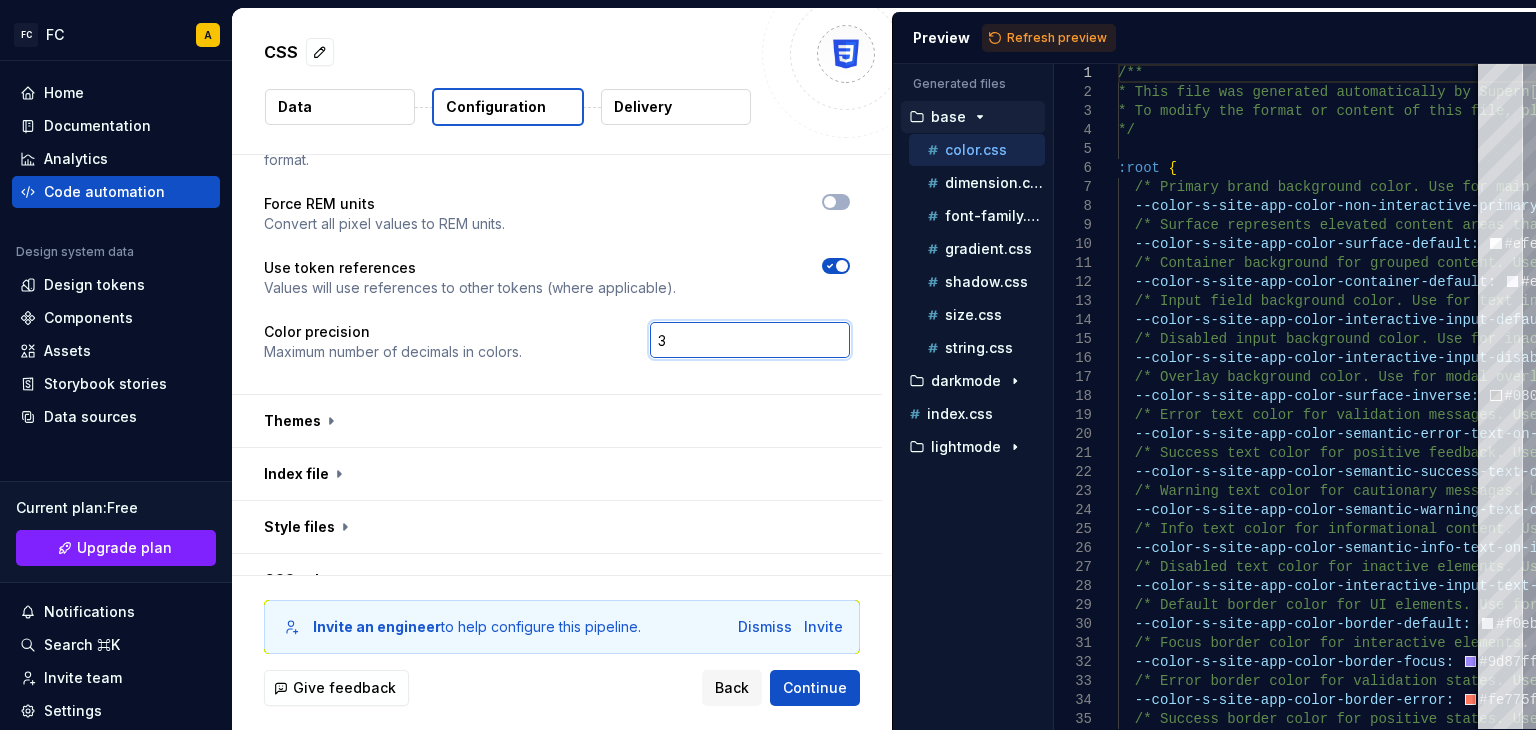 click on "3" at bounding box center [750, 340] 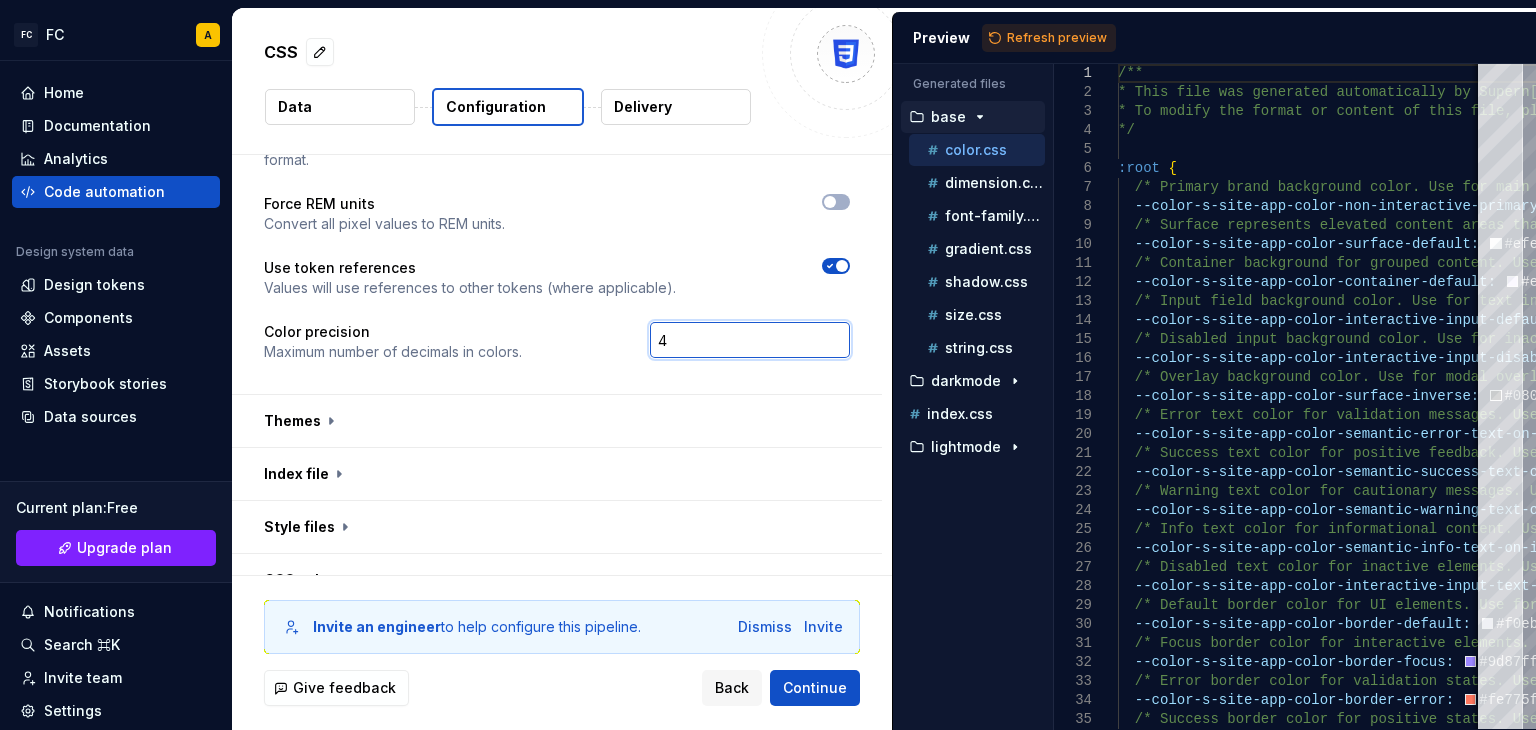 click on "4" at bounding box center [750, 340] 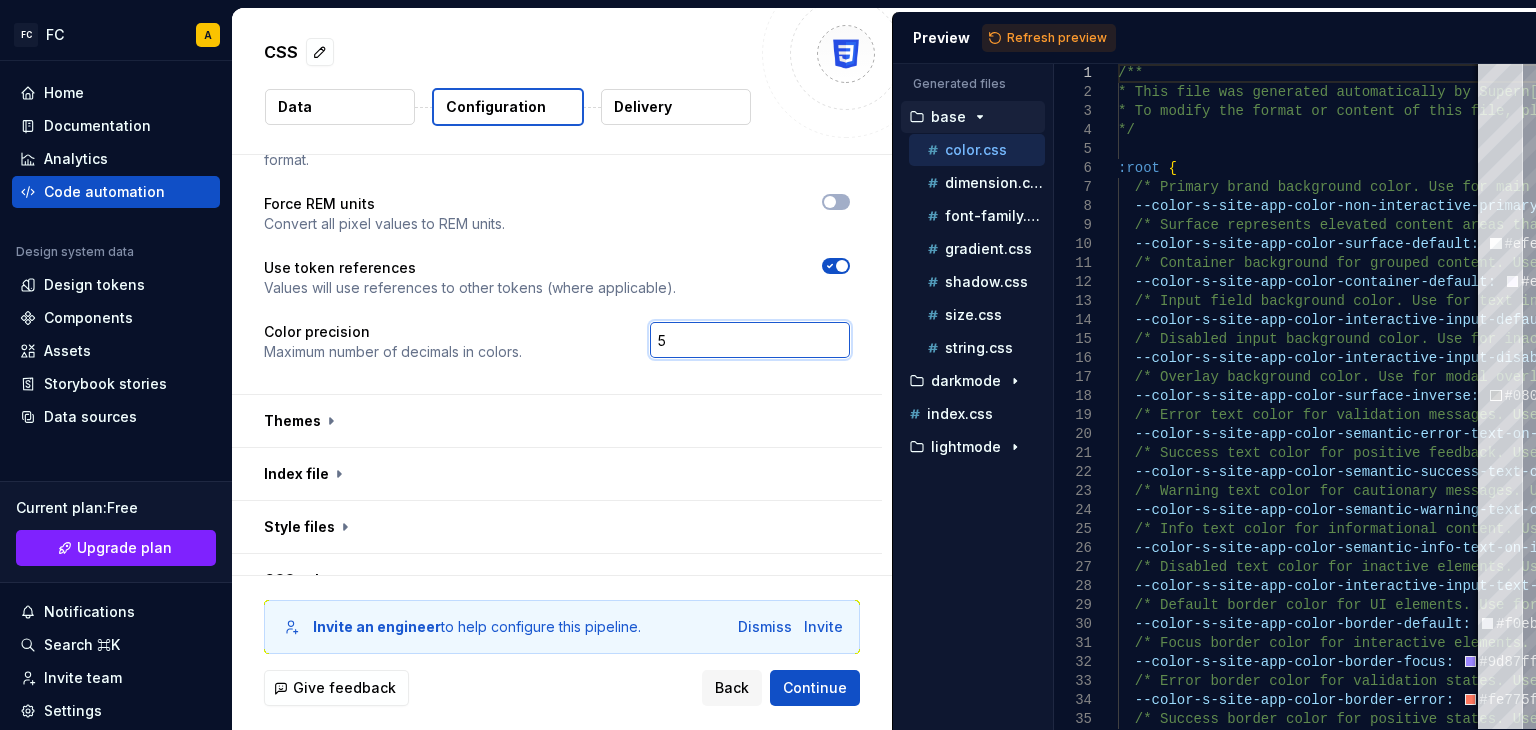 click on "5" at bounding box center (750, 340) 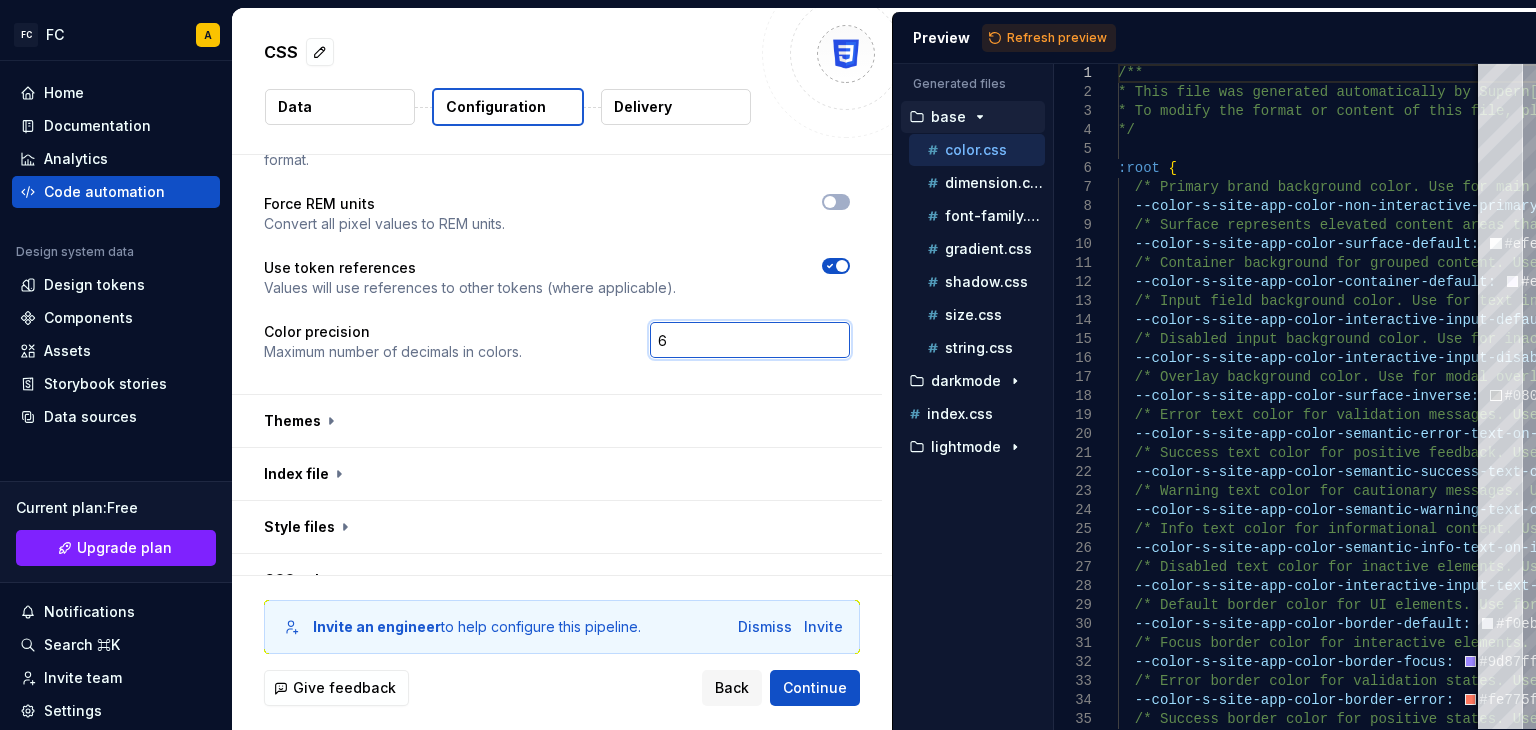 click on "6" at bounding box center [750, 340] 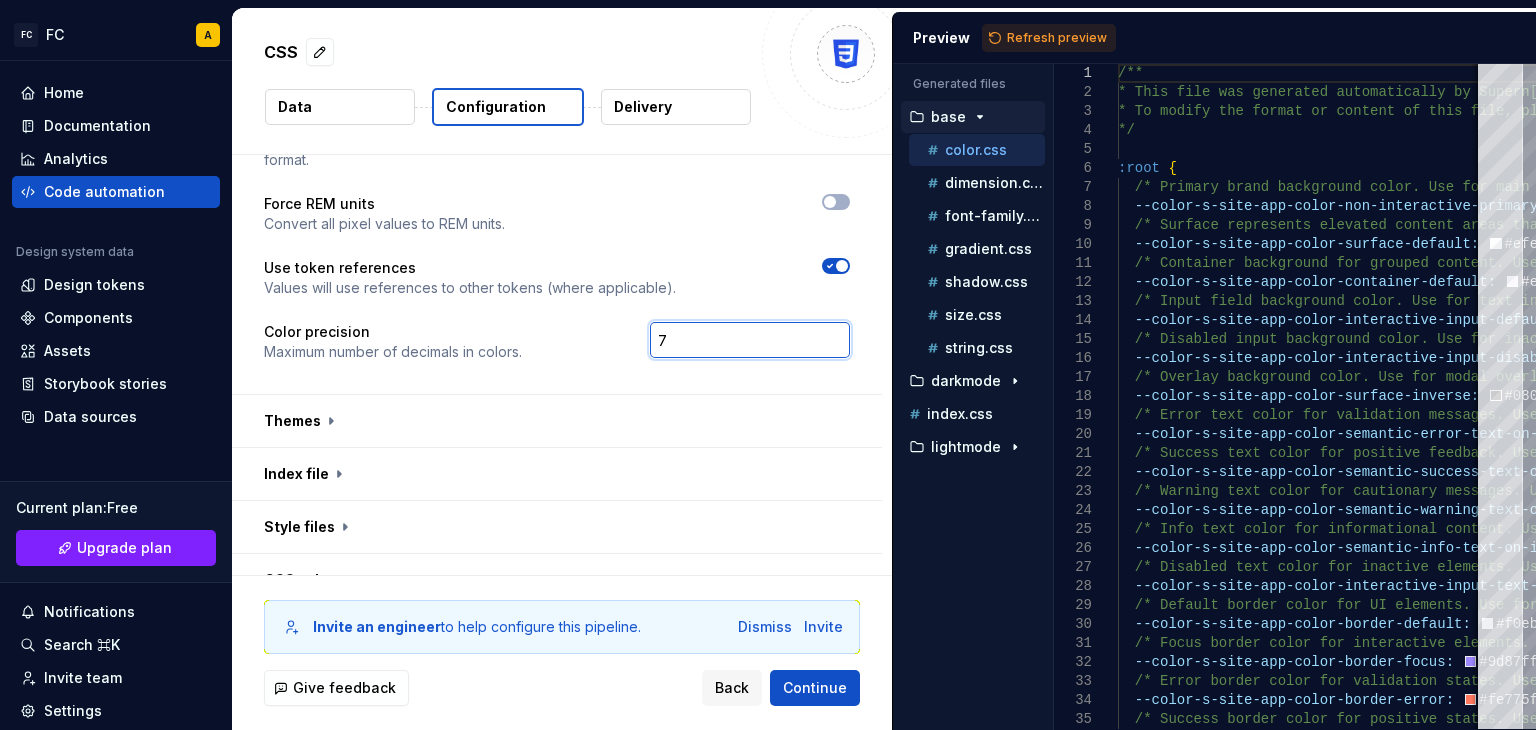 click on "7" at bounding box center (750, 340) 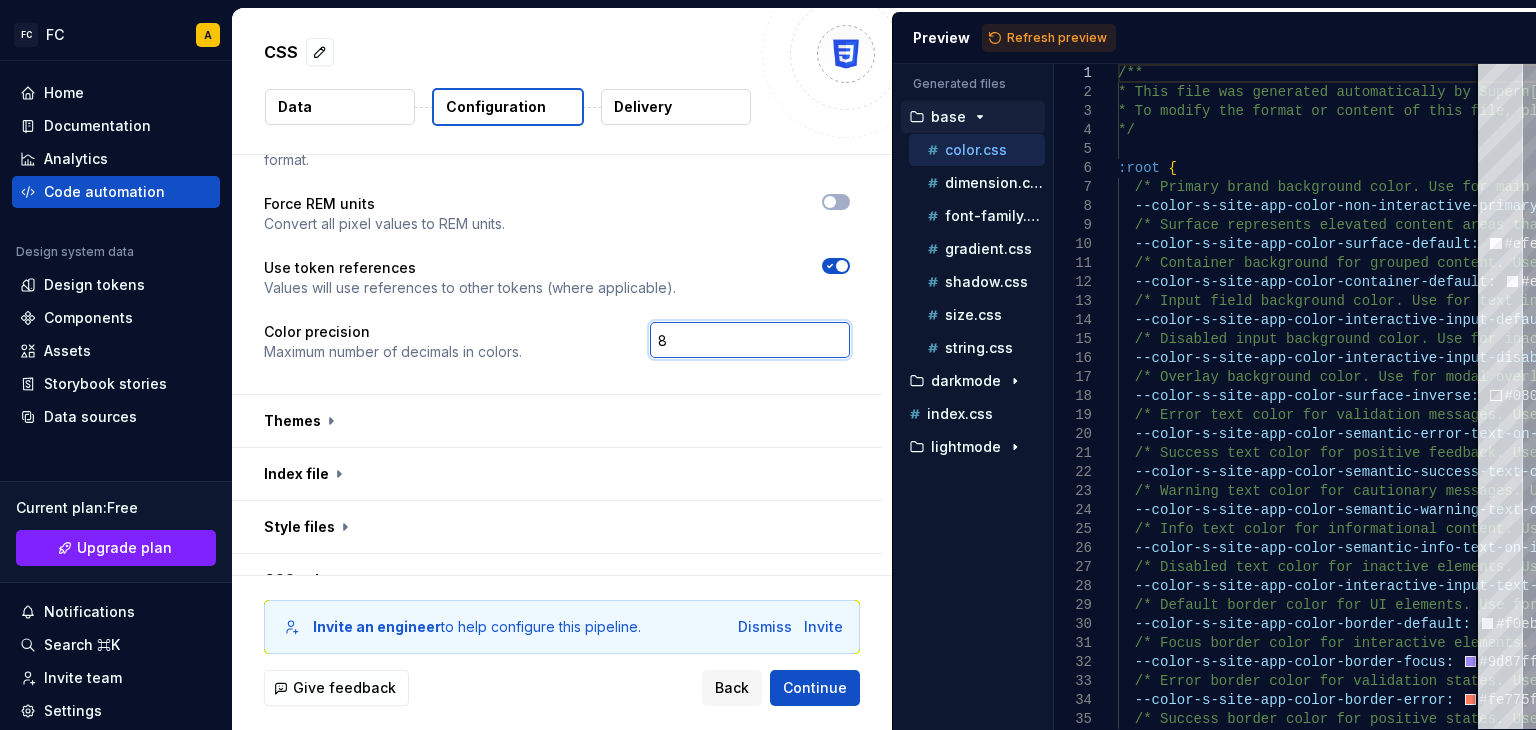 click on "8" at bounding box center [750, 340] 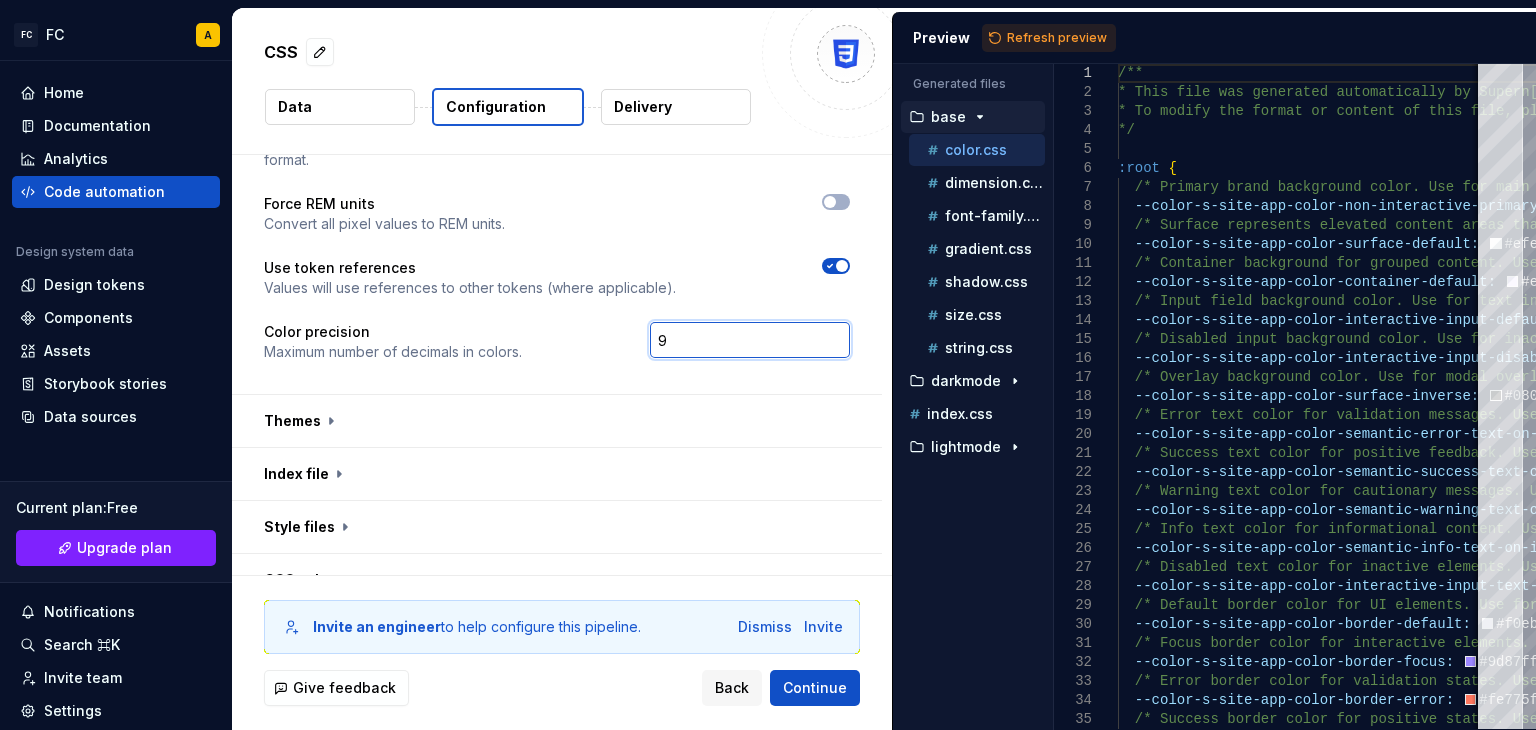 click on "9" at bounding box center [750, 340] 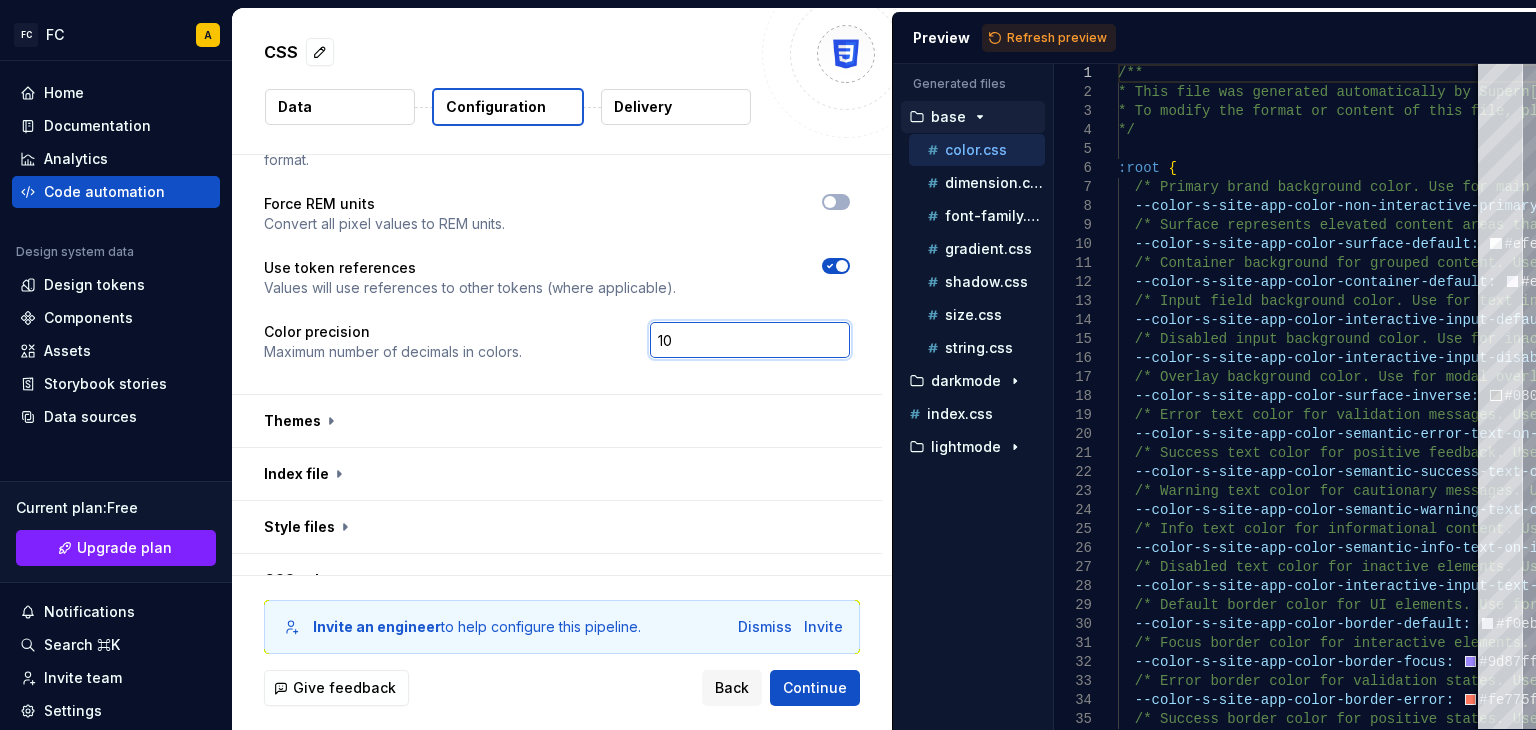 click on "10" at bounding box center (750, 340) 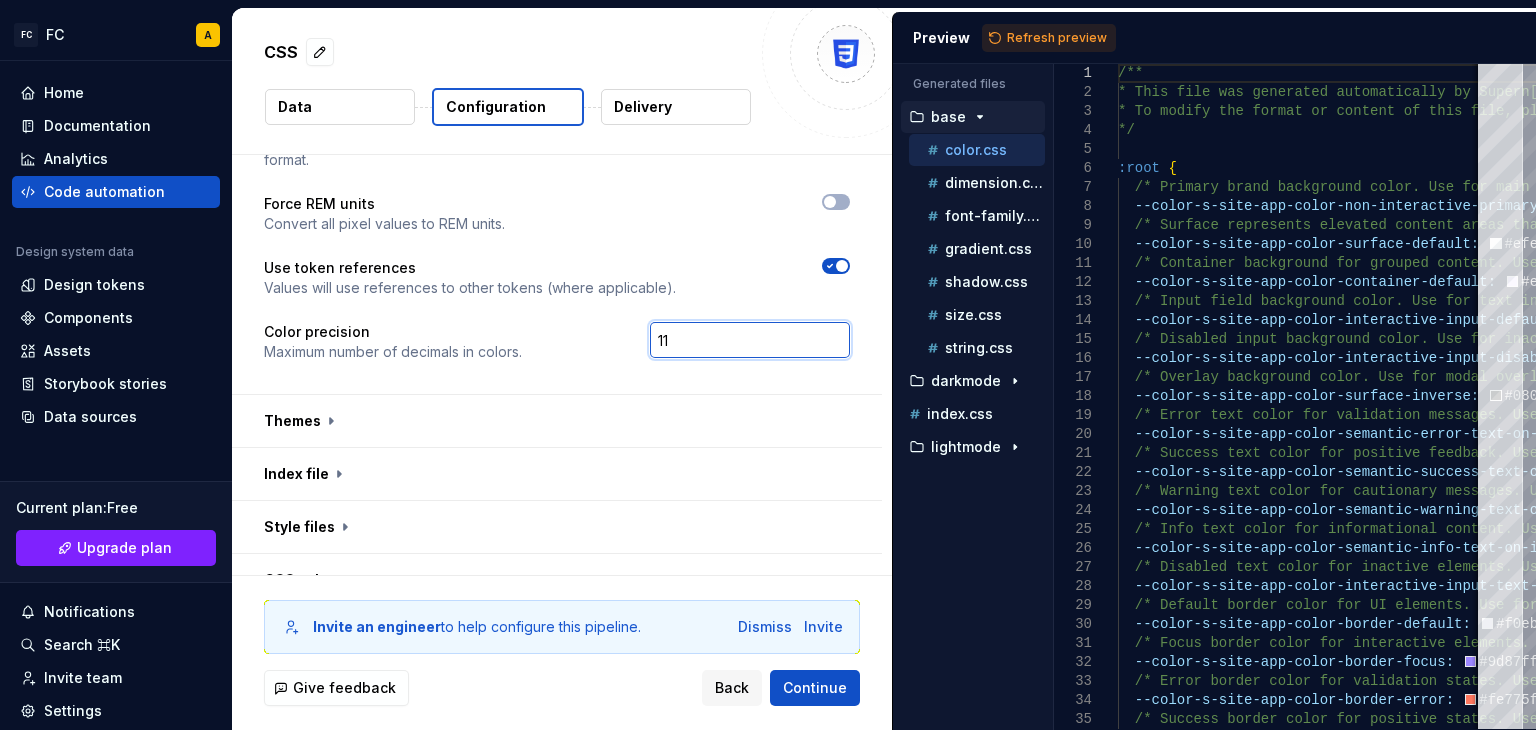 click on "11" at bounding box center (750, 340) 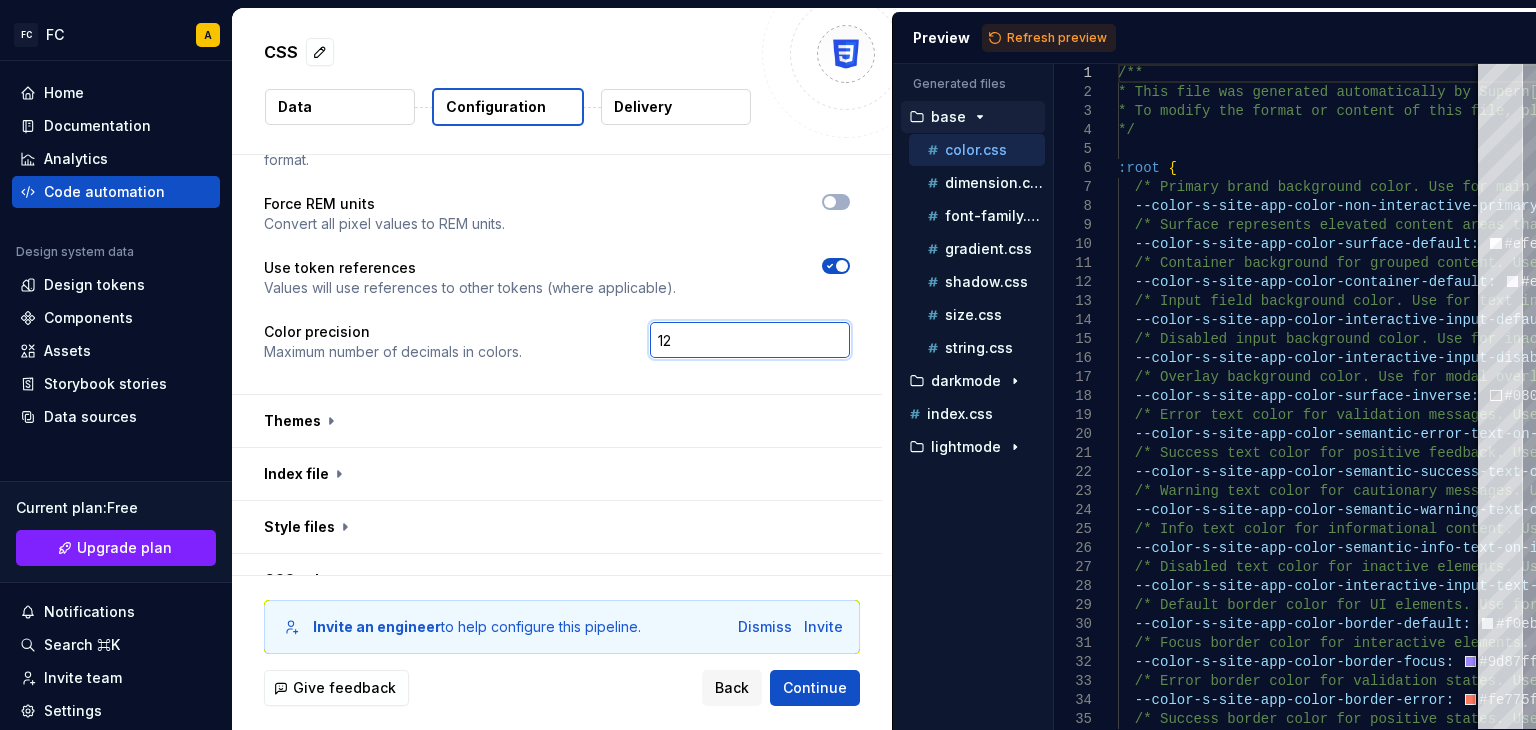 click on "12" at bounding box center (750, 340) 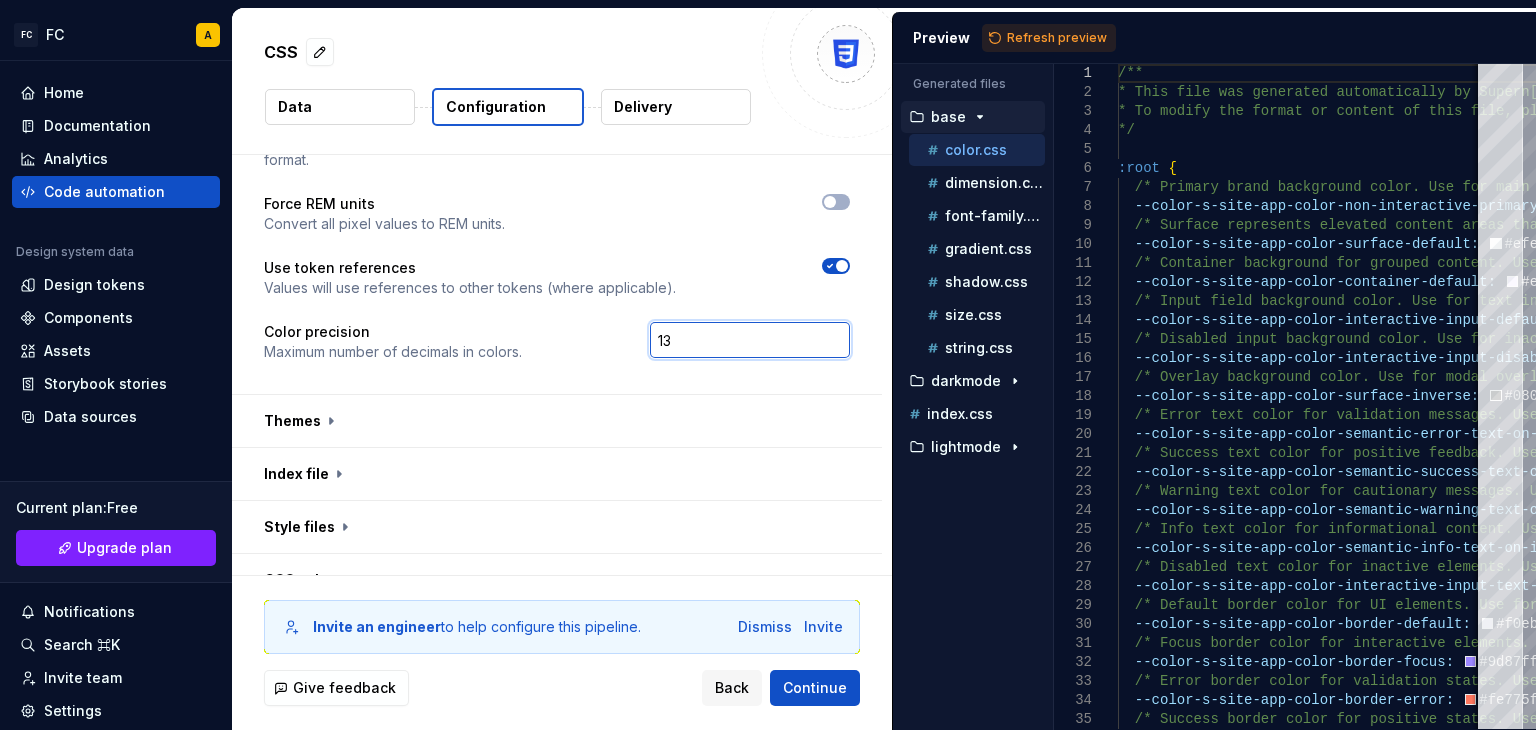 click on "13" at bounding box center [750, 340] 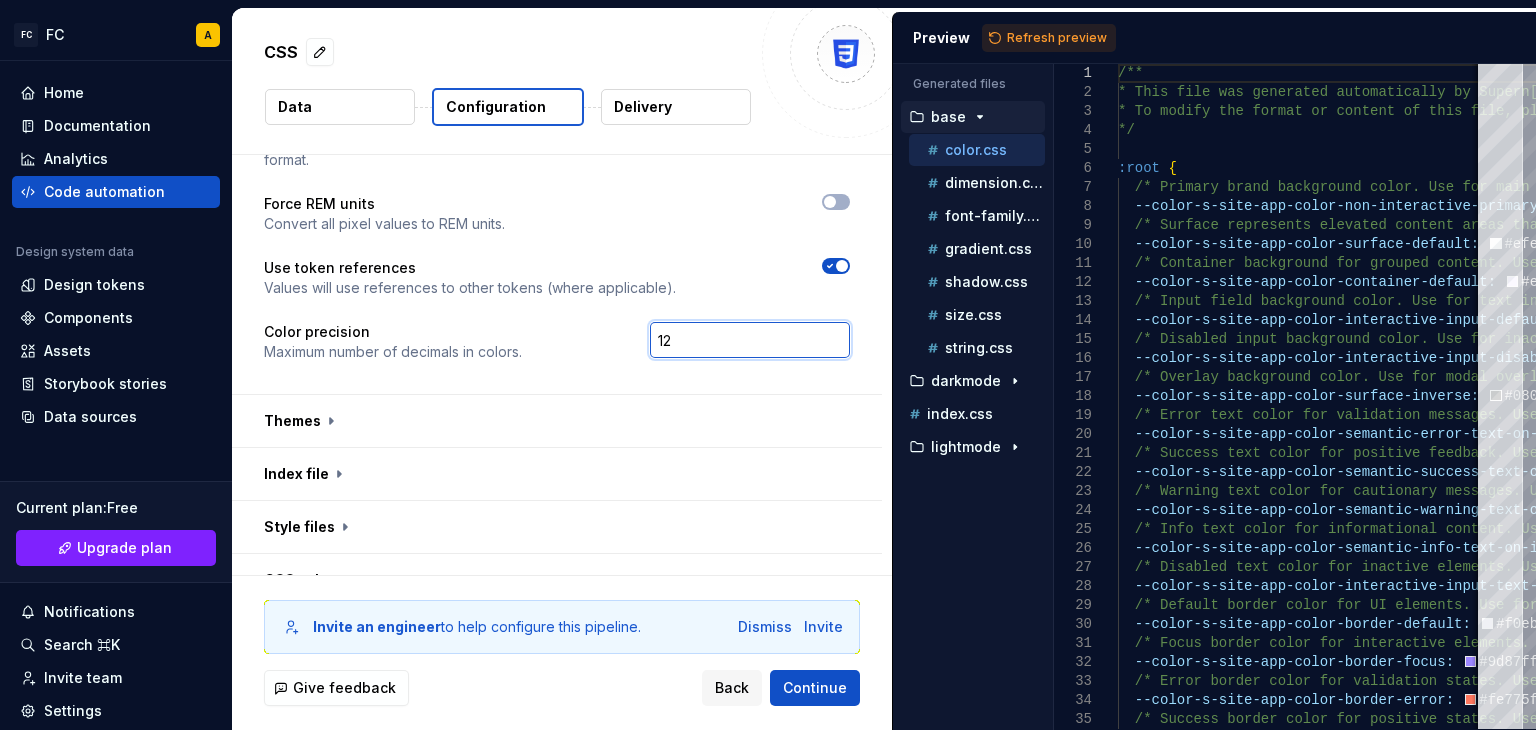 click on "12" at bounding box center (750, 340) 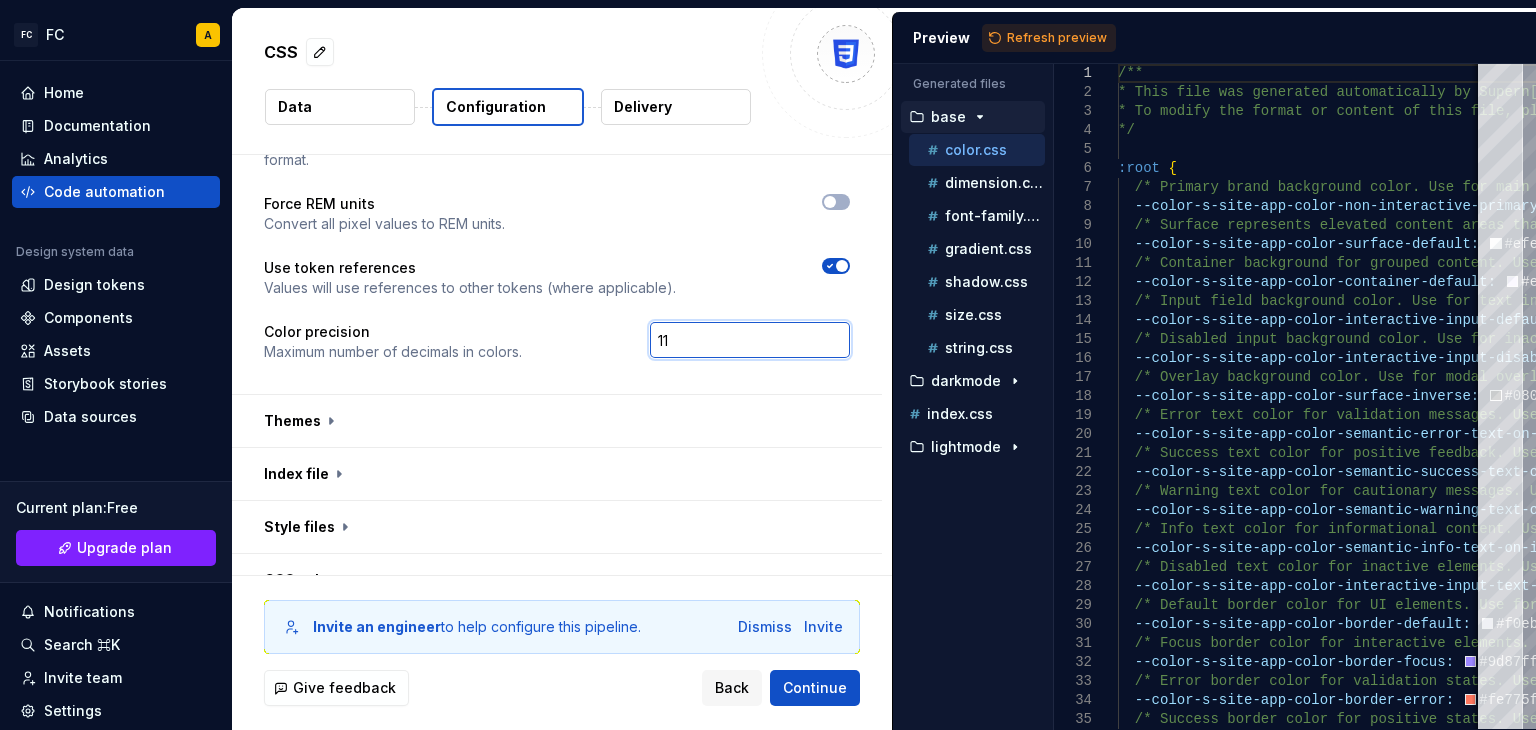 click on "11" at bounding box center (750, 340) 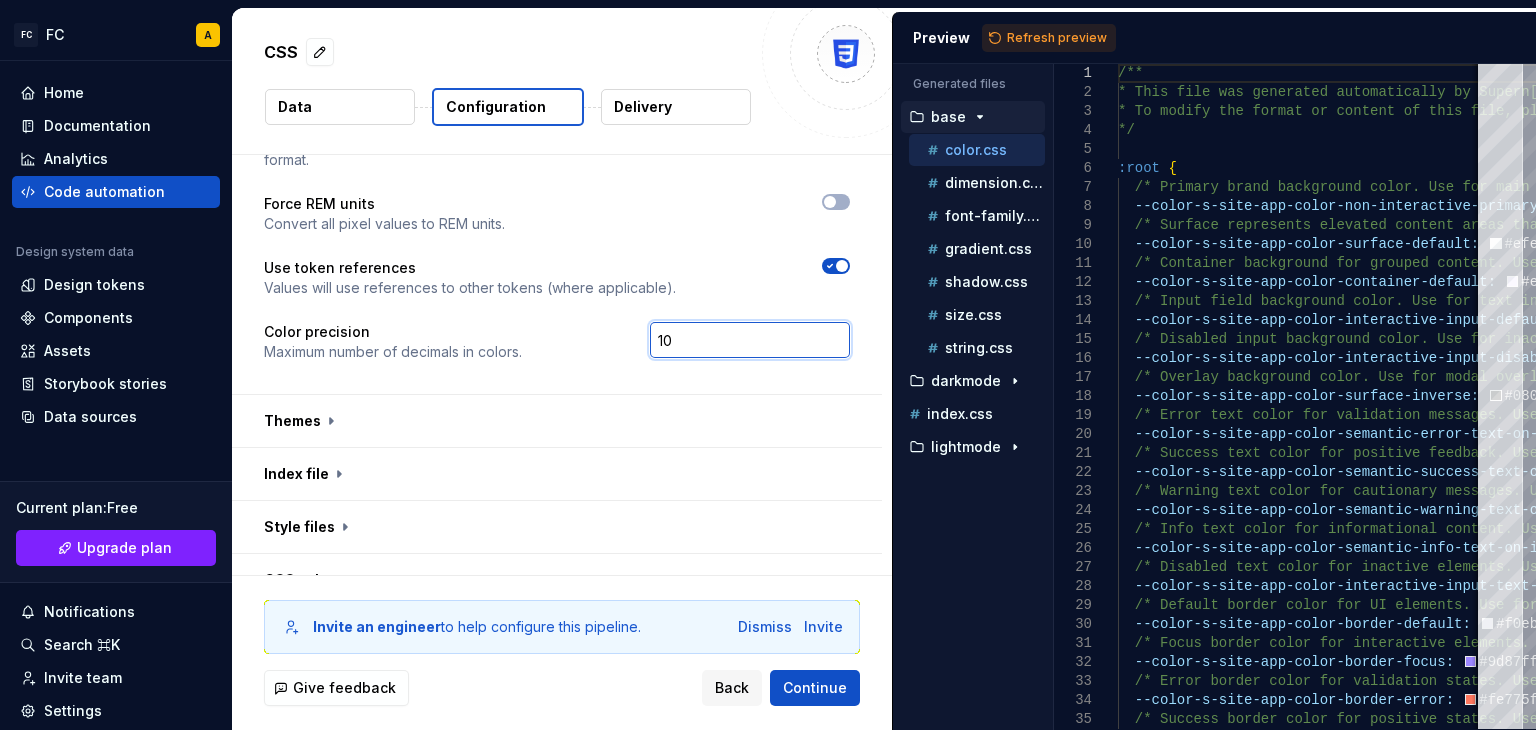 click on "10" at bounding box center [750, 340] 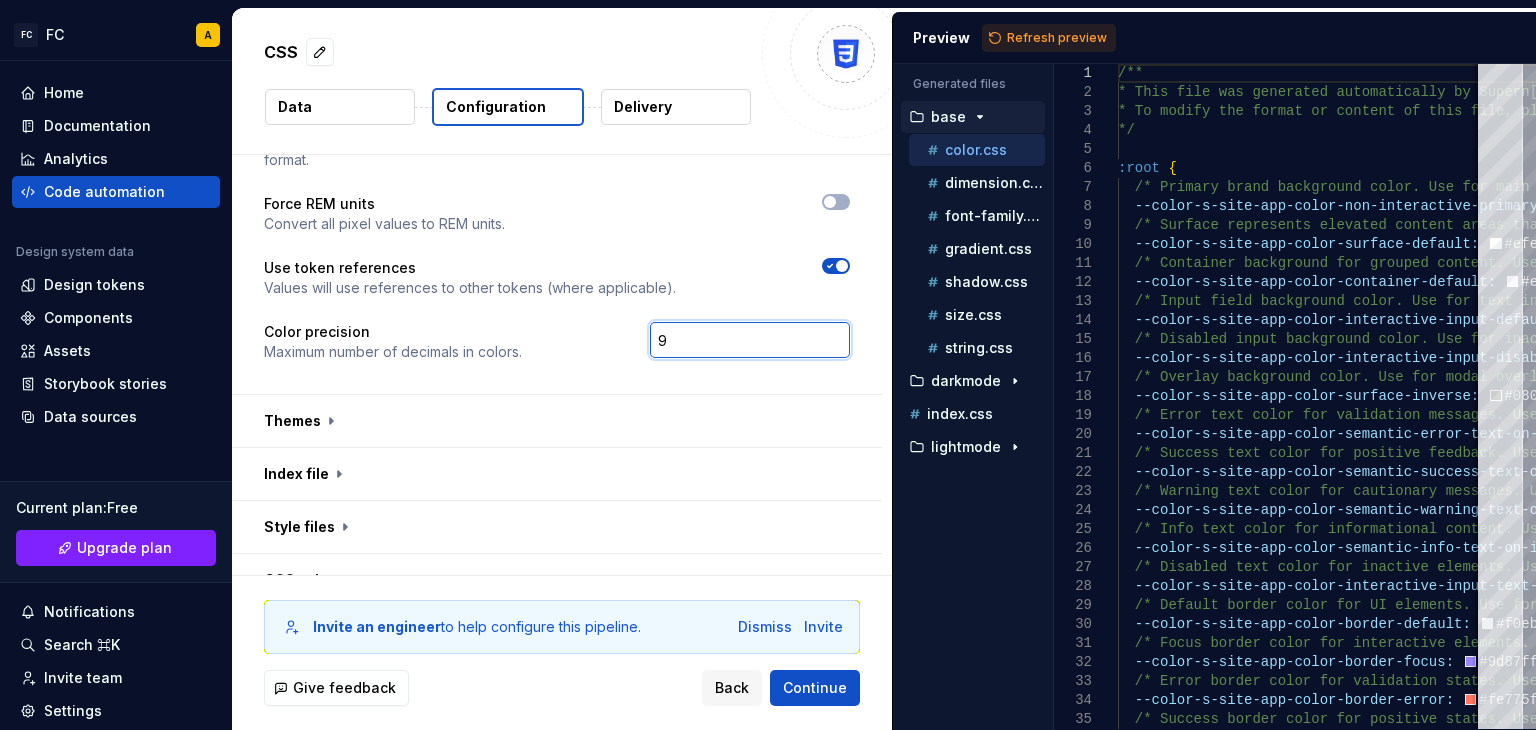 click on "9" at bounding box center (750, 340) 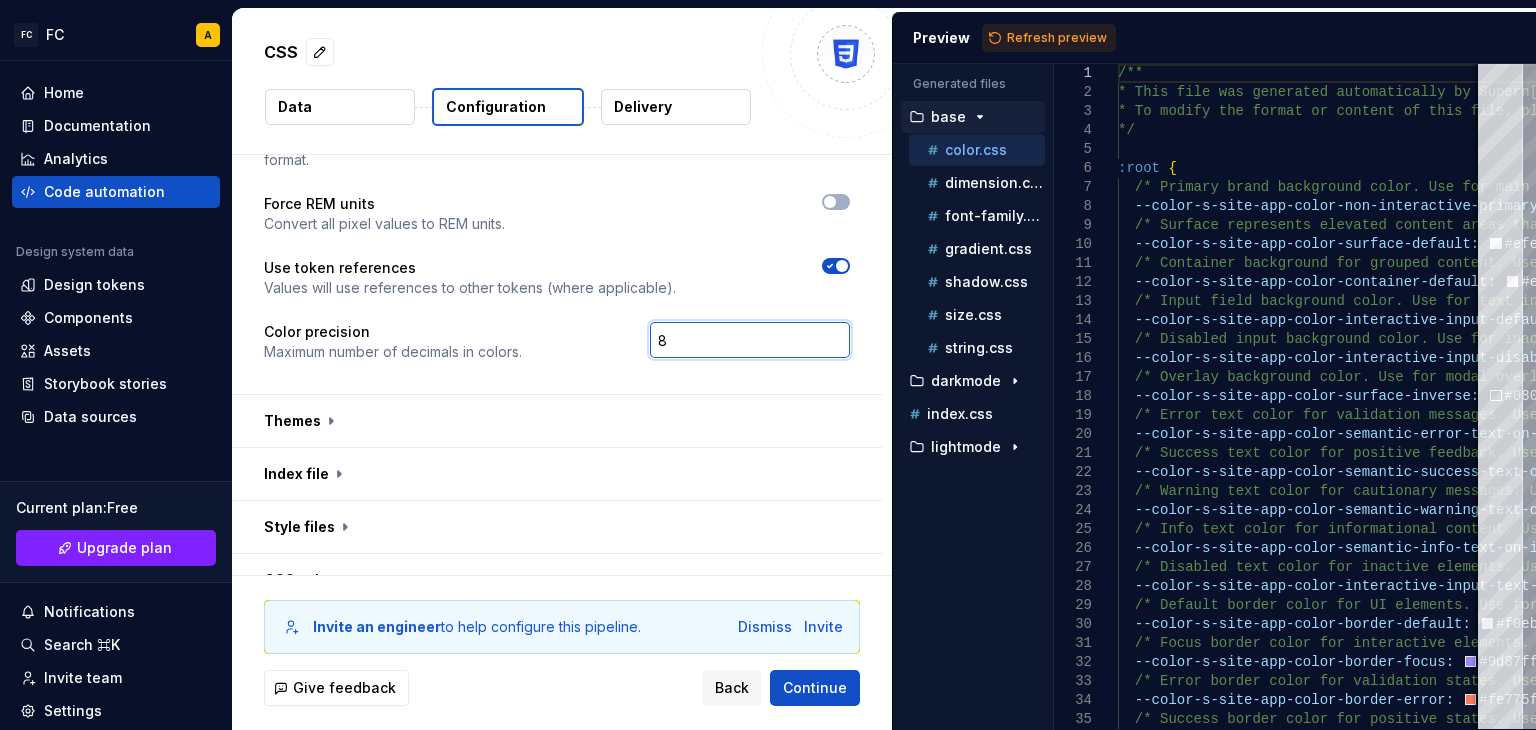 click on "8" at bounding box center (750, 340) 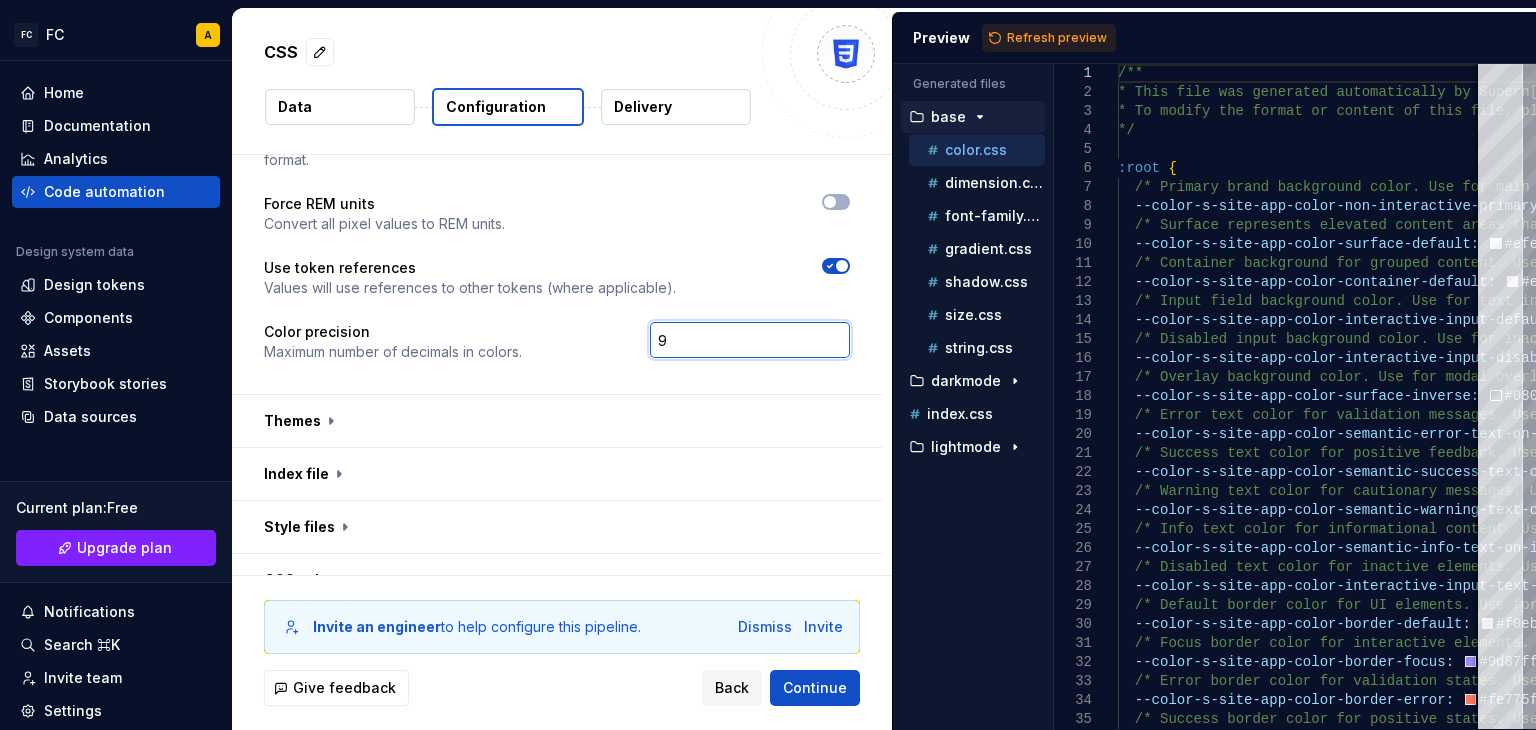 type on "9" 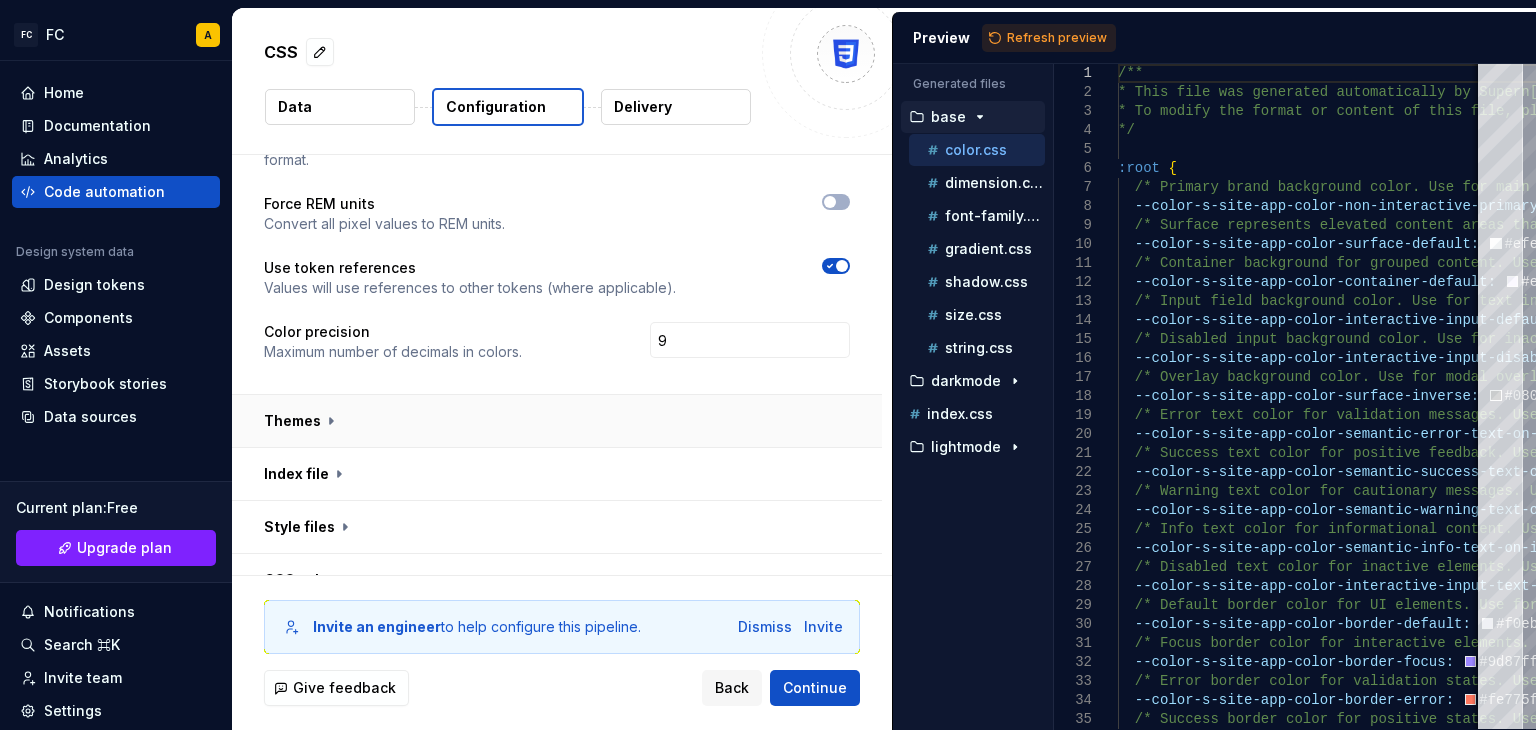 click at bounding box center [557, 421] 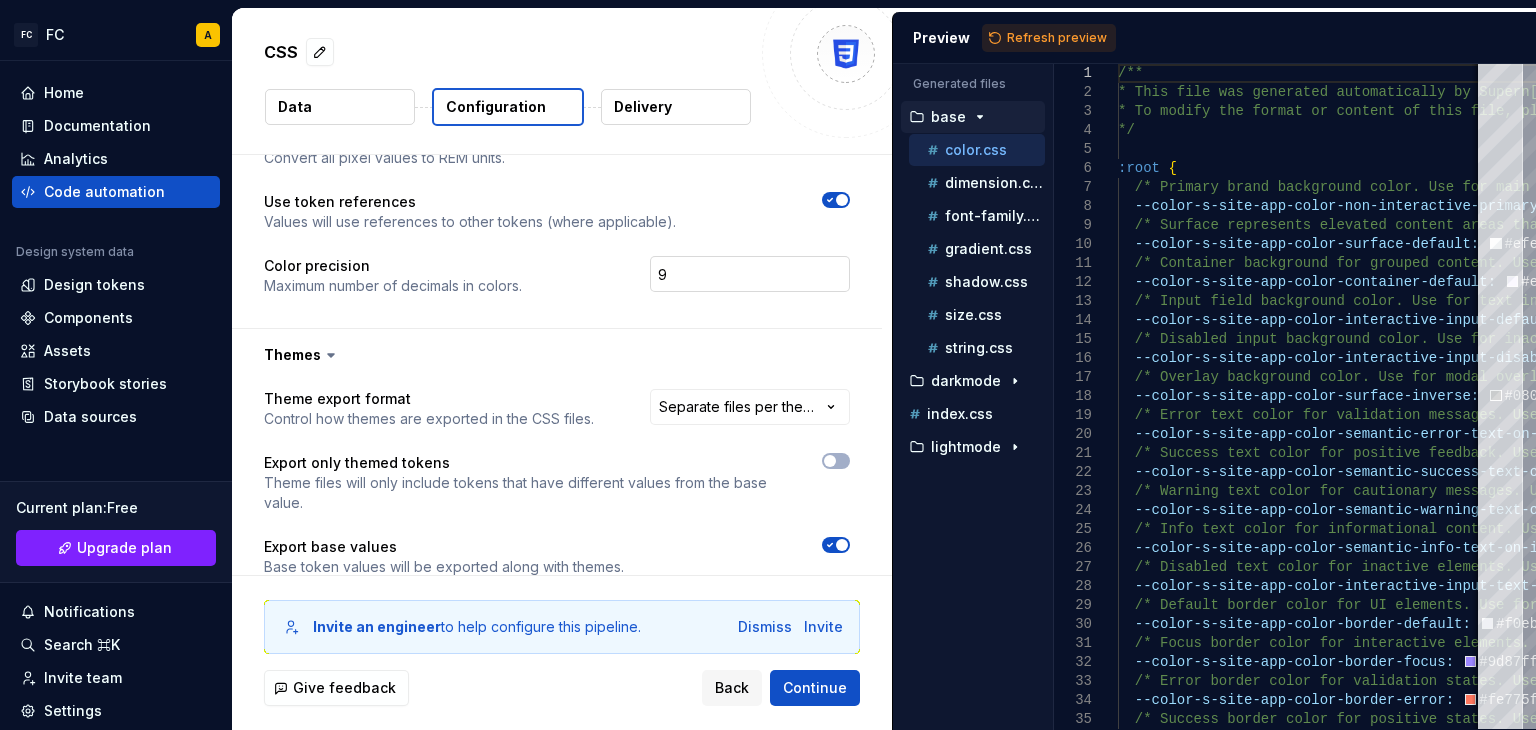 scroll, scrollTop: 1588, scrollLeft: 0, axis: vertical 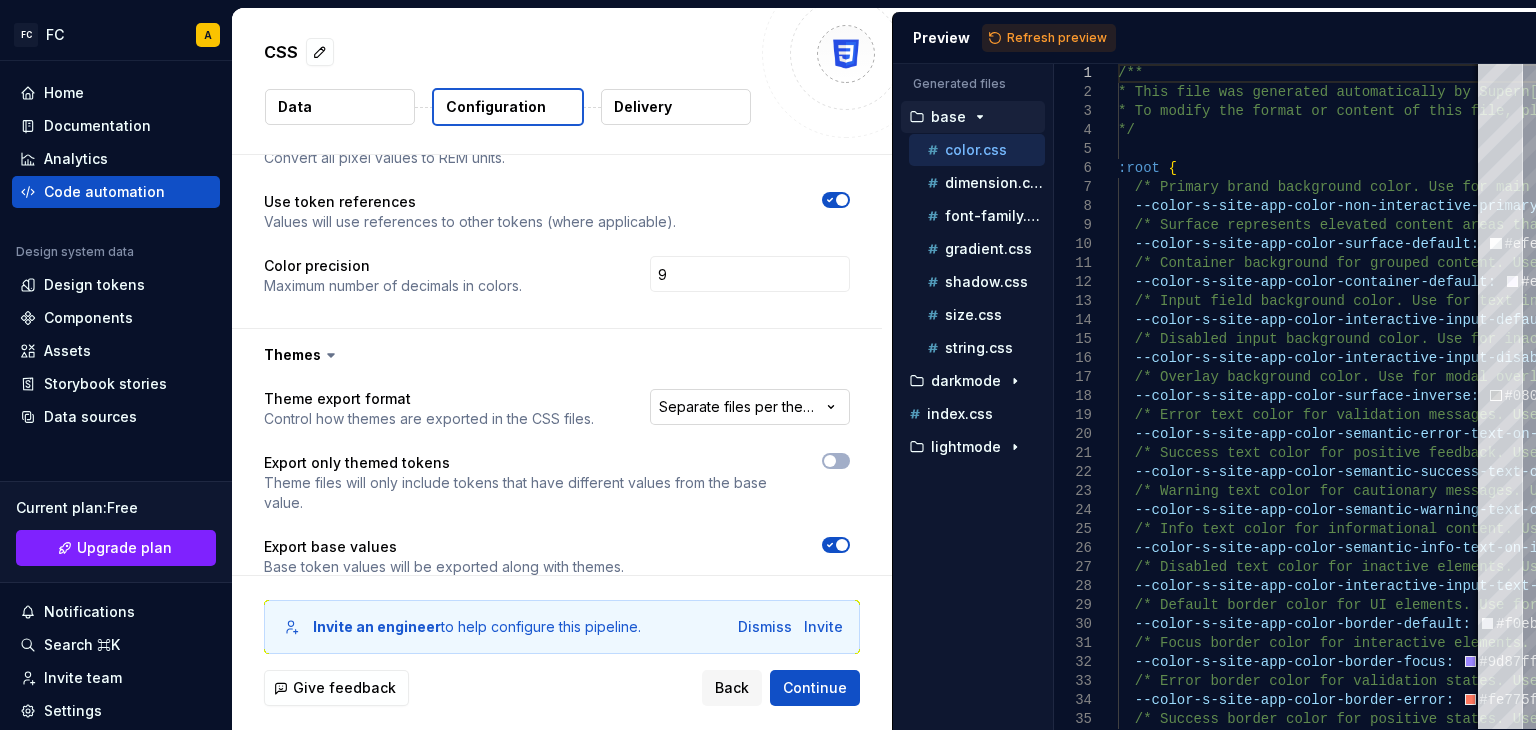 click on "**********" at bounding box center [768, 365] 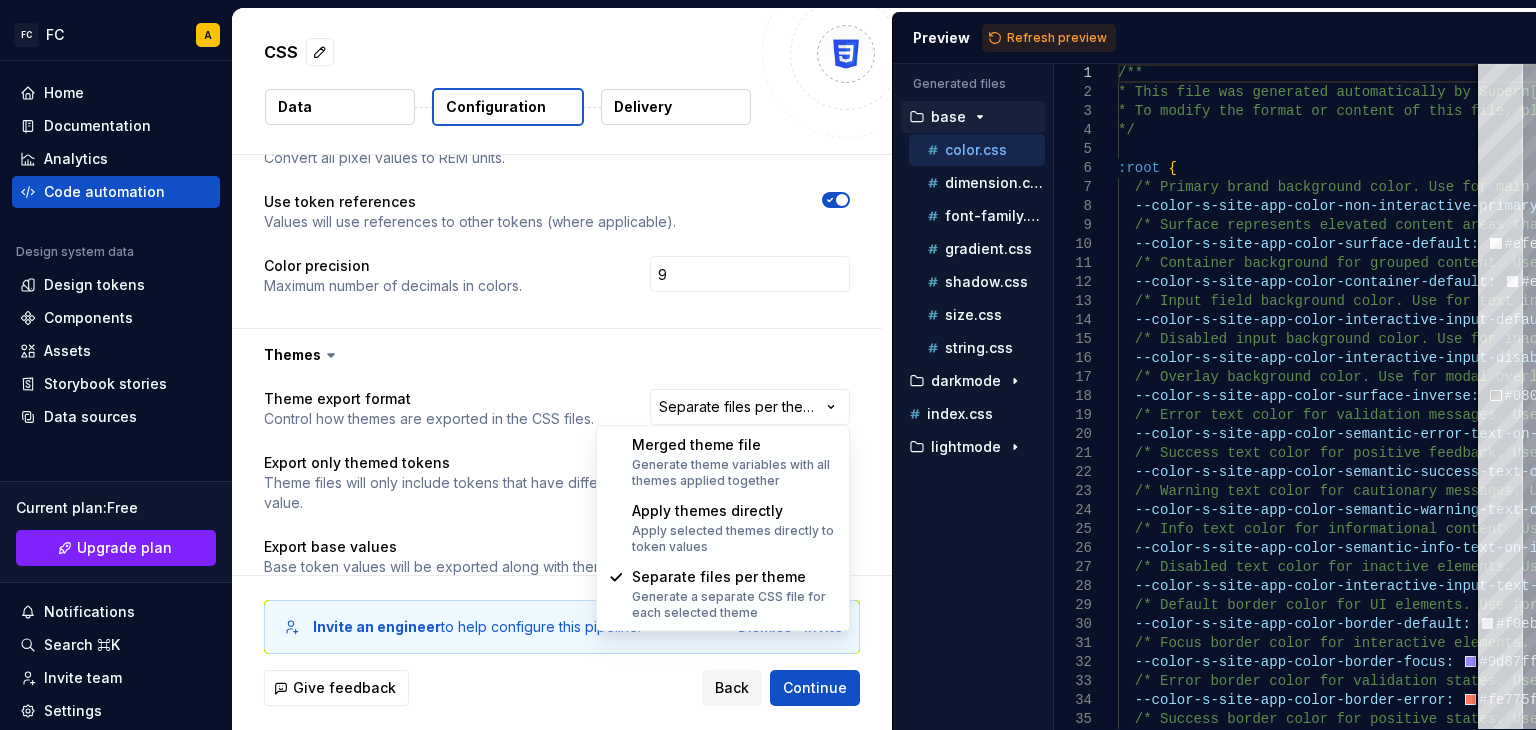 select on "**********" 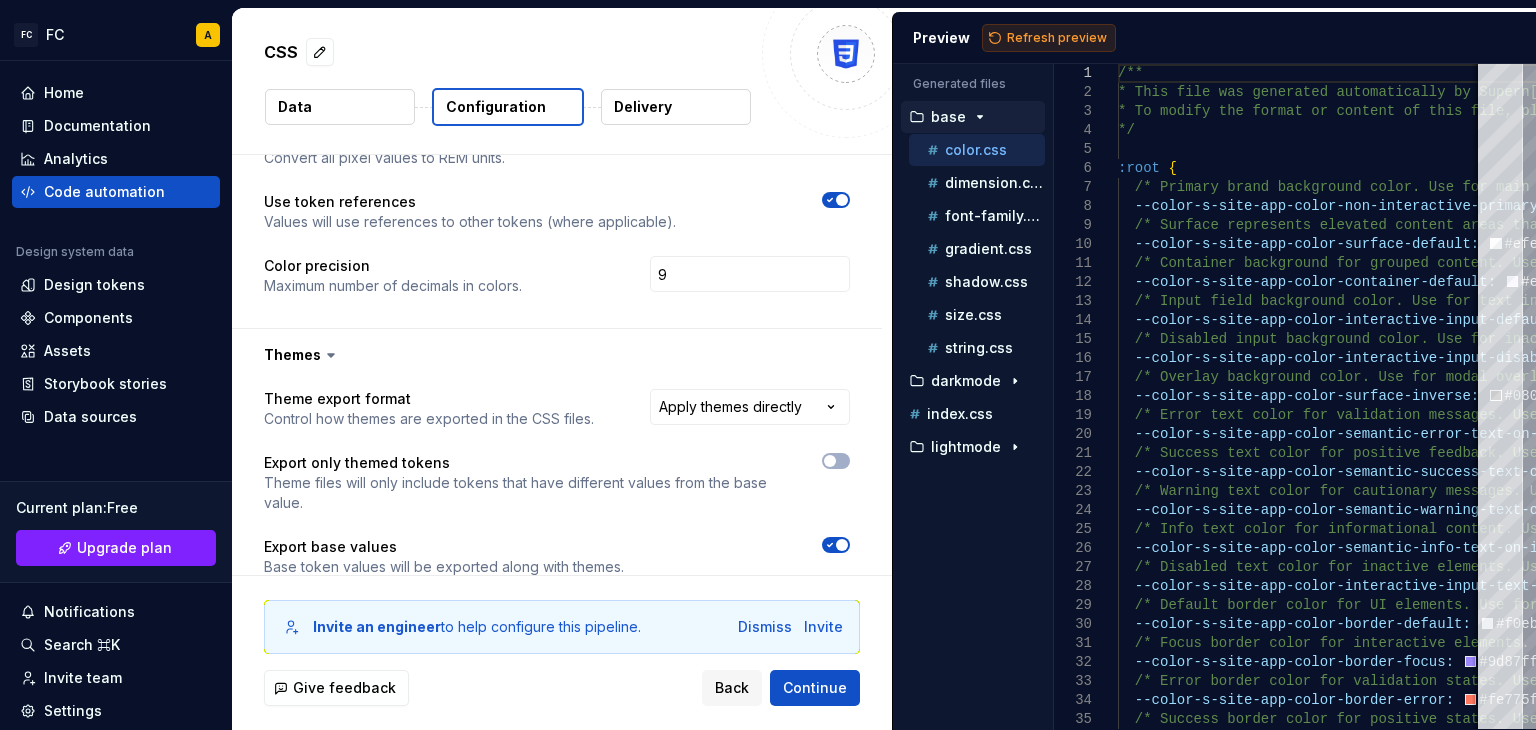 click on "Refresh preview" at bounding box center (1057, 38) 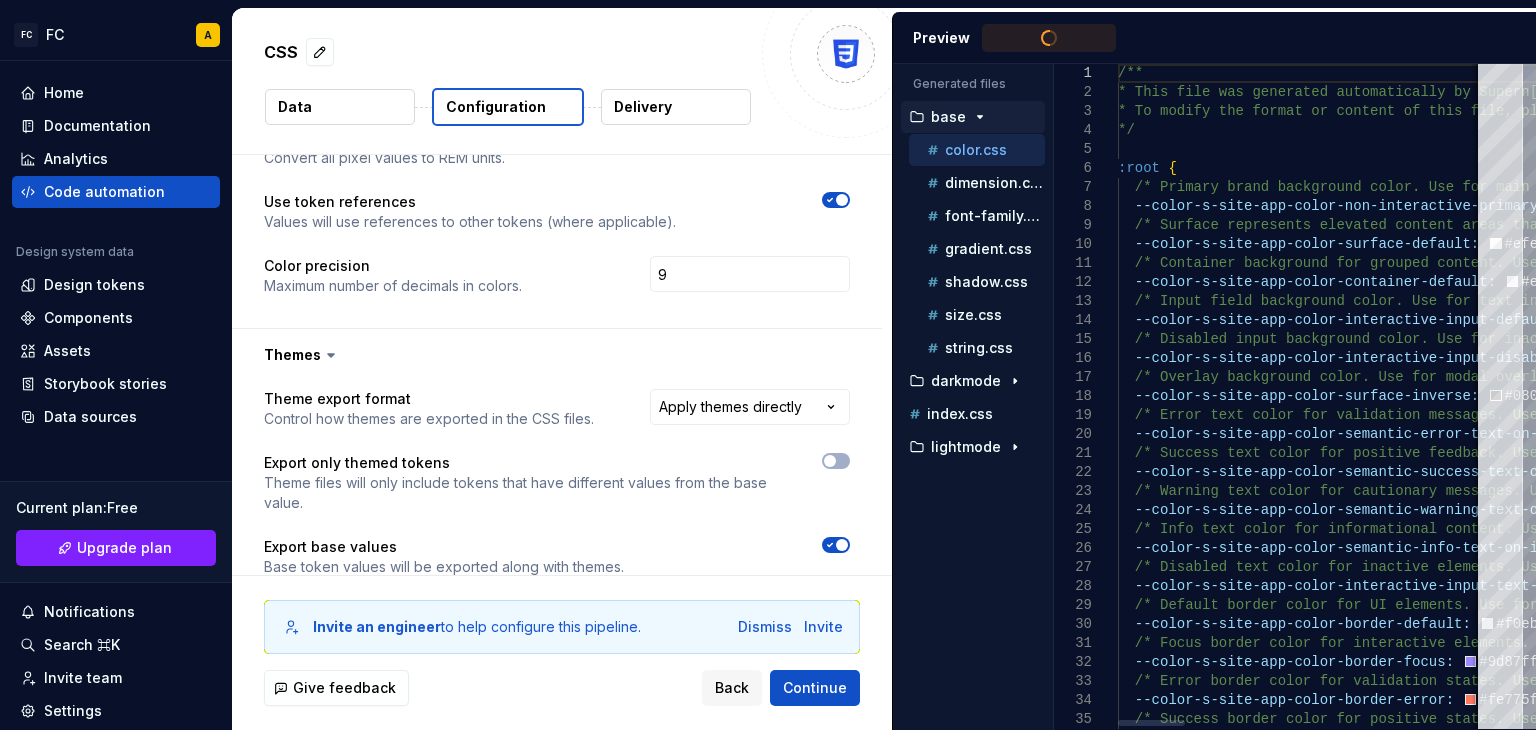 type on "**********" 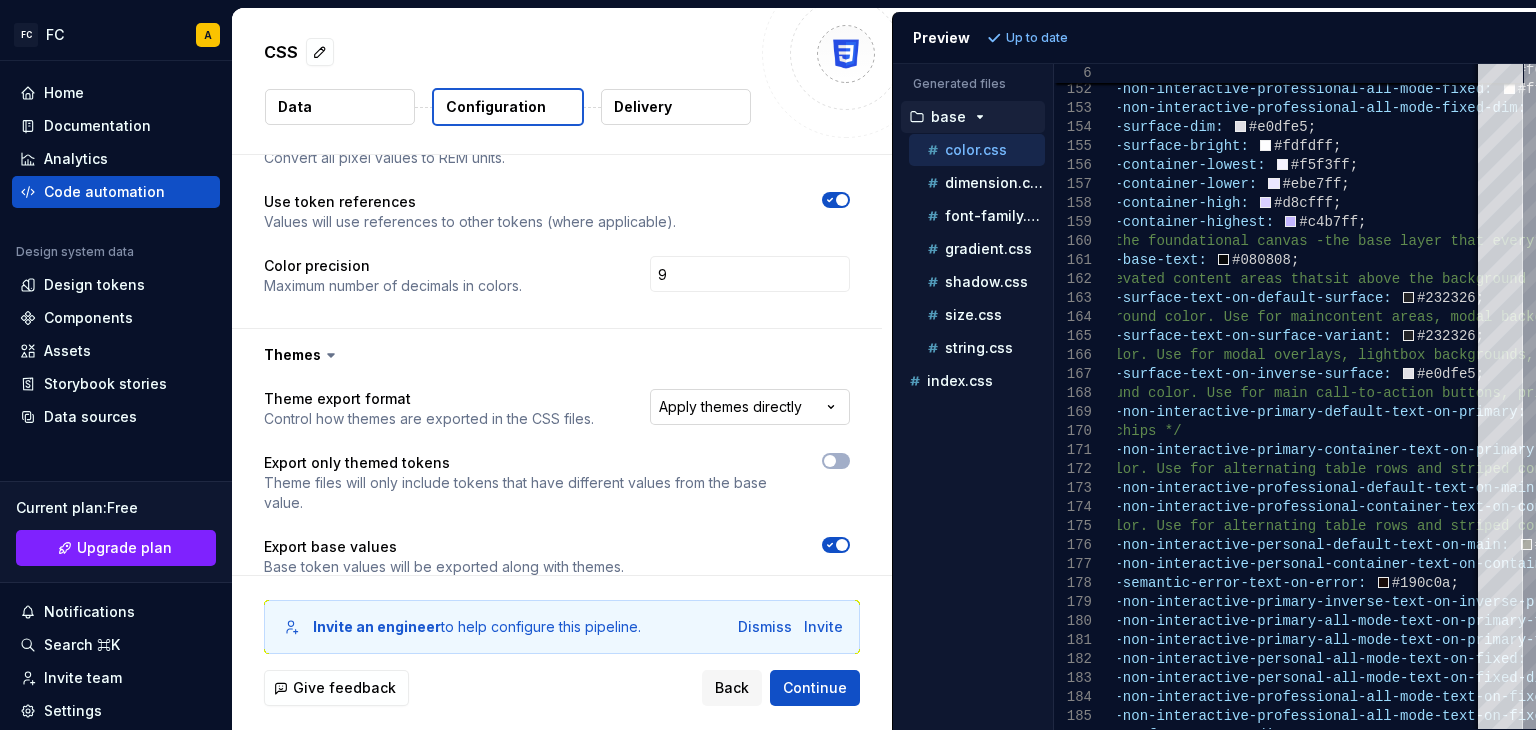 click on "**********" at bounding box center [768, 365] 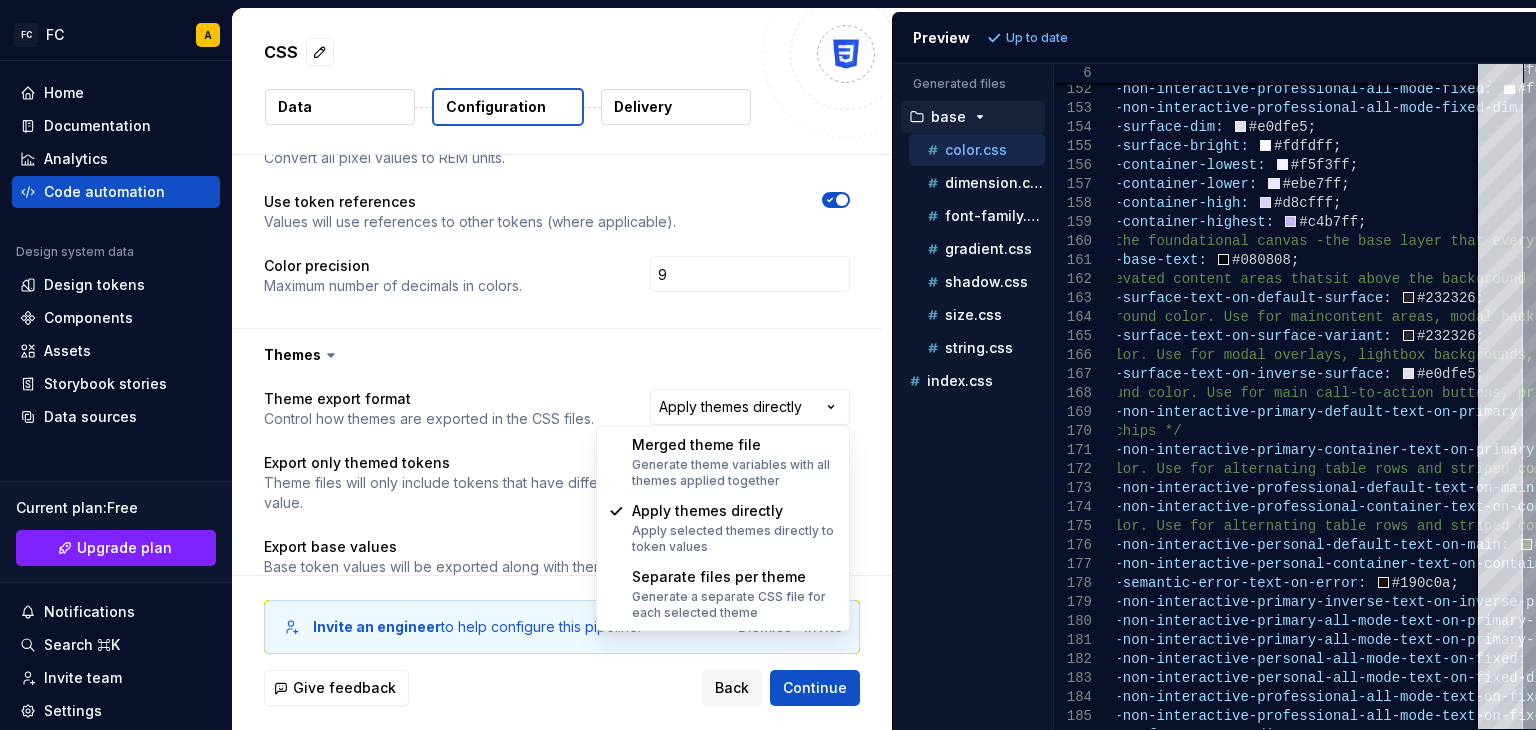select on "**********" 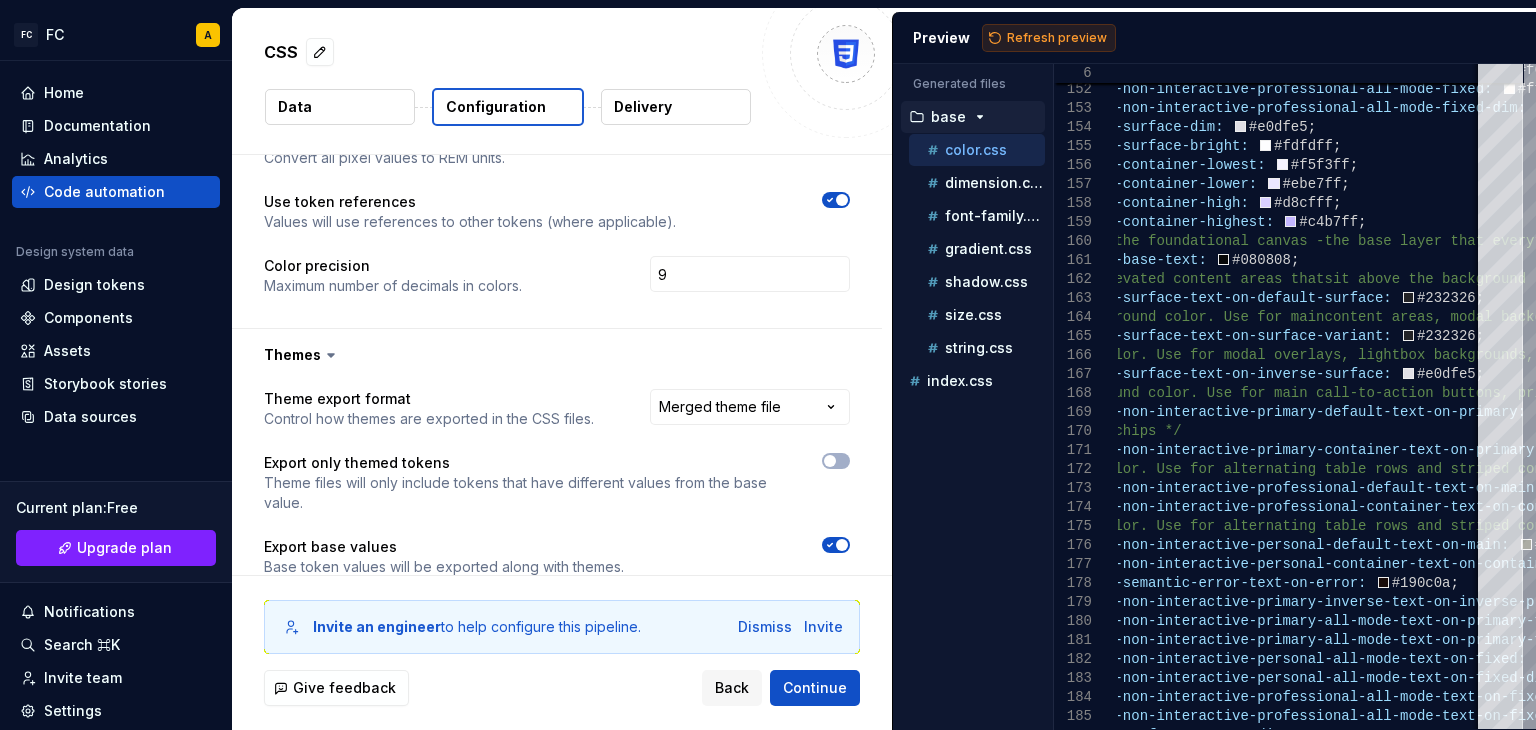click on "Refresh preview" at bounding box center (1057, 38) 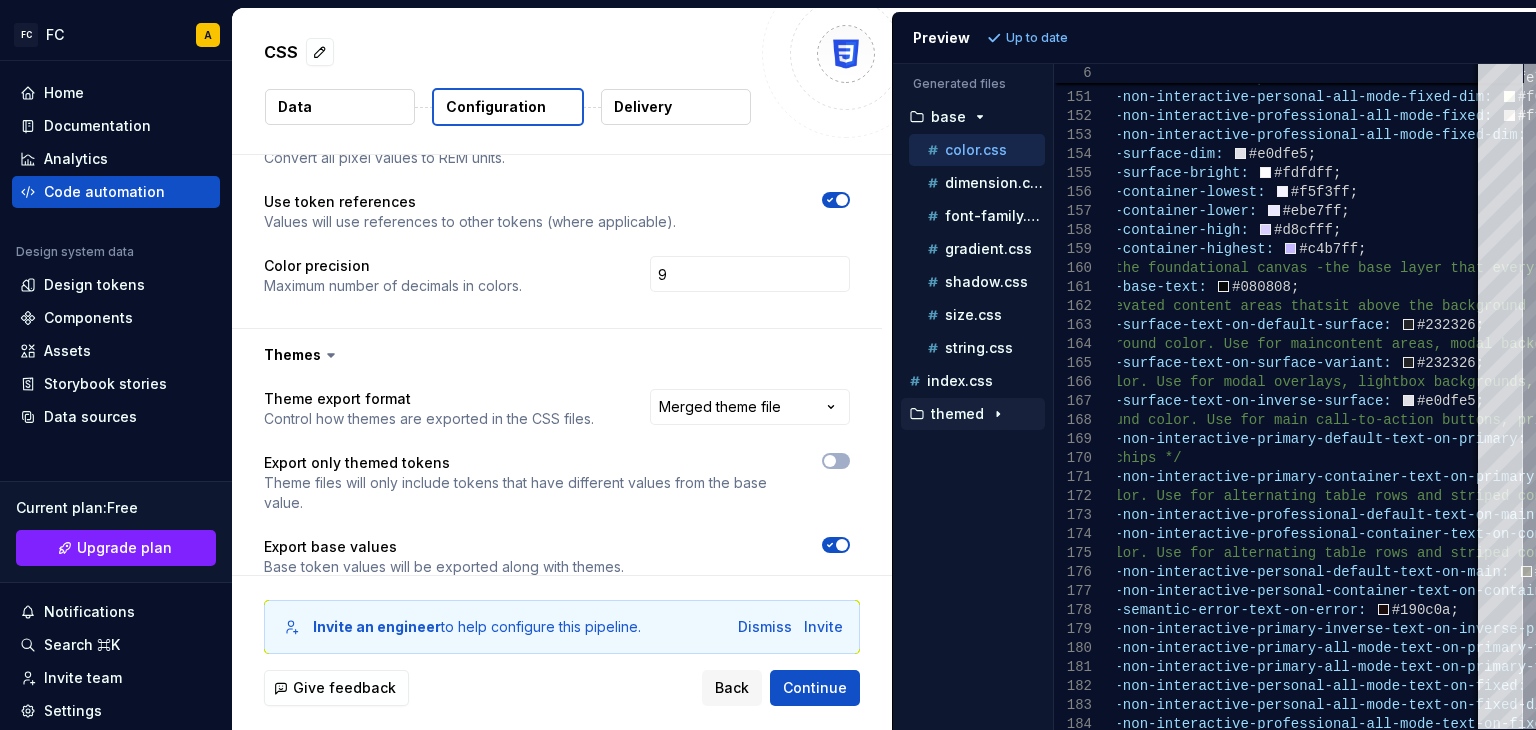click at bounding box center [998, 414] 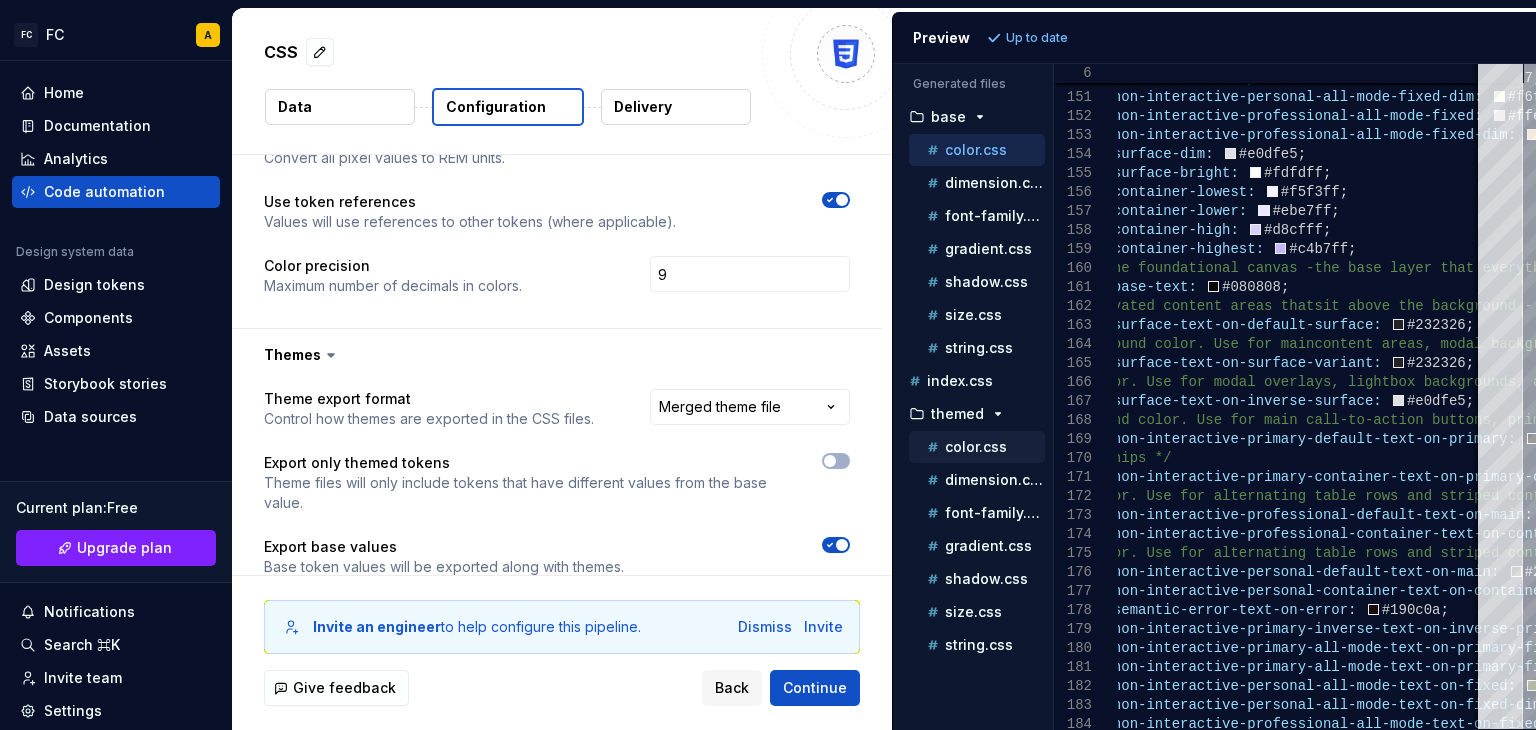 click on "color.css" at bounding box center [976, 447] 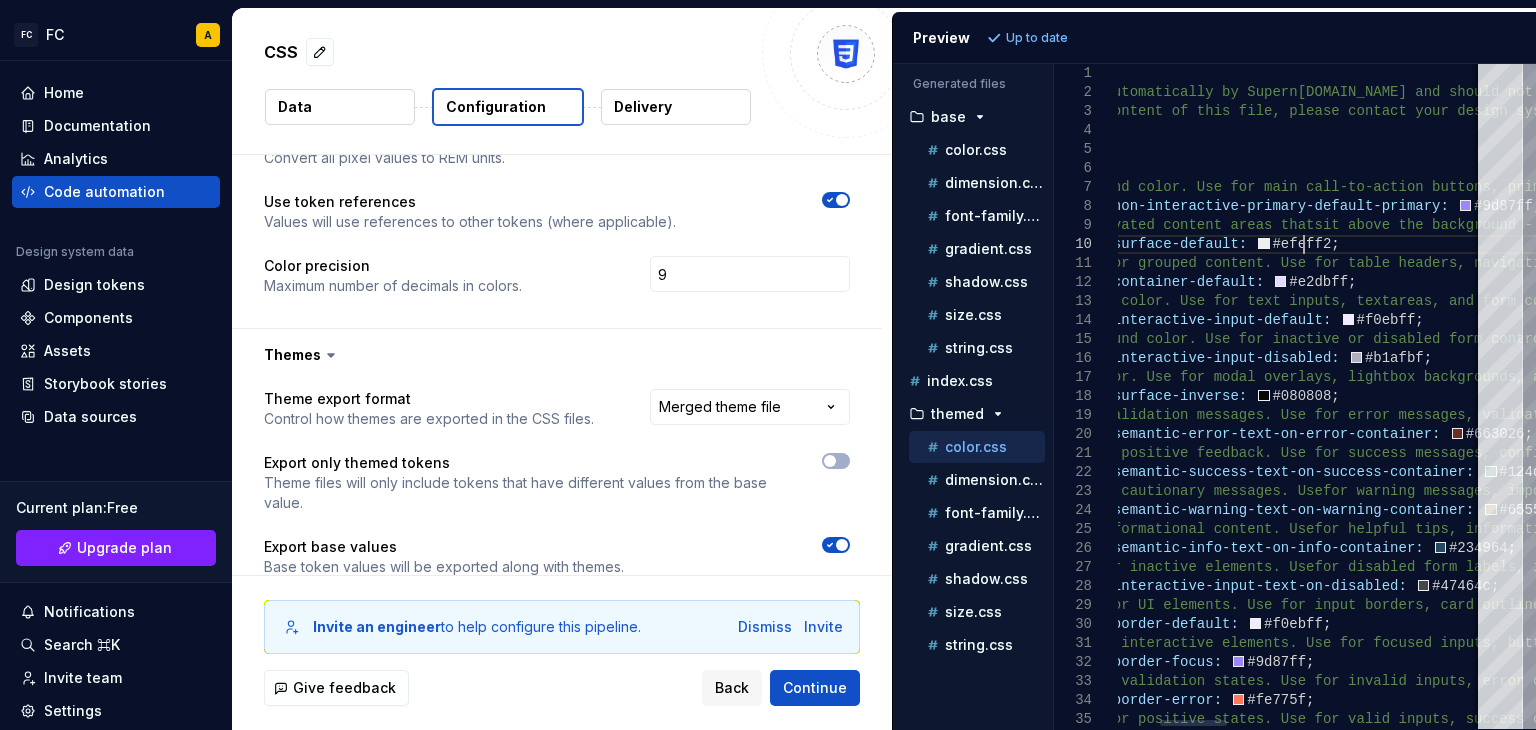 click on "*/ .theme-themed   {    /* Primary brand background color. Use for main ca ll-to-action buttons, primary surfaces, and brand- focused elements. When: Highlighting key actions o r brand presence. Why: Creates strong brand associ ation and visual hierarchy. */    --color-s-site-app-color-non-interactive-primary-d efault-primary:     #9d87ff ;    /* Surface represents elevated content areas that  sit above the background - like cards, panels, she ets, and containers that hold specific content */    --color-s-site-app-color-surface-default:     #efeff2 ;    /* Container background for grouped content. Use f or table headers, navigation bars, and content gro upings. When: Need to visually group related eleme nts. Why: Creates clear content hierarchy and orga nization. */    --color-s-site-app-color-container-default:     #e2dbff ;    /* Input field background color. Use for text inpu    :     #f0ebff" at bounding box center [1873, 21492] 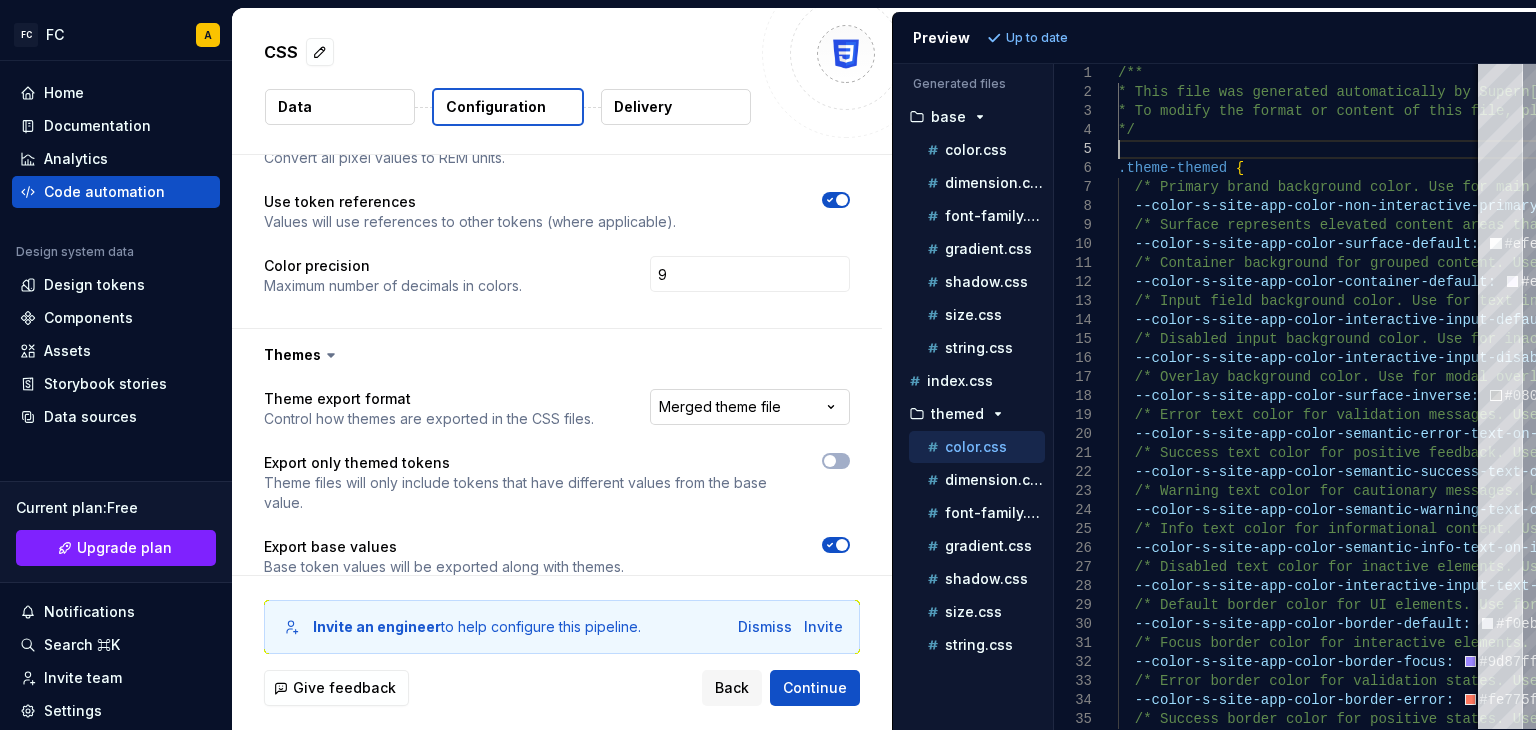 click on "**********" at bounding box center (768, 365) 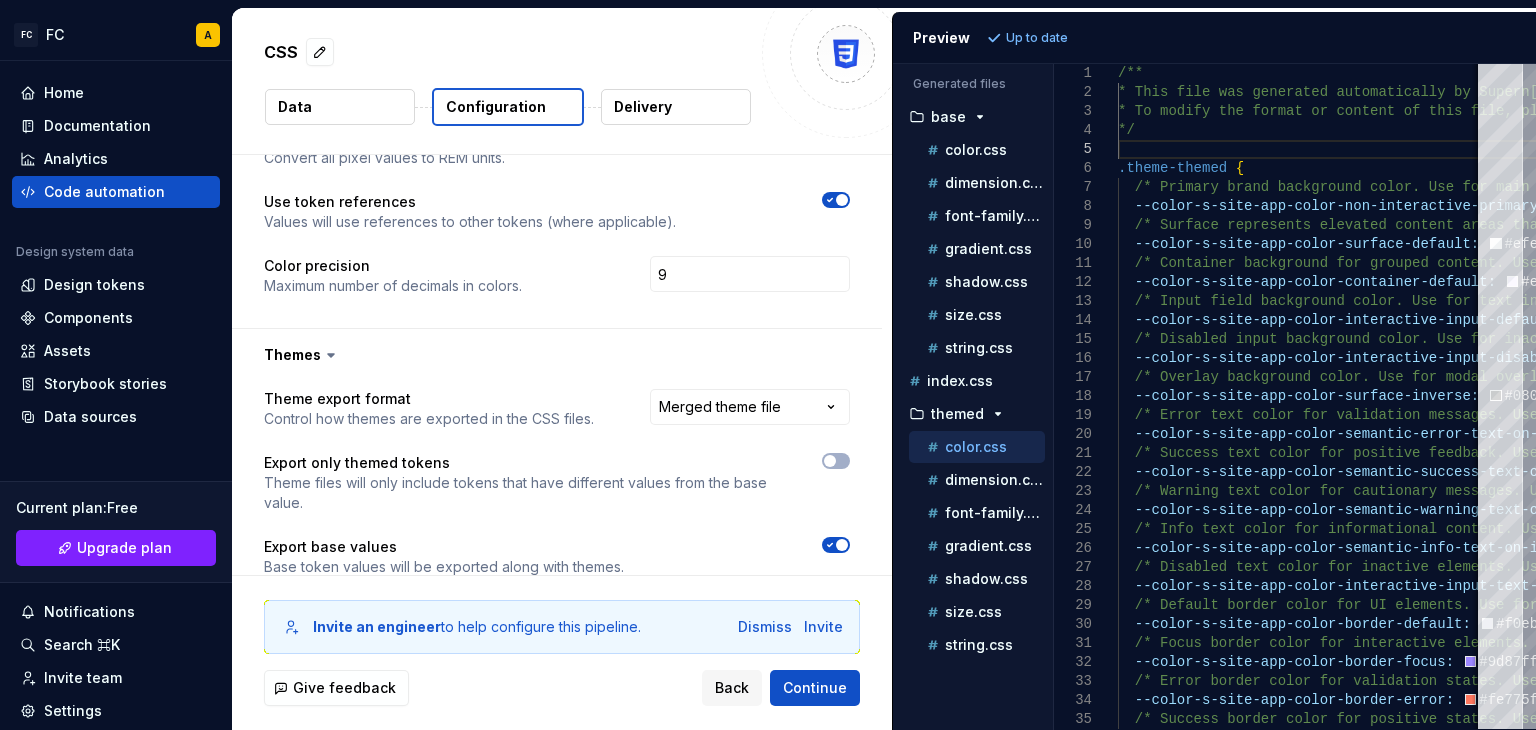 click on "**********" at bounding box center [768, 365] 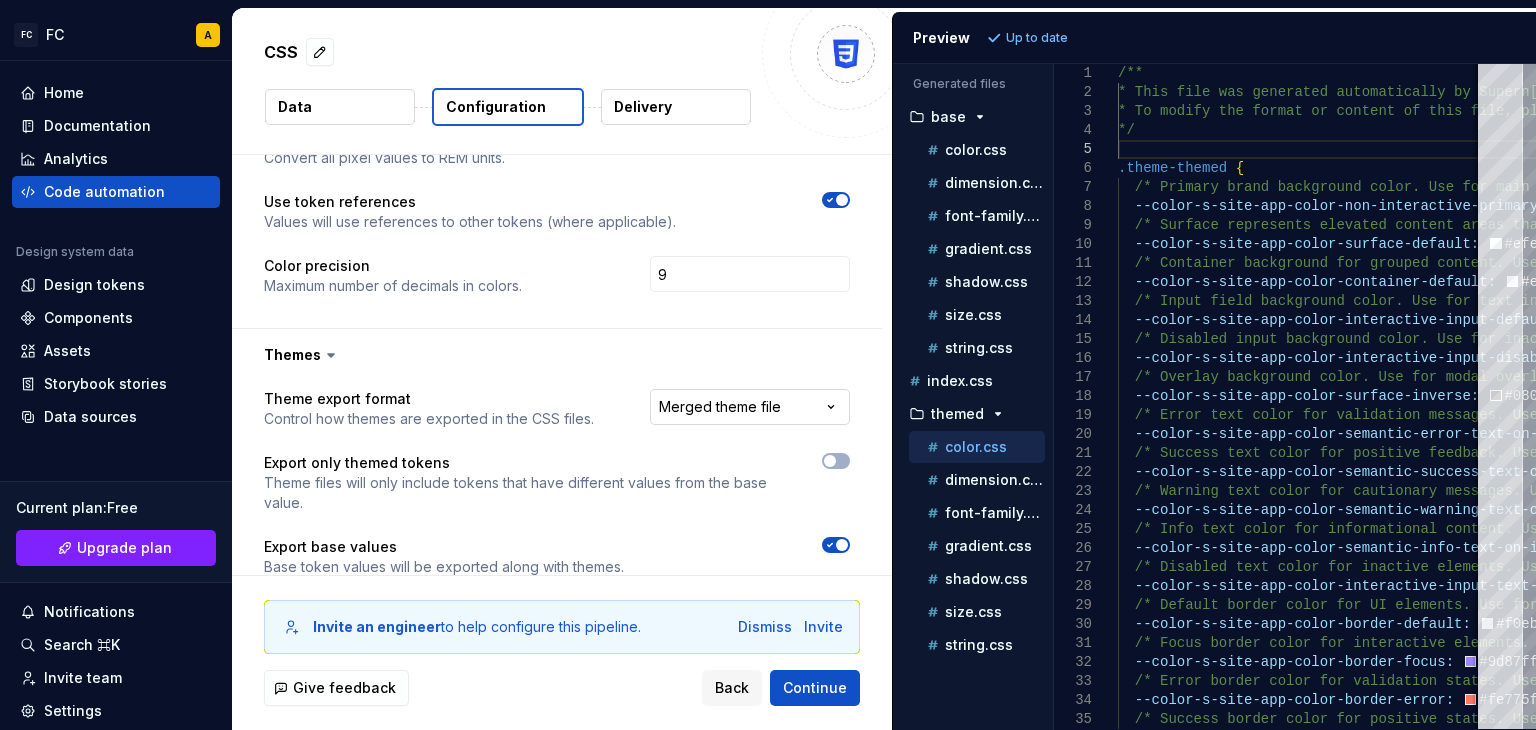 click on "**********" at bounding box center [768, 365] 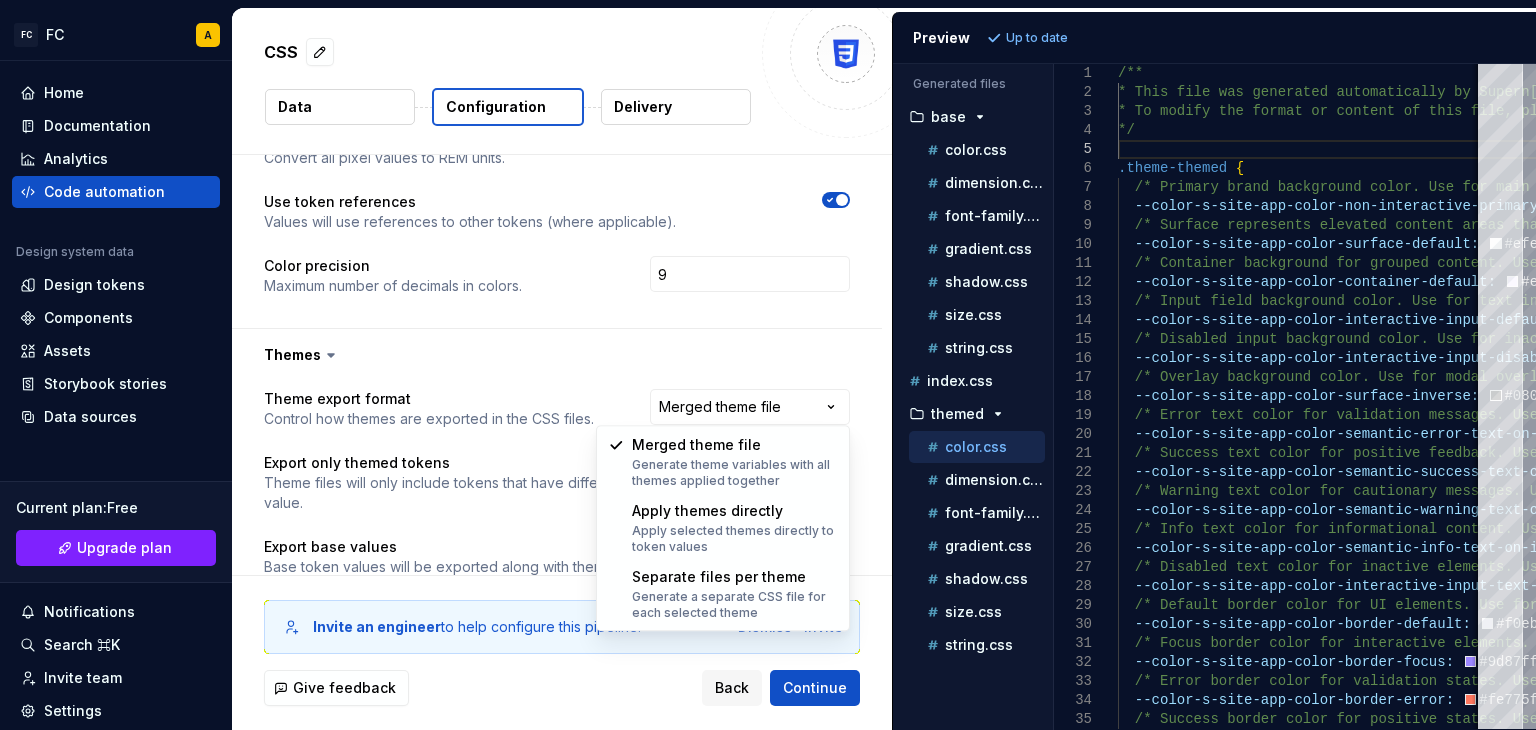select on "**********" 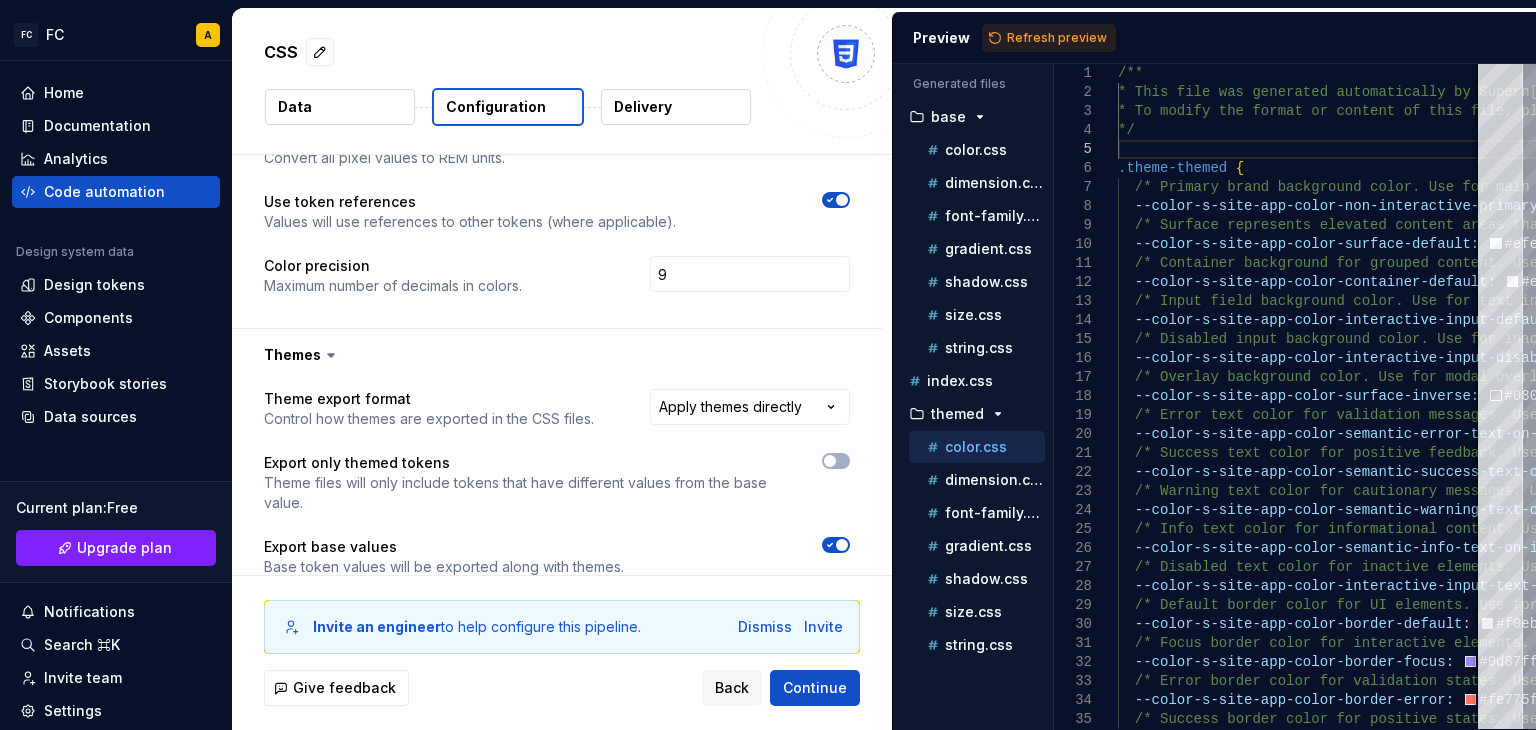 drag, startPoint x: 746, startPoint y: 535, endPoint x: 636, endPoint y: 510, distance: 112.805145 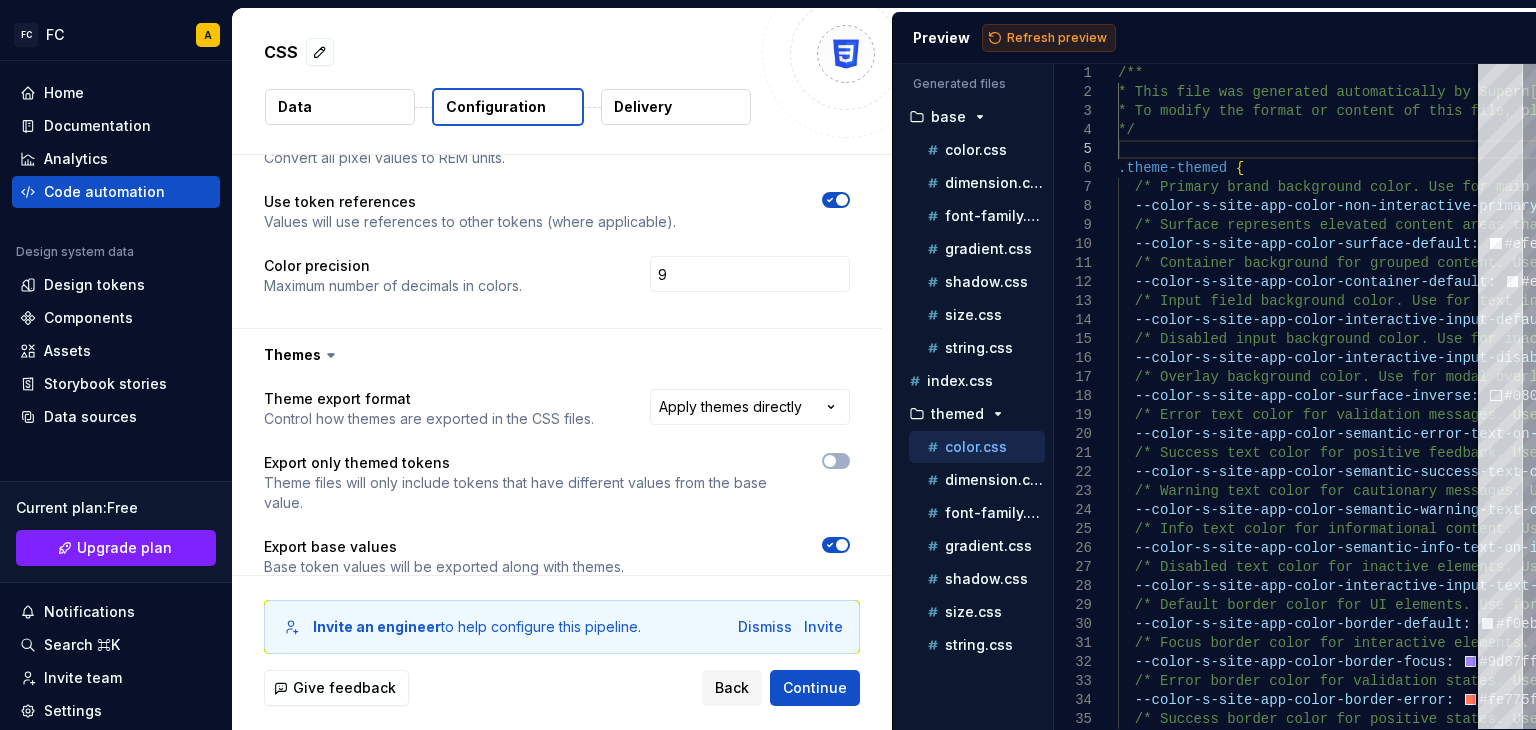 click on "Refresh preview" at bounding box center [1057, 38] 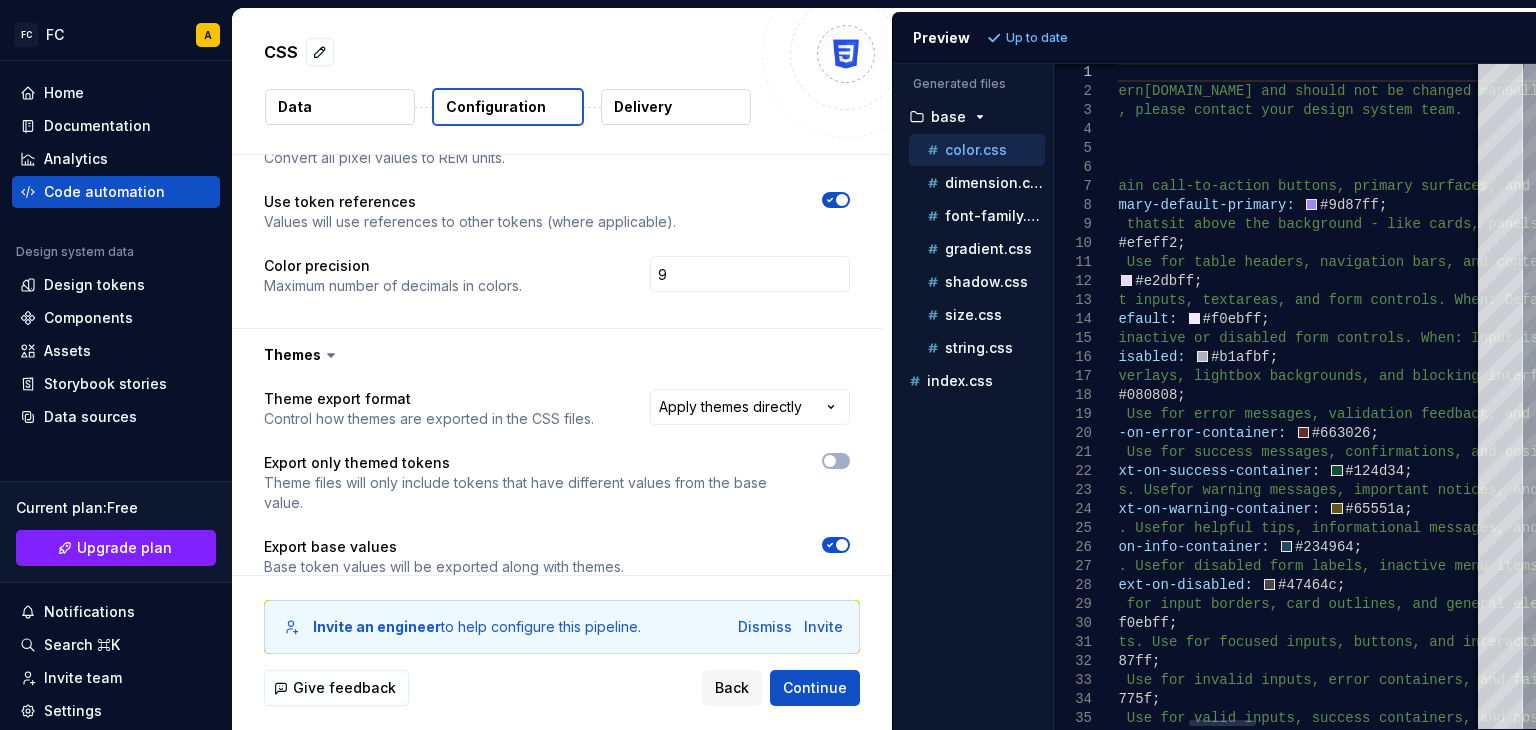 type on "**********" 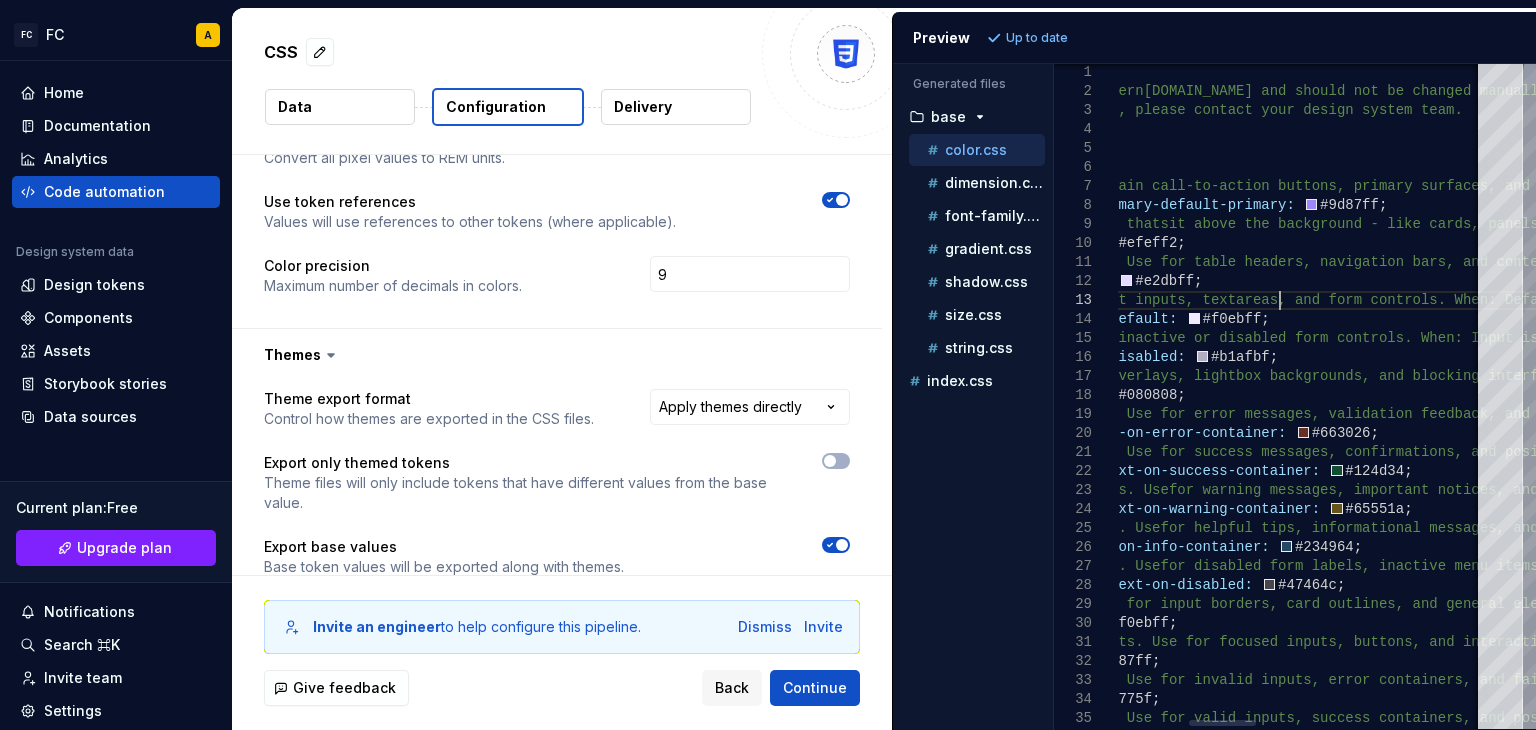 click on "/**  * This file was generated automatically by Supern [DOMAIN_NAME] and should not be changed manually.  * To modify the format or content of this file, p lease contact your design system team.   */ :root   {    /* Primary brand background color. Use for main ca ll-to-action buttons, primary surfaces, and brand- focused elements. When: Highlighting key actions o r brand presence. Why: Creates strong brand associ ation and visual hierarchy. */    --color-s-site-app-color-non-interactive-primary-d efault-primary:     #9d87ff ;    /* Surface represents elevated content areas that  sit above the background - like cards, panels, she ets, and containers that hold specific content */    --color-s-site-app-color-surface-default:     #efeff2 ;    /* Container background for grouped content. Use f or table headers, navigation bars, and content gro upings. When: Need to visually group related eleme      ;" at bounding box center [1719, 21491] 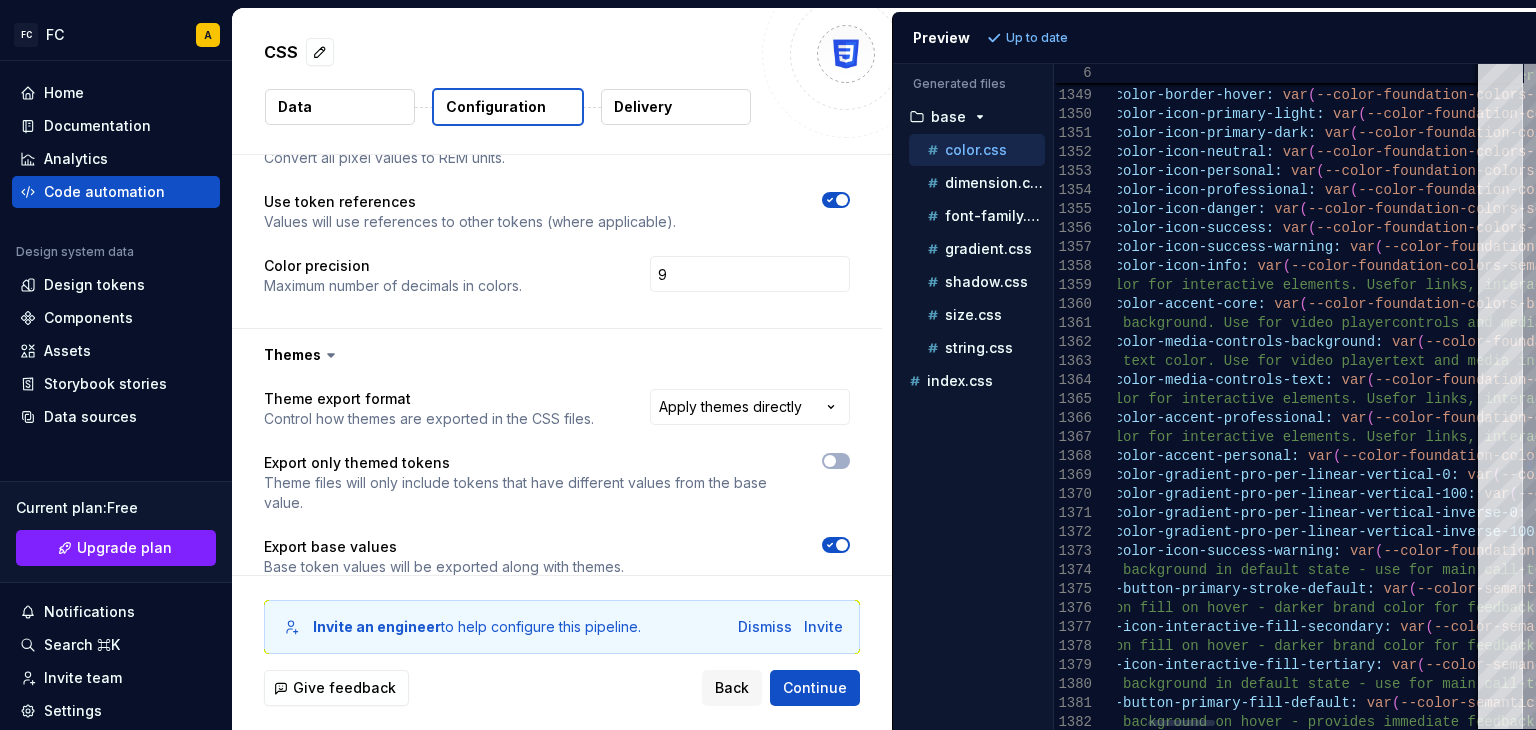 click at bounding box center [1530, 465] 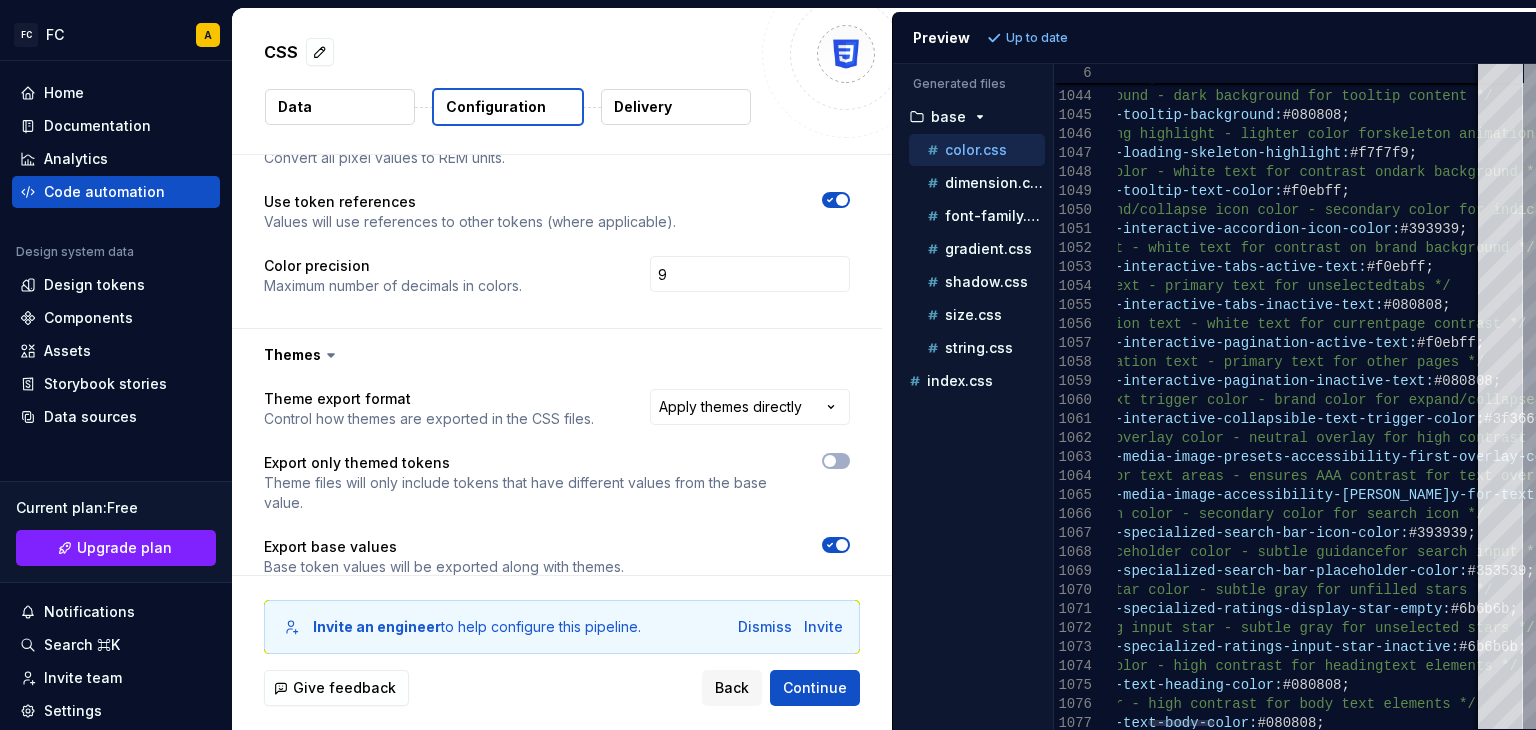 click at bounding box center [1530, 396] 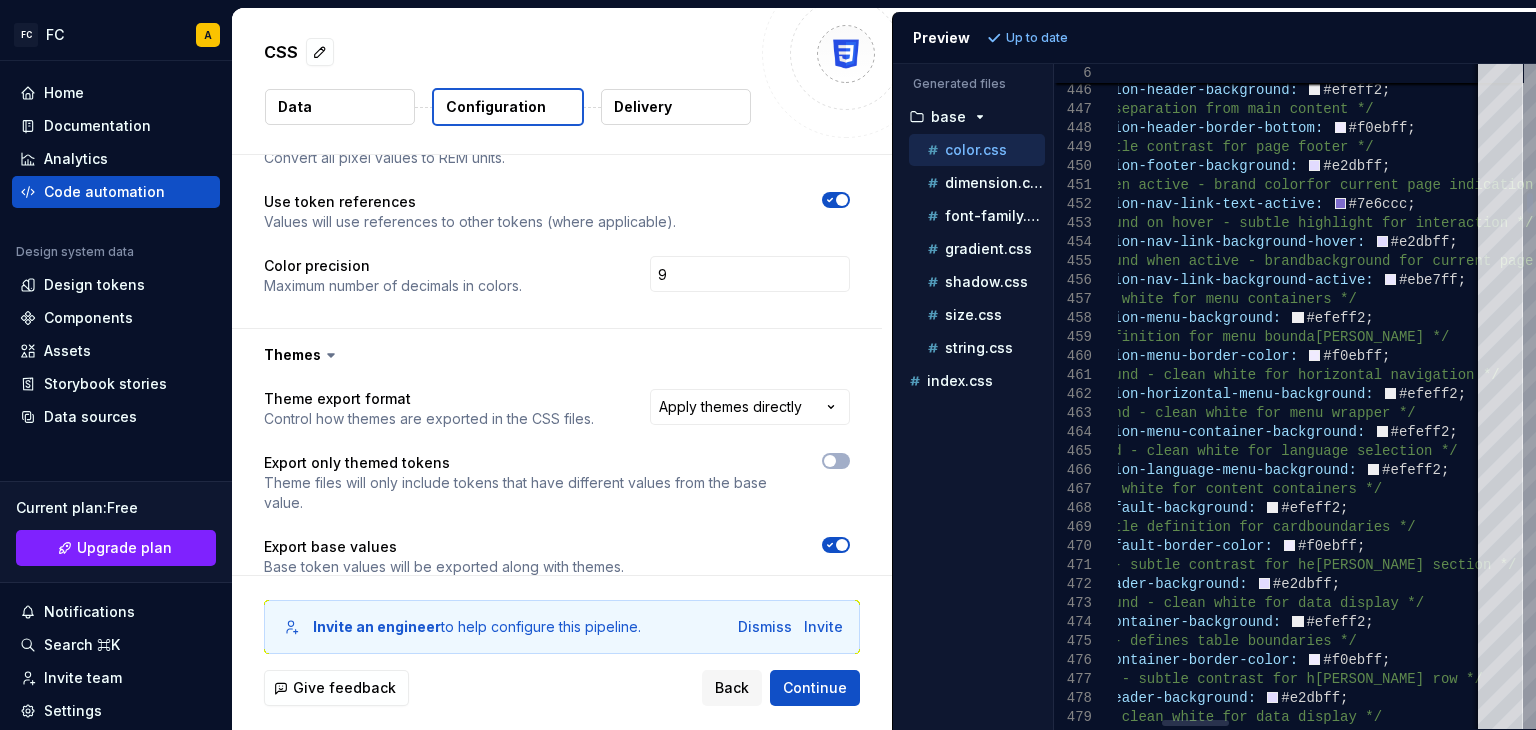 click at bounding box center [1530, 203] 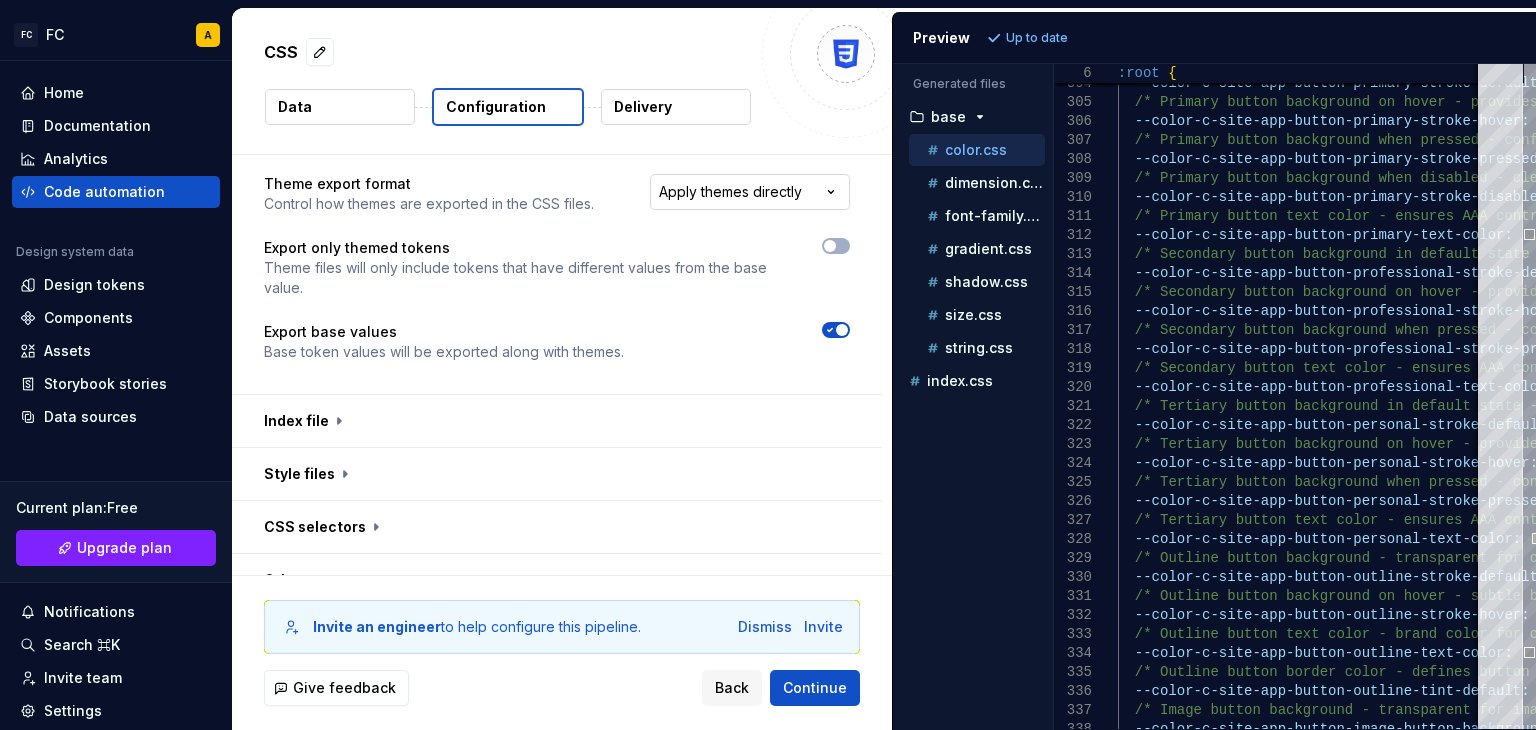 scroll, scrollTop: 1835, scrollLeft: 0, axis: vertical 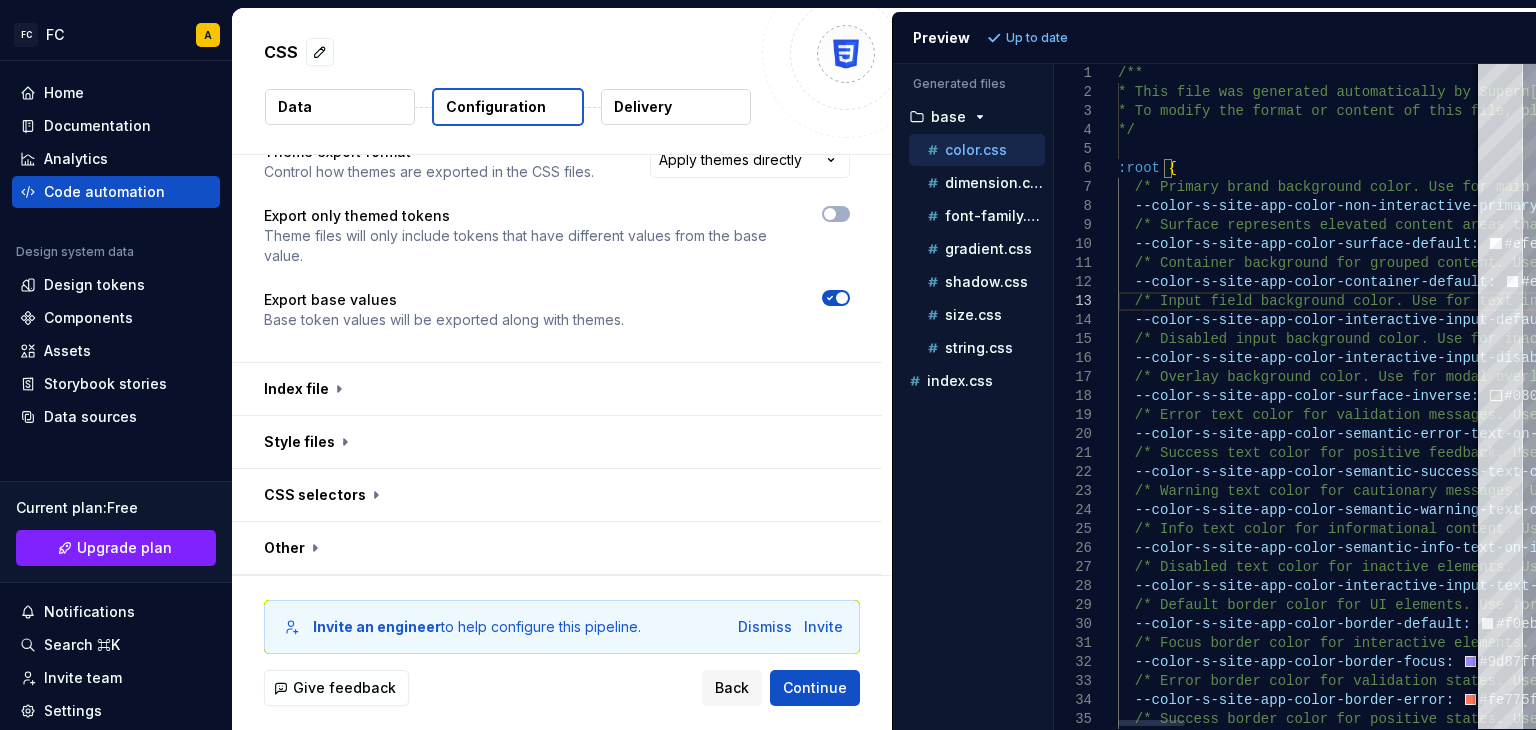 click at bounding box center [1530, 74] 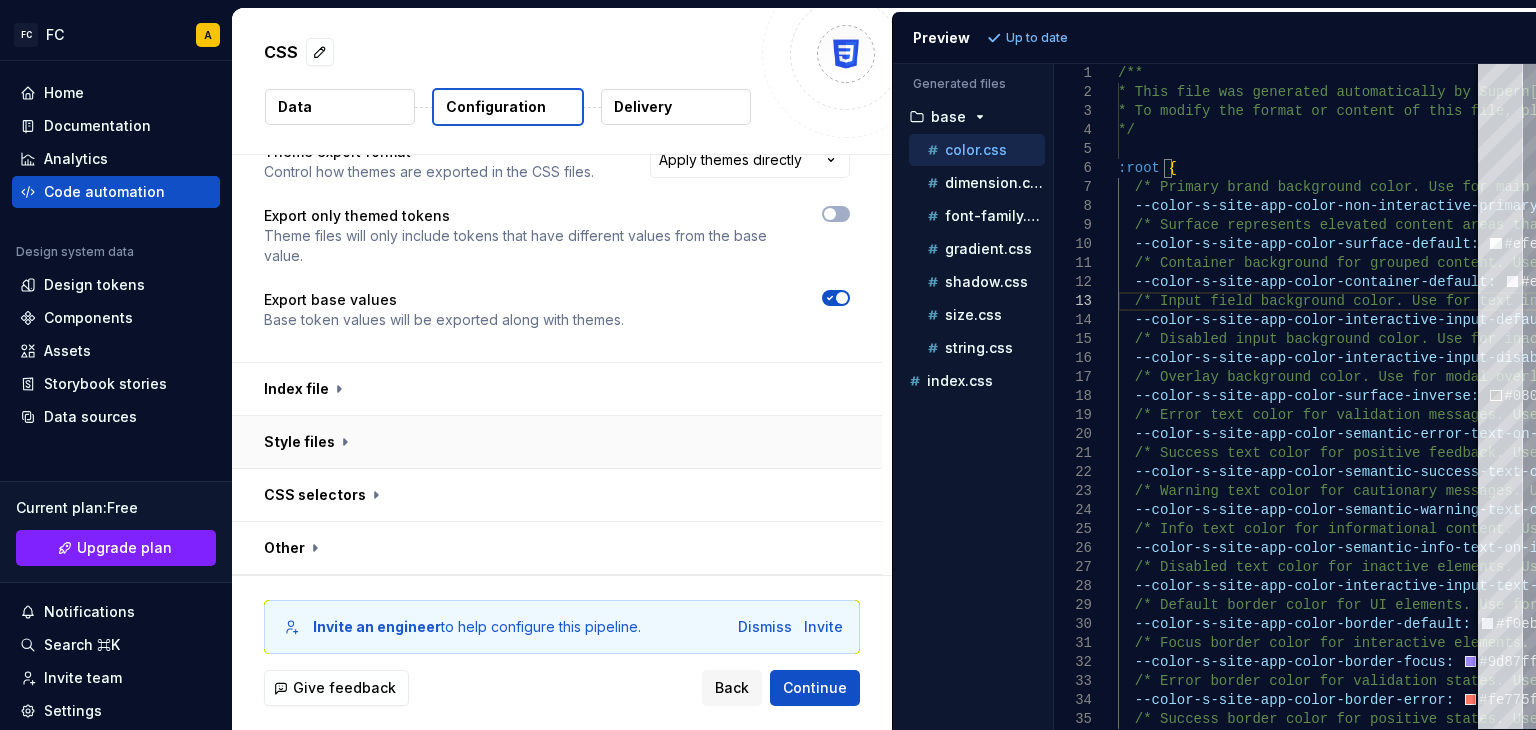 click at bounding box center [557, 442] 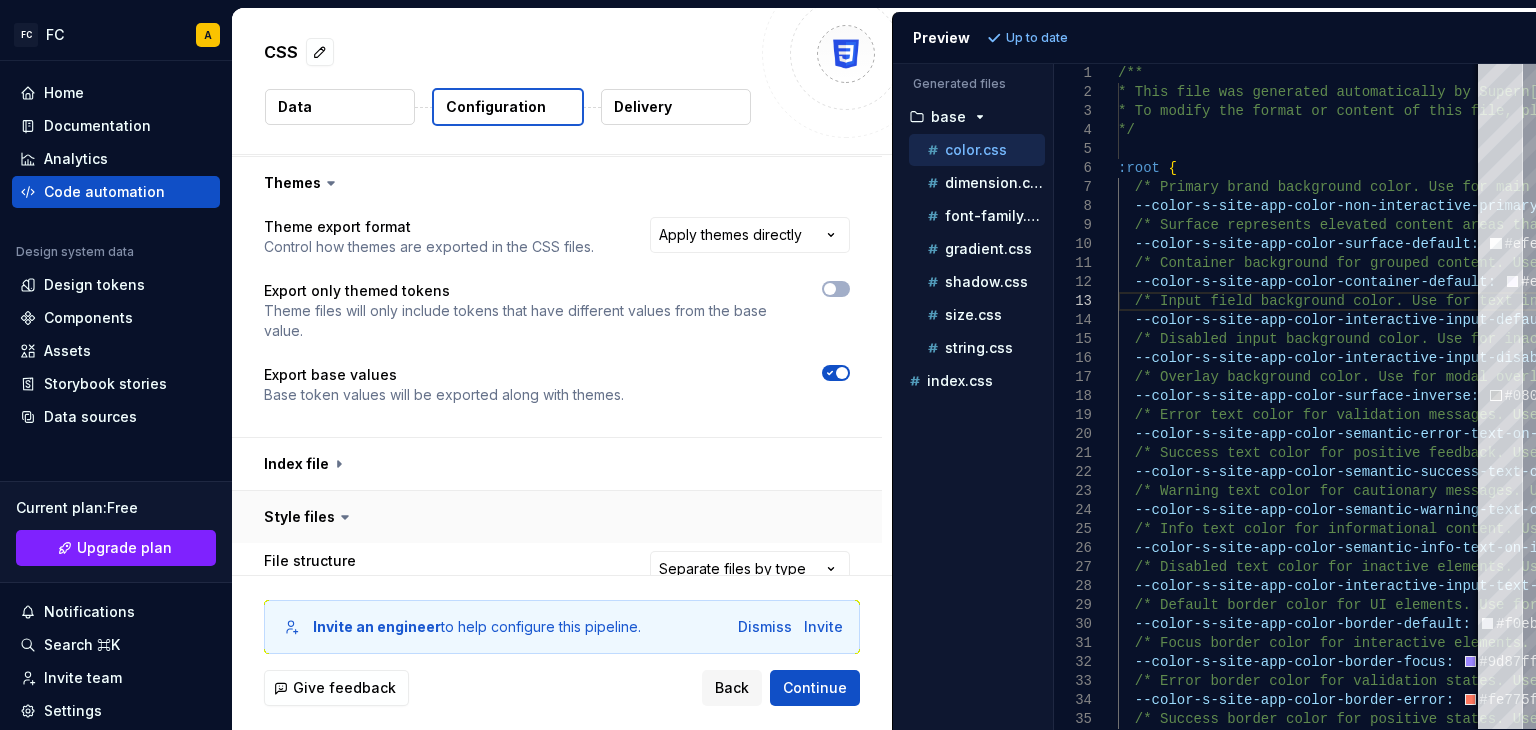 scroll, scrollTop: 1762, scrollLeft: 0, axis: vertical 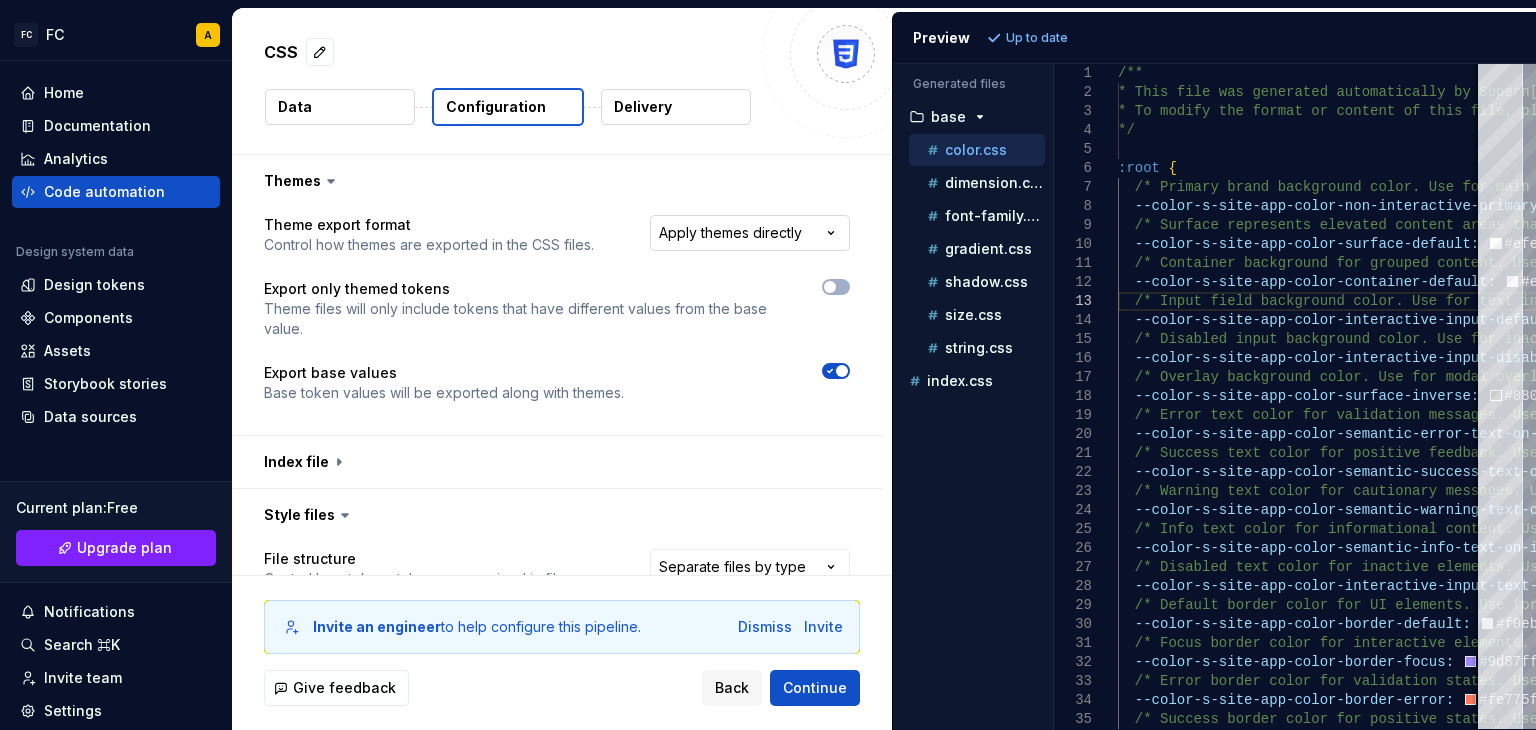 click on "**********" at bounding box center [768, 365] 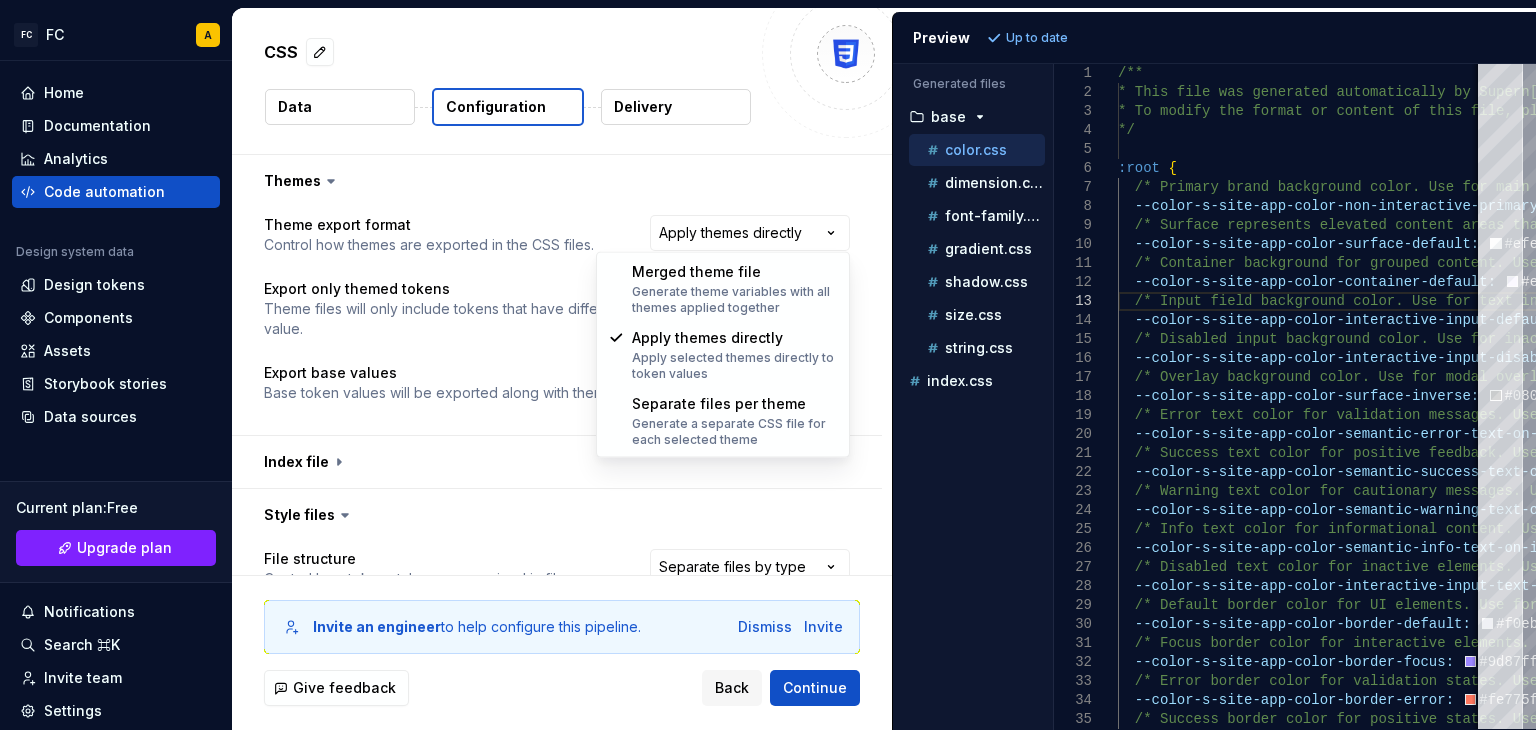 select on "**********" 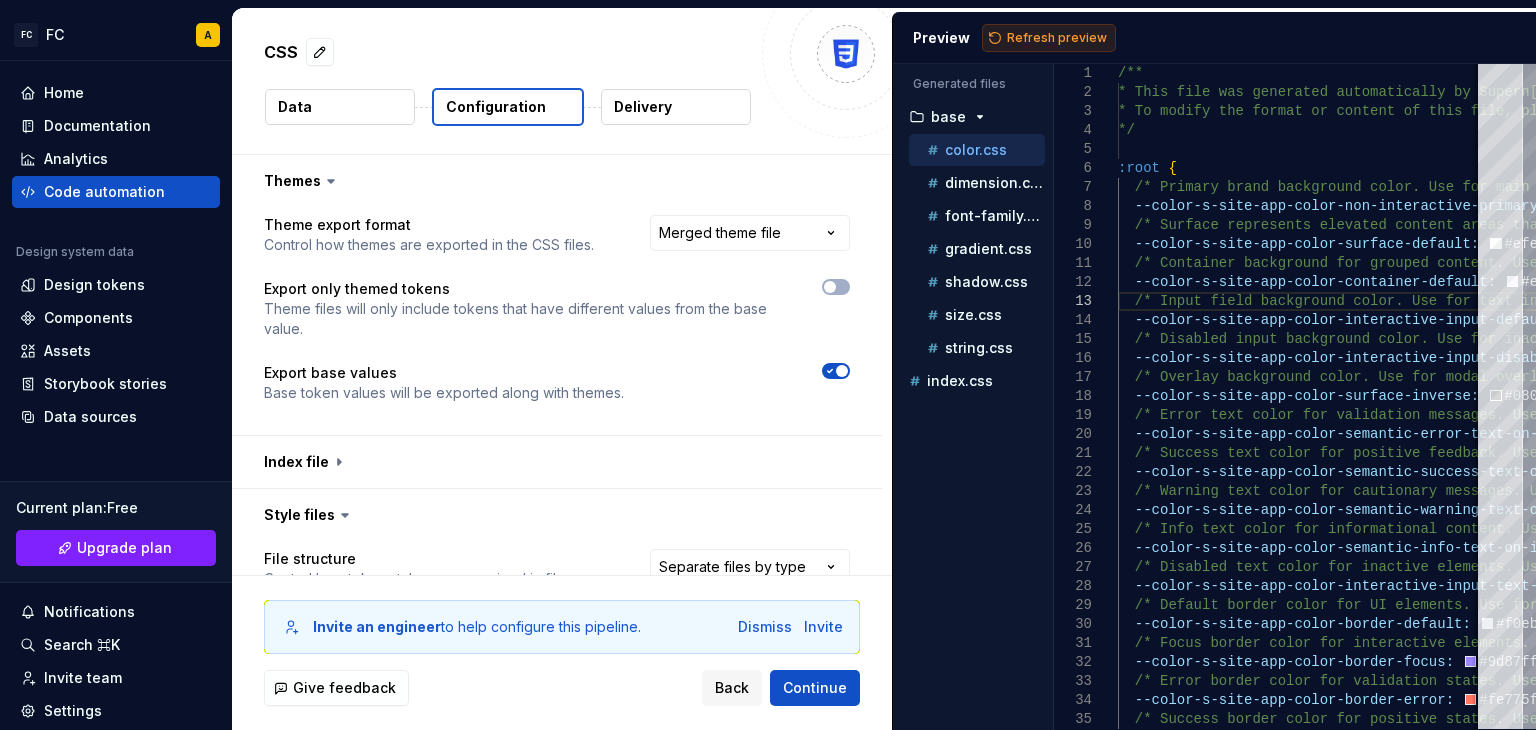 click on "Refresh preview" at bounding box center (1057, 38) 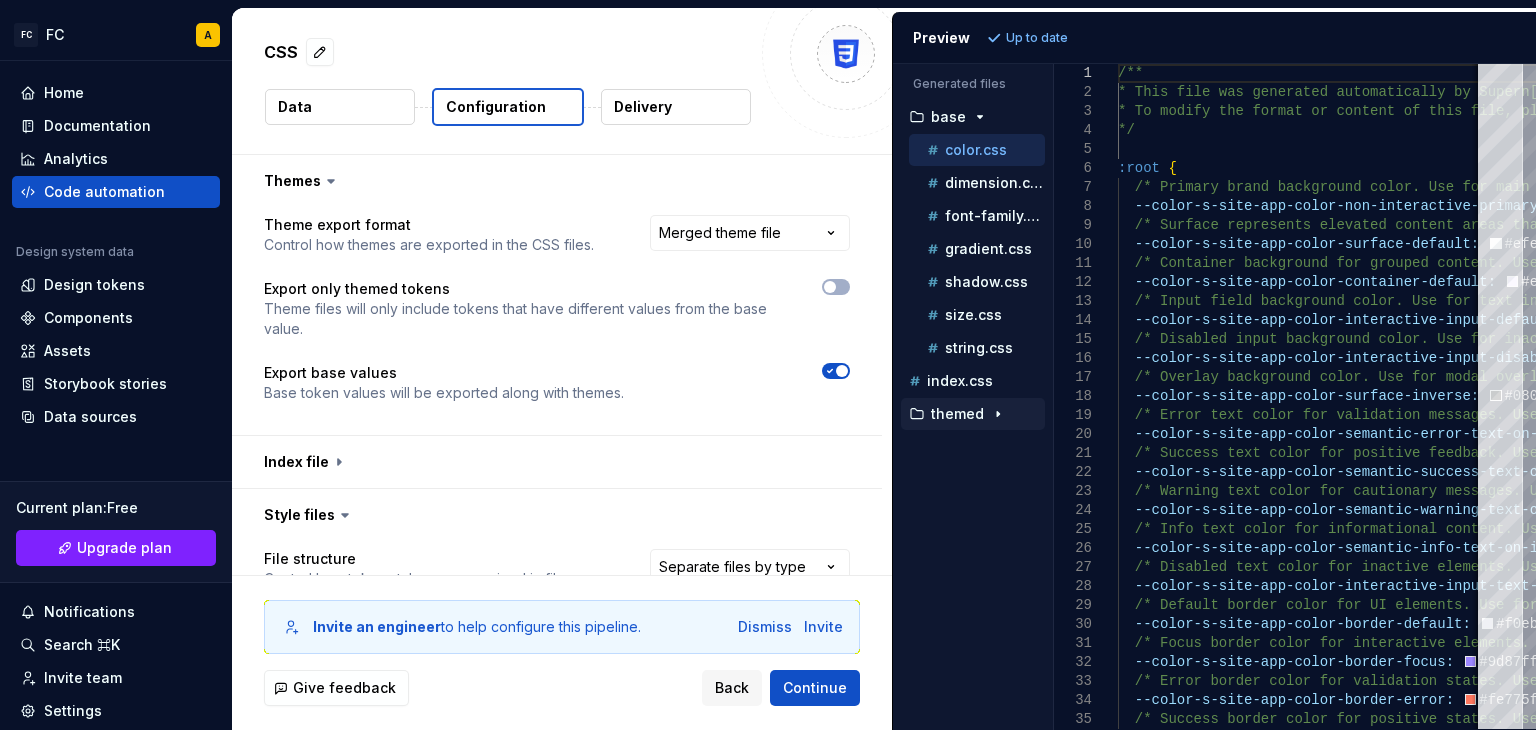 click on "themed" at bounding box center [957, 414] 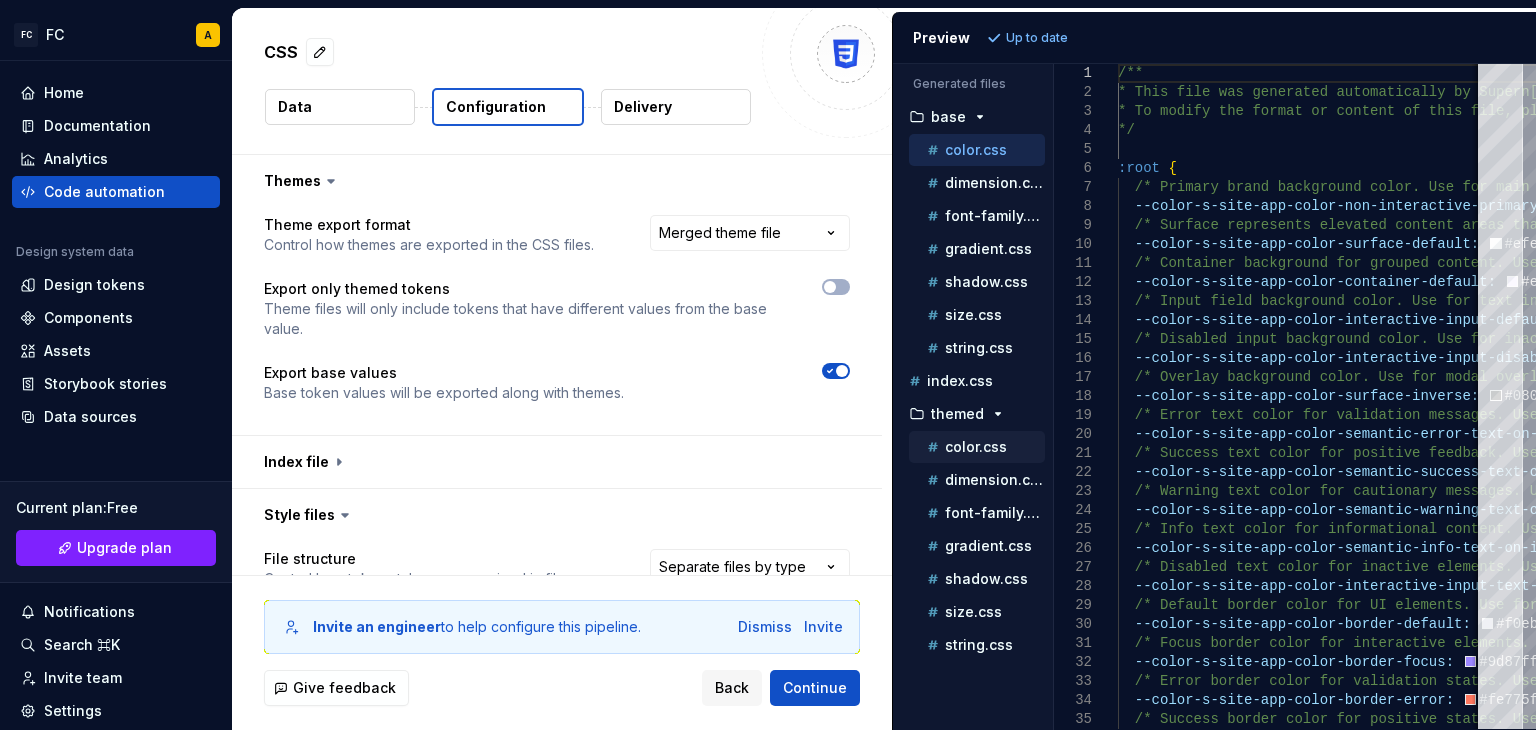 click on "color.css" at bounding box center [984, 447] 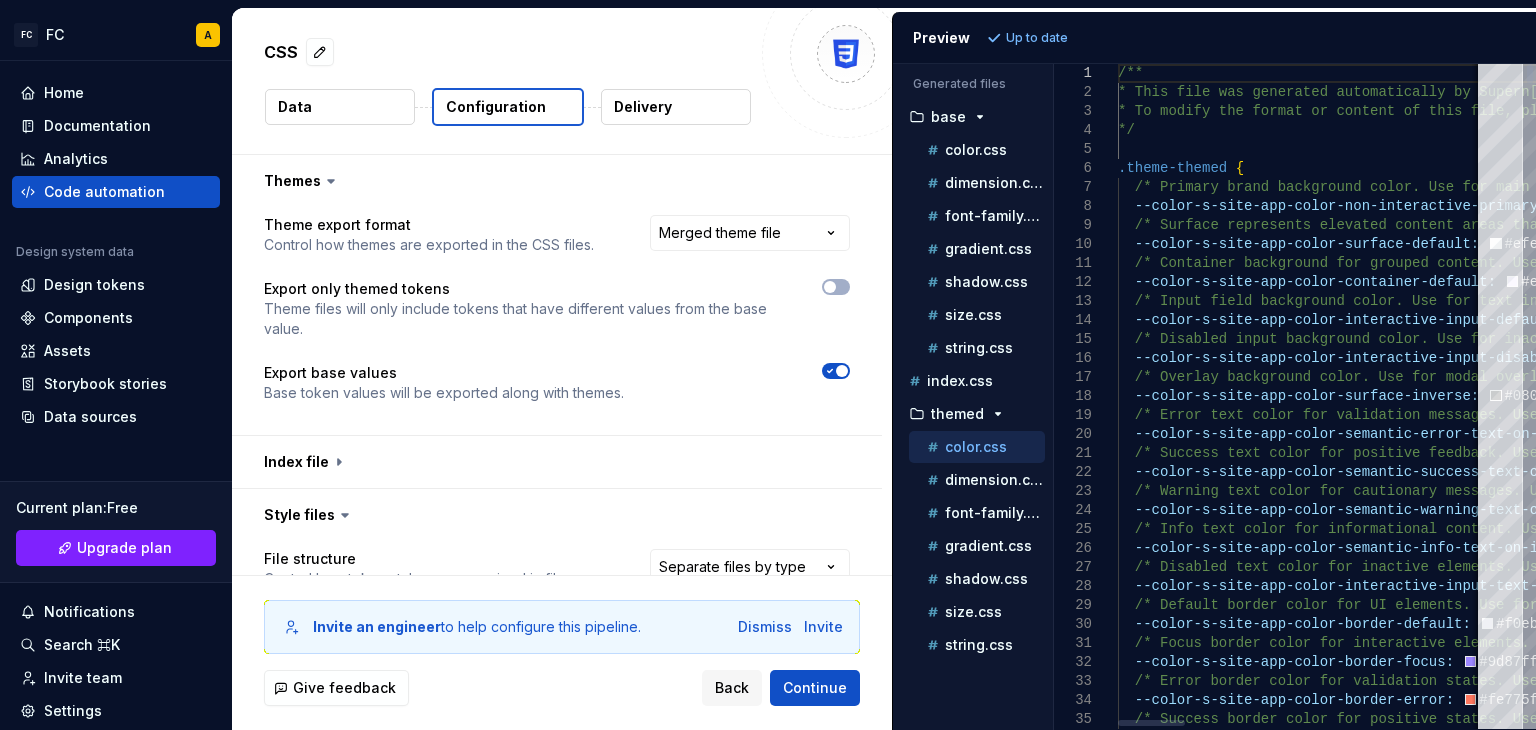 scroll, scrollTop: 0, scrollLeft: 0, axis: both 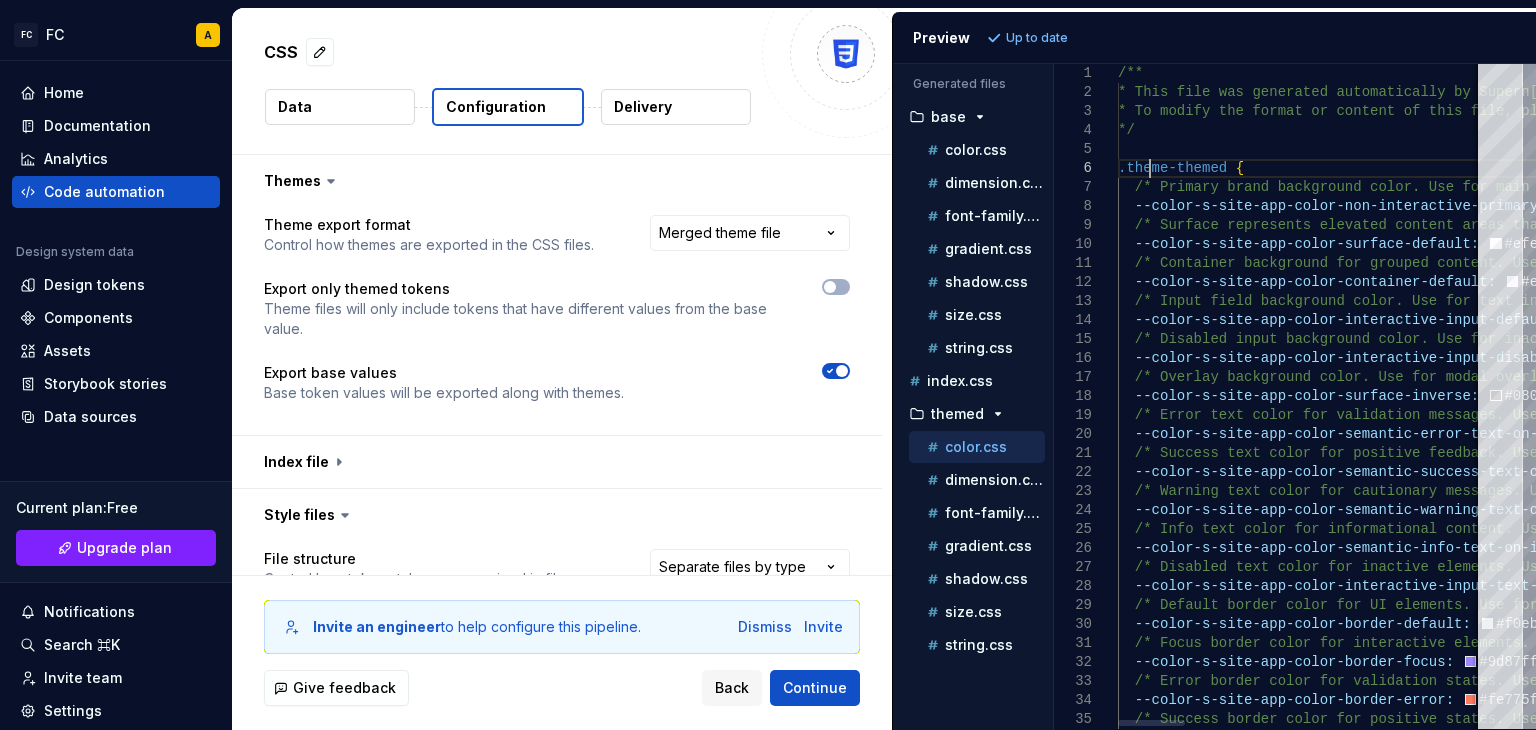 click on "/**  * This file was generated automatically by Supern [DOMAIN_NAME] and should not be changed manually.  * To modify the format or content of this file, p lease contact your design system team.   */ .theme-themed   {    /* Primary brand background color. Use for main ca ll-to-action buttons, primary surfaces, and brand- focused elements. When: Highlighting key actions o r brand presence. Why: Creates strong brand associ ation and visual hierarchy. */    --color-s-site-app-color-non-interactive-primary-d efault-primary:     #9d87ff ;    /* Surface represents elevated content areas that  sit above the background - like cards, panels, she ets, and containers that hold specific content */    --color-s-site-app-color-surface-default:     #efeff2 ;    /* Container background for grouped content. Use f or table headers, navigation bars, and content gro upings. When: Need to visually group related eleme ;" at bounding box center [2105, 21492] 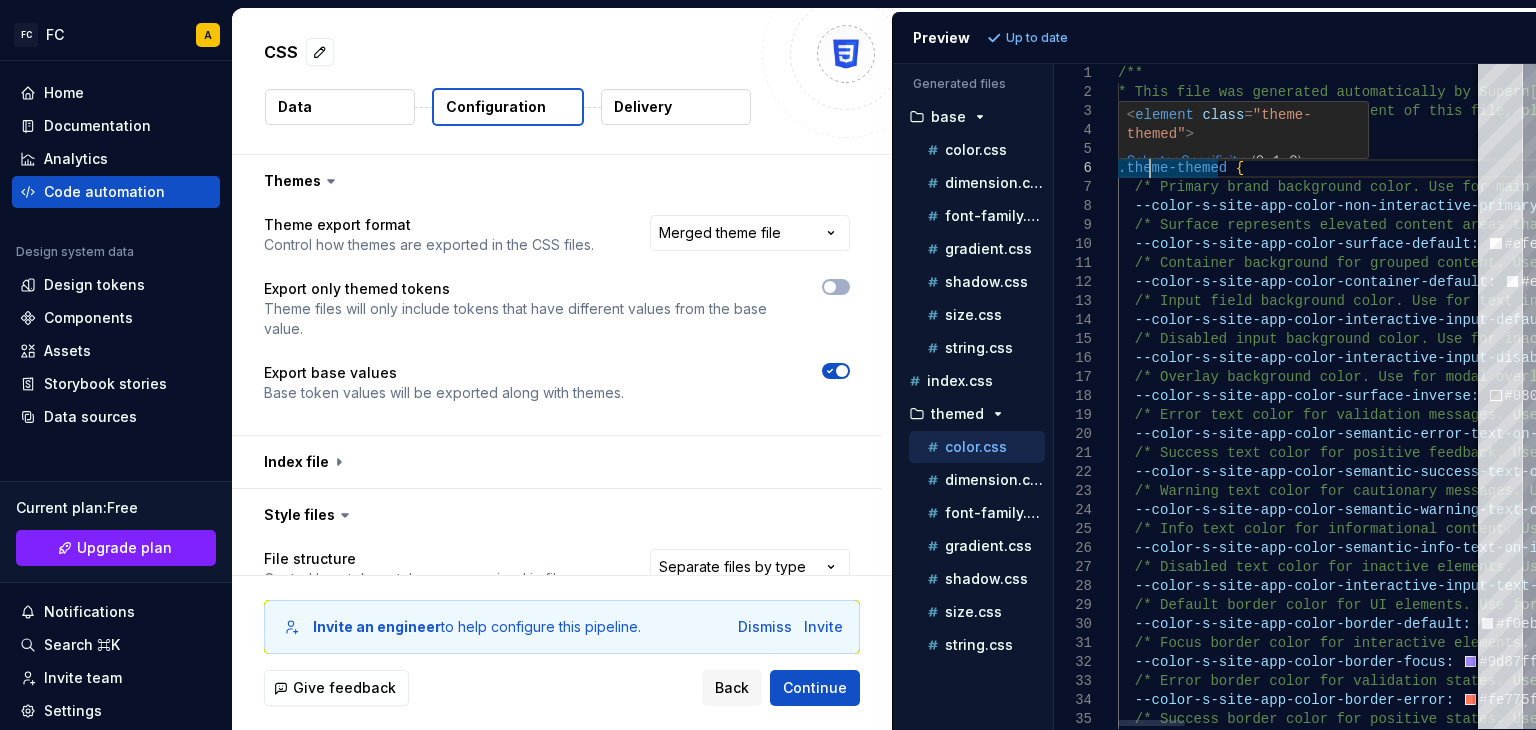 type on "**********" 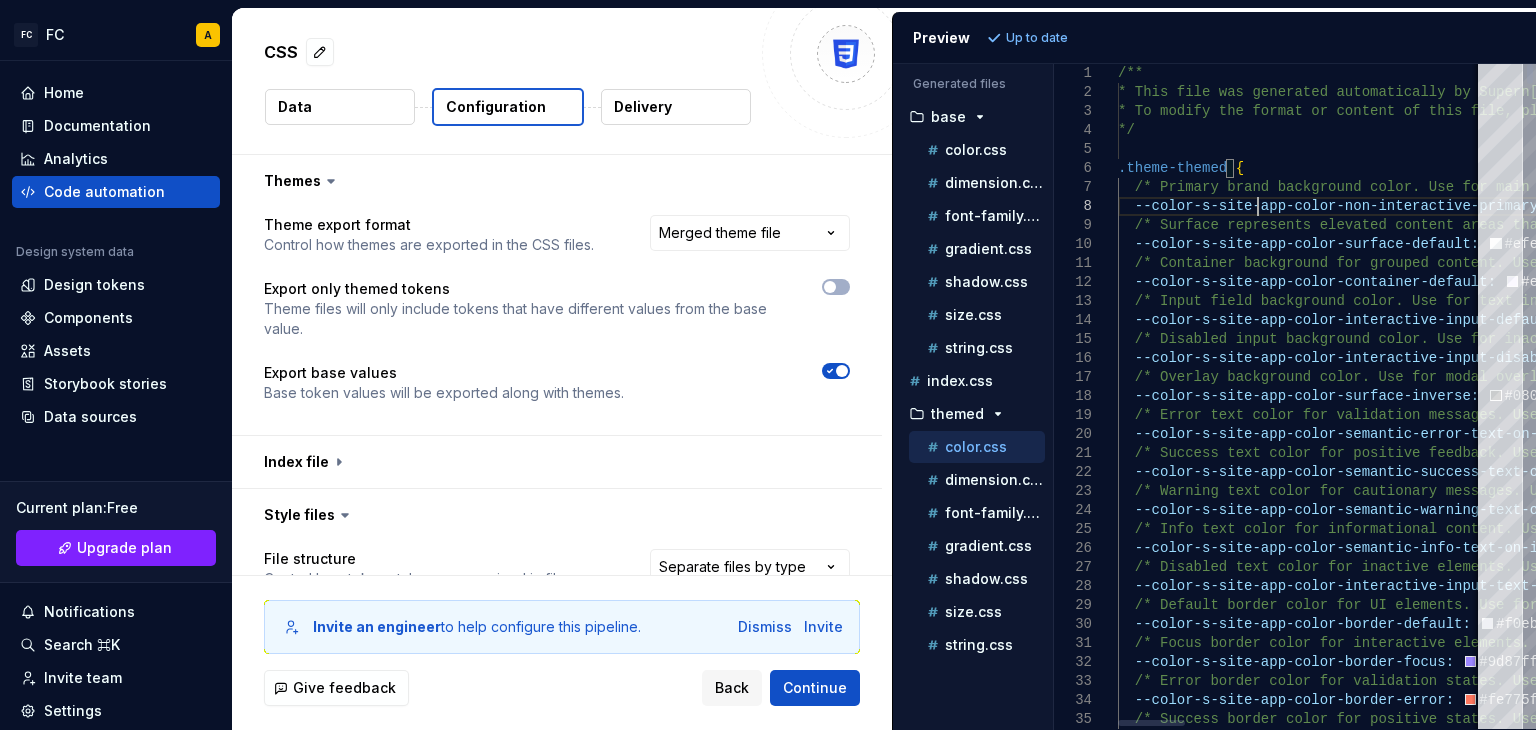 click on "/**  * This file was generated automatically by Supern [DOMAIN_NAME] and should not be changed manually.  * To modify the format or content of this file, p lease contact your design system team.   */ .theme-themed   {    /* Primary brand background color. Use for main ca ll-to-action buttons, primary surfaces, and brand- focused elements. When: Highlighting key actions o r brand presence. Why: Creates strong brand associ ation and visual hierarchy. */    --color-s-site-app-color-non-interactive-primary-d efault-primary:     #9d87ff ;    /* Surface represents elevated content areas that  sit above the background - like cards, panels, she ets, and containers that hold specific content */    --color-s-site-app-color-surface-default:     #efeff2 ;    /* Container background for grouped content. Use f or table headers, navigation bars, and content gro upings. When: Need to visually group related eleme ;" at bounding box center (2105, 21492) 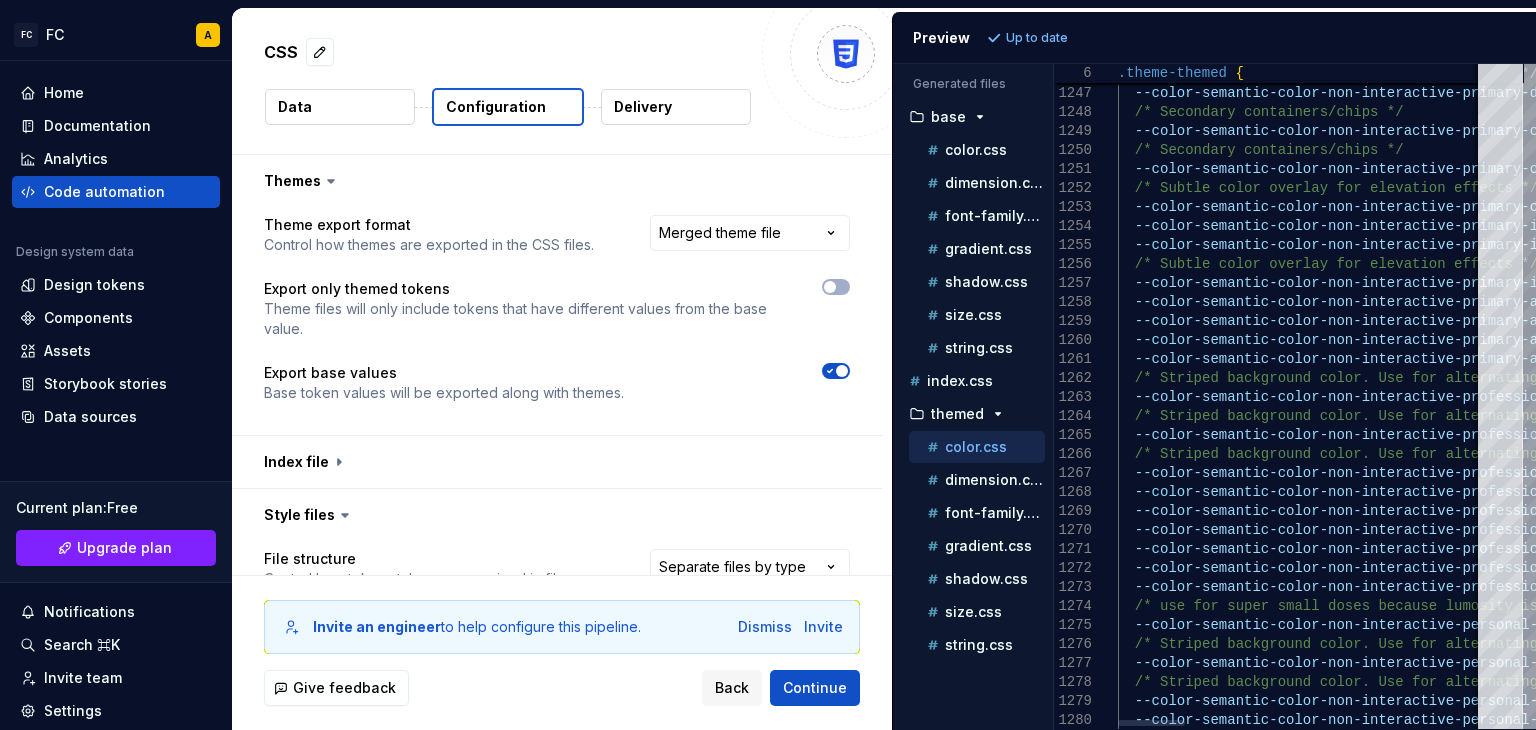 click at bounding box center [1530, 436] 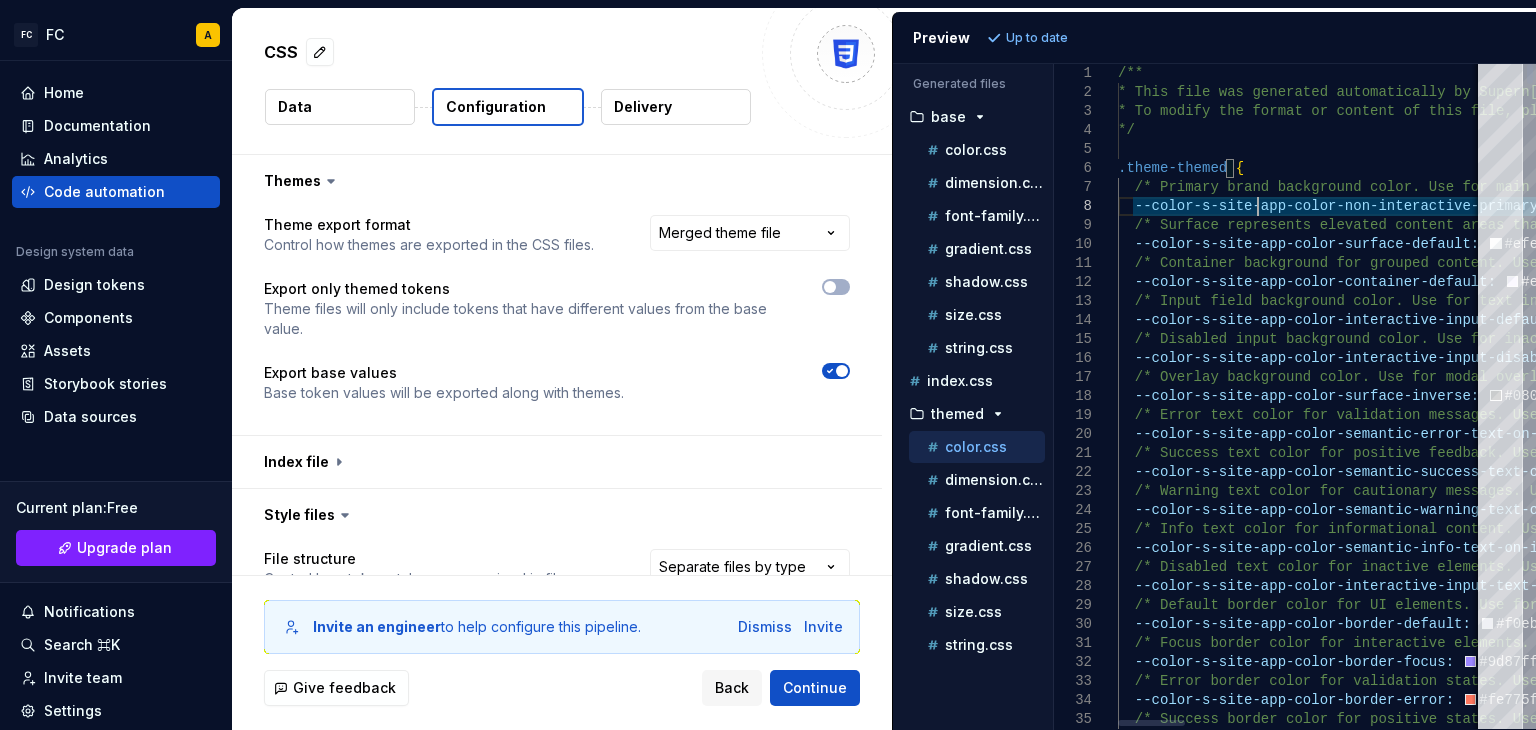click at bounding box center [1530, 74] 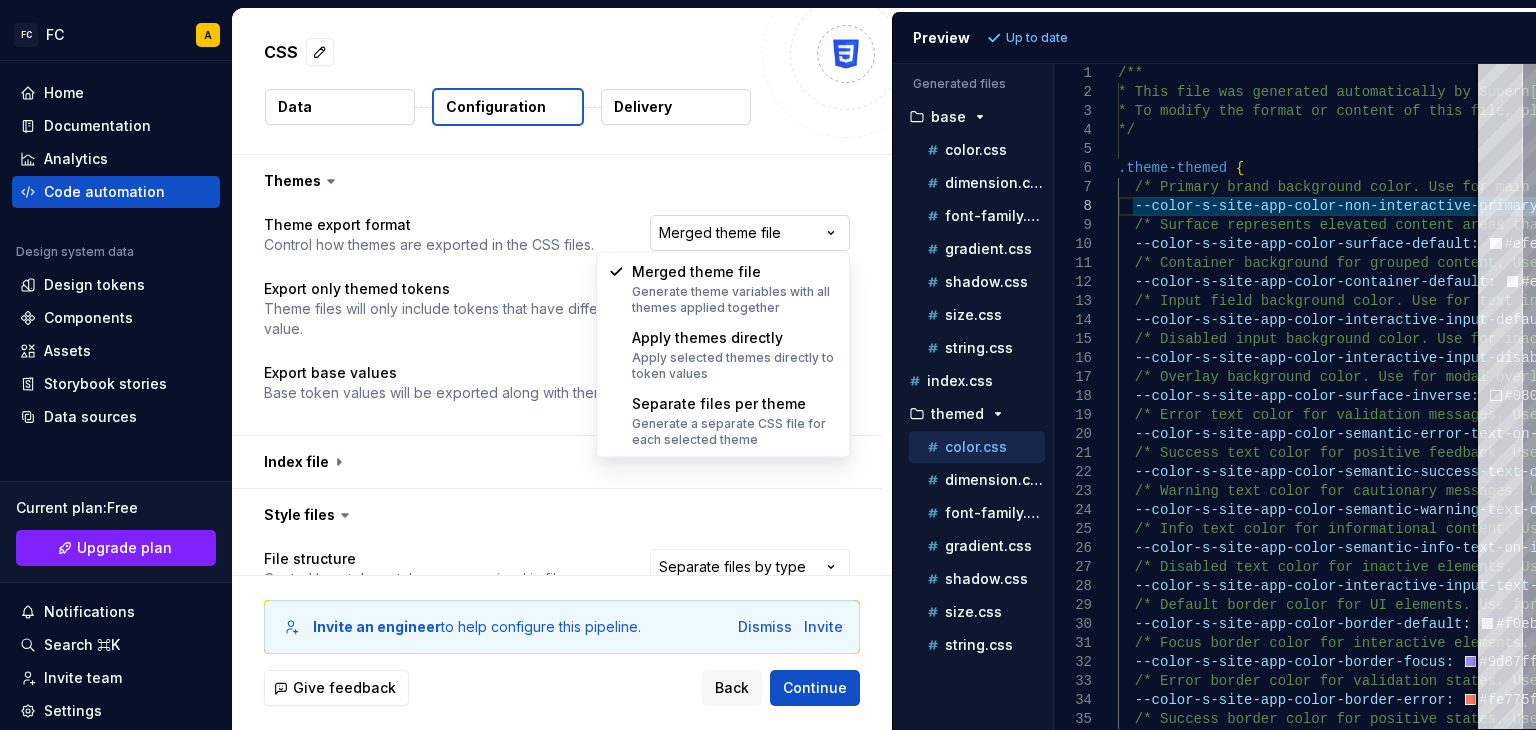 click on "**********" at bounding box center [768, 365] 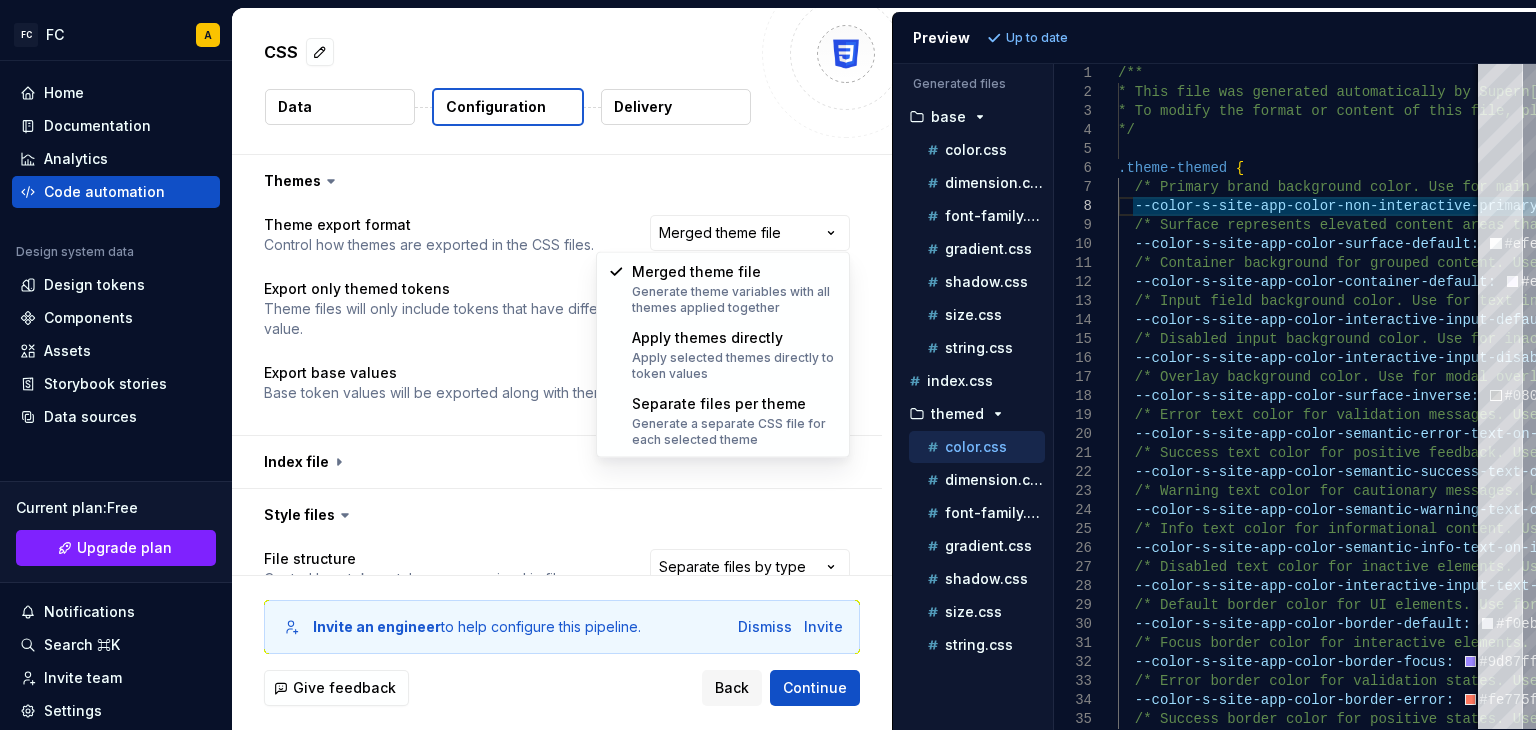 select on "**********" 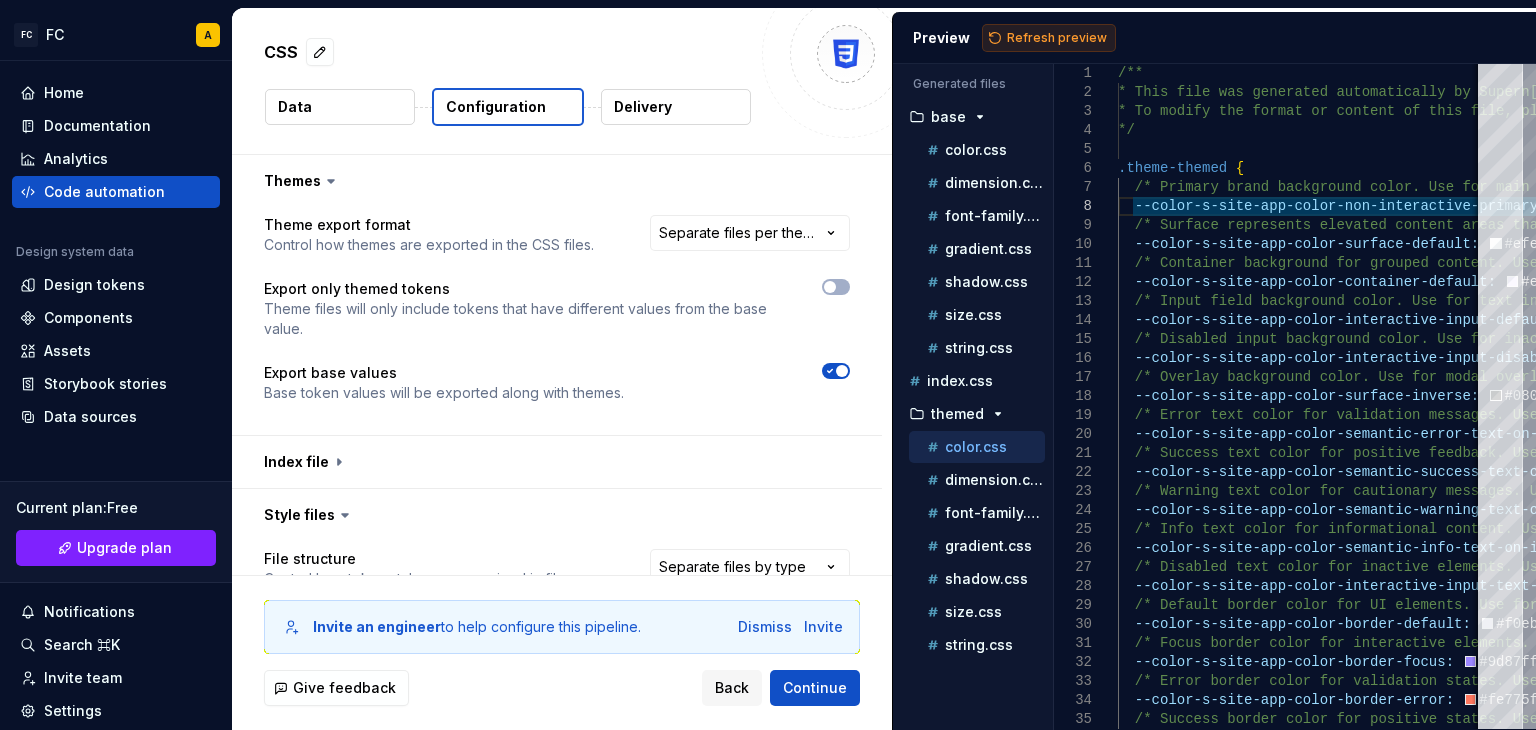 click on "Refresh preview" at bounding box center (1057, 38) 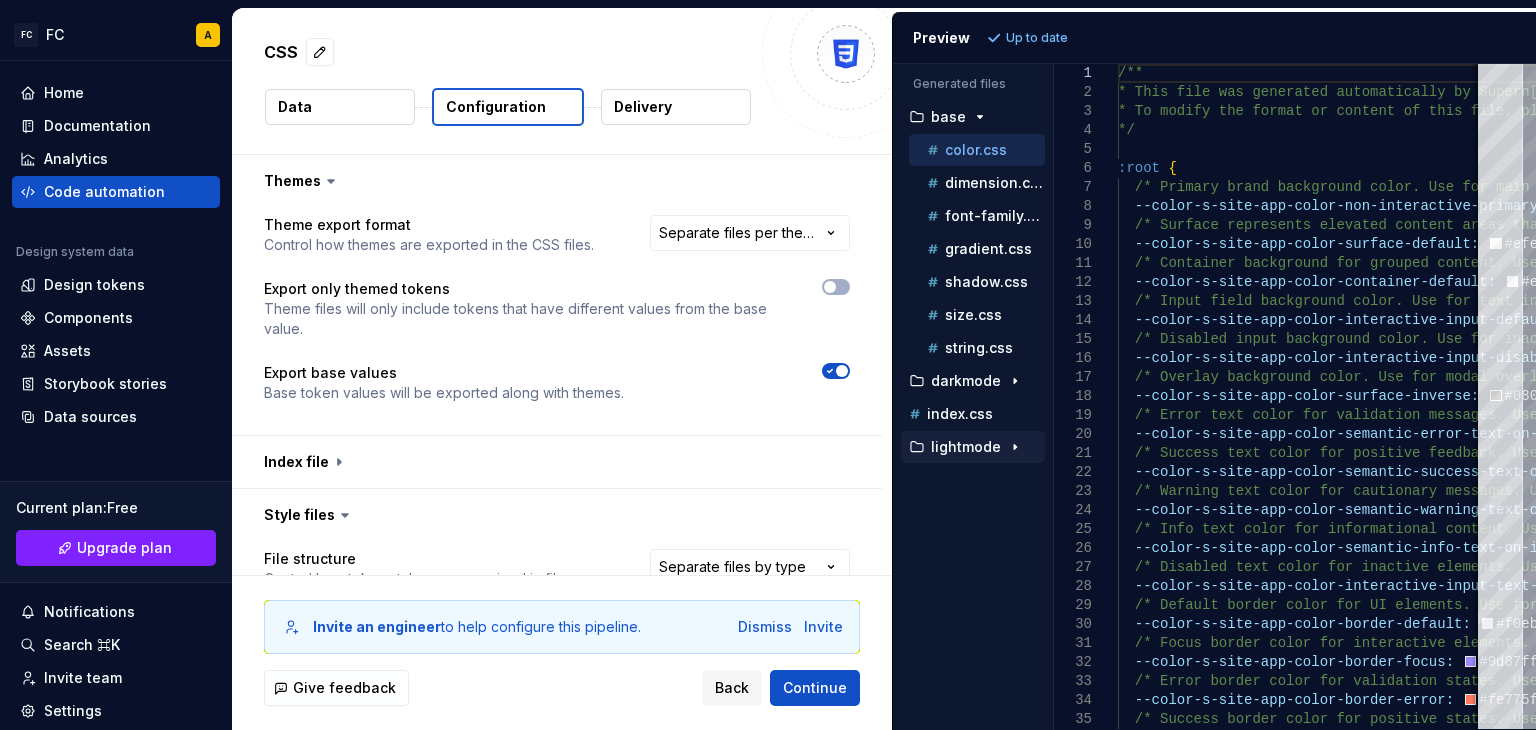 click 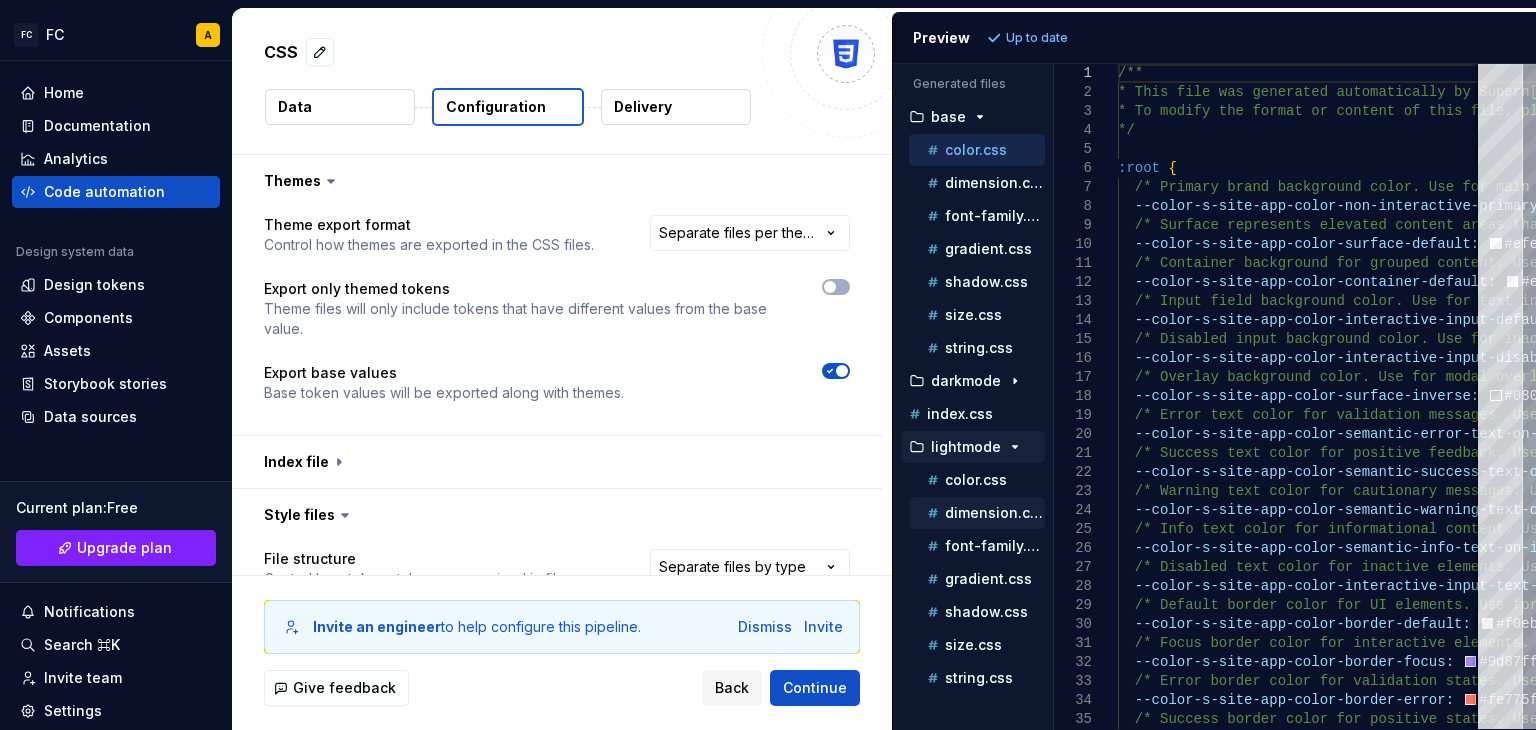 click on "dimension.css" at bounding box center (995, 513) 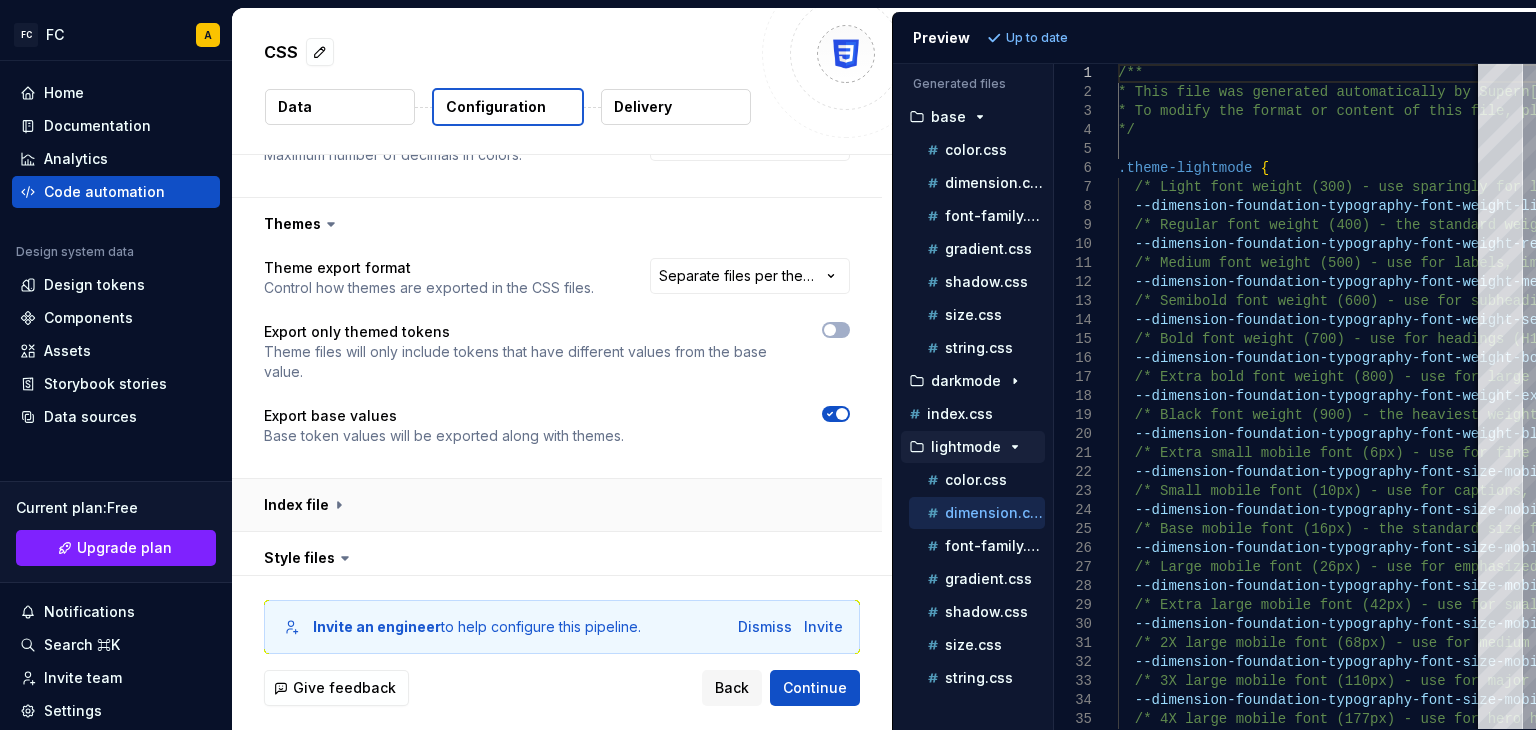 scroll, scrollTop: 1722, scrollLeft: 0, axis: vertical 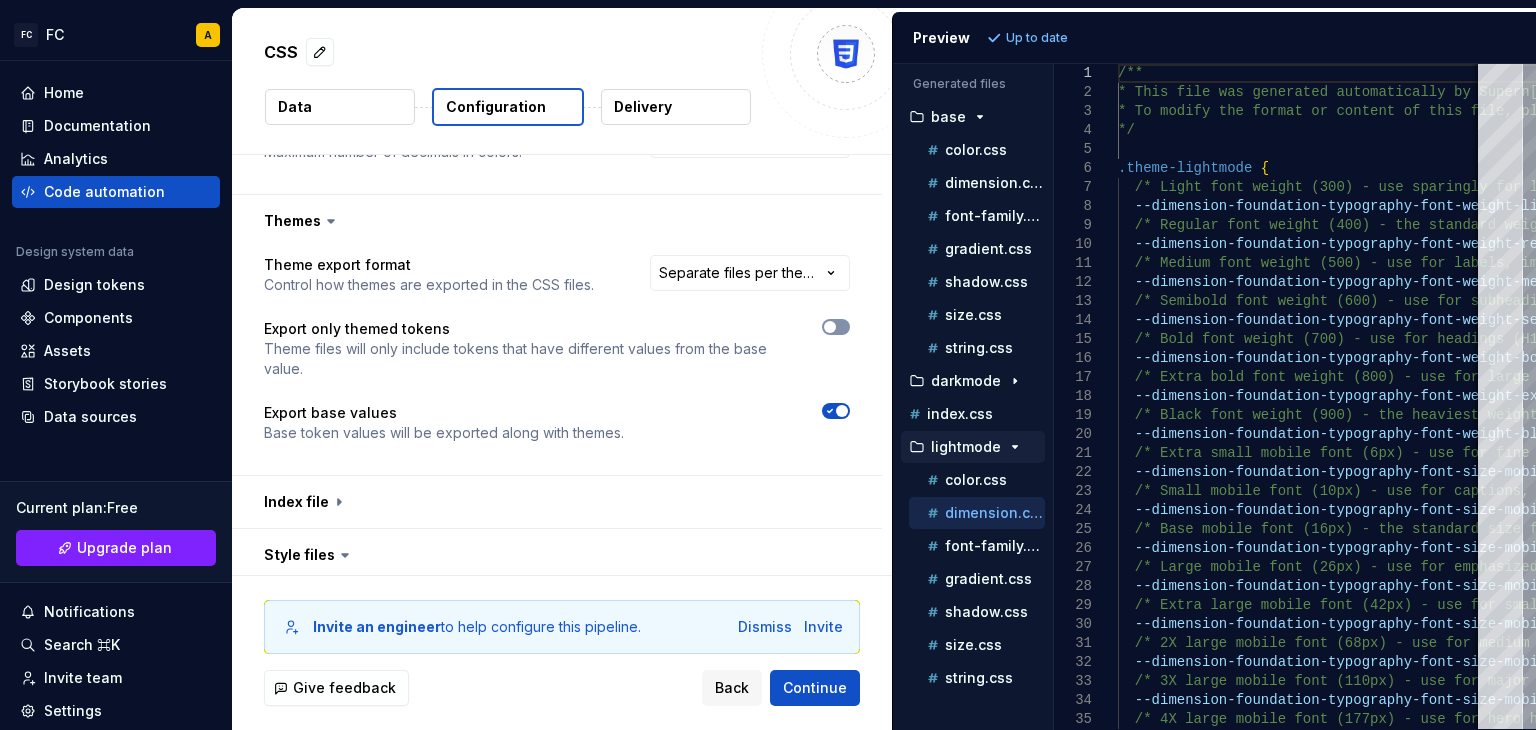 click at bounding box center [836, 327] 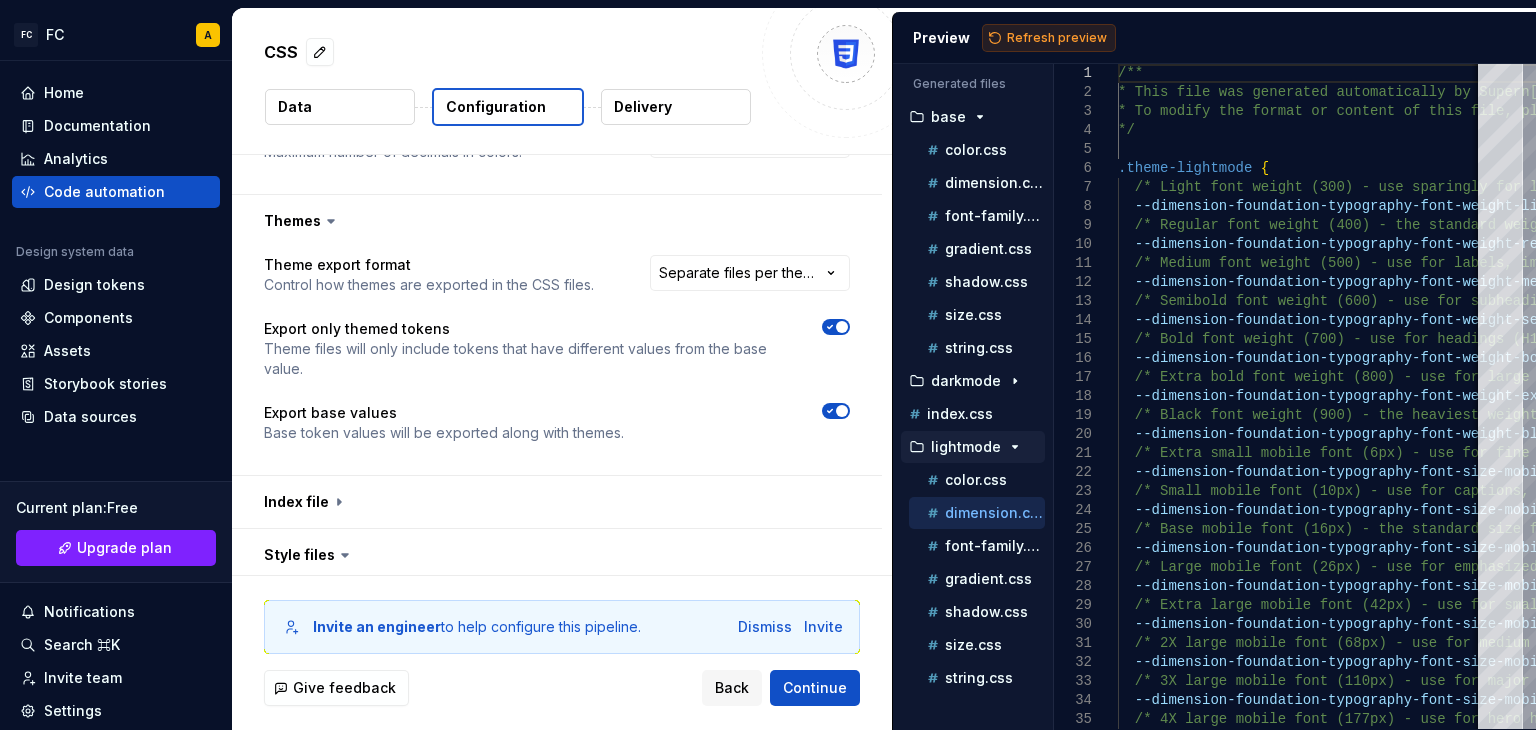 click on "Refresh preview" at bounding box center [1057, 38] 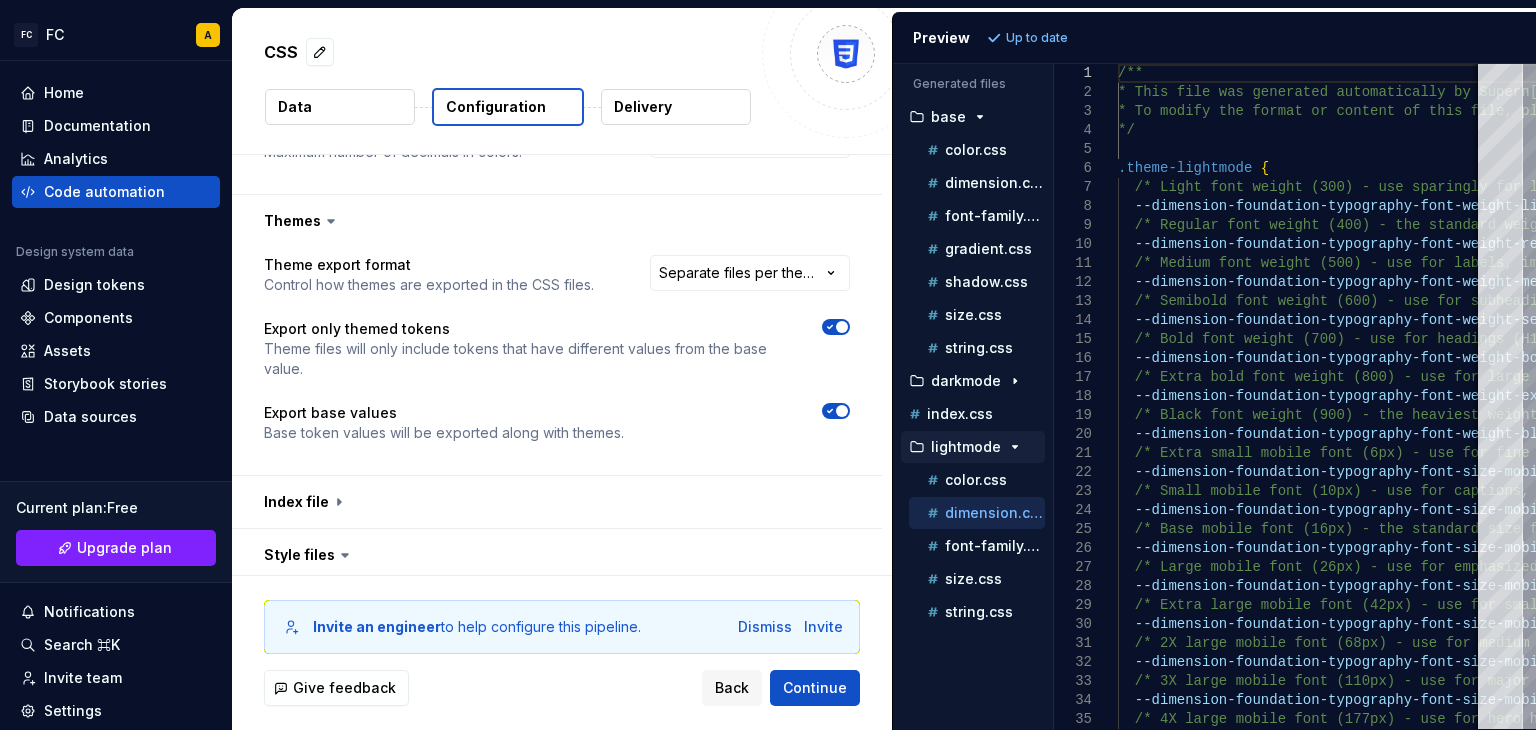 click on "Up to date" at bounding box center [1037, 38] 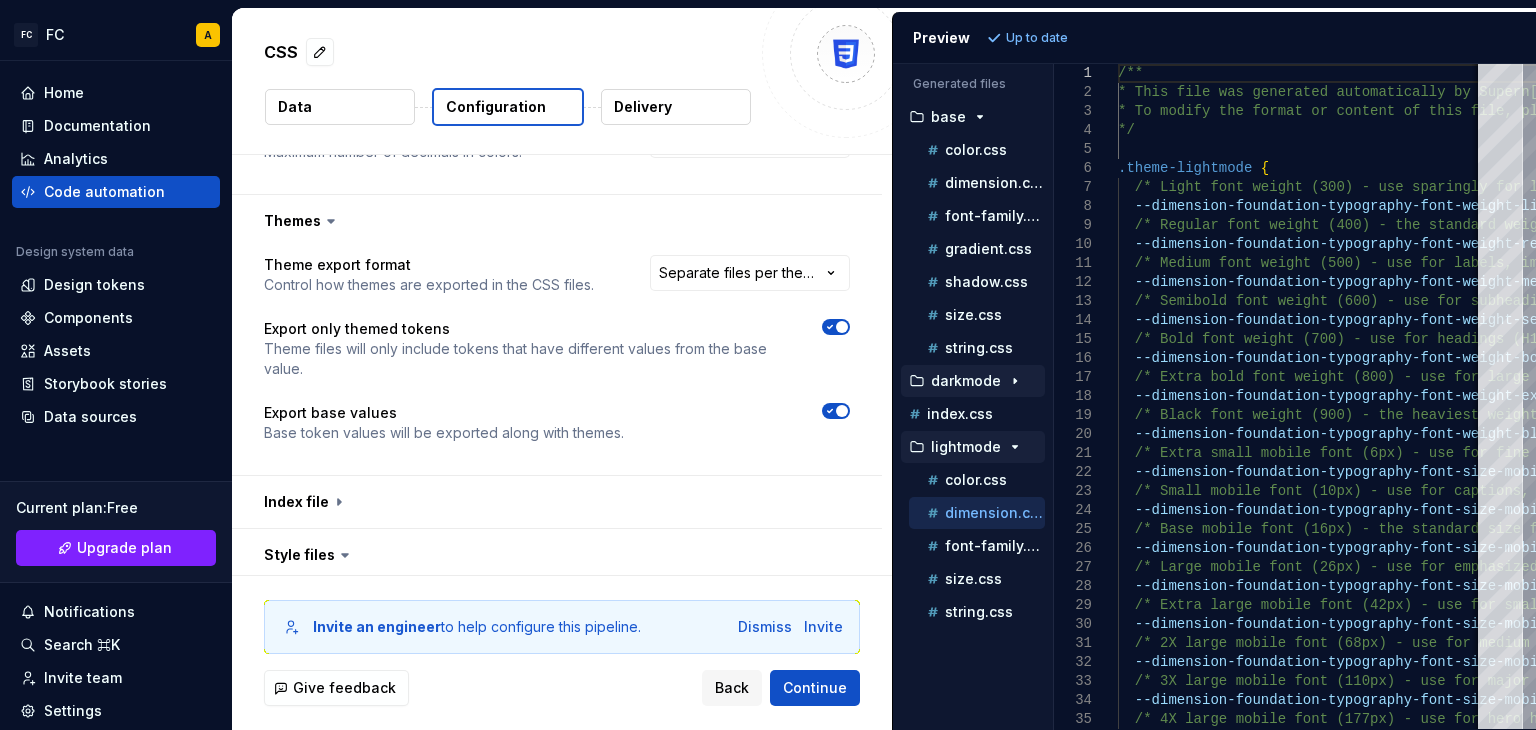 click 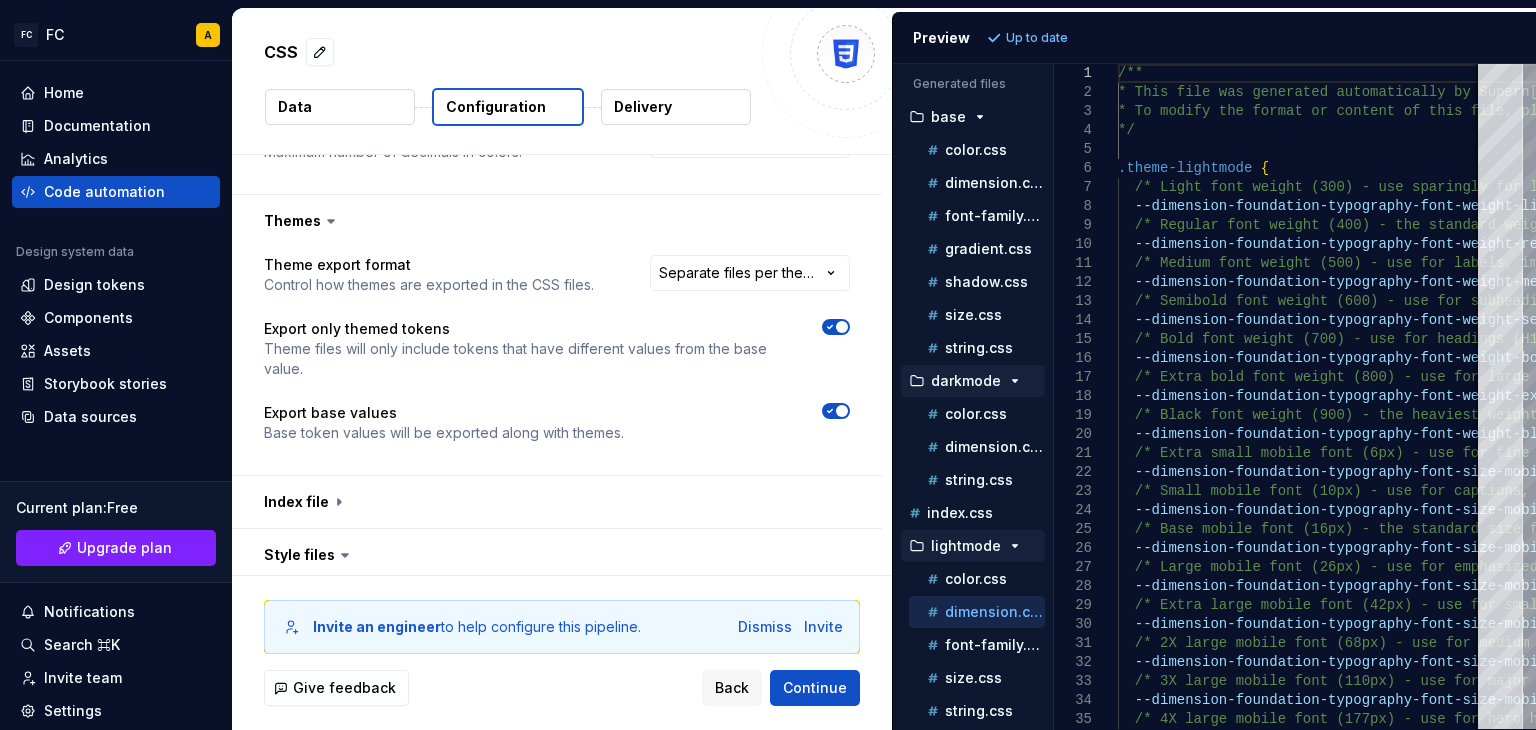 click at bounding box center (842, 327) 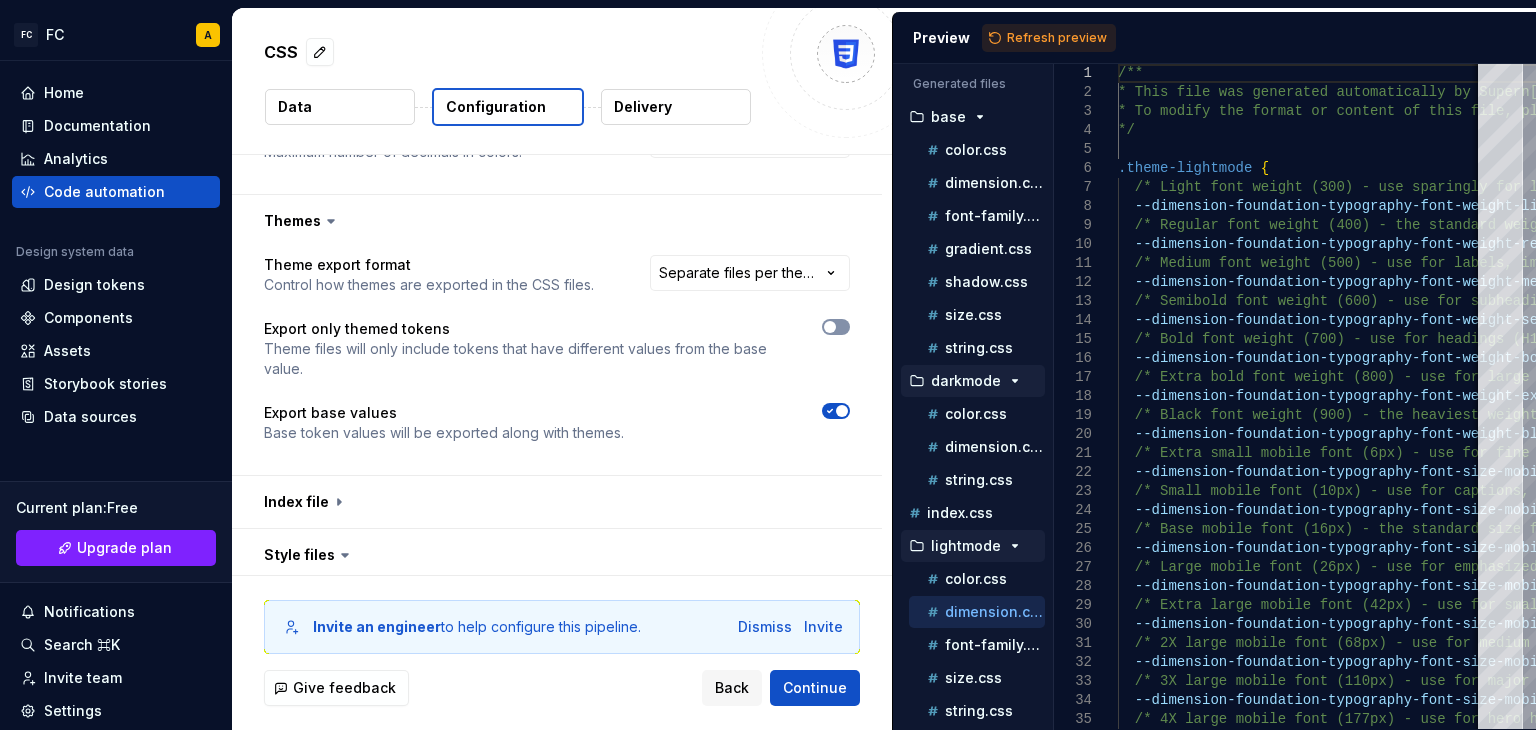 click 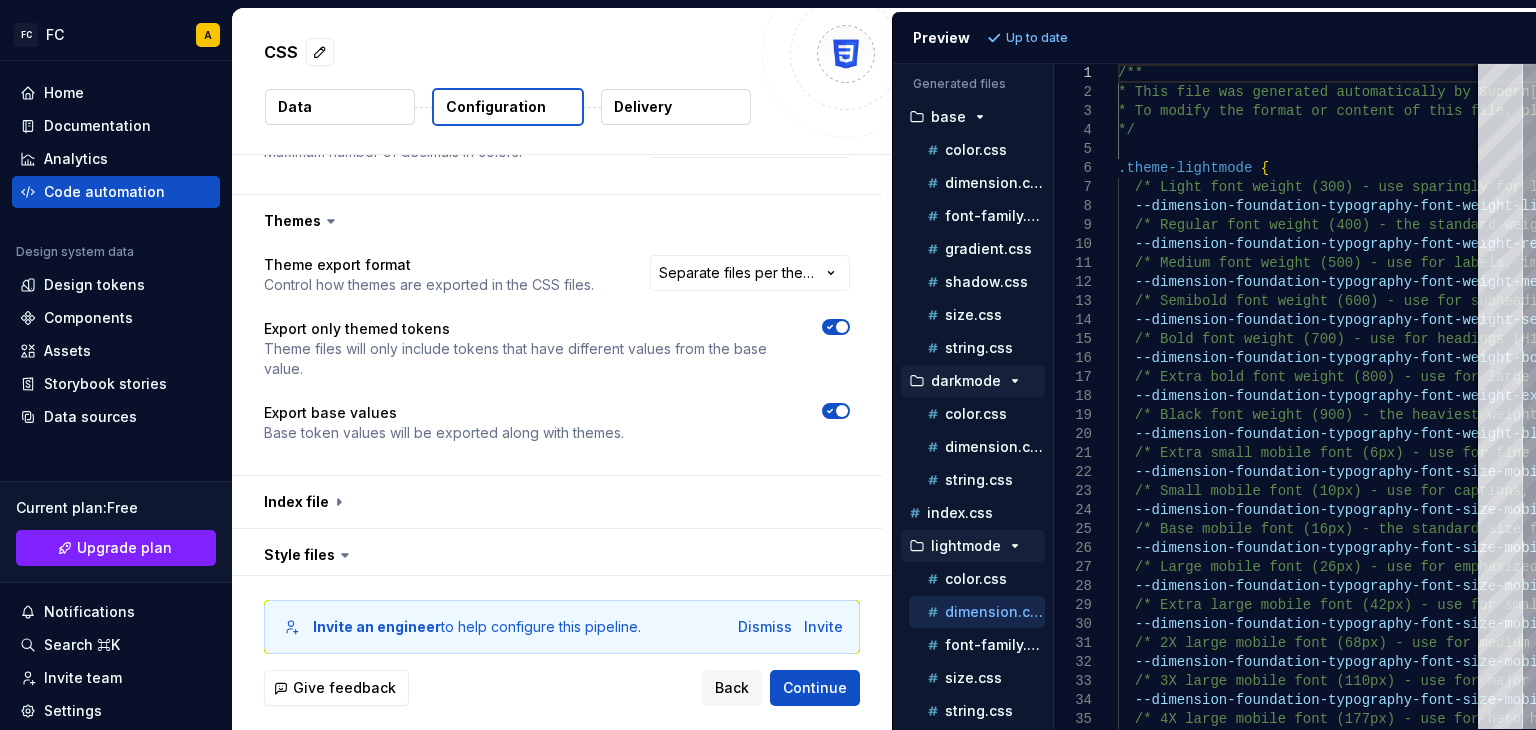 click 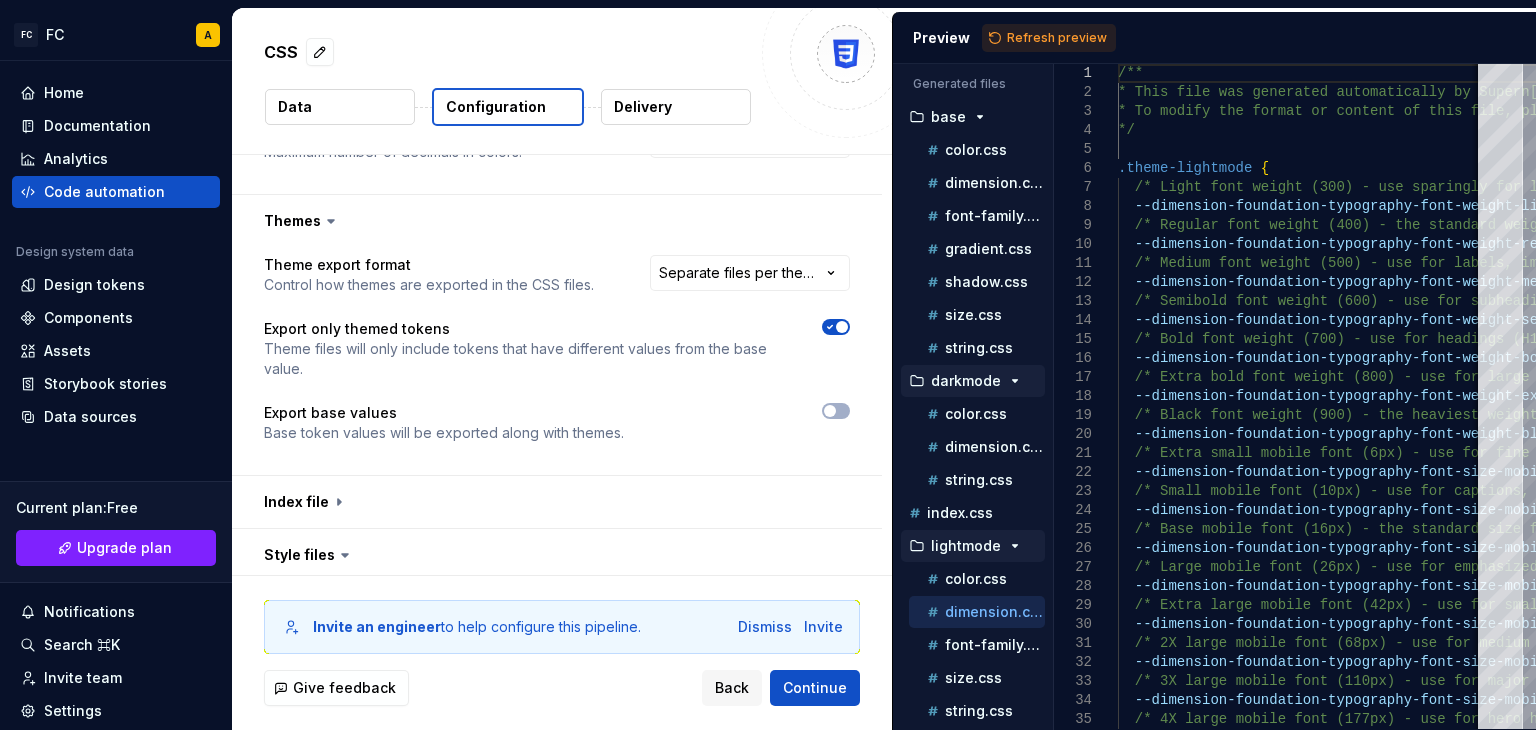 click at bounding box center [842, 327] 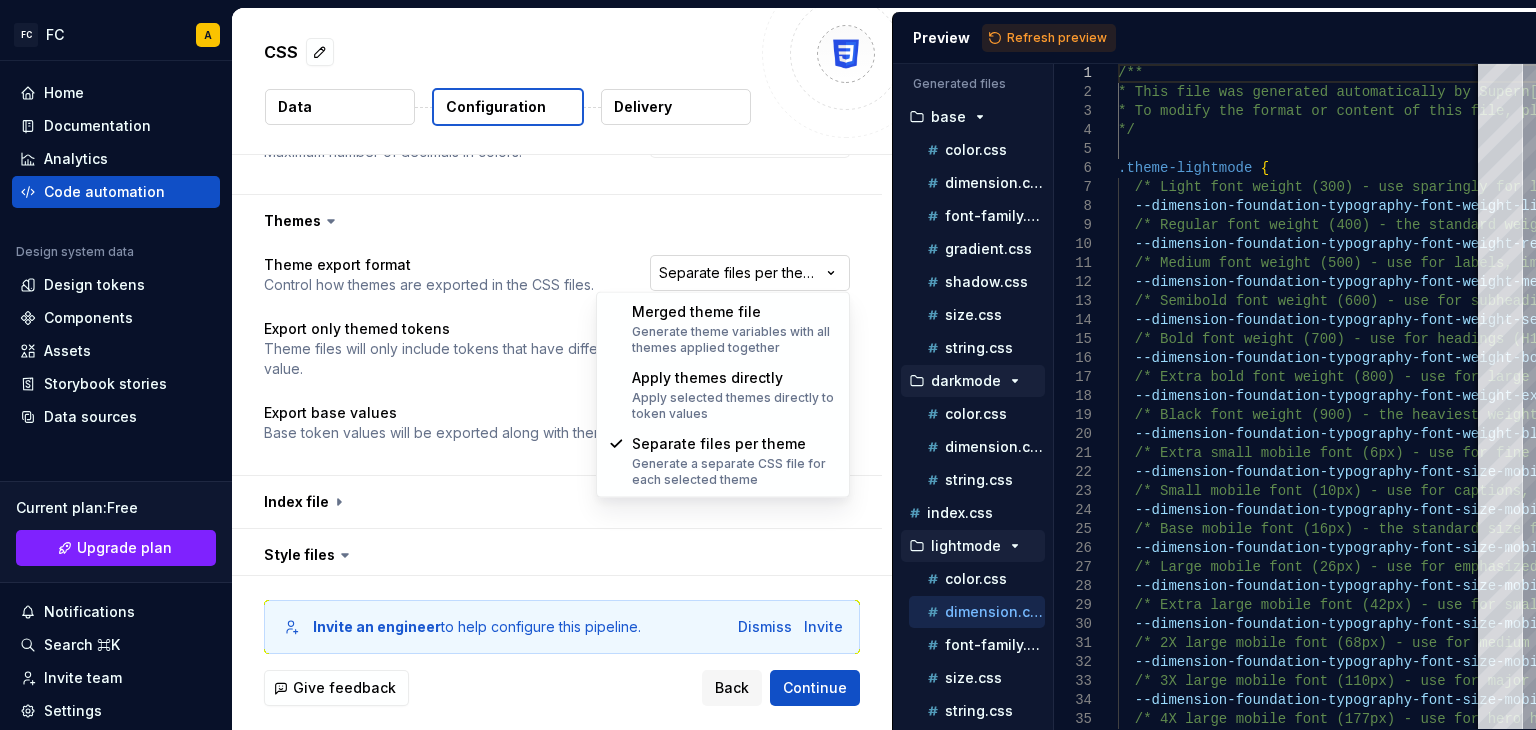 click on "**********" at bounding box center [768, 365] 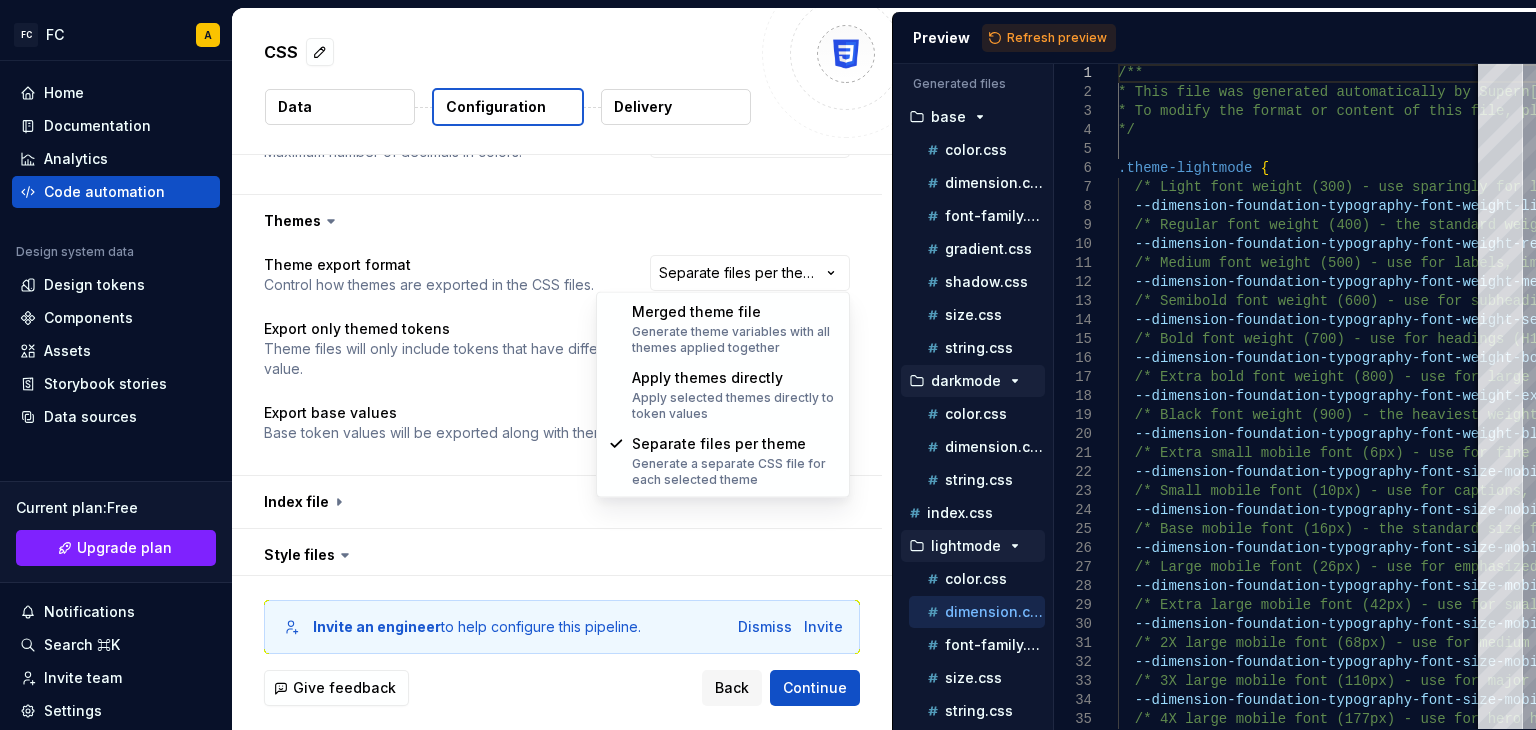 select on "**********" 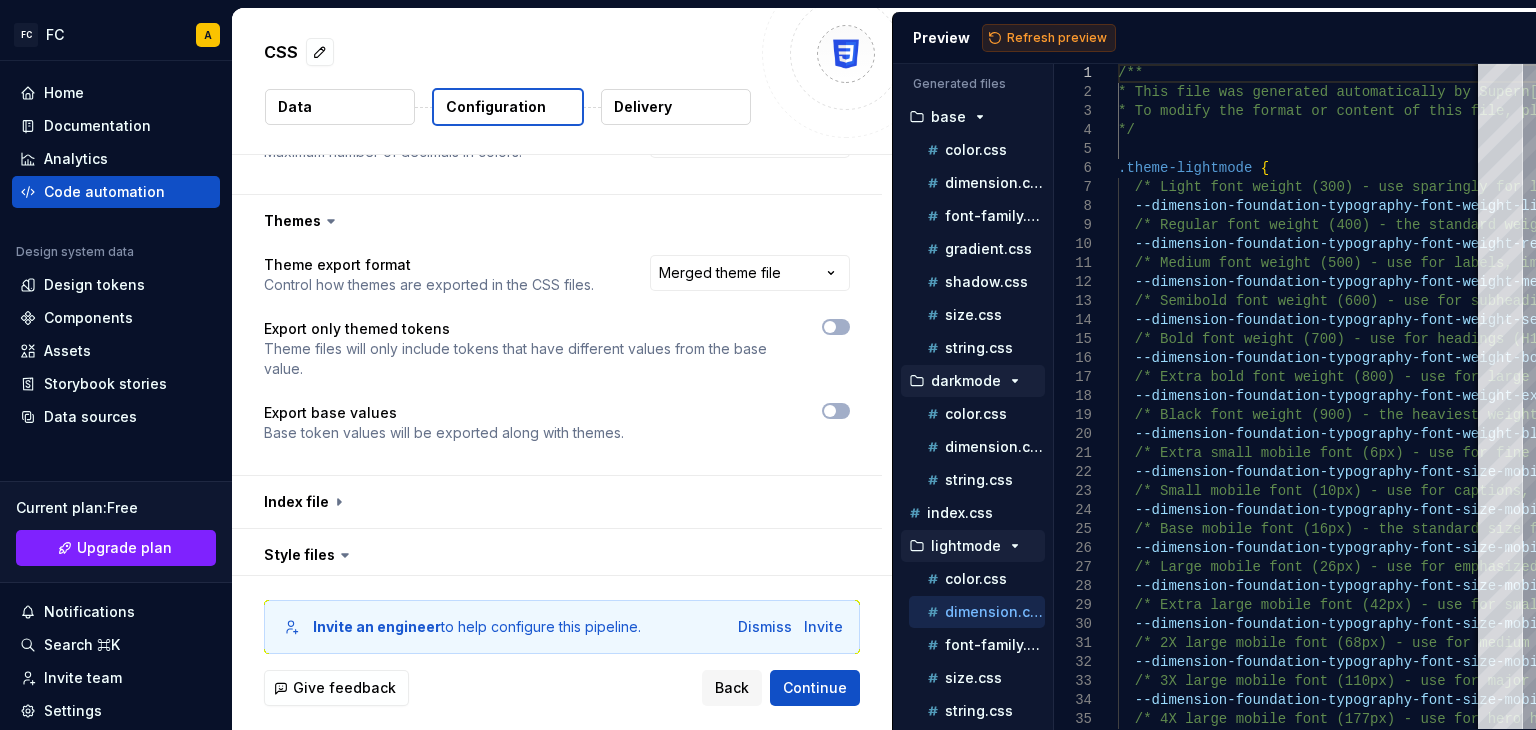 click on "Refresh preview" at bounding box center (1057, 38) 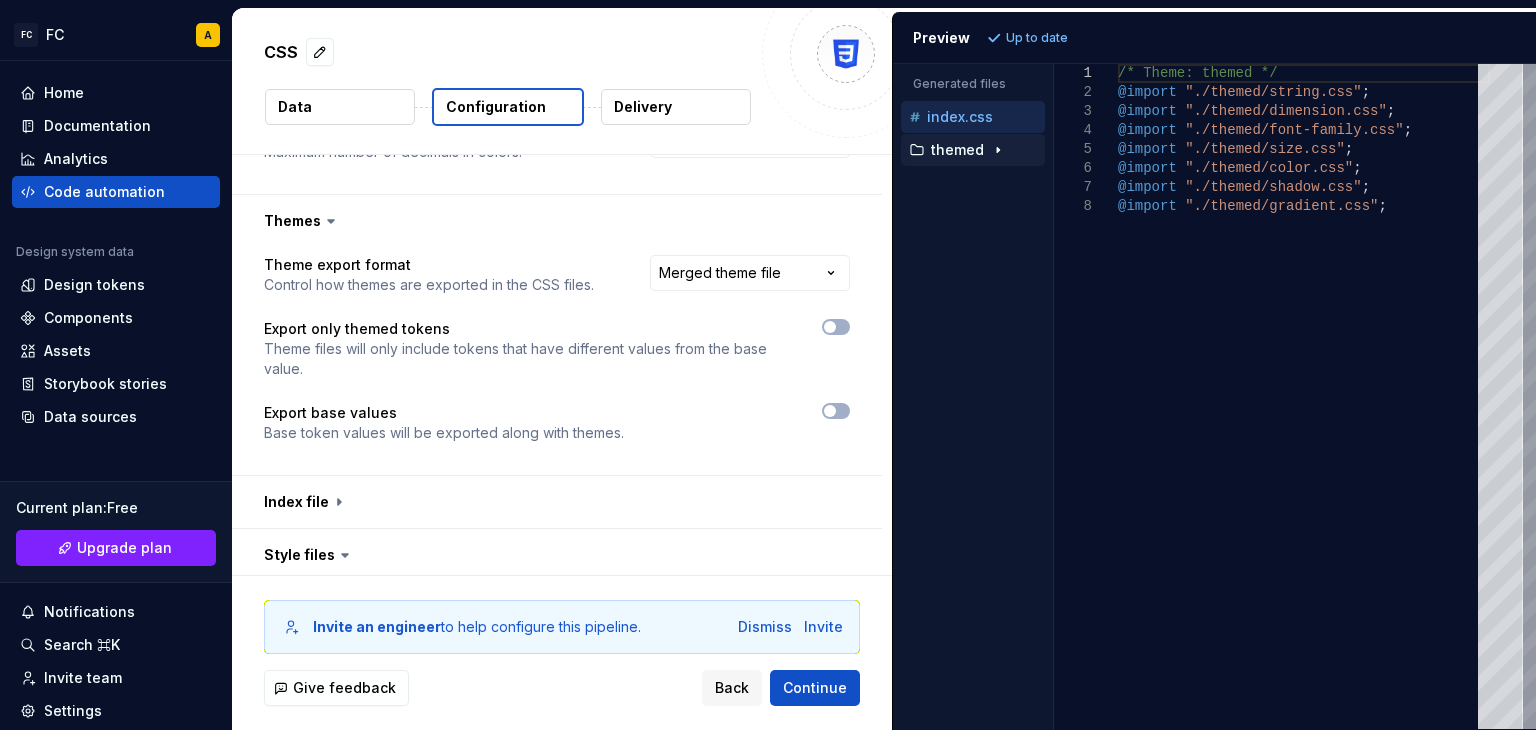 click 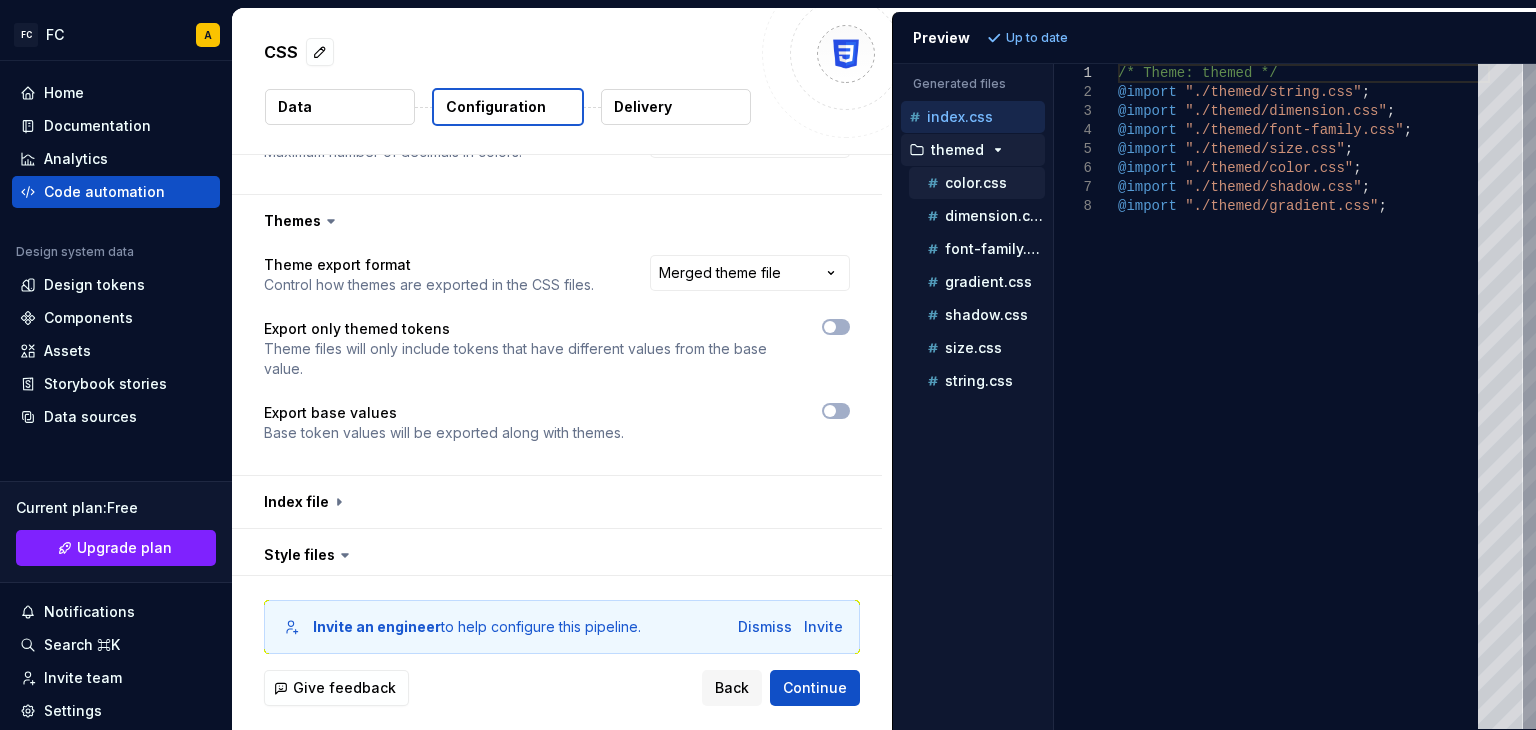 click on "color.css" at bounding box center [976, 183] 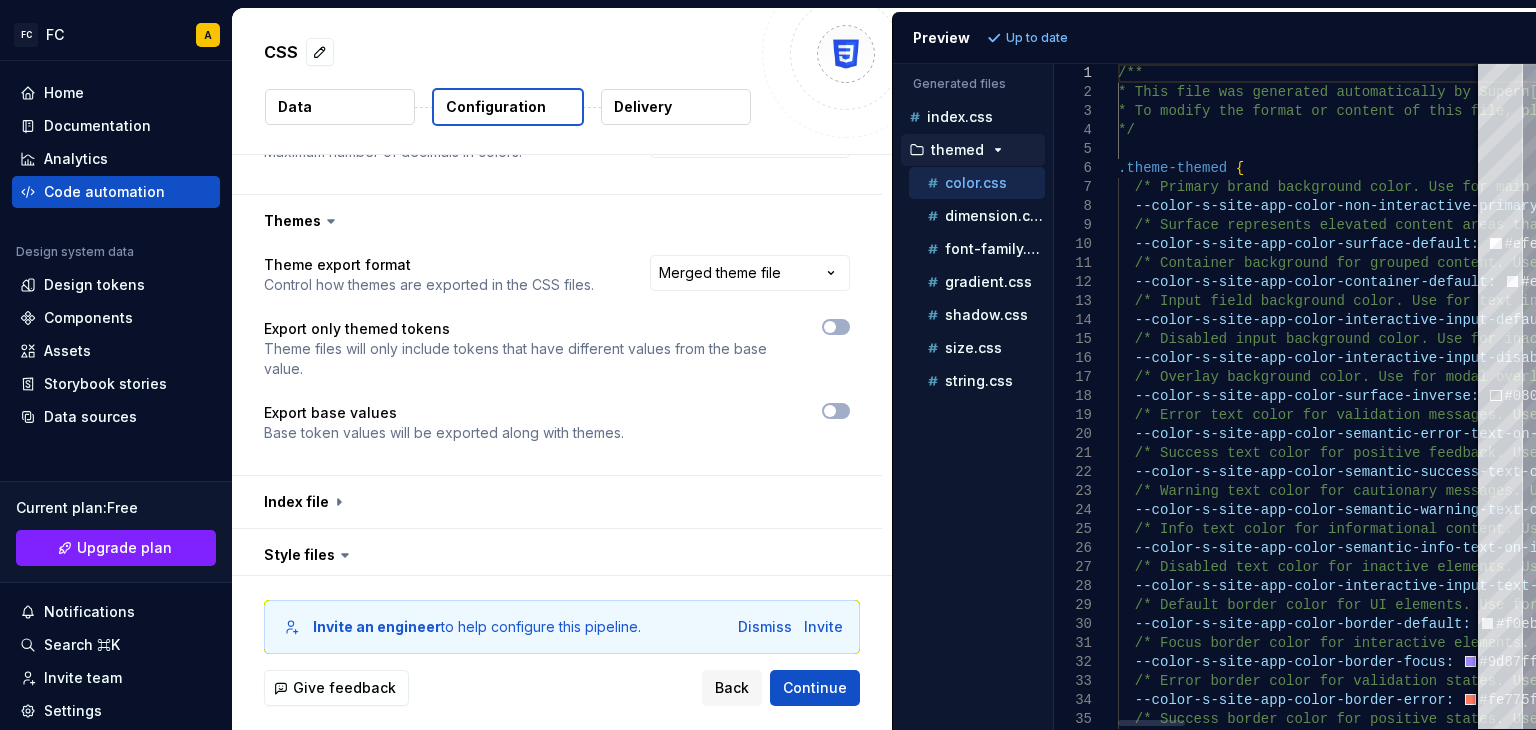 type on "**********" 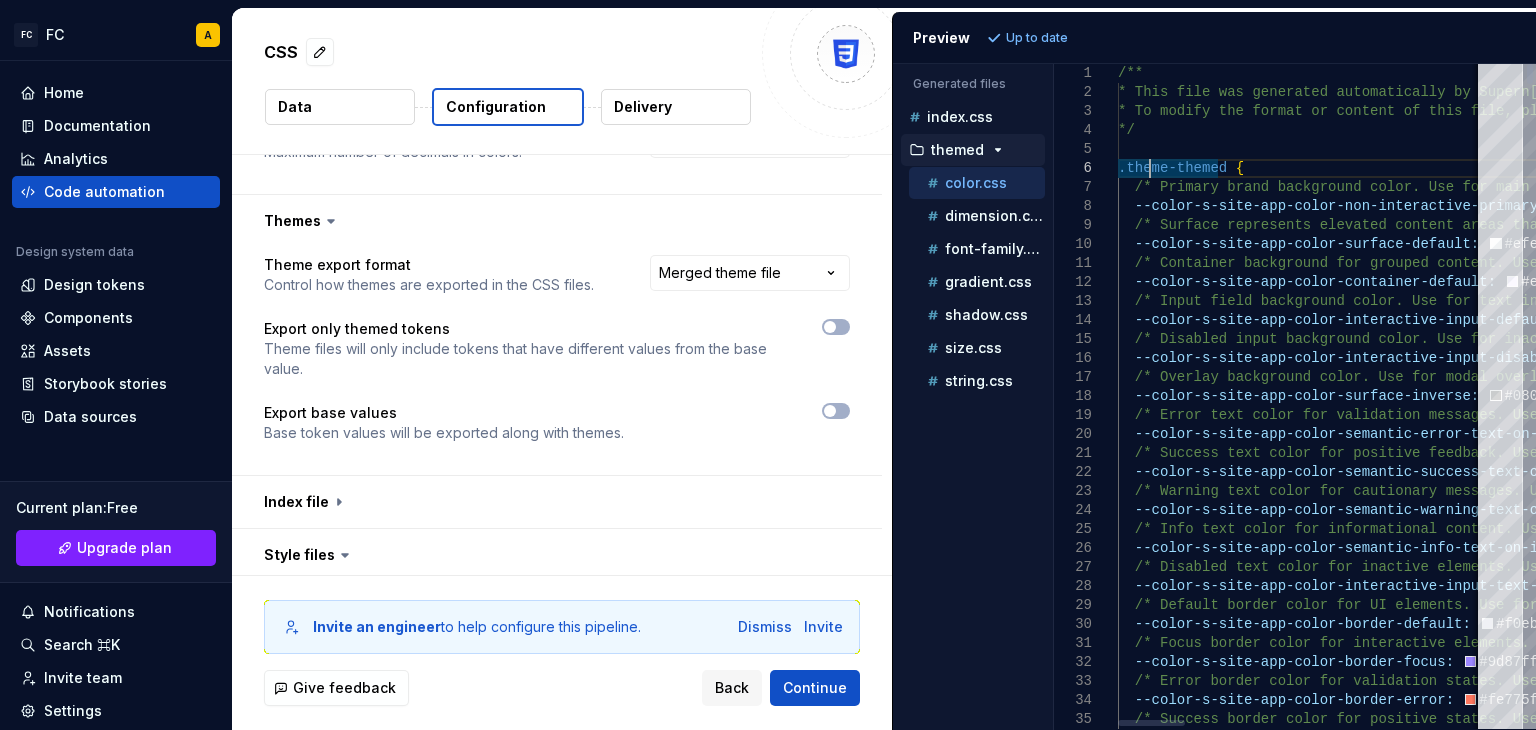 click at bounding box center [1530, 74] 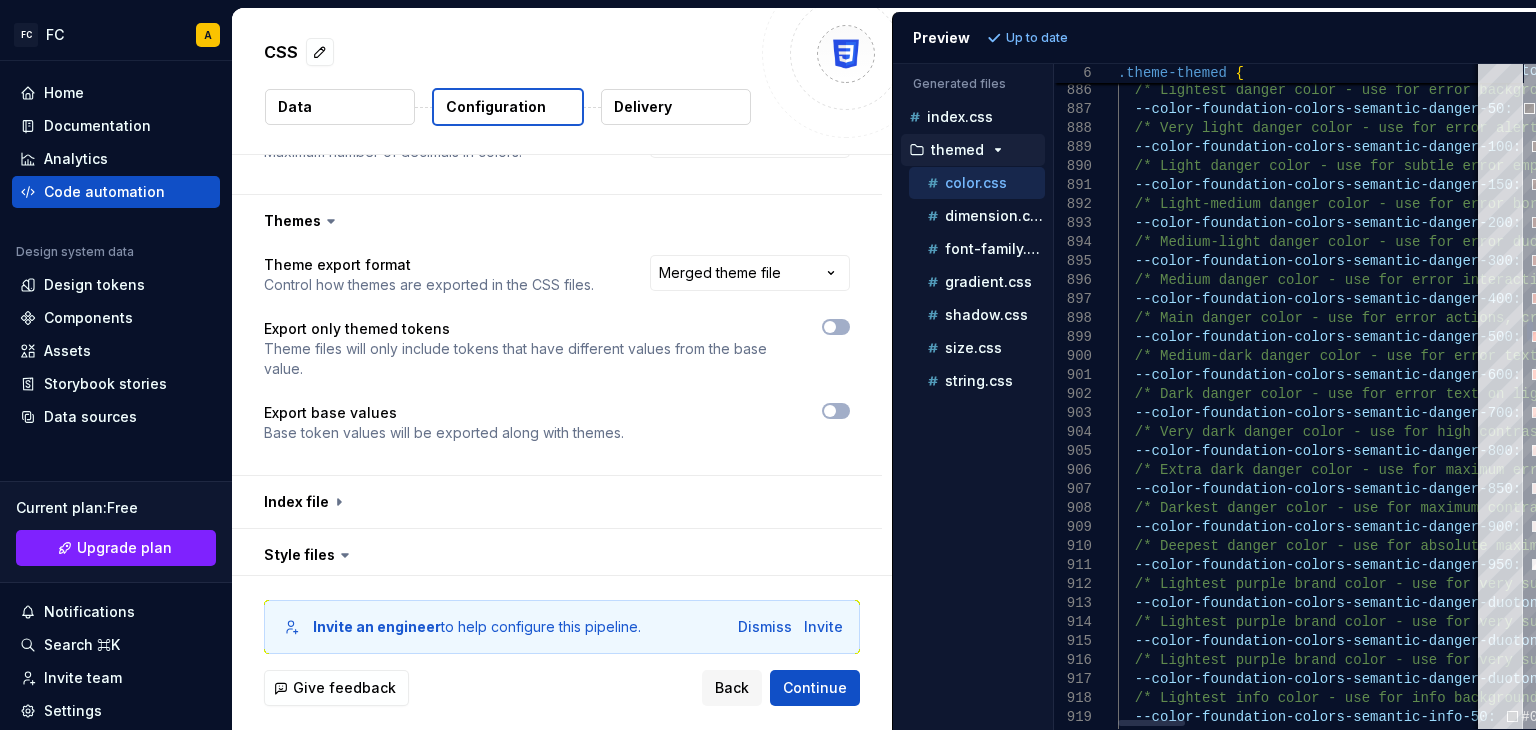 click at bounding box center (1530, 331) 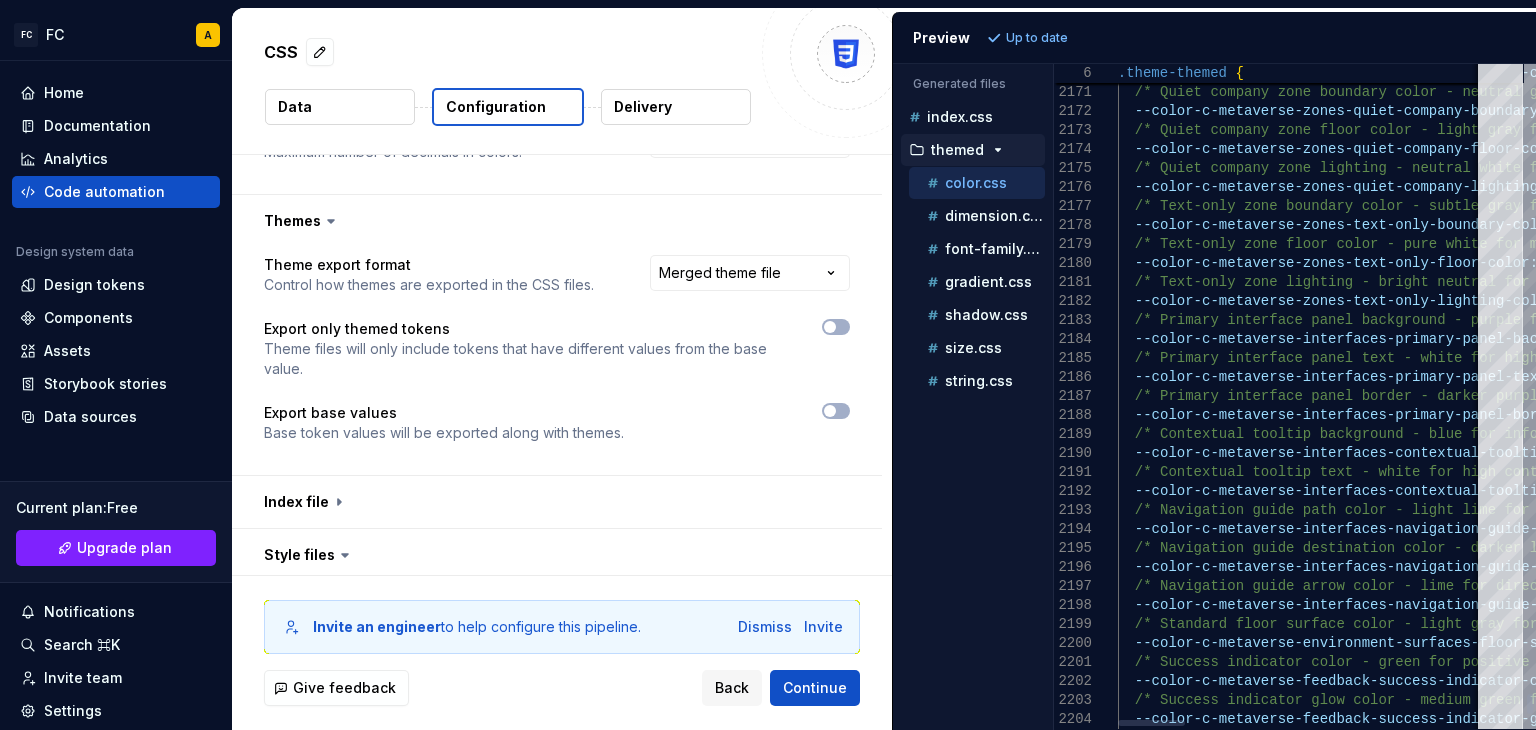 click at bounding box center (1530, 704) 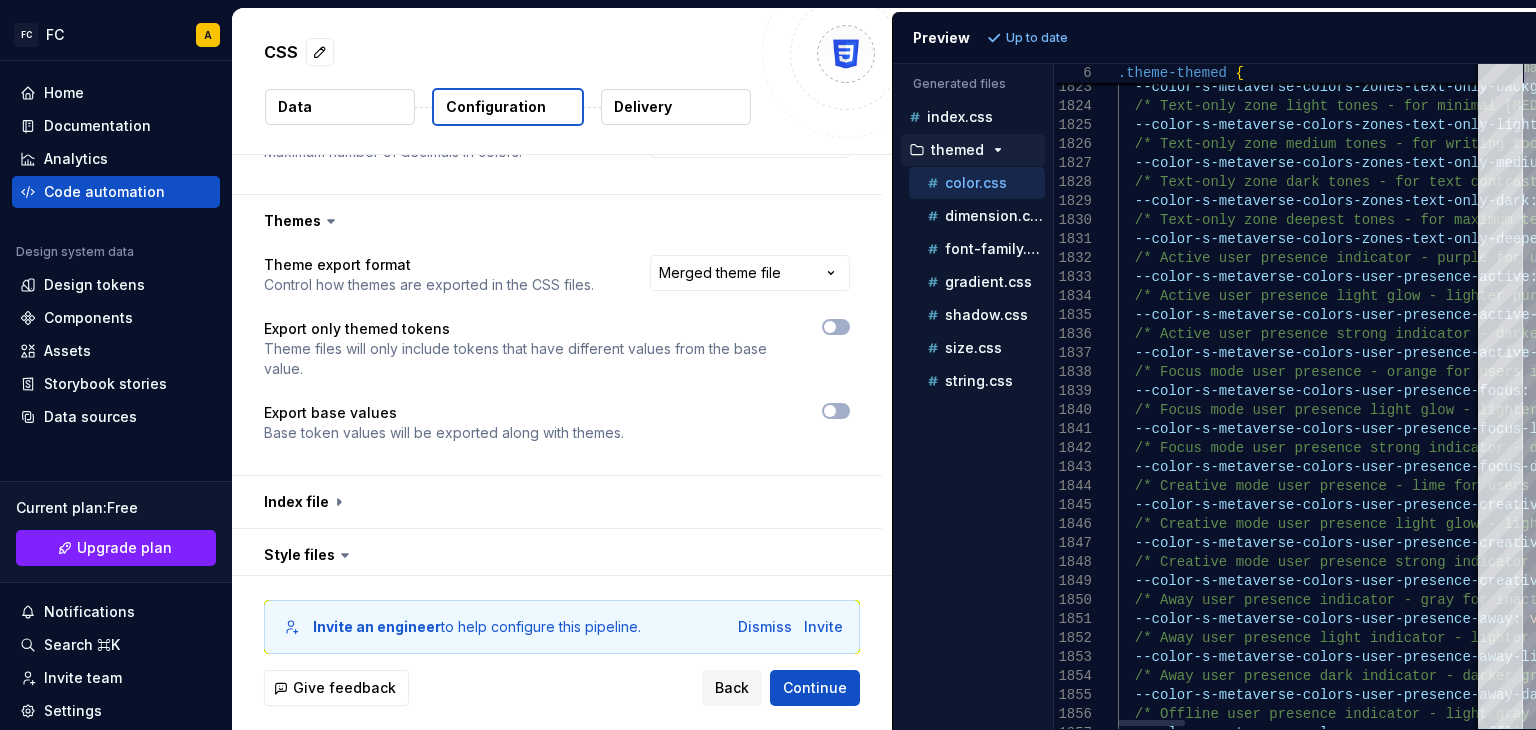 click at bounding box center [1530, 603] 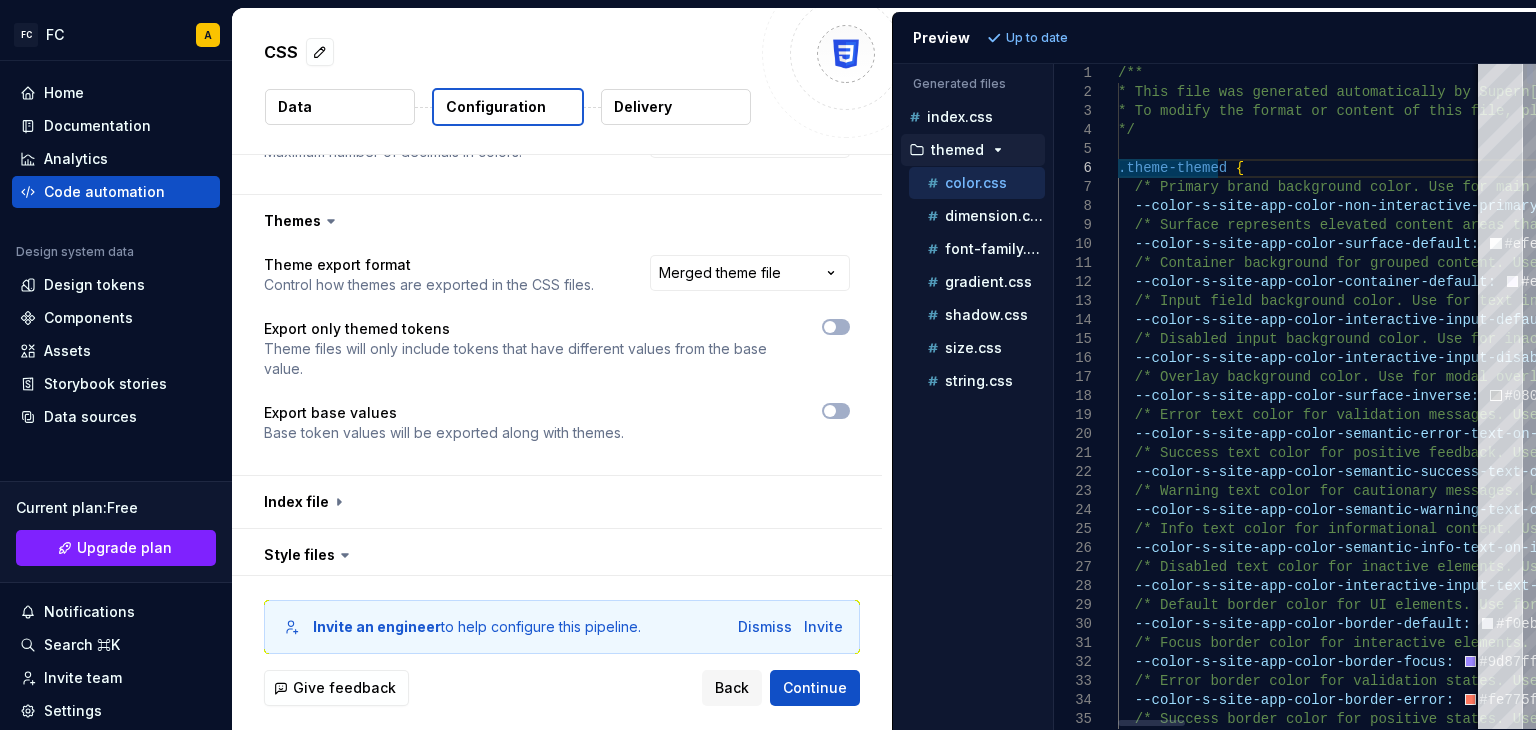 click at bounding box center [1530, 74] 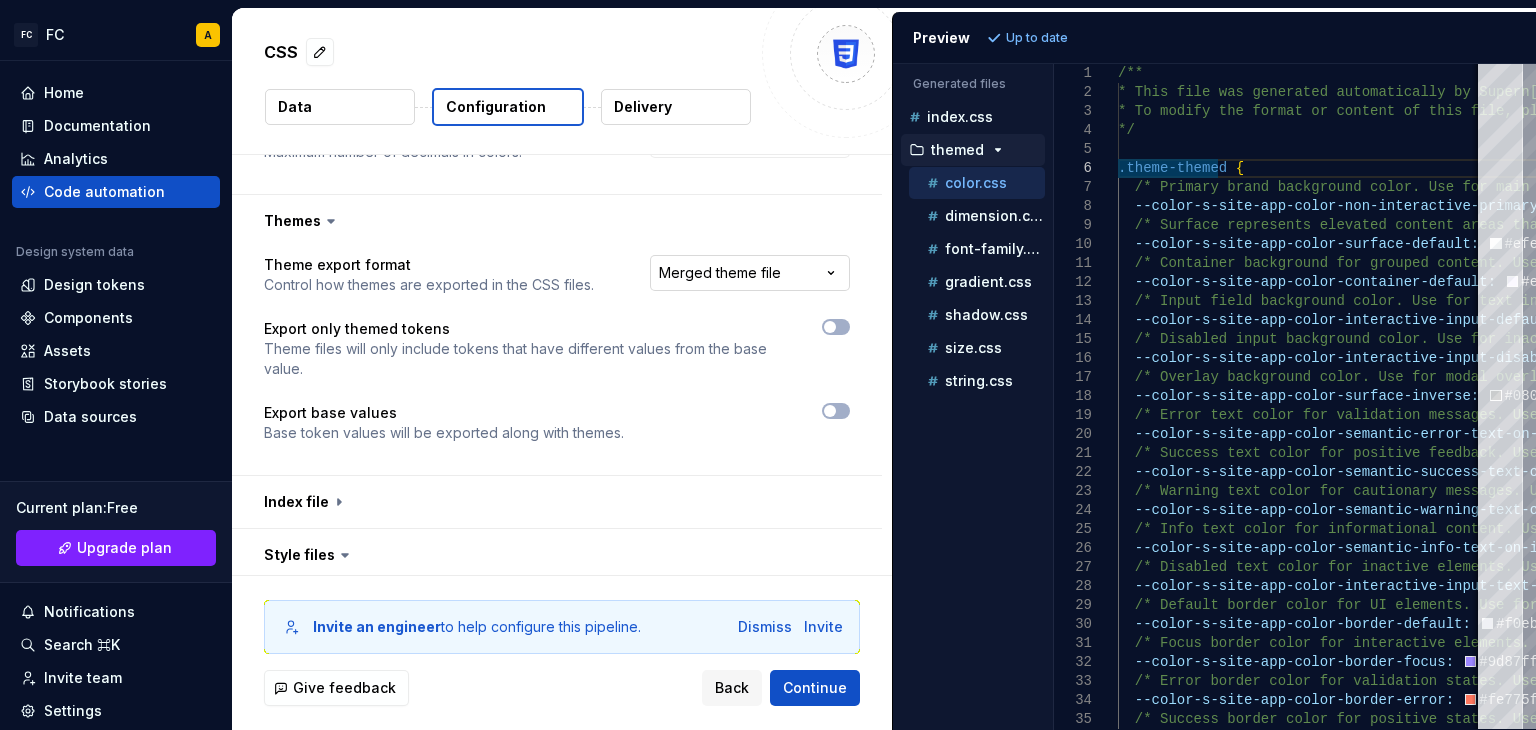 click on "**********" at bounding box center [768, 365] 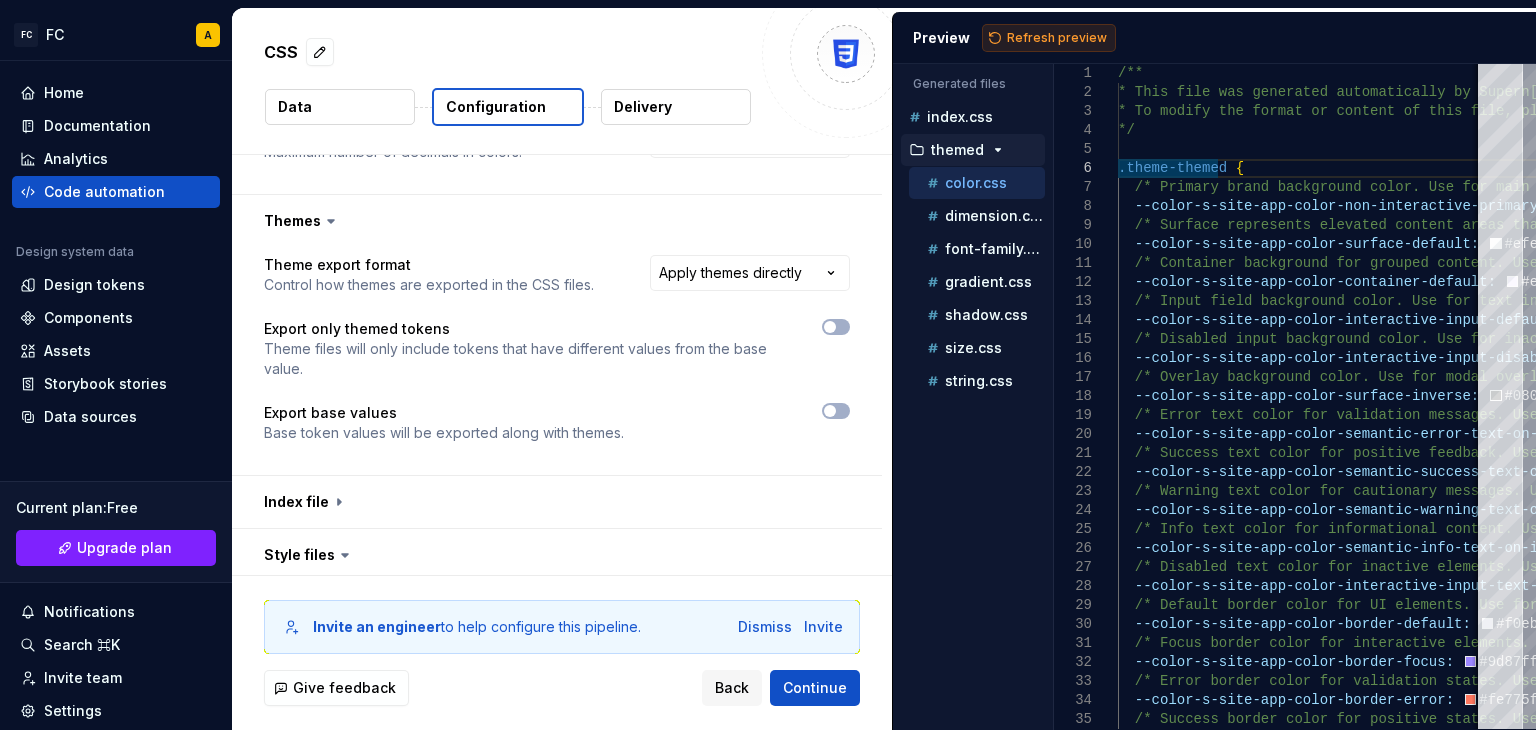 click on "Refresh preview" at bounding box center [1057, 38] 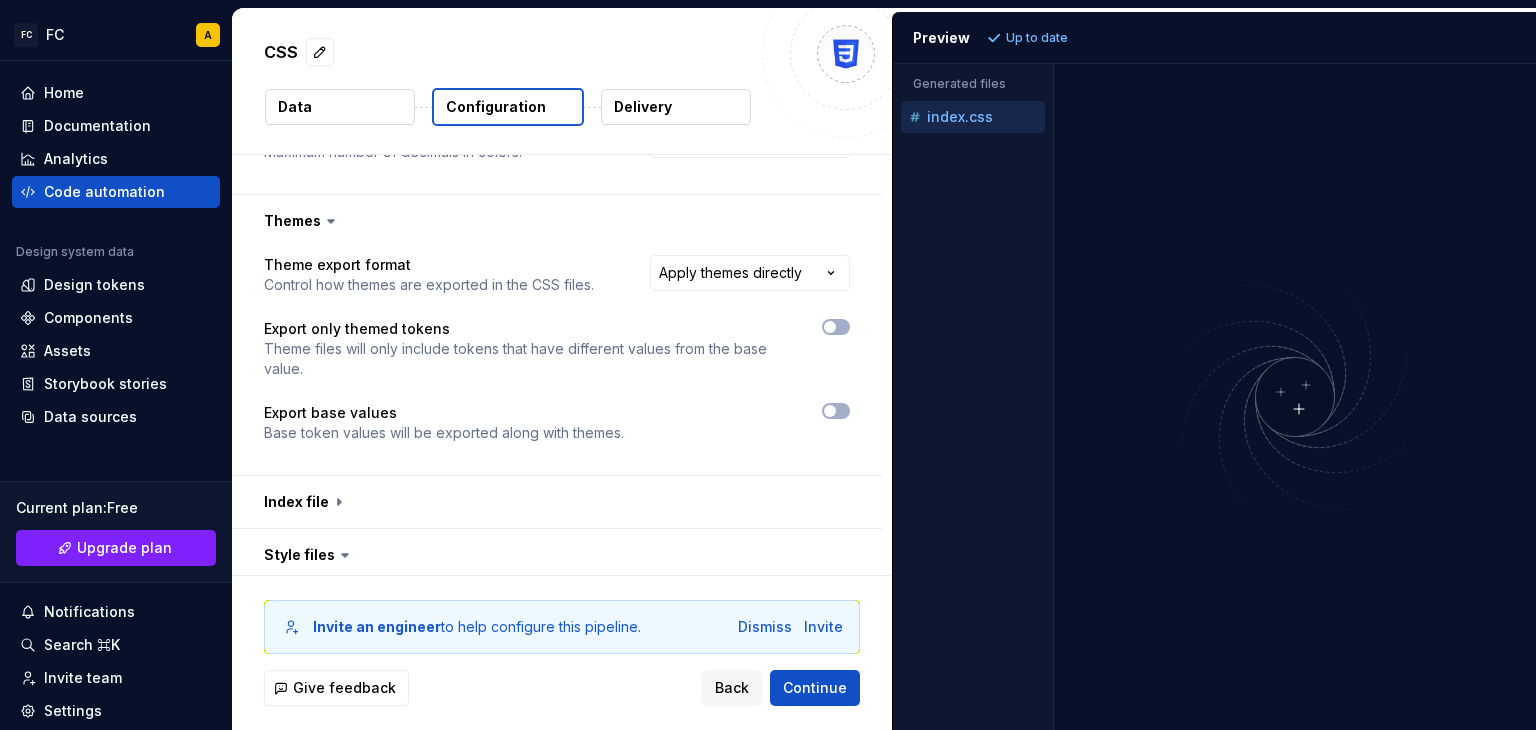 drag, startPoint x: 992, startPoint y: 113, endPoint x: 992, endPoint y: 165, distance: 52 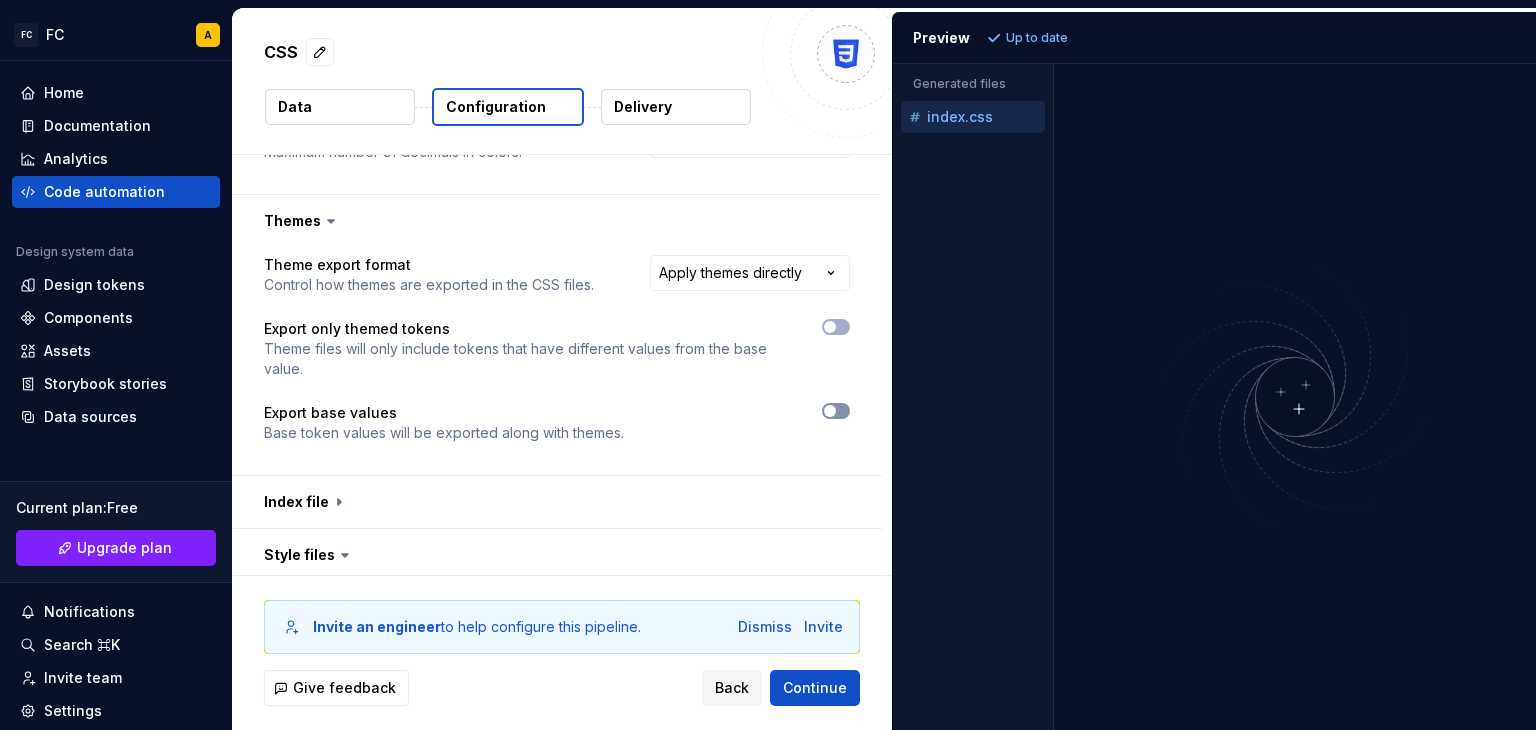 click at bounding box center [836, 411] 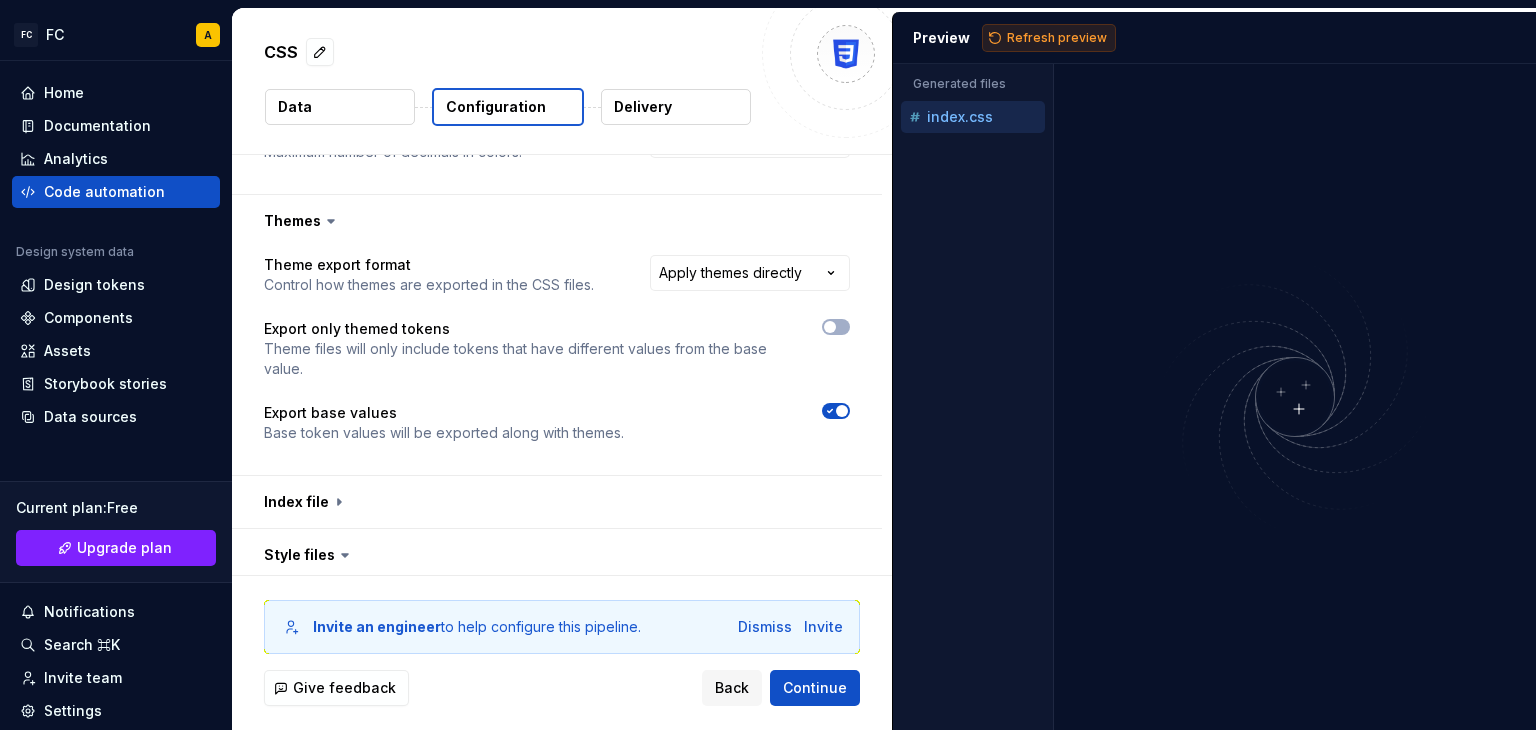 click on "Refresh preview" at bounding box center [1057, 38] 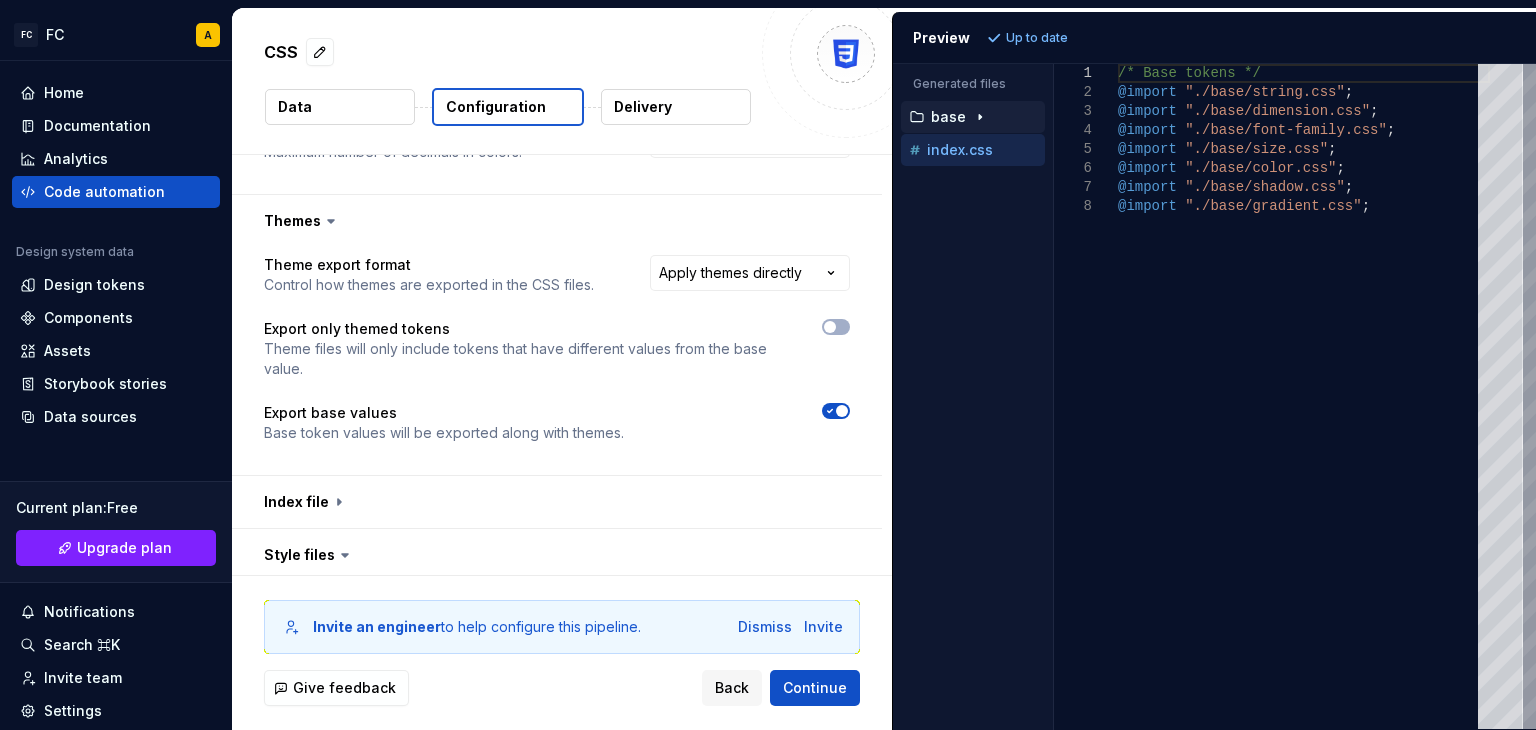 click 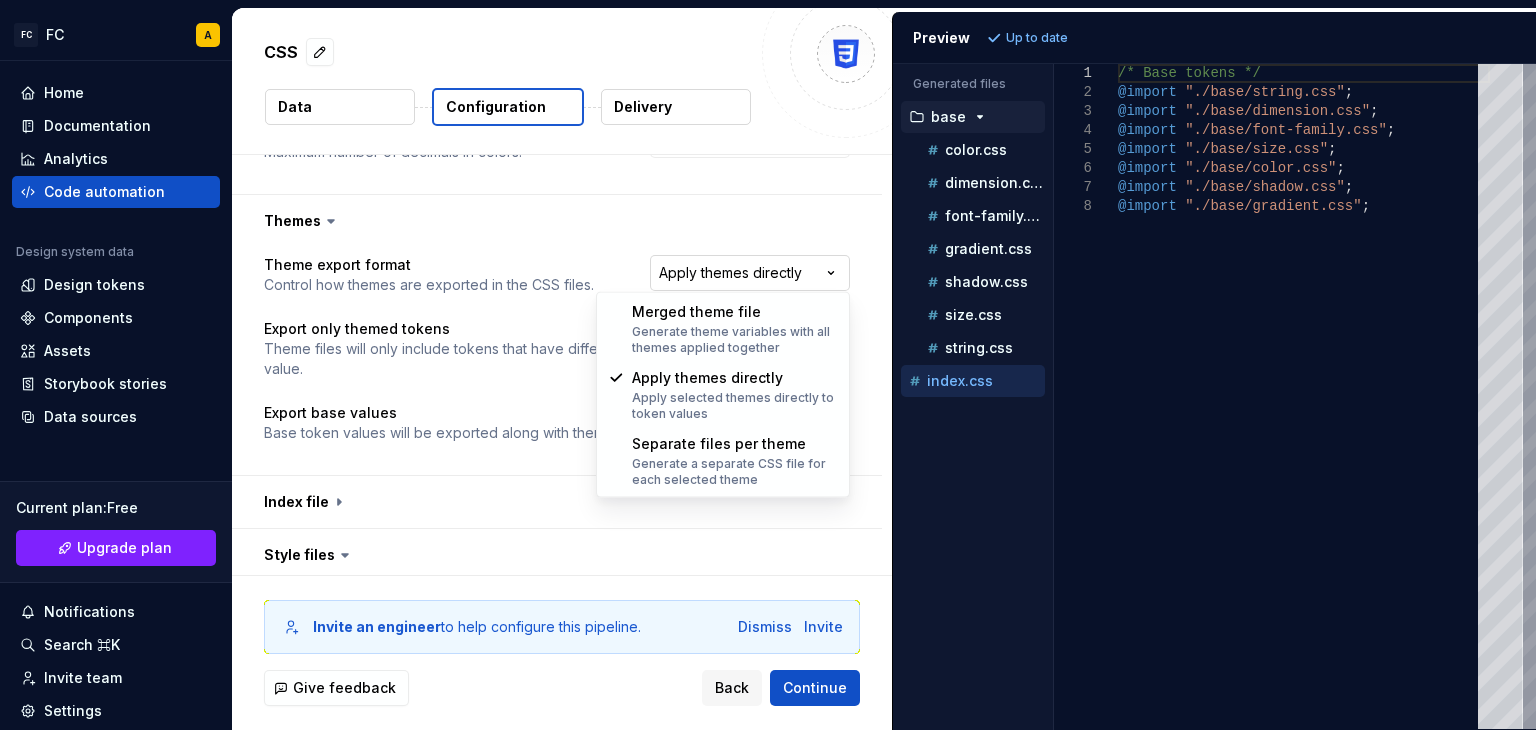 click on "**********" at bounding box center (768, 365) 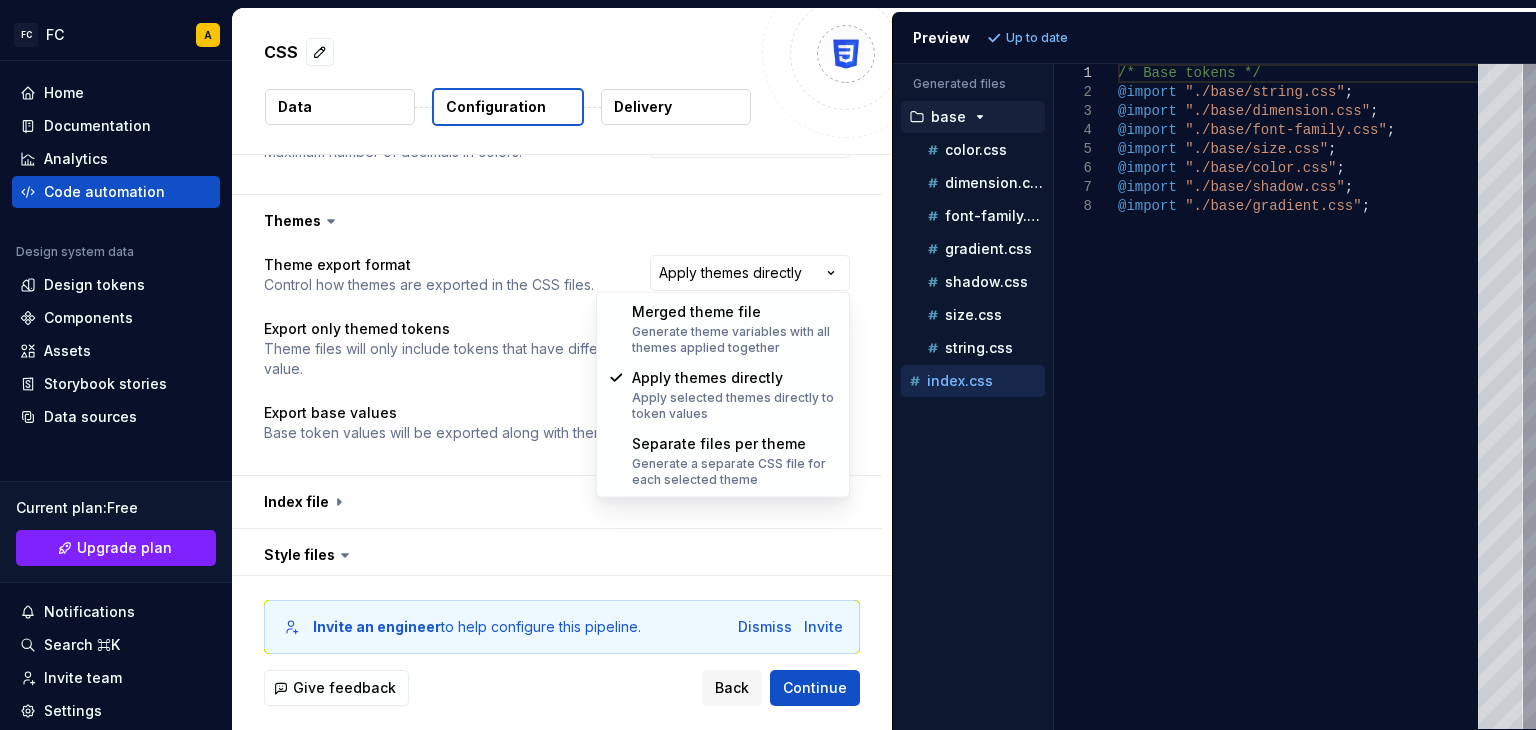click on "**********" at bounding box center (768, 365) 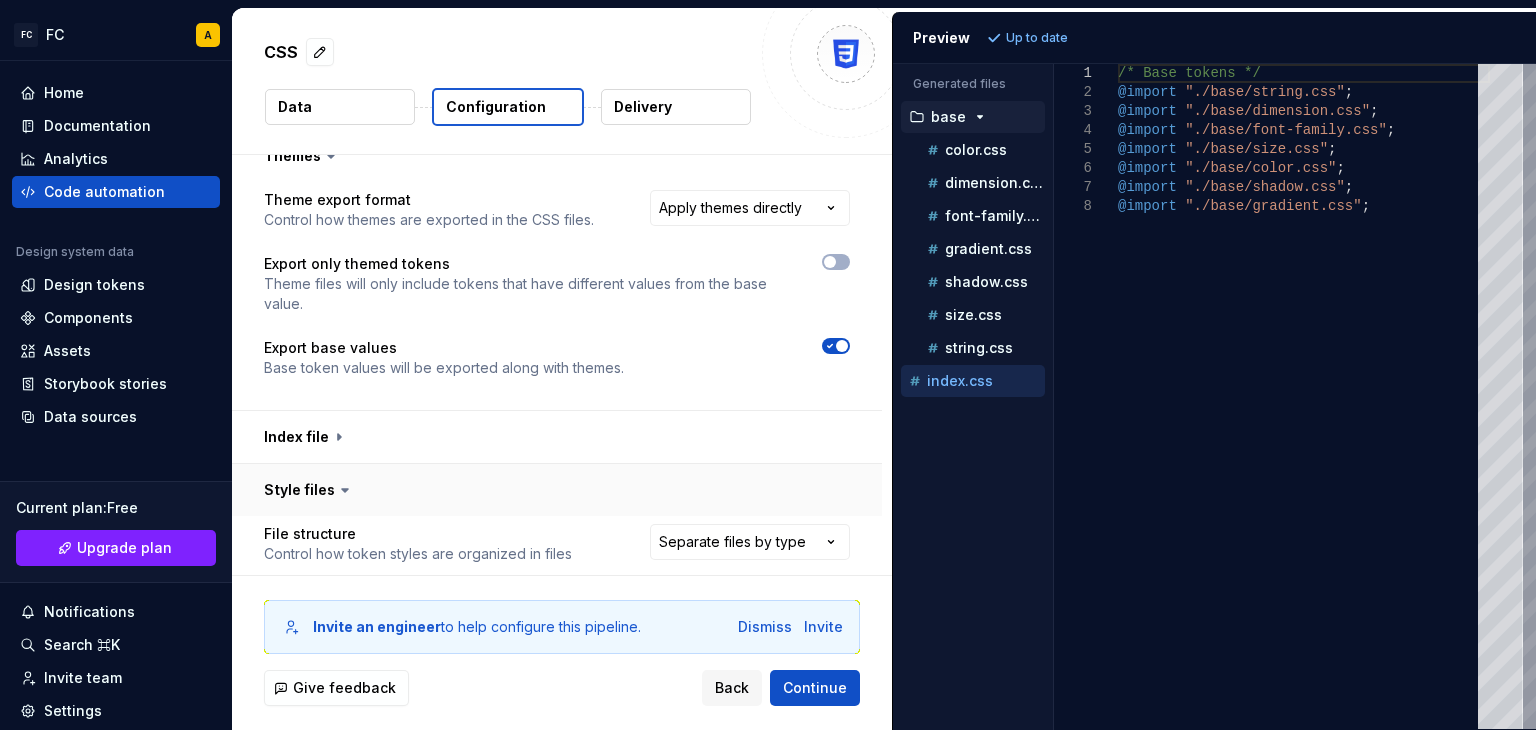 scroll, scrollTop: 1822, scrollLeft: 0, axis: vertical 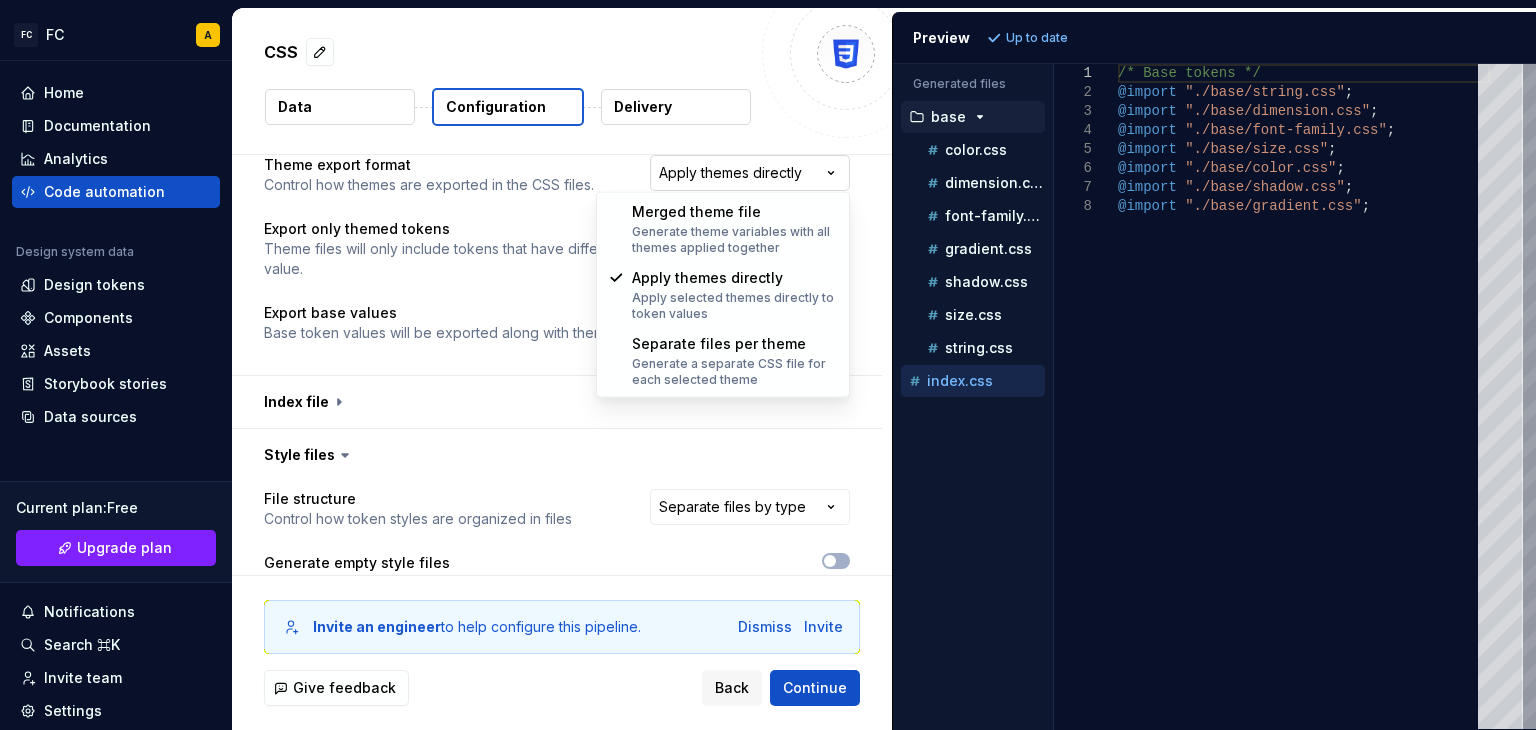 click on "**********" at bounding box center (768, 365) 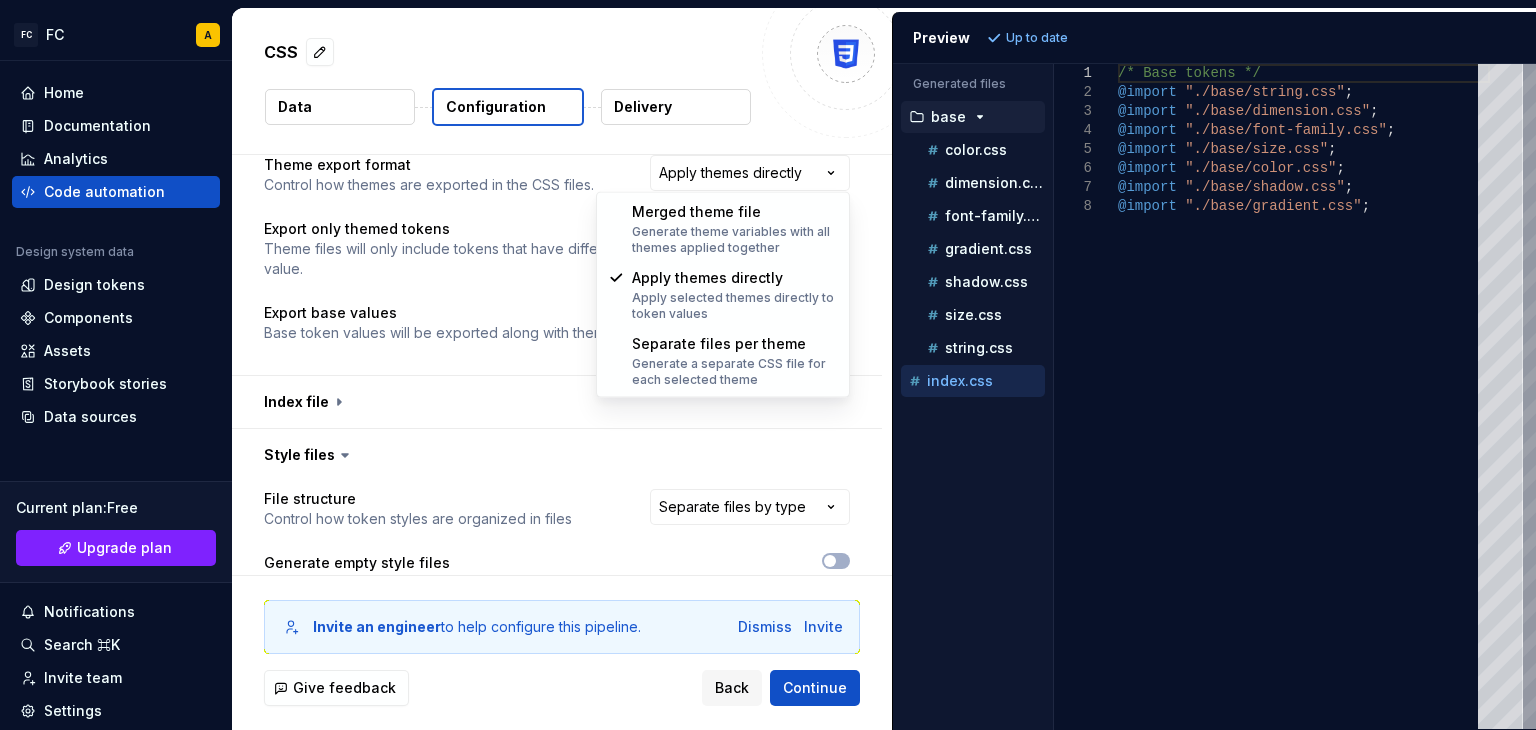 select on "**********" 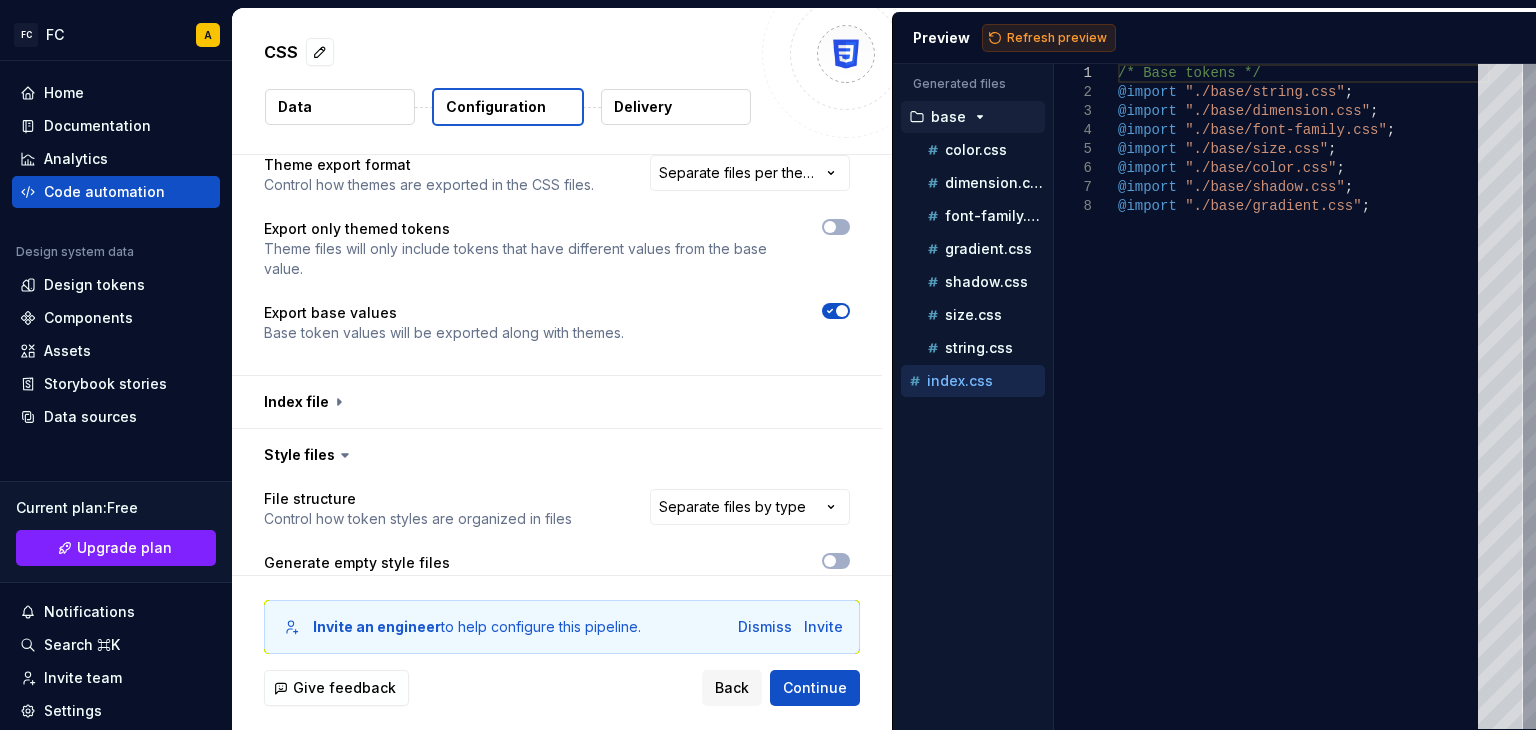 click on "Refresh preview" at bounding box center [1057, 38] 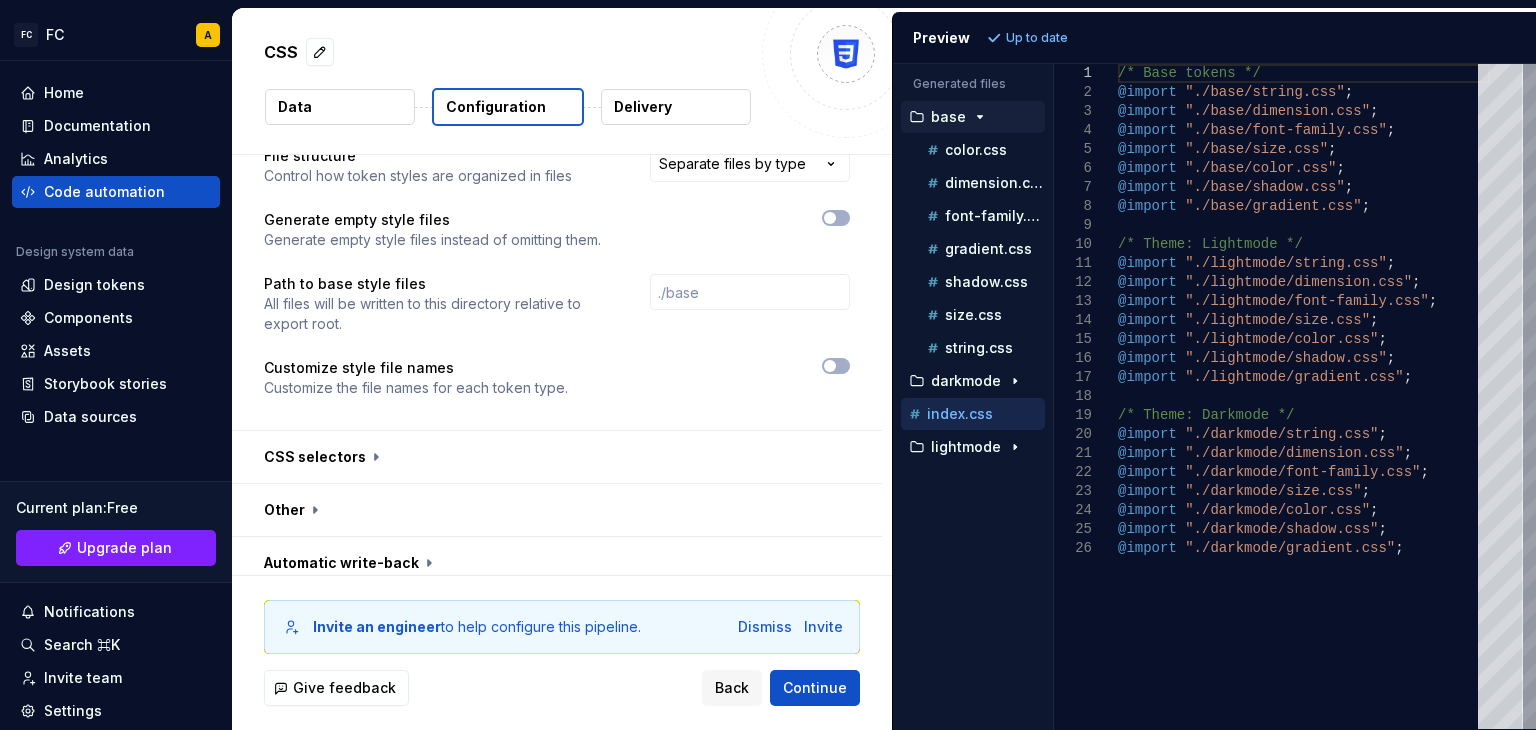scroll, scrollTop: 2177, scrollLeft: 0, axis: vertical 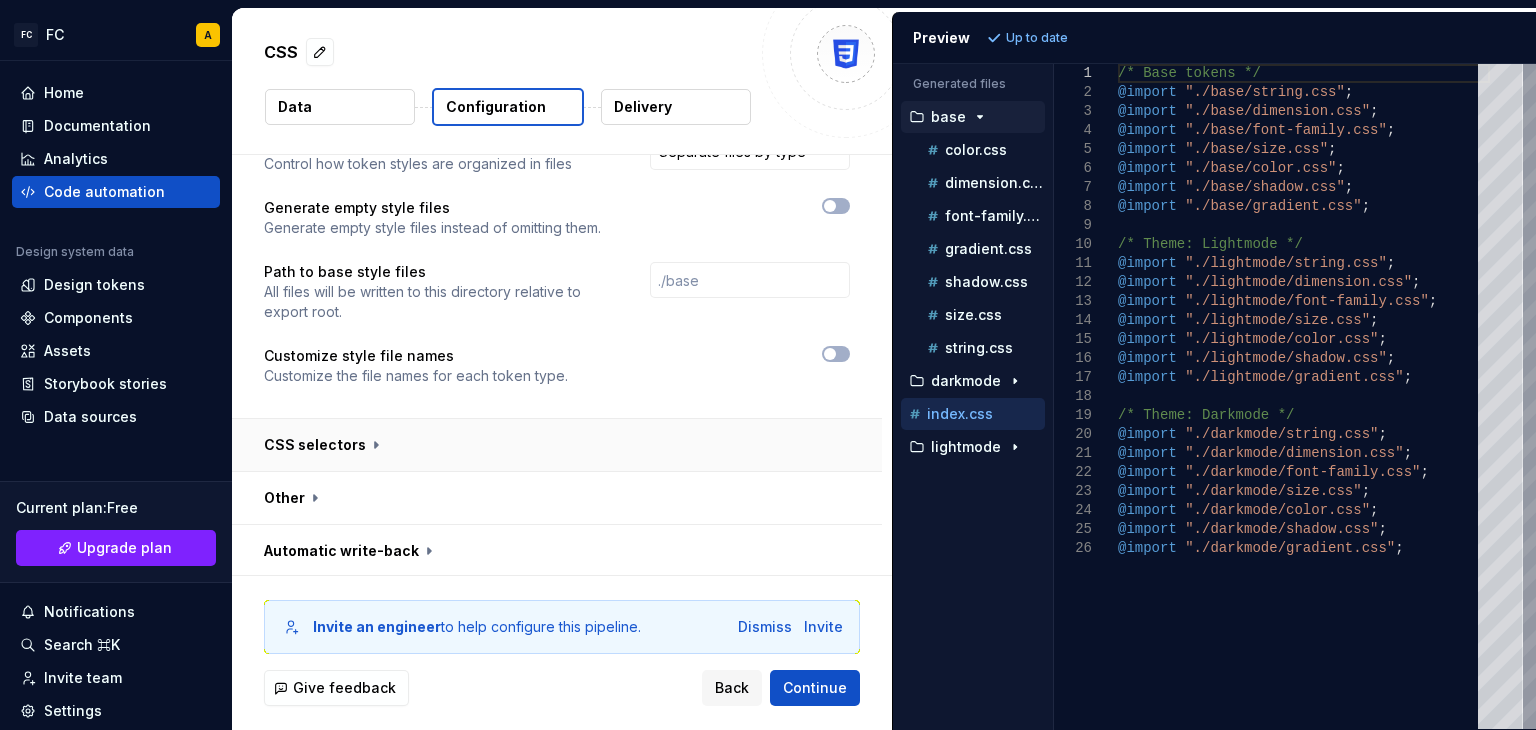 click at bounding box center [557, 445] 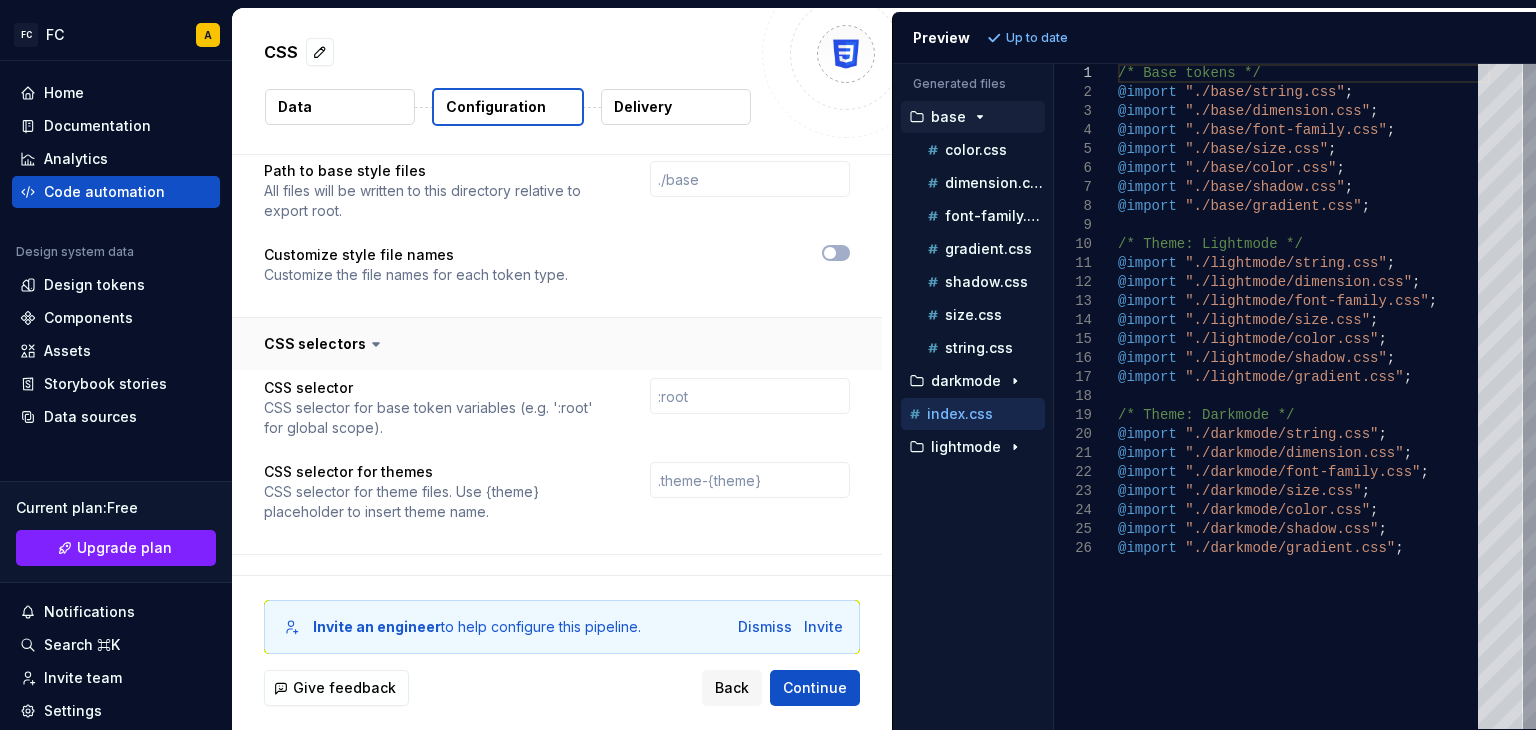 scroll, scrollTop: 2361, scrollLeft: 0, axis: vertical 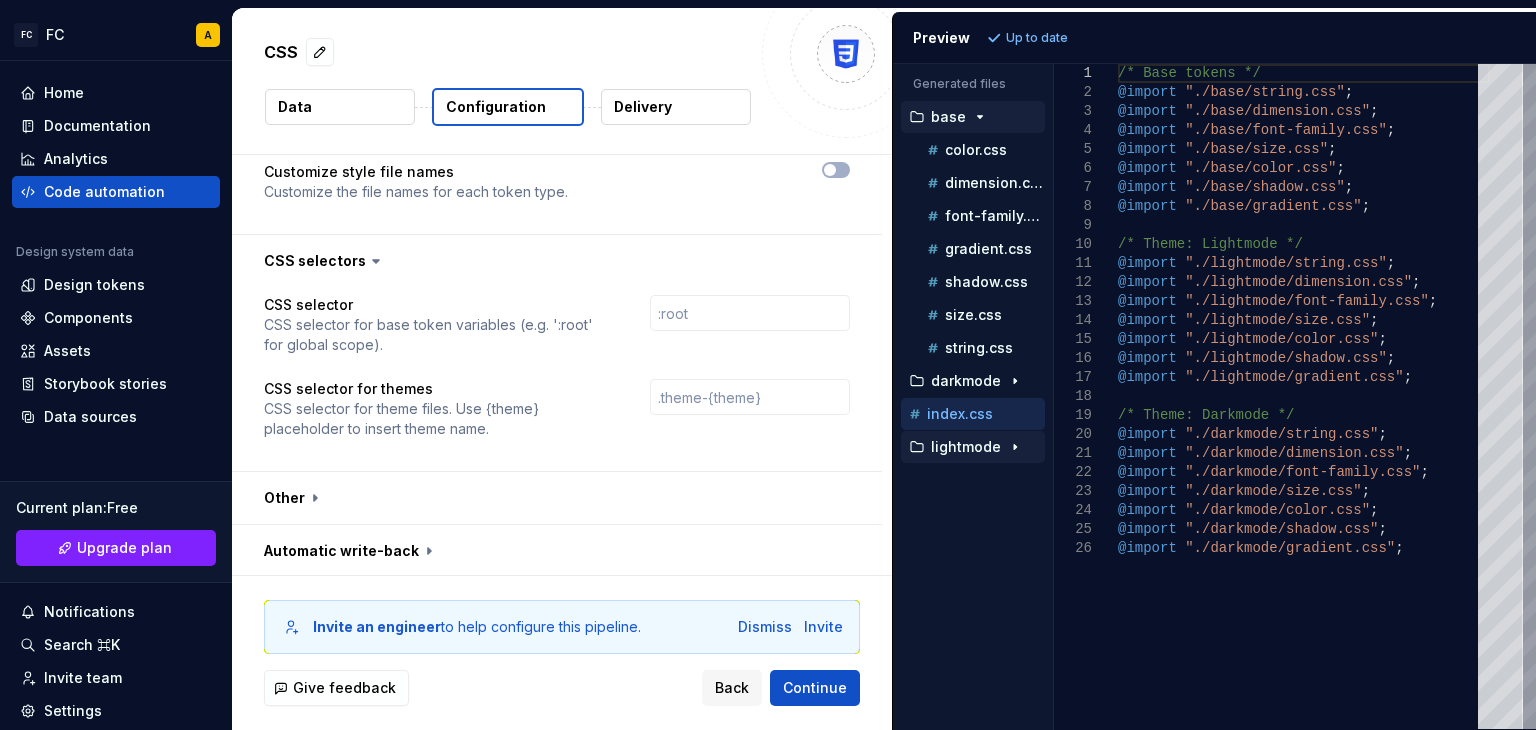 click on "lightmode" at bounding box center [966, 447] 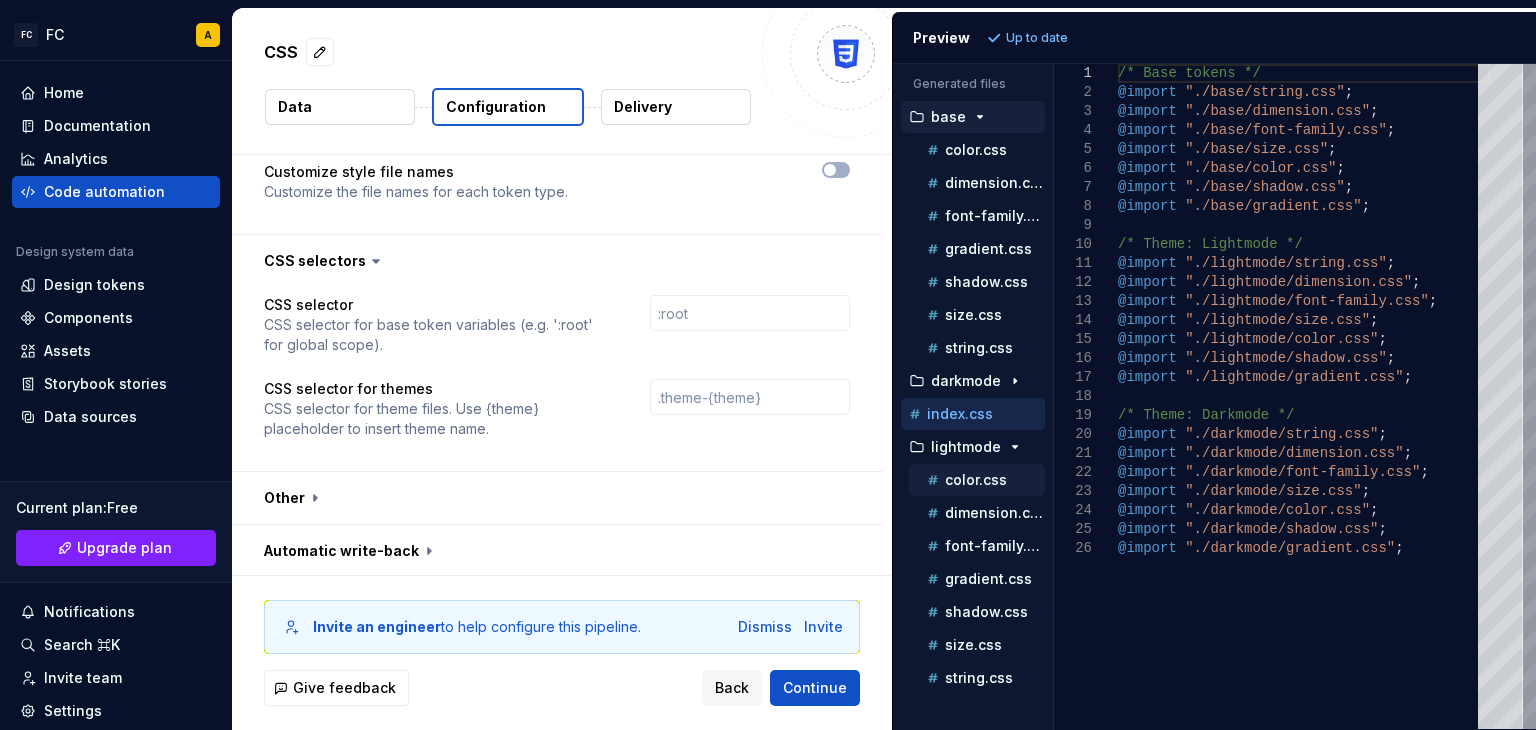 click on "color.css" at bounding box center (976, 480) 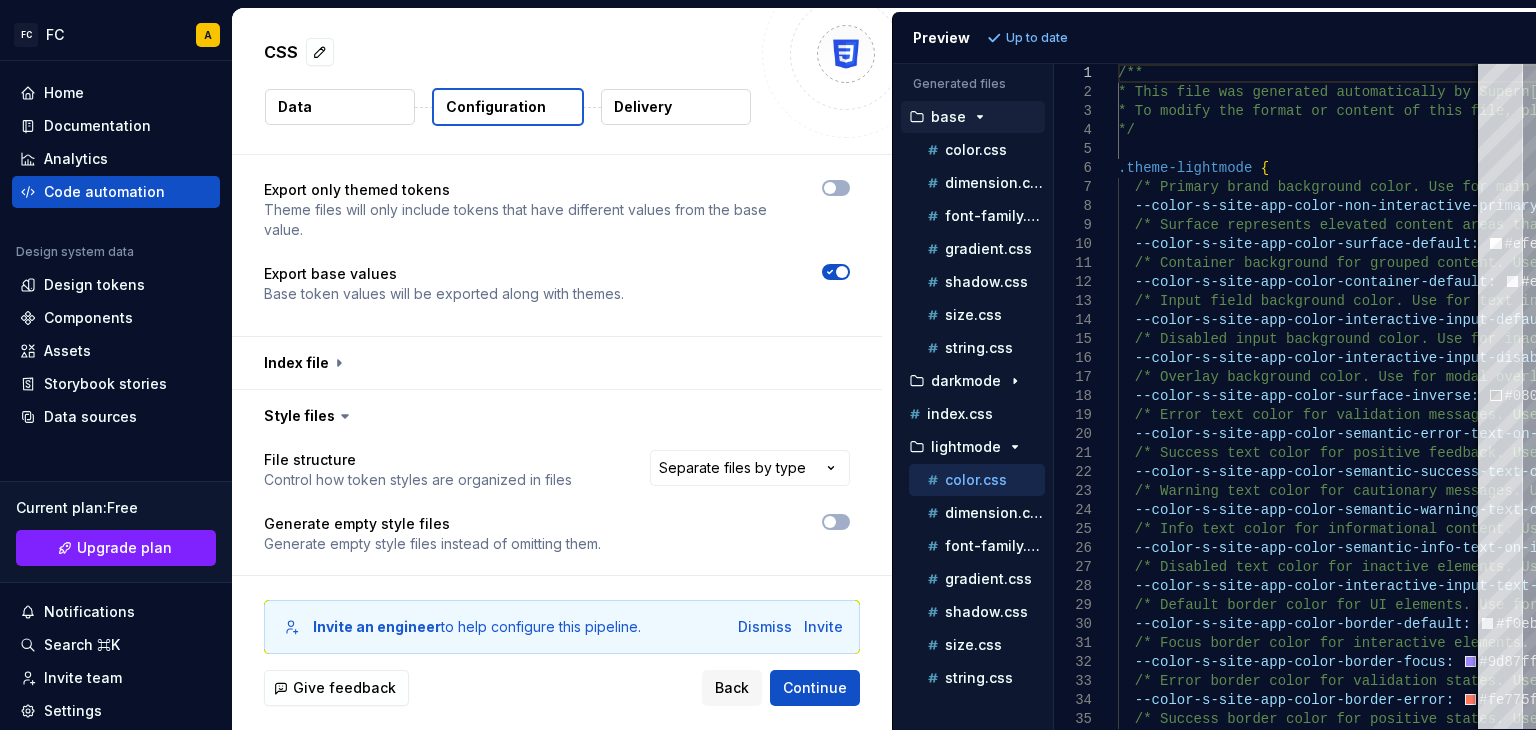 scroll, scrollTop: 1961, scrollLeft: 0, axis: vertical 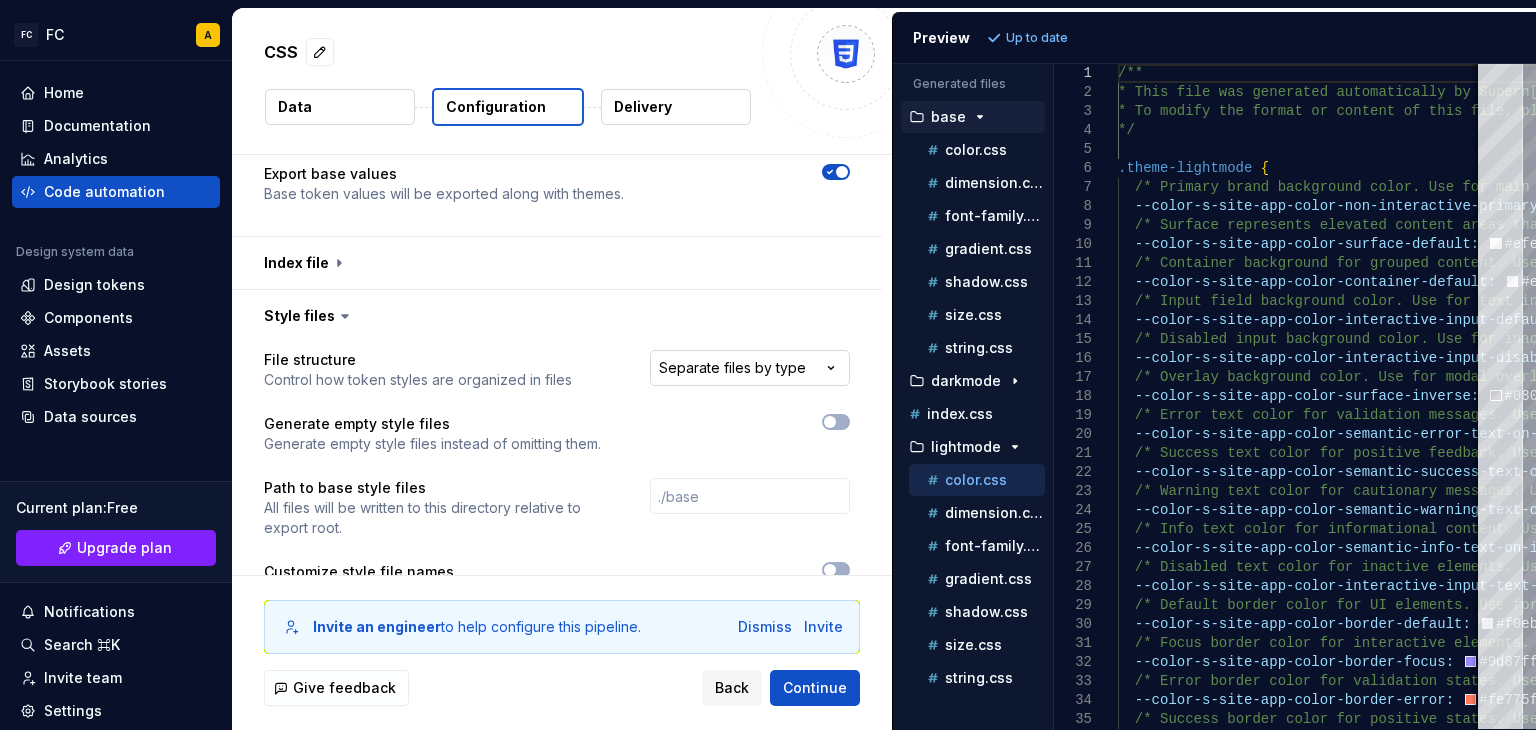 click on "**********" at bounding box center [768, 365] 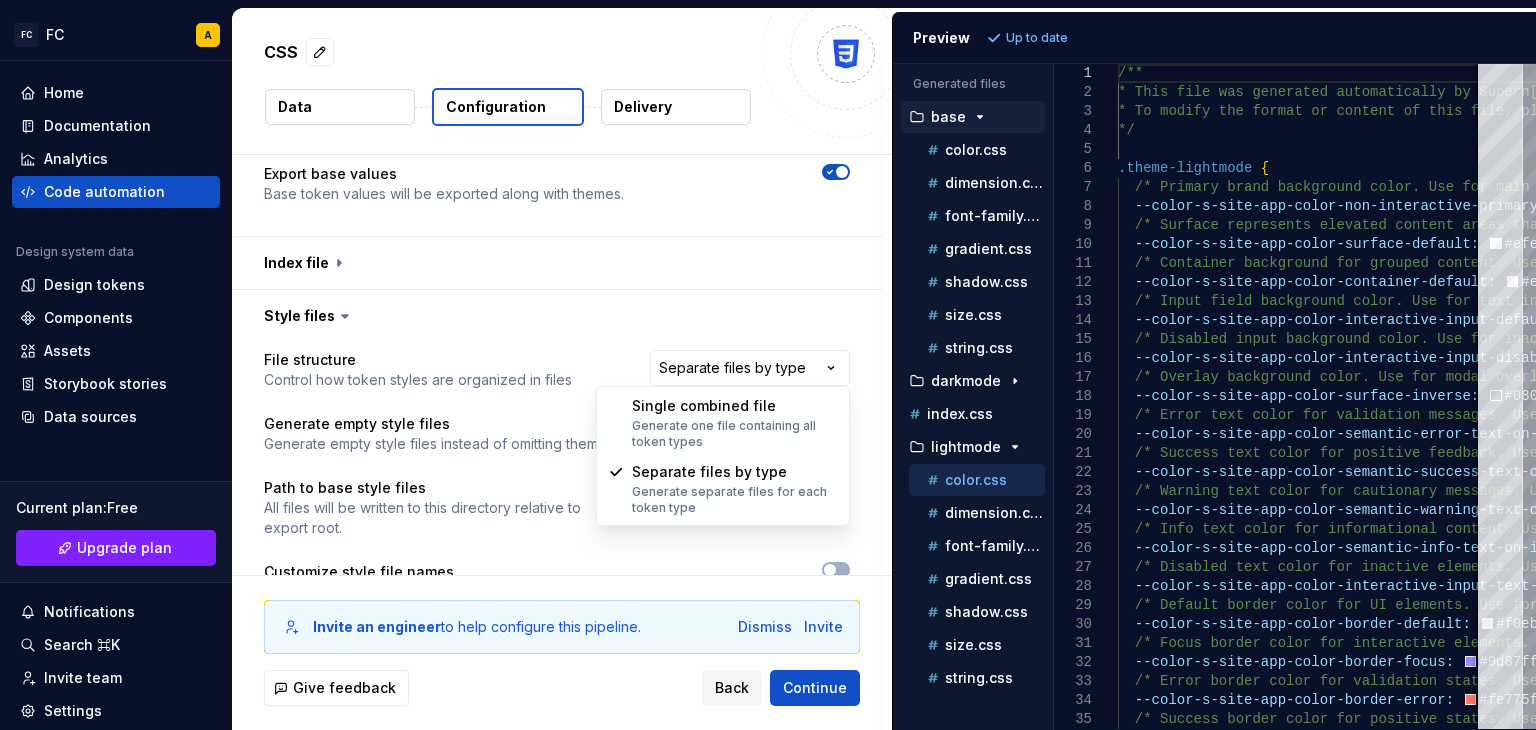 select on "**********" 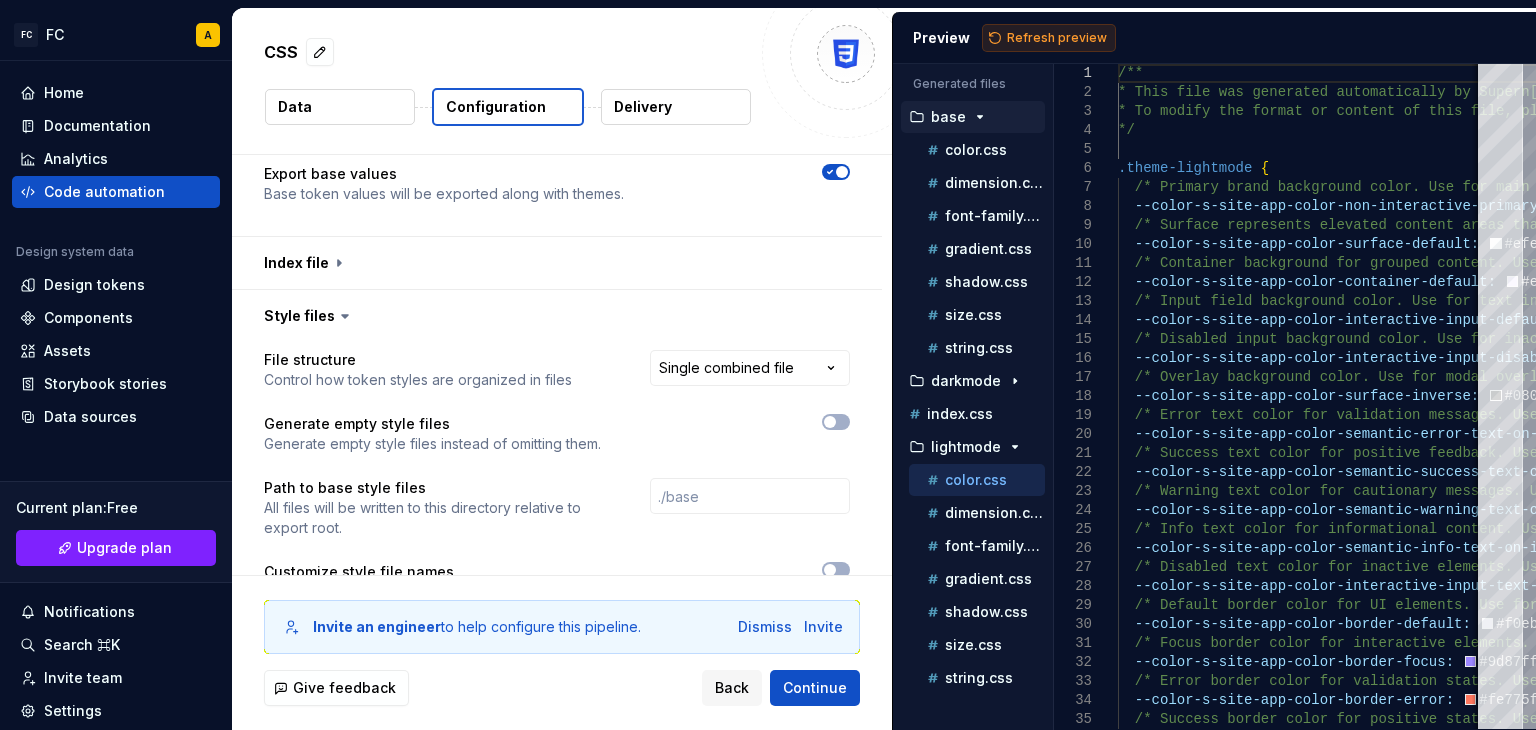 click on "Refresh preview" at bounding box center (1057, 38) 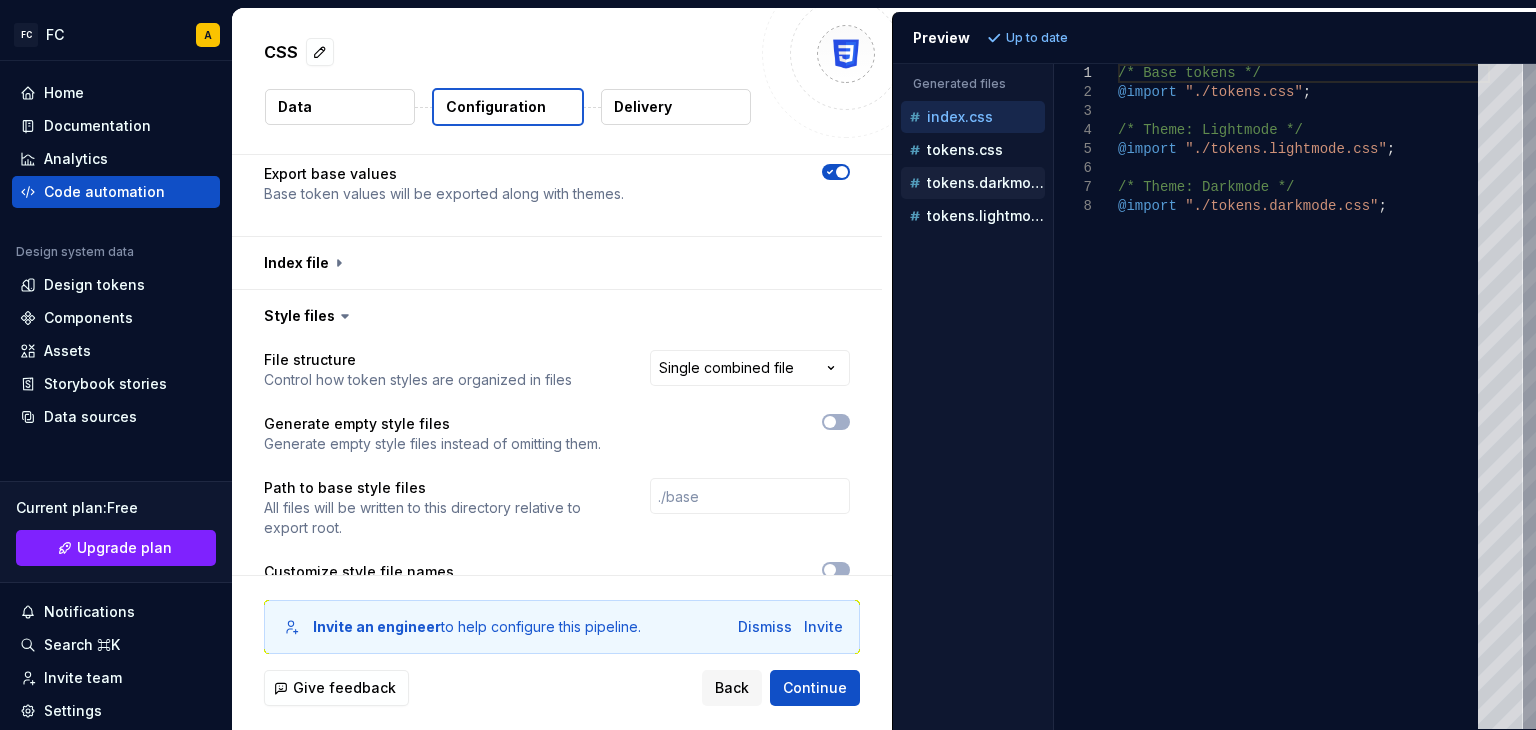click on "tokens.darkmode.css" at bounding box center [986, 183] 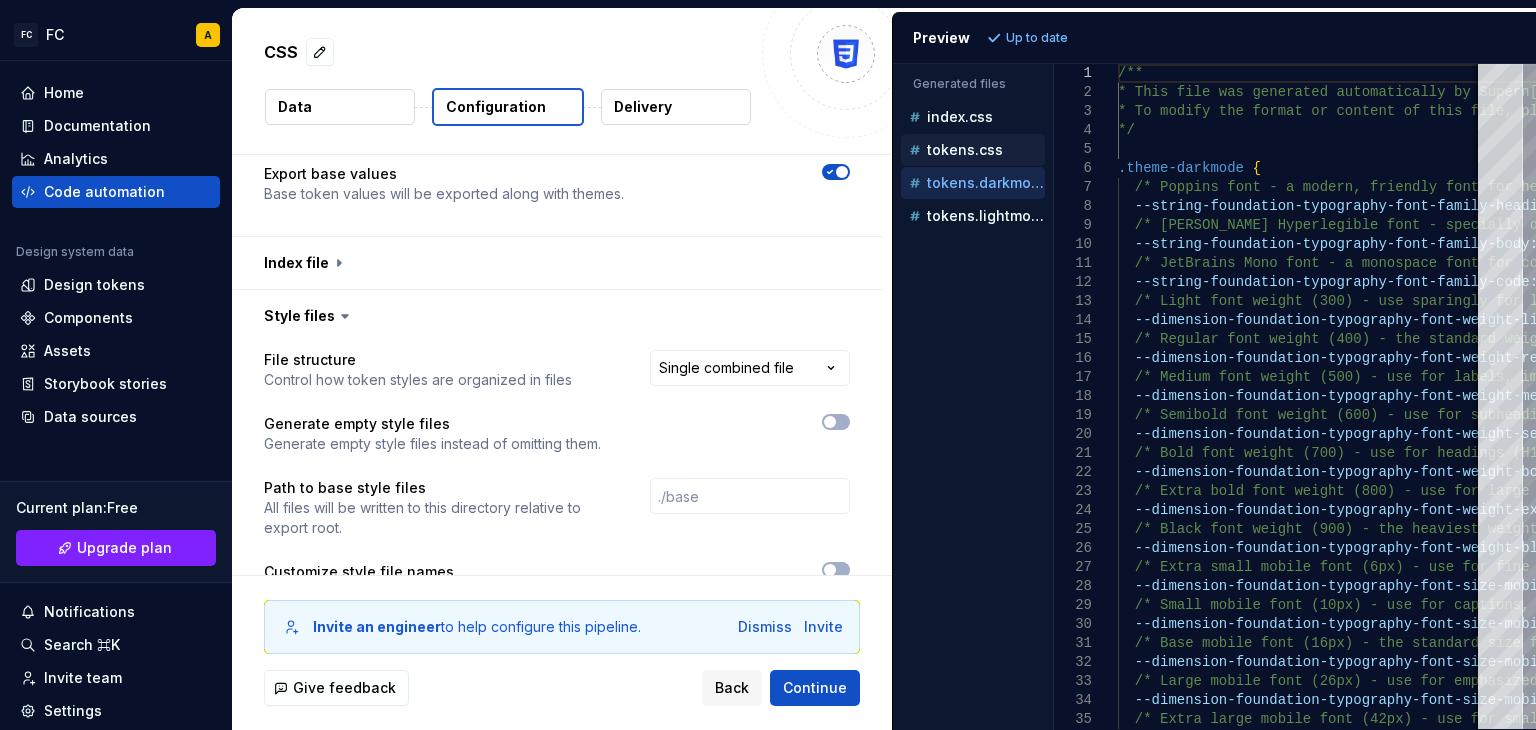 click on "tokens.css" at bounding box center [965, 150] 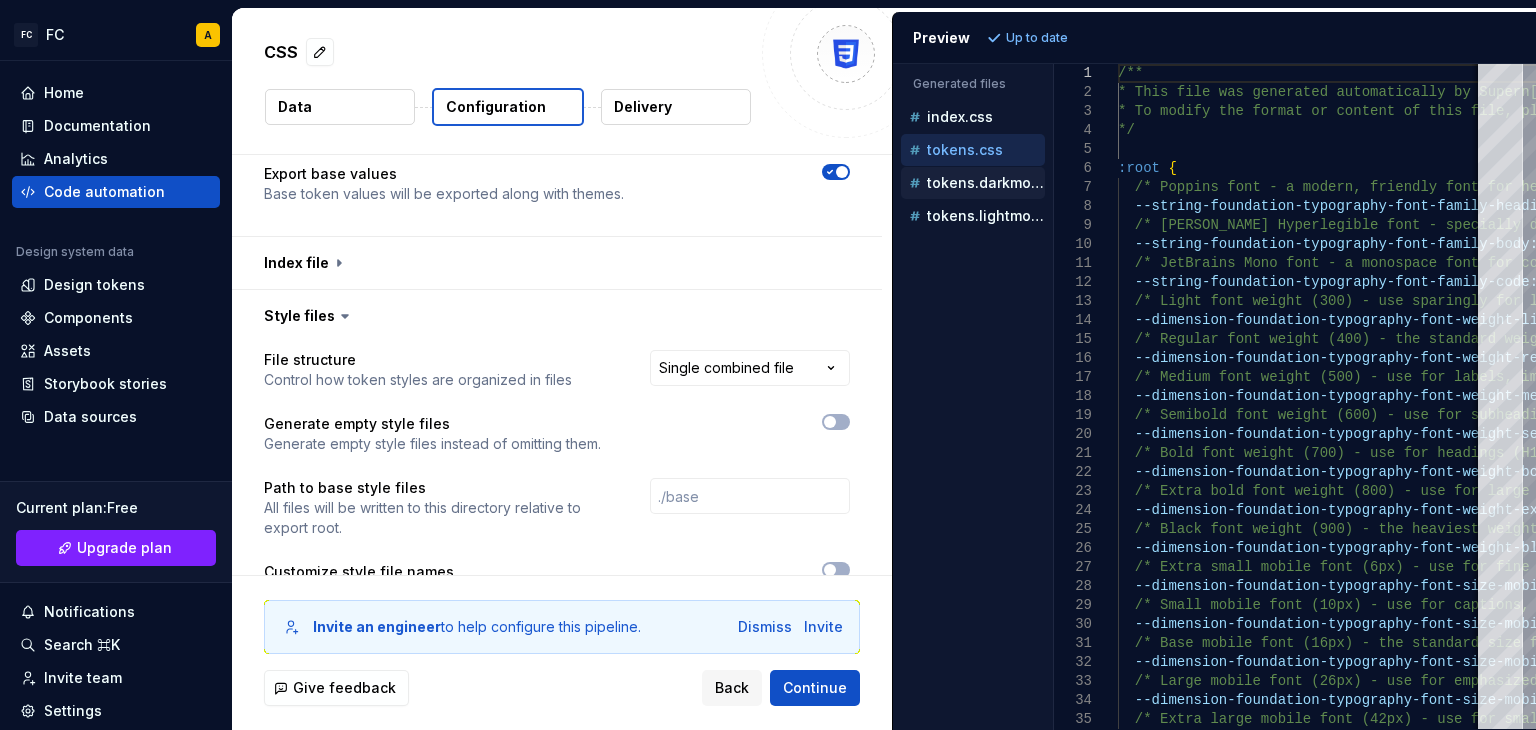 click on "tokens.darkmode.css" at bounding box center (973, 183) 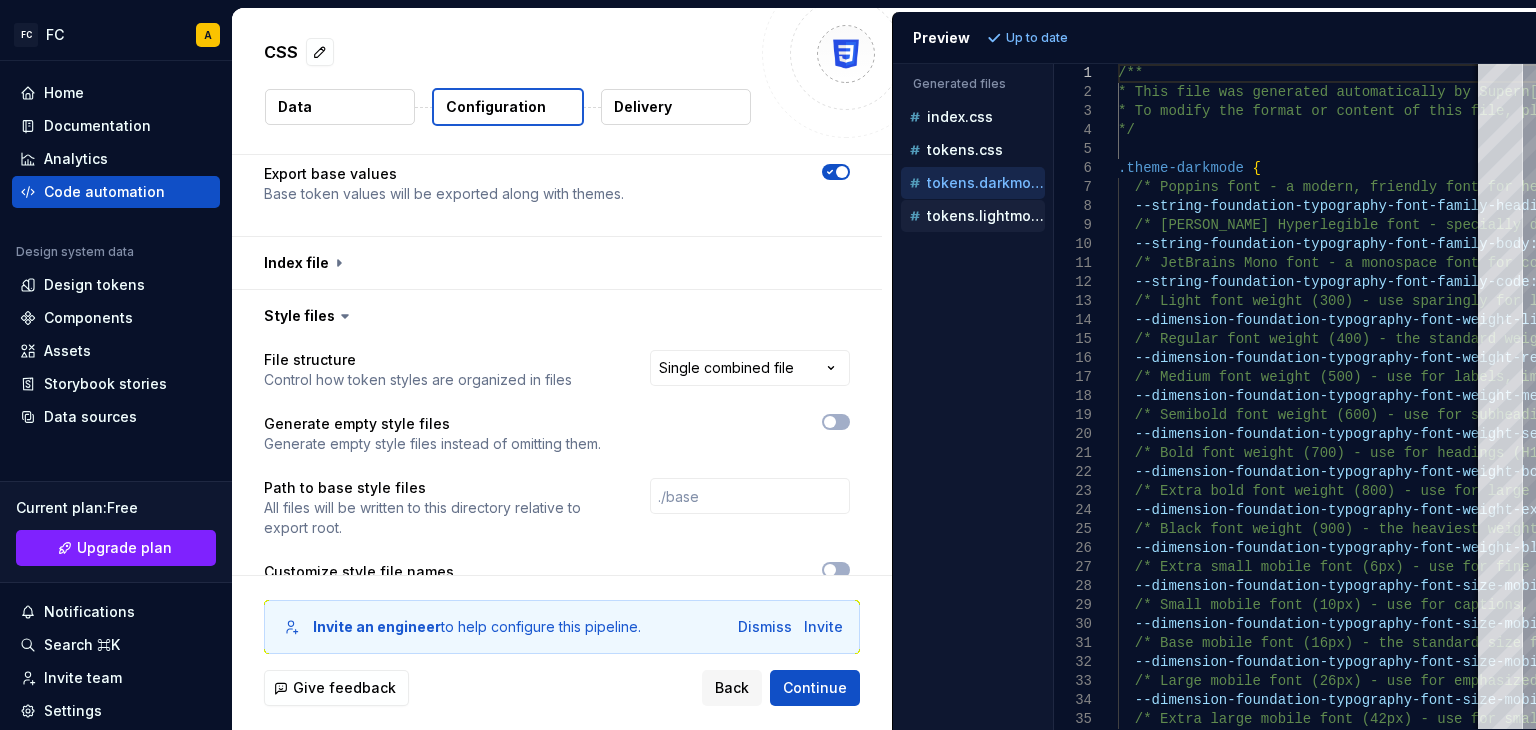 click on "tokens.lightmode.css" at bounding box center [986, 216] 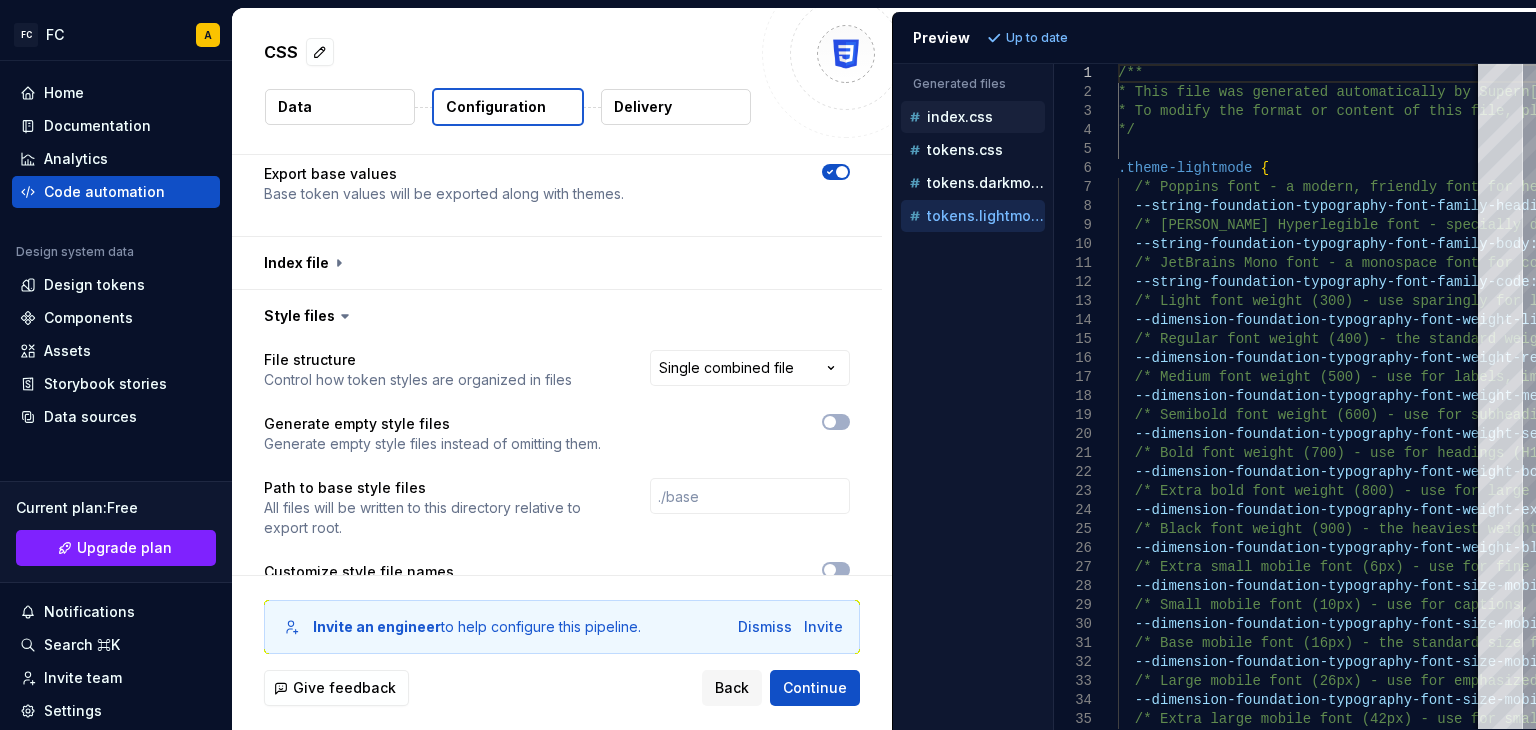 click on "index.css" at bounding box center (960, 117) 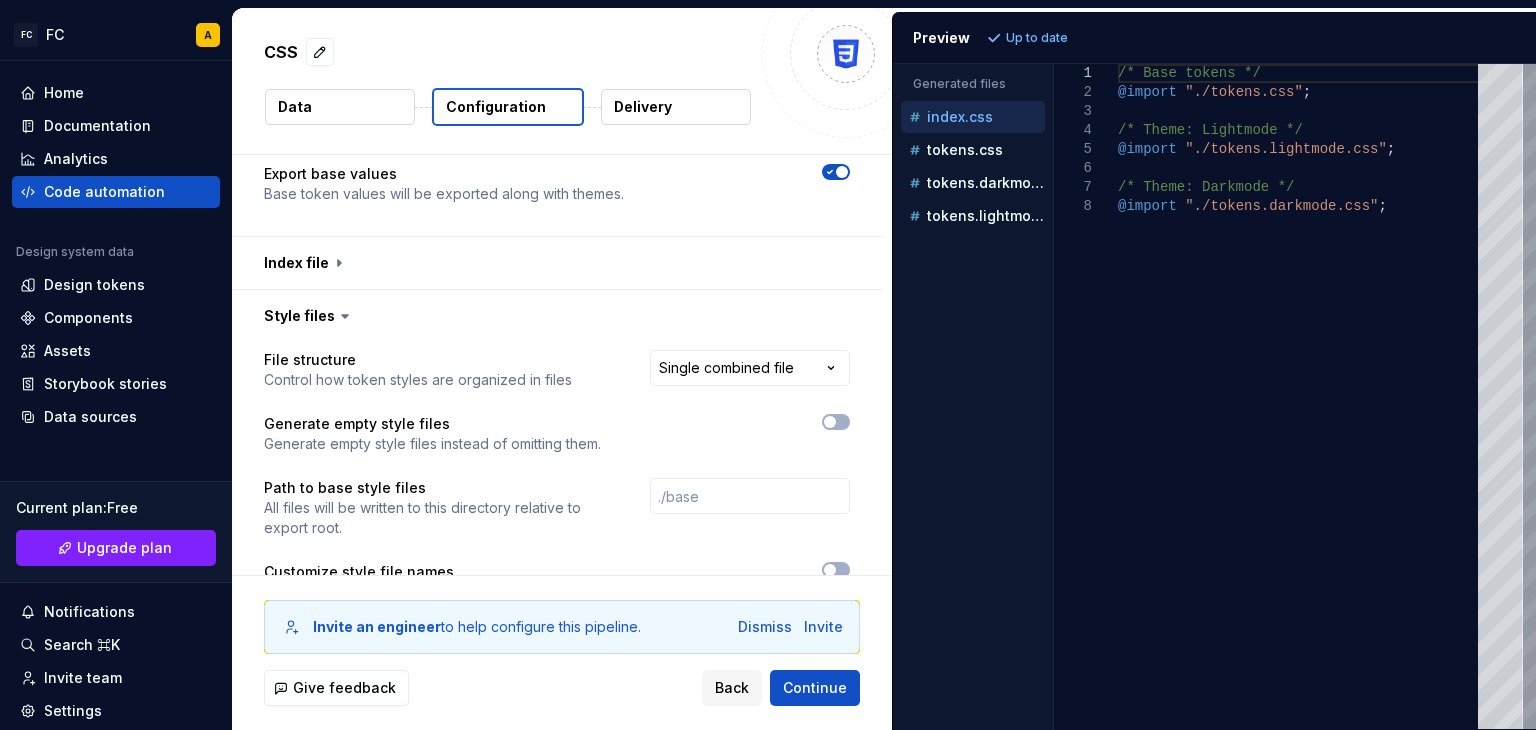 scroll, scrollTop: 2061, scrollLeft: 0, axis: vertical 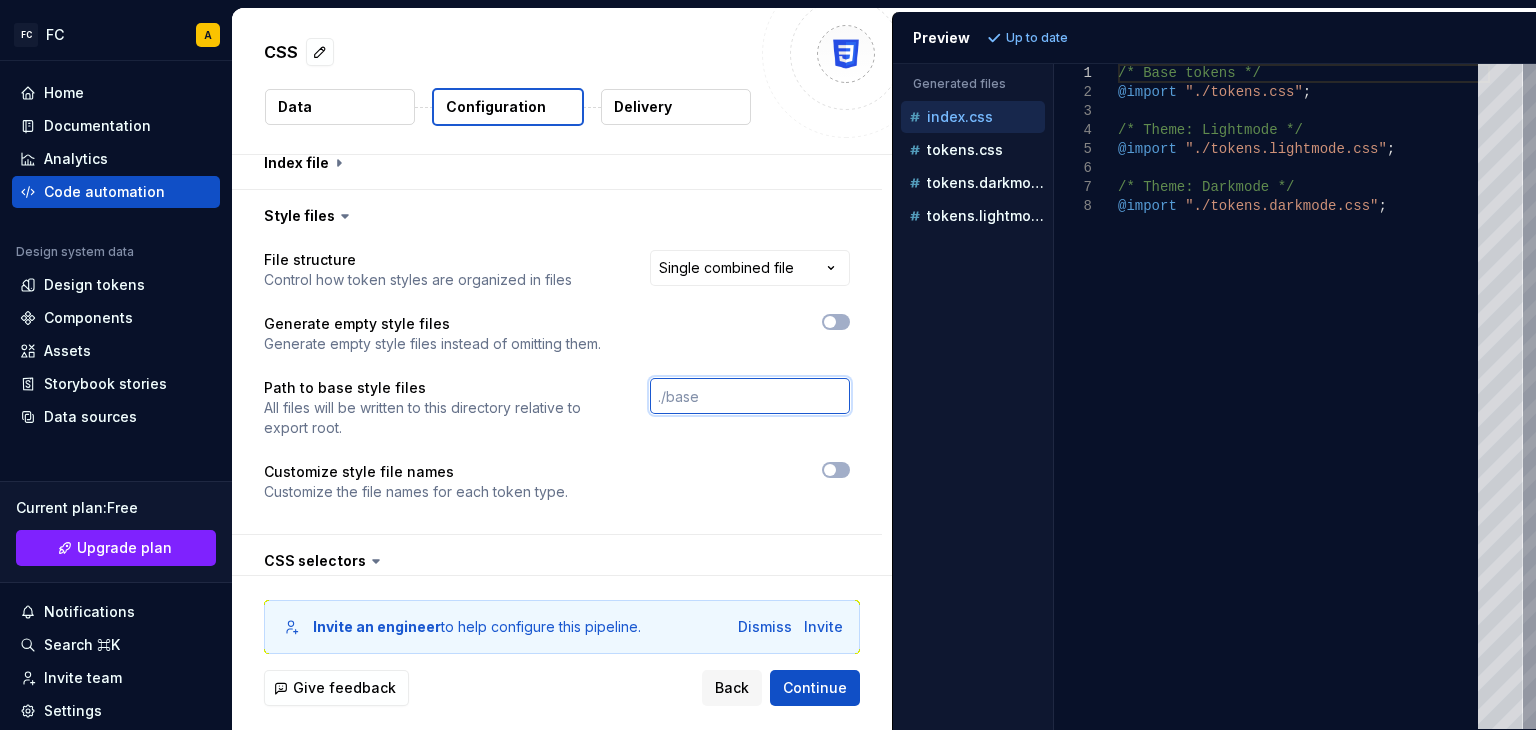 click at bounding box center [750, 396] 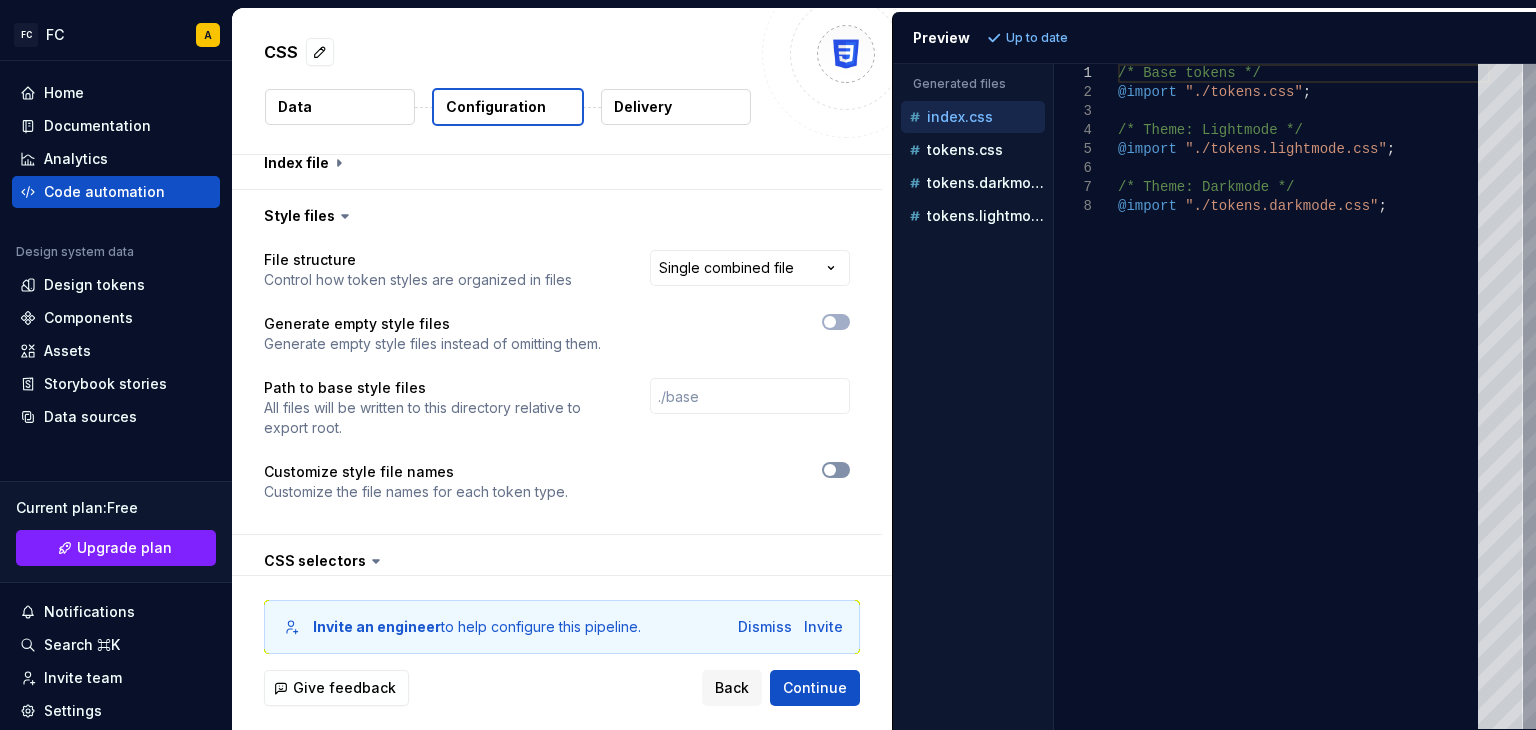 click at bounding box center (836, 470) 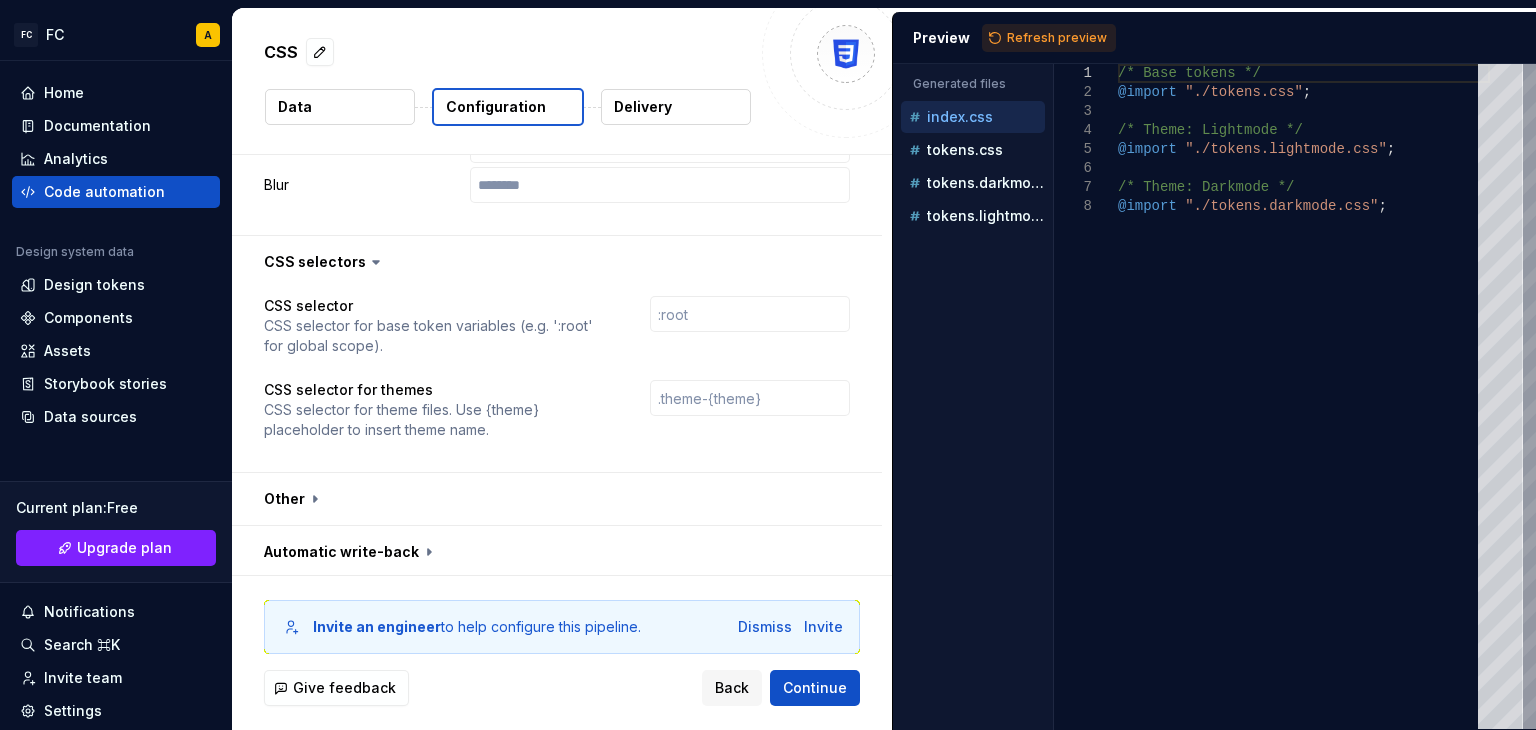scroll, scrollTop: 3433, scrollLeft: 0, axis: vertical 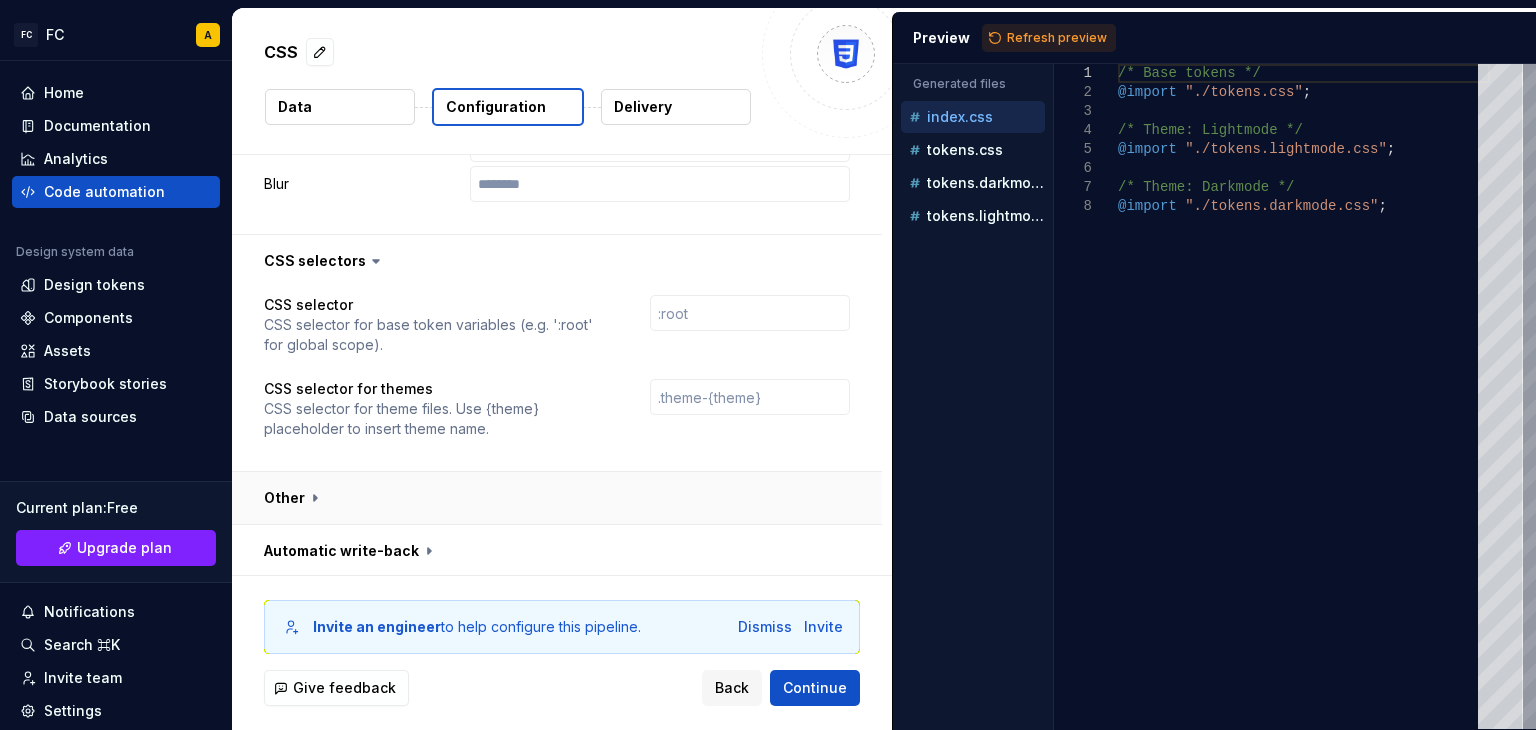 click at bounding box center [557, 498] 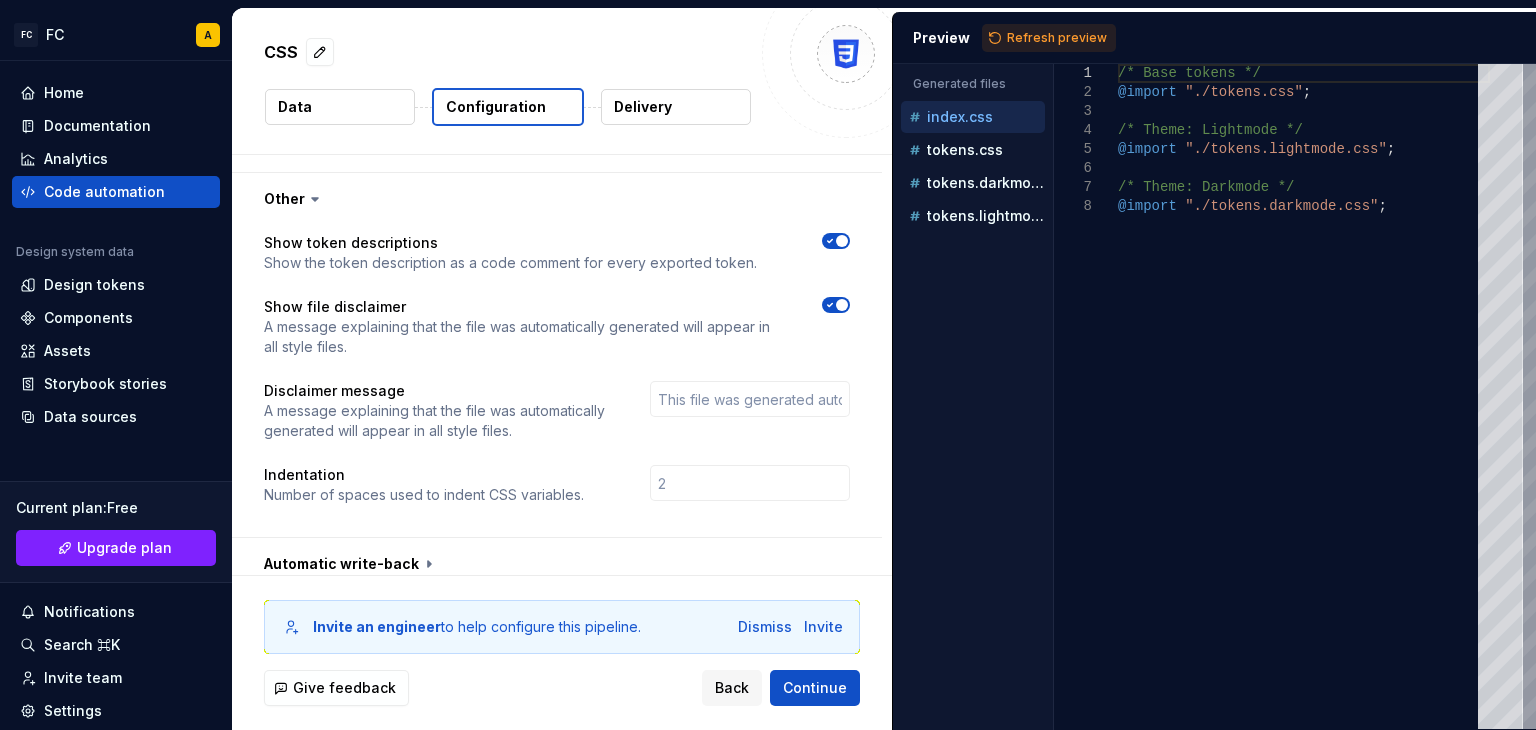scroll, scrollTop: 3733, scrollLeft: 0, axis: vertical 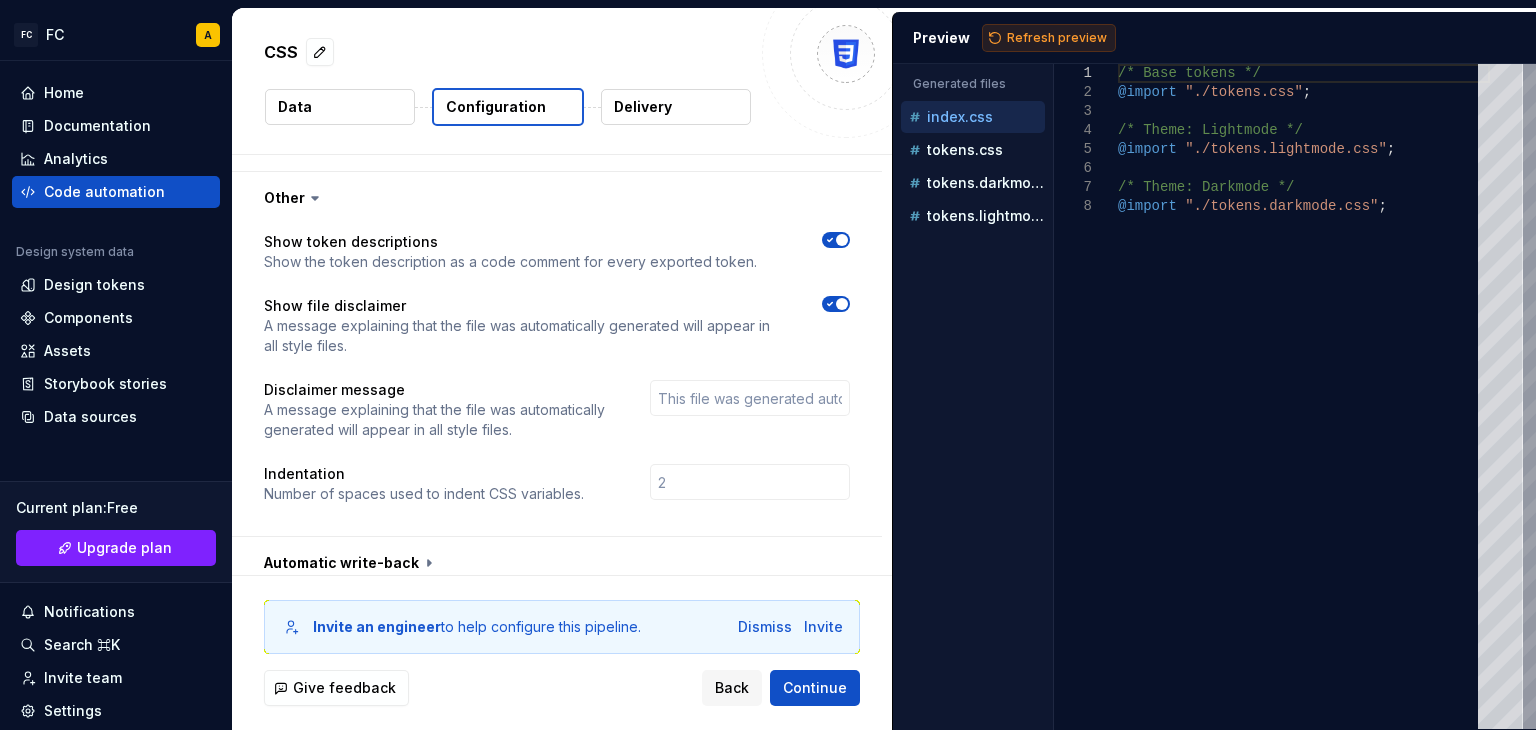 click on "Refresh preview" at bounding box center (1057, 38) 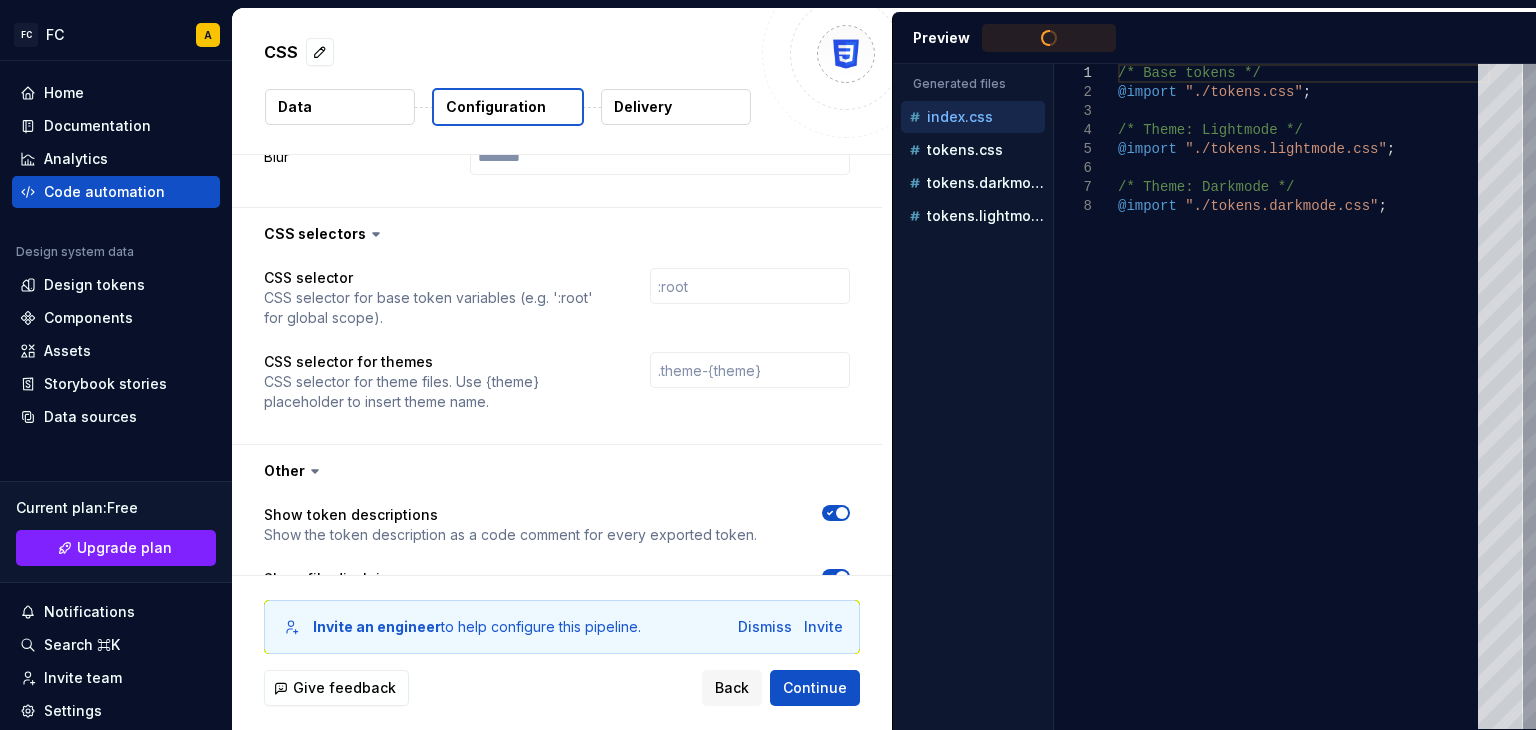 scroll, scrollTop: 3433, scrollLeft: 0, axis: vertical 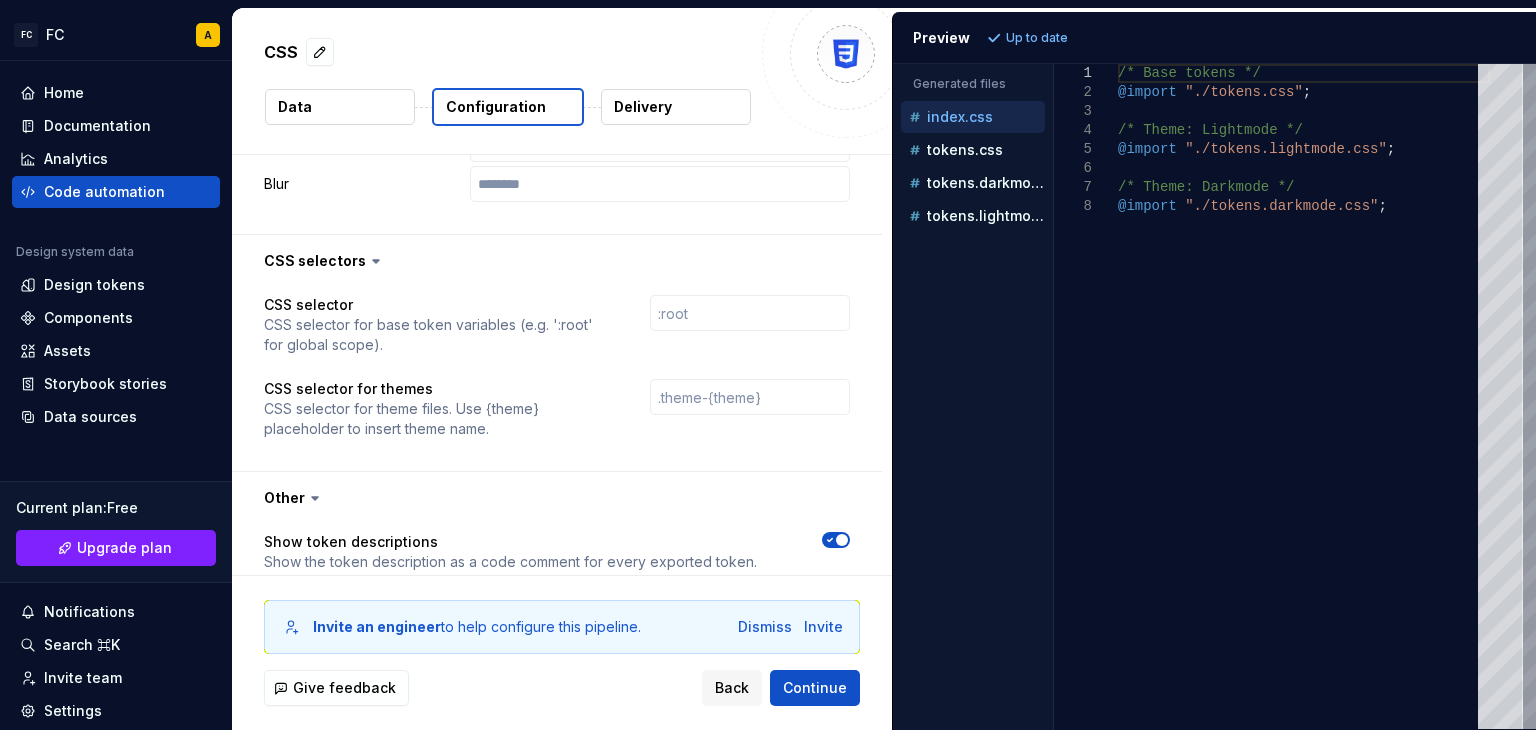 click on "Data" at bounding box center (340, 107) 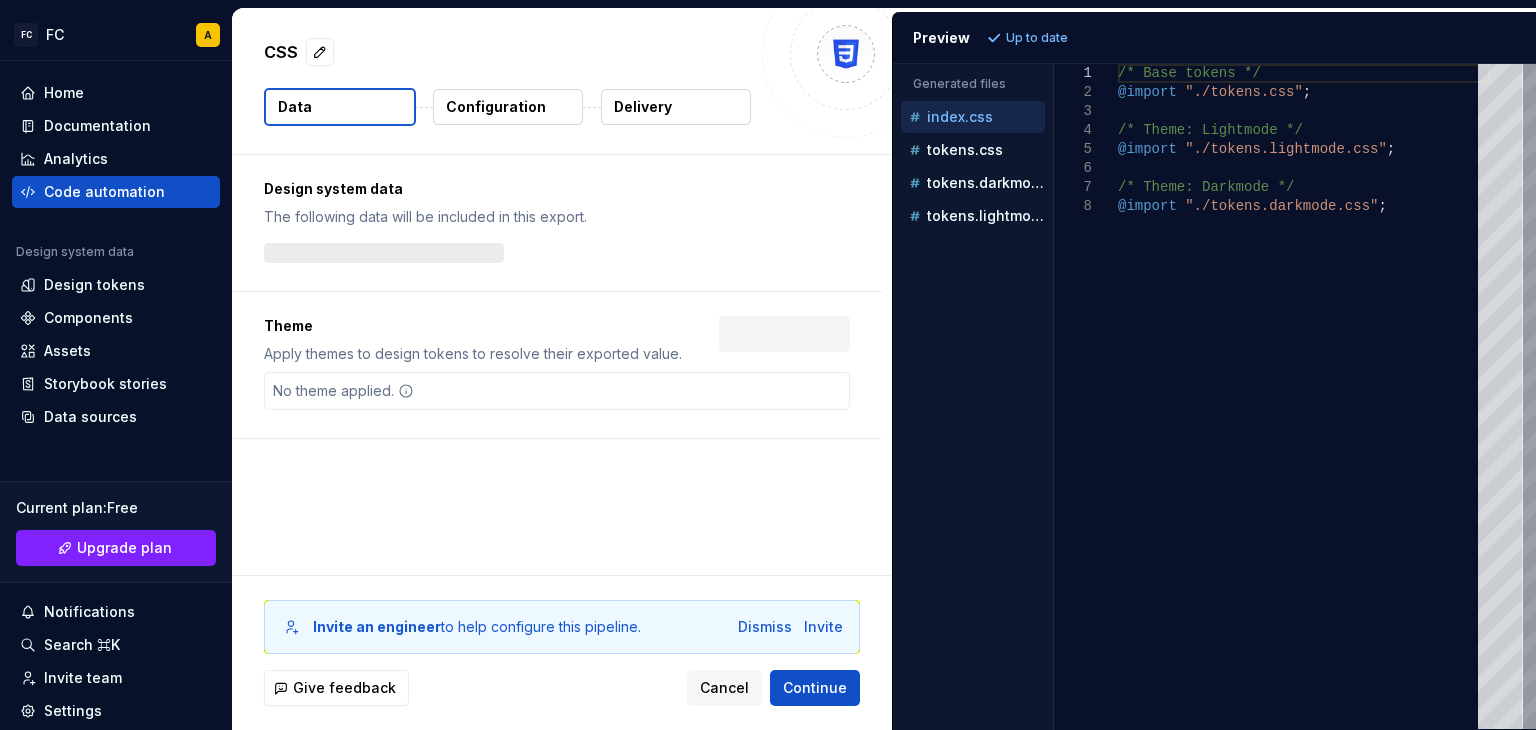 scroll, scrollTop: 0, scrollLeft: 0, axis: both 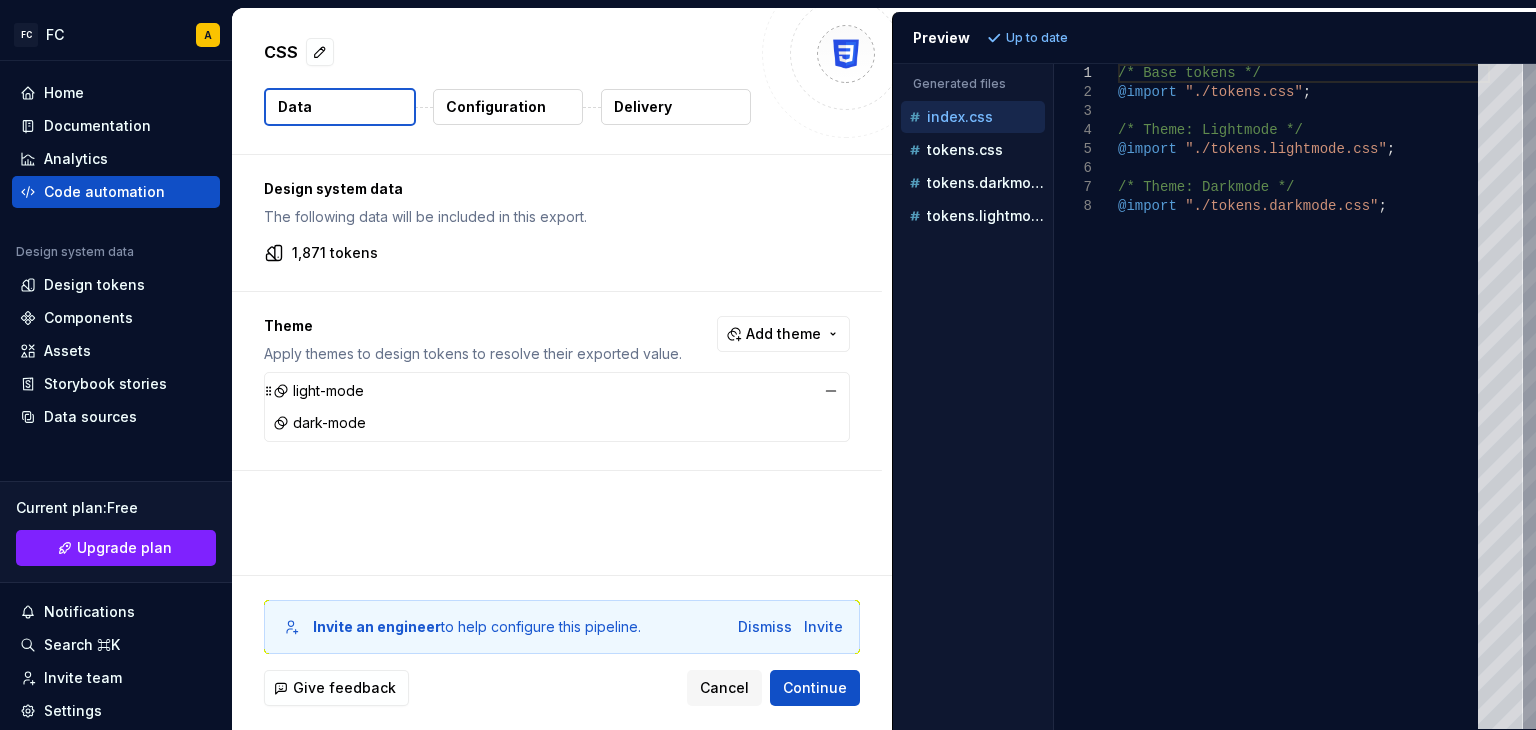 click on "light-mode" at bounding box center (318, 391) 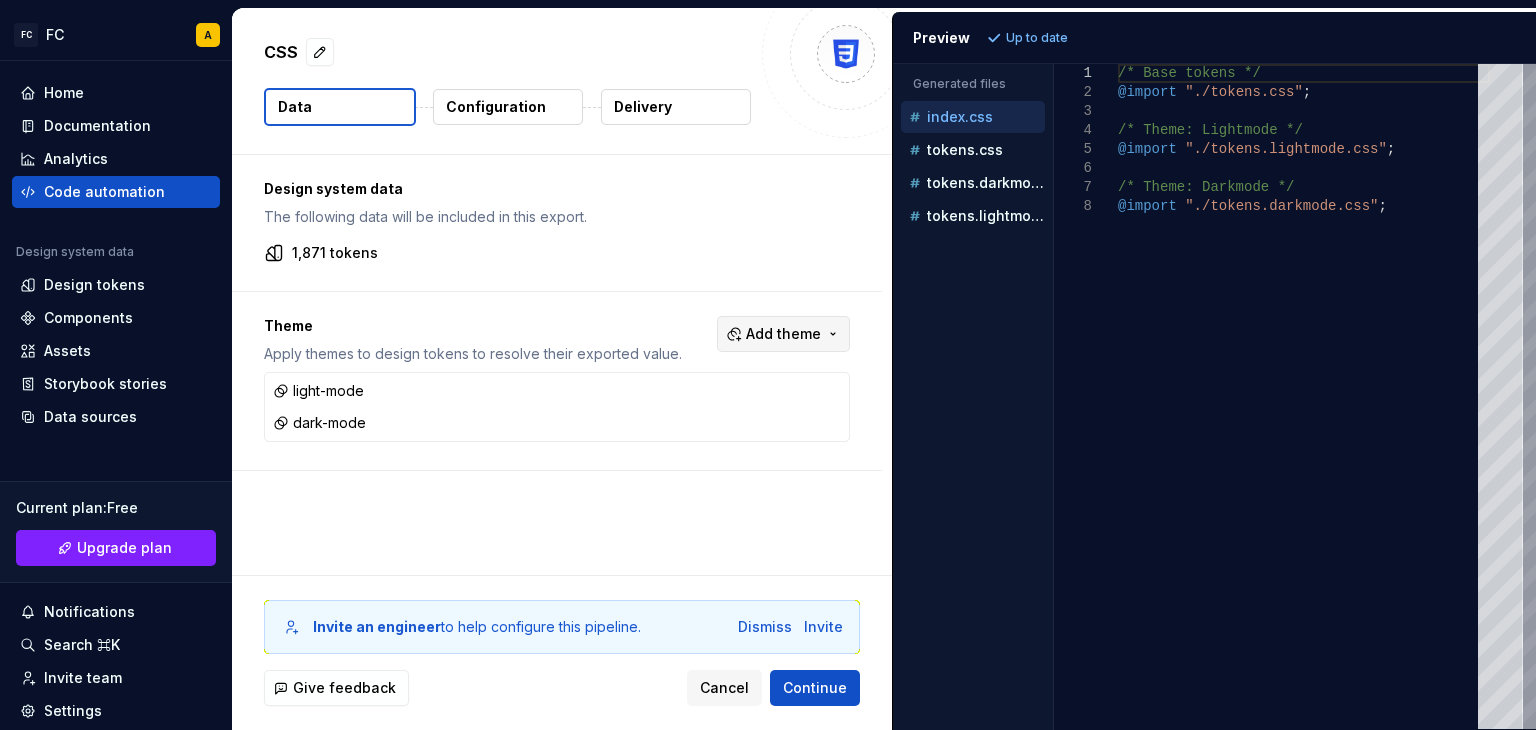 click on "Add theme" at bounding box center [783, 334] 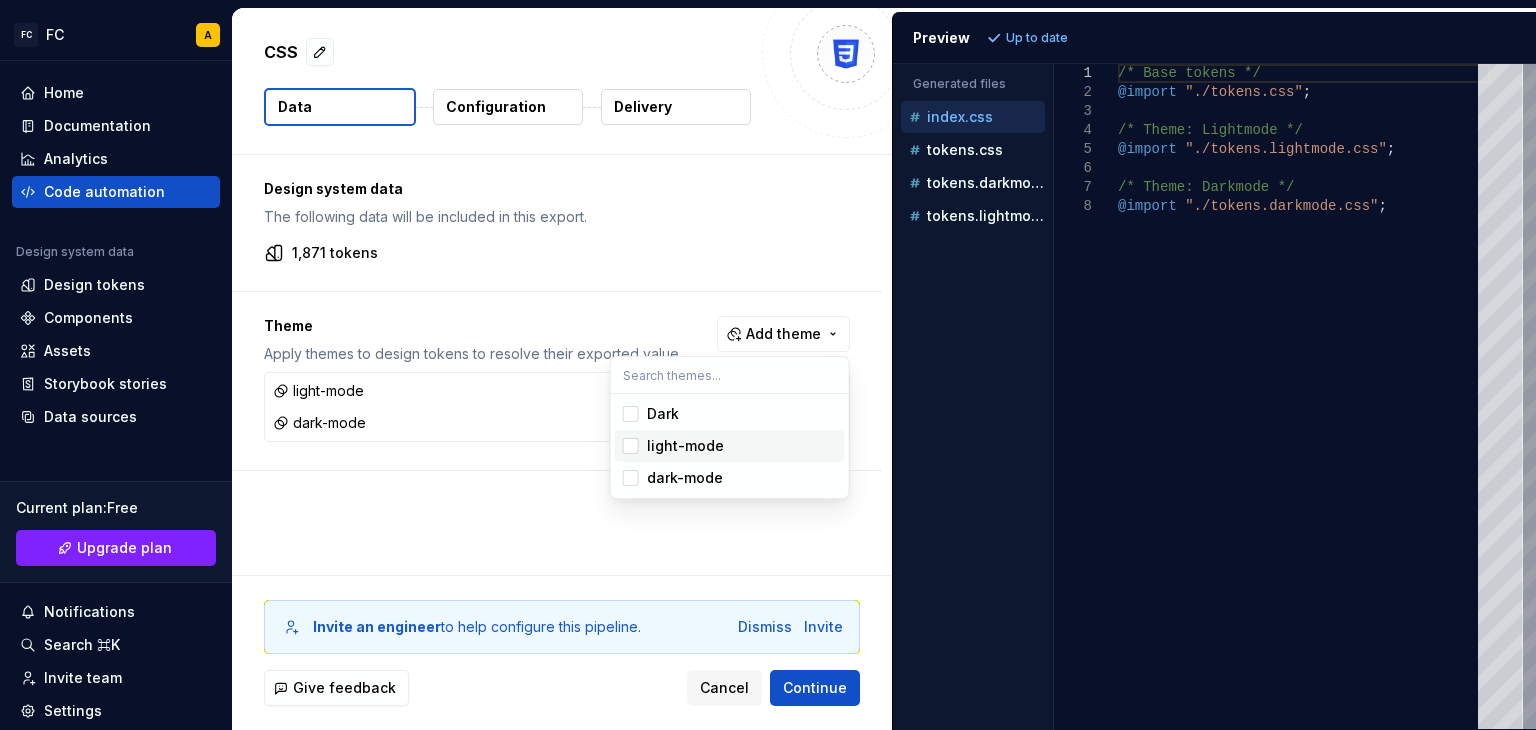 click at bounding box center (631, 446) 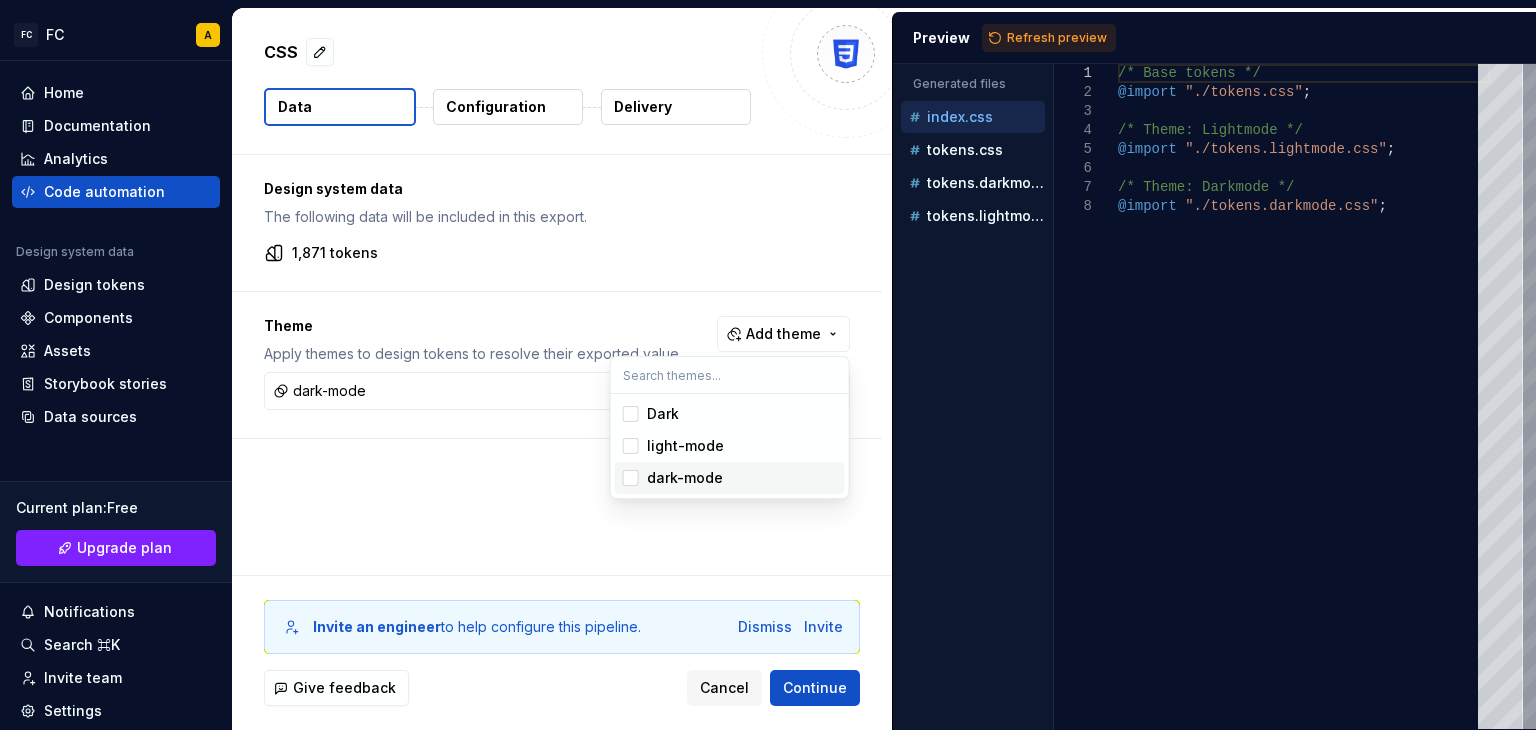click at bounding box center (631, 478) 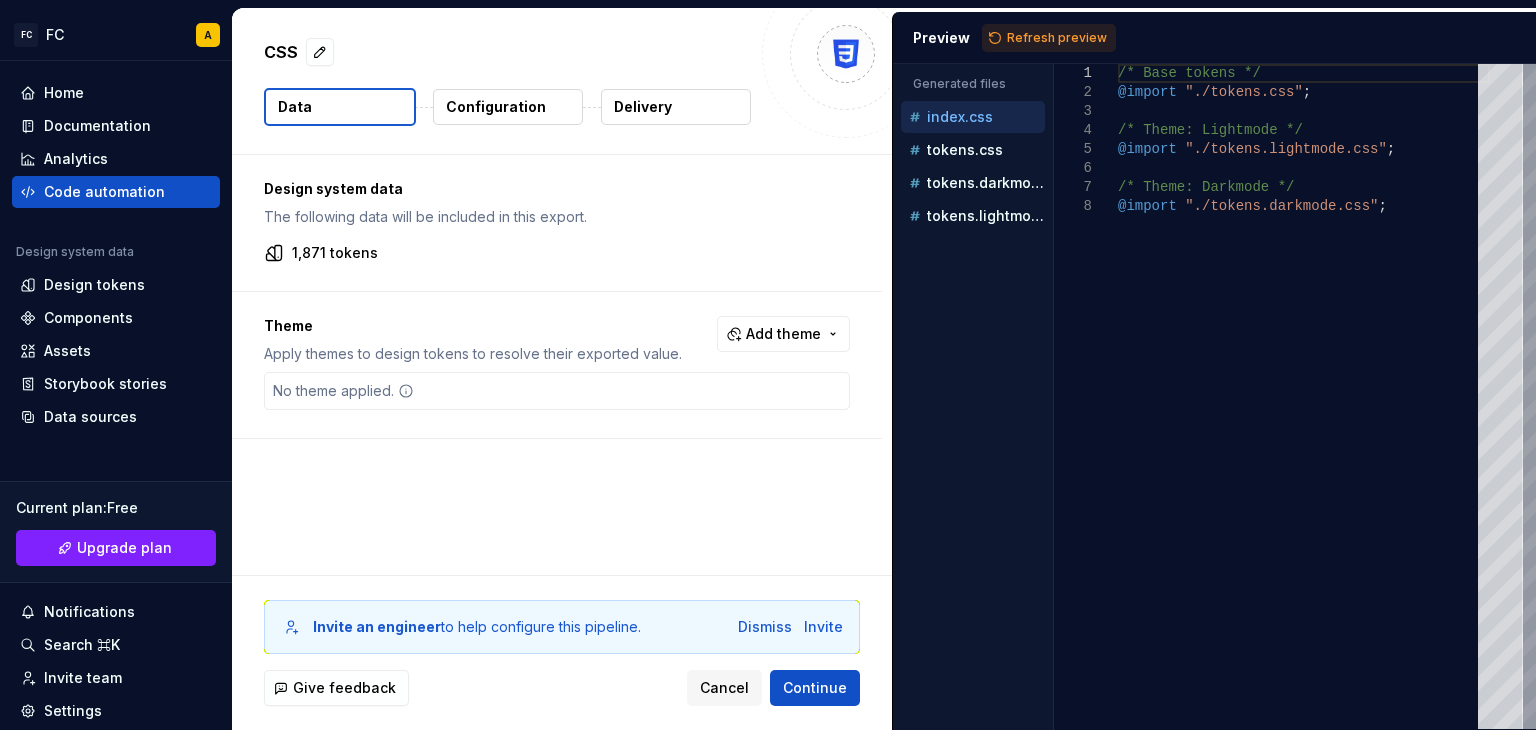 click on "FC FC A Home Documentation Analytics Code automation Design system data Design tokens Components Assets Storybook stories Data sources Current plan :  Free Upgrade plan Notifications Search ⌘K Invite team Settings Contact support Help CSS Data Configuration Delivery Design system data The following data will be included in this export. 1,871 tokens Theme Apply themes to design tokens to resolve their exported value. Add theme No theme applied. Invite an engineer  to help configure this pipeline. Dismiss Invite Give feedback Cancel Continue Preview Refresh preview Generated files
Accessibility guide for tree .
Navigate the tree with the arrow keys. Common tree hotkeys apply. Further keybindings are available:
enter to execute primary action on focused item
f2 to start renaming the focused item
escape to abort renaming an item
control+d to start dragging selected items
index.css tokens.css tokens.darkmode.css tokens.lightmode.css 1 2 3 4" at bounding box center [768, 365] 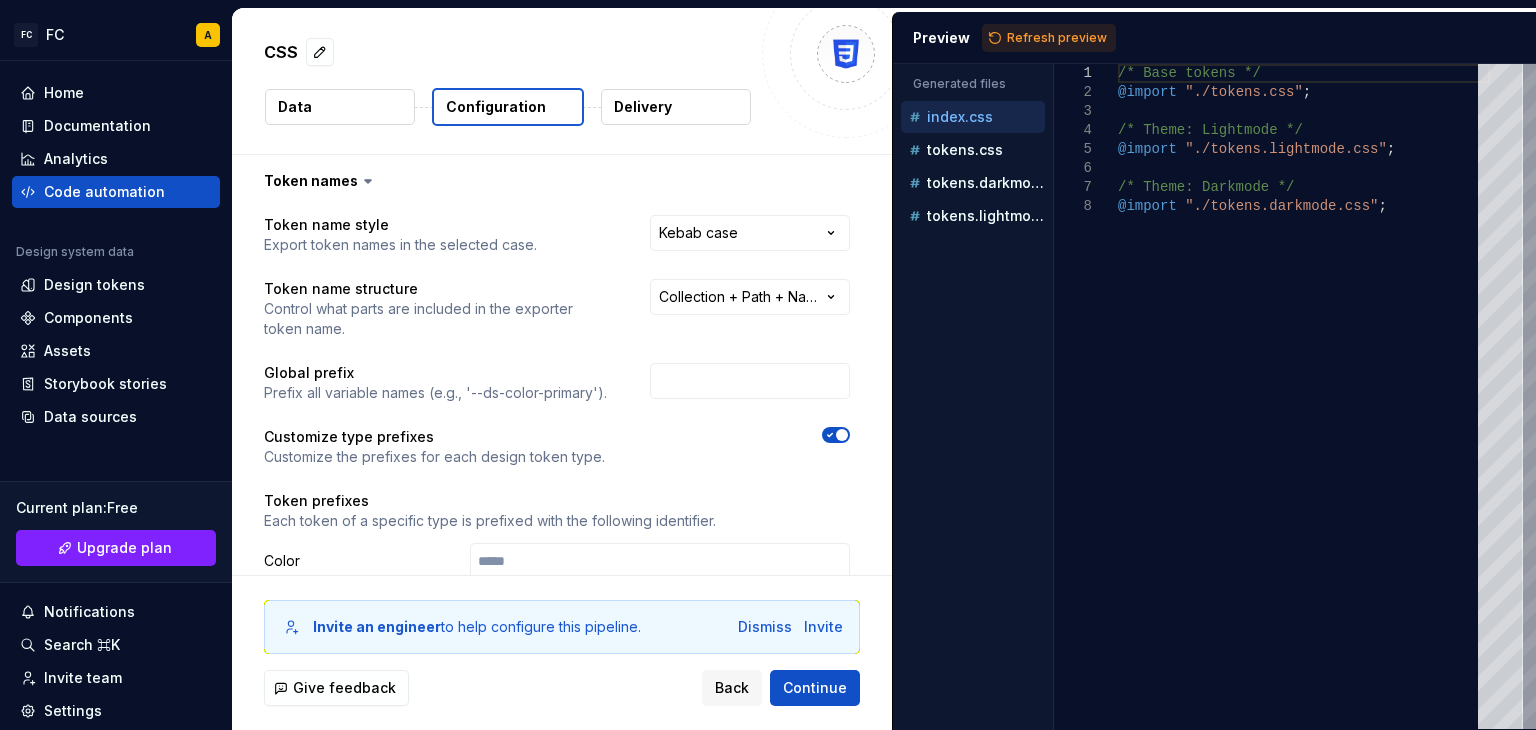 click on "Refresh preview" at bounding box center [1057, 38] 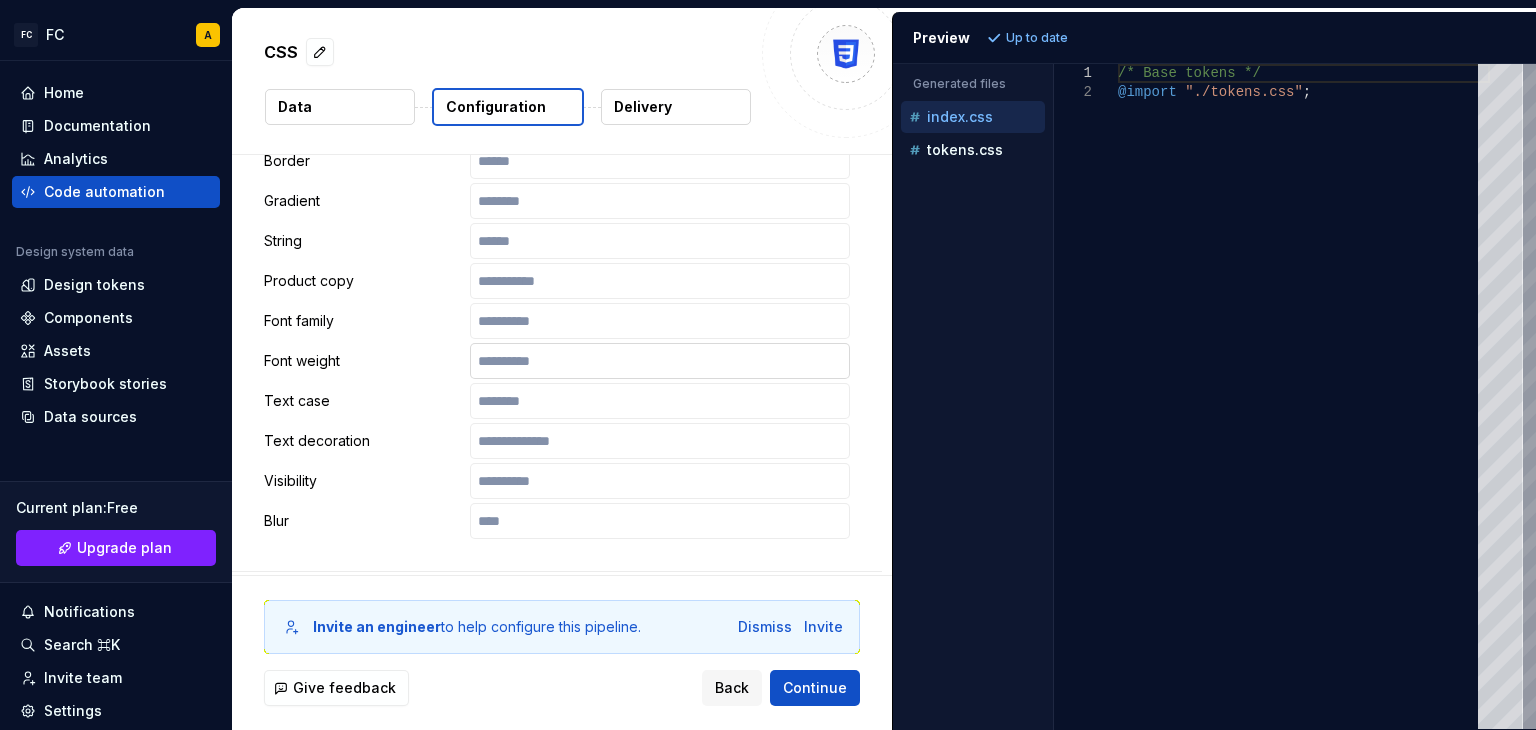 scroll, scrollTop: 1400, scrollLeft: 0, axis: vertical 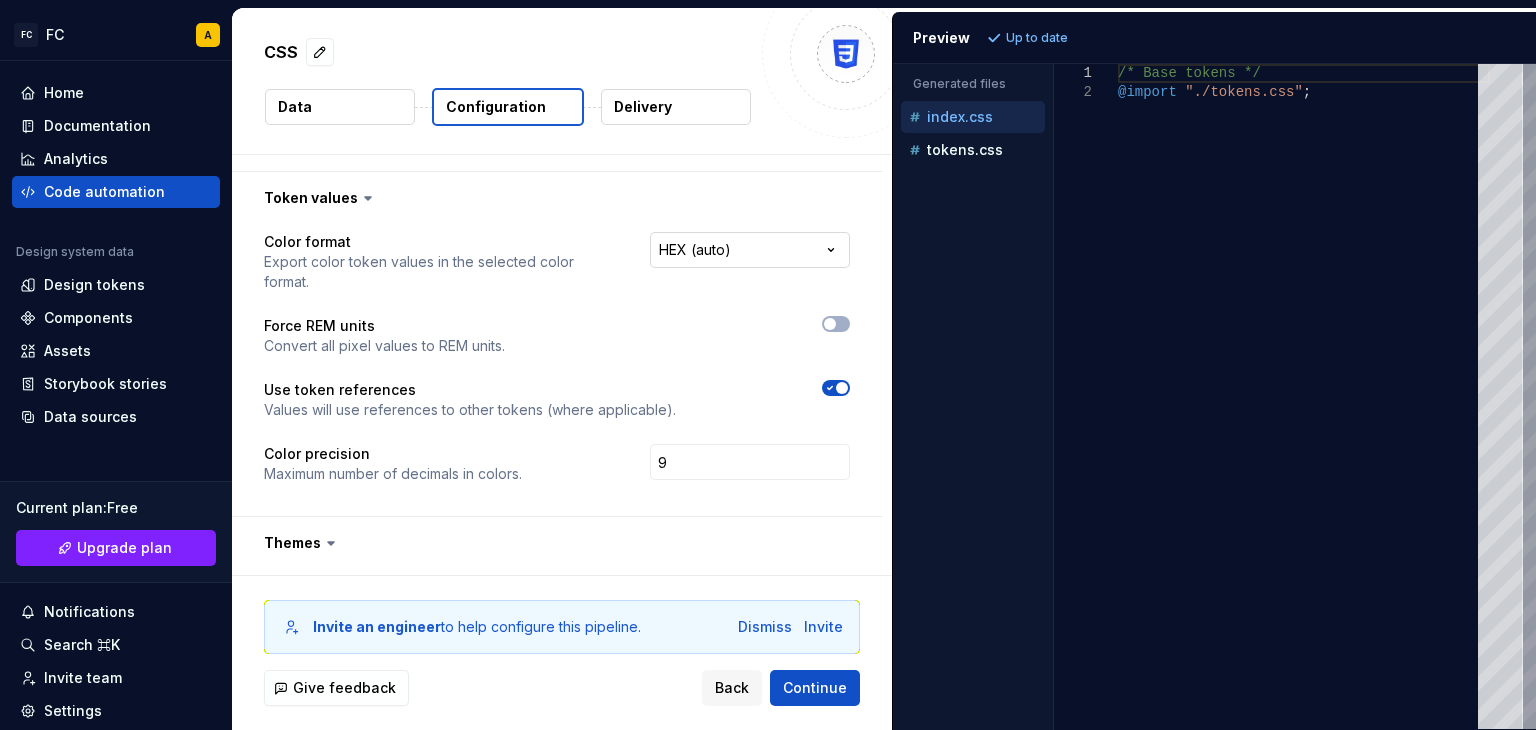 click on "**********" at bounding box center [768, 365] 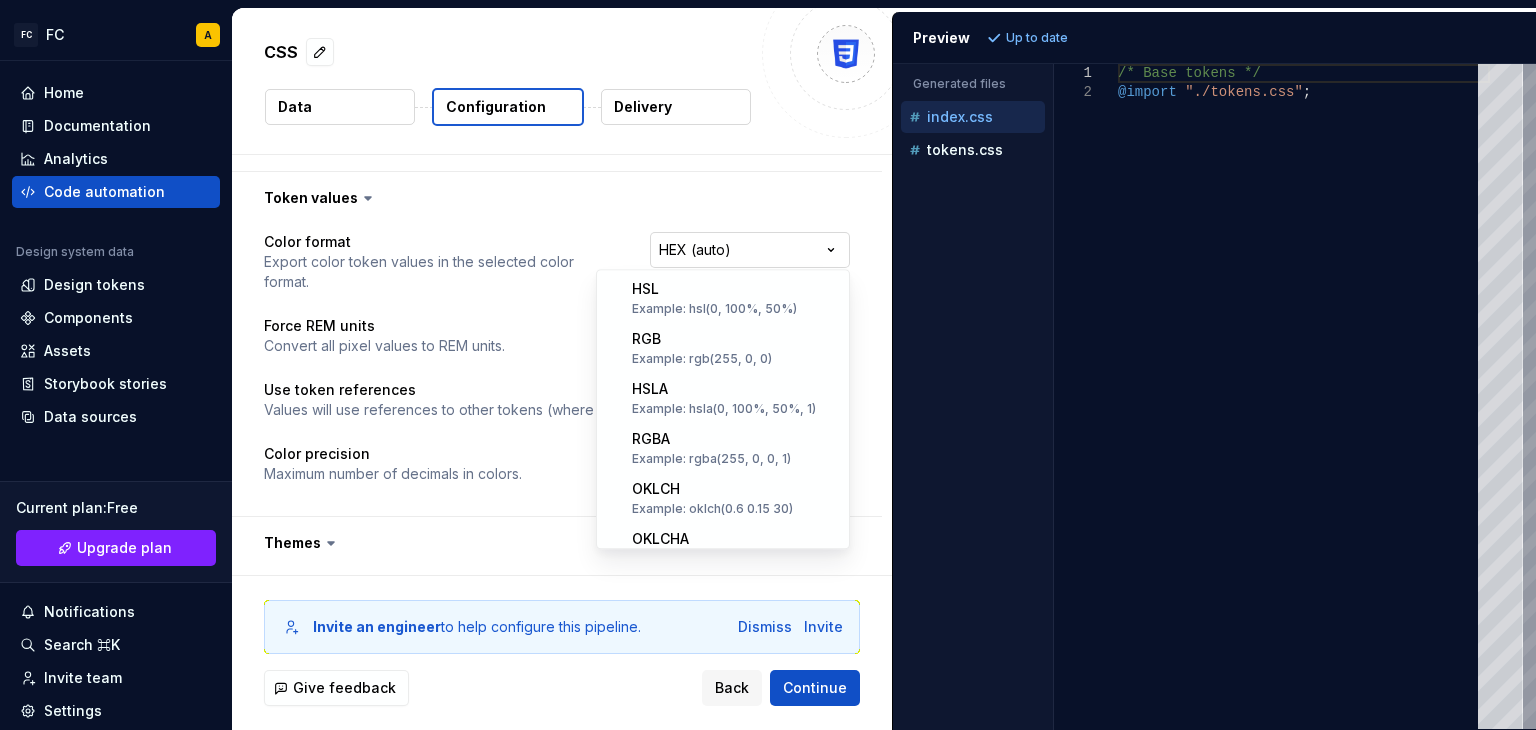 scroll, scrollTop: 392, scrollLeft: 0, axis: vertical 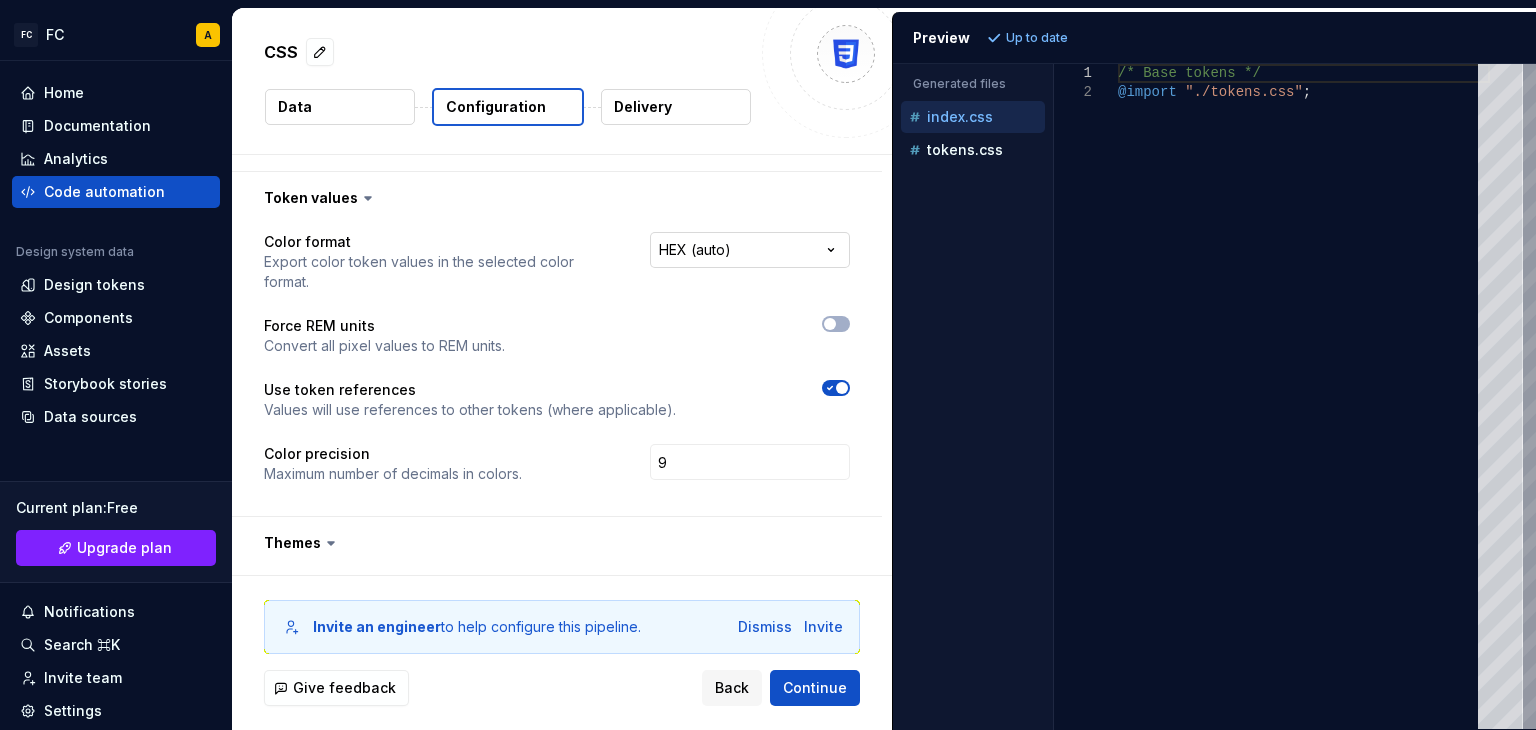 click on "**********" at bounding box center (768, 365) 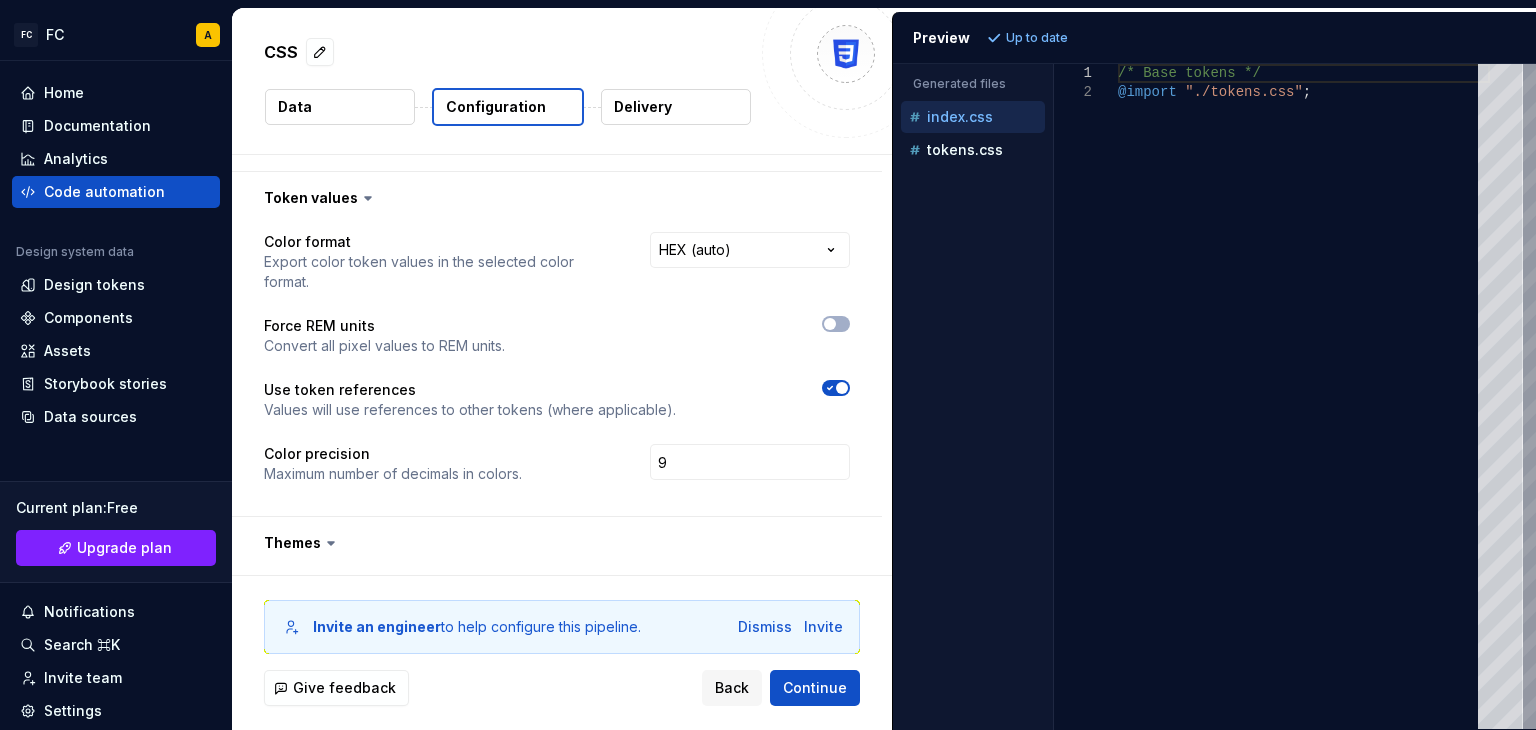 click on "Data" at bounding box center (340, 107) 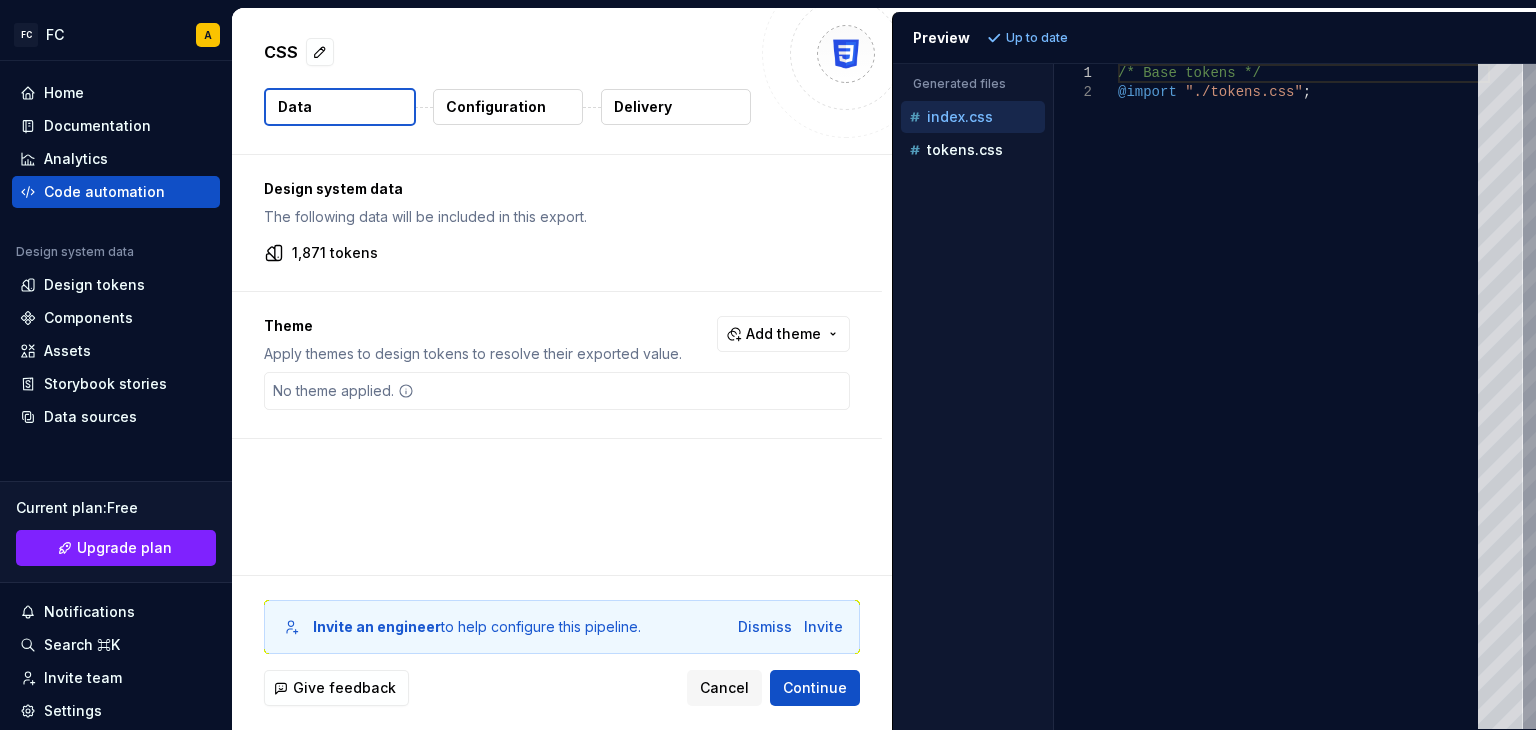 scroll, scrollTop: 0, scrollLeft: 0, axis: both 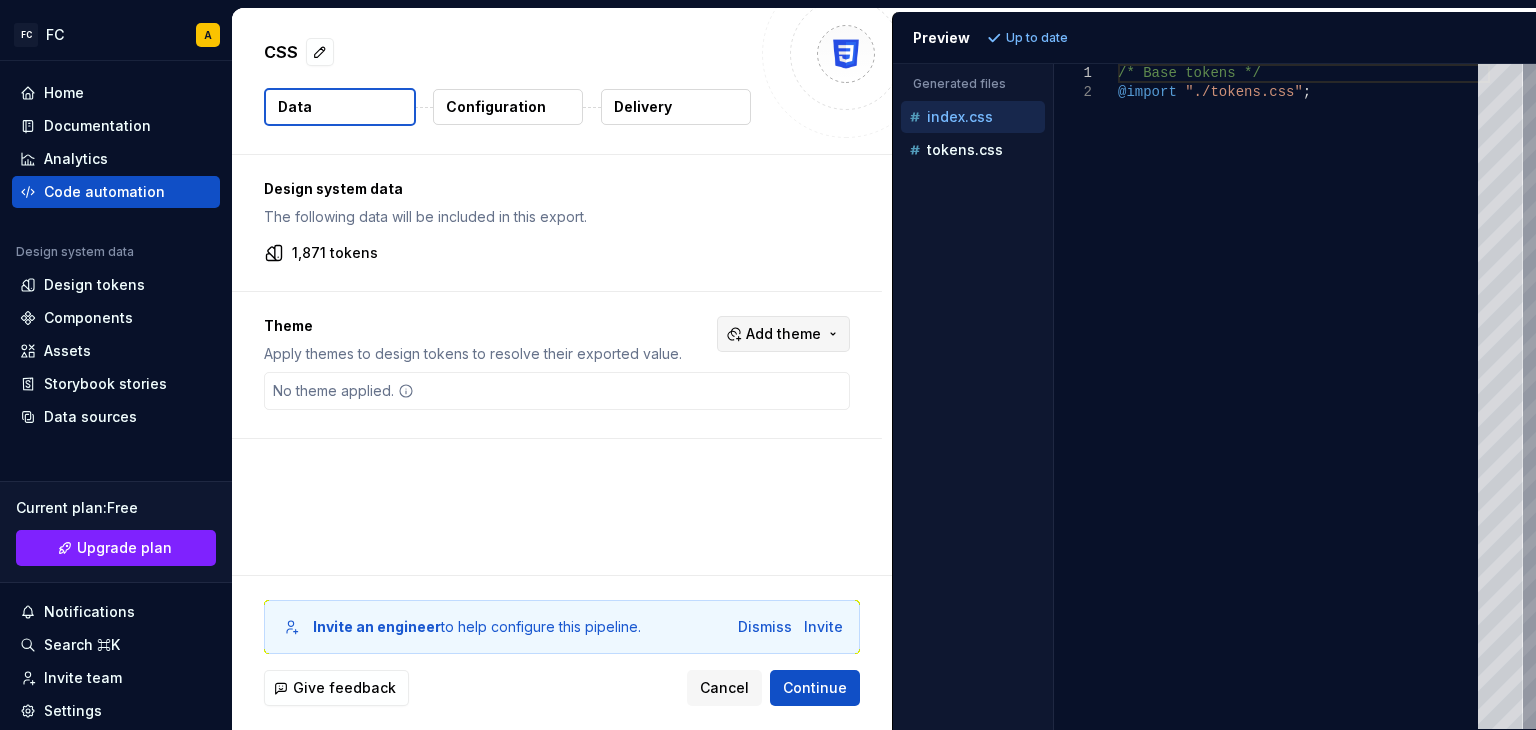 click on "Add theme" at bounding box center [783, 334] 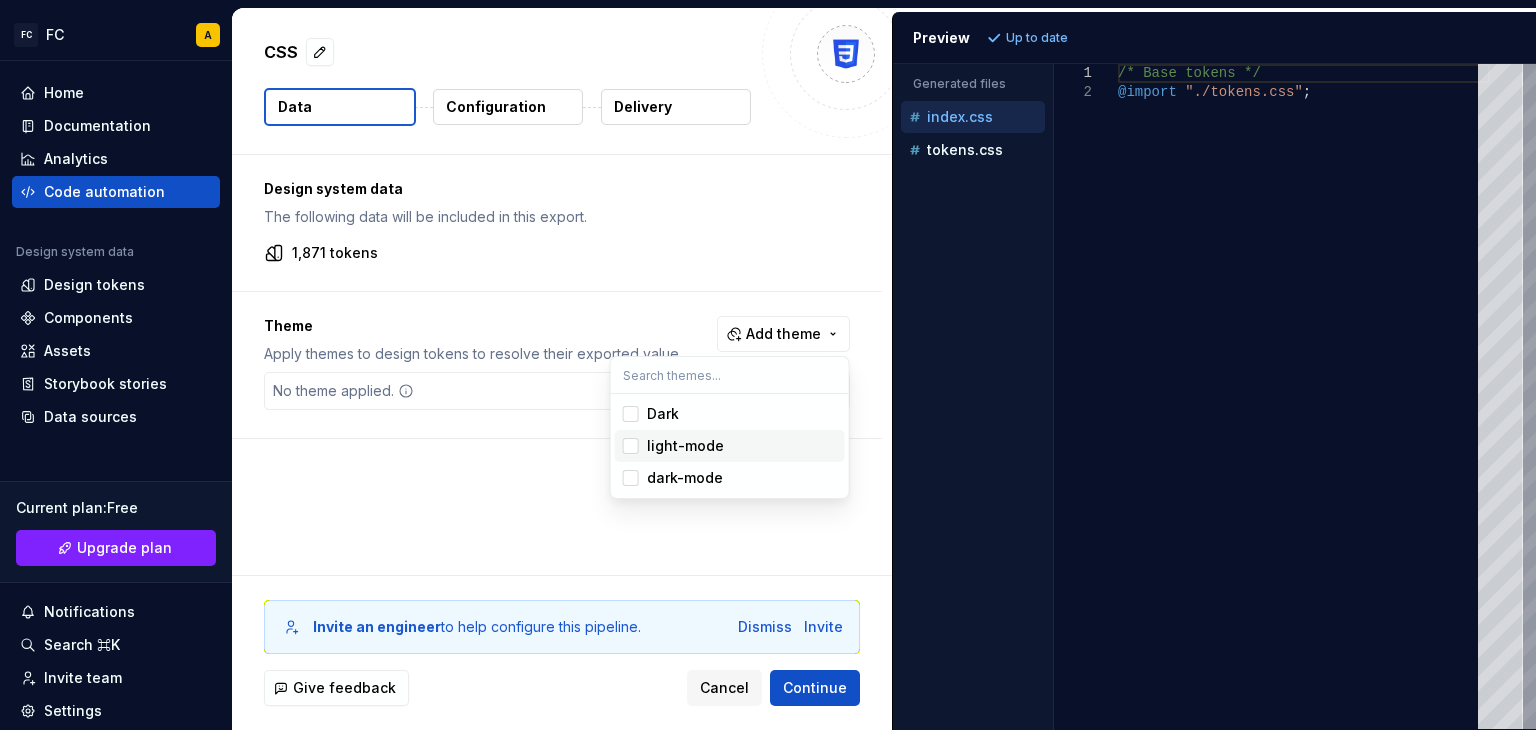 click on "light-mode" at bounding box center (742, 446) 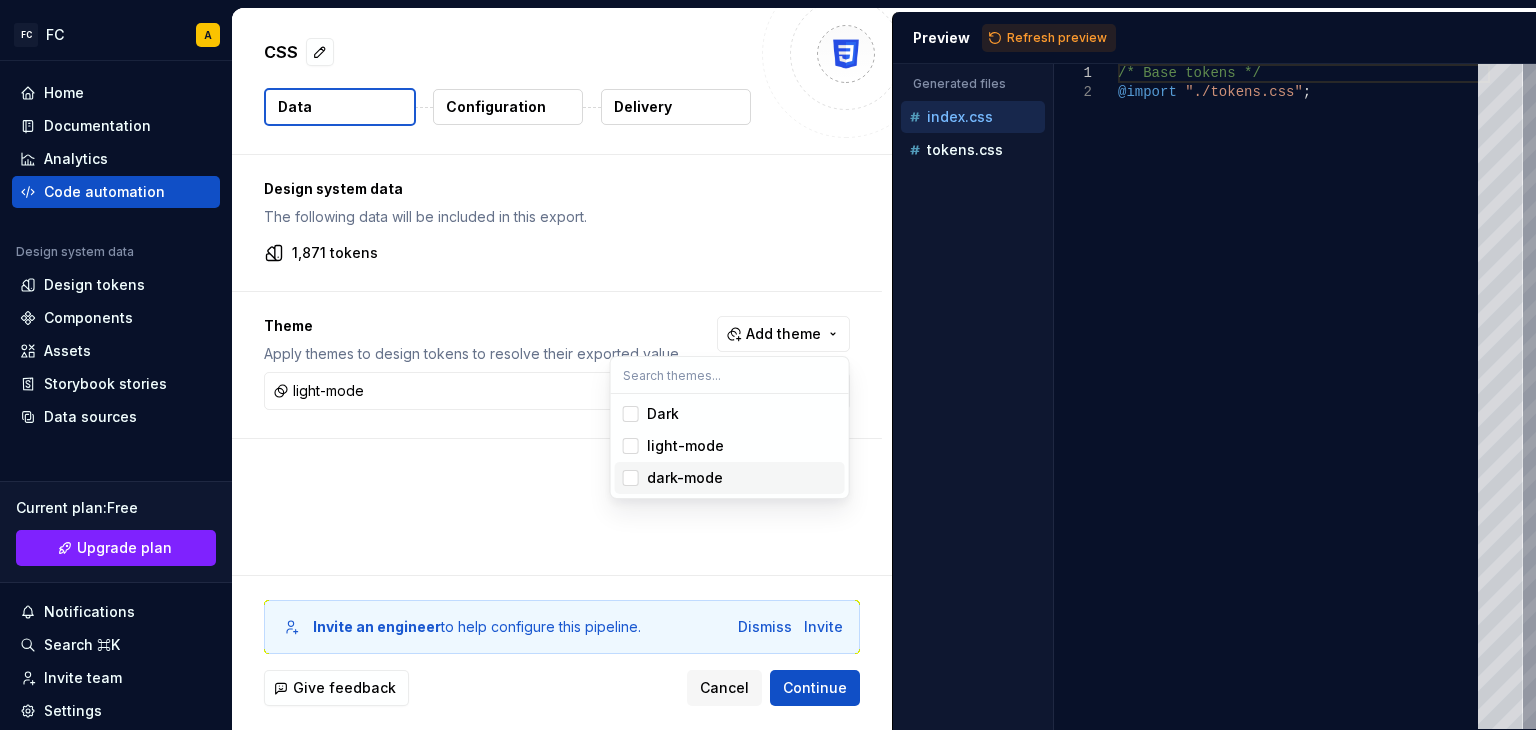 click on "dark-mode" at bounding box center [685, 478] 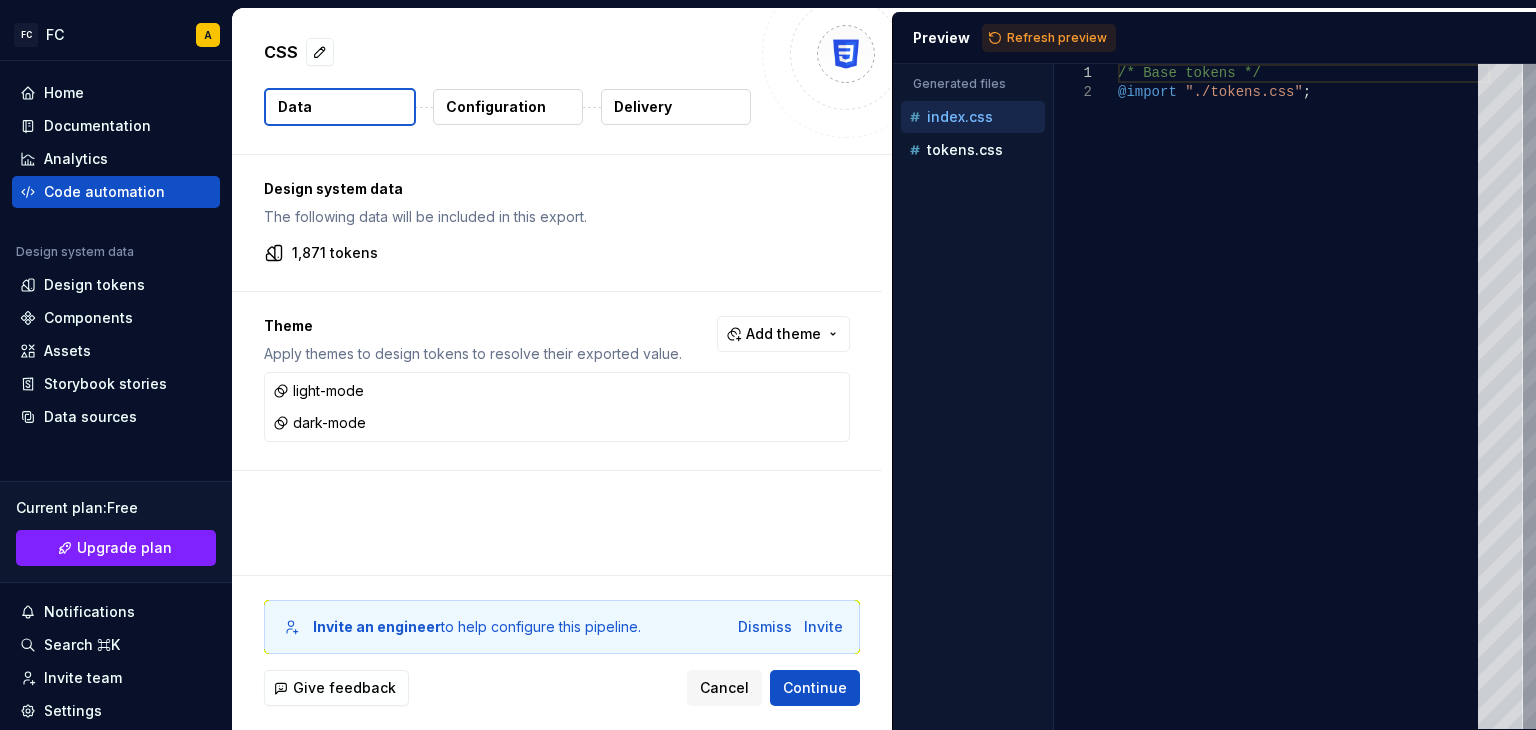 click on "FC FC A Home Documentation Analytics Code automation Design system data Design tokens Components Assets Storybook stories Data sources Current plan :  Free Upgrade plan Notifications Search ⌘K Invite team Settings Contact support Help CSS Data Configuration Delivery Design system data The following data will be included in this export. 1,871 tokens Theme Apply themes to design tokens to resolve their exported value. Add theme light-mode dark-mode Invite an engineer  to help configure this pipeline. Dismiss Invite Give feedback Cancel Continue Preview Refresh preview Generated files
Accessibility guide for tree .
Navigate the tree with the arrow keys. Common tree hotkeys apply. Further keybindings are available:
enter to execute primary action on focused item
f2 to start renaming the focused item
escape to abort renaming an item
control+d to start dragging selected items
index.css tokens.css 1 2 /* Base tokens */ @import   ;   Upload" at bounding box center (768, 365) 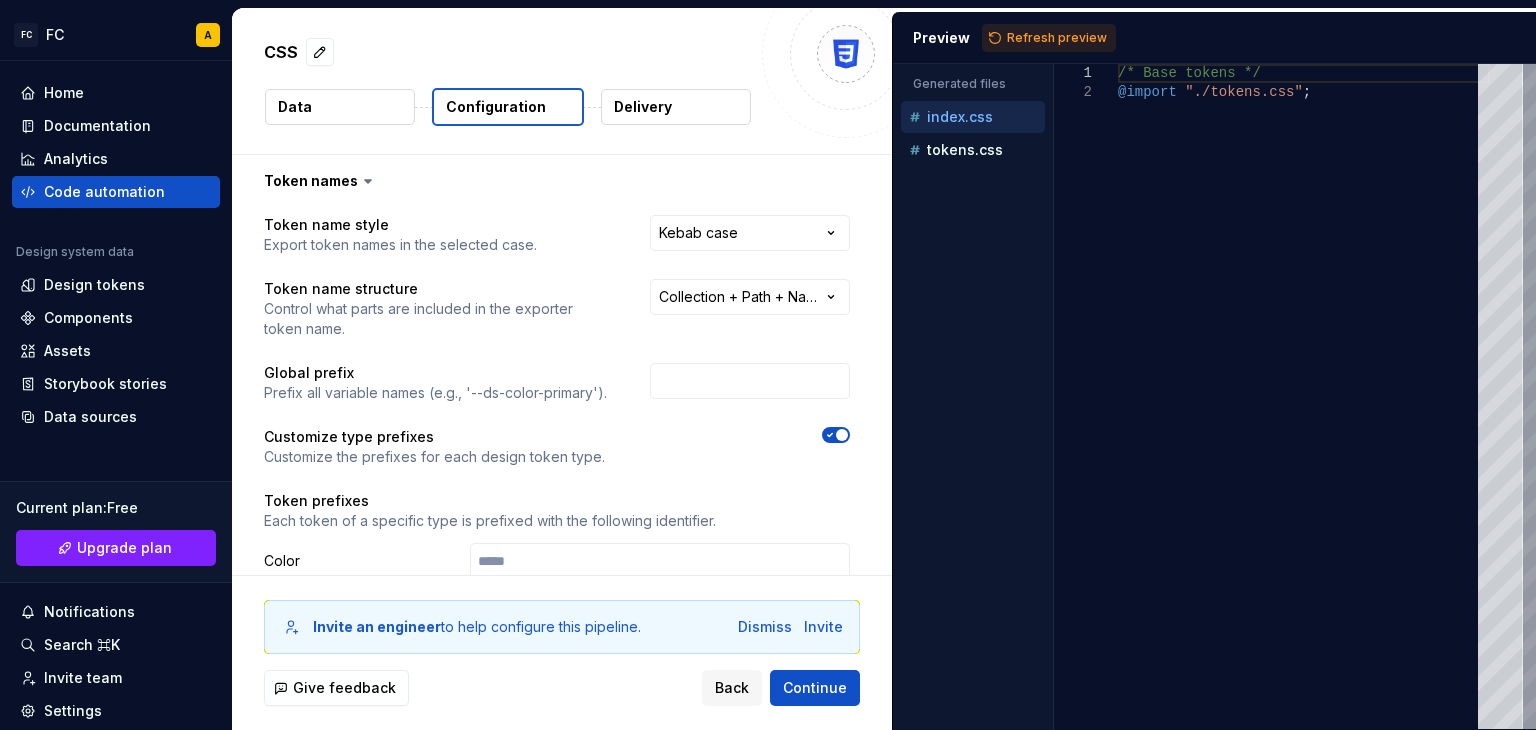 click on "Configuration" at bounding box center (508, 107) 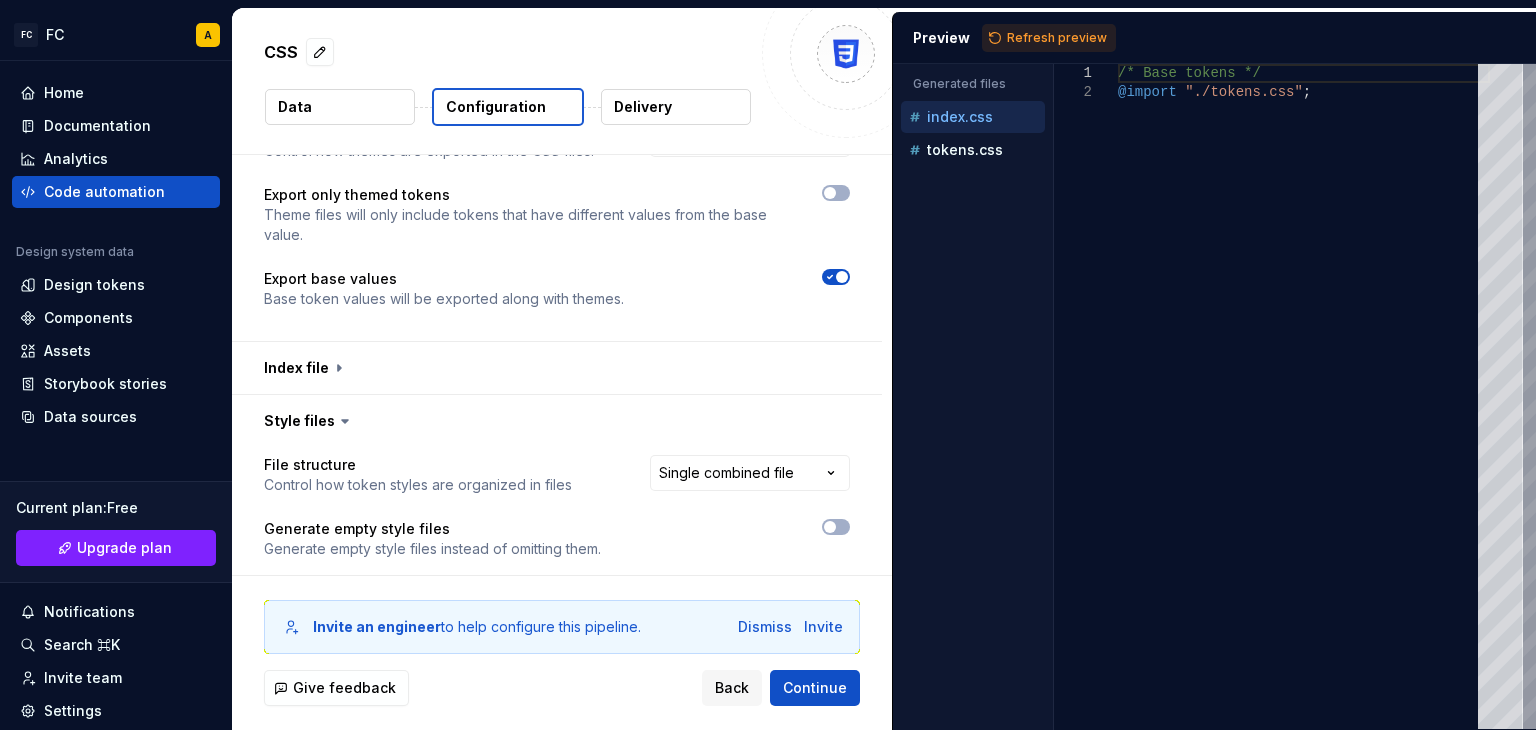 scroll, scrollTop: 1856, scrollLeft: 0, axis: vertical 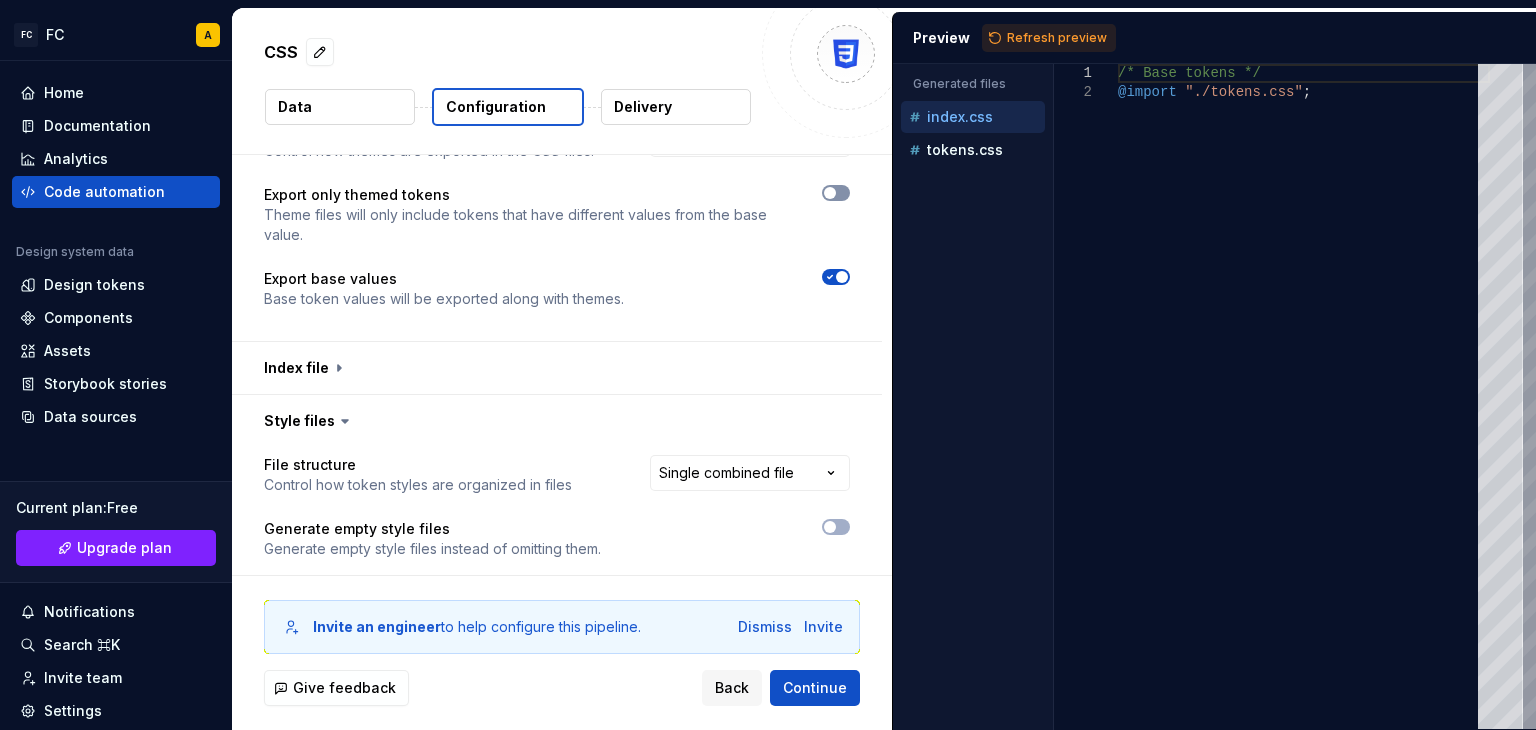 click at bounding box center (830, 193) 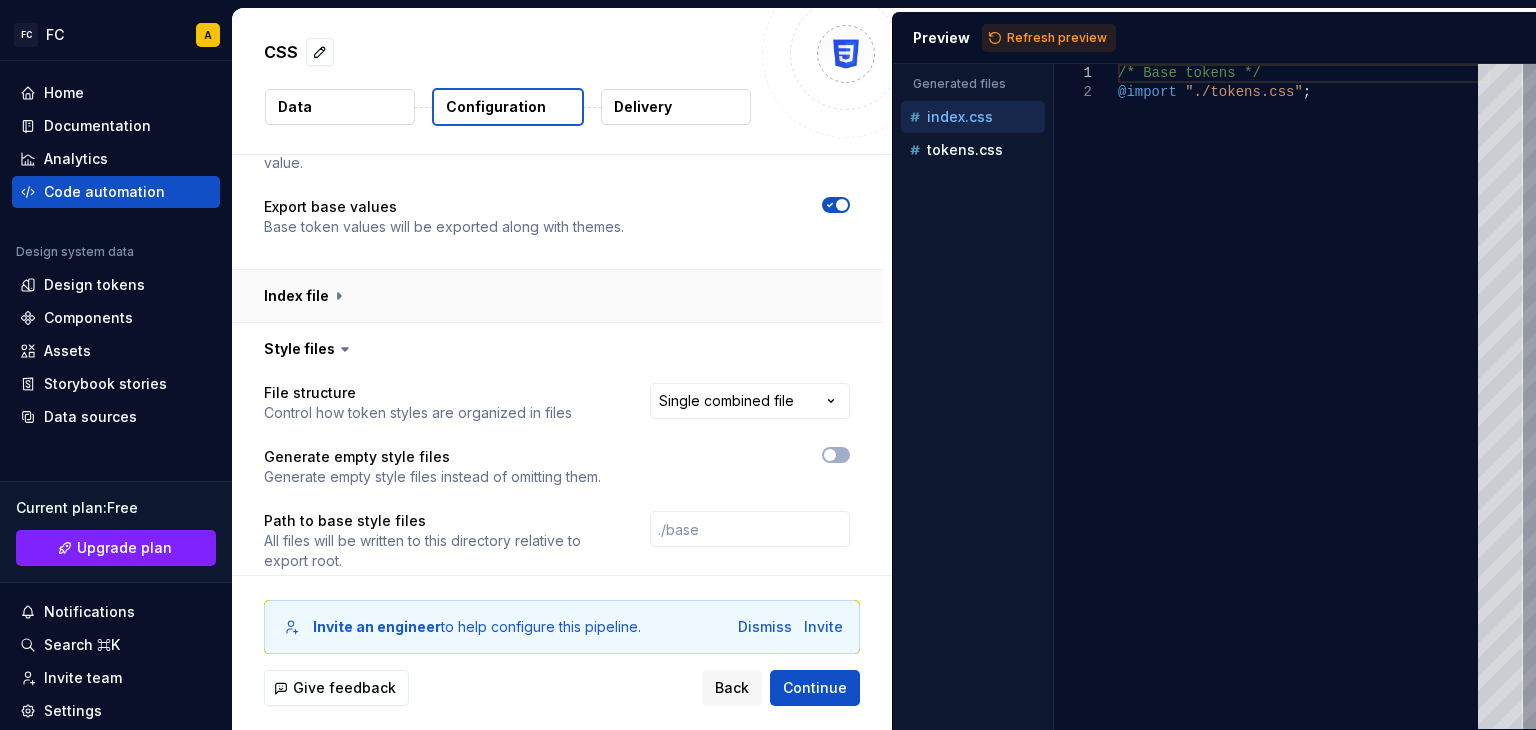 scroll, scrollTop: 1930, scrollLeft: 0, axis: vertical 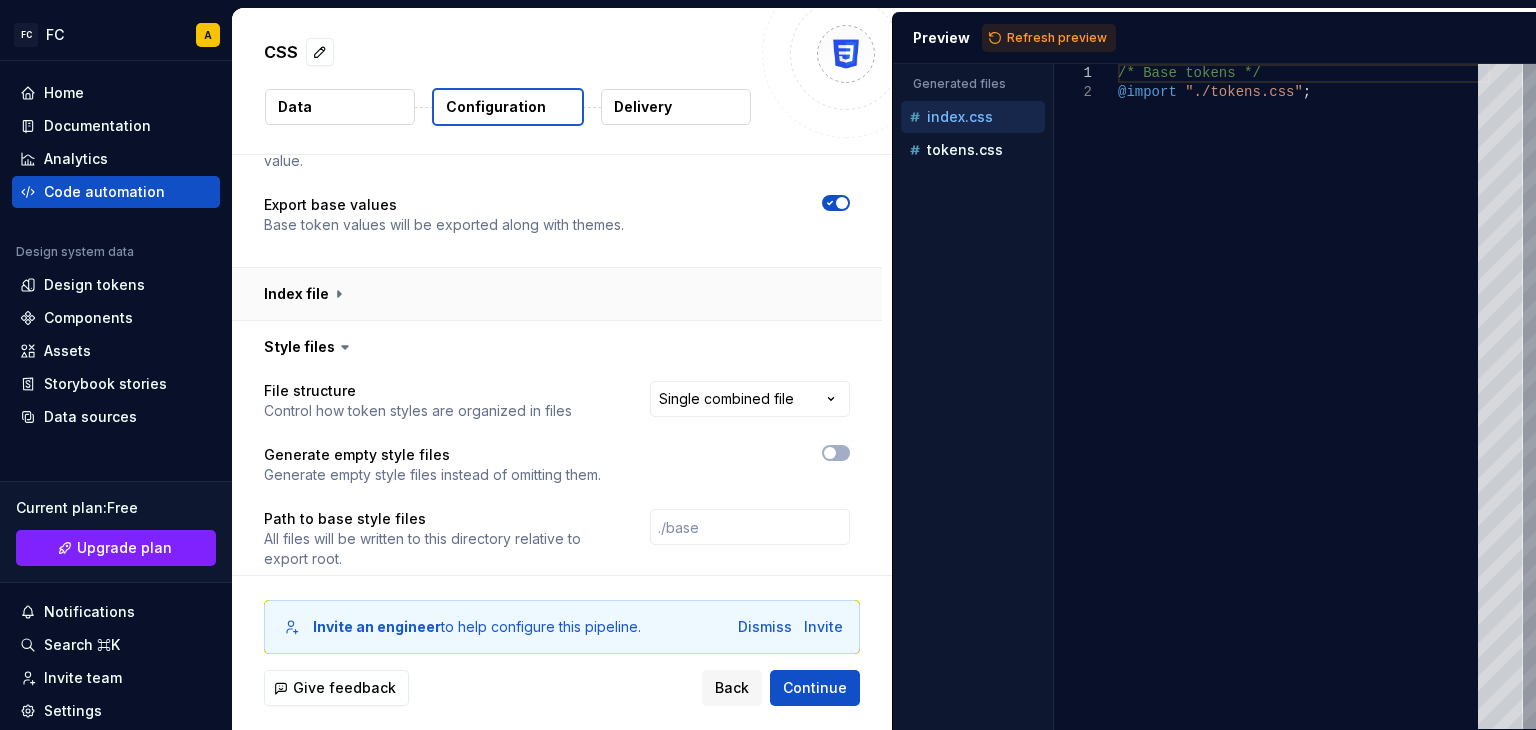 click at bounding box center (557, 294) 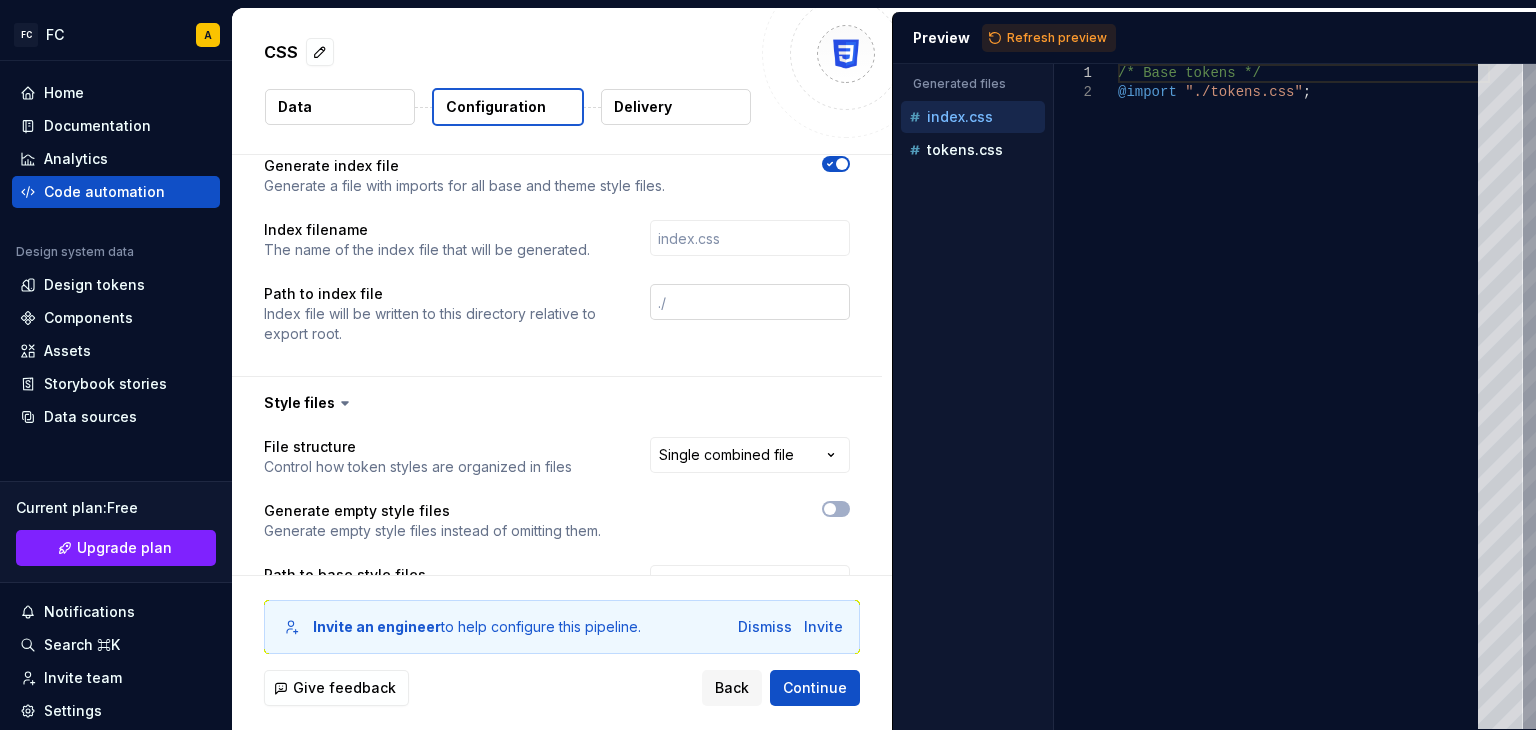 scroll, scrollTop: 2102, scrollLeft: 0, axis: vertical 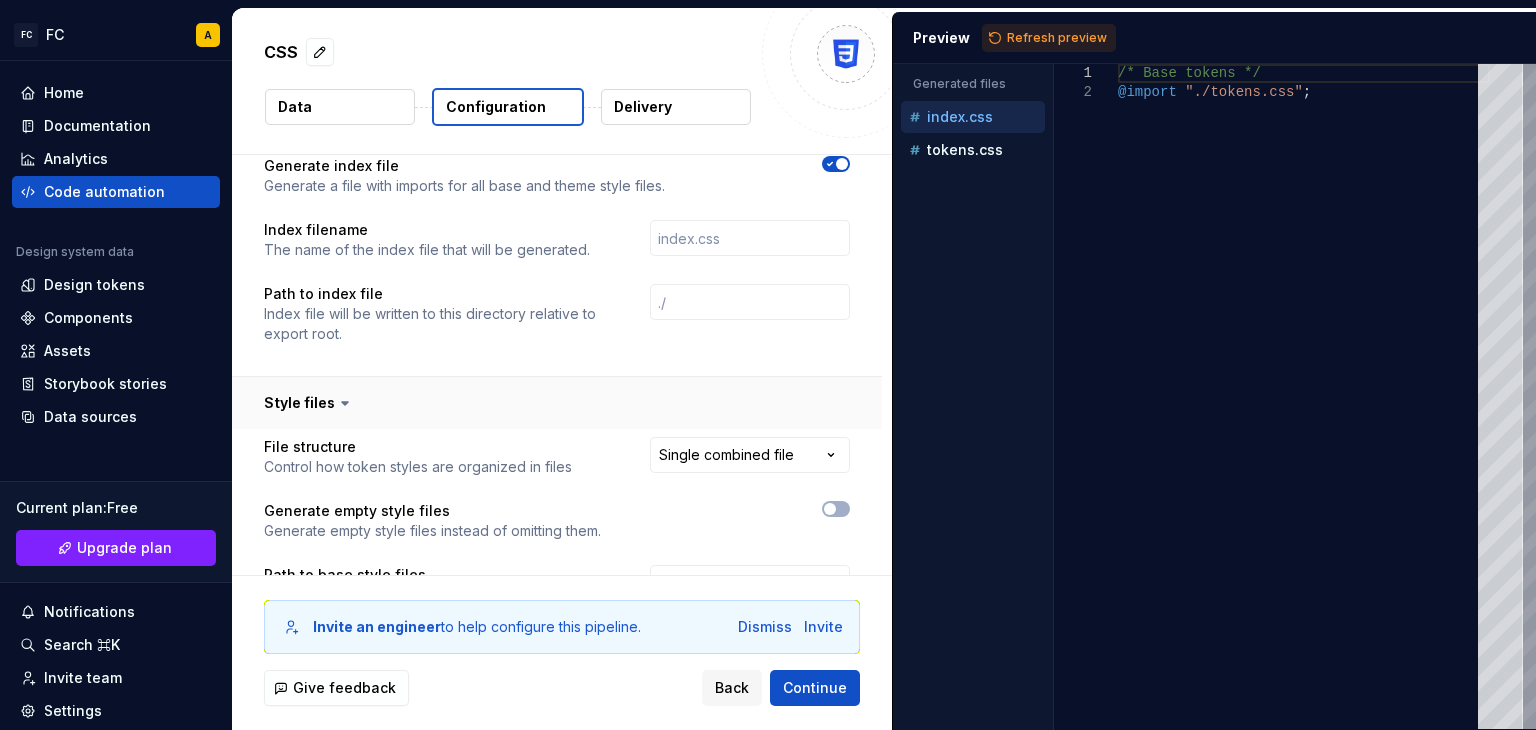 click at bounding box center [557, 403] 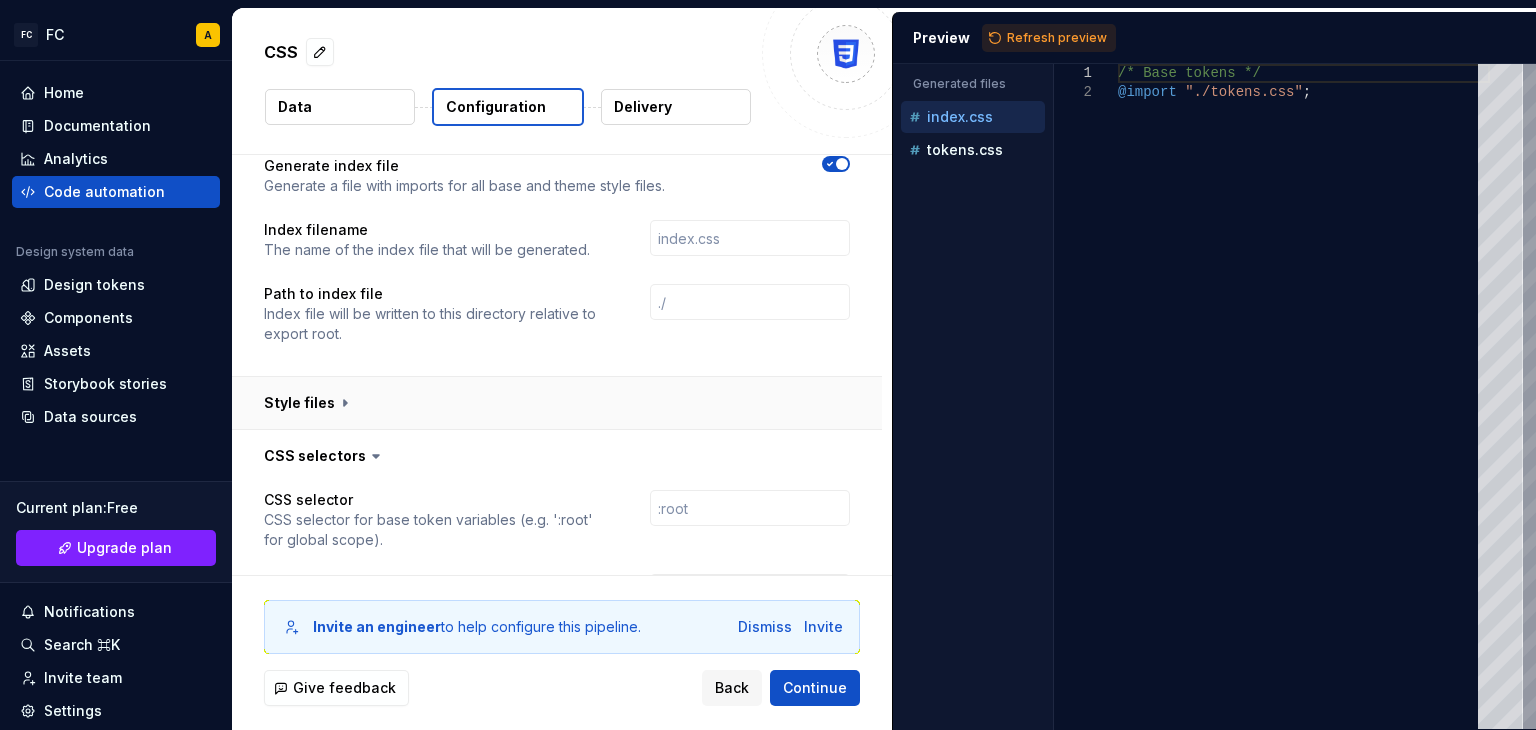 click at bounding box center (557, 403) 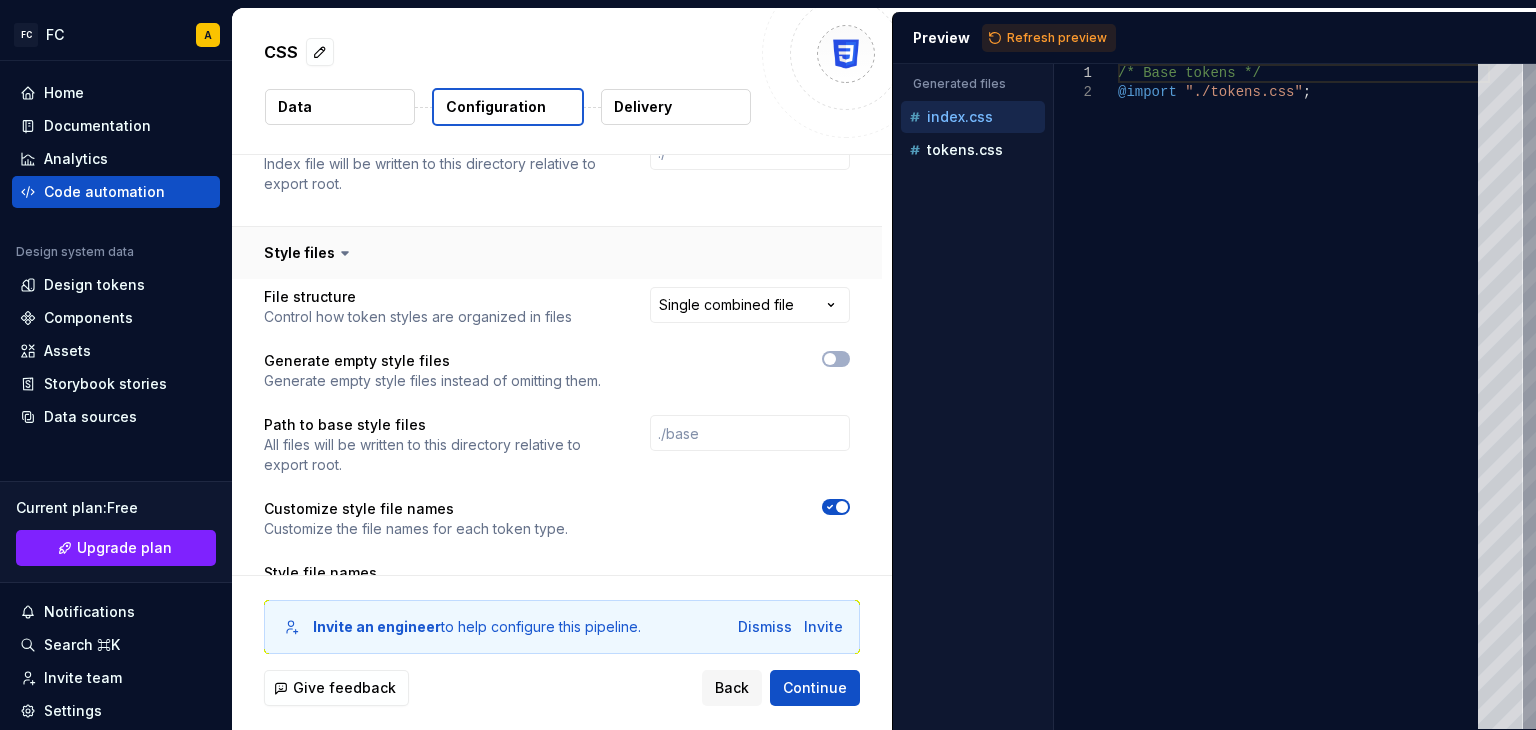 scroll, scrollTop: 2302, scrollLeft: 0, axis: vertical 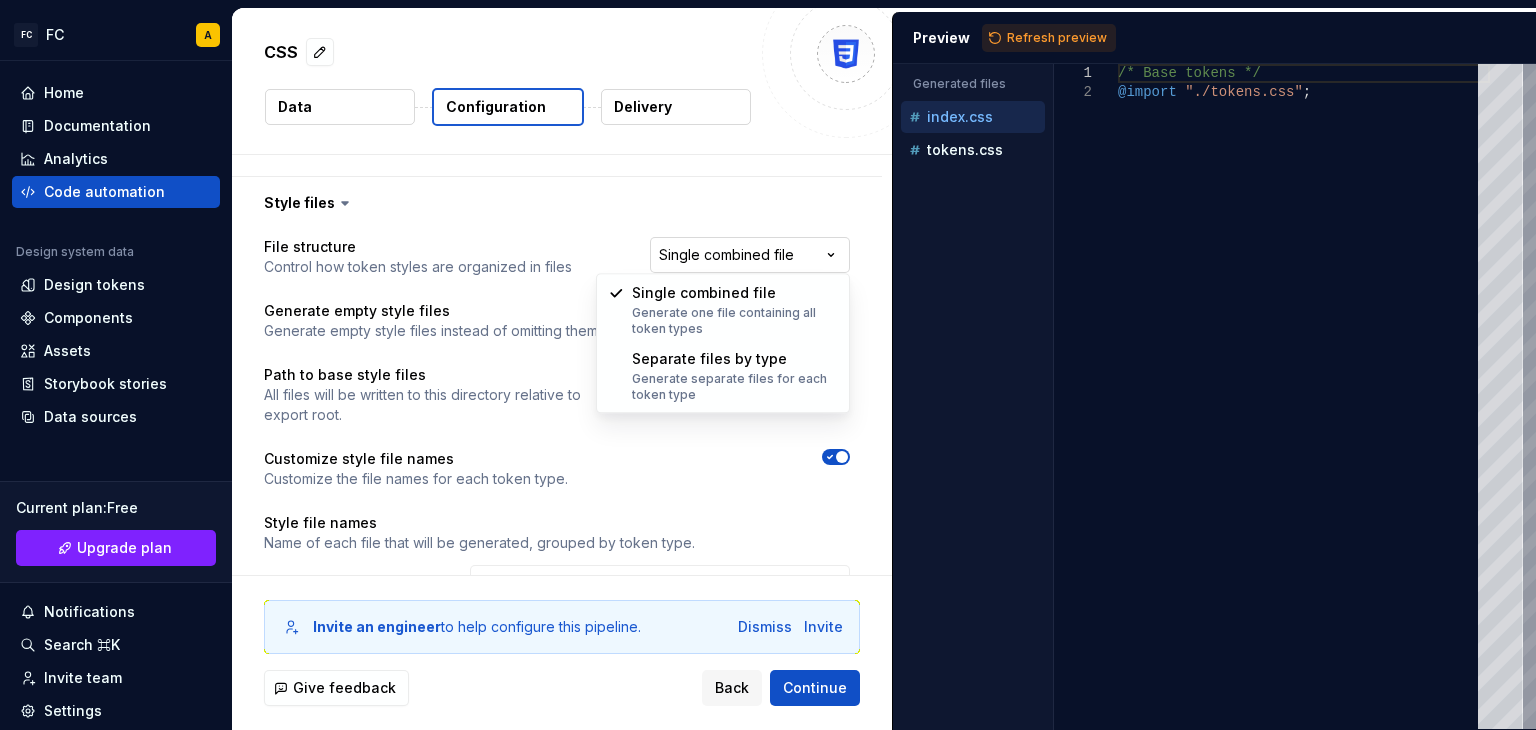 click on "**********" at bounding box center [768, 365] 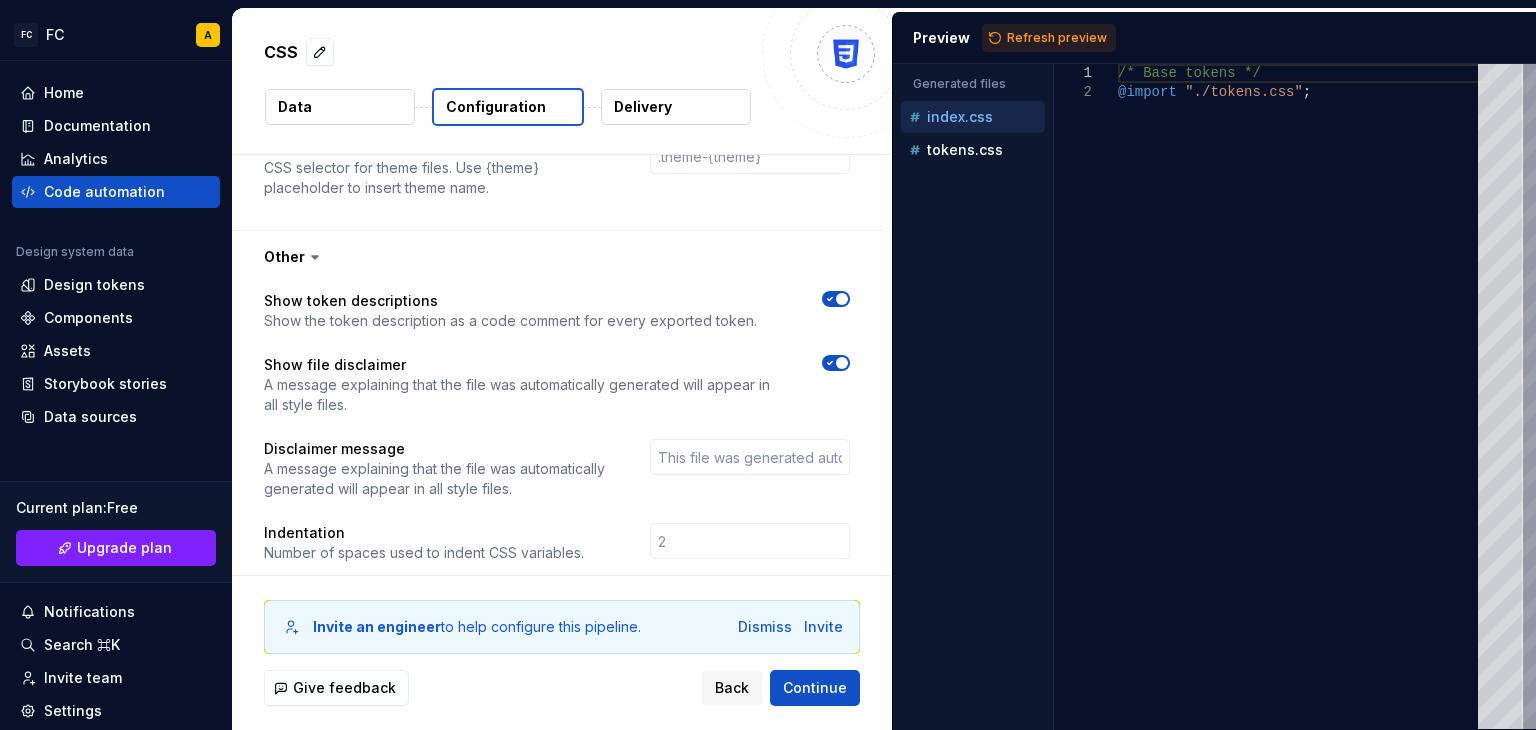 scroll, scrollTop: 3973, scrollLeft: 0, axis: vertical 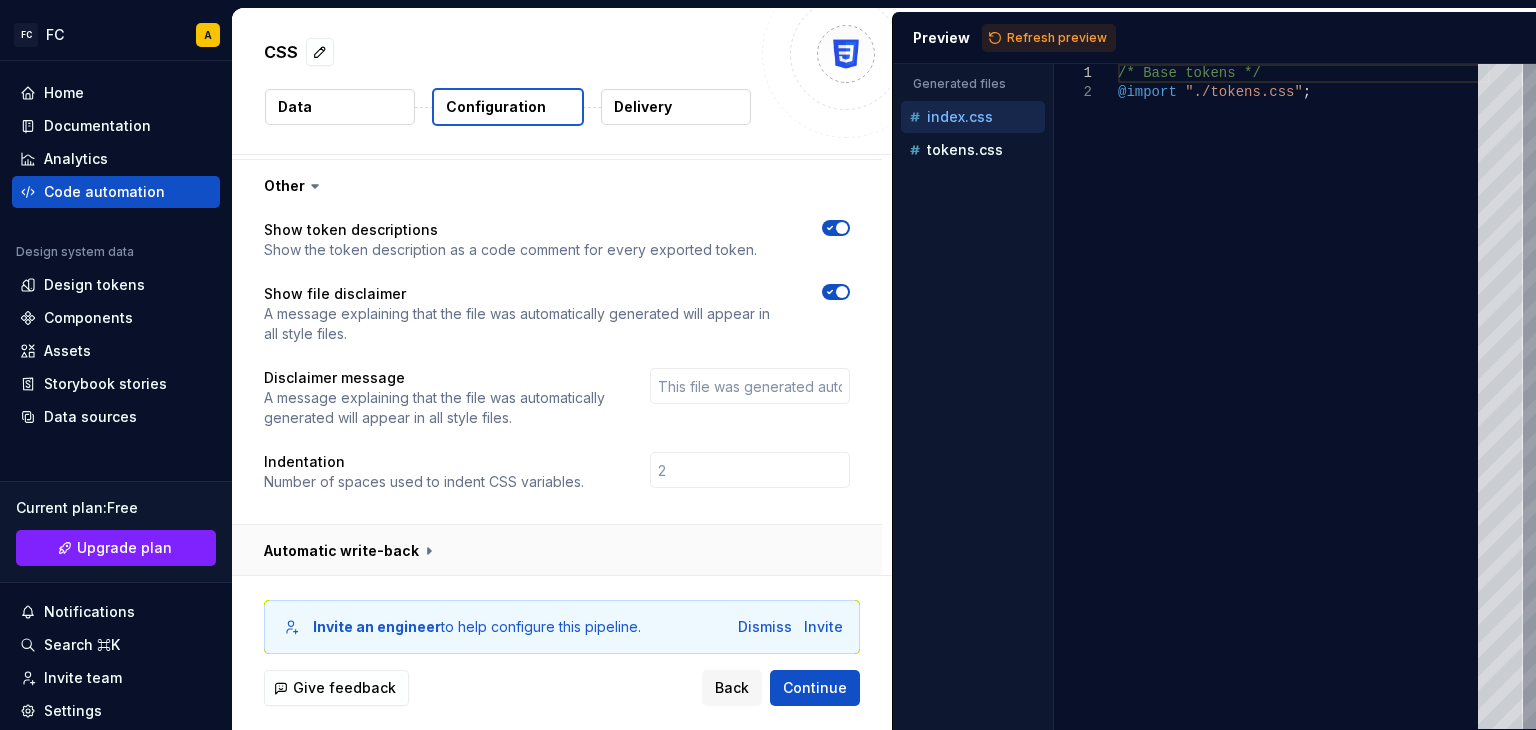 click at bounding box center [557, 551] 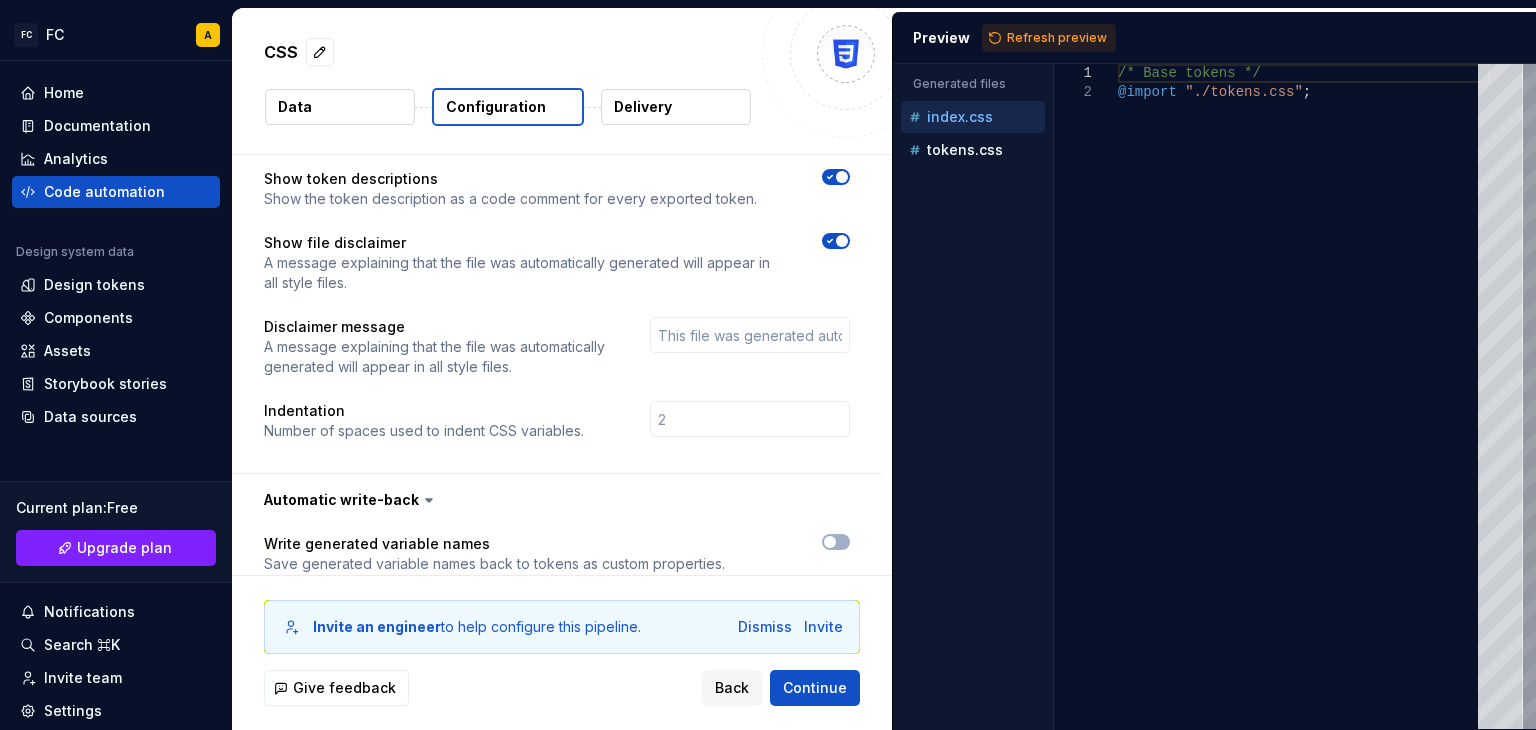 scroll, scrollTop: 4053, scrollLeft: 0, axis: vertical 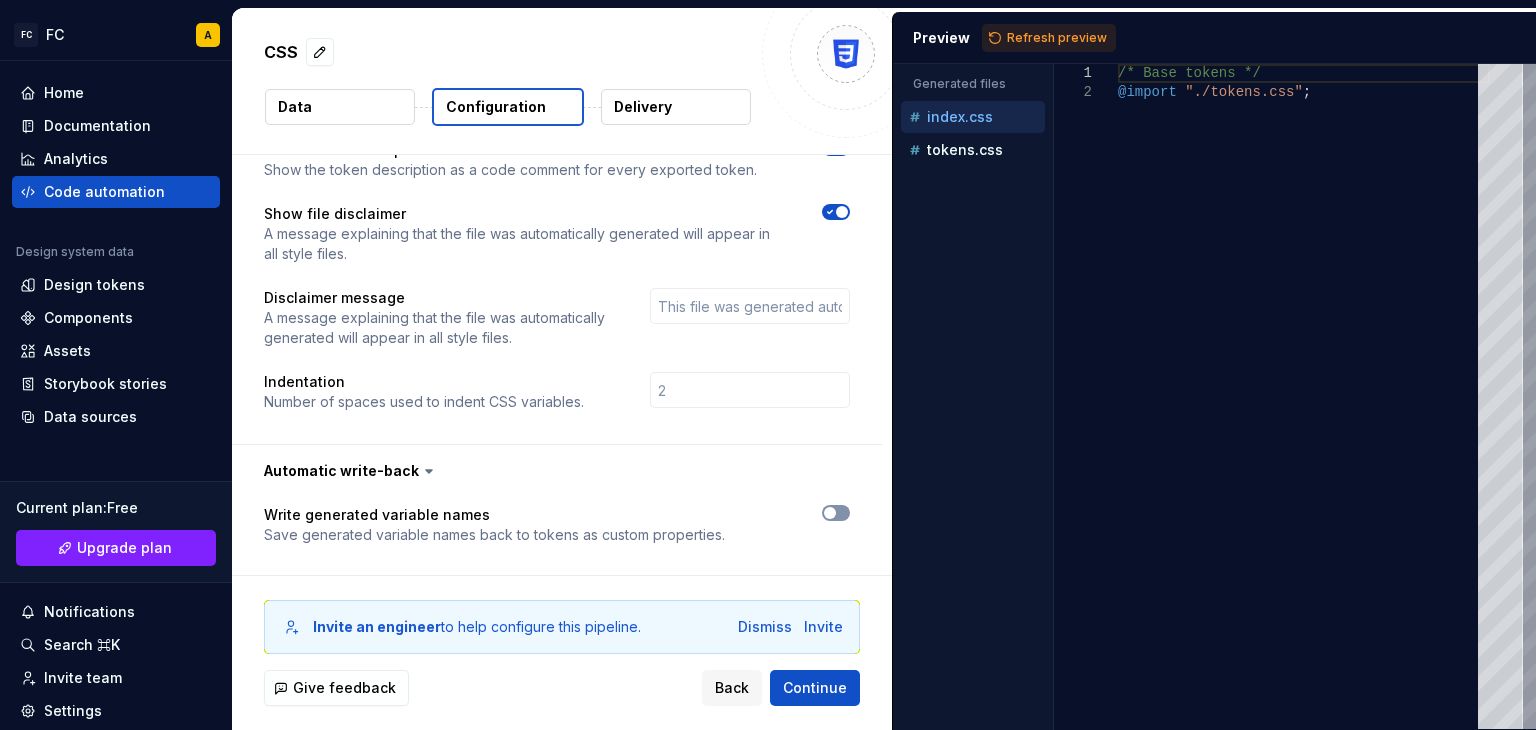 click at bounding box center [836, 513] 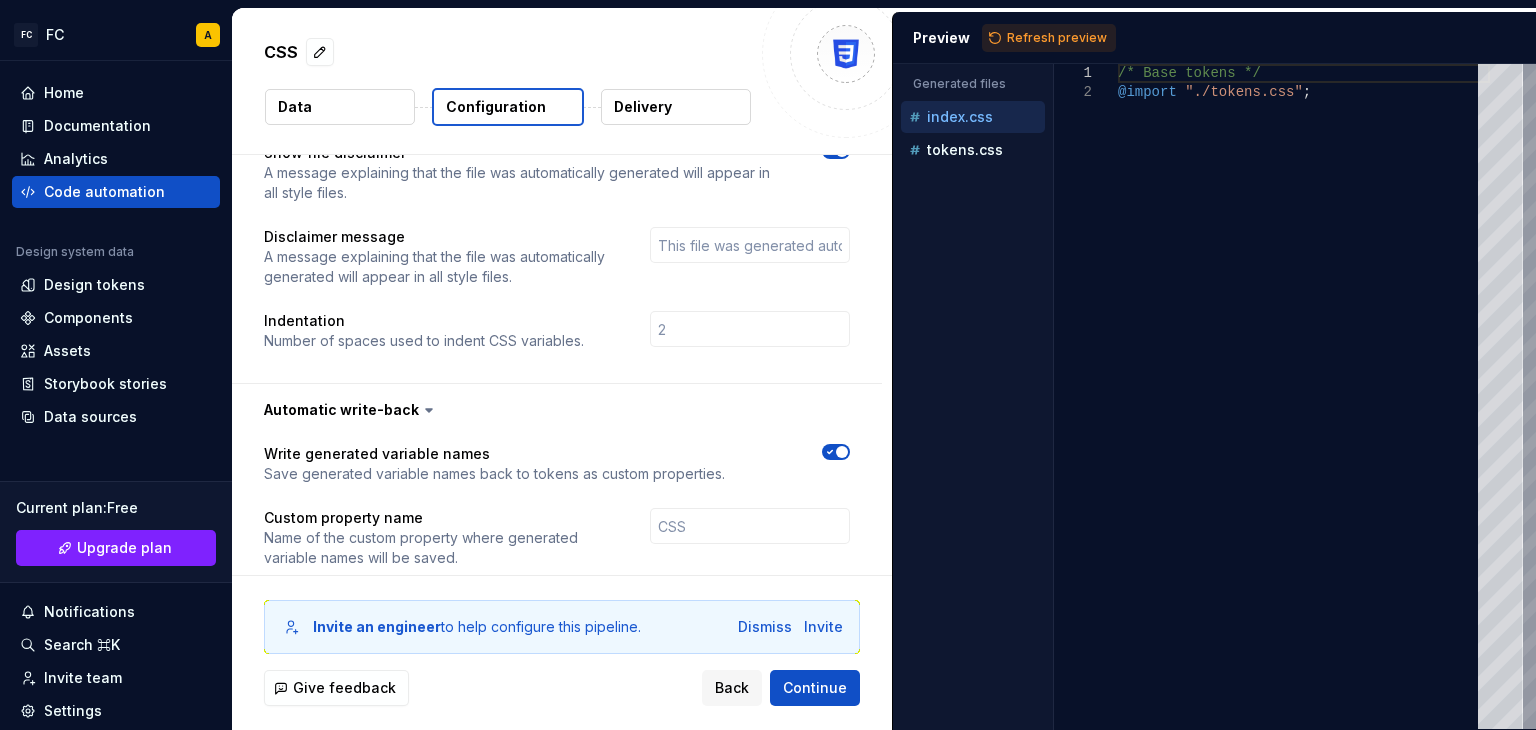scroll, scrollTop: 4221, scrollLeft: 0, axis: vertical 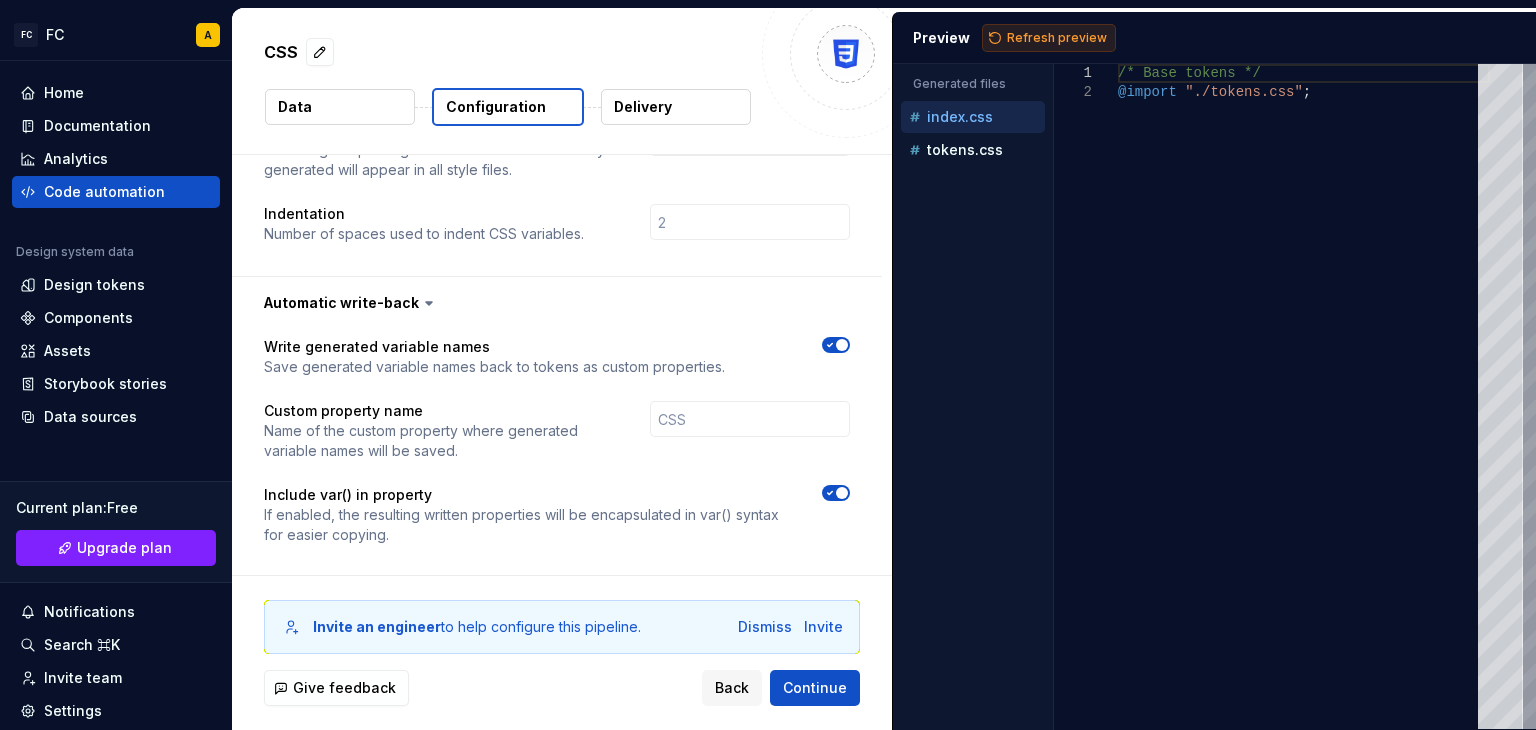 click on "Refresh preview" at bounding box center [1057, 38] 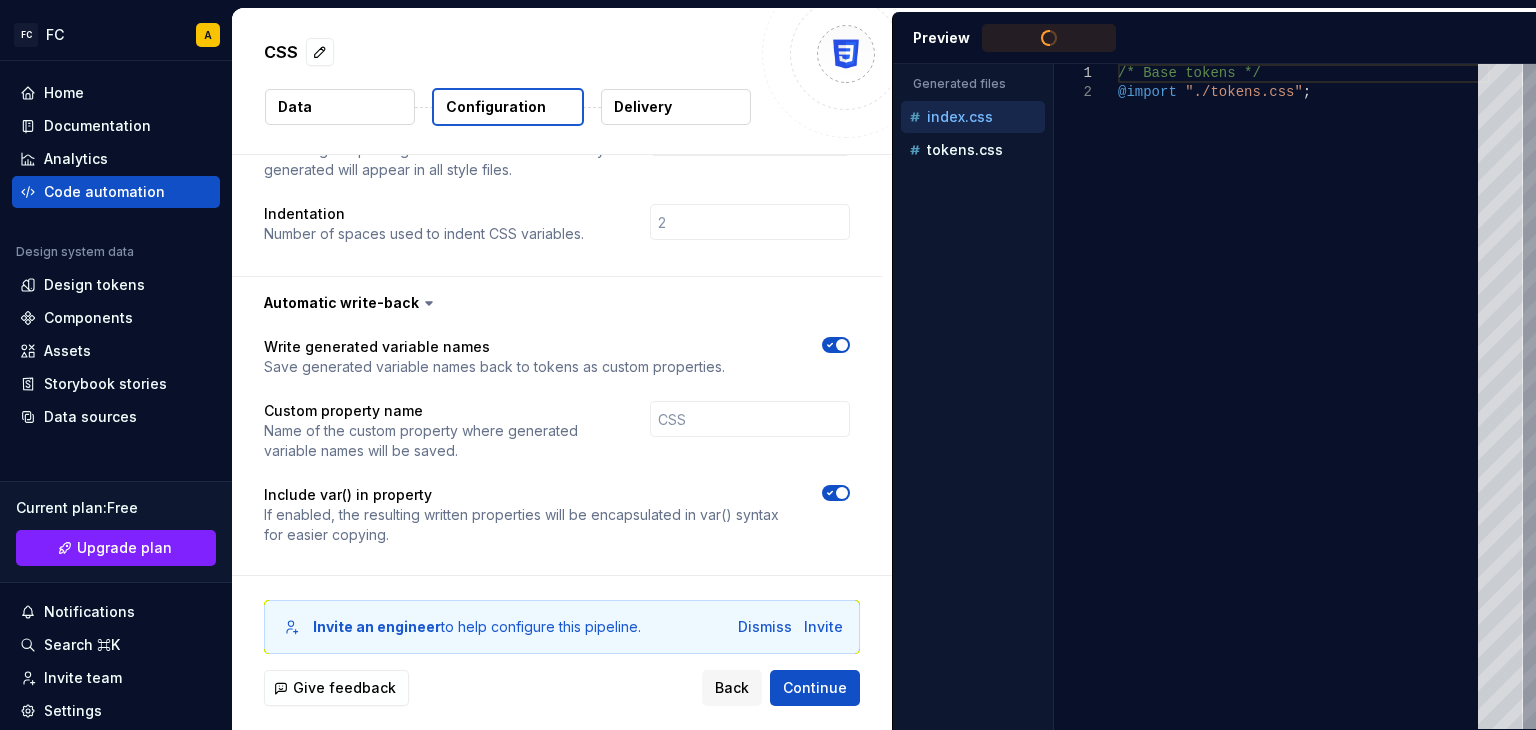 click on "Delivery" at bounding box center (643, 107) 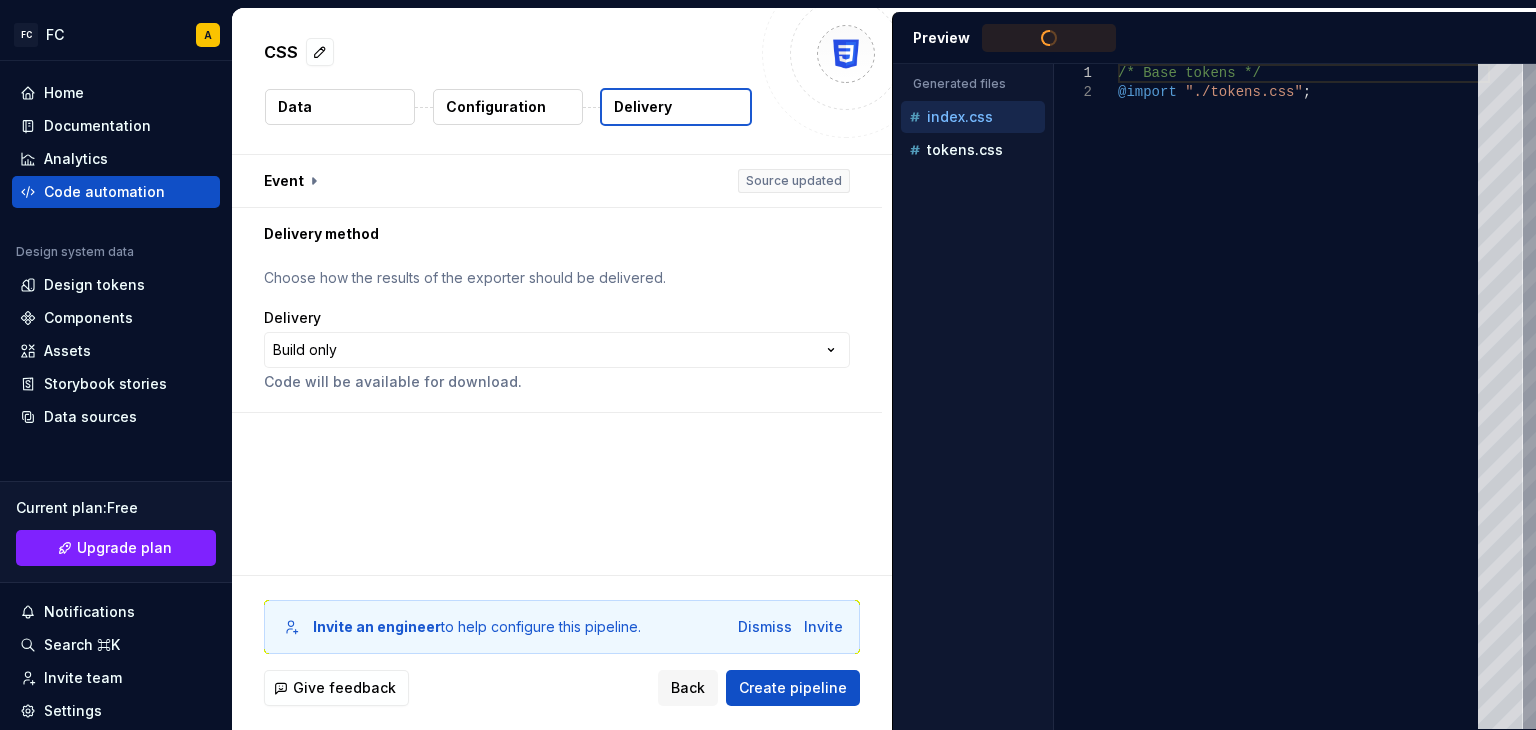 scroll, scrollTop: 0, scrollLeft: 0, axis: both 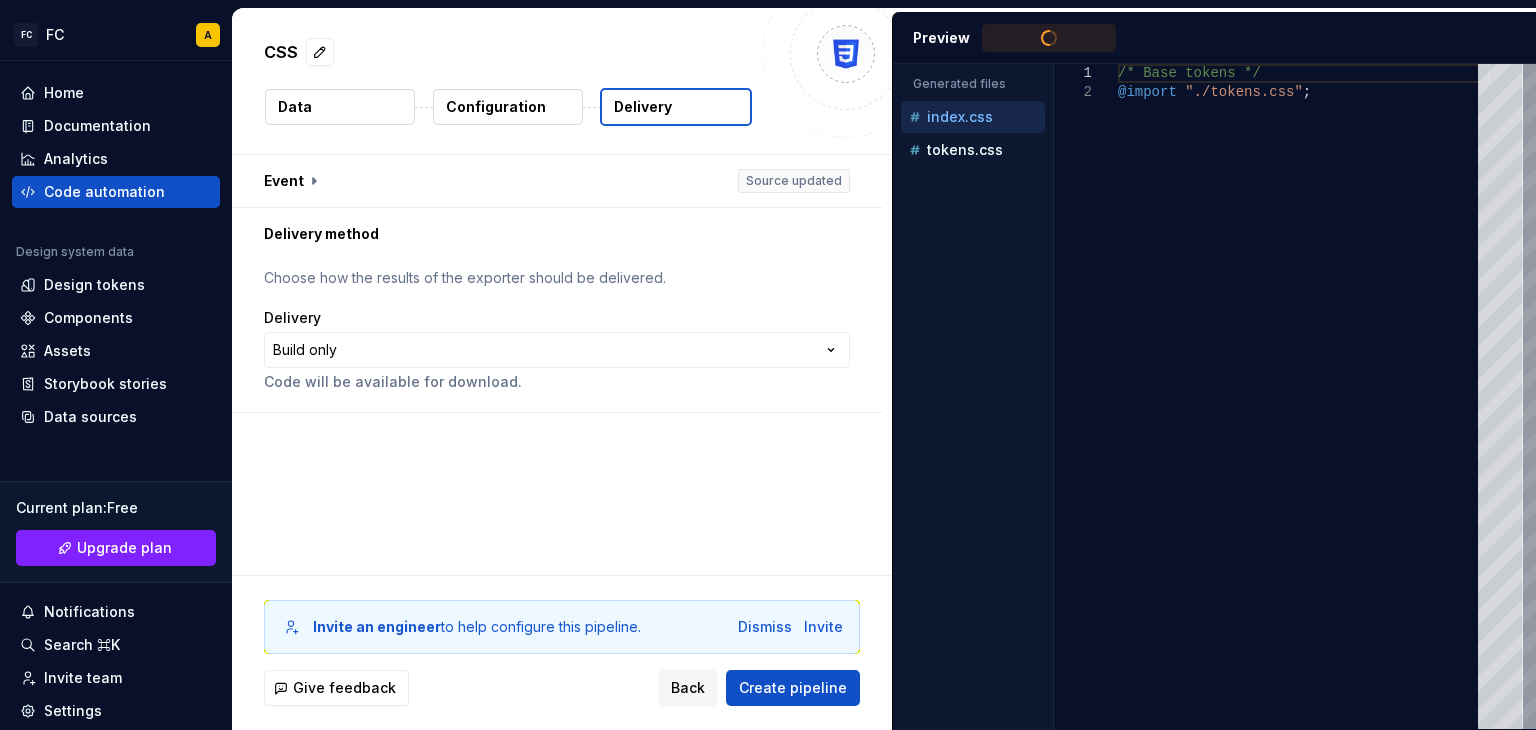 type on "**********" 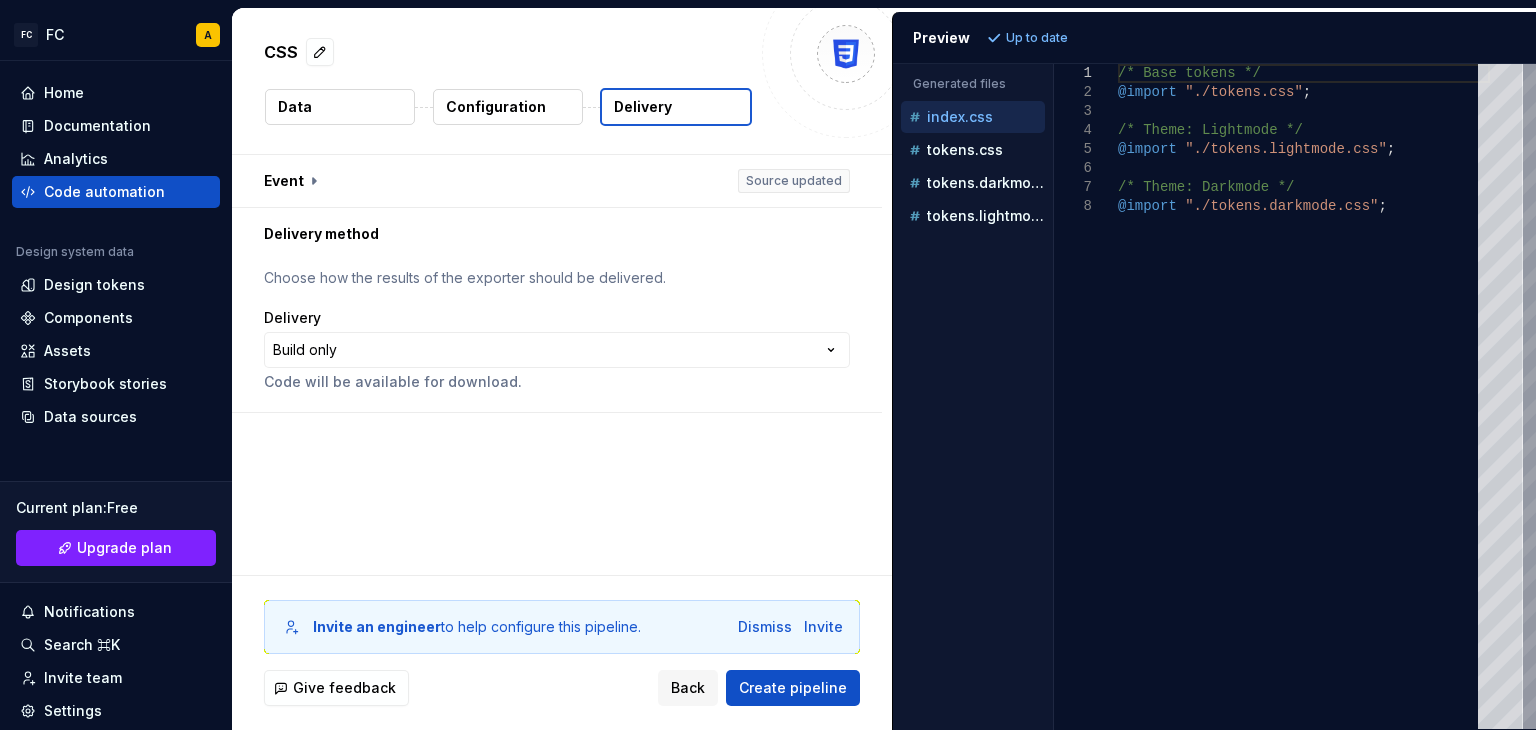 click on "Choose how the results of the exporter should be delivered." at bounding box center (557, 278) 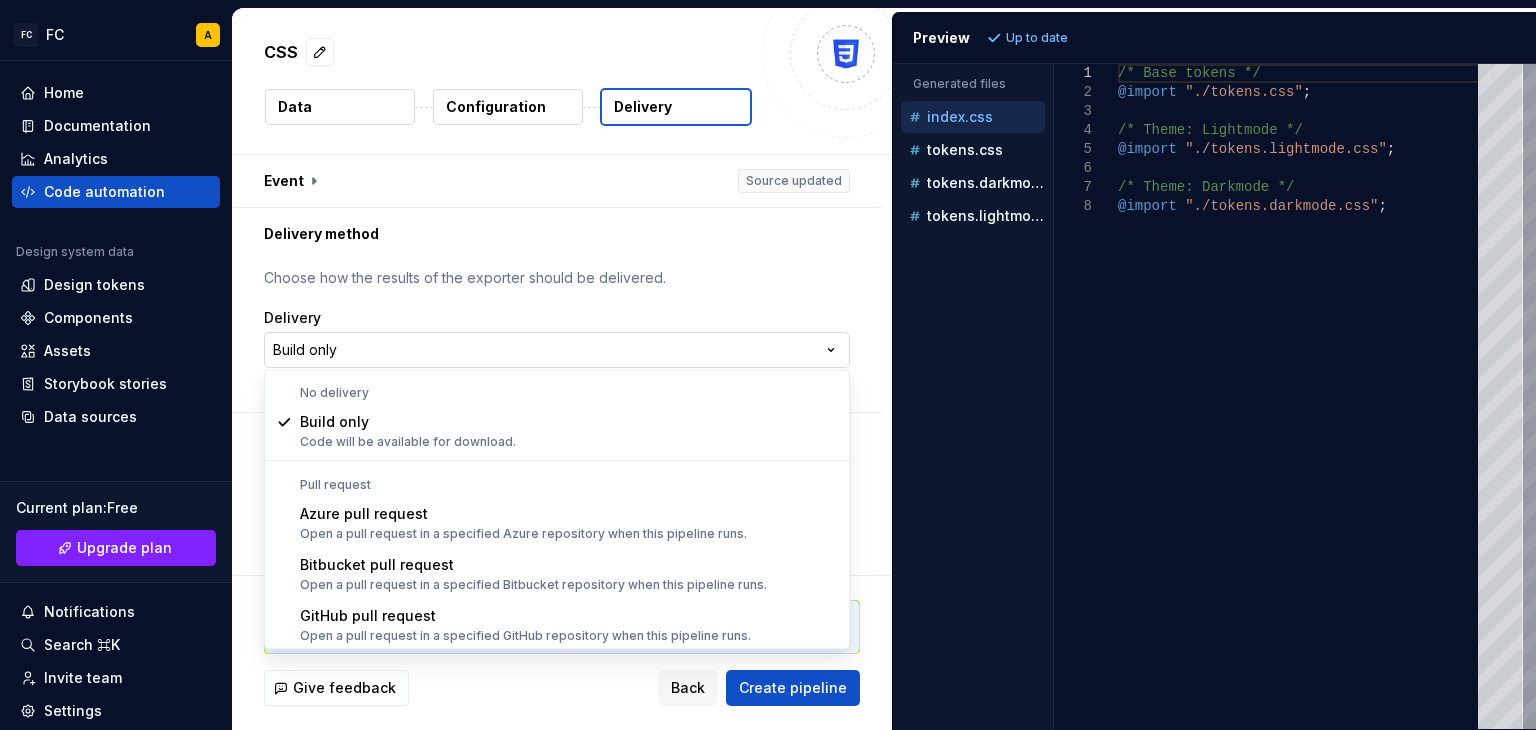 click on "**********" at bounding box center (768, 365) 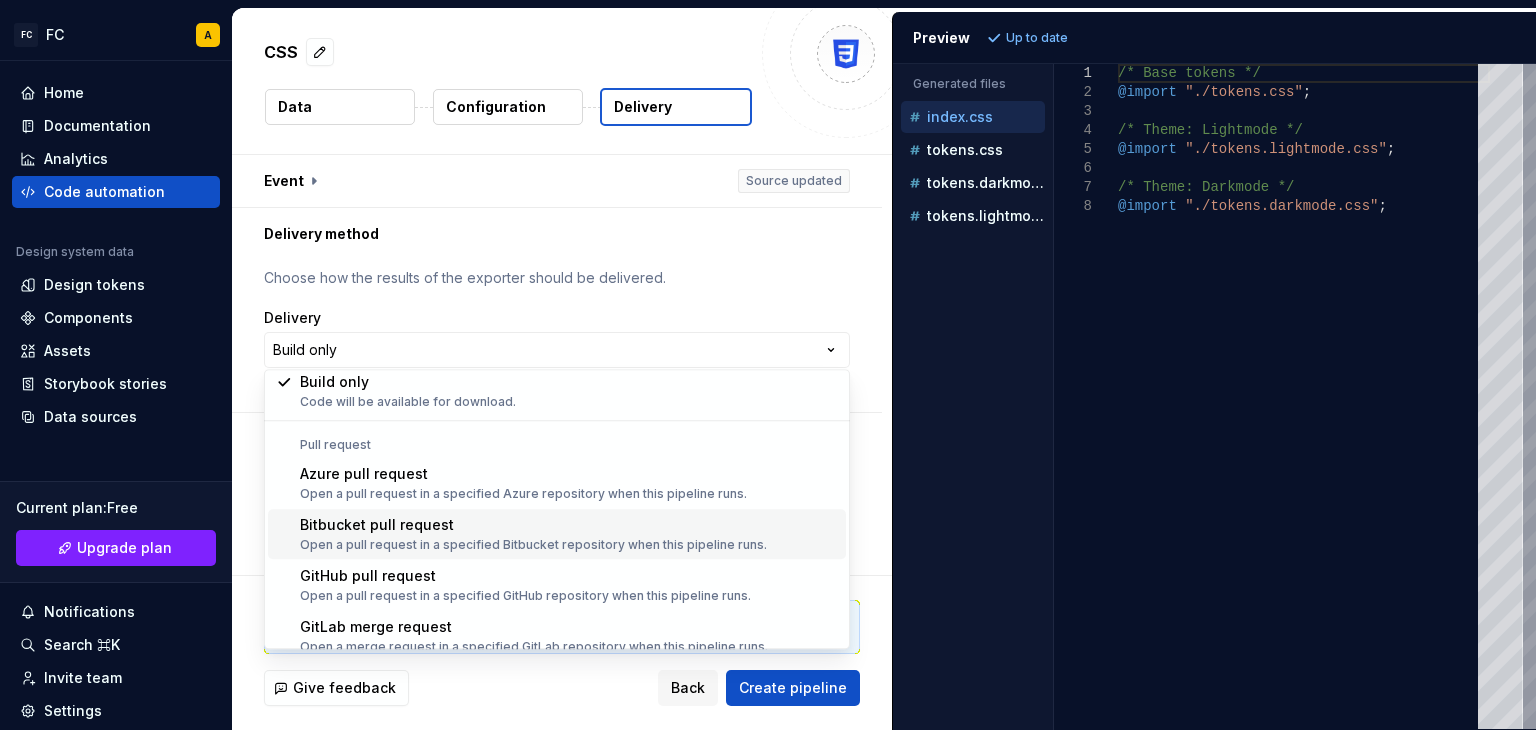 scroll, scrollTop: 56, scrollLeft: 0, axis: vertical 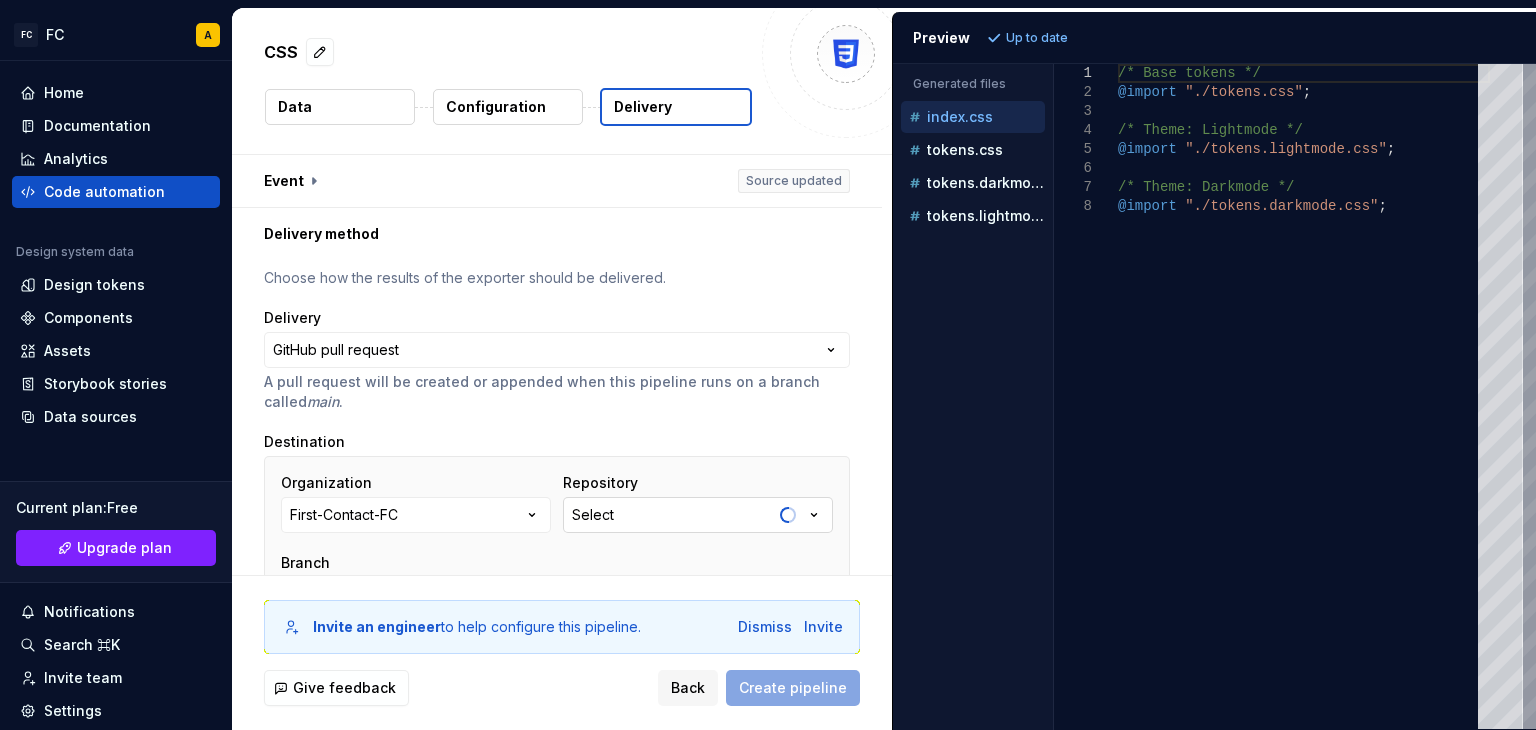 click on "Select" at bounding box center (698, 515) 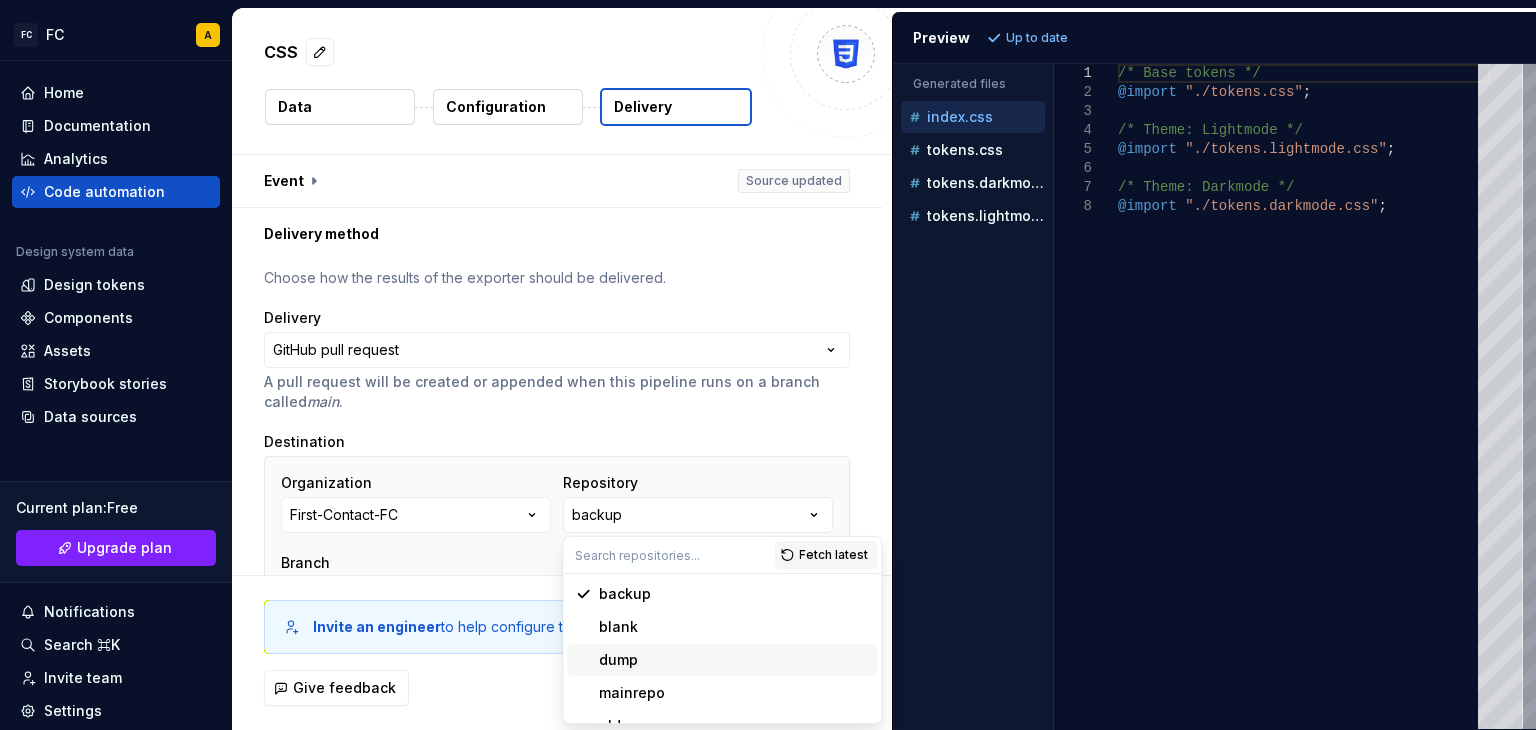 click on "dump" at bounding box center [618, 660] 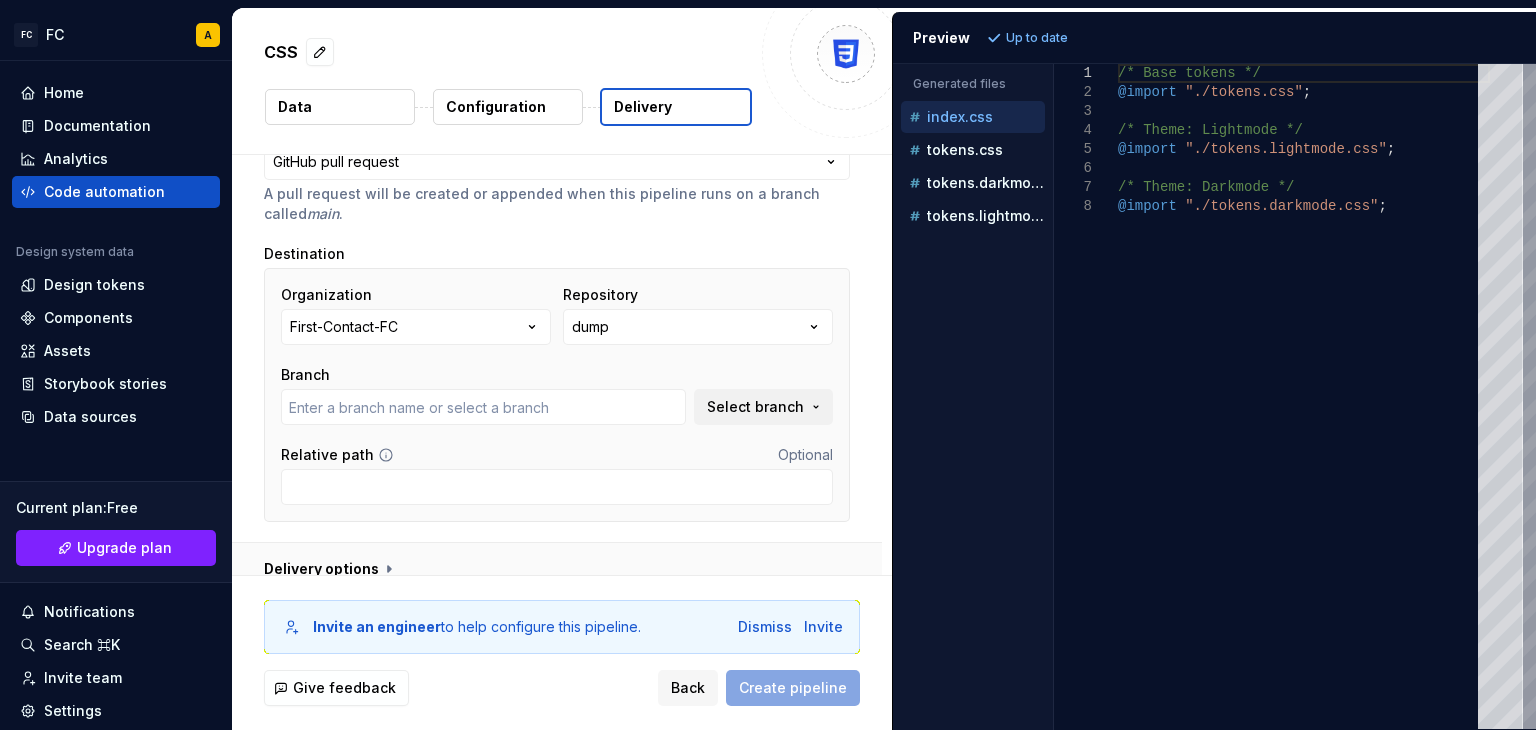 scroll, scrollTop: 207, scrollLeft: 0, axis: vertical 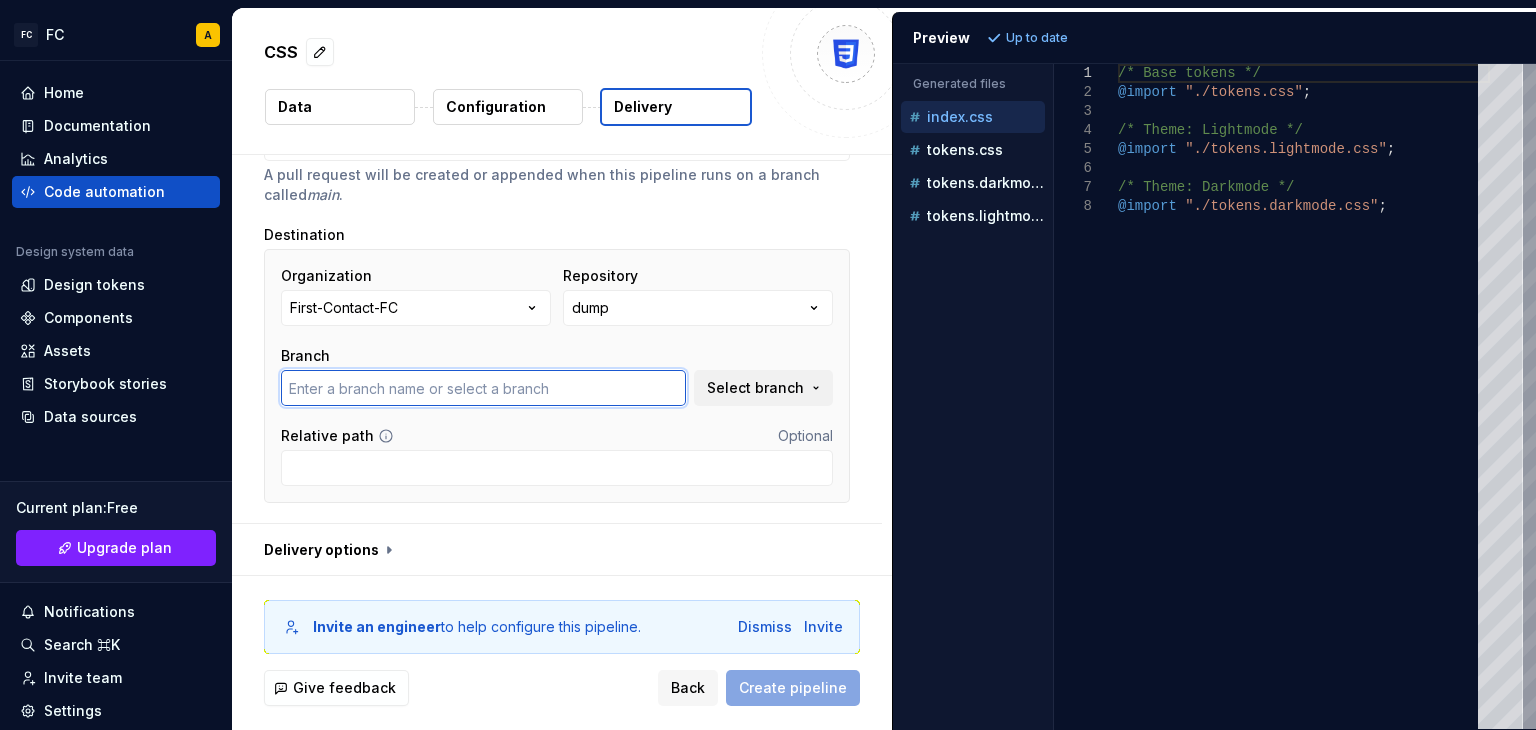 click at bounding box center [483, 388] 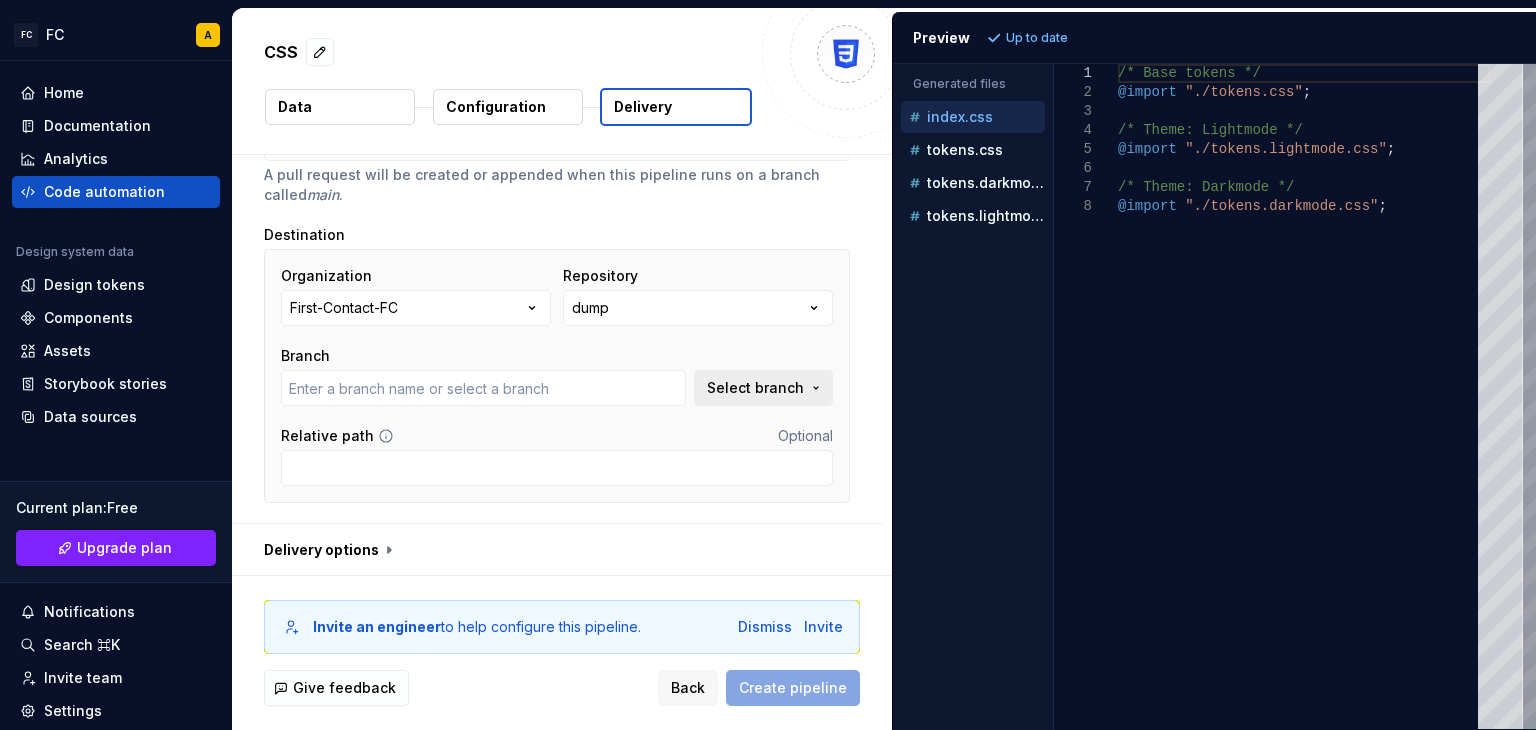 click on "Select branch" at bounding box center [763, 388] 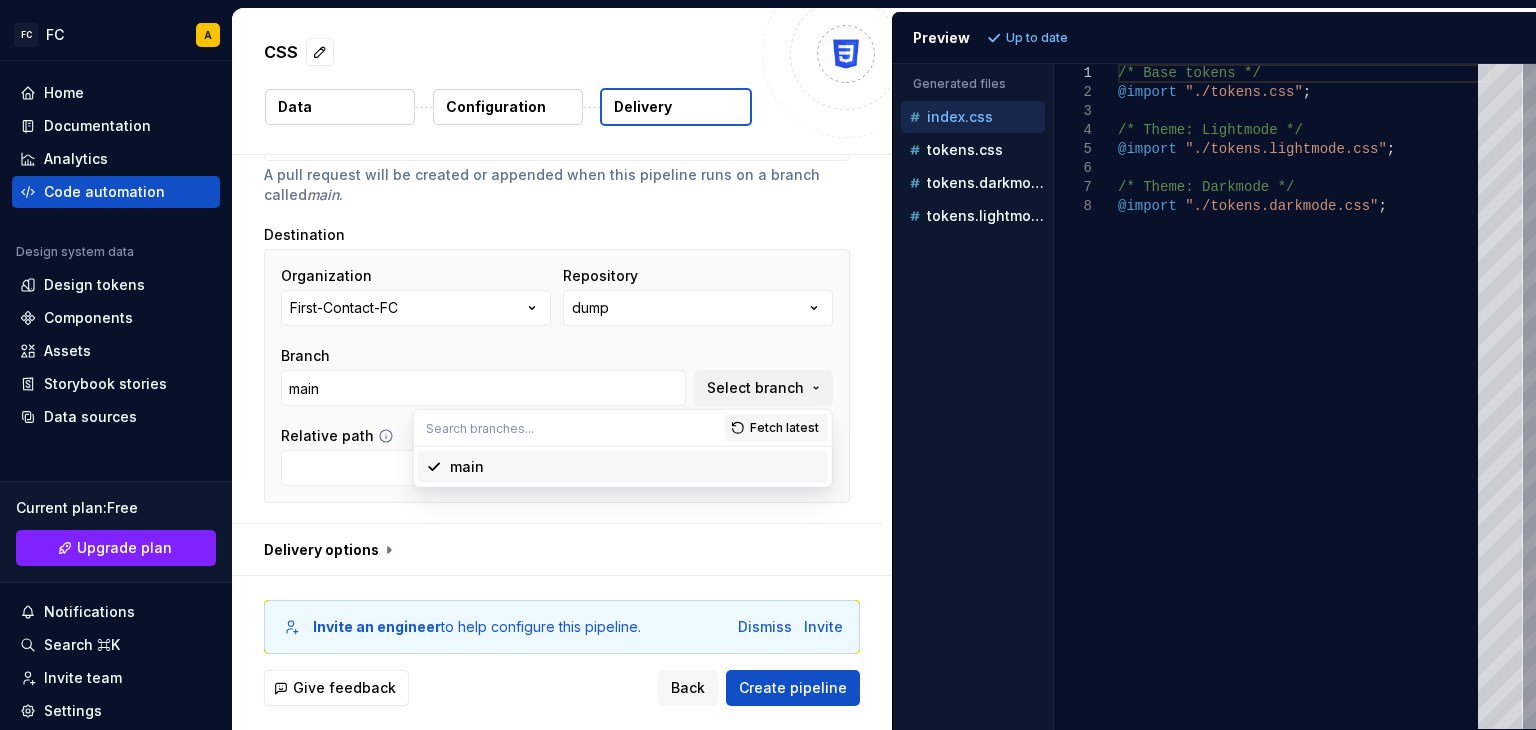 click on "main" at bounding box center (635, 467) 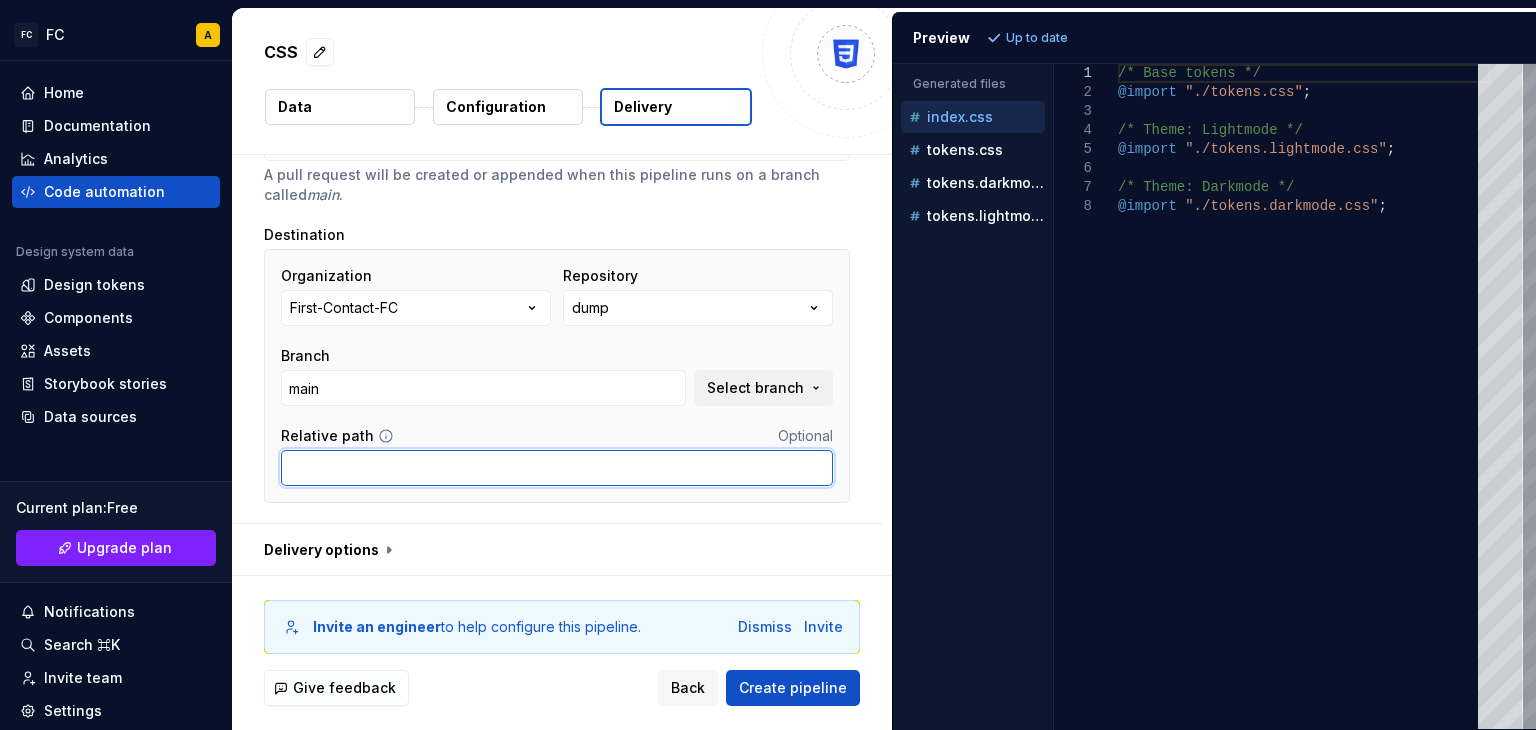 click on "Relative path" at bounding box center [557, 468] 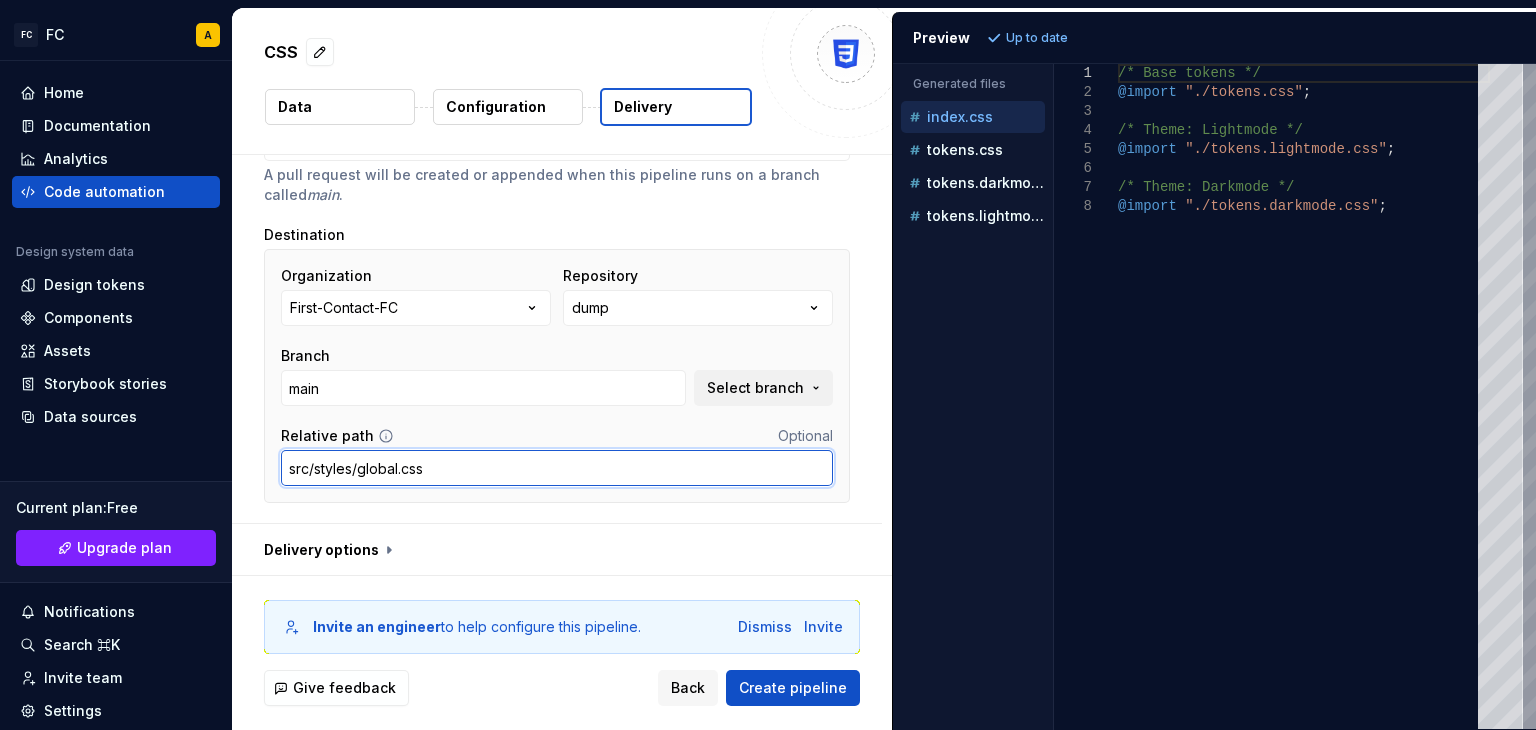 drag, startPoint x: 440, startPoint y: 457, endPoint x: 351, endPoint y: 463, distance: 89.20202 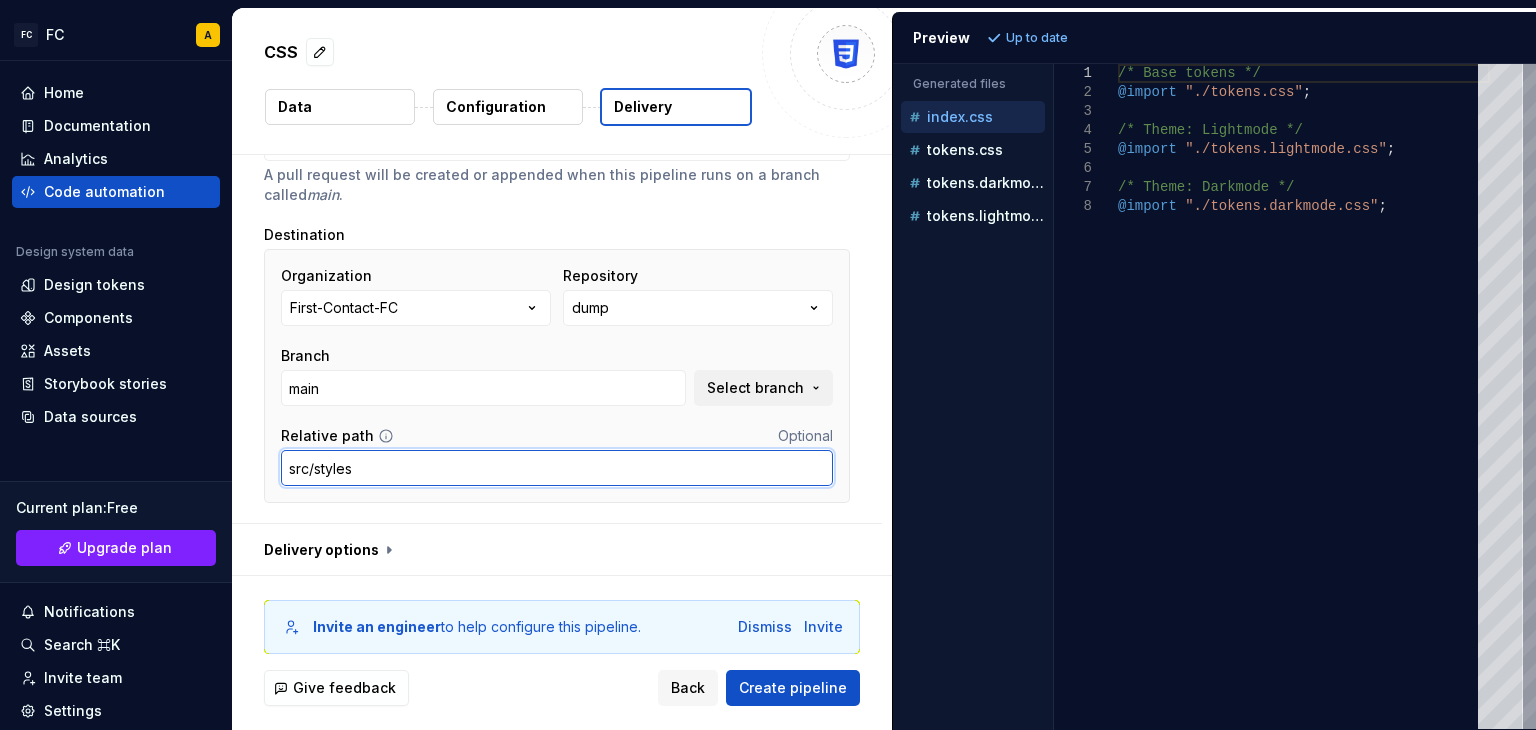 type on "src/styles" 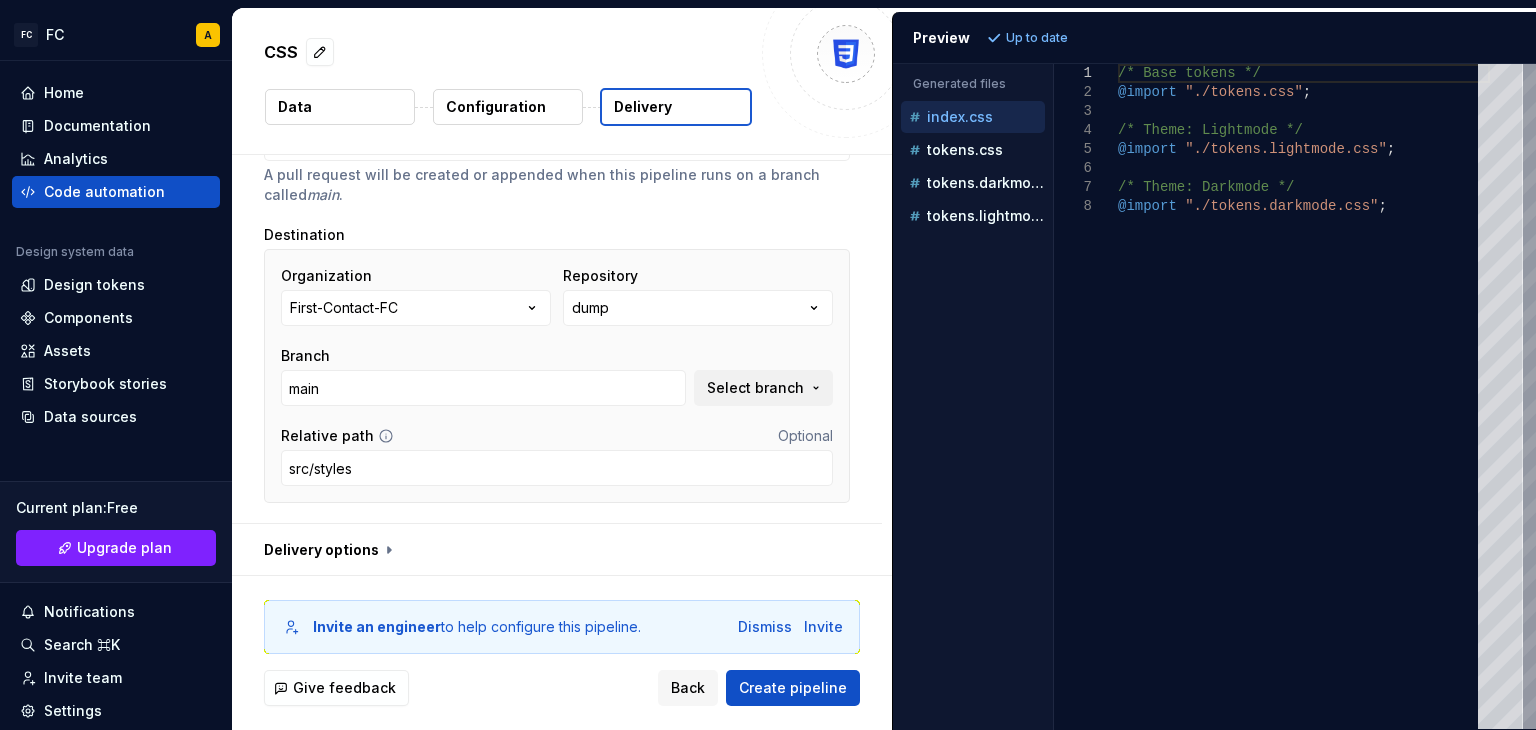click on "**********" at bounding box center [557, 288] 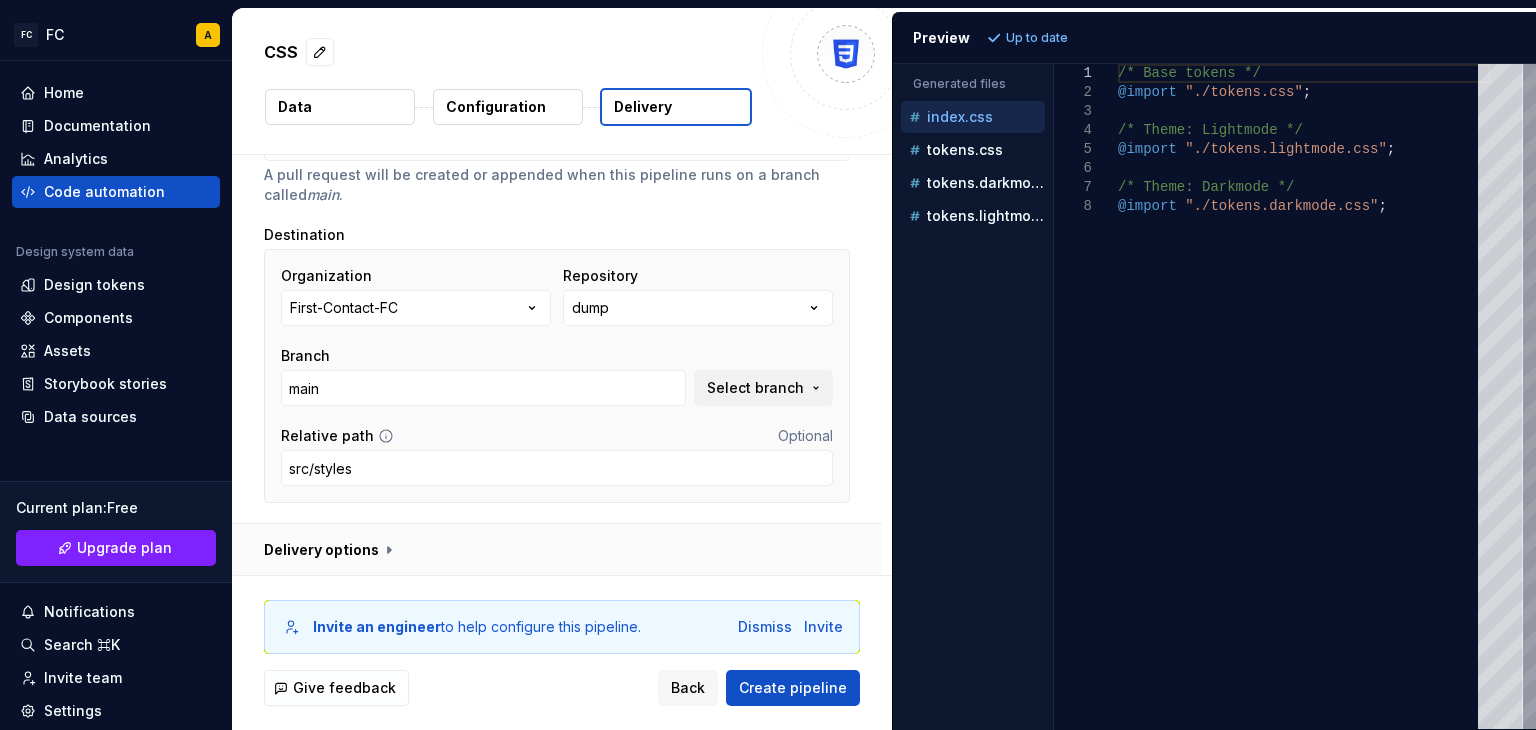 click at bounding box center (557, 550) 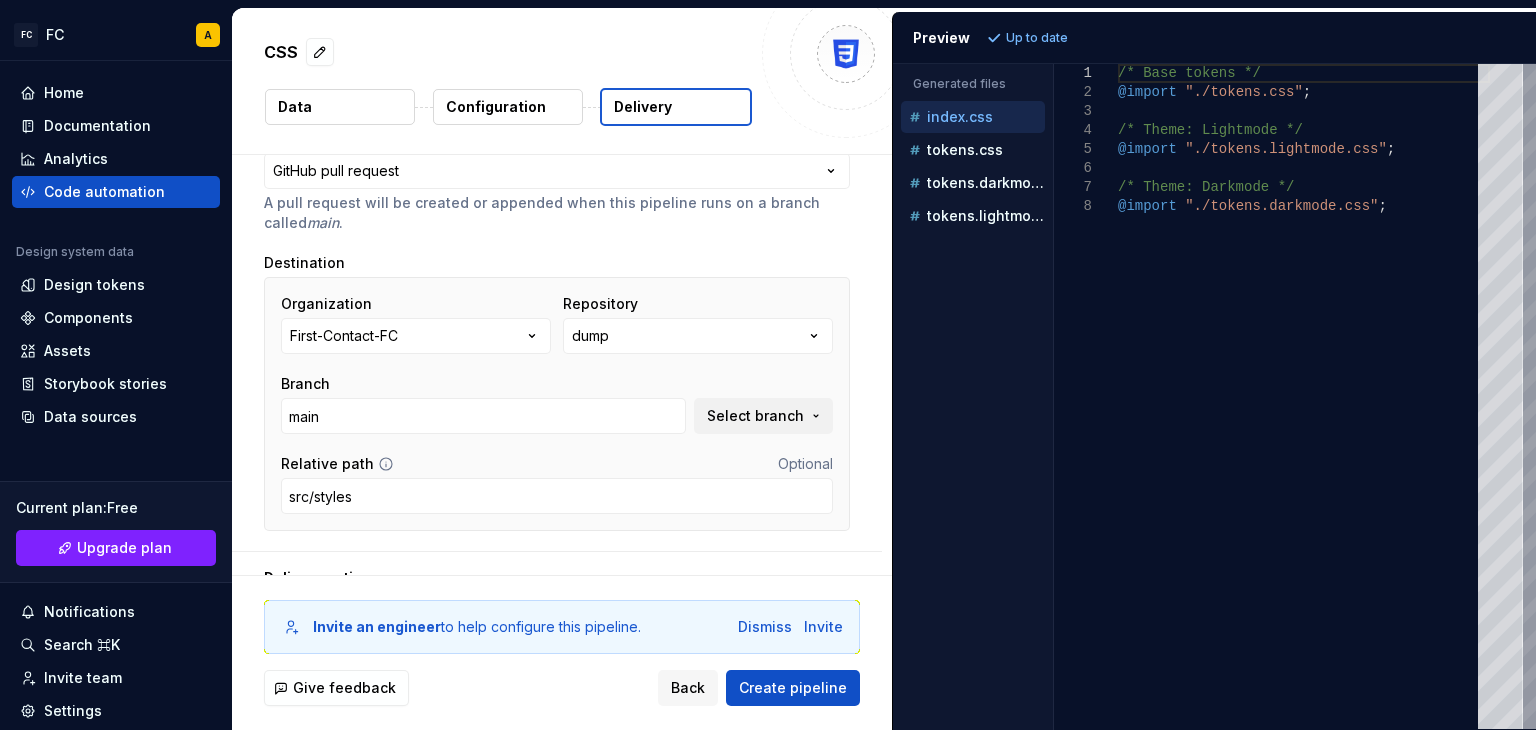 scroll, scrollTop: 0, scrollLeft: 0, axis: both 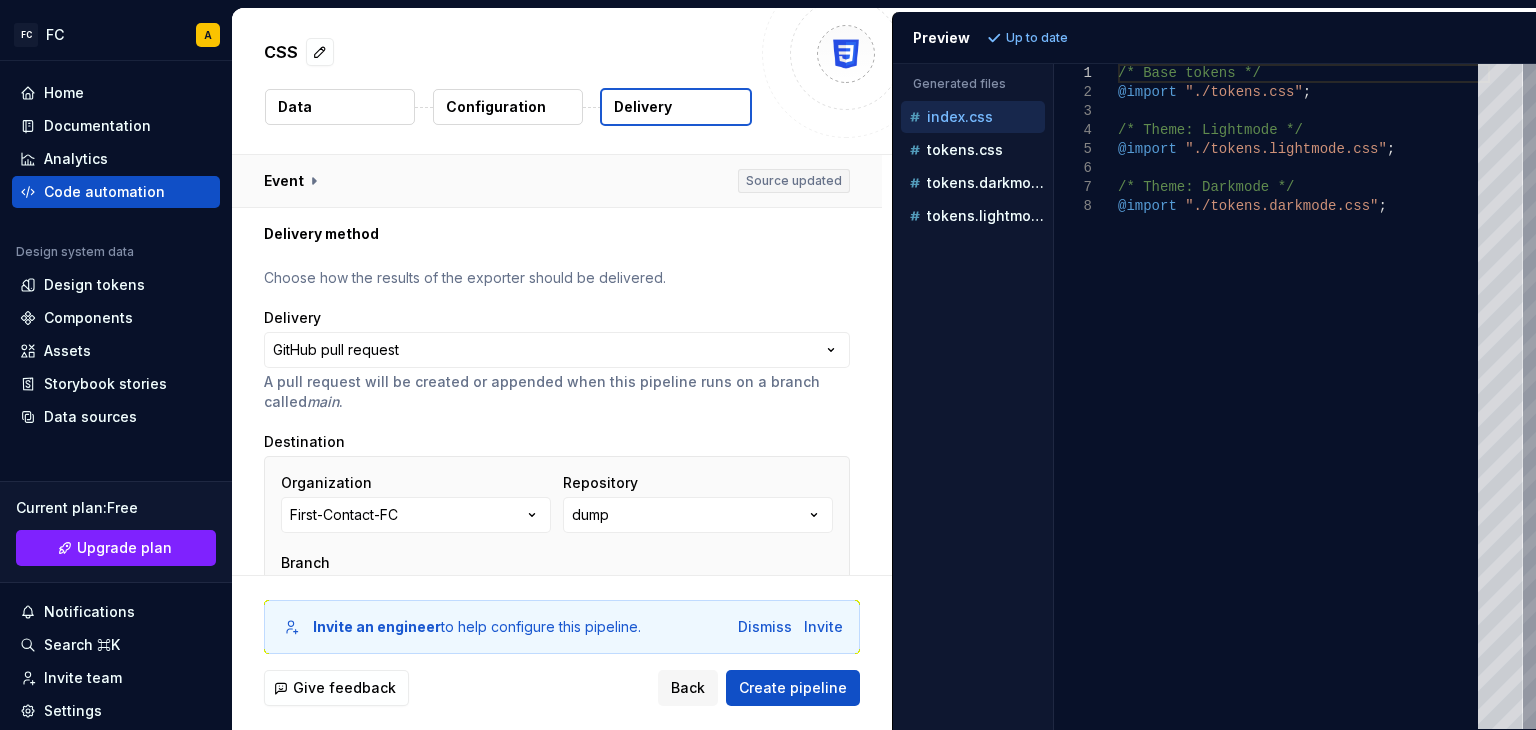 click at bounding box center (557, 181) 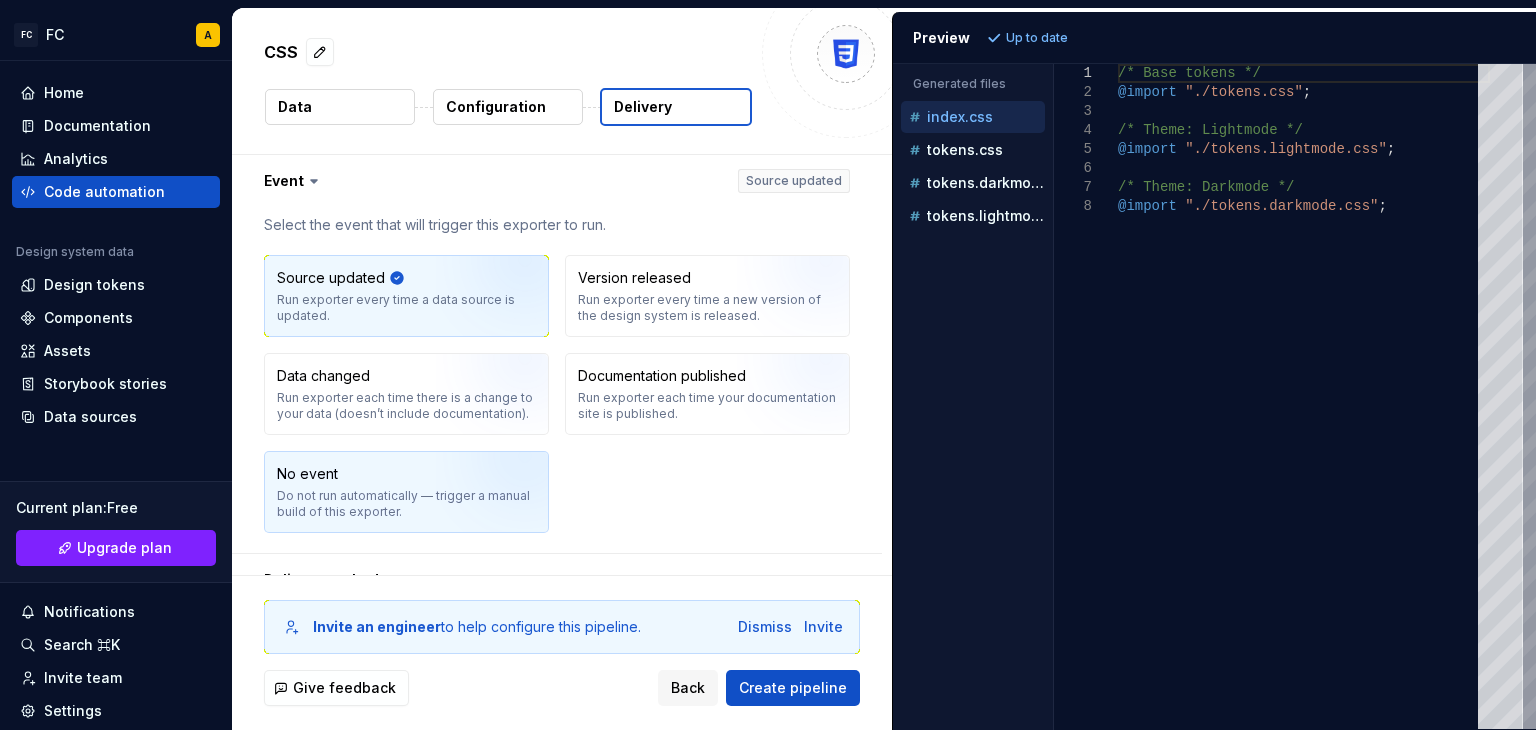 scroll, scrollTop: 100, scrollLeft: 0, axis: vertical 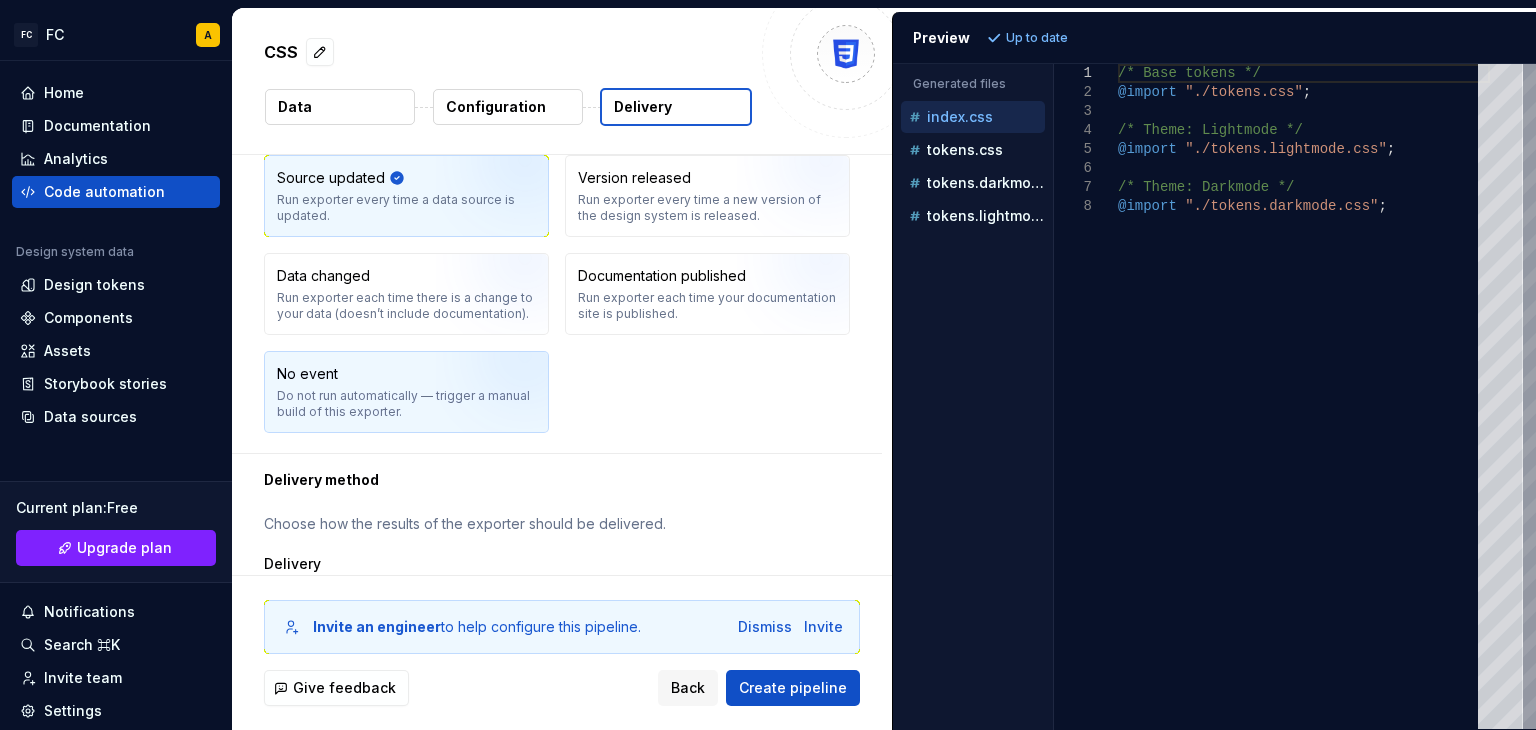 click on "Do not run automatically — trigger a manual build of this exporter." at bounding box center (406, 404) 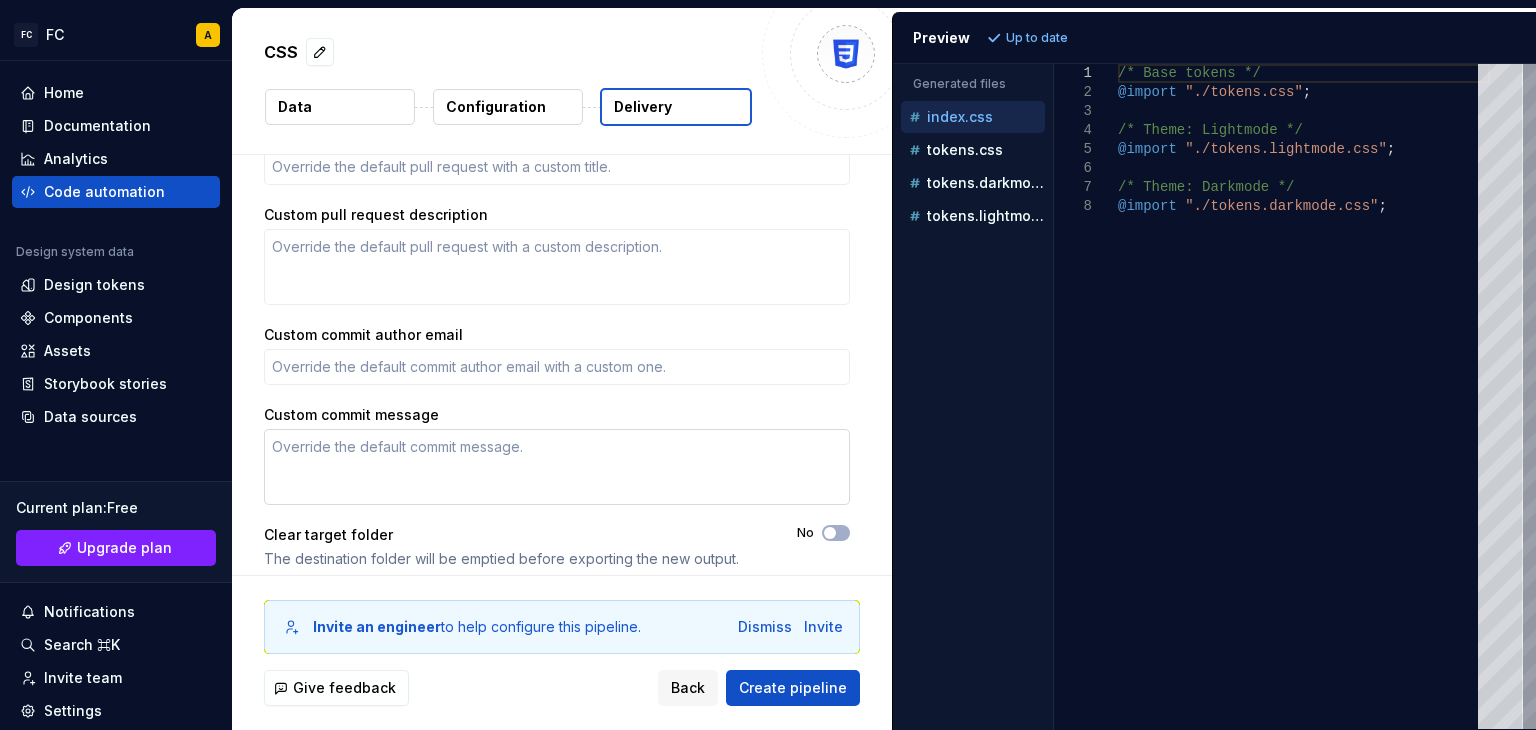 scroll, scrollTop: 1024, scrollLeft: 0, axis: vertical 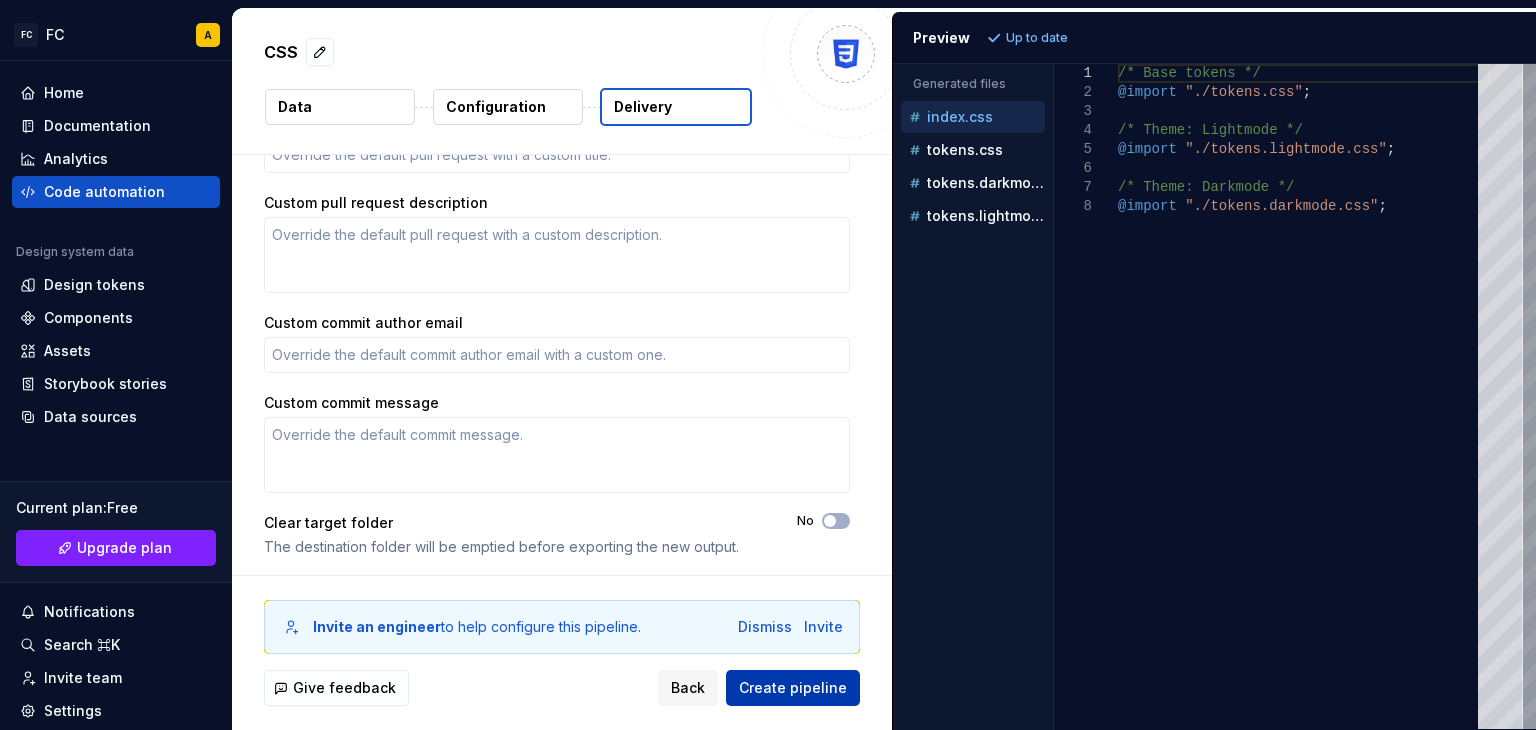 click on "Create pipeline" at bounding box center [793, 688] 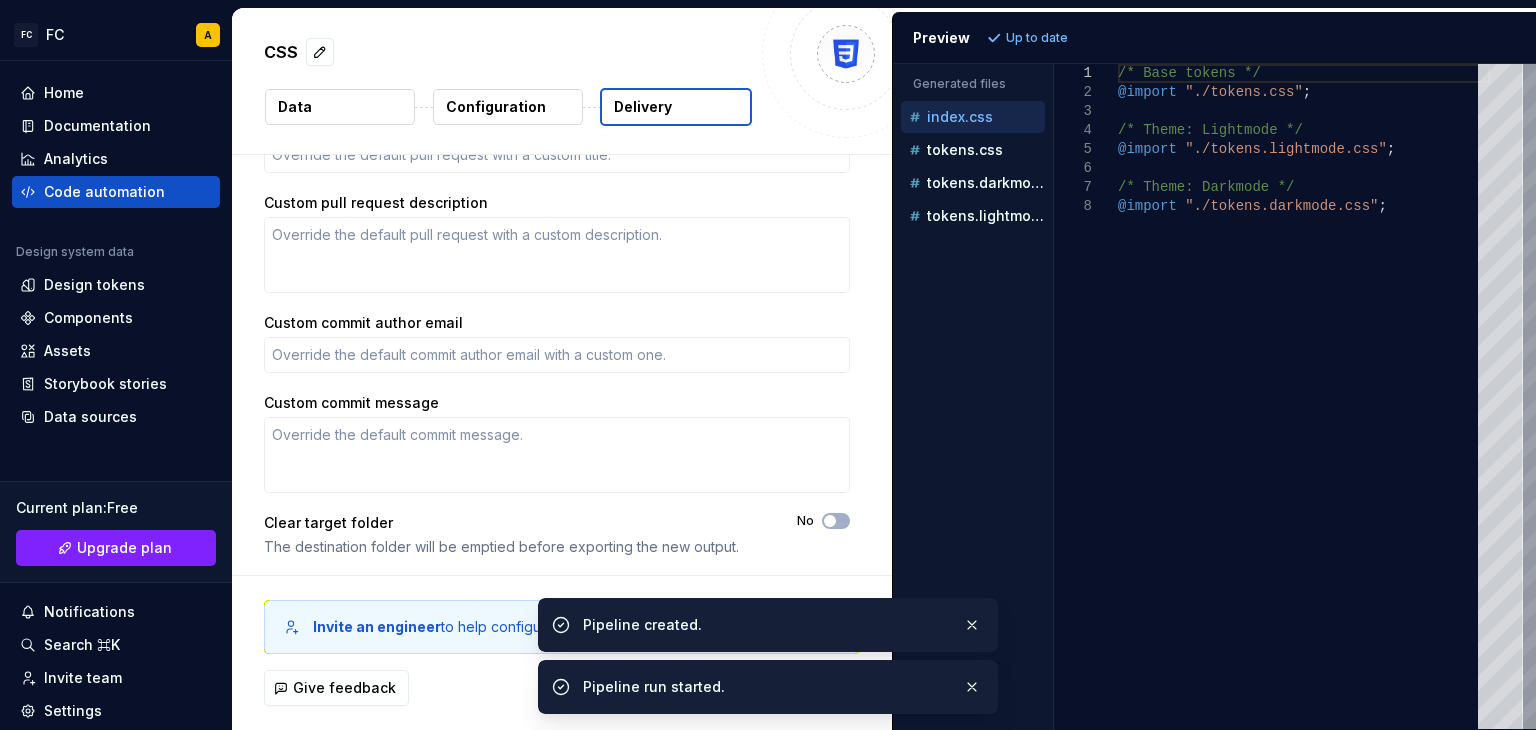 type on "*" 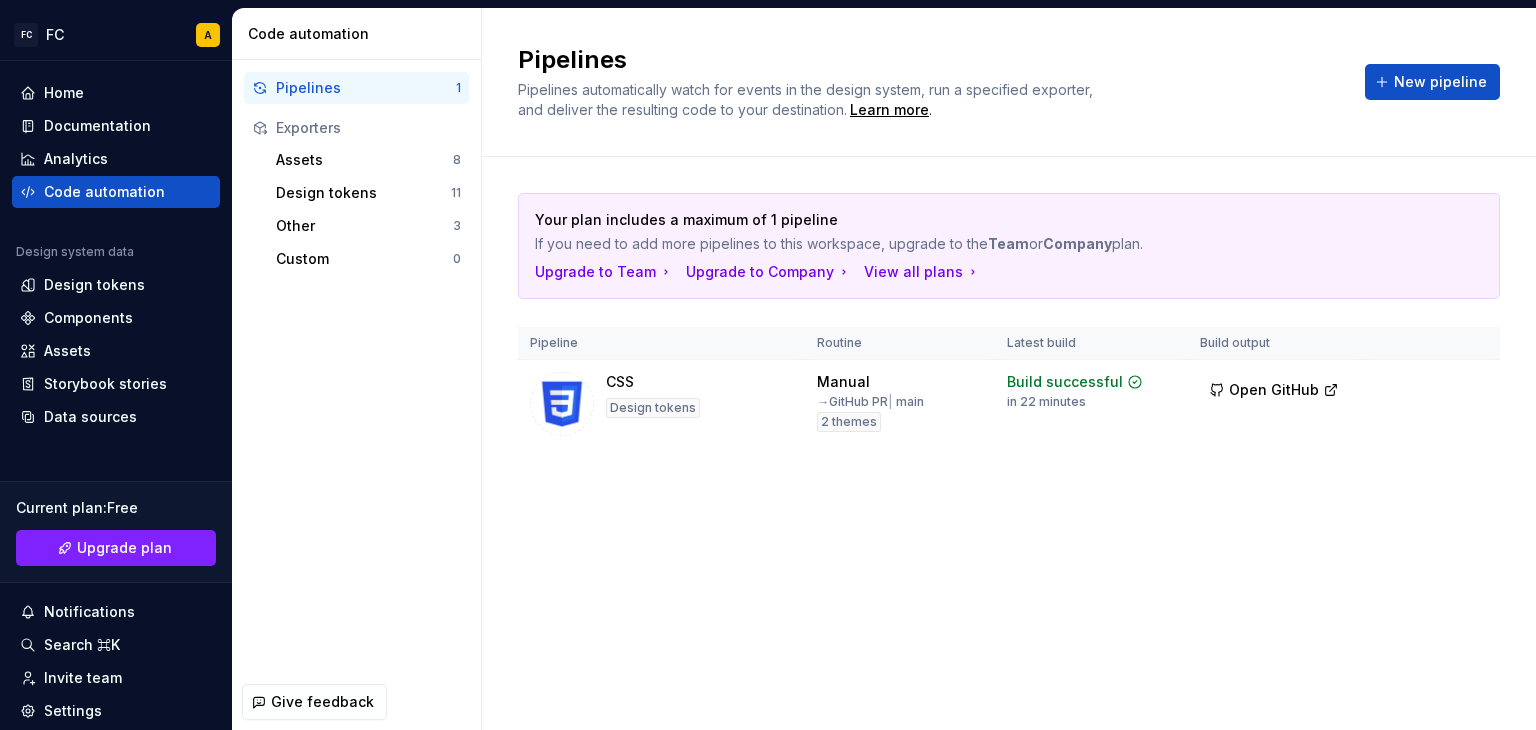 click on "Your plan includes a maximum of 1 pipeline If you need to add more pipelines to this workspace, upgrade to the  Team  or  Company  plan. Upgrade to Team Upgrade to Company View all plans Pipeline Routine Latest build Build output CSS Design tokens Manual →  GitHub PR  |   main 2 themes Build successful in 22 minutes Open GitHub Run" at bounding box center [1009, 340] 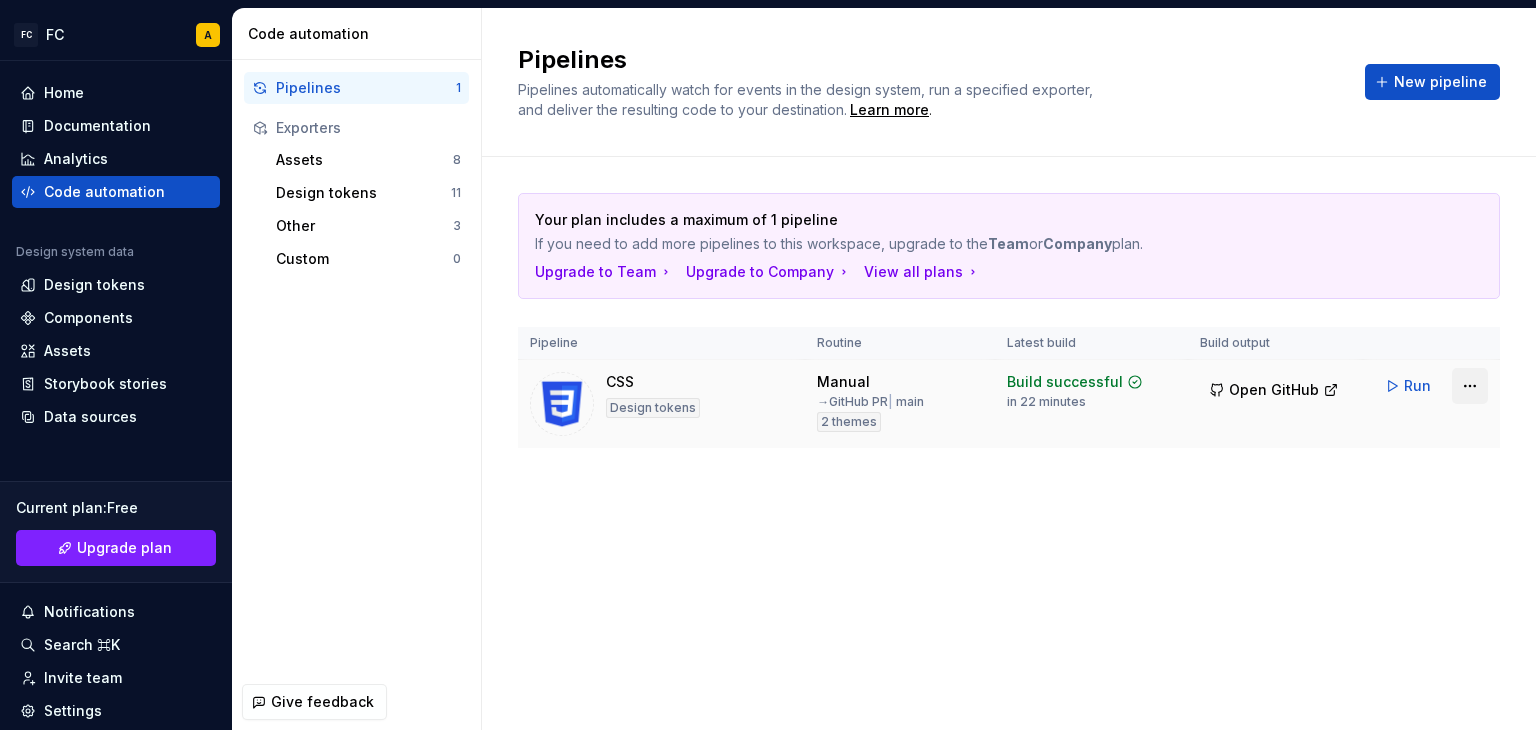 click on "FC FC A Home Documentation Analytics Code automation Design system data Design tokens Components Assets Storybook stories Data sources Current plan :  Free Upgrade plan Notifications Search ⌘K Invite team Settings Contact support Help Code automation Pipelines 1 Exporters Assets 8 Design tokens 11 Other 3 Custom 0 Give feedback Pipelines Pipelines automatically watch for events in the design system, run a specified exporter, and deliver the resulting code to your destination.   Learn more . New pipeline Your plan includes a maximum of 1 pipeline If you need to add more pipelines to this workspace, upgrade to the  Team  or  Company  plan. Upgrade to Team Upgrade to Company View all plans Pipeline Routine Latest build Build output CSS Design tokens Manual →  GitHub PR  |   main 2 themes Build successful in 22 minutes Open GitHub Run   Capture Drag to outliner or  Upload Close   Ok, done! Private Group Save Cancel +Share to a new group +Share to a new group Post Cancel Post Cancel *" at bounding box center [768, 365] 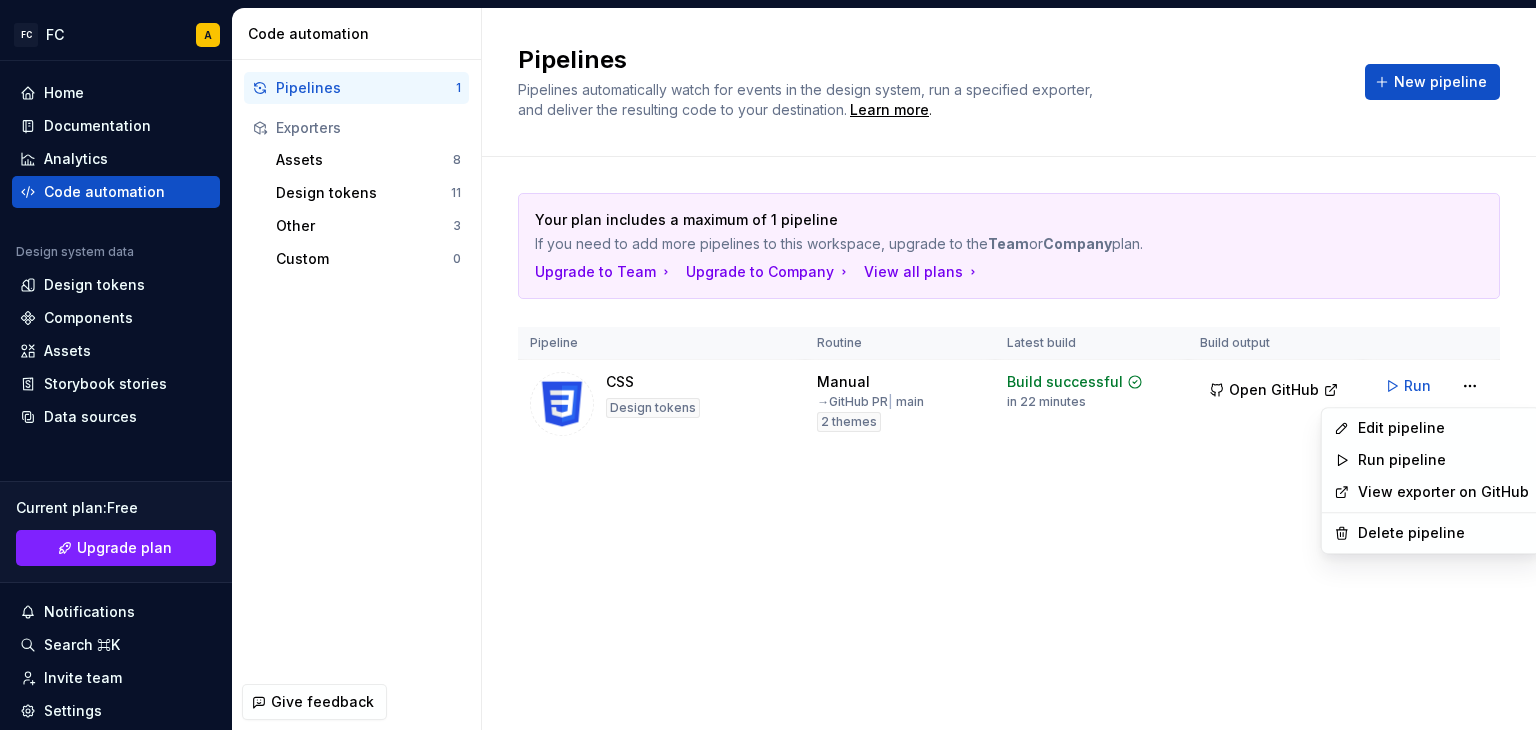 click on "FC FC A Home Documentation Analytics Code automation Design system data Design tokens Components Assets Storybook stories Data sources Current plan :  Free Upgrade plan Notifications Search ⌘K Invite team Settings Contact support Help Code automation Pipelines 1 Exporters Assets 8 Design tokens 11 Other 3 Custom 0 Give feedback Pipelines Pipelines automatically watch for events in the design system, run a specified exporter, and deliver the resulting code to your destination.   Learn more . New pipeline Your plan includes a maximum of 1 pipeline If you need to add more pipelines to this workspace, upgrade to the  Team  or  Company  plan. Upgrade to Team Upgrade to Company View all plans Pipeline Routine Latest build Build output CSS Design tokens Manual →  GitHub PR  |   main 2 themes Build successful in 22 minutes Open GitHub Run   Capture Drag to outliner or  Upload Close   Ok, done! Private Group Save Cancel +Share to a new group +Share to a new group Post Cancel Post Cancel * Edit pipeline" at bounding box center (768, 365) 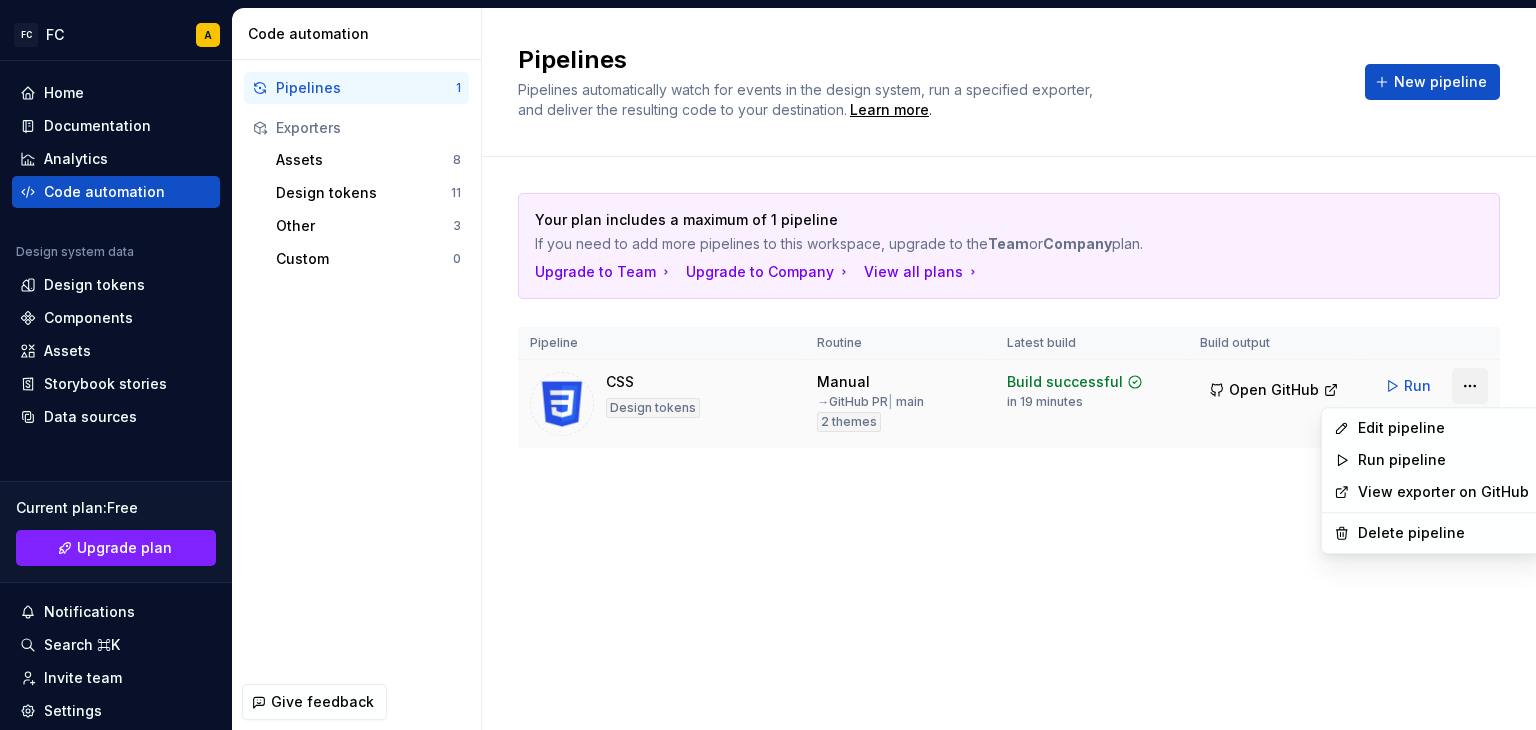 click on "FC FC A Home Documentation Analytics Code automation Design system data Design tokens Components Assets Storybook stories Data sources Current plan :  Free Upgrade plan Notifications Search ⌘K Invite team Settings Contact support Help Code automation Pipelines 1 Exporters Assets 8 Design tokens 11 Other 3 Custom 0 Give feedback Pipelines Pipelines automatically watch for events in the design system, run a specified exporter, and deliver the resulting code to your destination.   Learn more . New pipeline Your plan includes a maximum of 1 pipeline If you need to add more pipelines to this workspace, upgrade to the  Team  or  Company  plan. Upgrade to Team Upgrade to Company View all plans Pipeline Routine Latest build Build output CSS Design tokens Manual →  GitHub PR  |   main 2 themes Build successful in 19 minutes Open GitHub Run   Capture Drag to outliner or  Upload Close   Ok, done! Private Group Save Cancel +Share to a new group +Share to a new group Post Cancel Post Cancel * Edit pipeline" at bounding box center [768, 365] 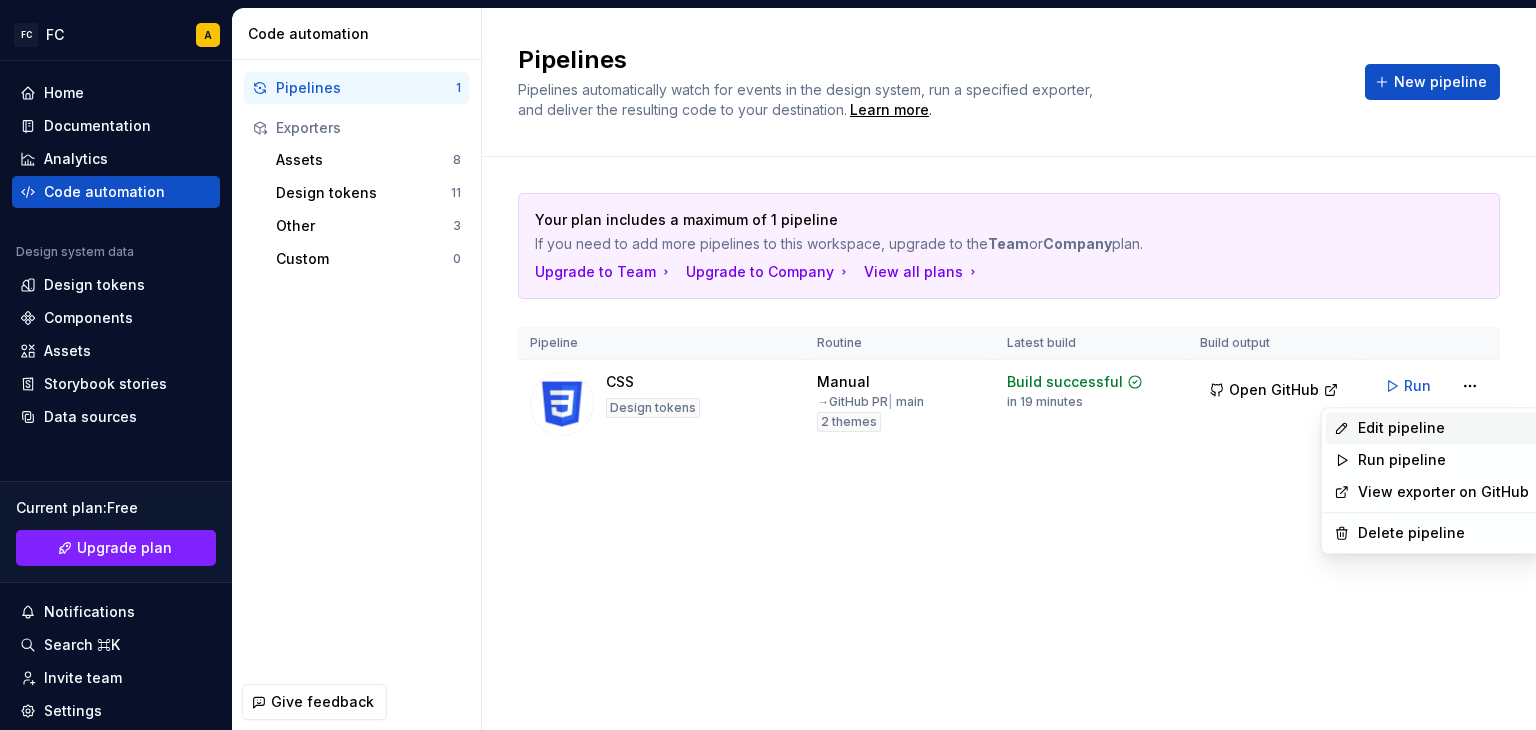 click on "Edit pipeline" at bounding box center (1443, 428) 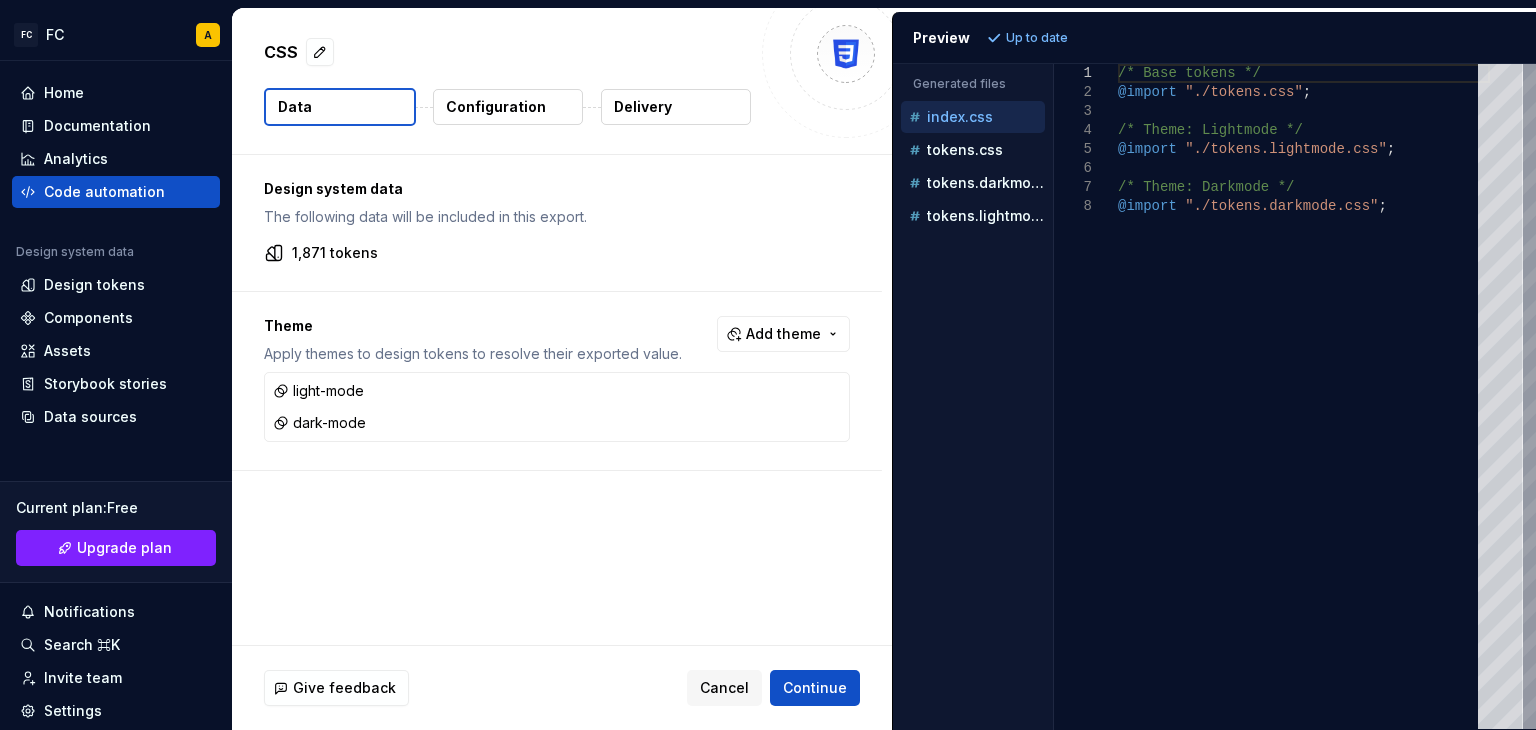 click on "Configuration" at bounding box center (496, 107) 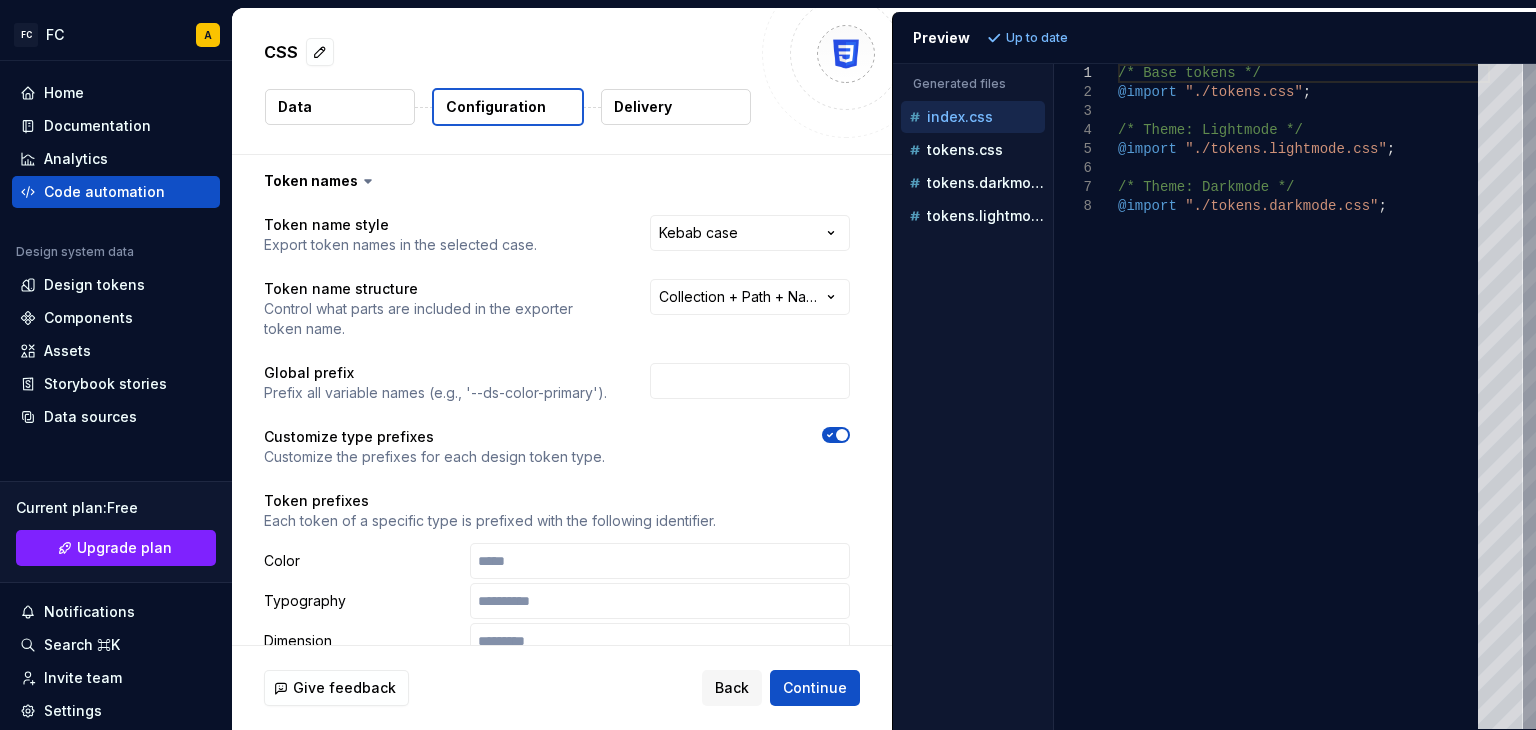 click on "Data" at bounding box center [340, 107] 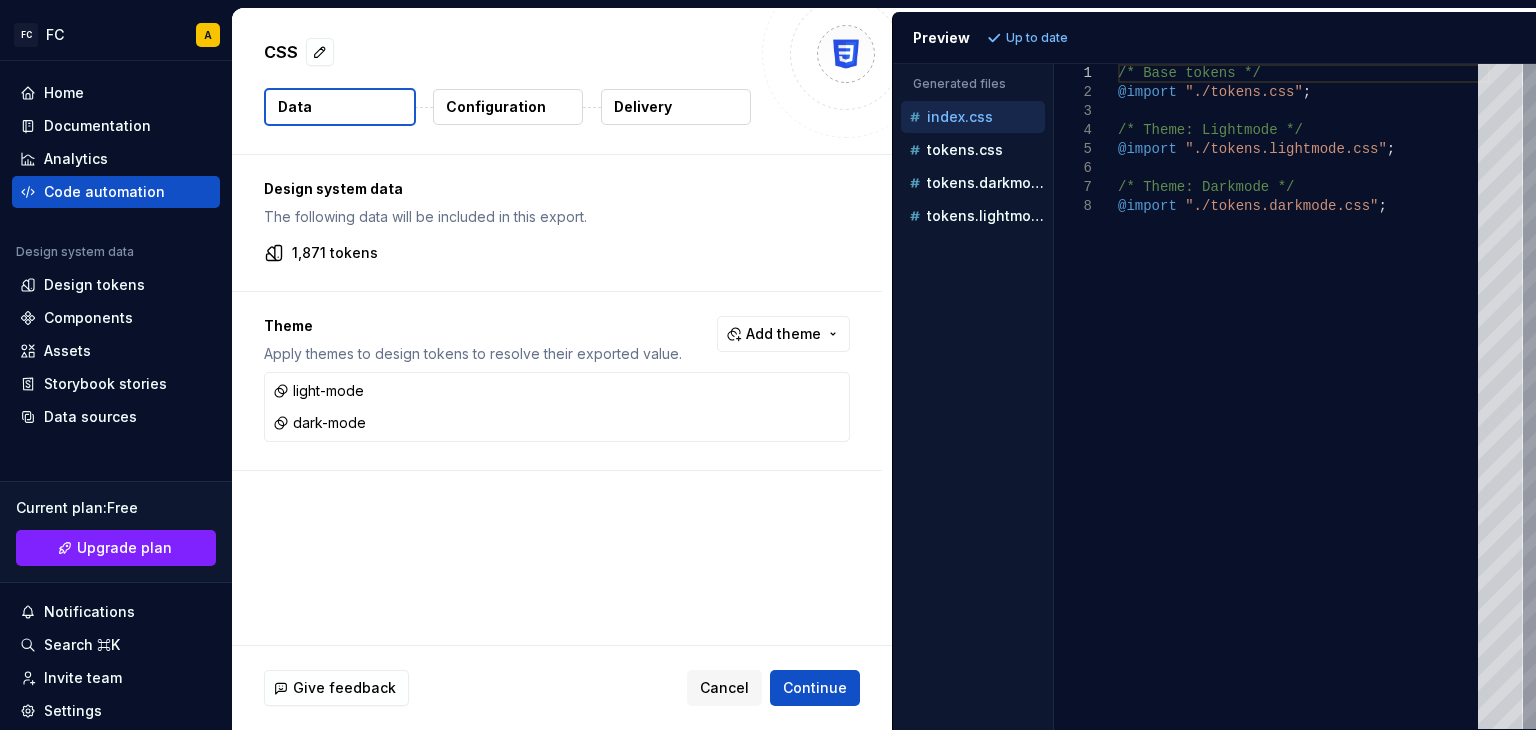 click on "Configuration" at bounding box center (496, 107) 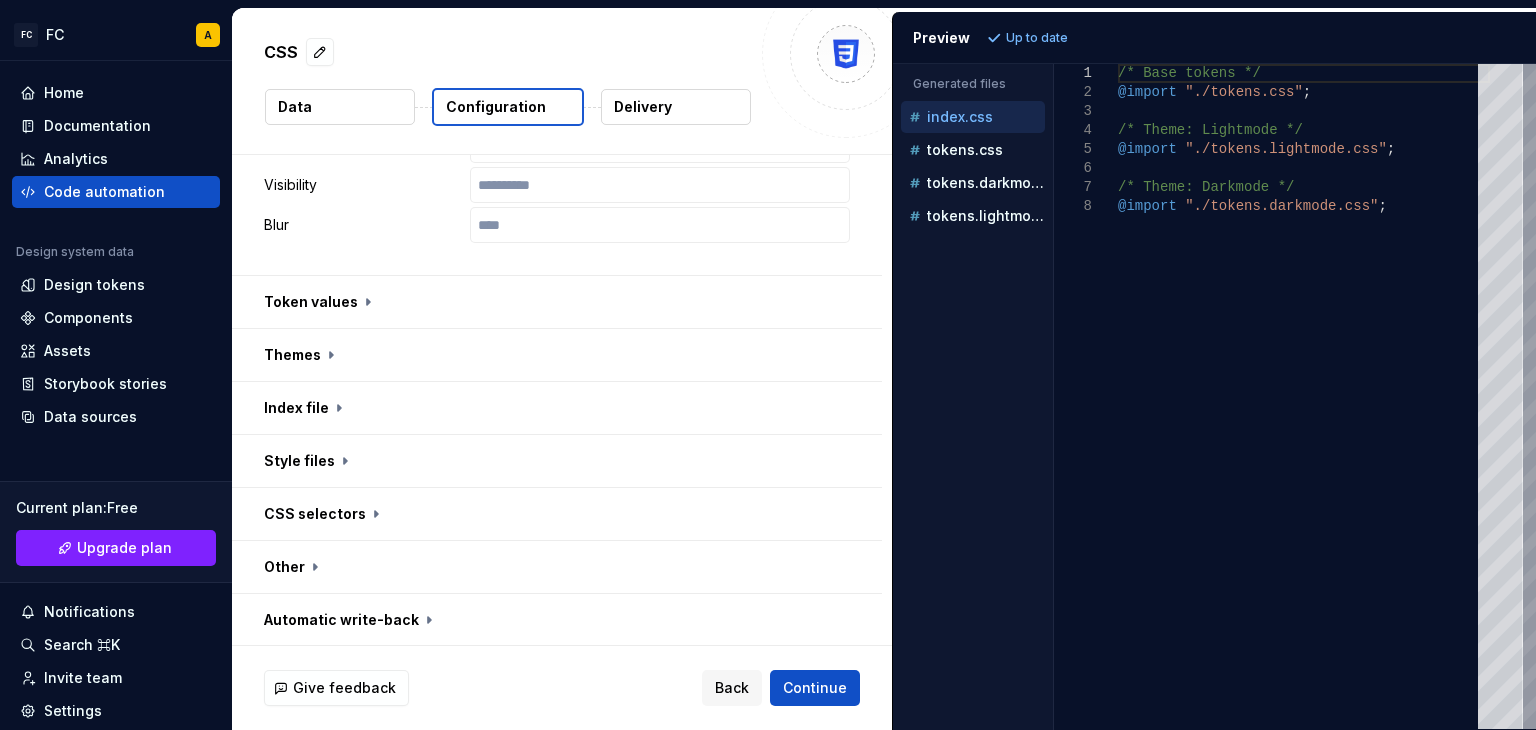 scroll, scrollTop: 1196, scrollLeft: 0, axis: vertical 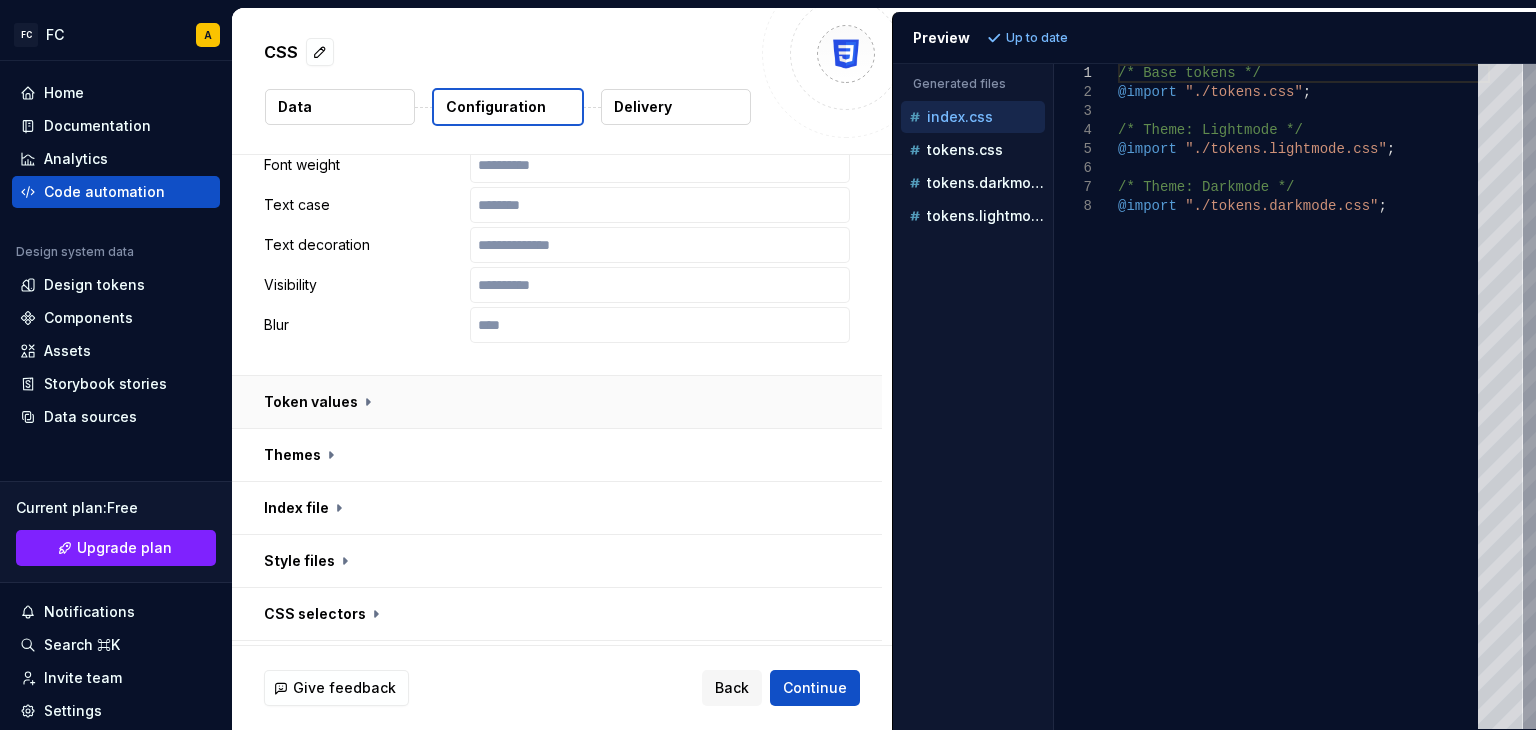 click at bounding box center (557, 402) 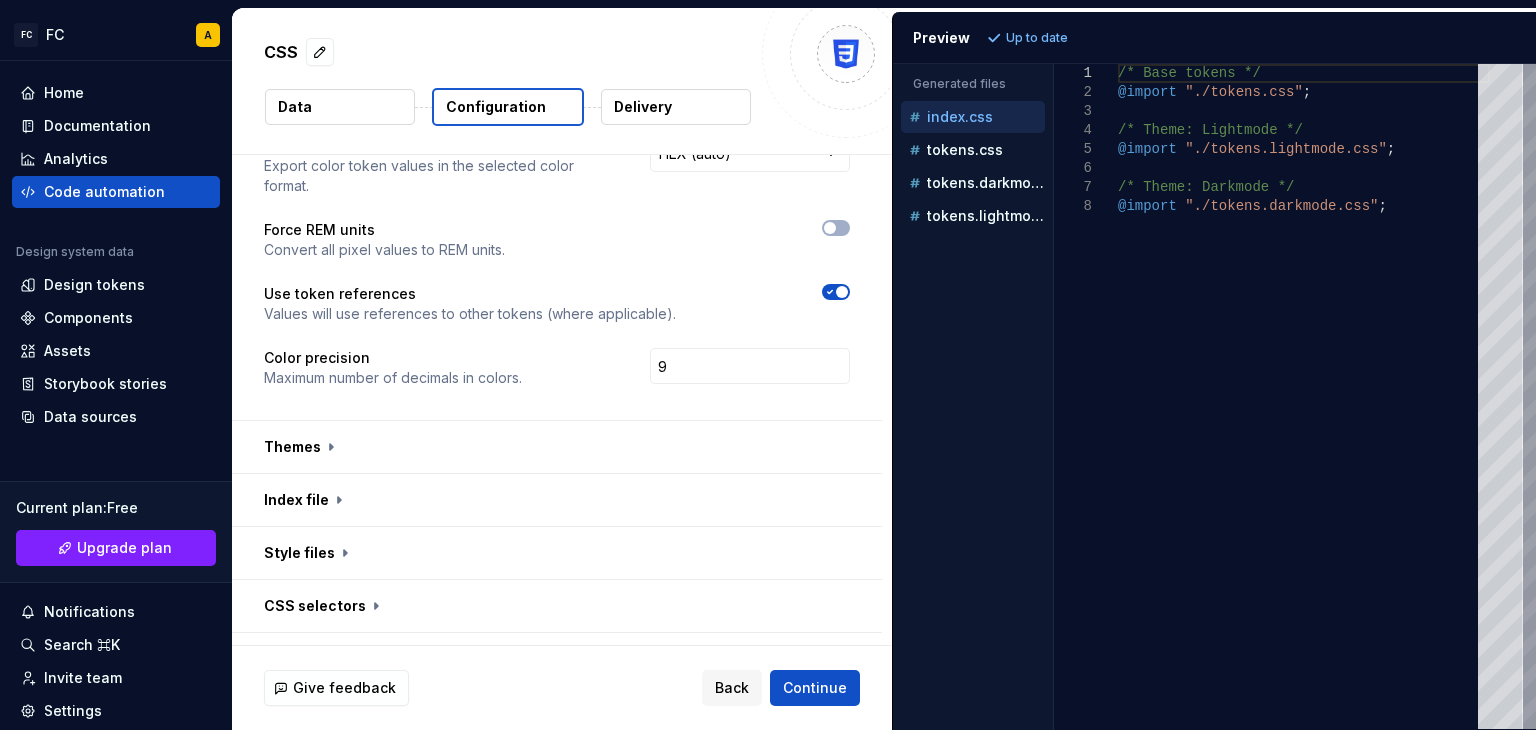 scroll, scrollTop: 1588, scrollLeft: 0, axis: vertical 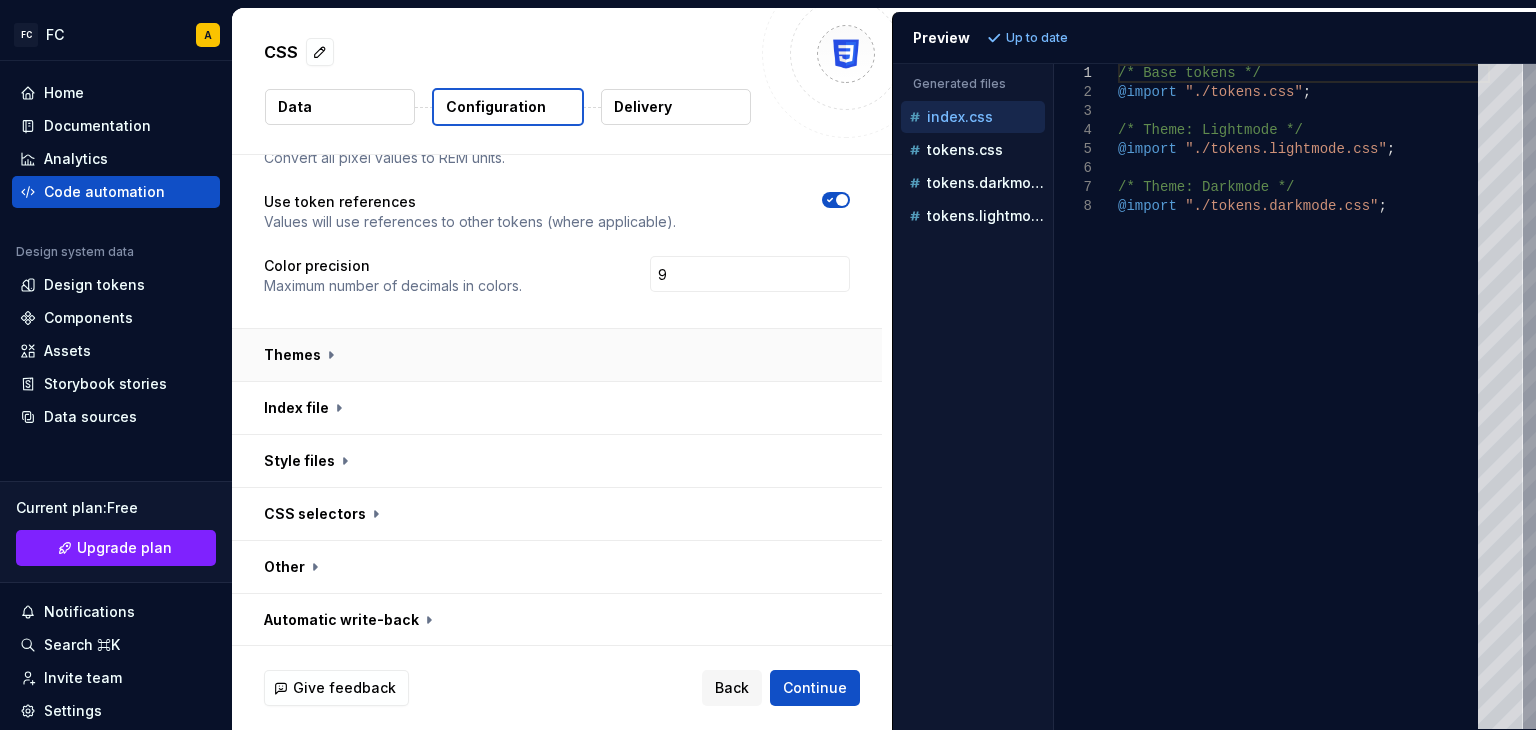 click at bounding box center [557, 355] 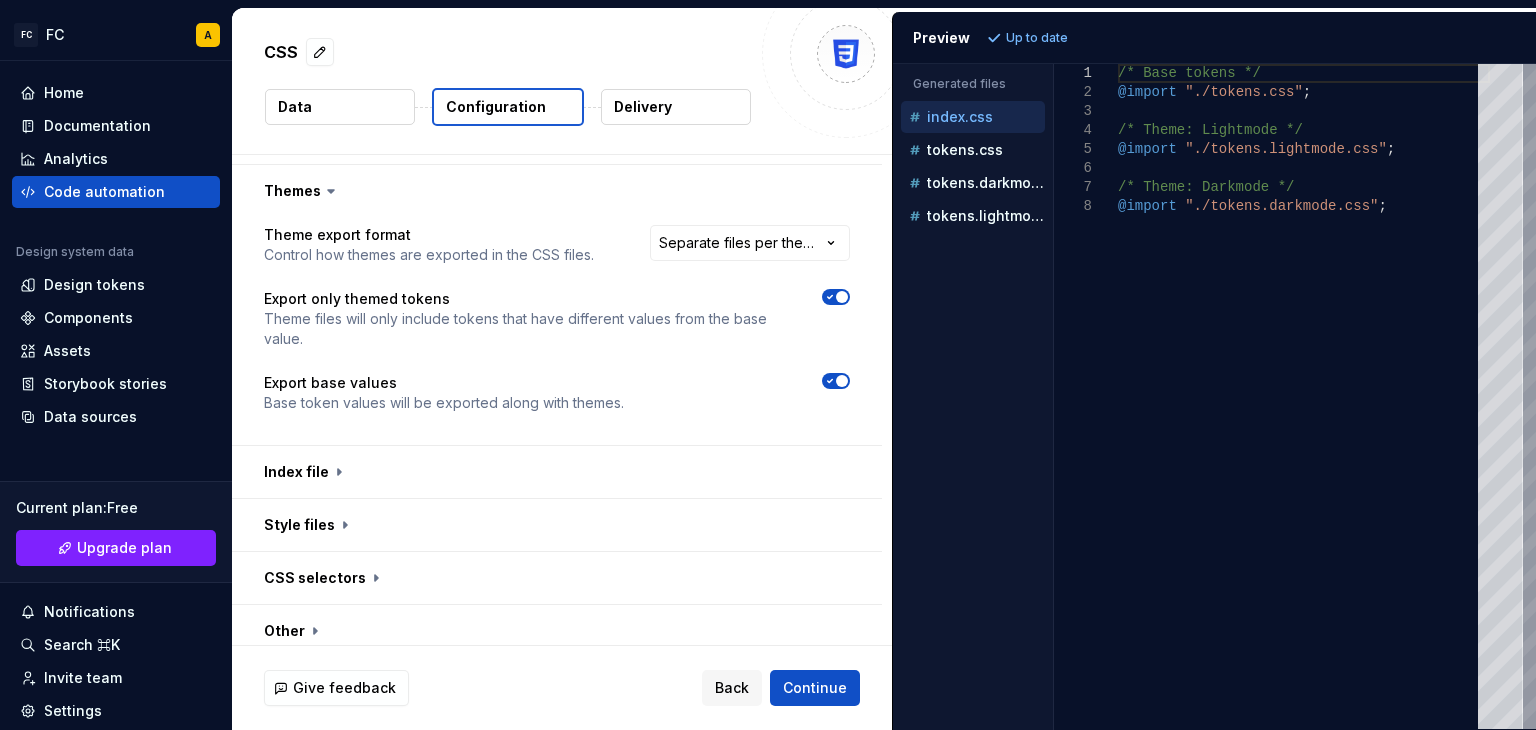scroll, scrollTop: 1788, scrollLeft: 0, axis: vertical 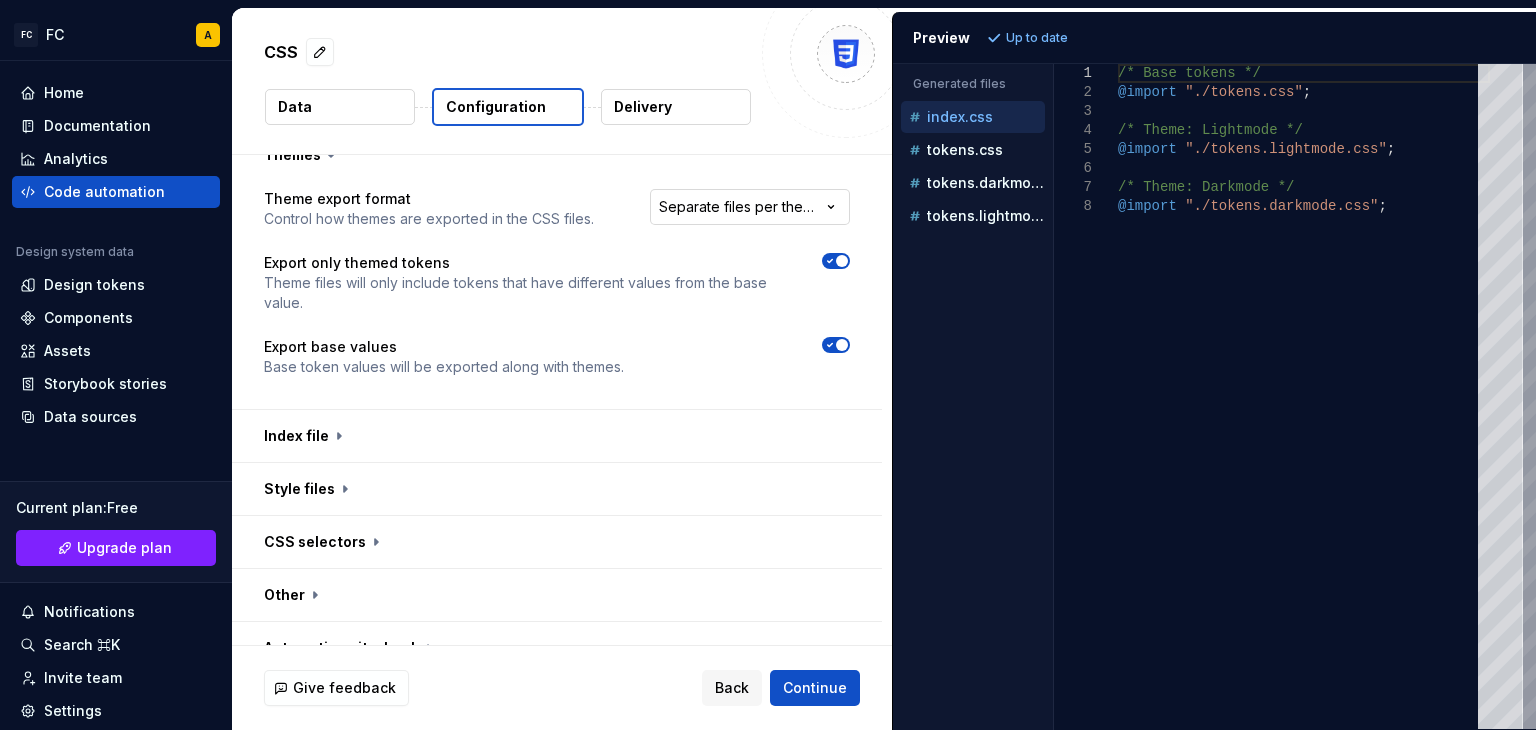 click on "**********" at bounding box center [768, 365] 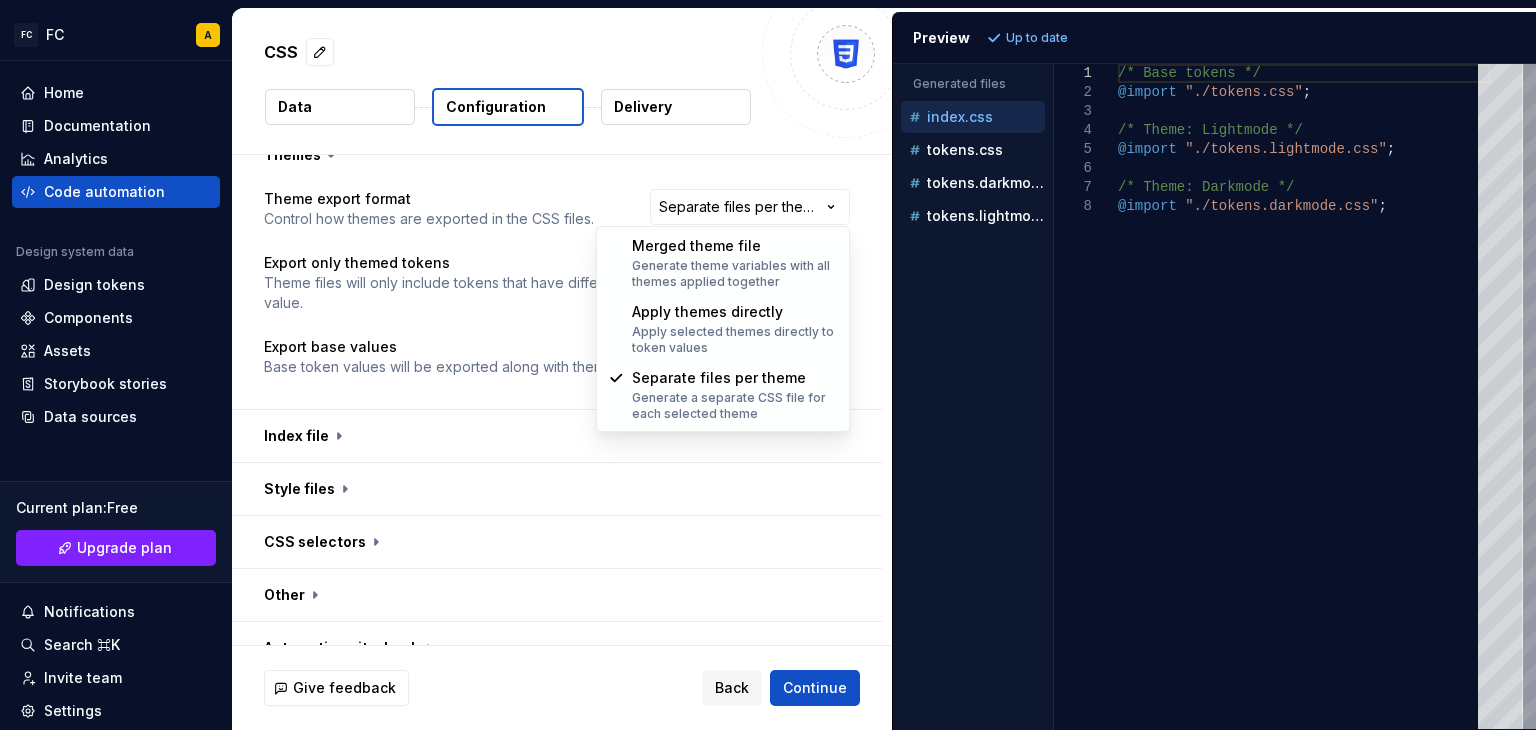 select on "**********" 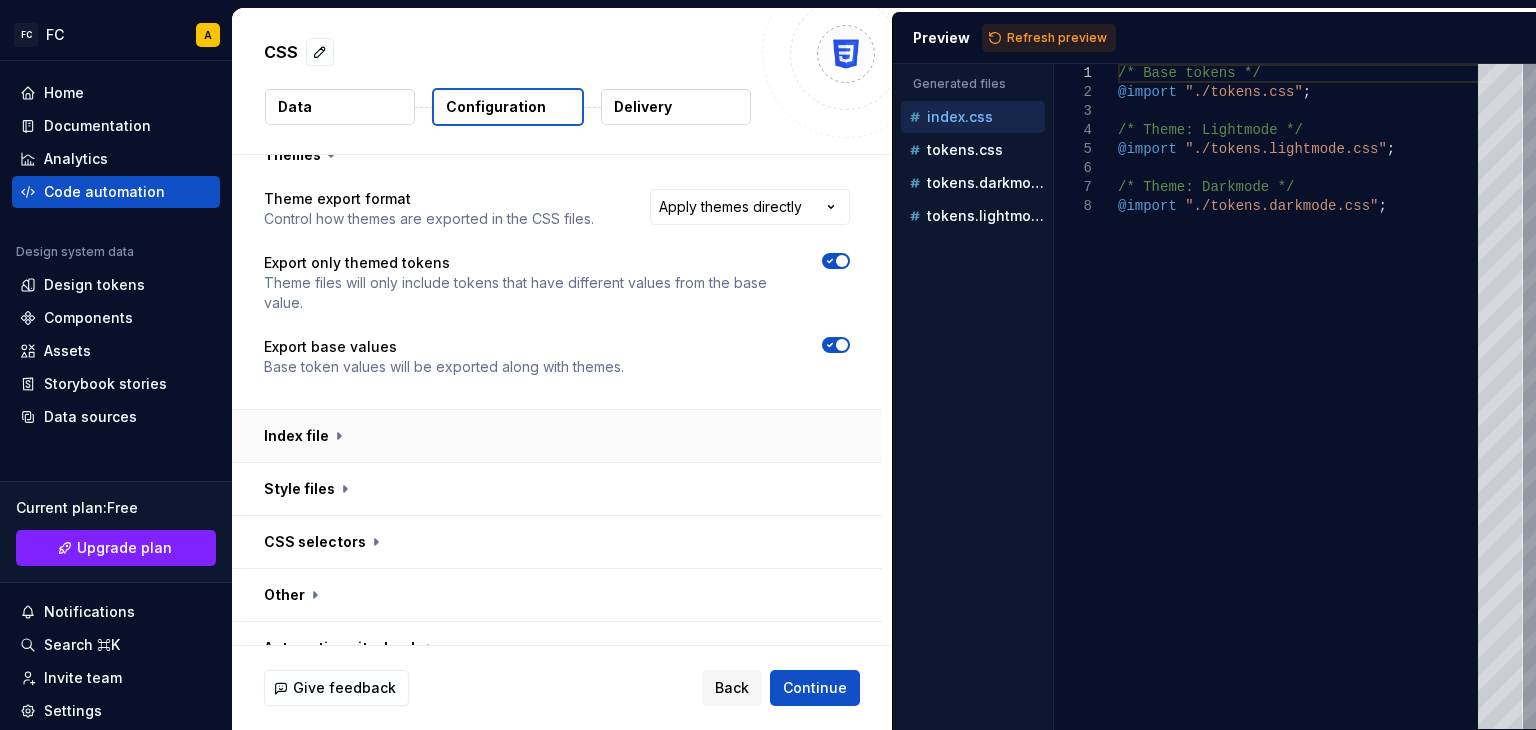 click at bounding box center (557, 436) 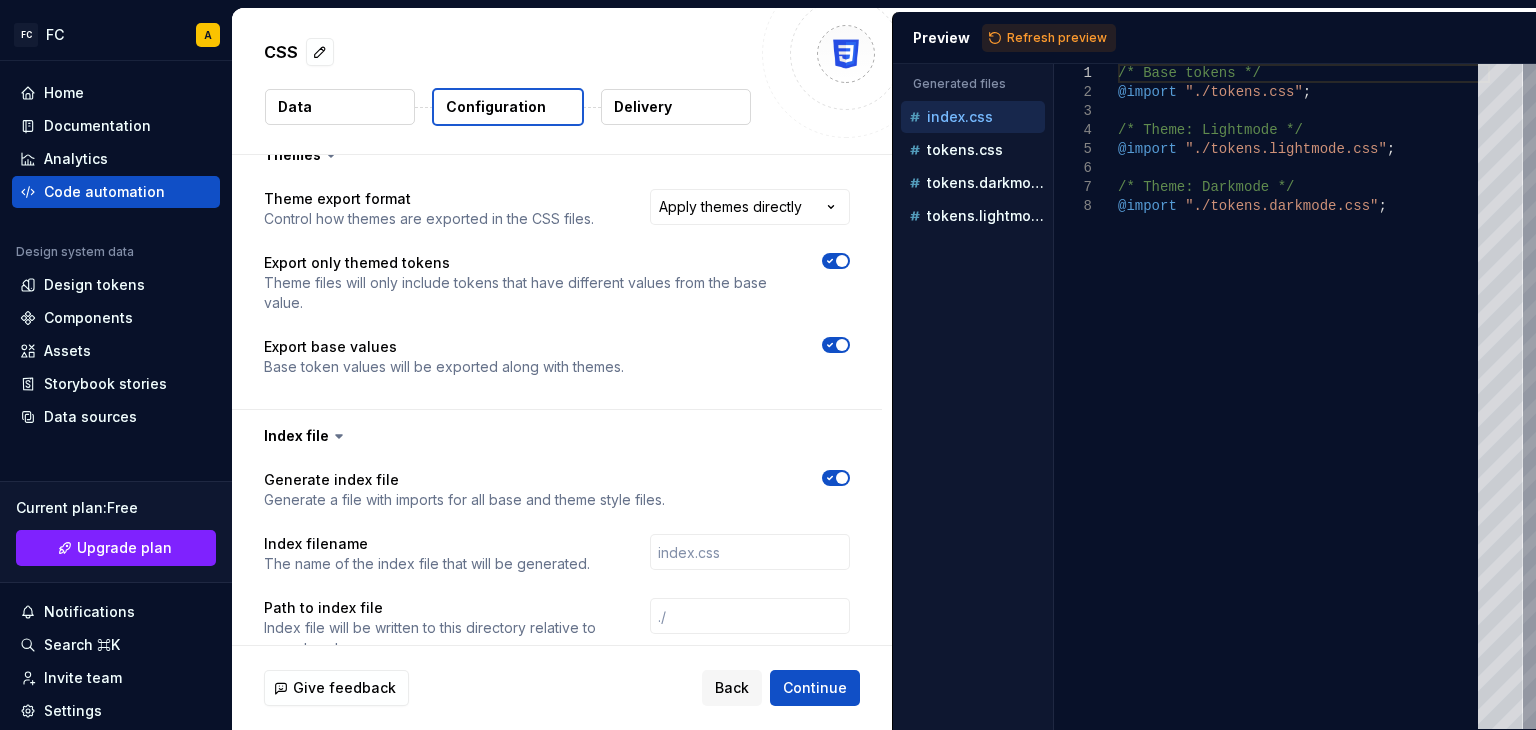 click at bounding box center [836, 478] 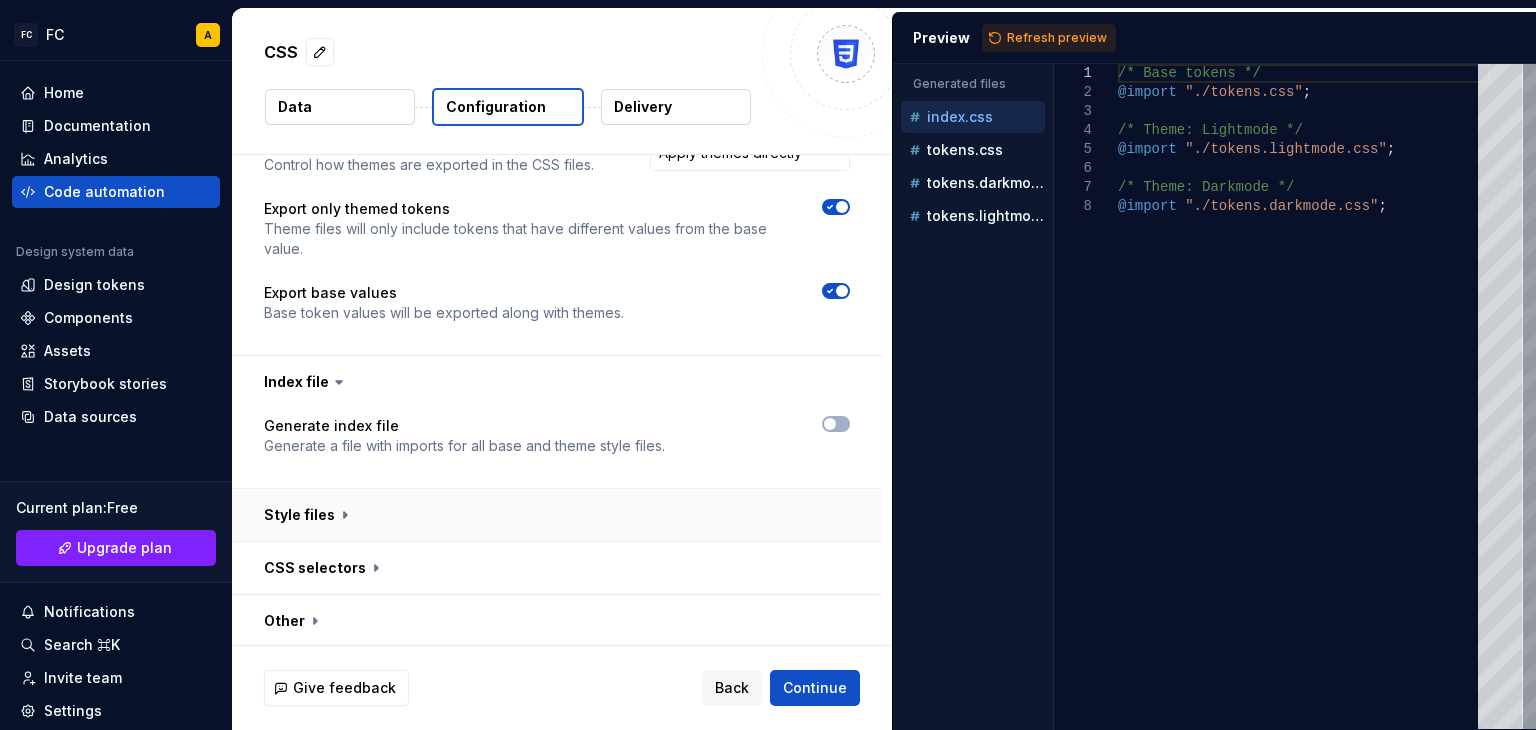 scroll, scrollTop: 1888, scrollLeft: 0, axis: vertical 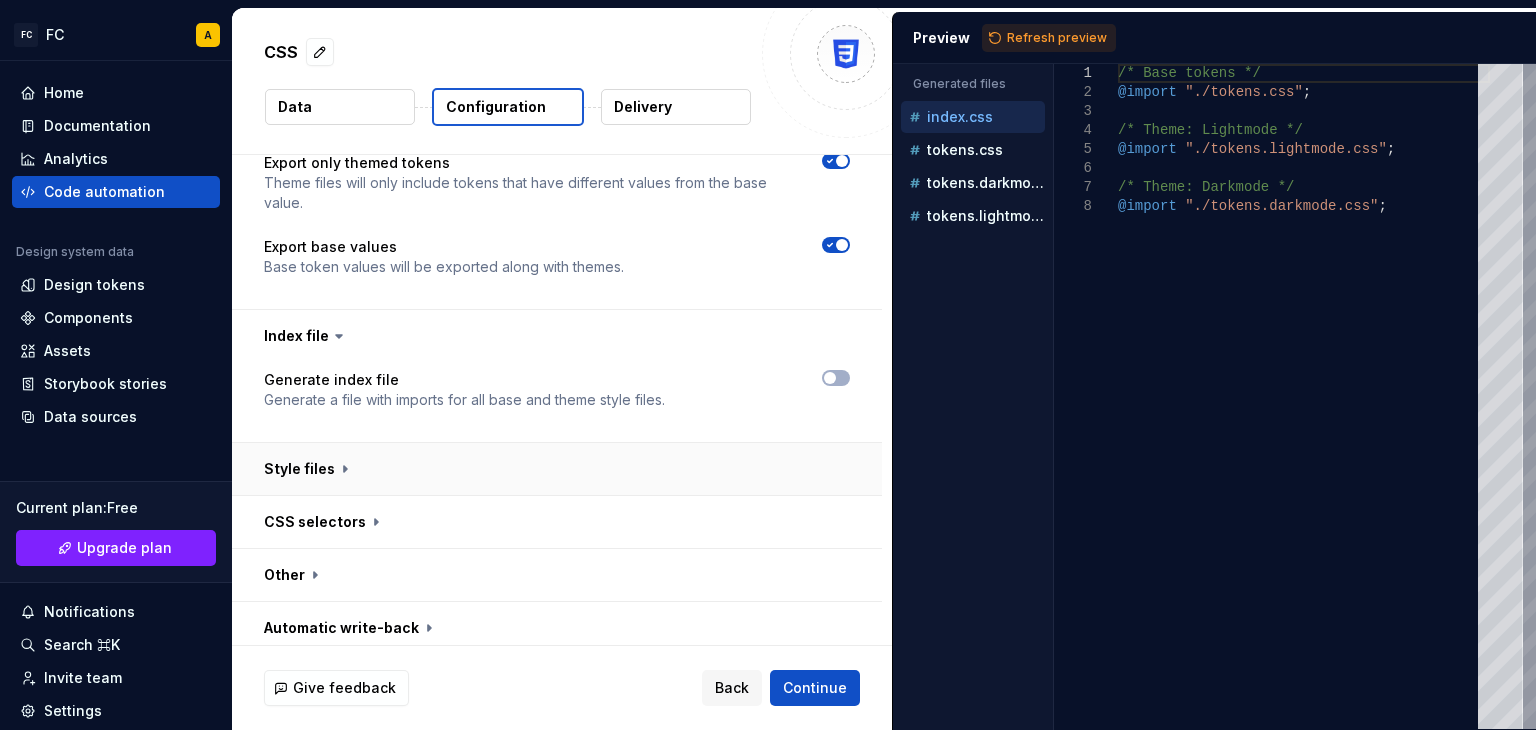 click at bounding box center [557, 469] 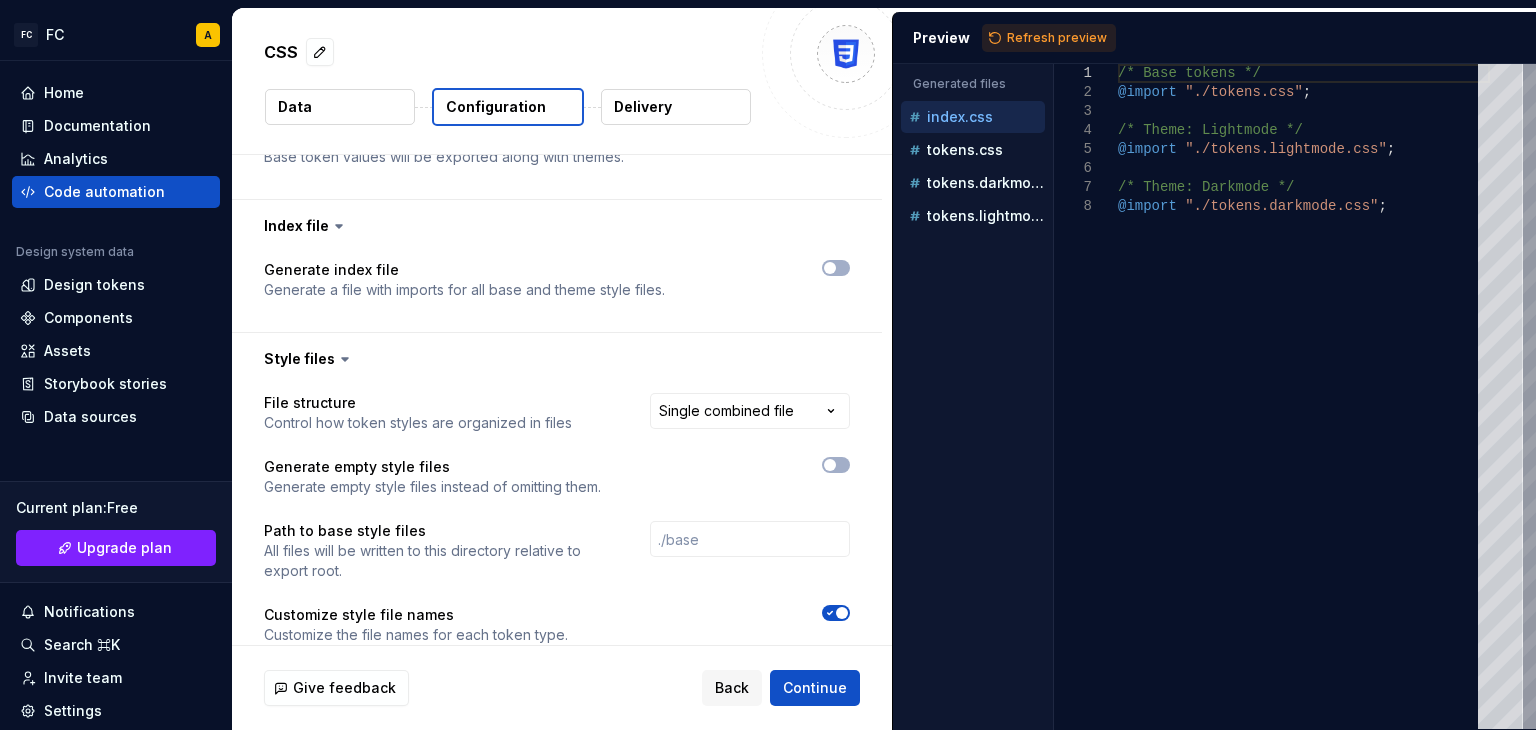 scroll, scrollTop: 2188, scrollLeft: 0, axis: vertical 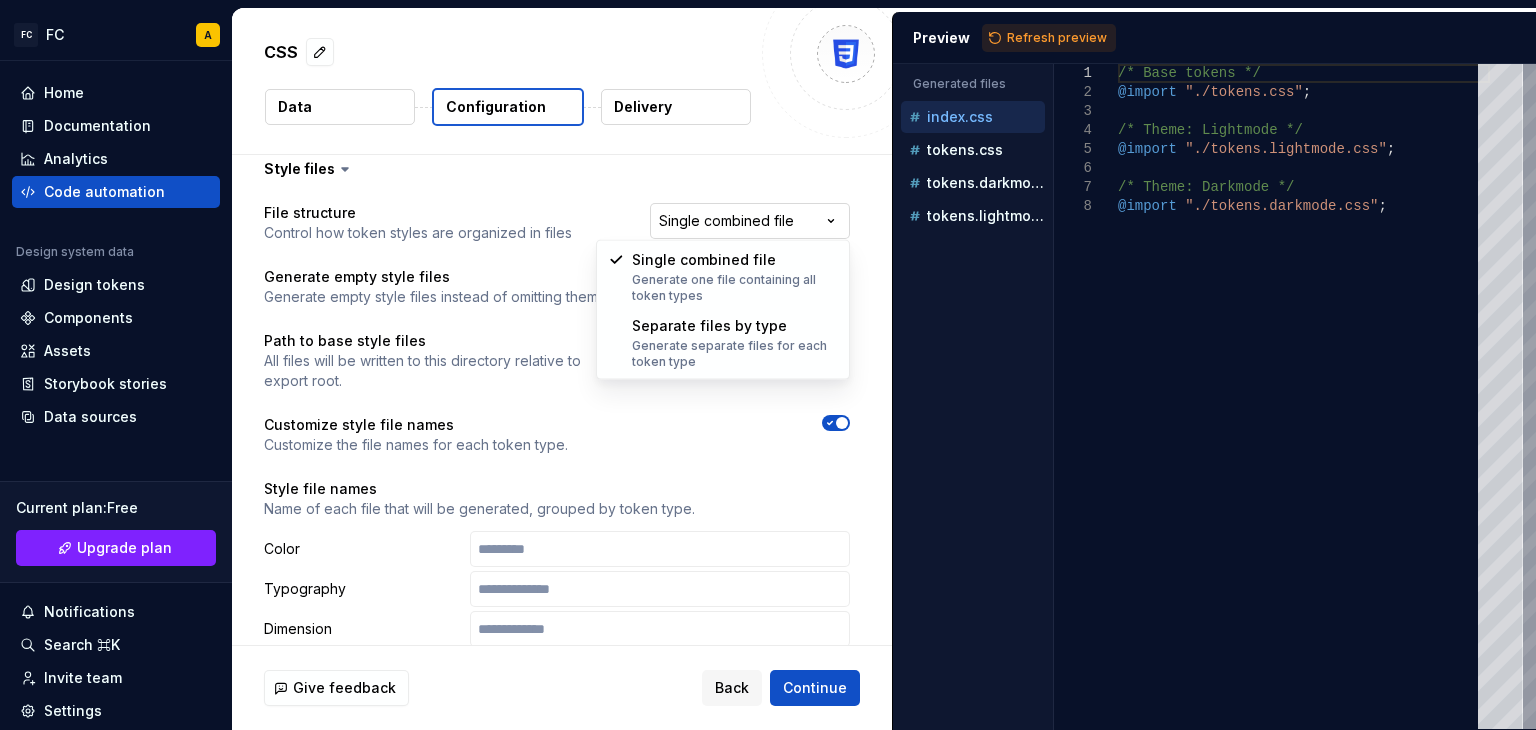 click on "**********" at bounding box center (768, 365) 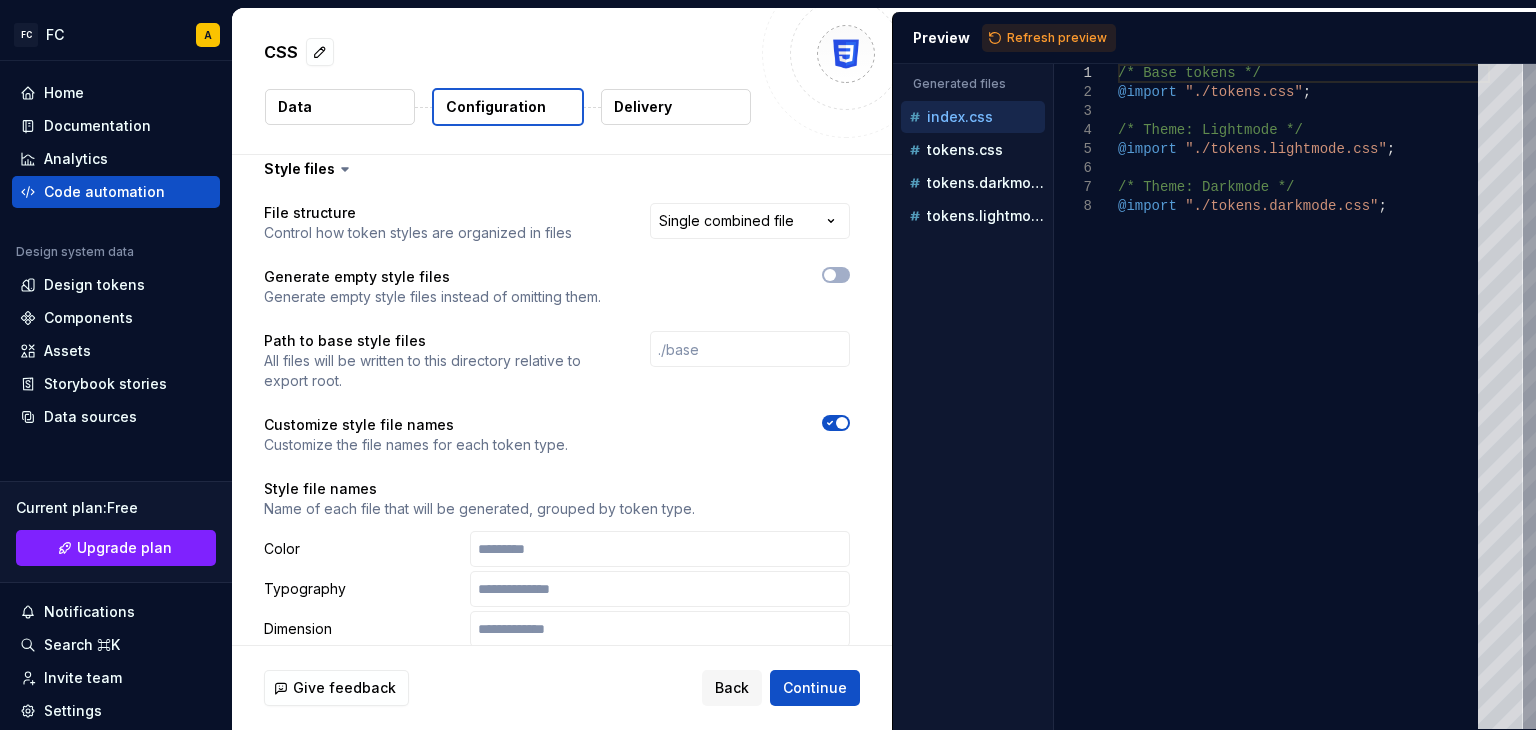 click on "**********" at bounding box center [768, 365] 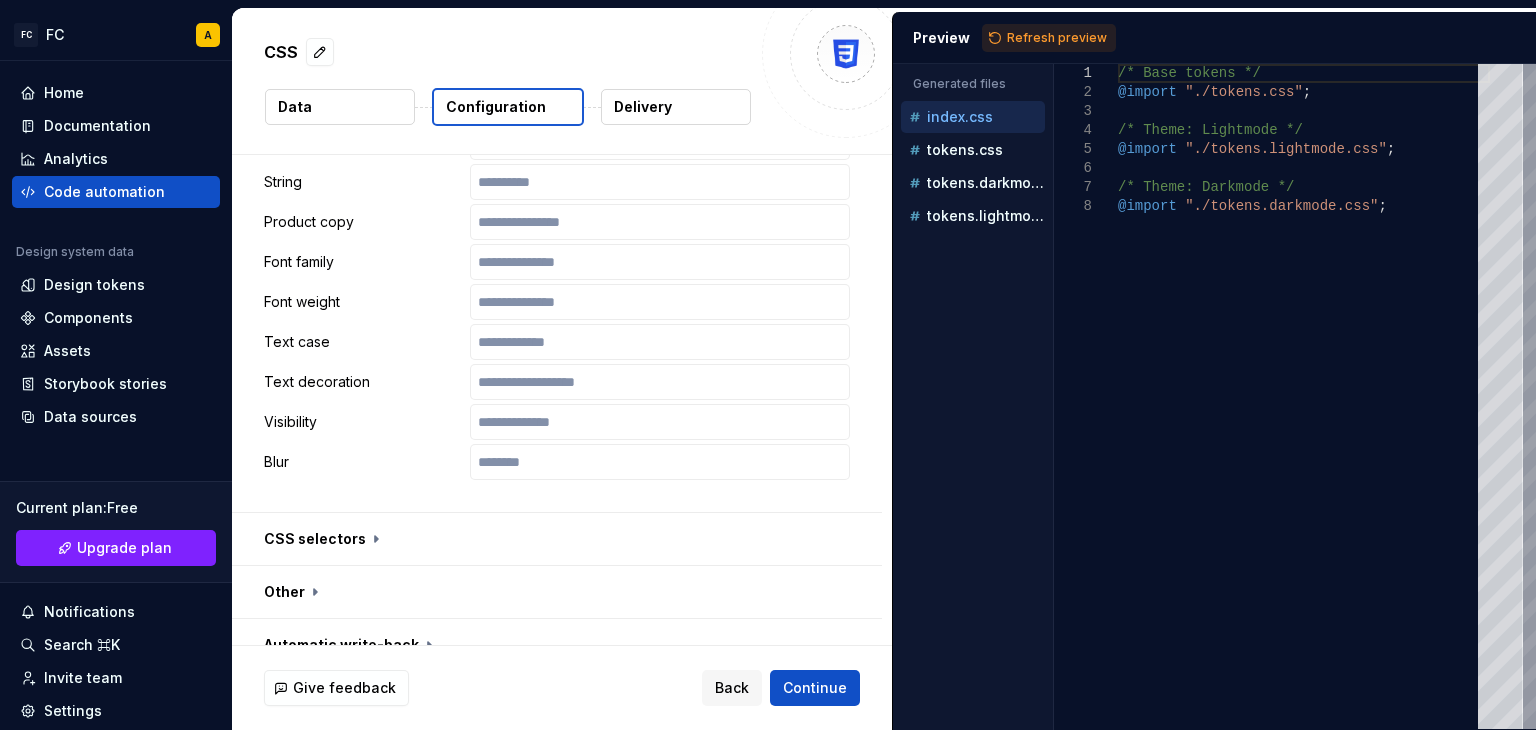 scroll, scrollTop: 3260, scrollLeft: 0, axis: vertical 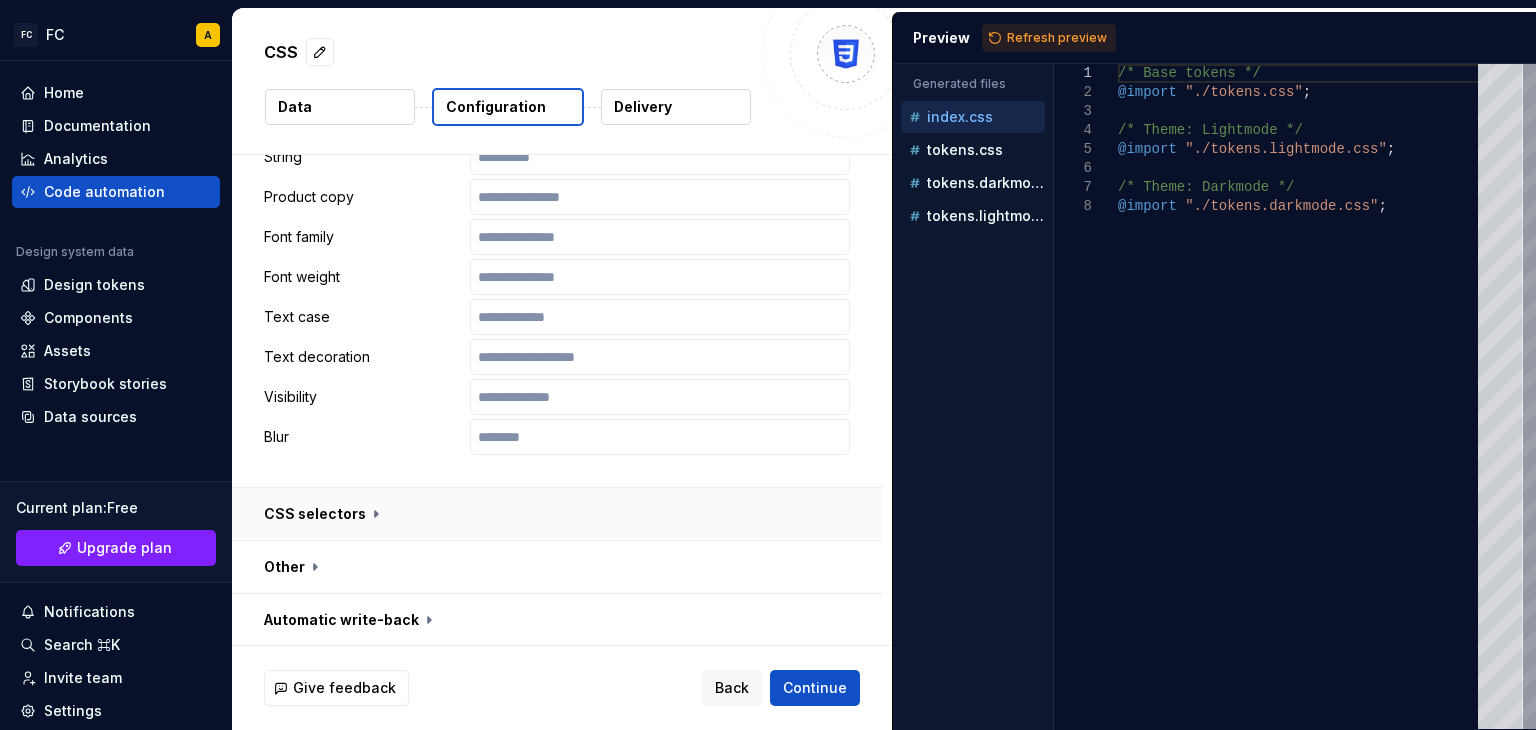 click at bounding box center [557, 514] 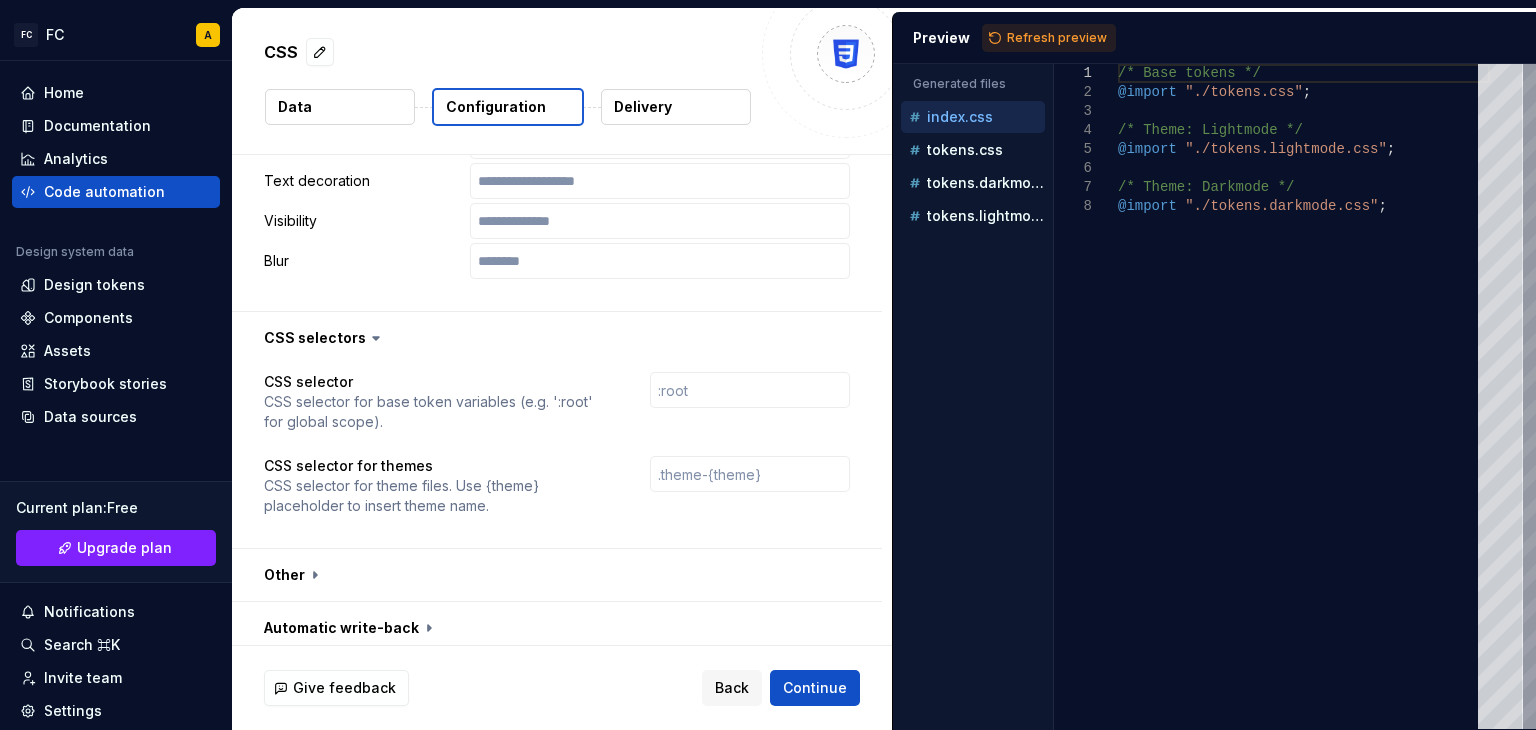 scroll, scrollTop: 3444, scrollLeft: 0, axis: vertical 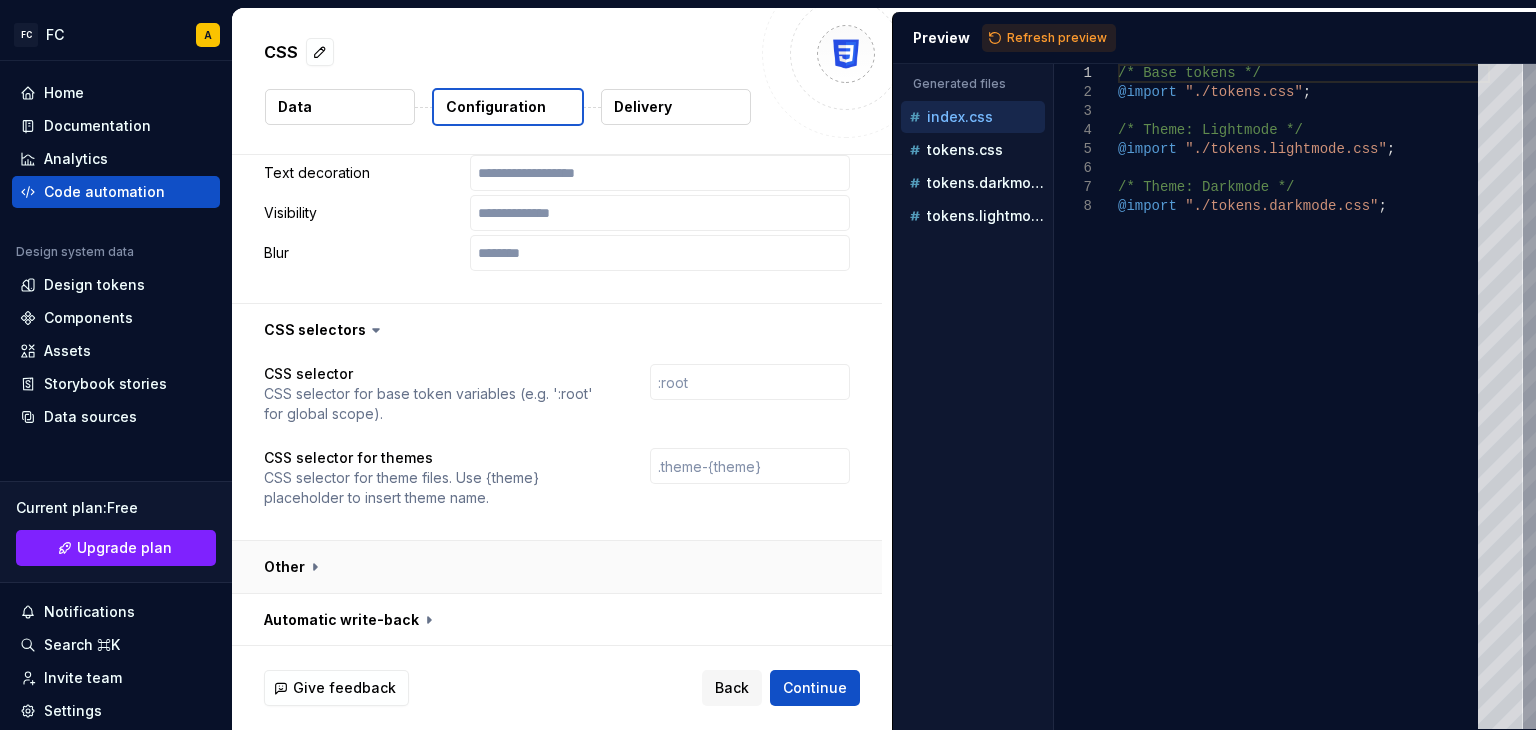 click at bounding box center [557, 567] 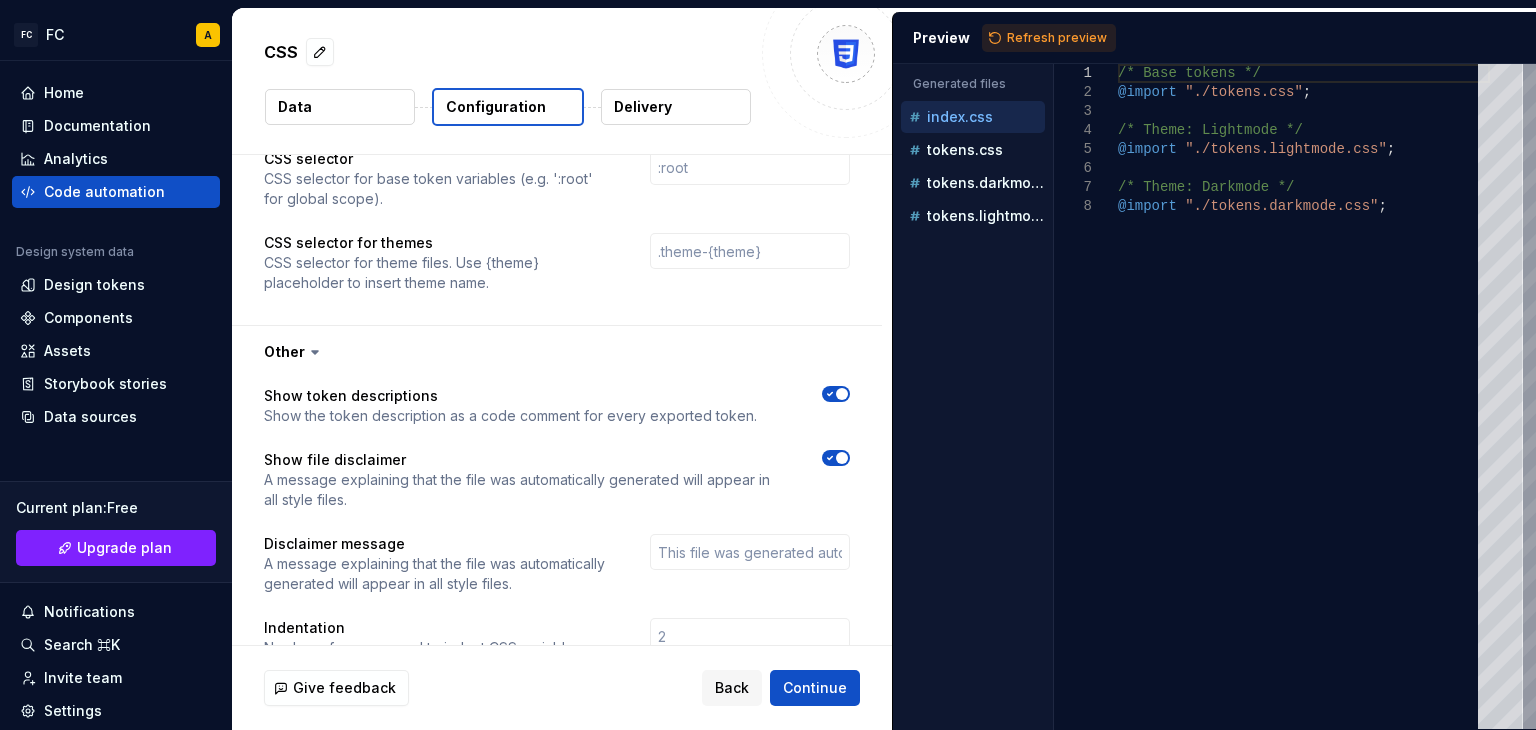 scroll, scrollTop: 3756, scrollLeft: 0, axis: vertical 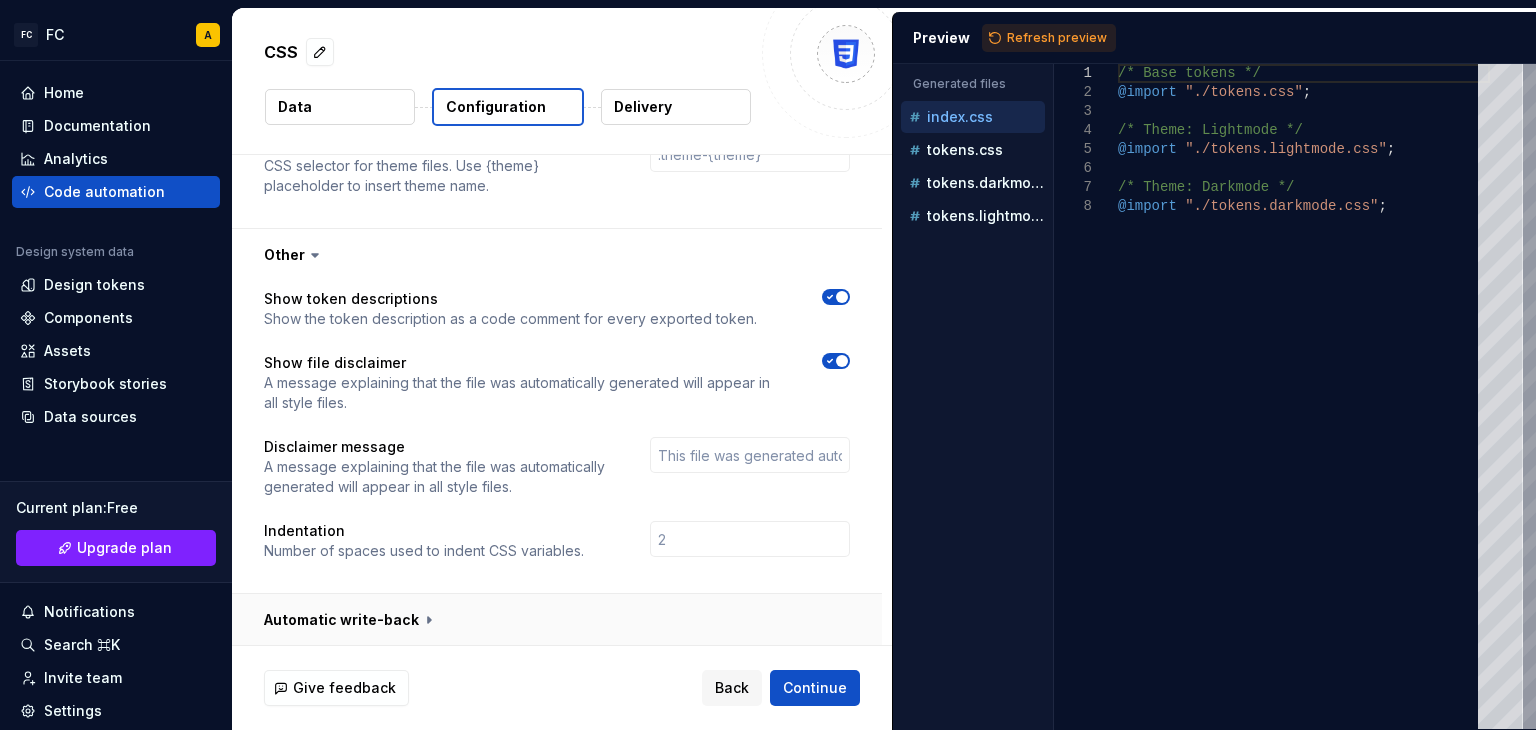 click at bounding box center [557, 620] 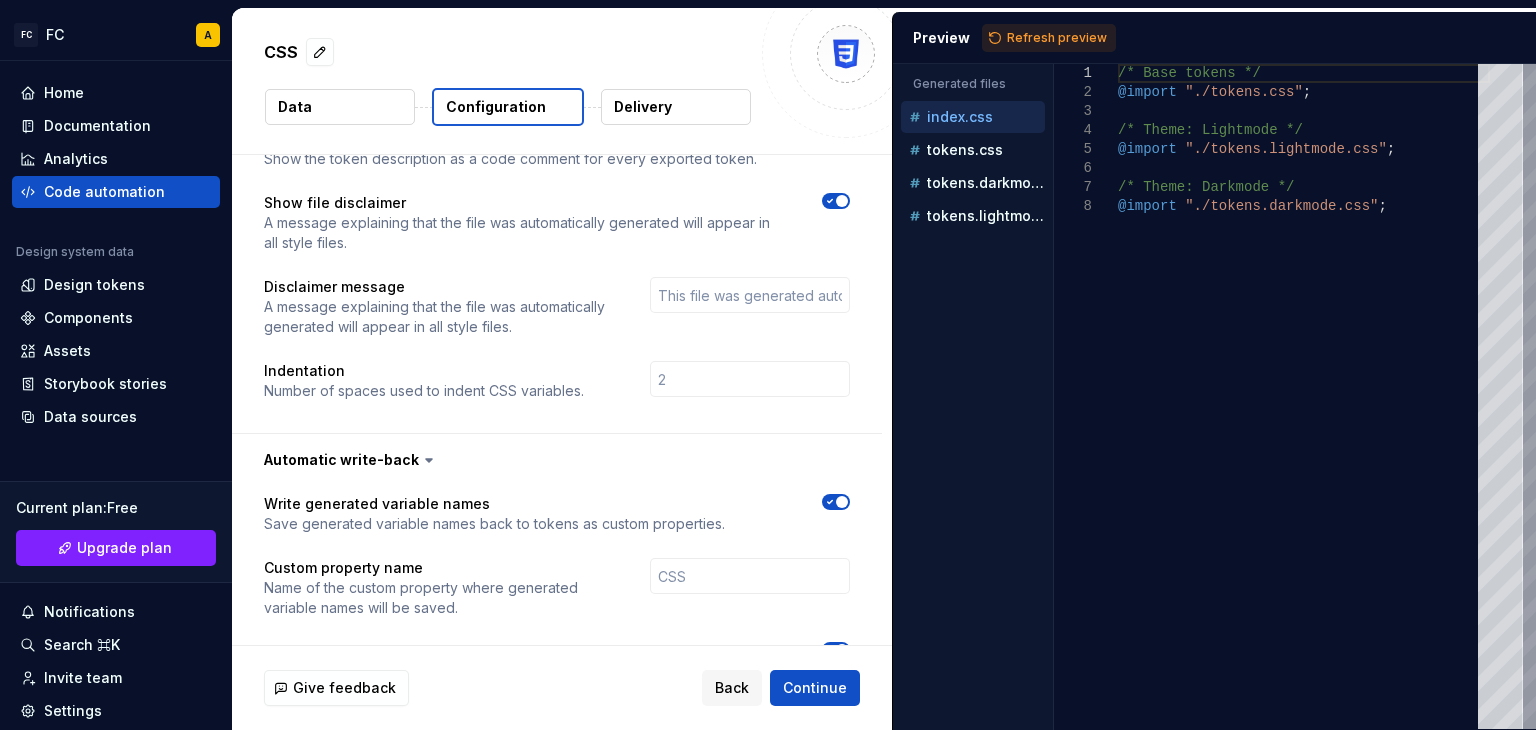 scroll, scrollTop: 4004, scrollLeft: 0, axis: vertical 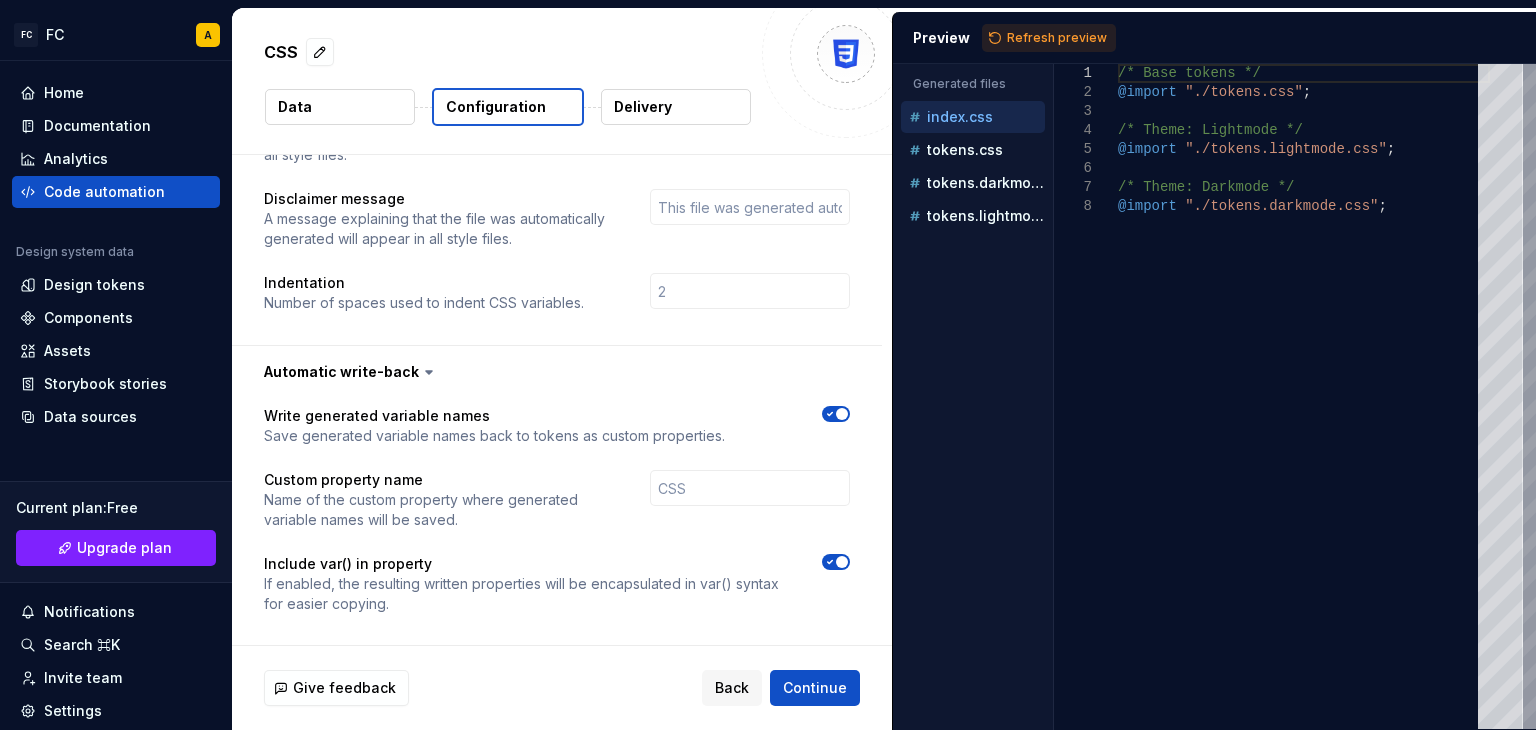 click on "Delivery" at bounding box center (643, 107) 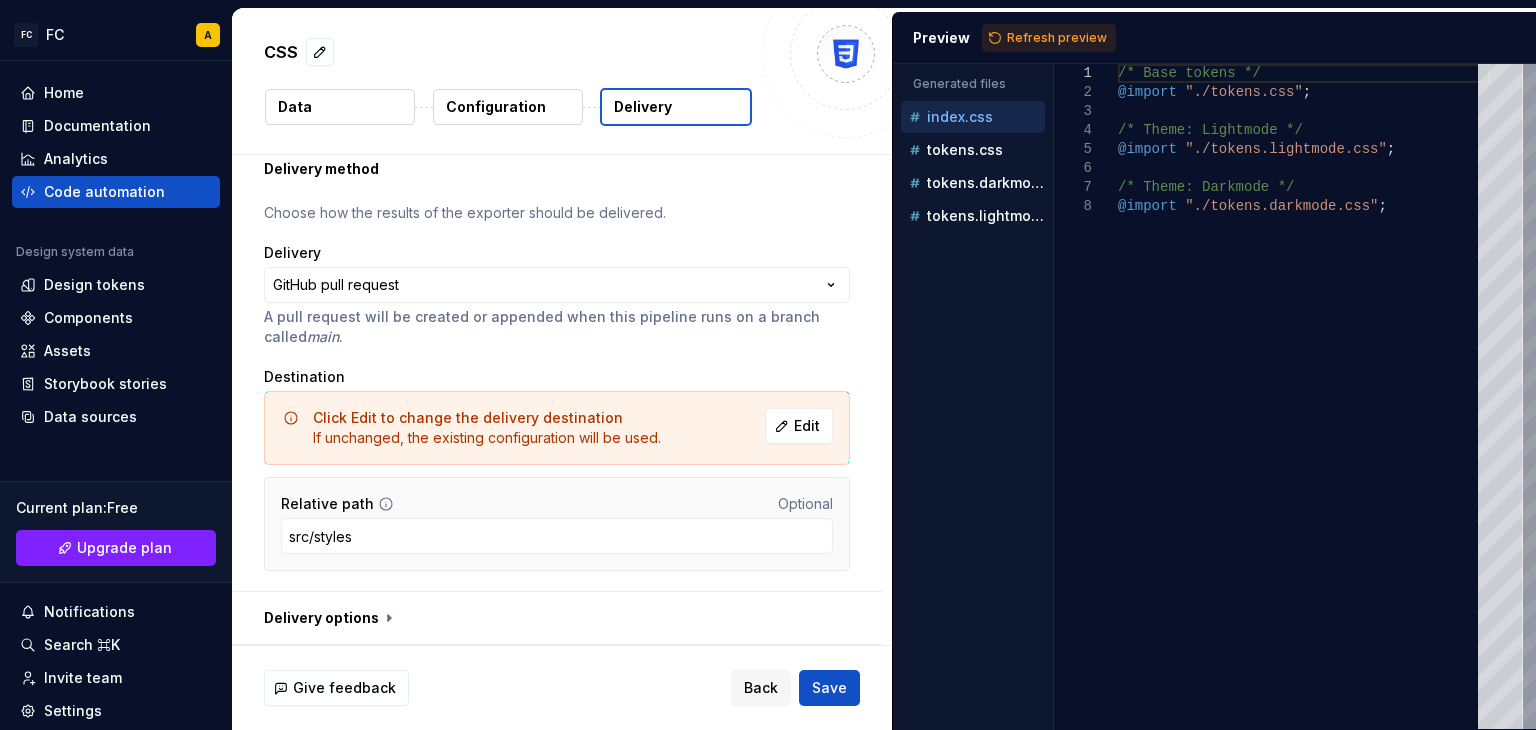 scroll, scrollTop: 0, scrollLeft: 0, axis: both 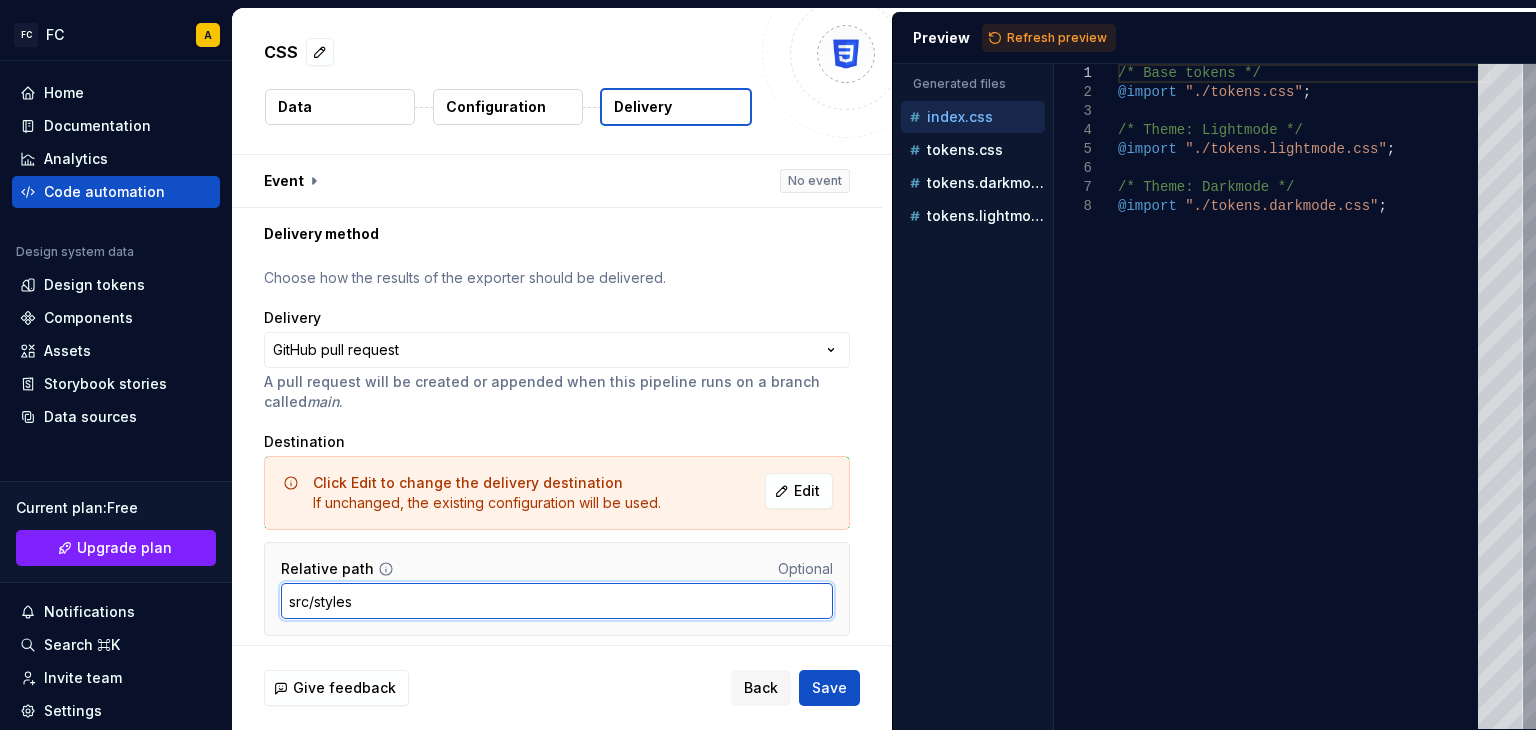 click on "src/styles" at bounding box center [557, 601] 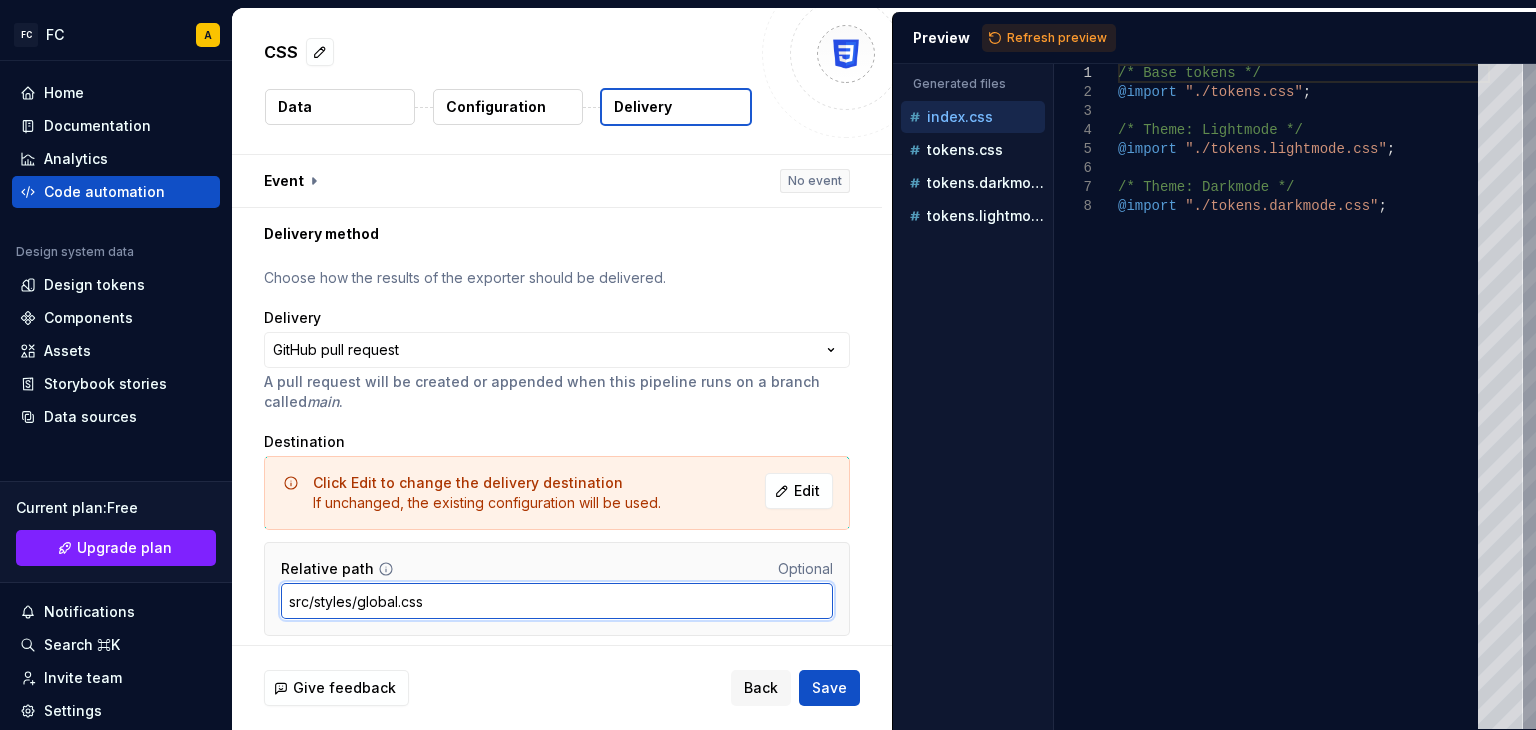 scroll, scrollTop: 63, scrollLeft: 0, axis: vertical 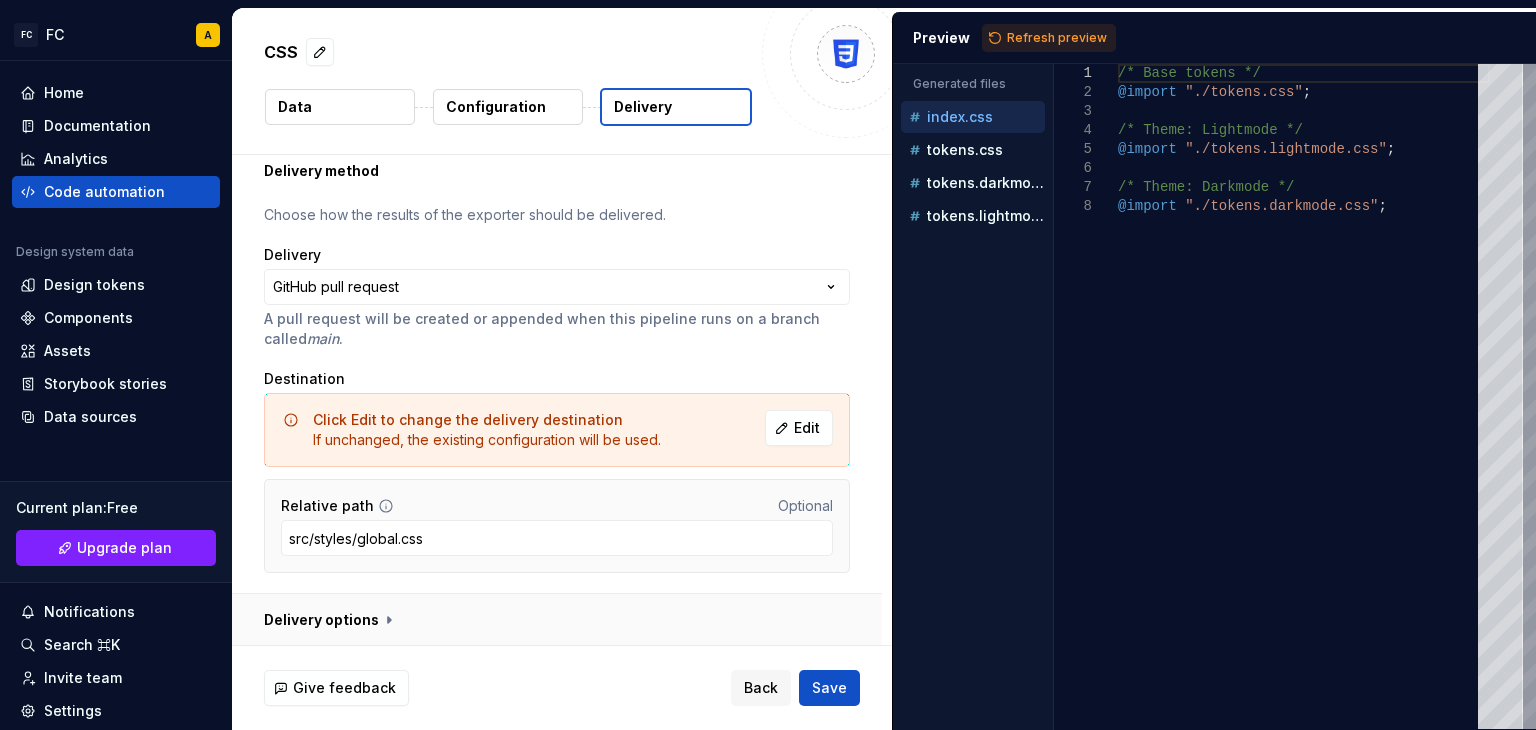 click at bounding box center (557, 620) 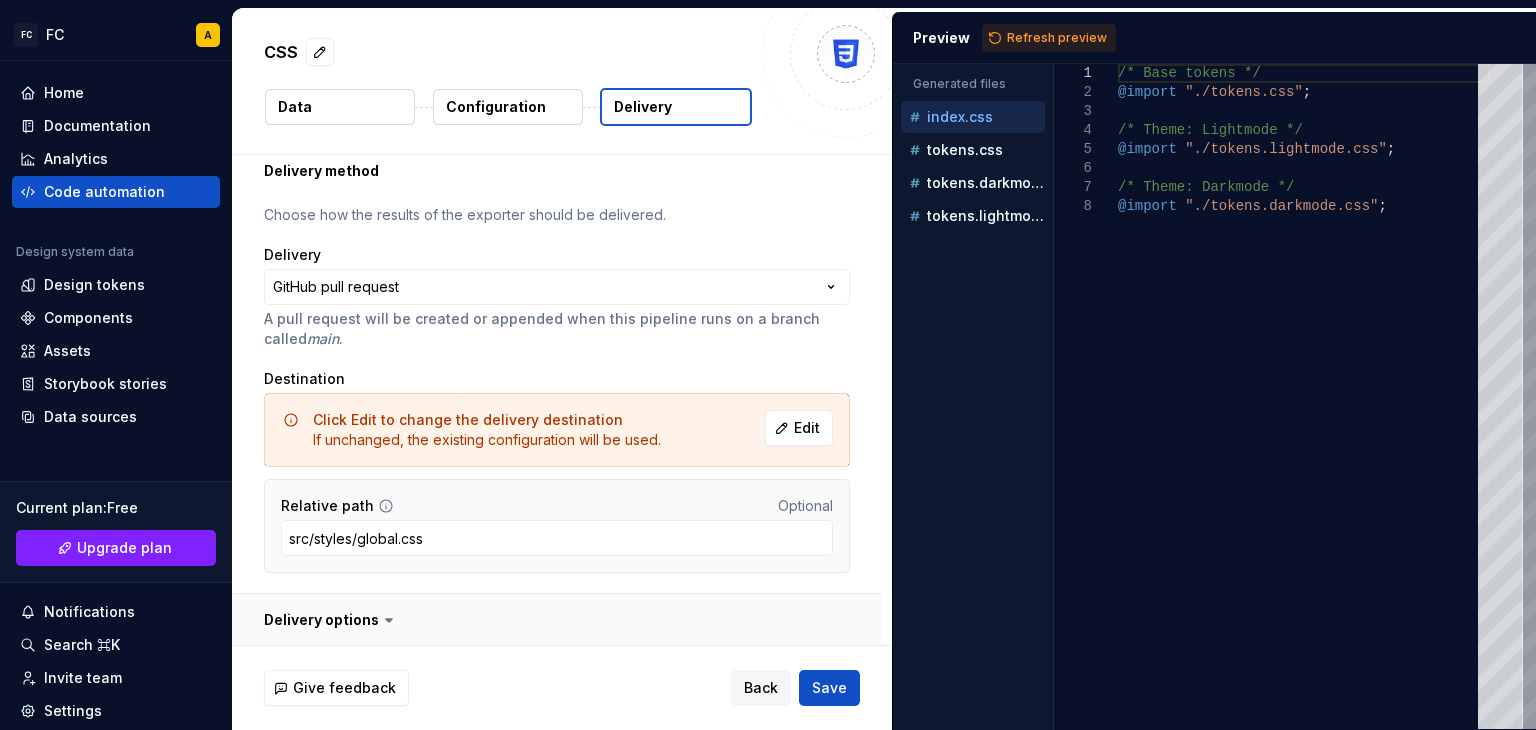 click at bounding box center [557, 620] 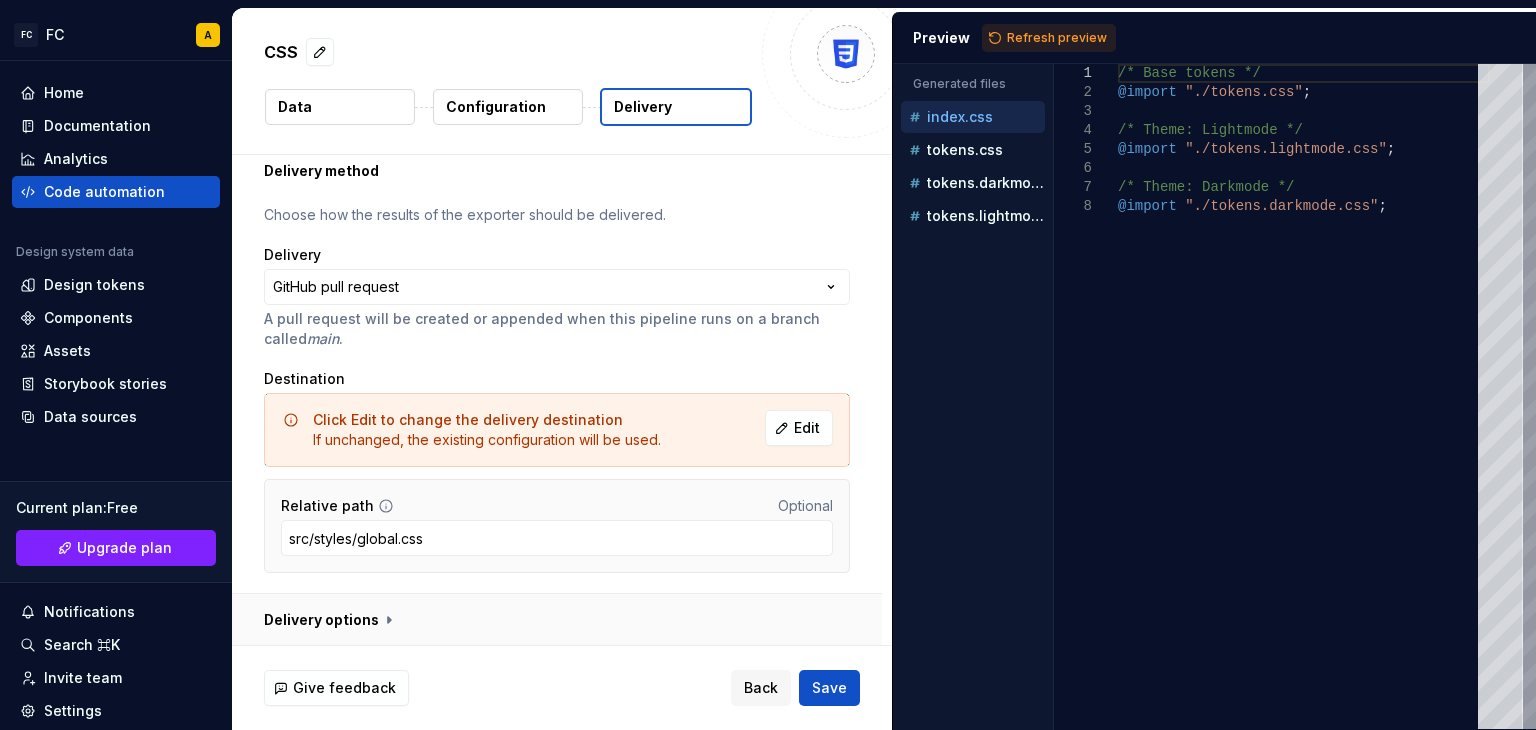 click at bounding box center [557, 620] 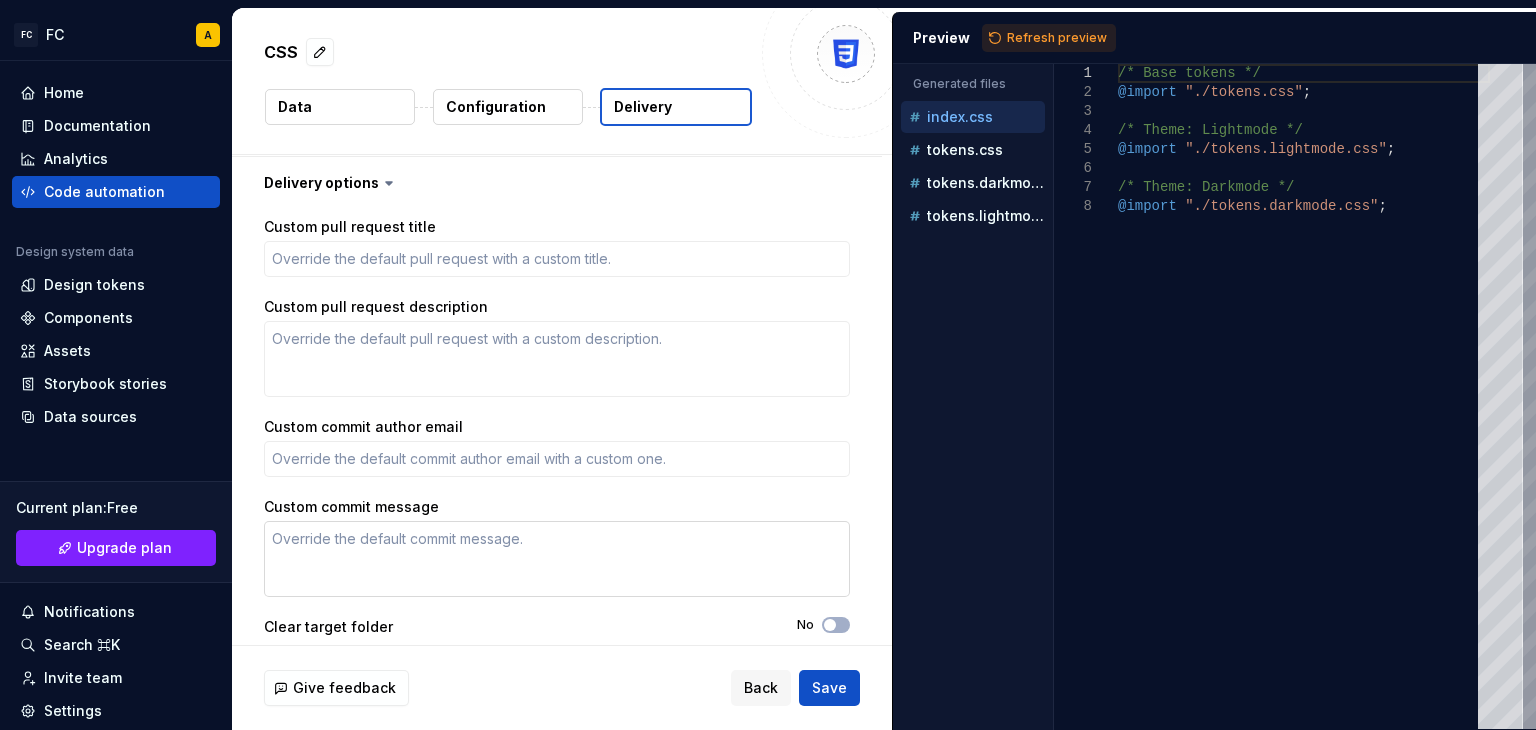 scroll, scrollTop: 535, scrollLeft: 0, axis: vertical 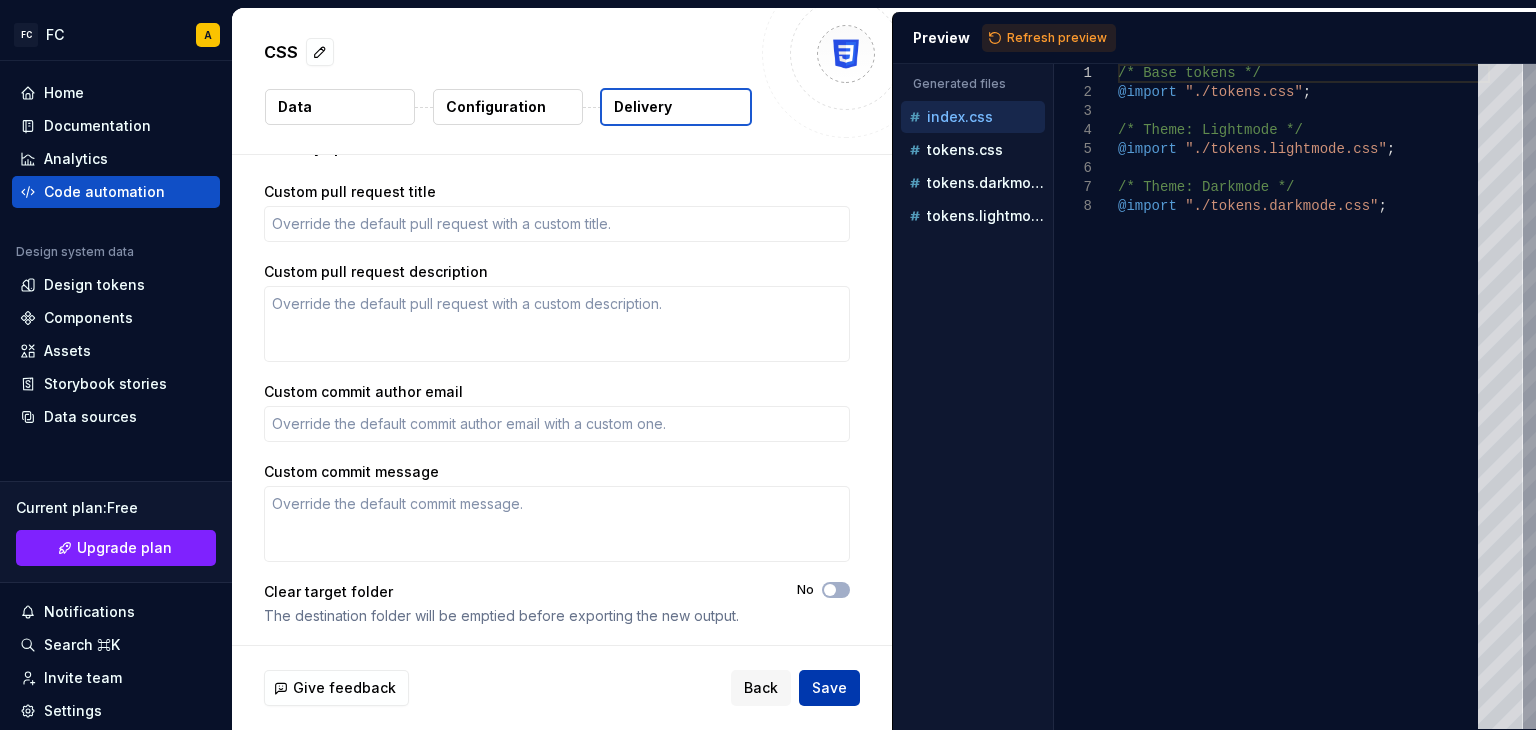click on "Save" at bounding box center [829, 688] 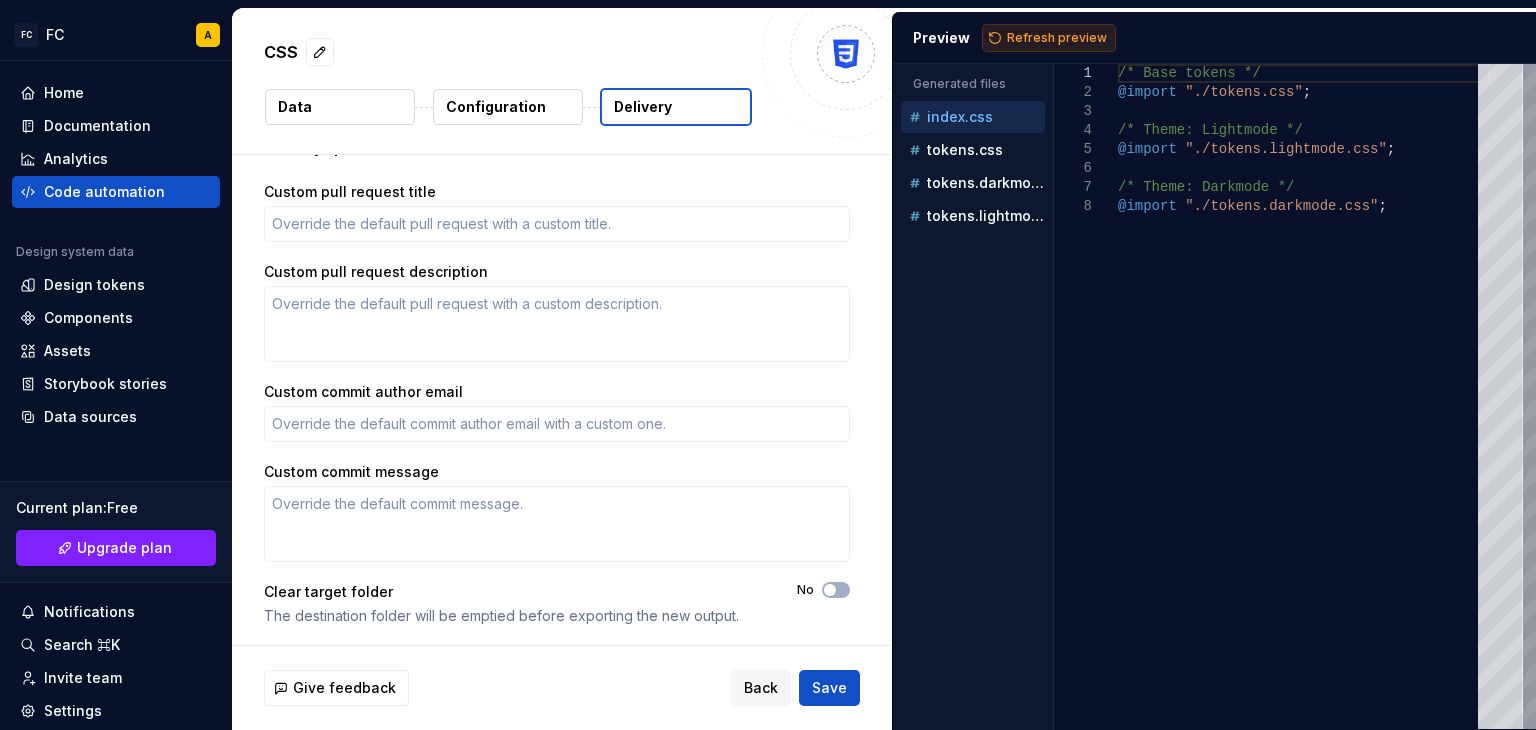 click on "Refresh preview" at bounding box center (1057, 38) 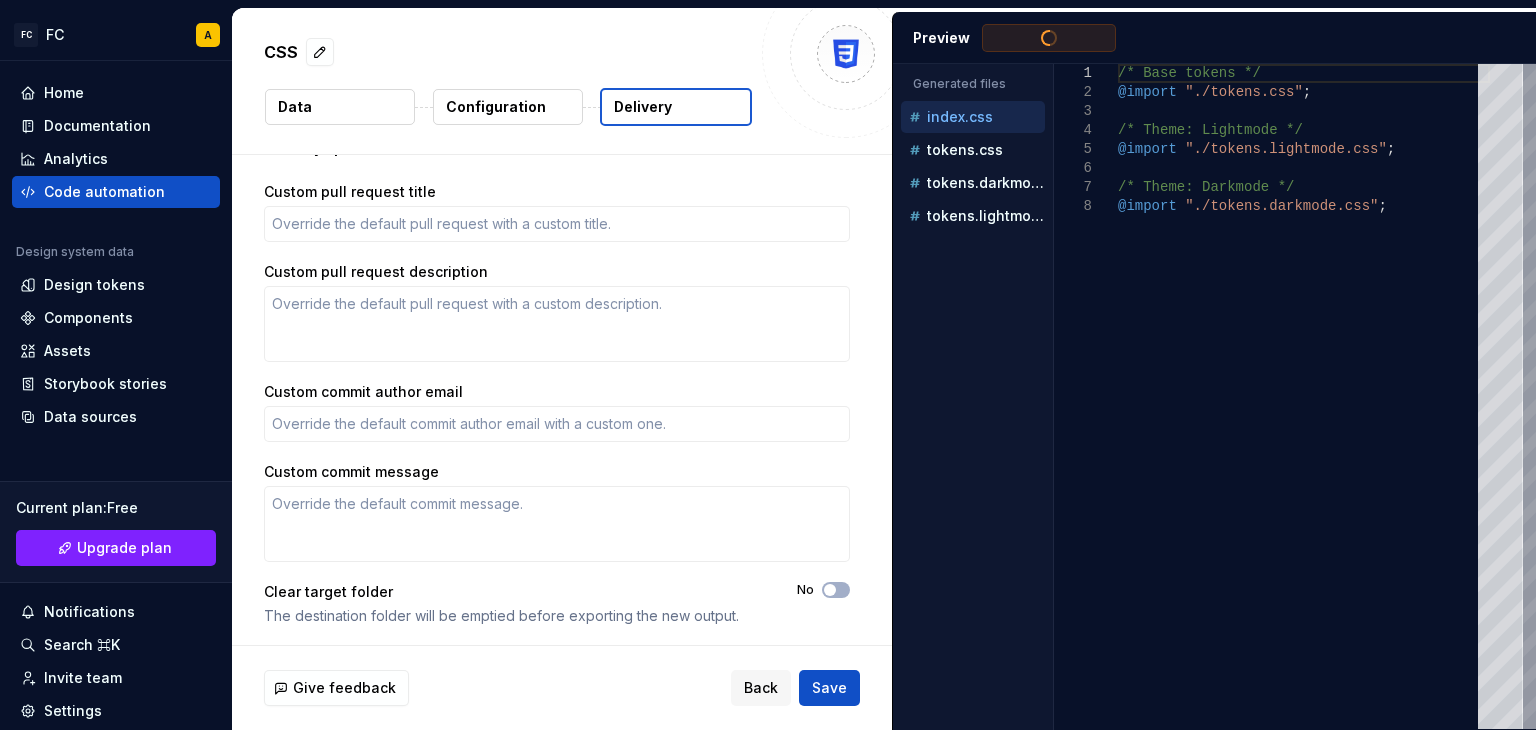 type on "*" 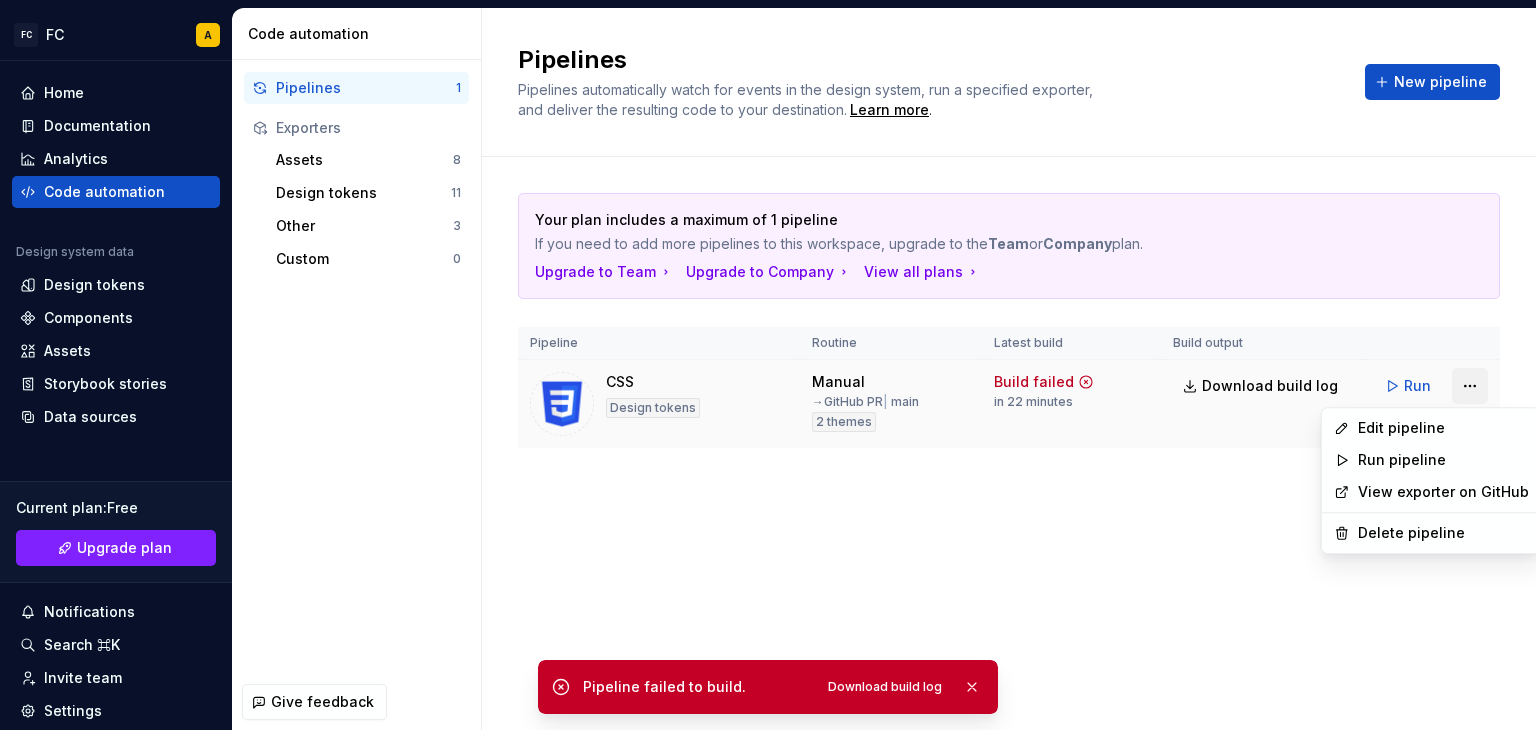 click on "FC FC A Home Documentation Analytics Code automation Design system data Design tokens Components Assets Storybook stories Data sources Current plan :  Free Upgrade plan Notifications Search ⌘K Invite team Settings Contact support Help Code automation Pipelines 1 Exporters Assets 8 Design tokens 11 Other 3 Custom 0 Give feedback Pipelines Pipelines automatically watch for events in the design system, run a specified exporter, and deliver the resulting code to your destination.   Learn more . New pipeline Your plan includes a maximum of 1 pipeline If you need to add more pipelines to this workspace, upgrade to the  Team  or  Company  plan. Upgrade to Team Upgrade to Company View all plans Pipeline Routine Latest build Build output CSS Design tokens Manual →  GitHub PR  |   main 2 themes Build failed in 22 minutes Download build log Run   Pipeline failed to build. Download build log Capture Drag to outliner or  Upload Close   Ok, done! Private Group Save Cancel +Share to a new group +Share to a new group *" at bounding box center [768, 365] 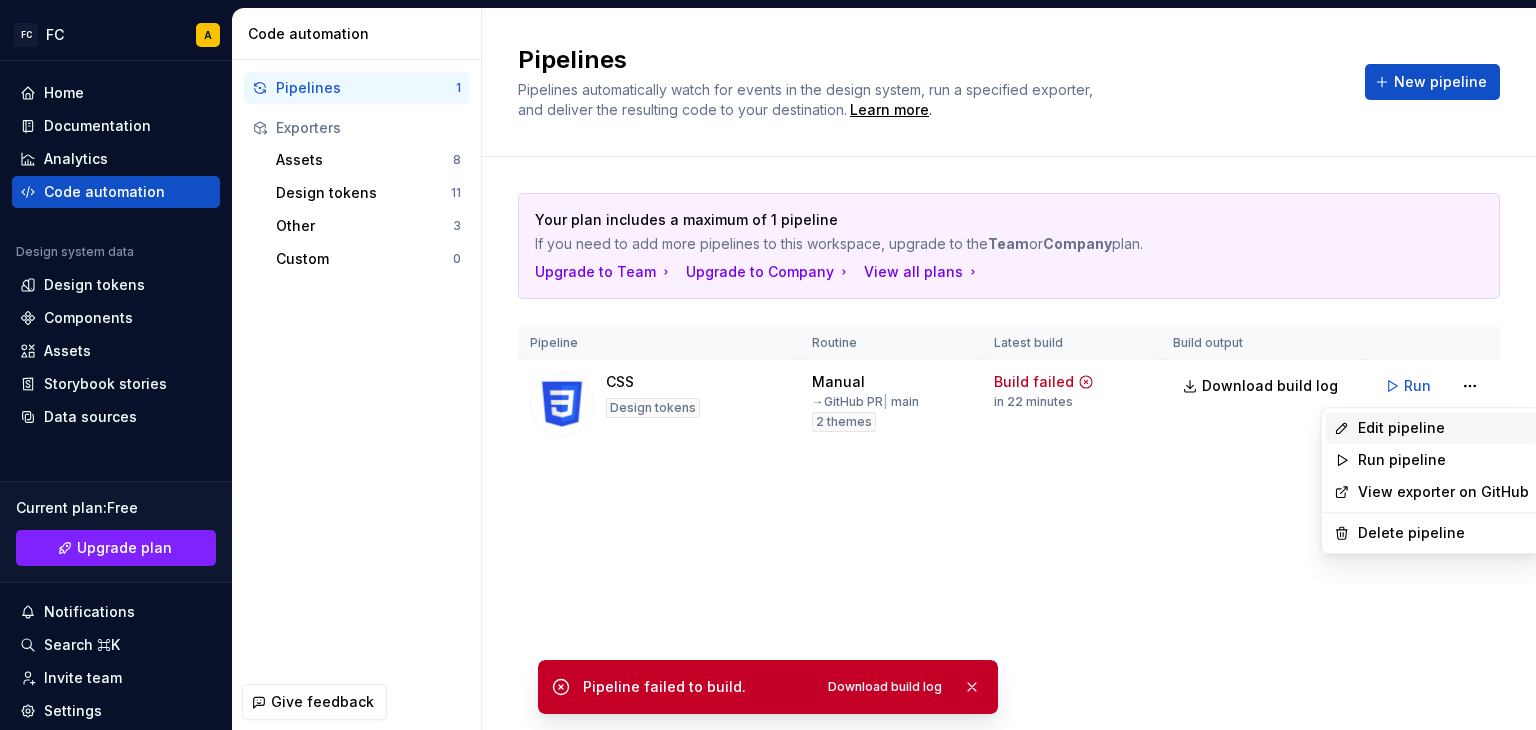 click on "Edit pipeline" at bounding box center (1443, 428) 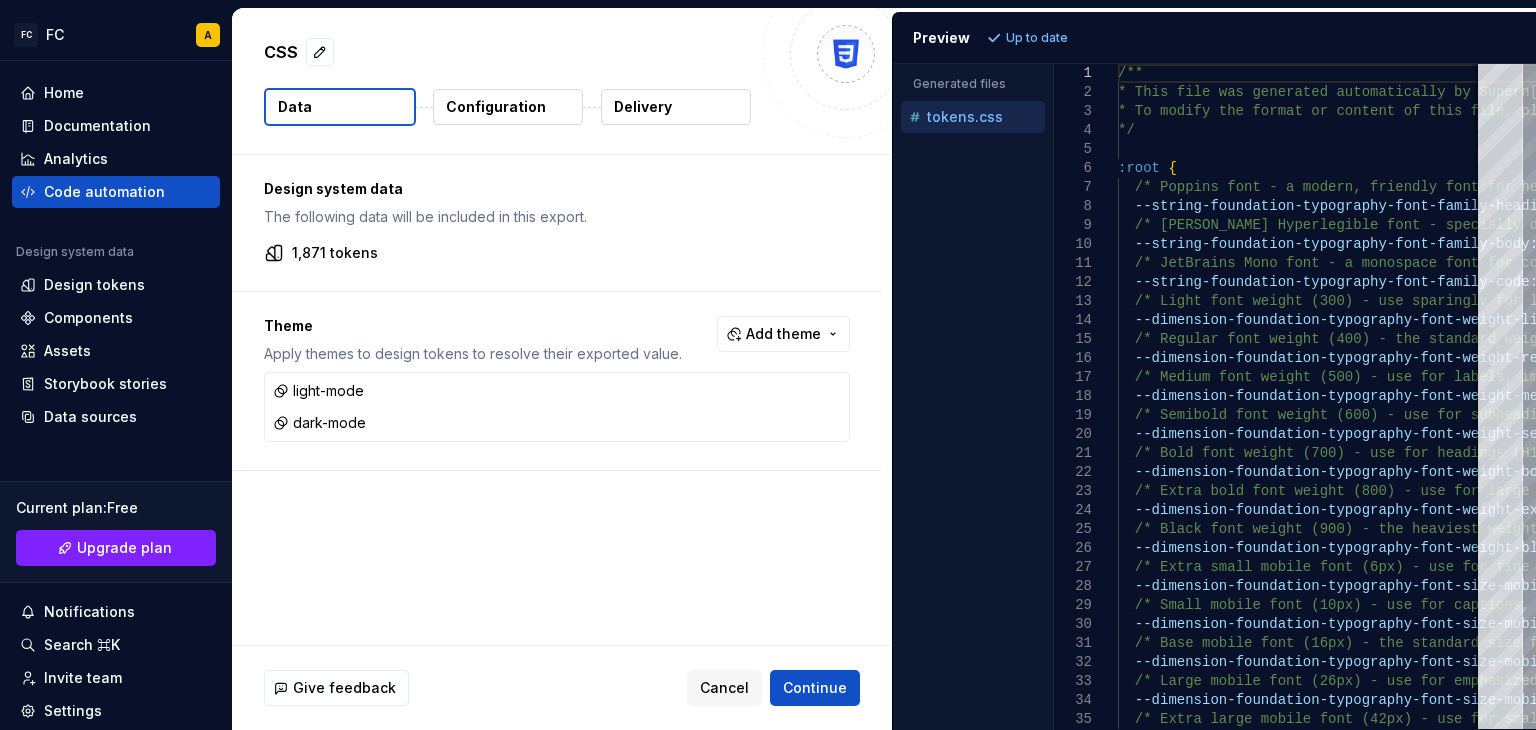 click on "Delivery" at bounding box center [643, 107] 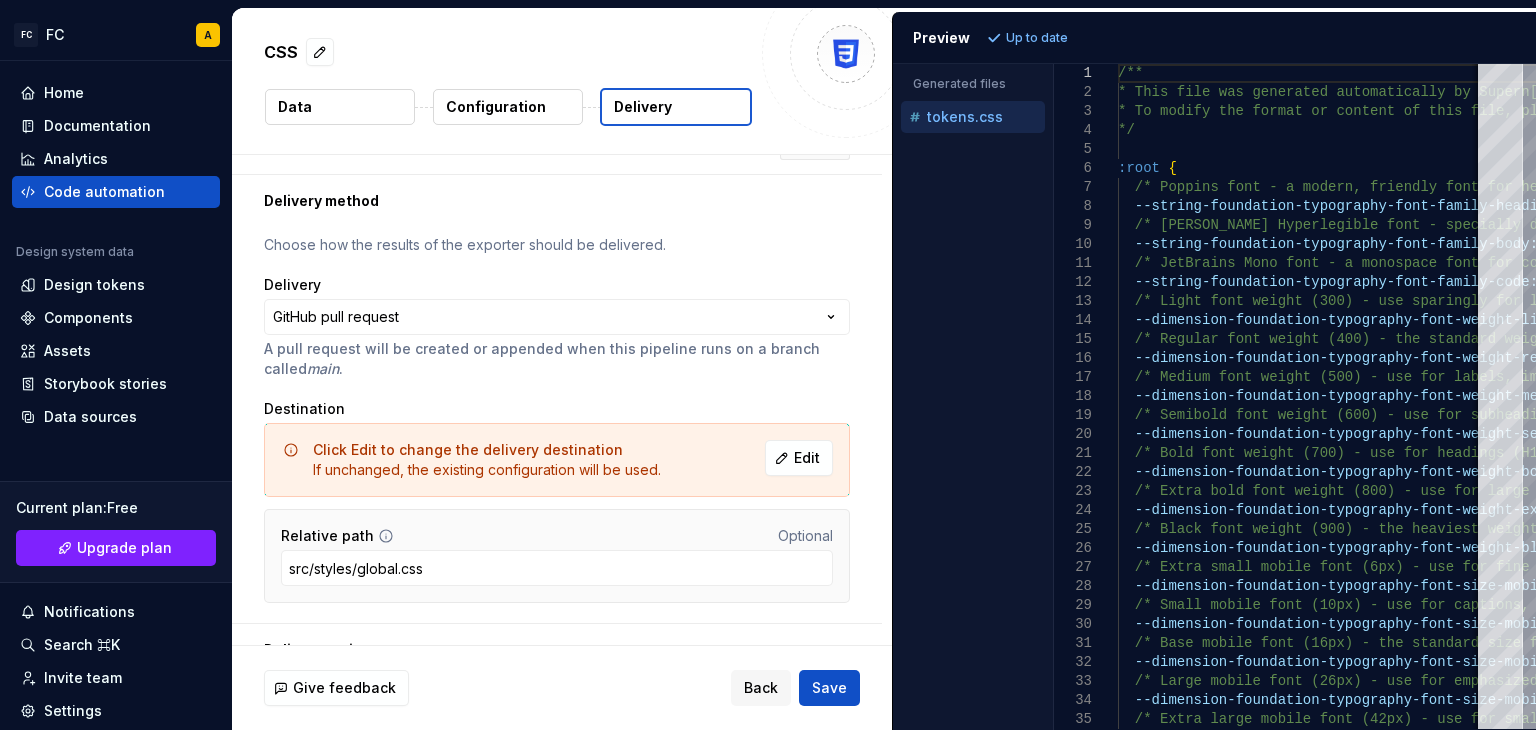 scroll, scrollTop: 63, scrollLeft: 0, axis: vertical 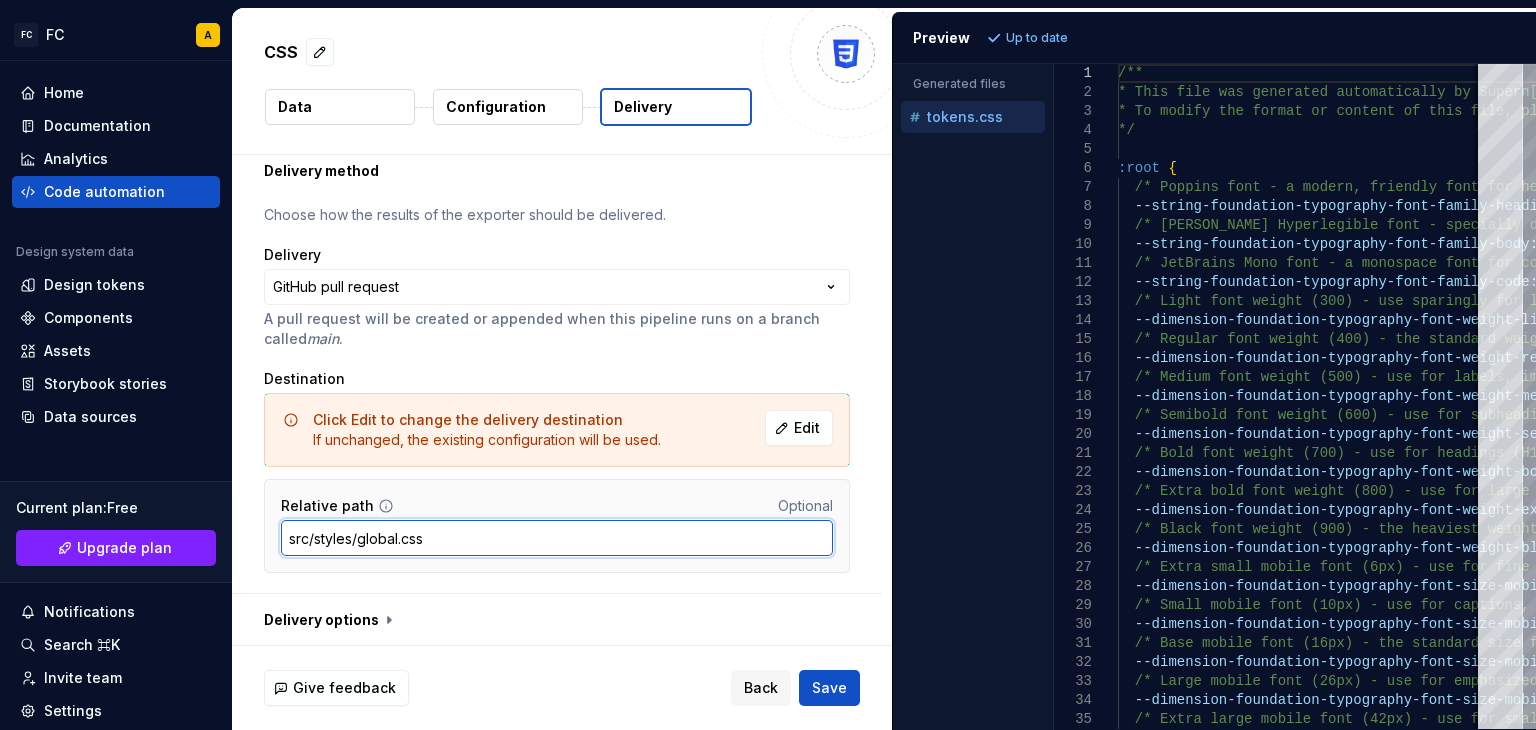 click on "src/styles/global.css" at bounding box center (557, 538) 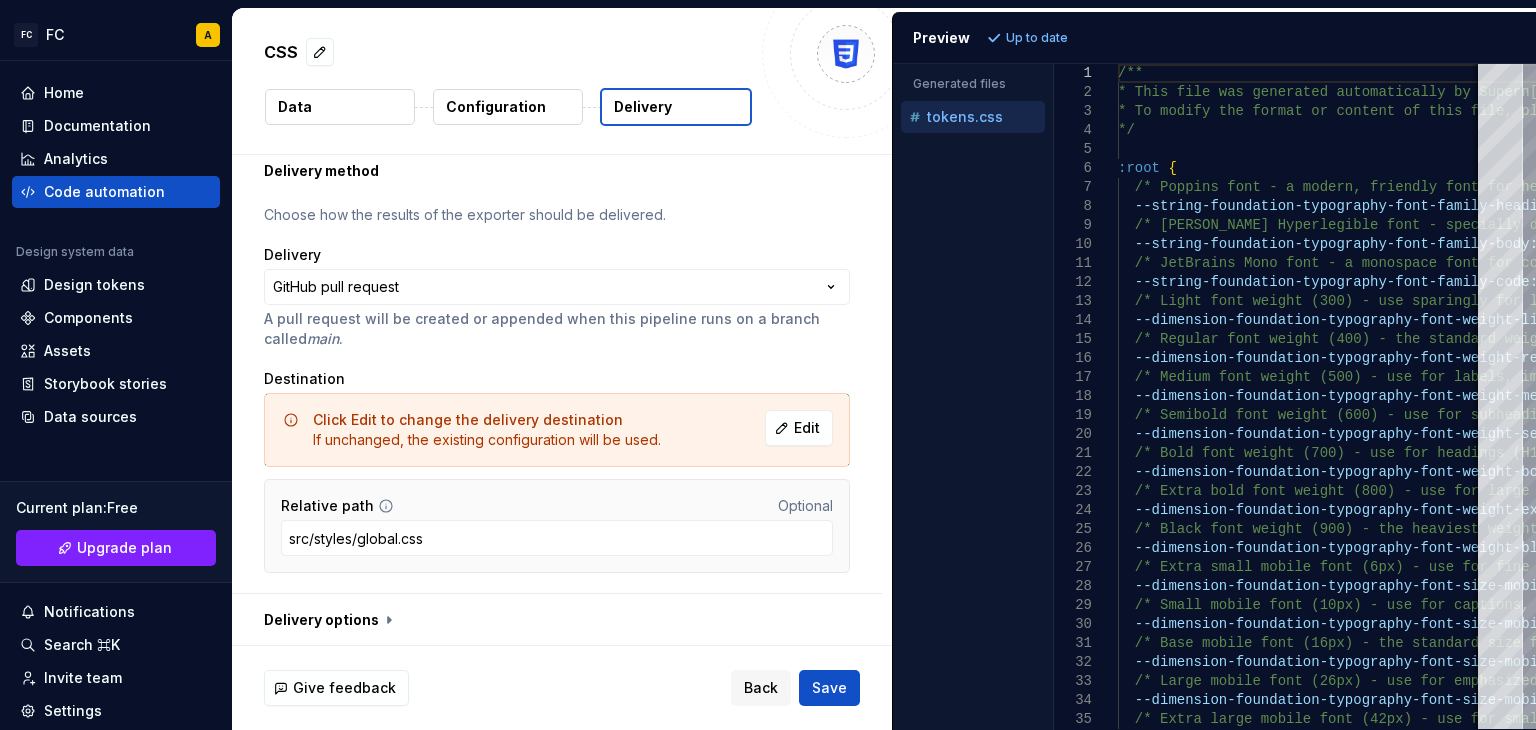 click on "Configuration" at bounding box center (496, 107) 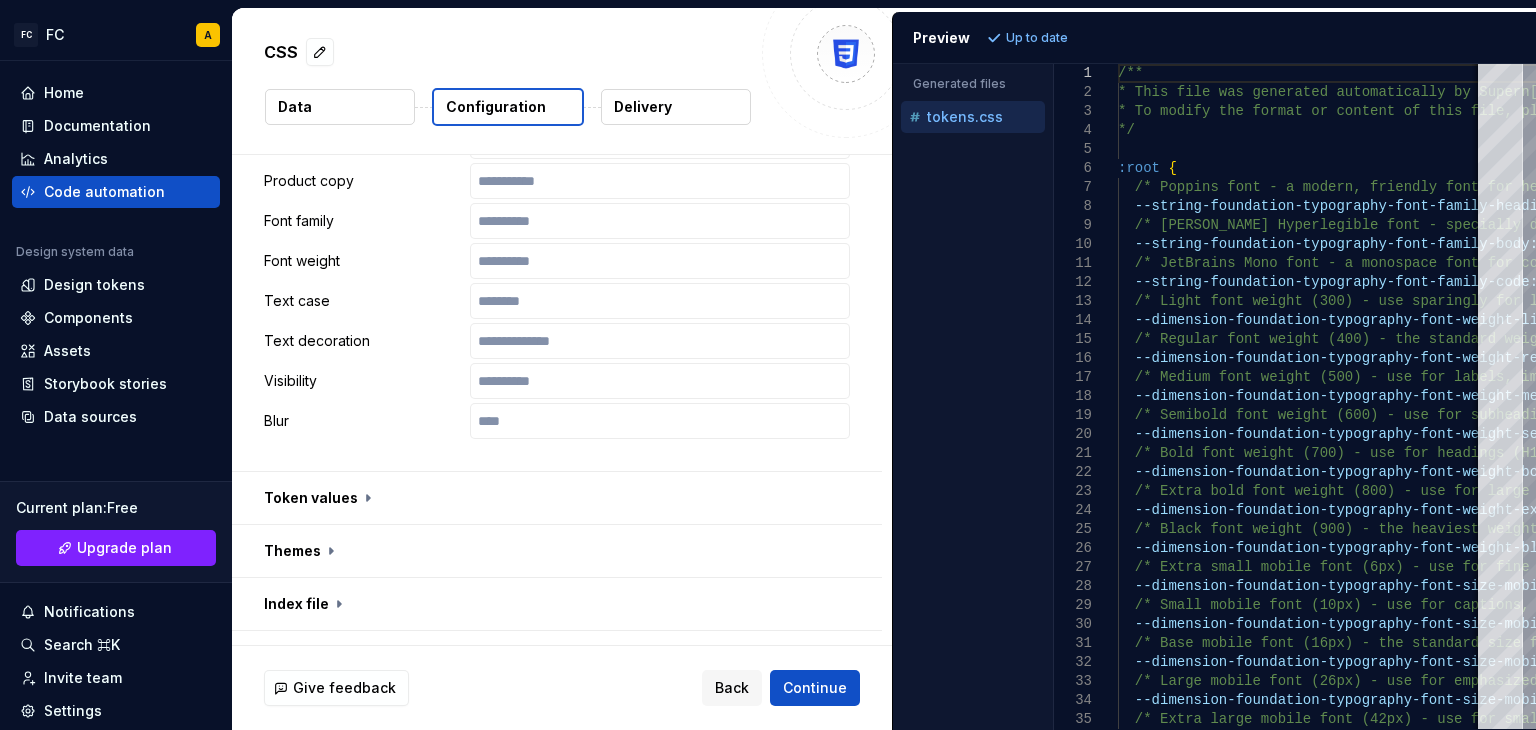 scroll, scrollTop: 1296, scrollLeft: 0, axis: vertical 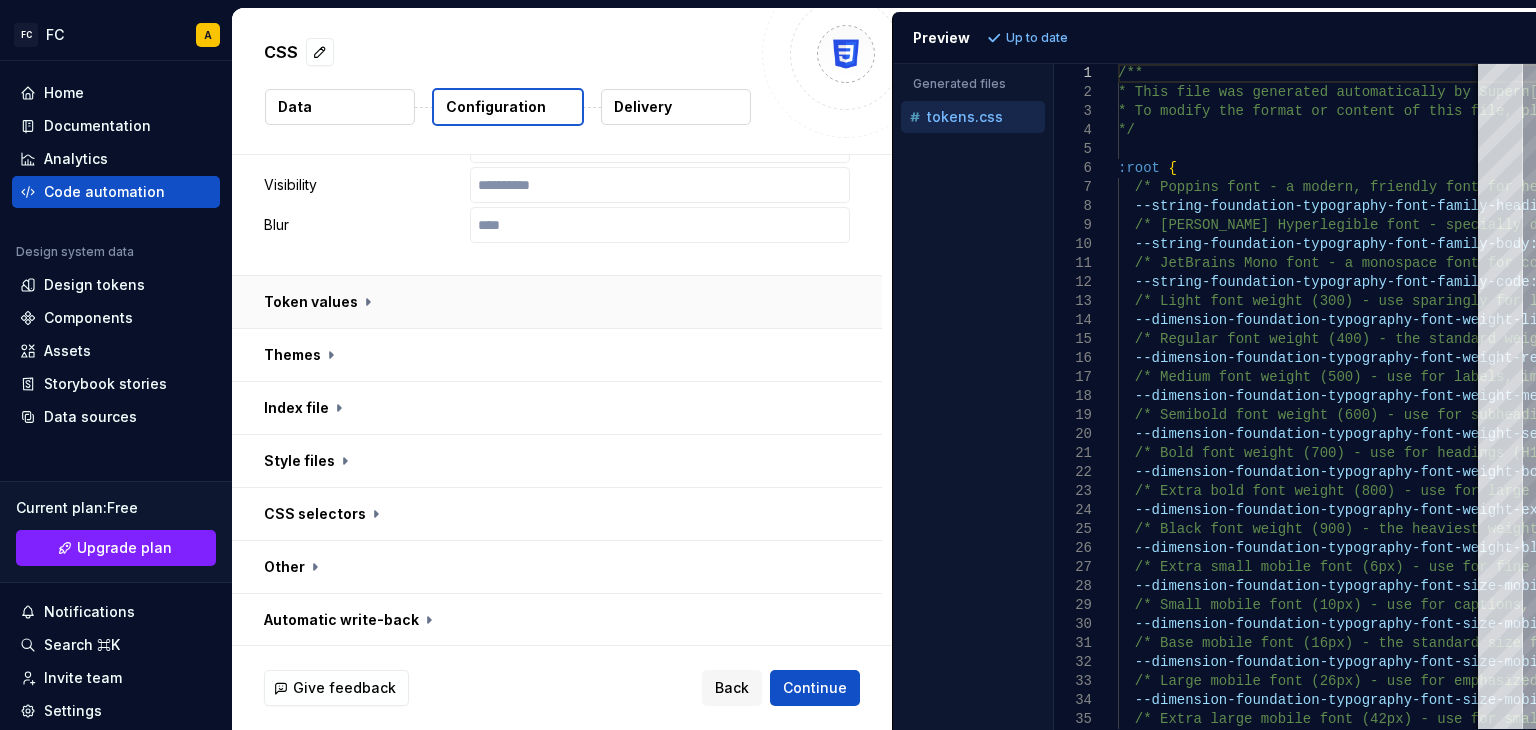 click at bounding box center (557, 302) 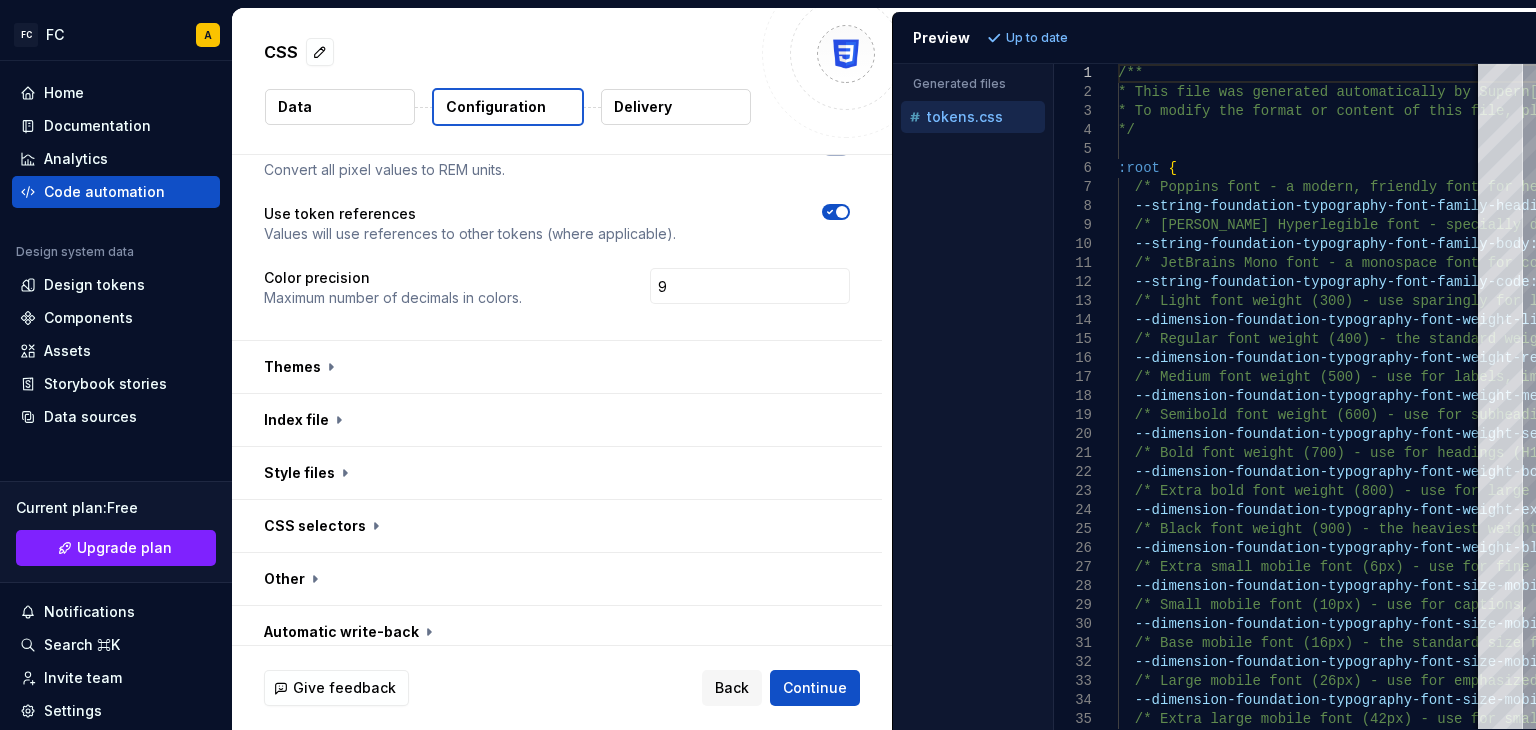 scroll, scrollTop: 1588, scrollLeft: 0, axis: vertical 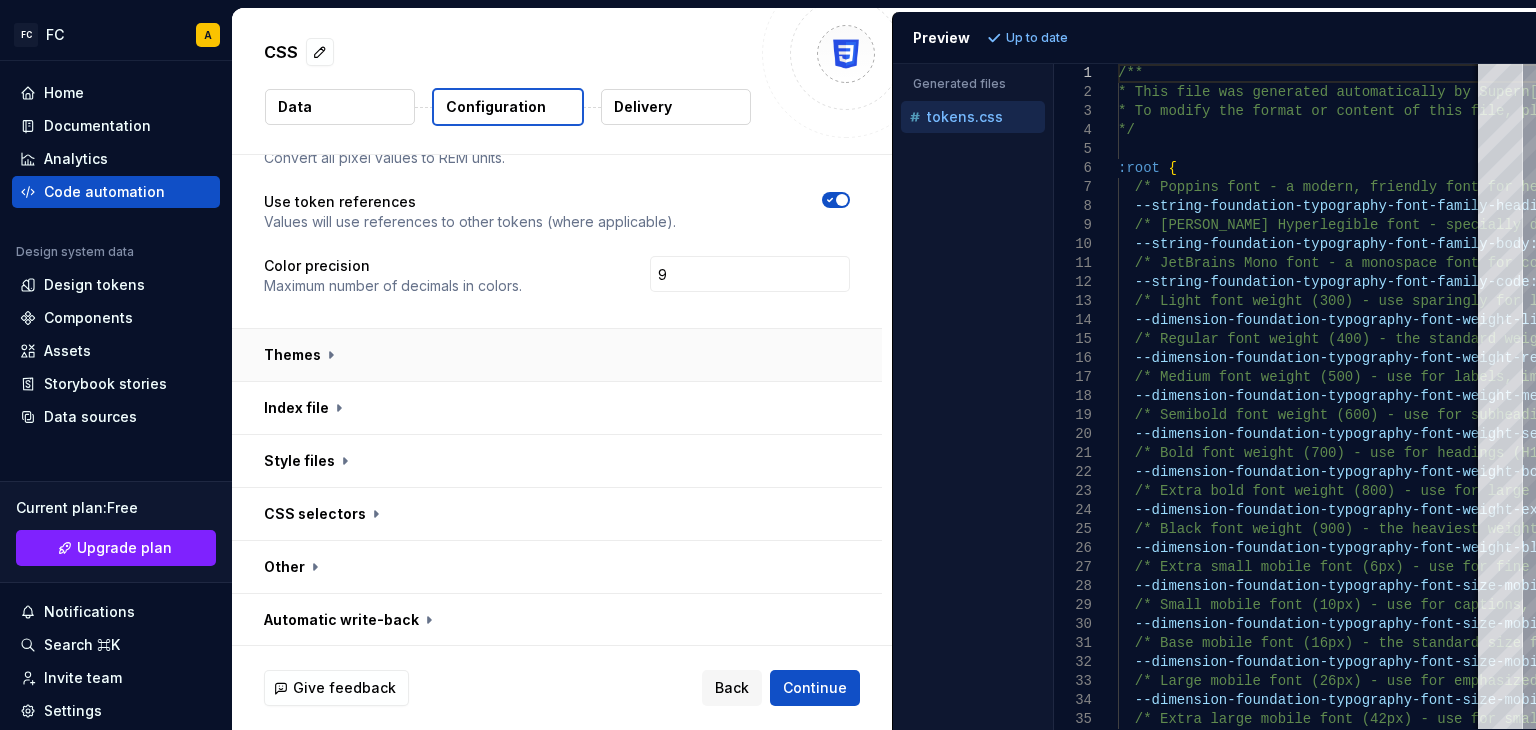 click at bounding box center [557, 355] 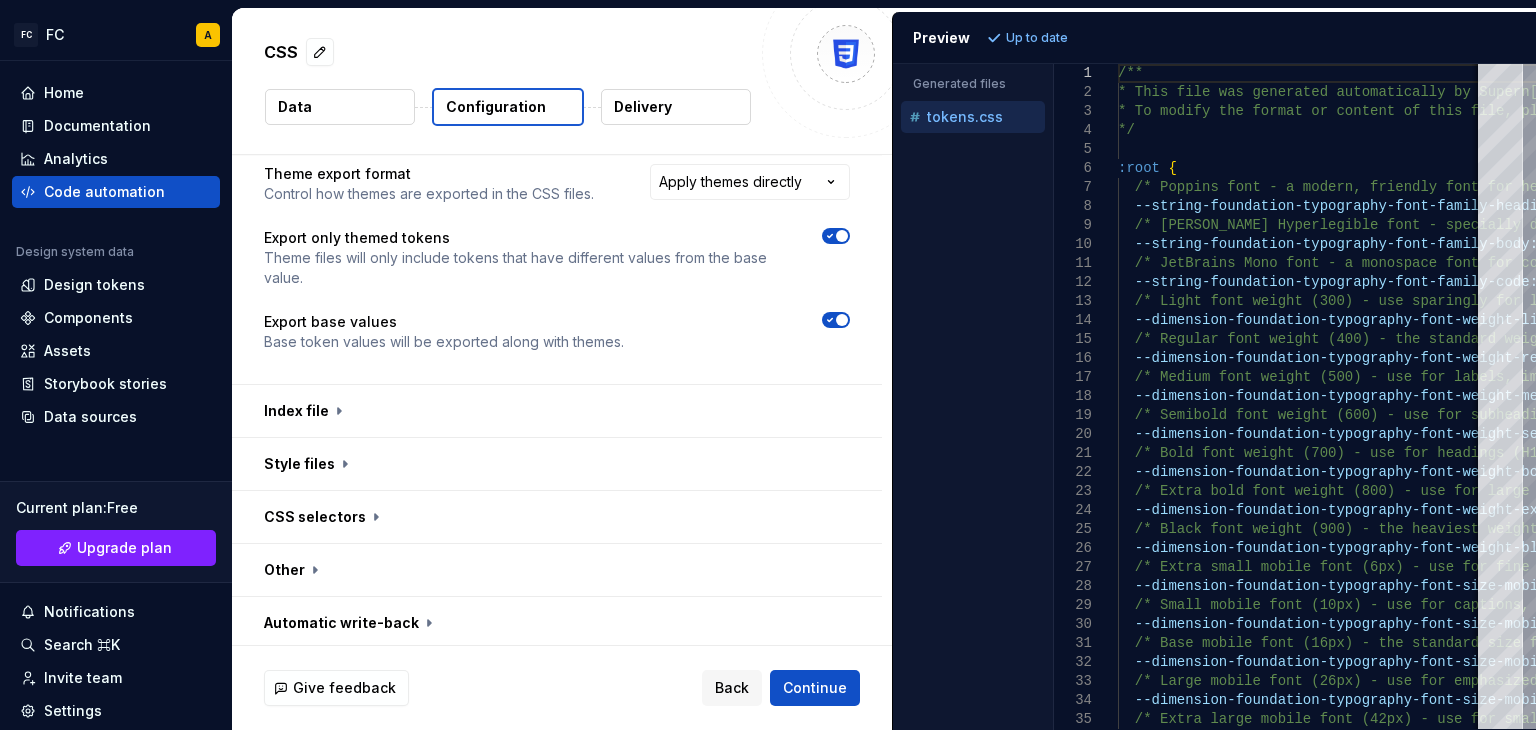 scroll, scrollTop: 1816, scrollLeft: 0, axis: vertical 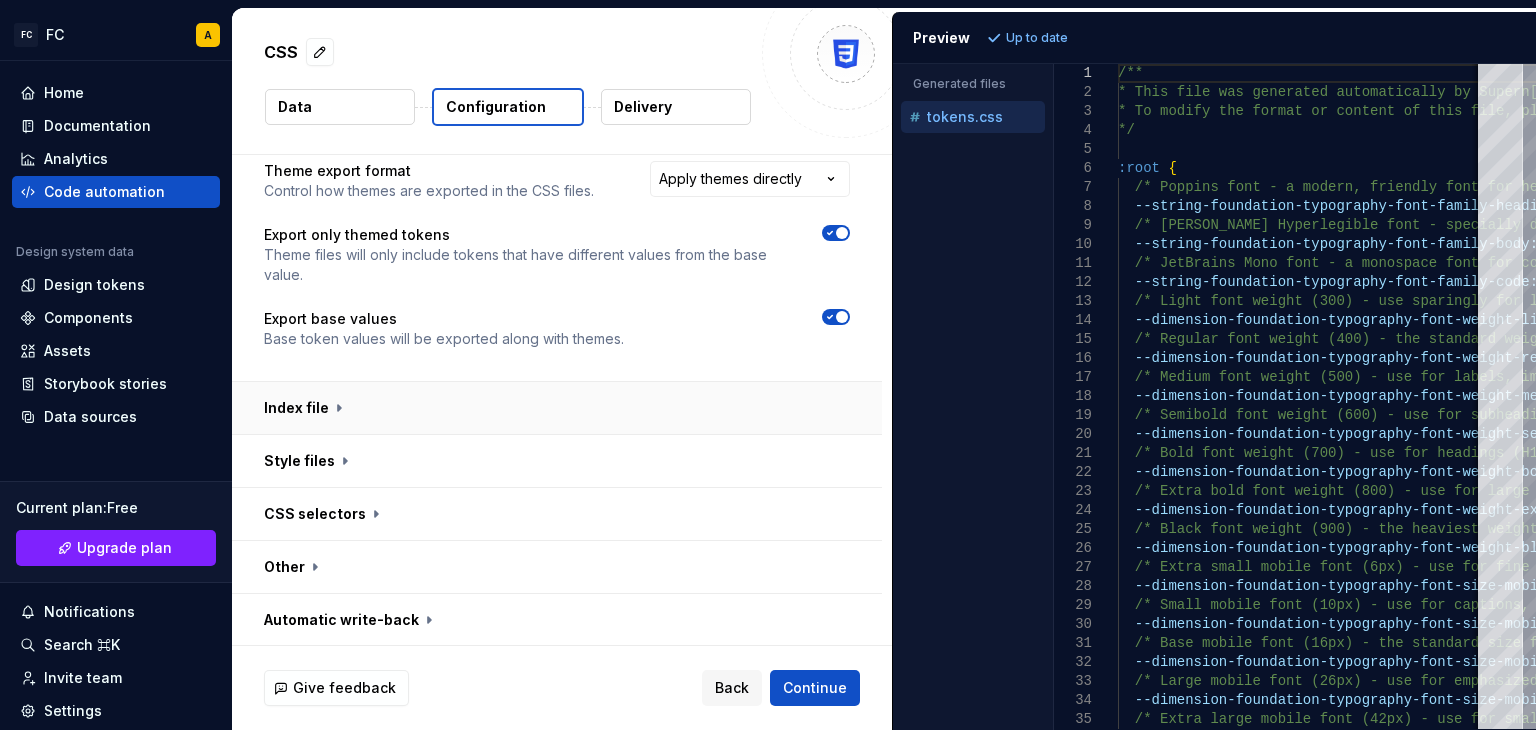 click at bounding box center (557, 408) 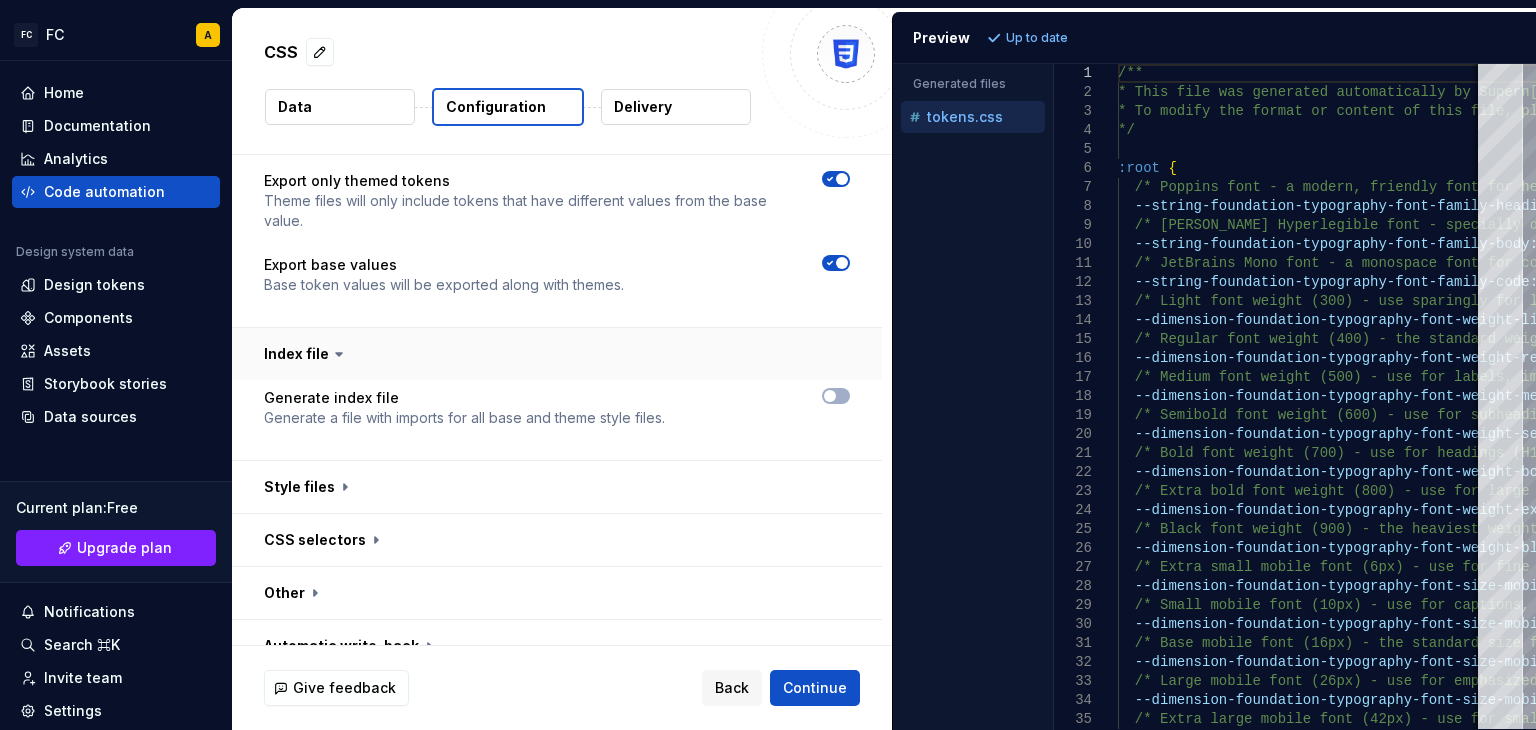 scroll, scrollTop: 1896, scrollLeft: 0, axis: vertical 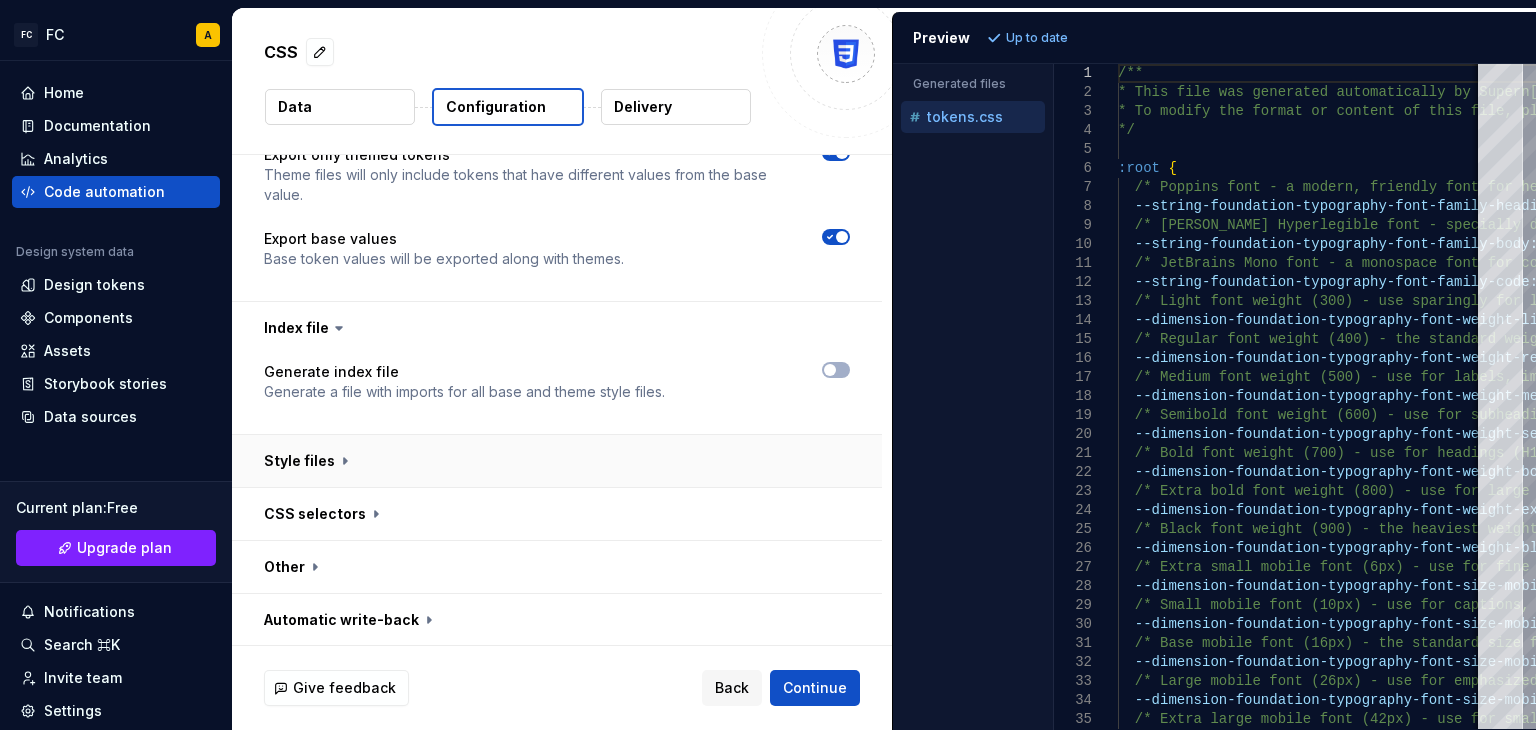 click at bounding box center [557, 461] 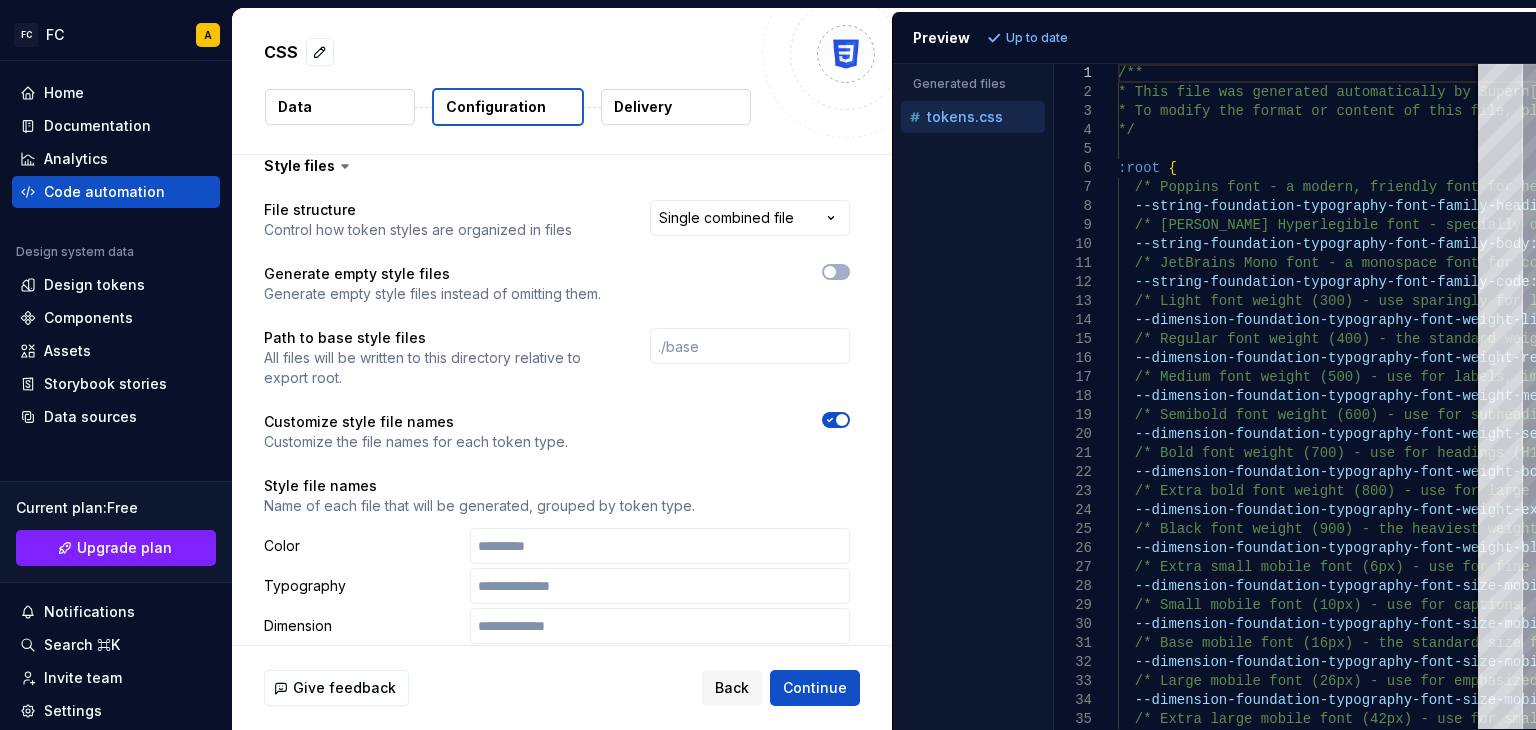 scroll, scrollTop: 2196, scrollLeft: 0, axis: vertical 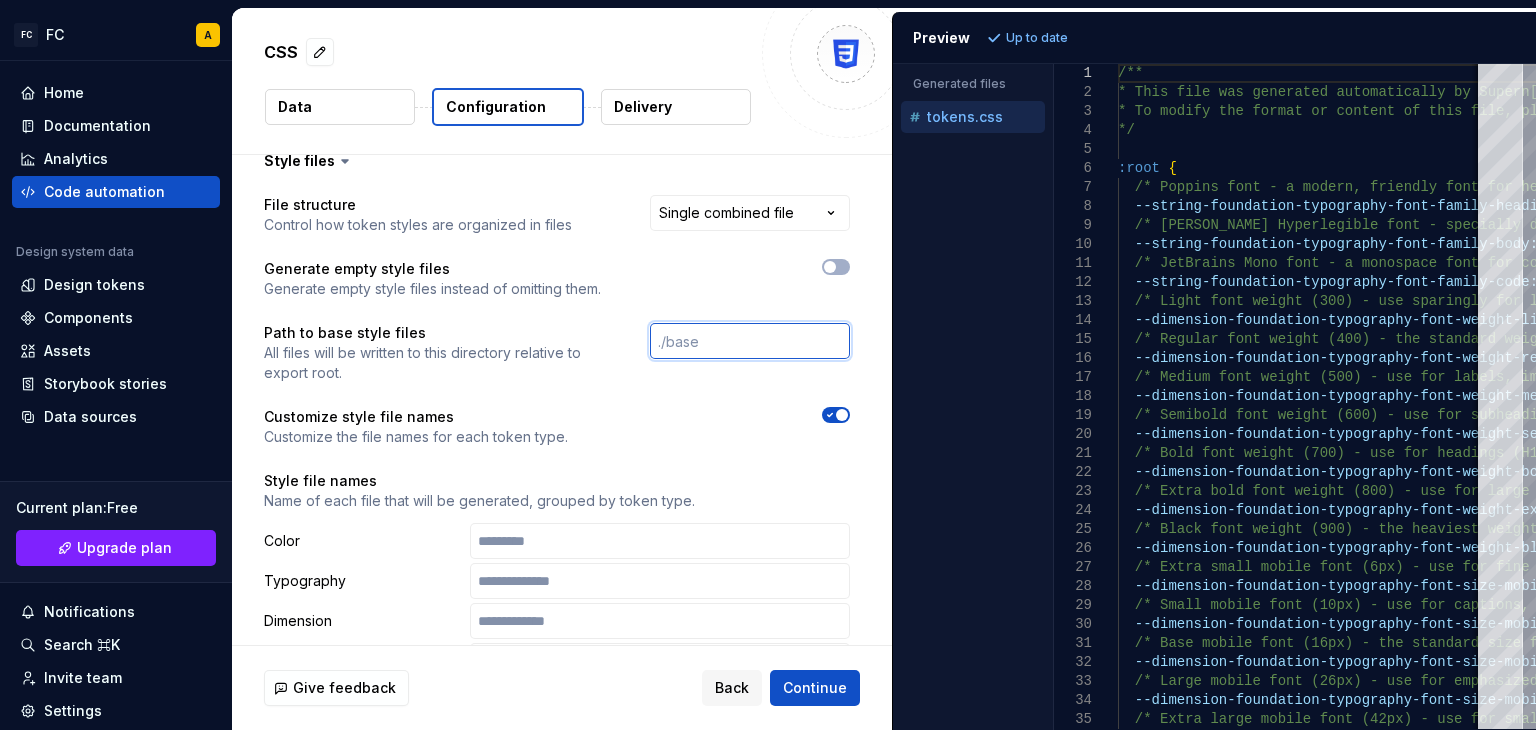 click at bounding box center [750, 341] 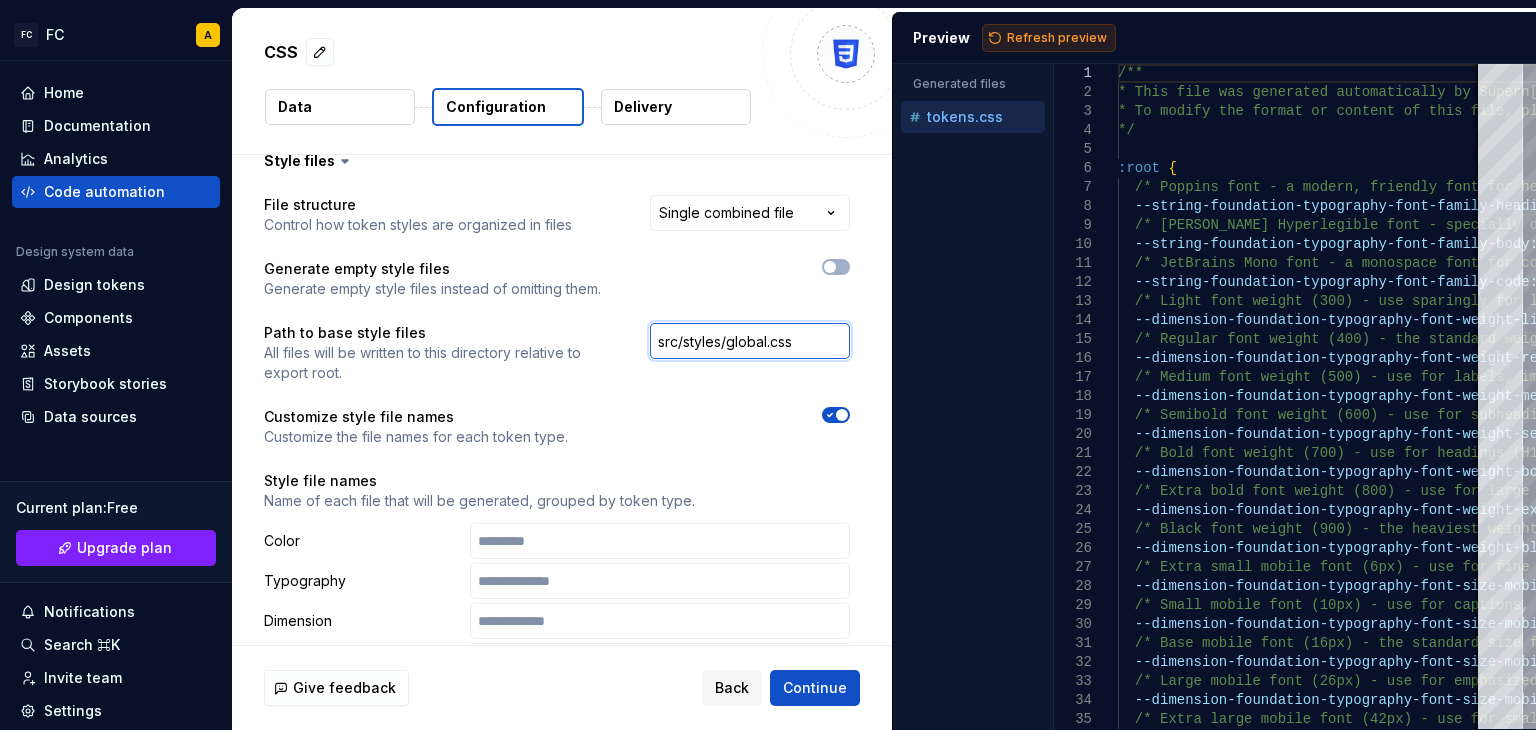 type on "src/styles/global.css" 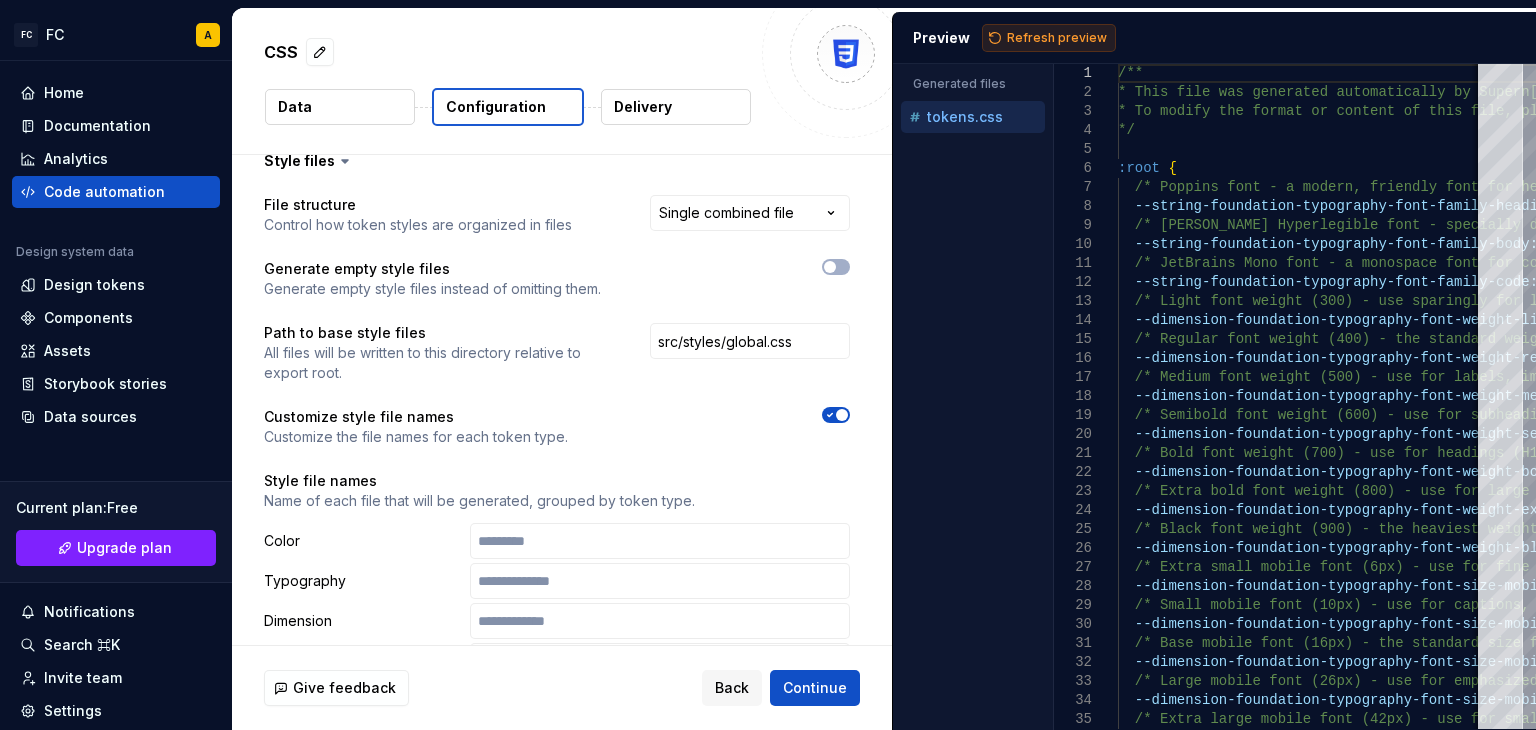 click on "Refresh preview" at bounding box center [1057, 38] 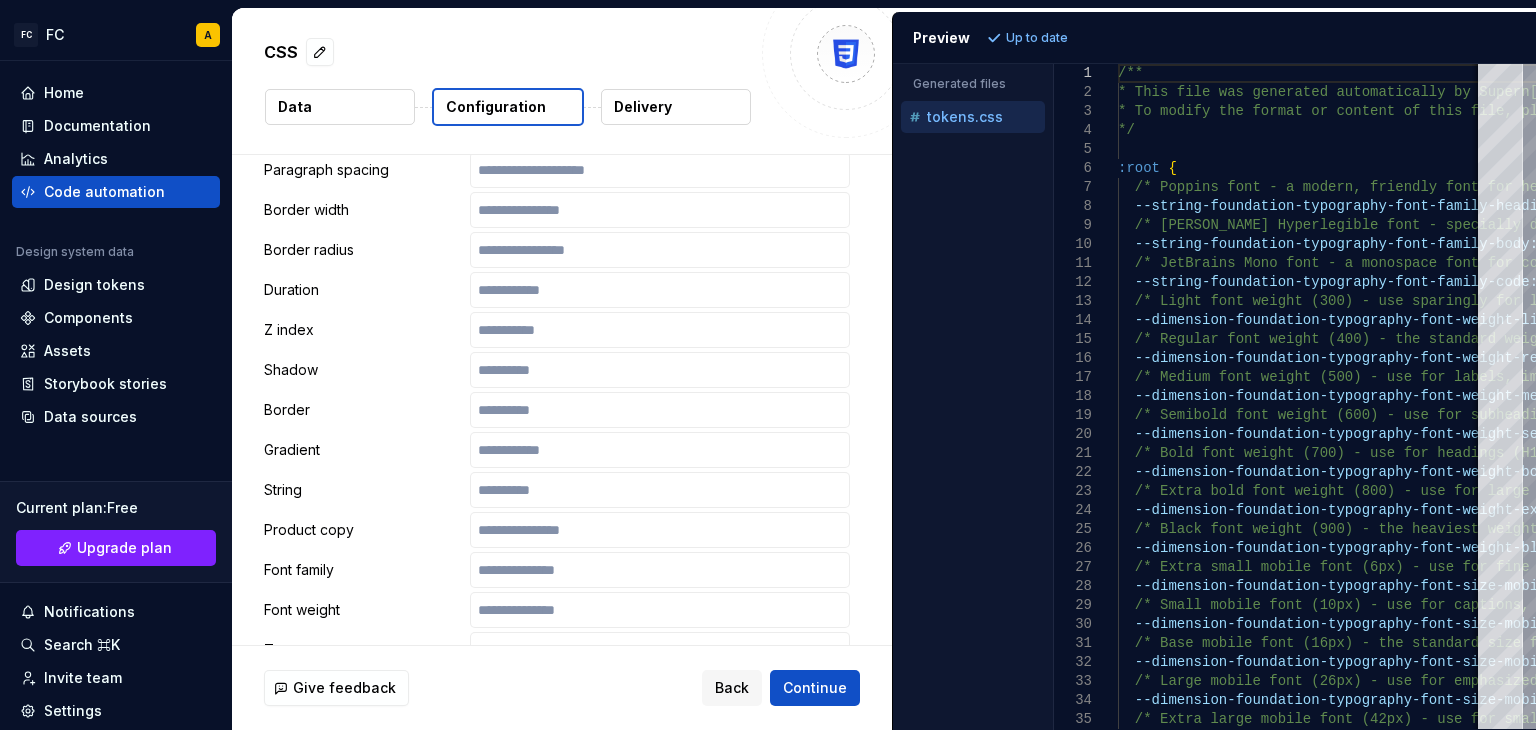 scroll, scrollTop: 3260, scrollLeft: 0, axis: vertical 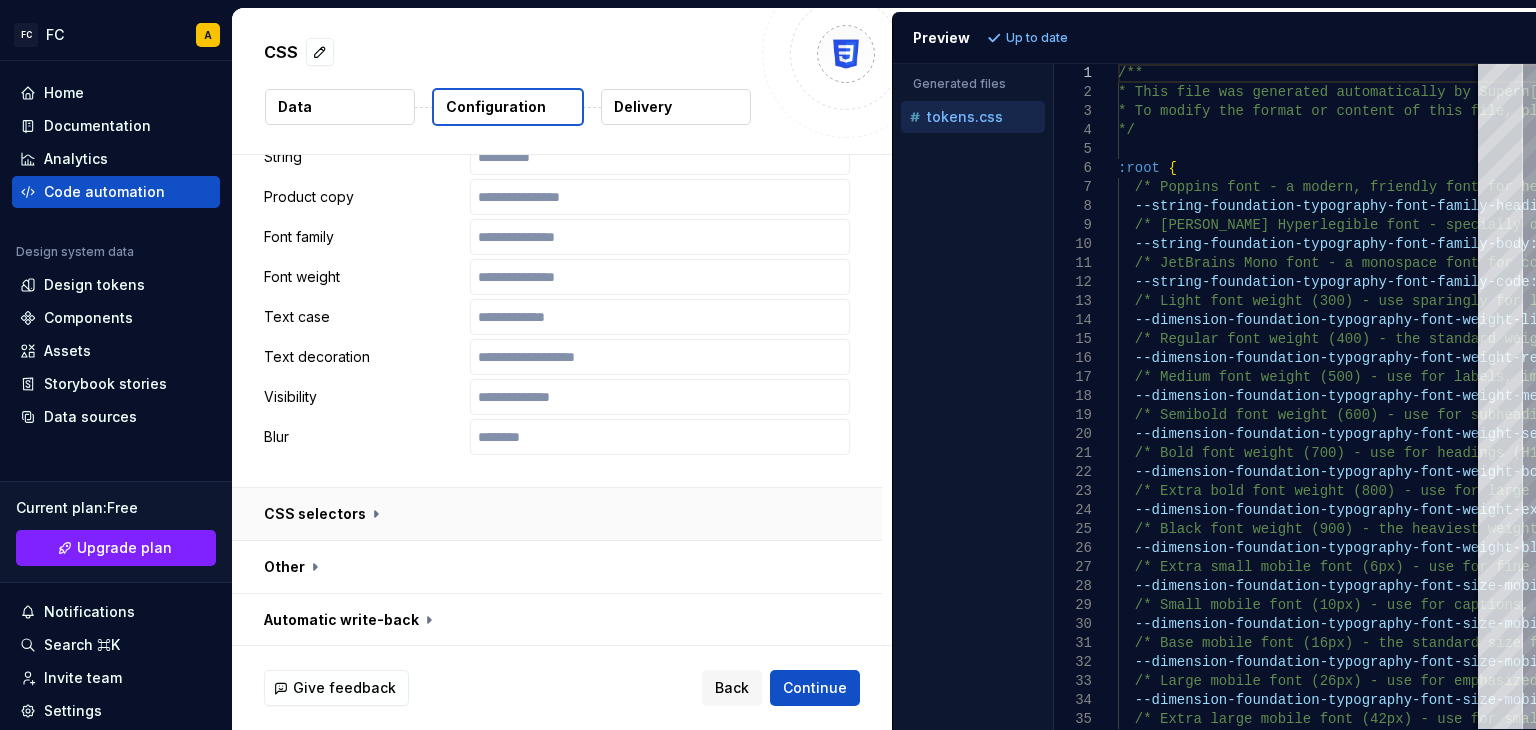 click at bounding box center [557, 514] 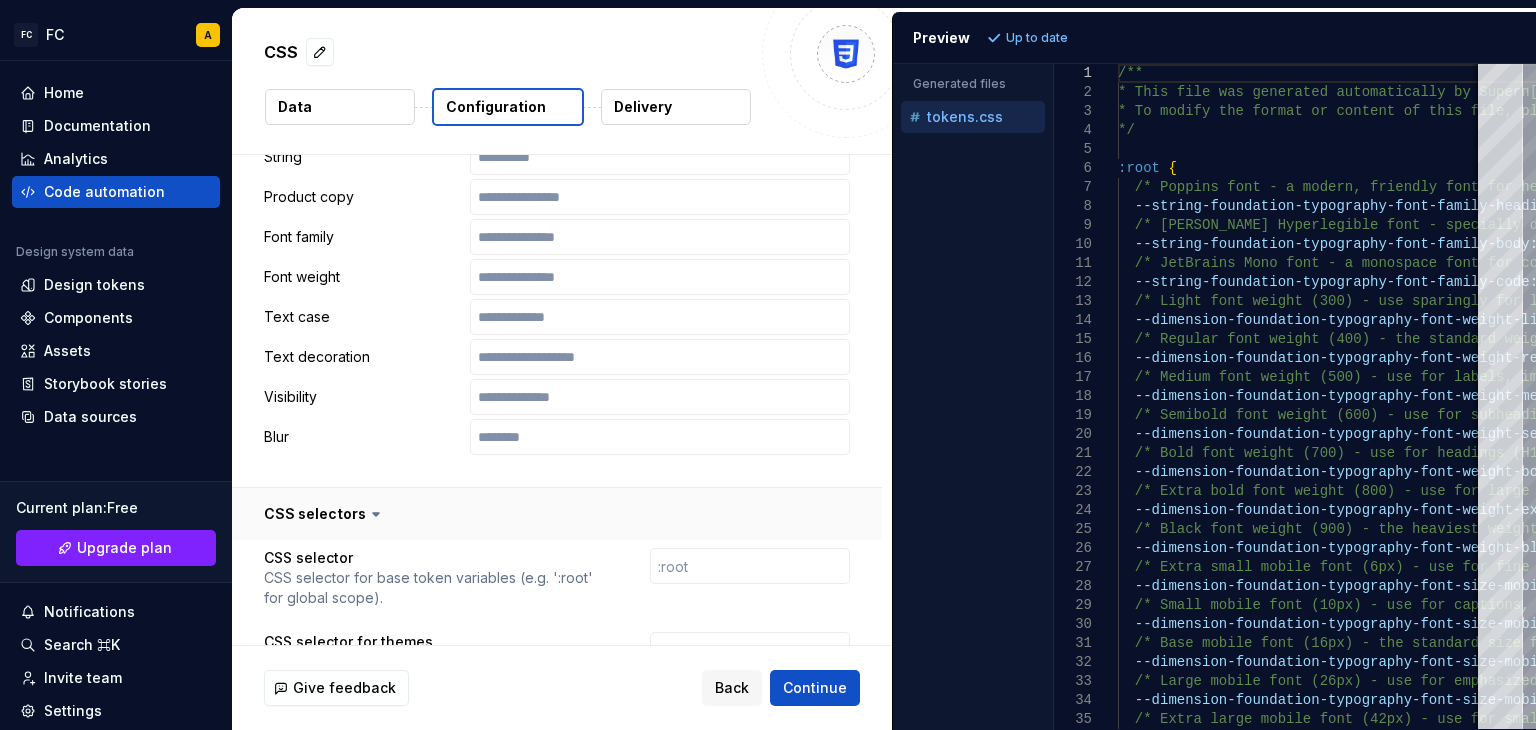 scroll, scrollTop: 3444, scrollLeft: 0, axis: vertical 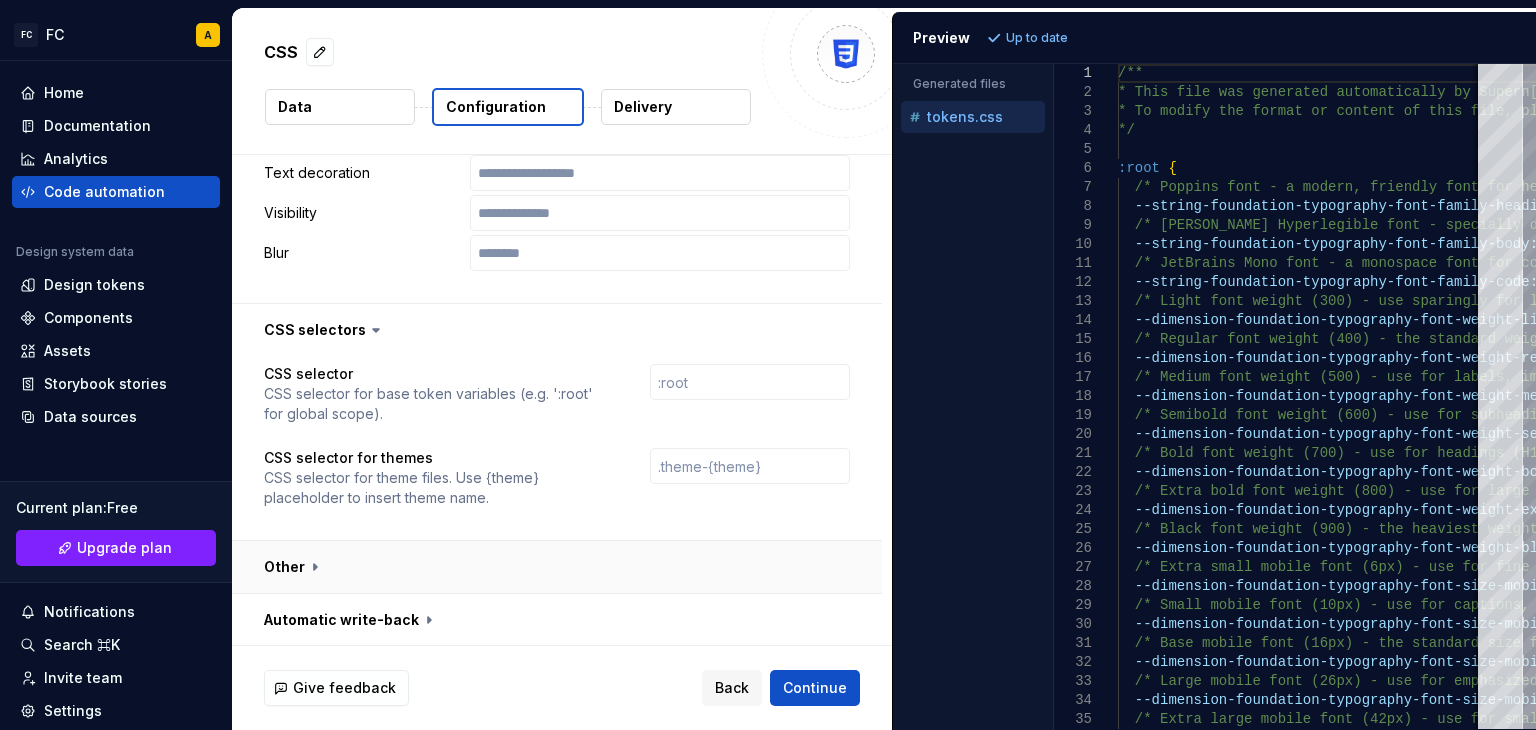 click at bounding box center [557, 567] 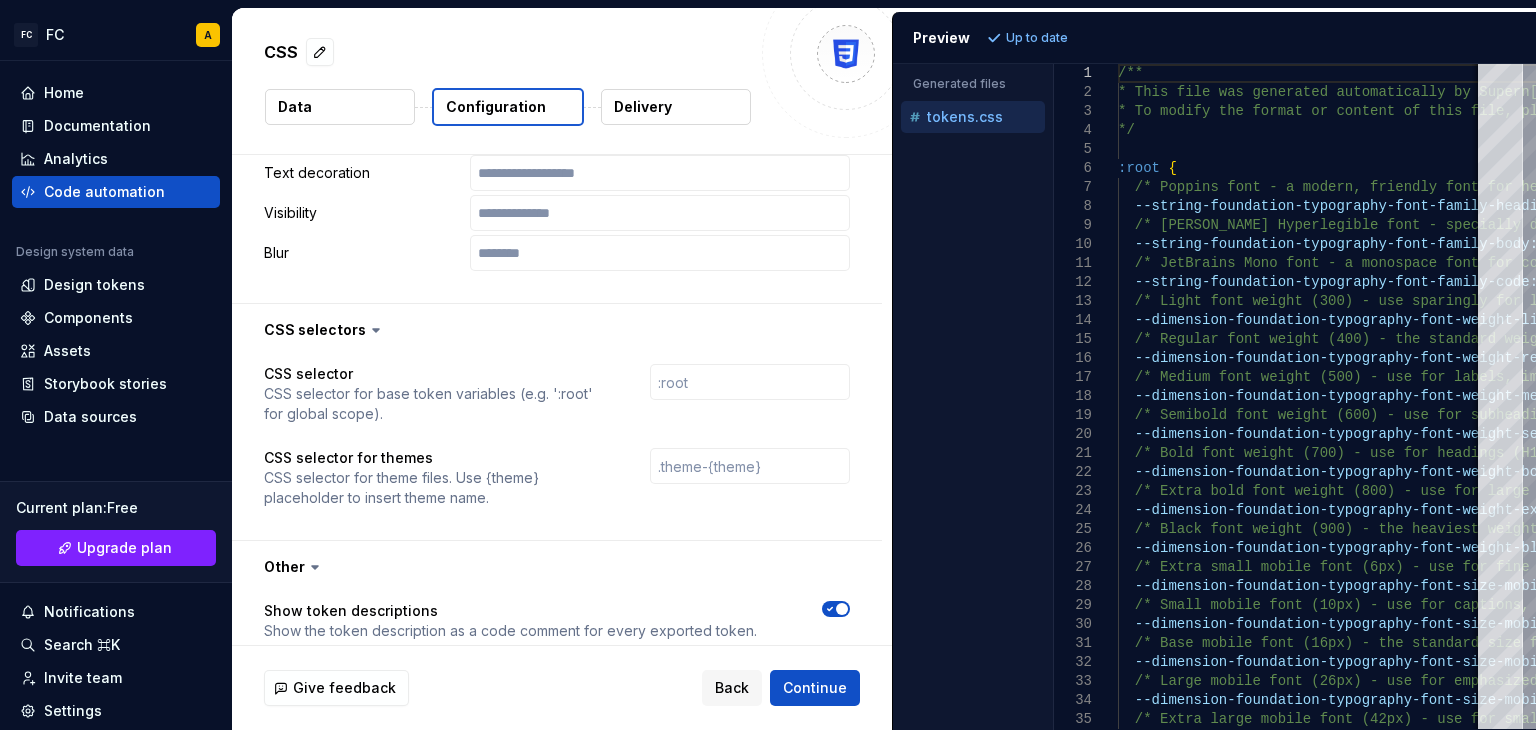 click on "Delivery" at bounding box center (643, 107) 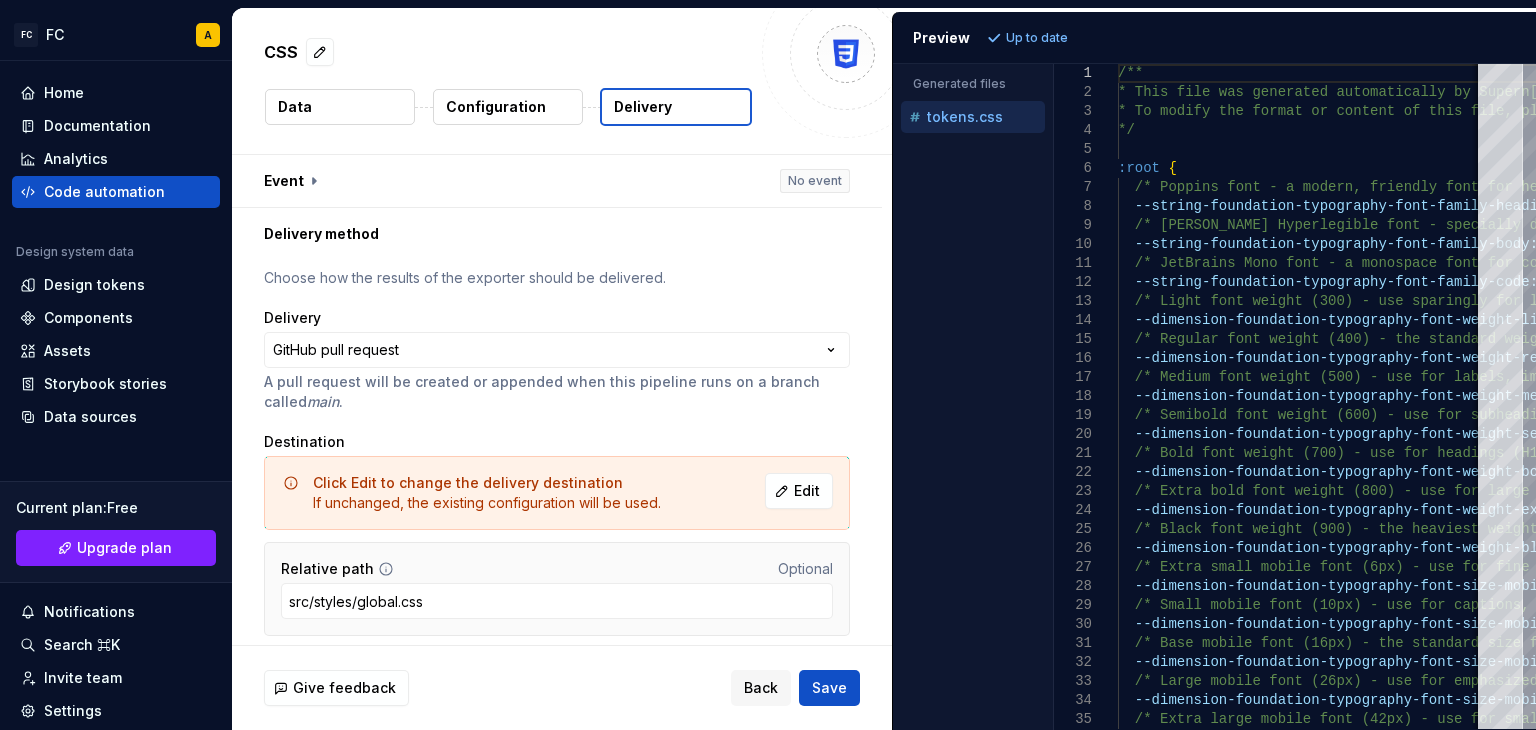 scroll, scrollTop: 63, scrollLeft: 0, axis: vertical 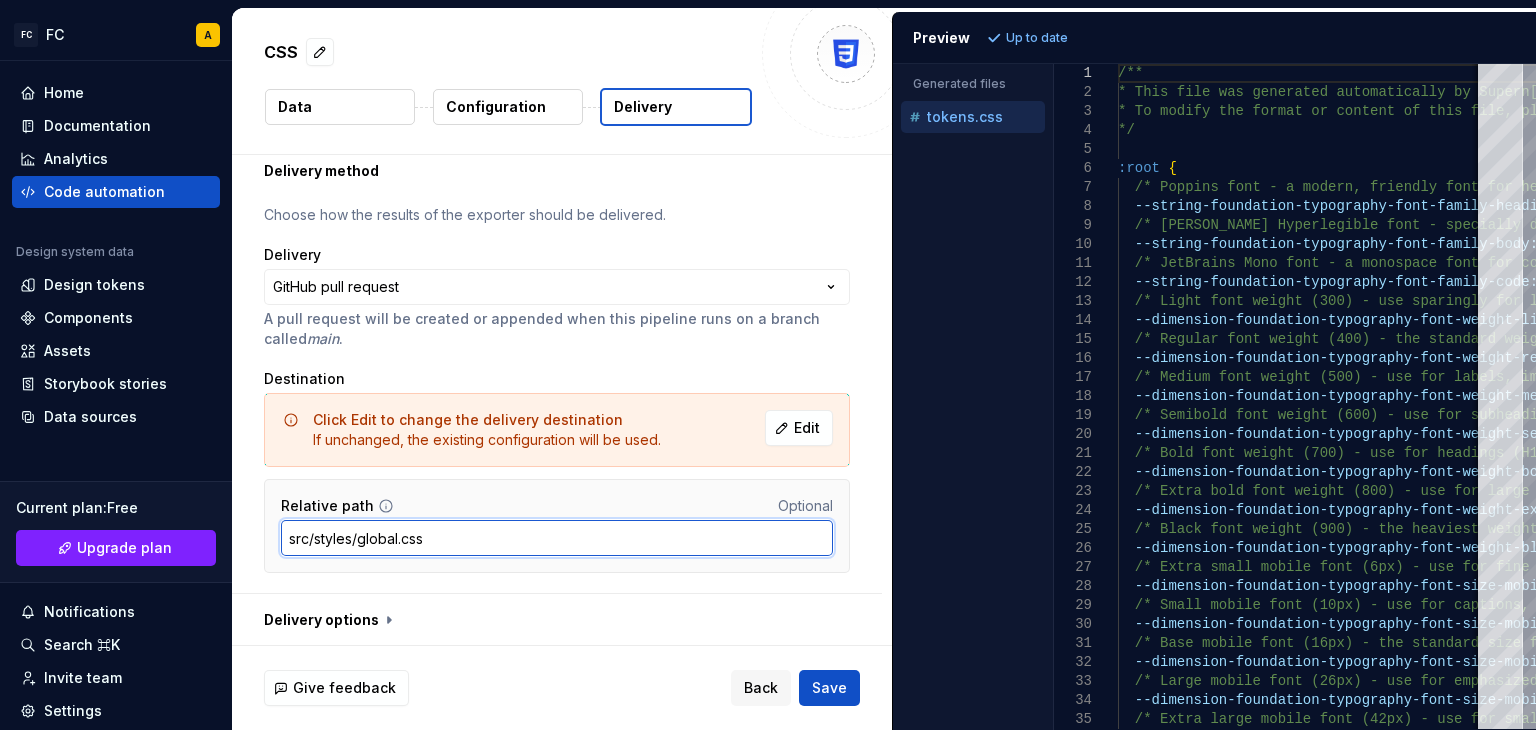 click on "src/styles/global.css" at bounding box center (557, 538) 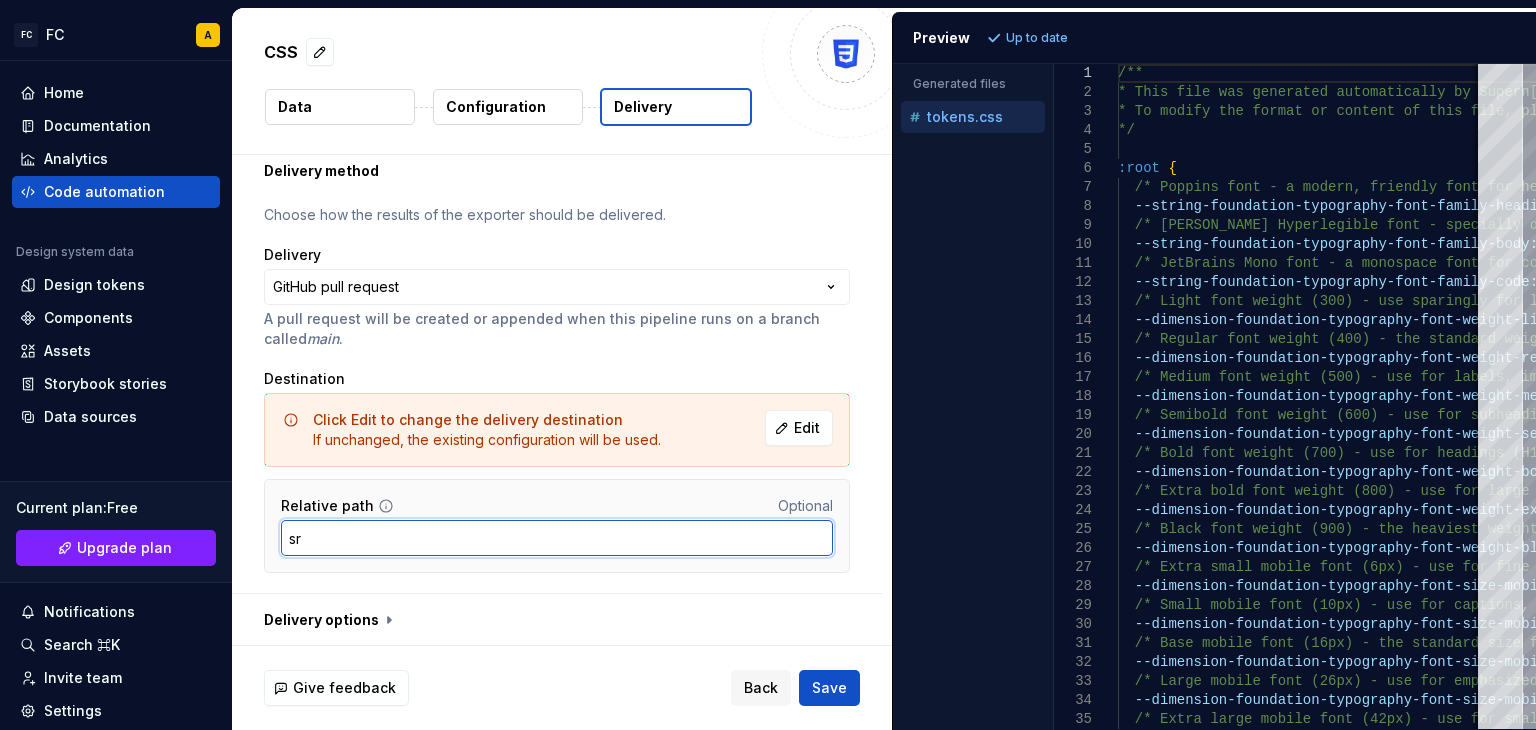 type on "s" 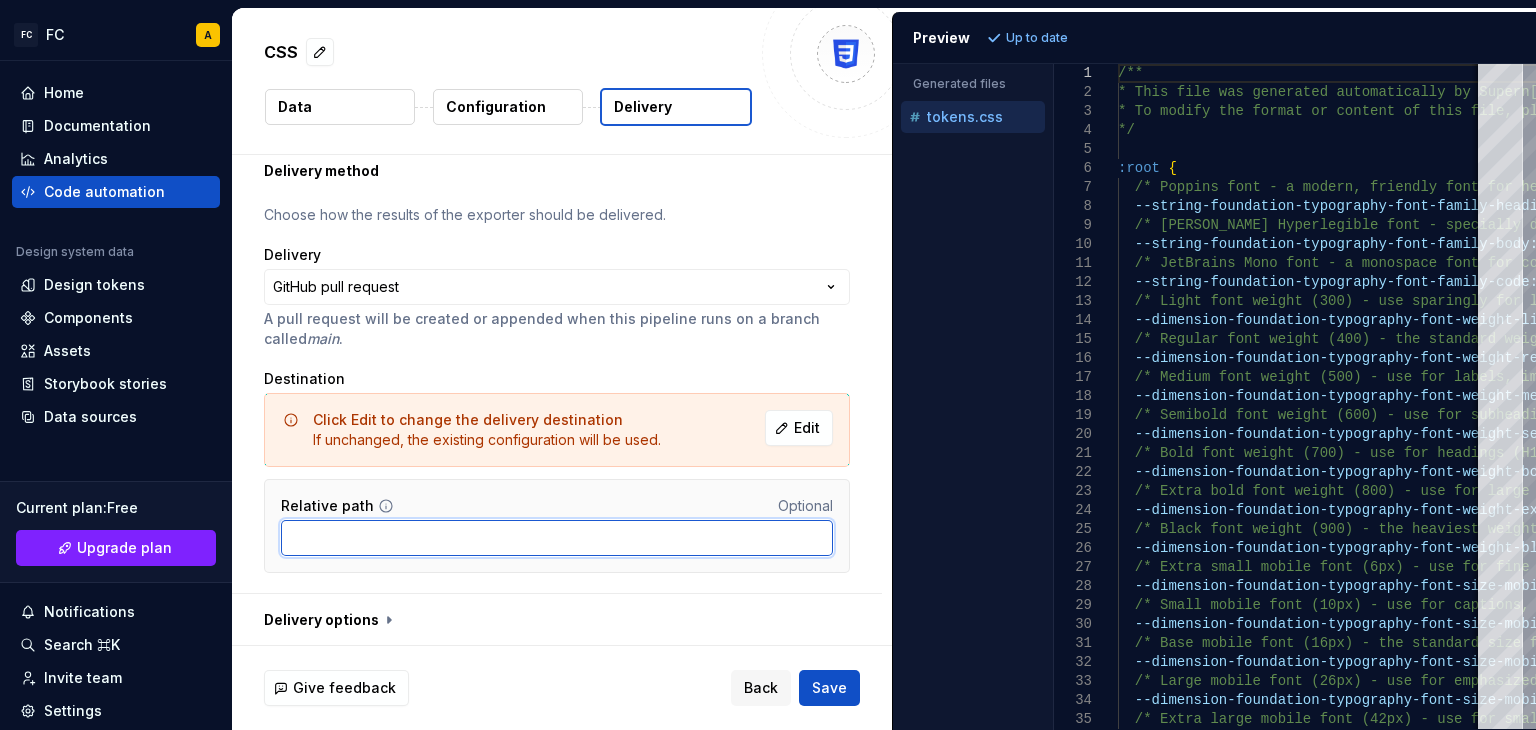 click on "Relative path" at bounding box center [557, 538] 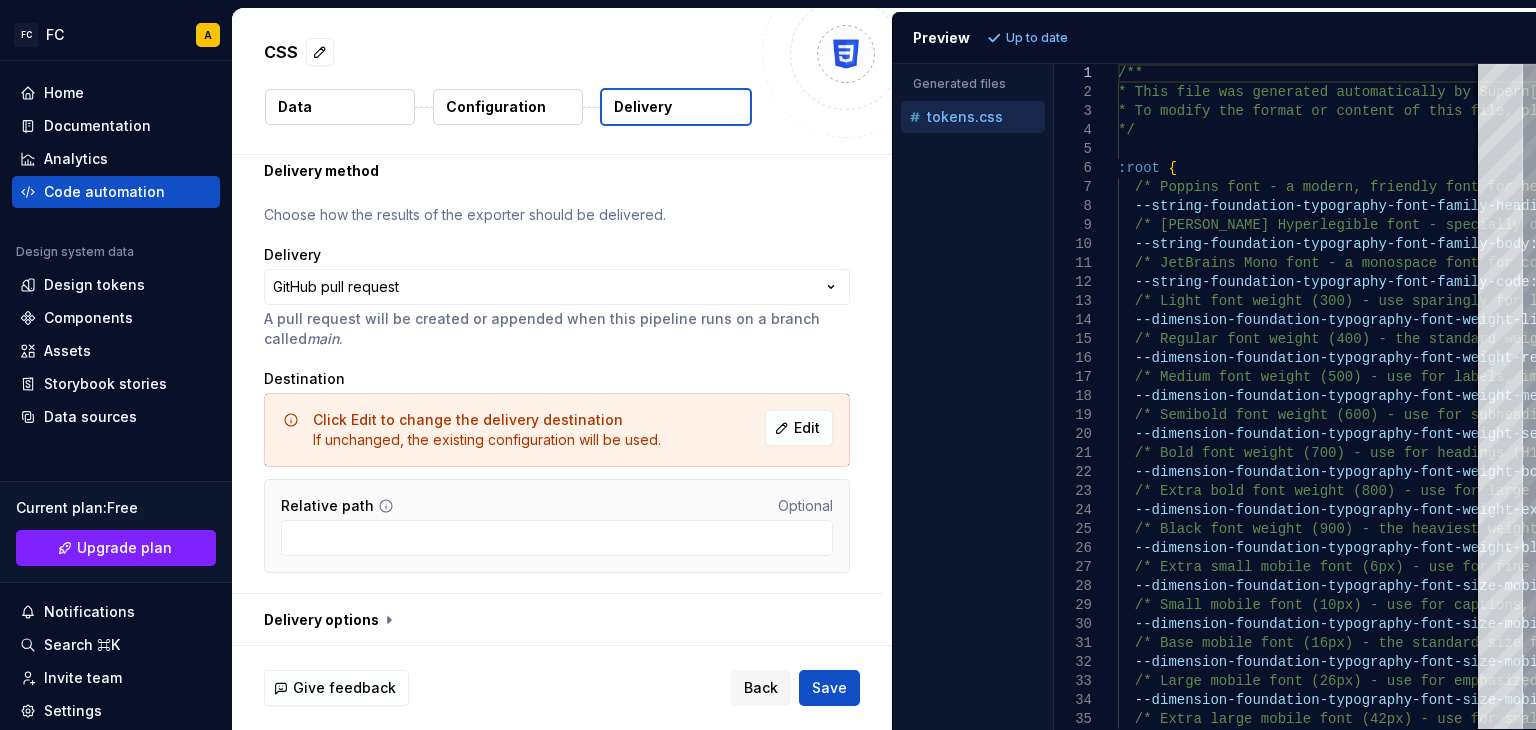 click on "Configuration" at bounding box center (496, 107) 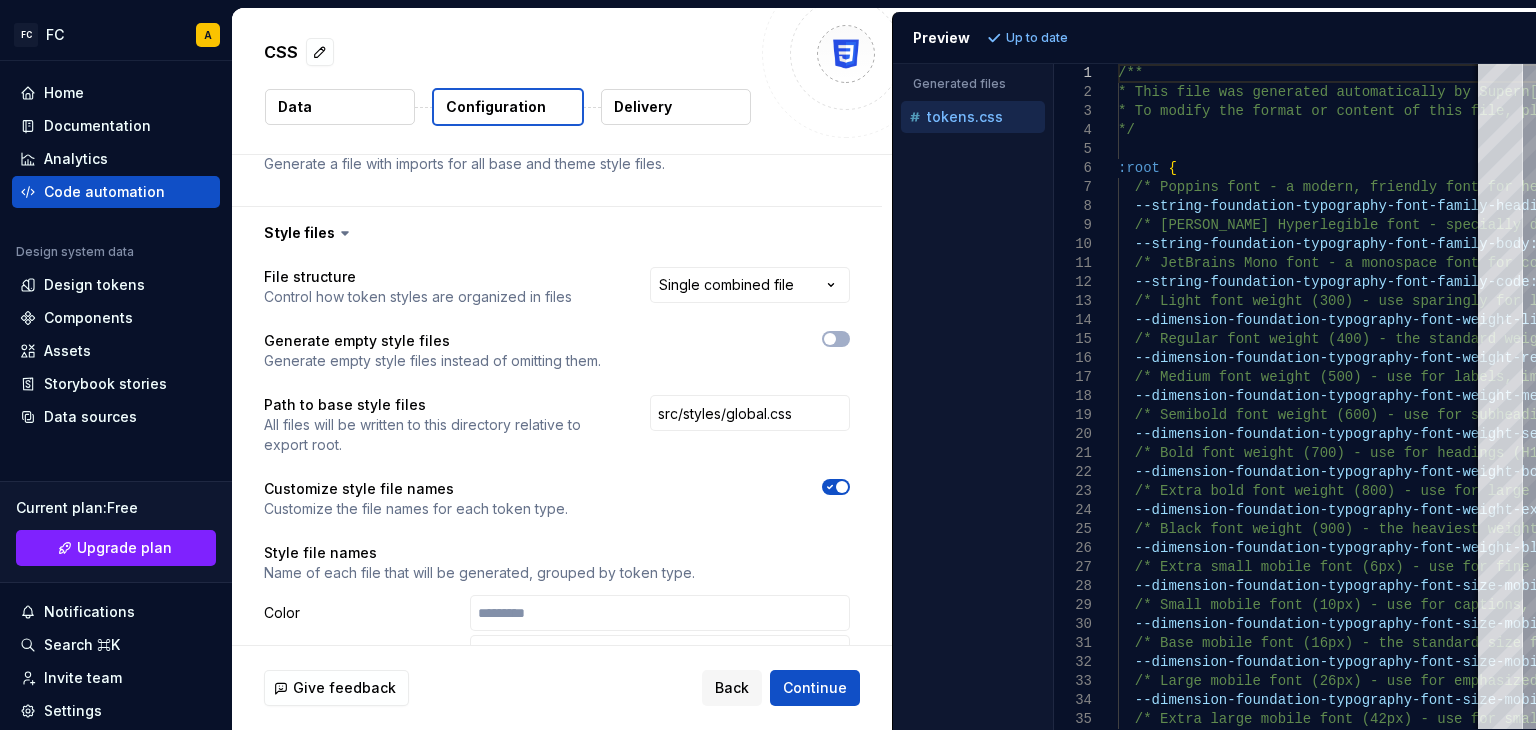 scroll, scrollTop: 2131, scrollLeft: 0, axis: vertical 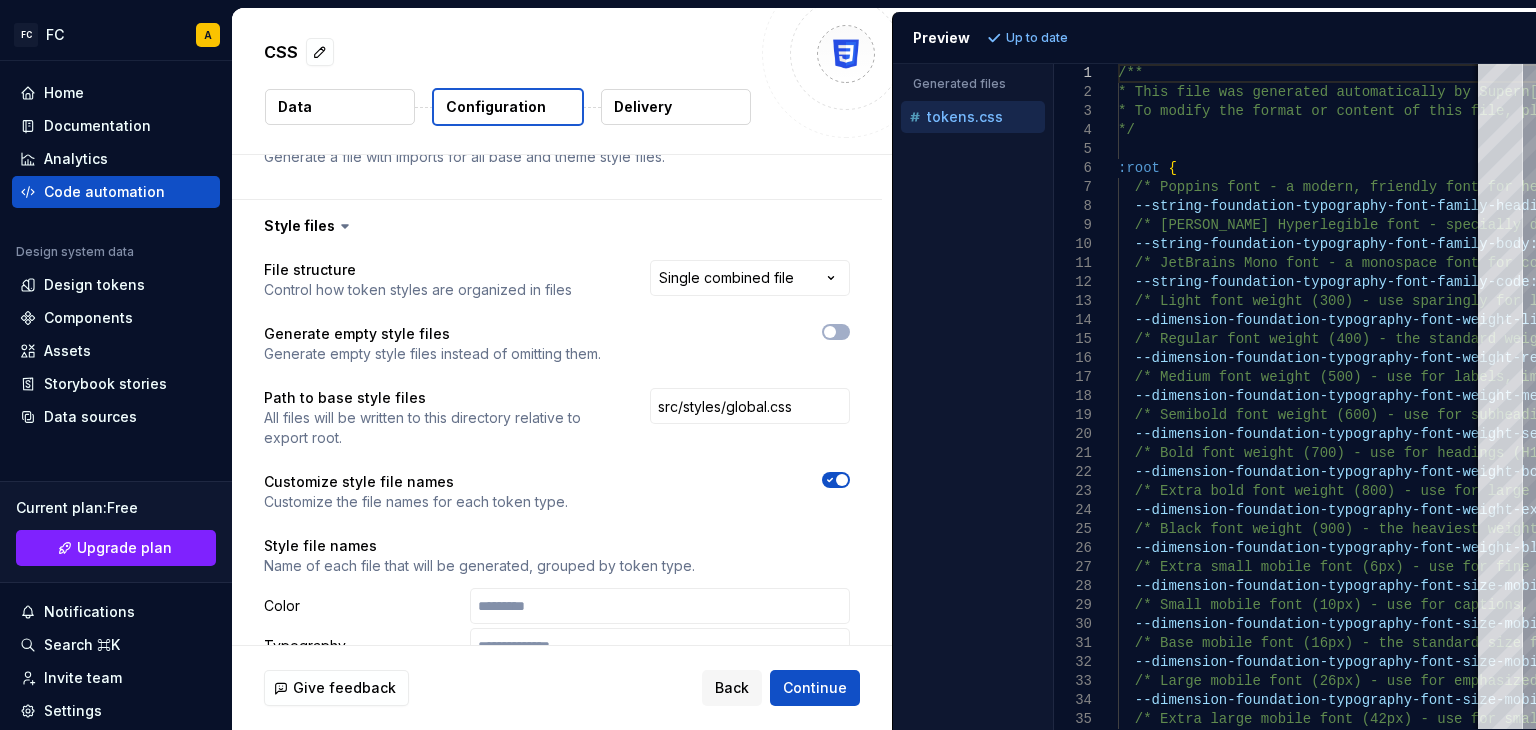 click on "Delivery" at bounding box center [676, 107] 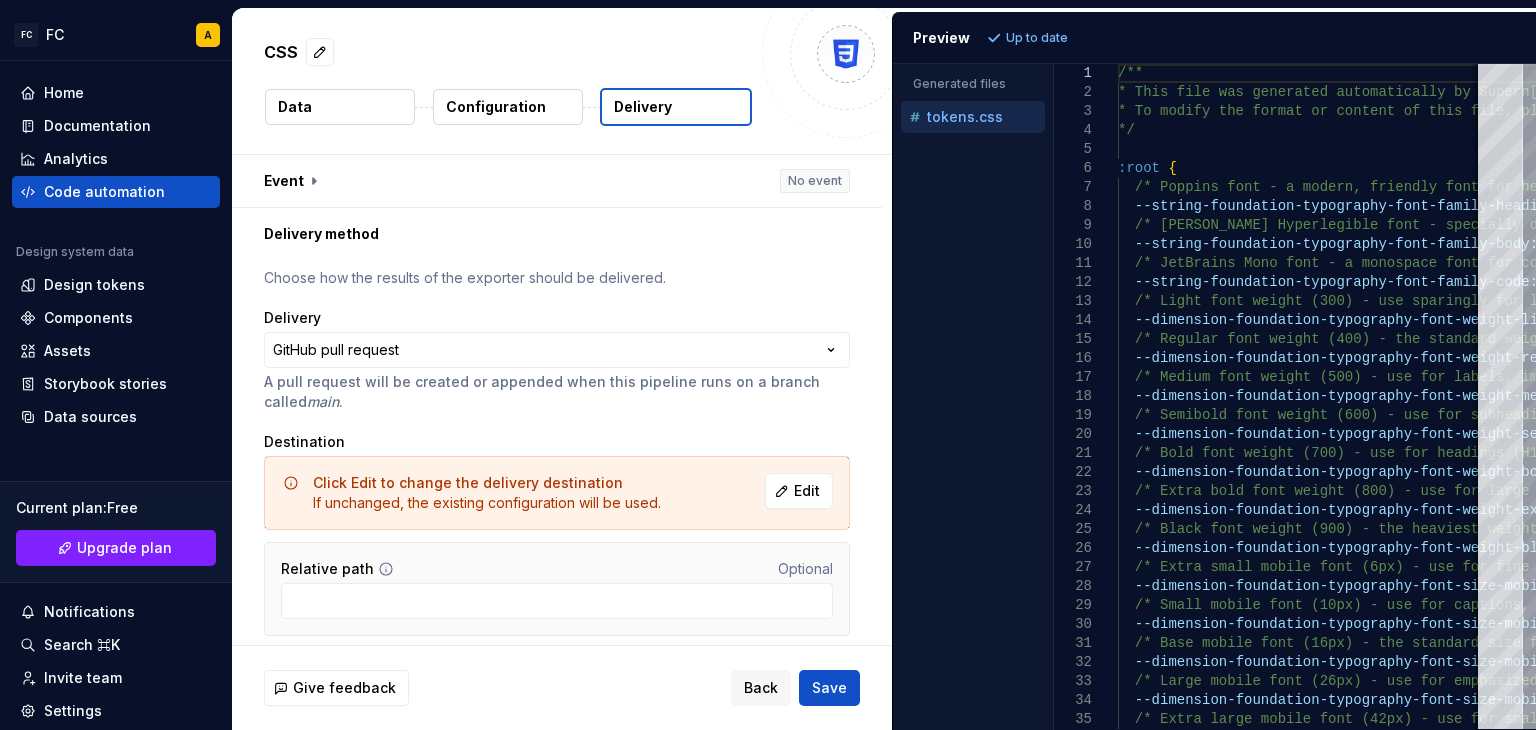 scroll, scrollTop: 63, scrollLeft: 0, axis: vertical 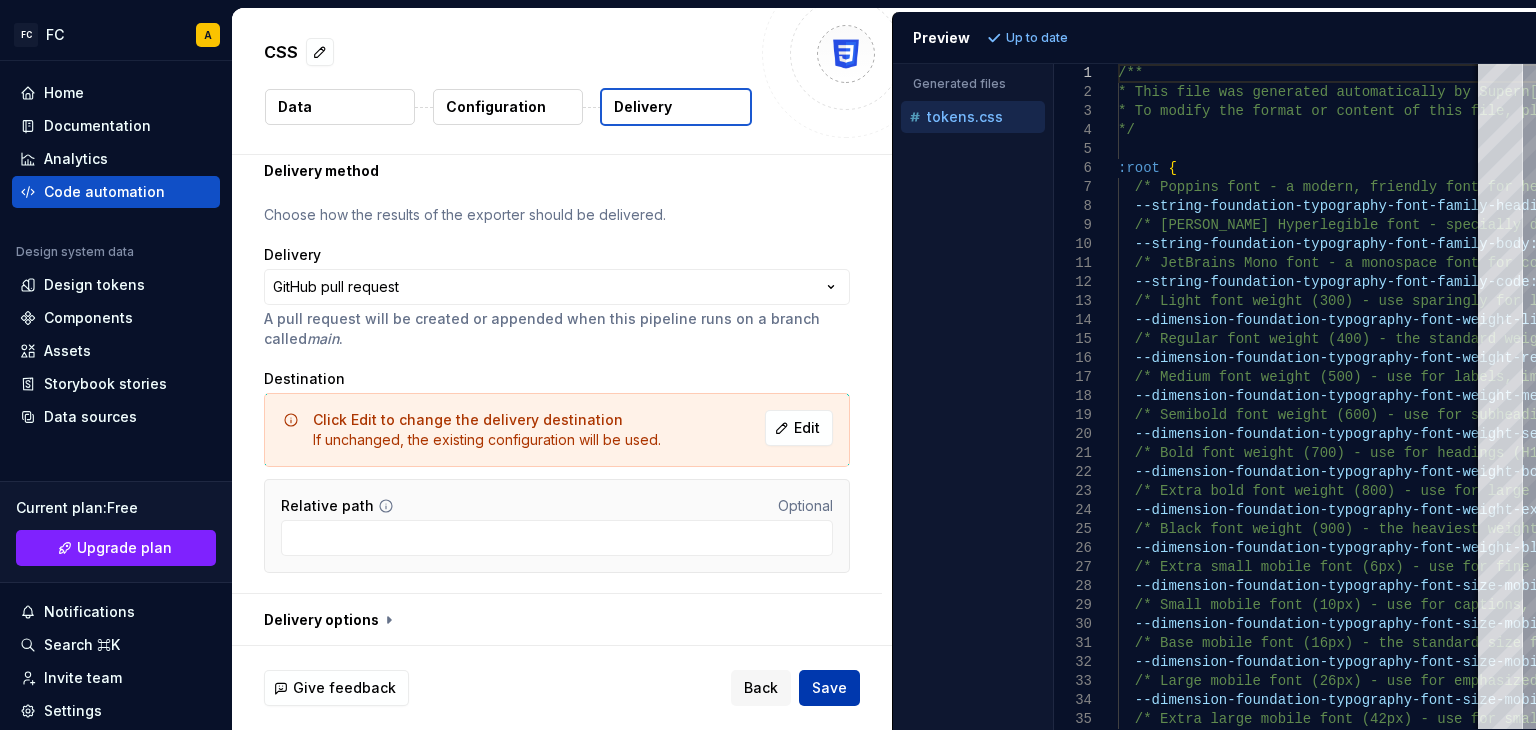 click on "Save" at bounding box center (829, 688) 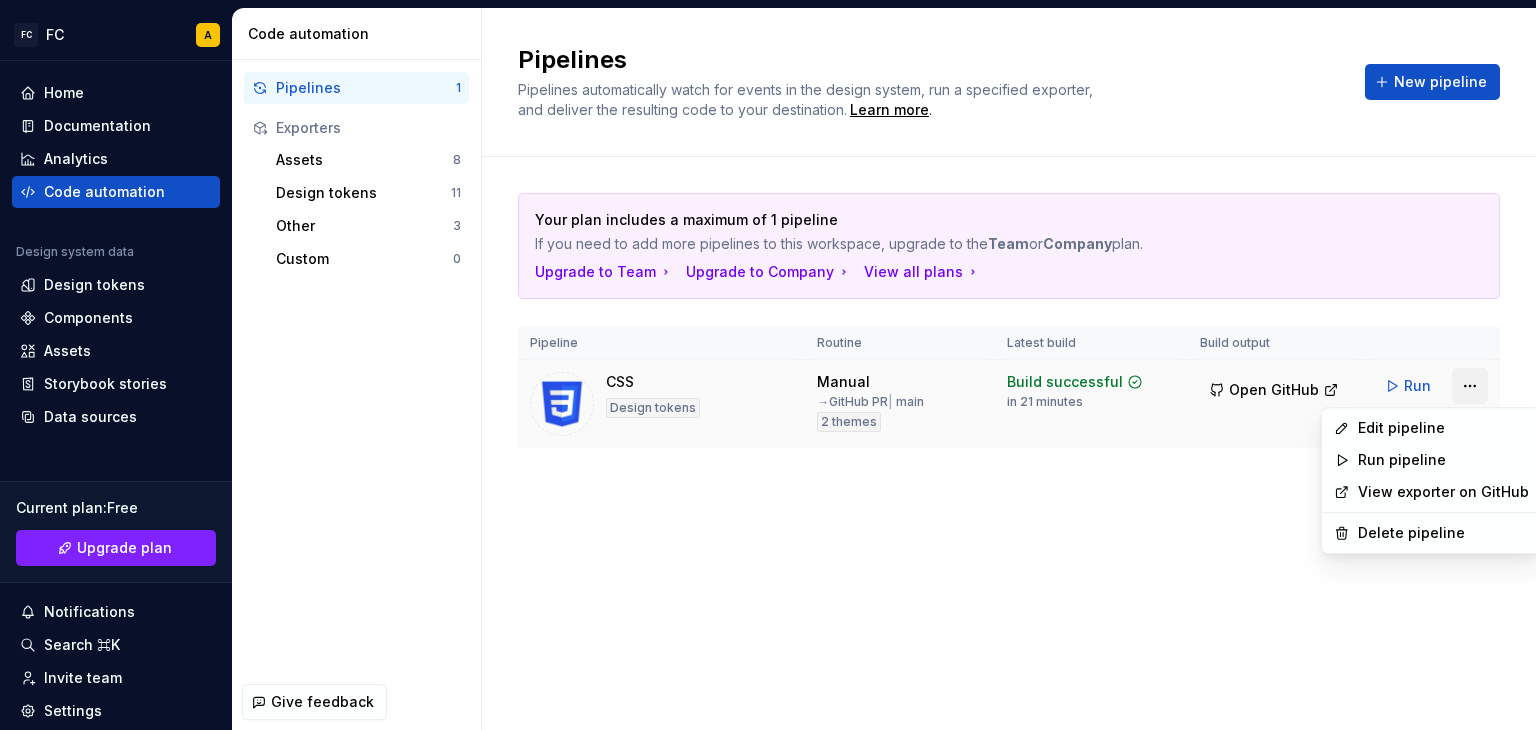 click on "FC FC A Home Documentation Analytics Code automation Design system data Design tokens Components Assets Storybook stories Data sources Current plan :  Free Upgrade plan Notifications Search ⌘K Invite team Settings Contact support Help Code automation Pipelines 1 Exporters Assets 8 Design tokens 11 Other 3 Custom 0 Give feedback Pipelines Pipelines automatically watch for events in the design system, run a specified exporter, and deliver the resulting code to your destination.   Learn more . New pipeline Your plan includes a maximum of 1 pipeline If you need to add more pipelines to this workspace, upgrade to the  Team  or  Company  plan. Upgrade to Team Upgrade to Company View all plans Pipeline Routine Latest build Build output CSS Design tokens Manual →  GitHub PR  |   main 2 themes Build successful in 21 minutes Open GitHub Run   Capture Drag to outliner or  Upload Close   Ok, done! Private Group Save Cancel +Share to a new group +Share to a new group Post Cancel Post Cancel * Edit pipeline" at bounding box center [768, 365] 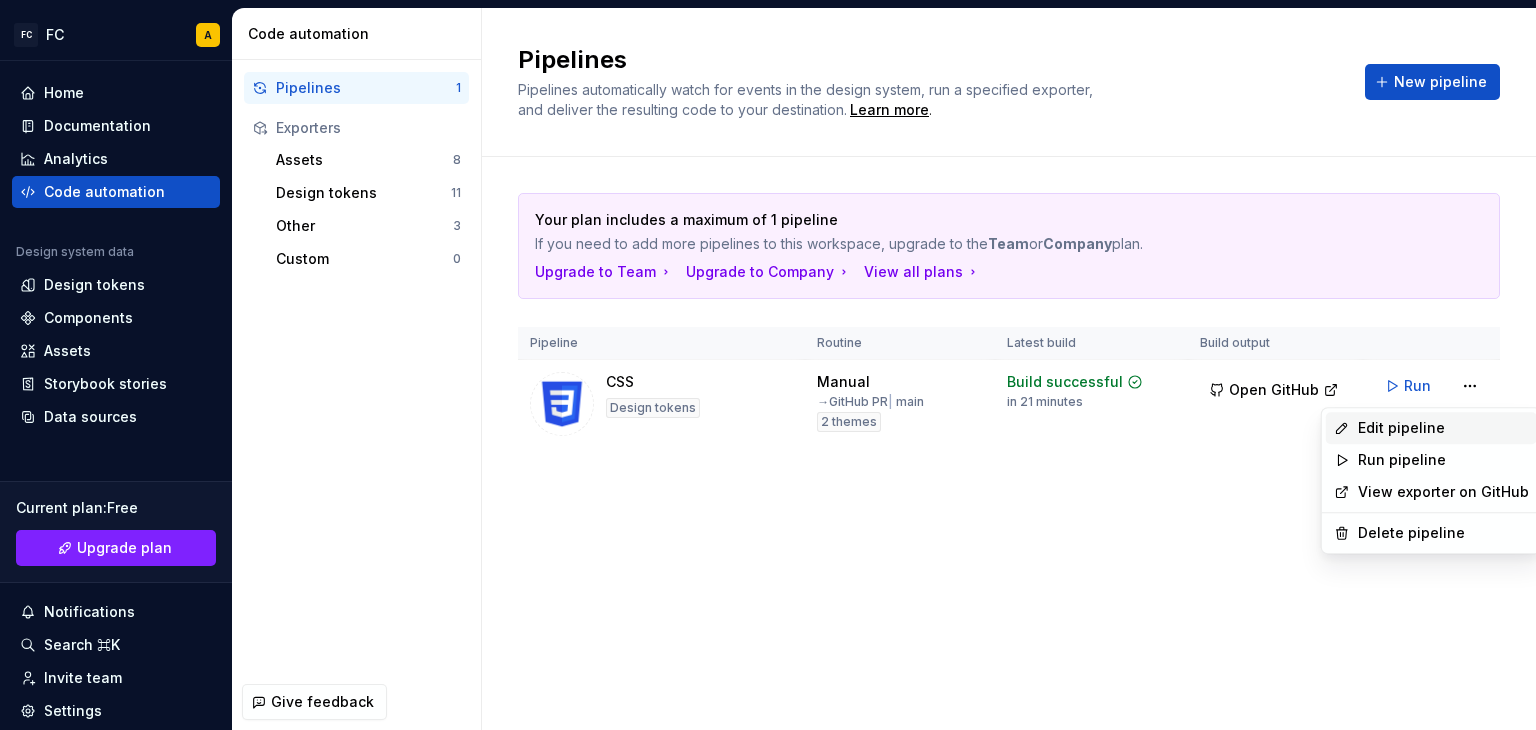 click on "Edit pipeline" at bounding box center [1431, 428] 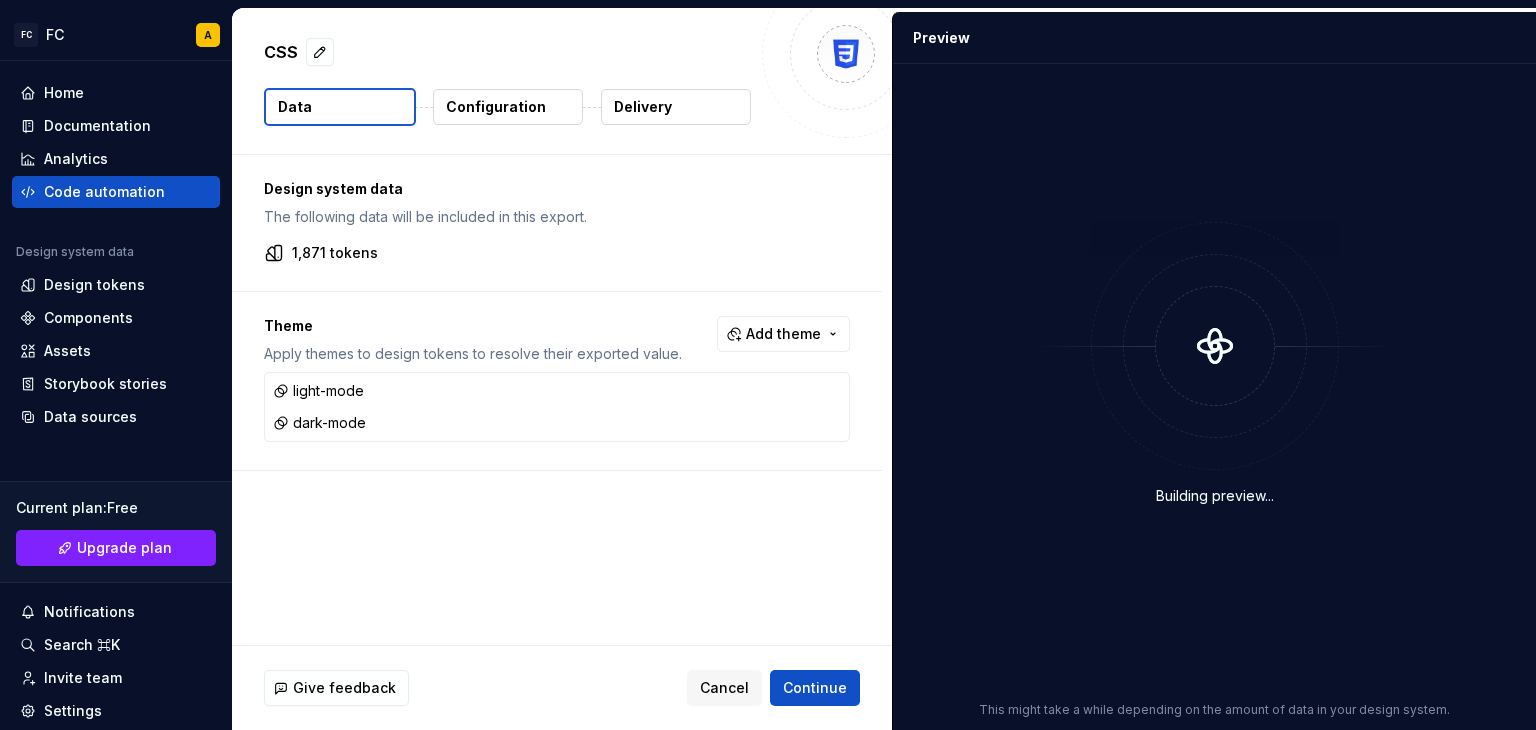 click on "Configuration" at bounding box center (508, 107) 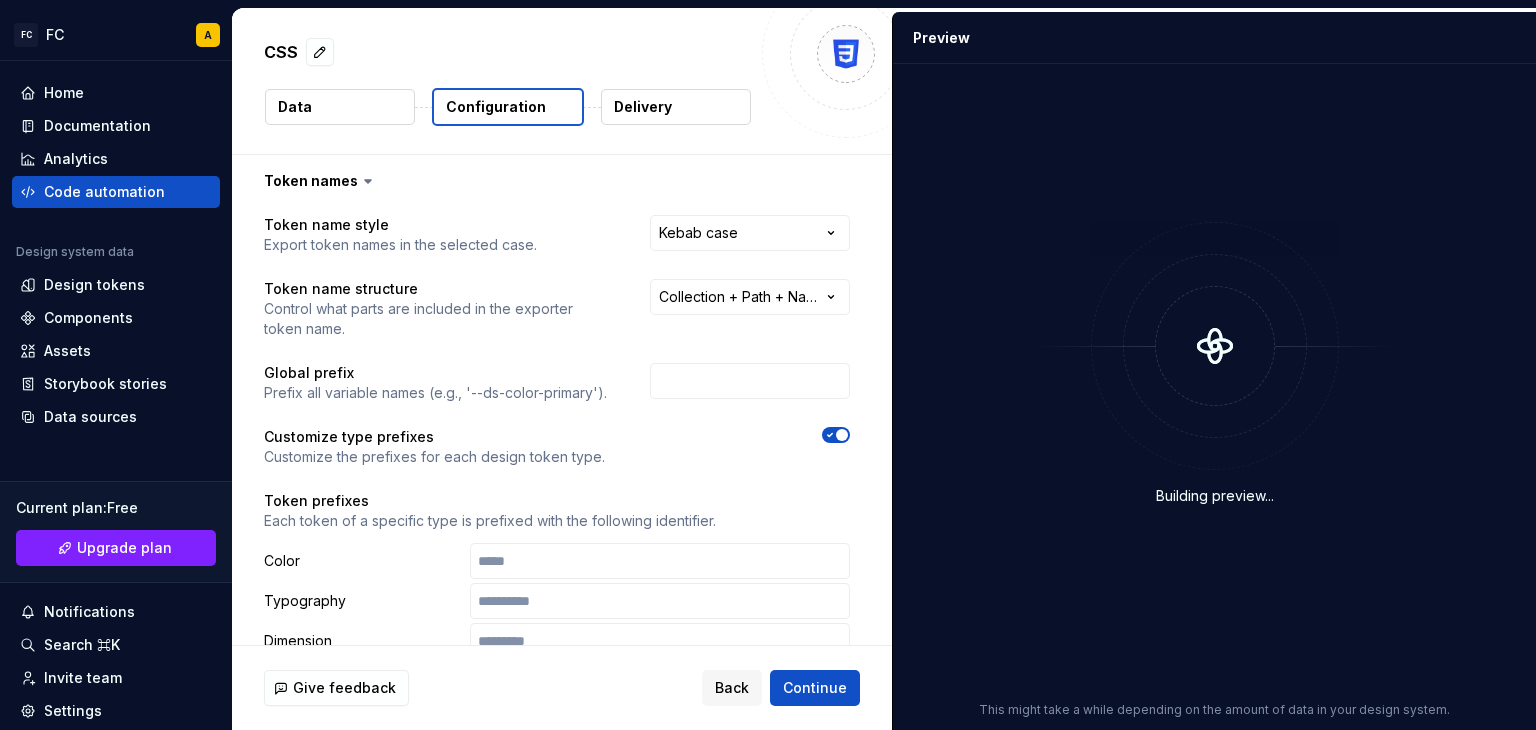 click on "Configuration" at bounding box center [496, 107] 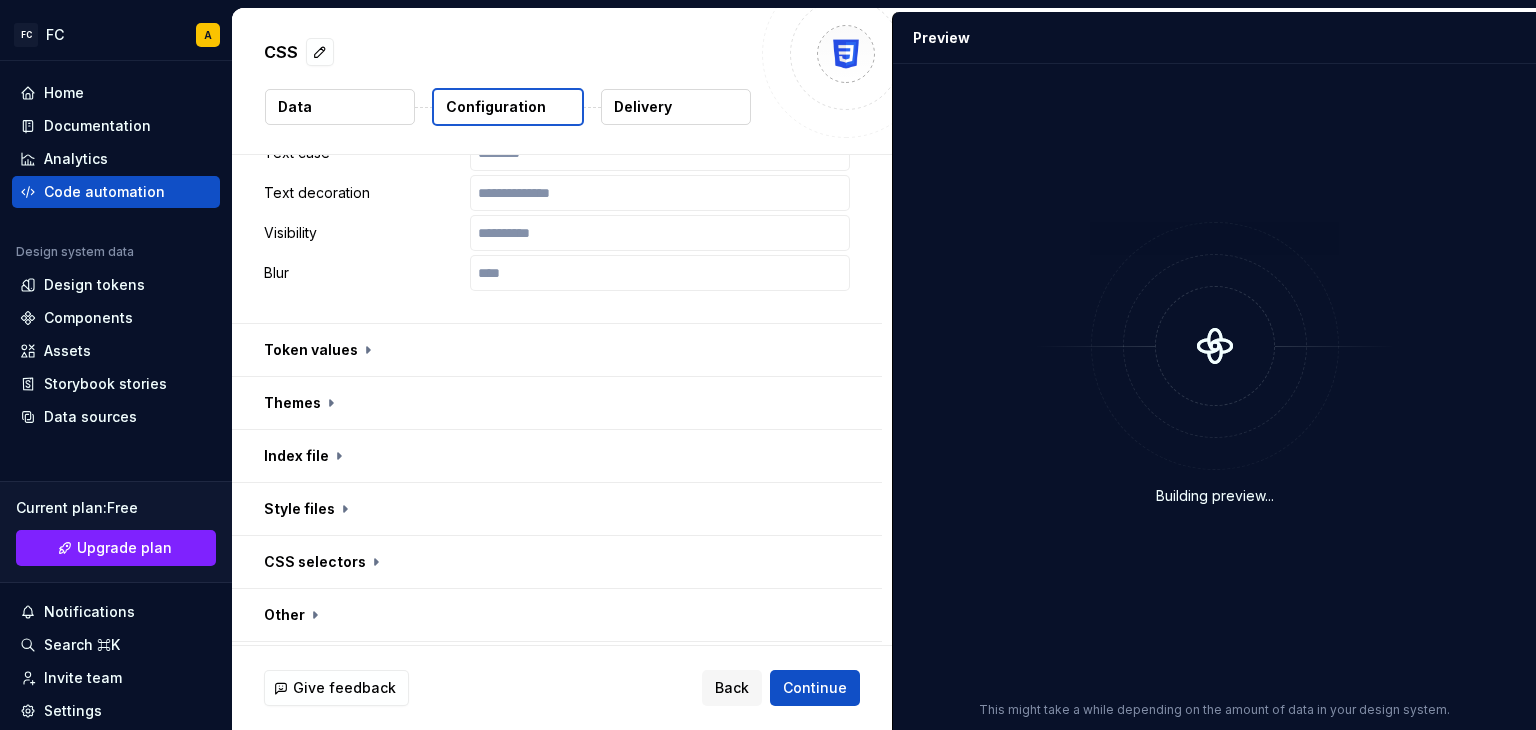 scroll, scrollTop: 1296, scrollLeft: 0, axis: vertical 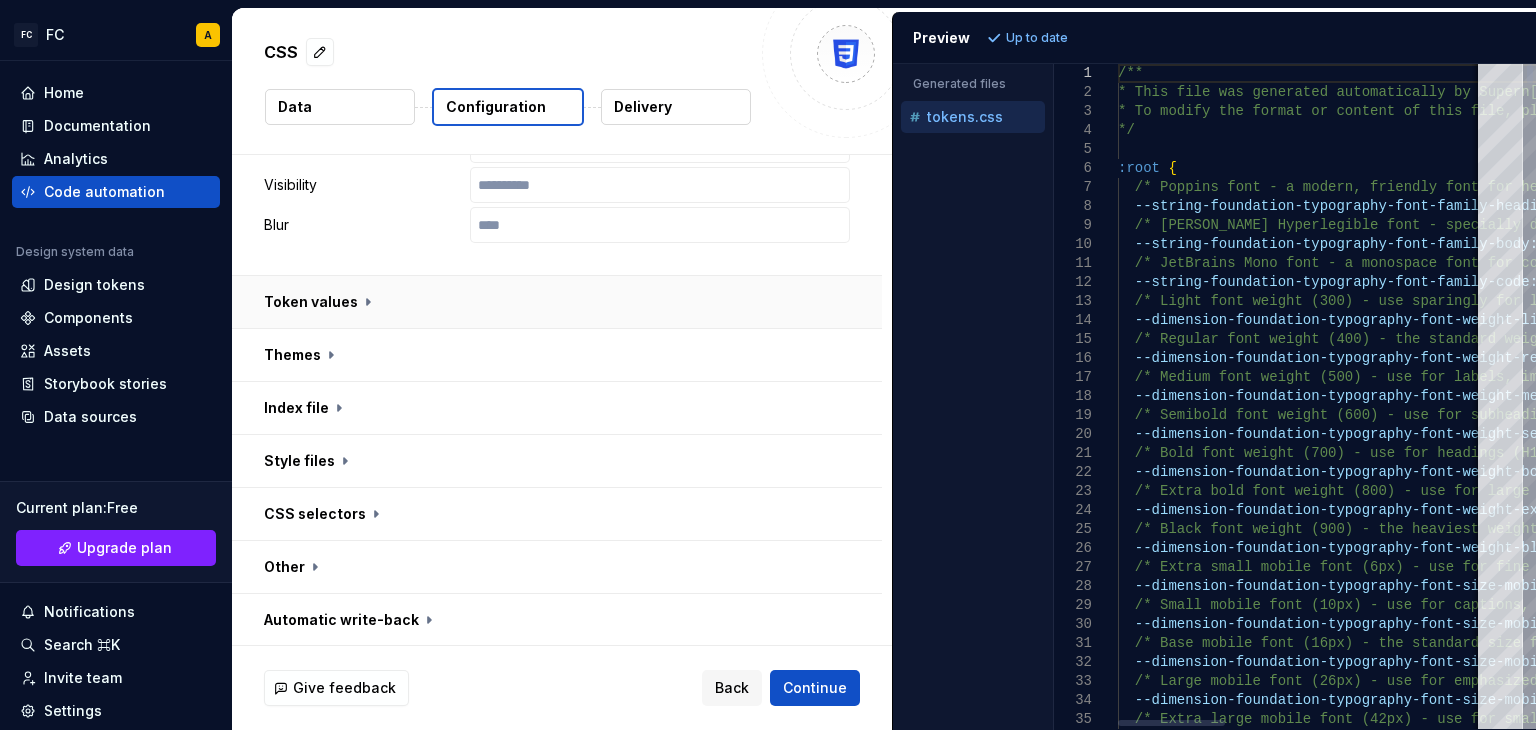 click at bounding box center (557, 302) 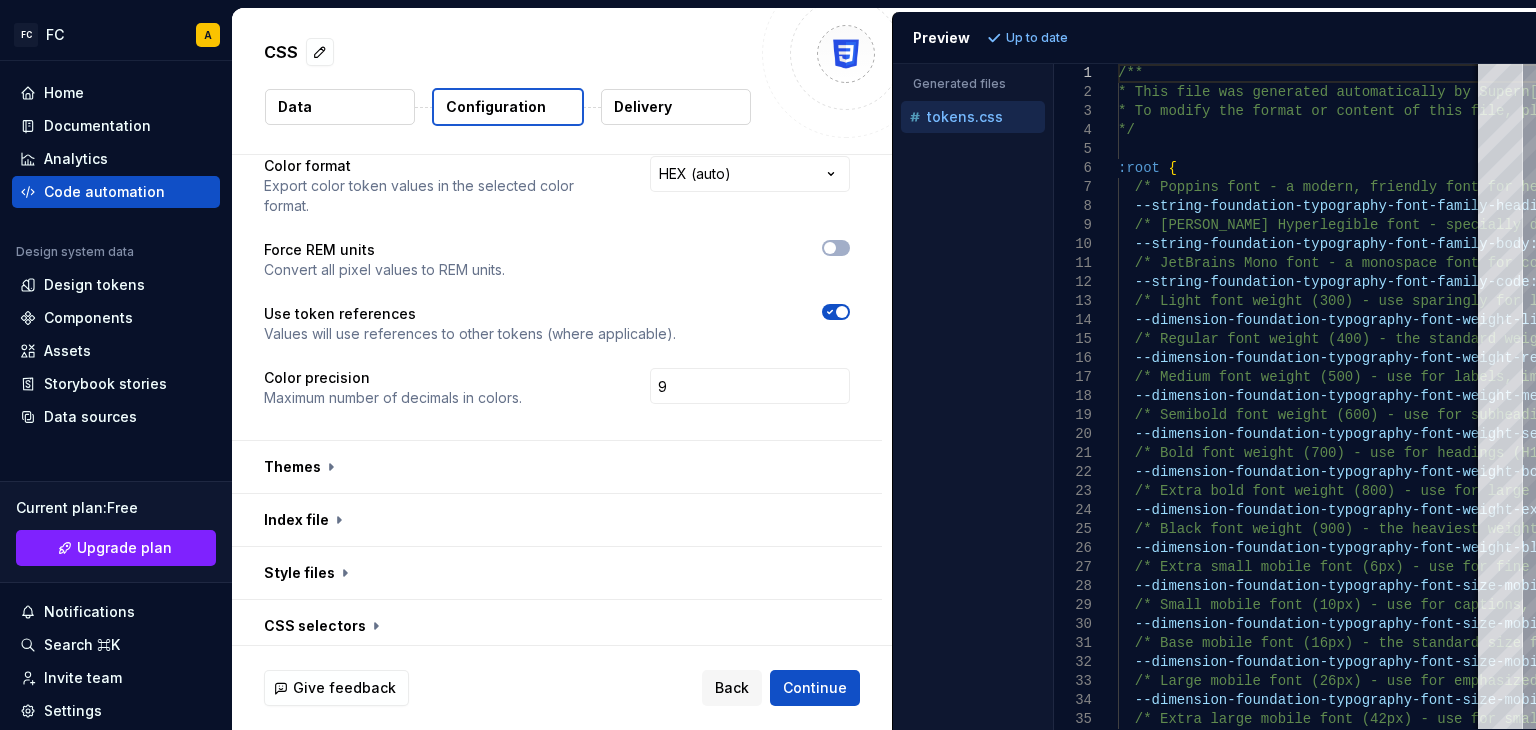scroll, scrollTop: 1588, scrollLeft: 0, axis: vertical 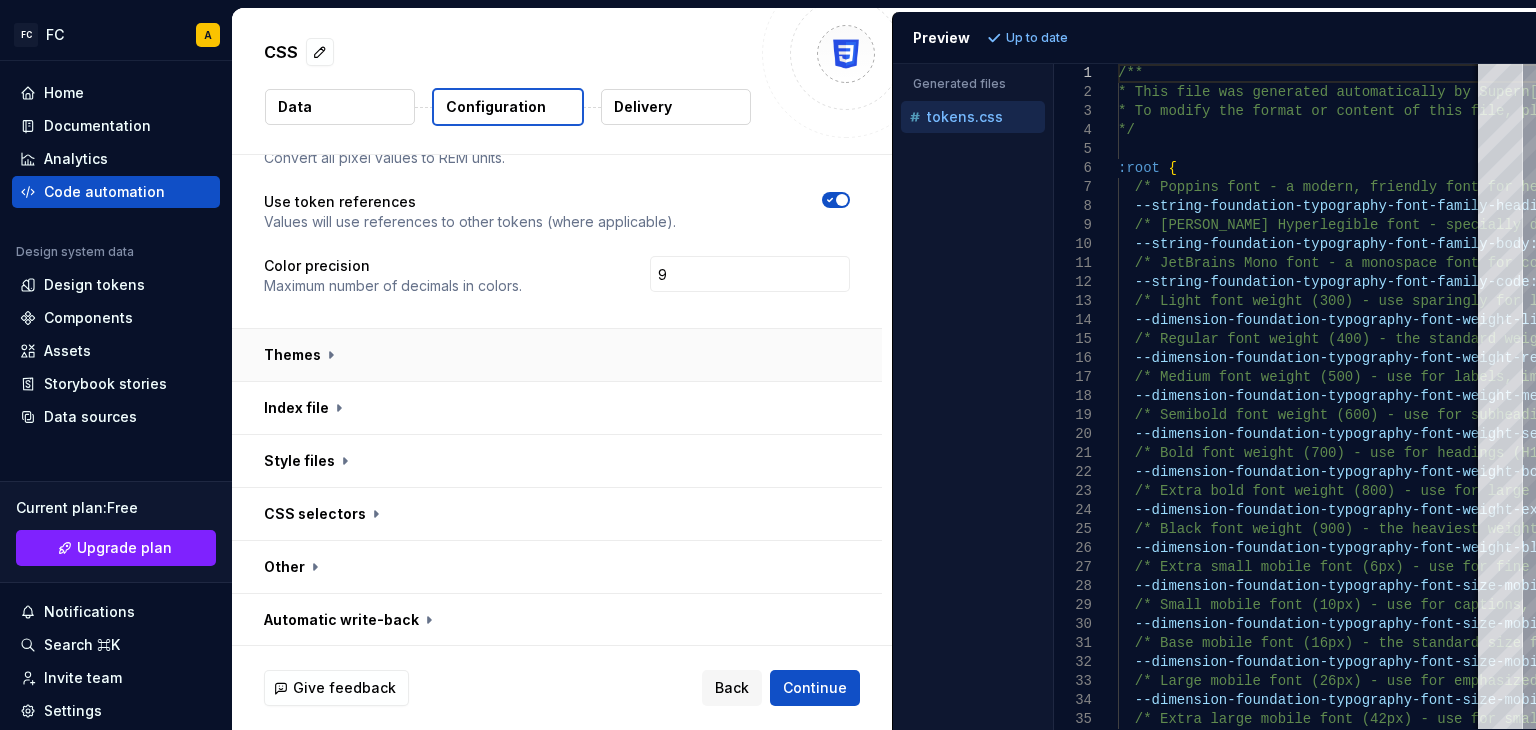 click at bounding box center (557, 355) 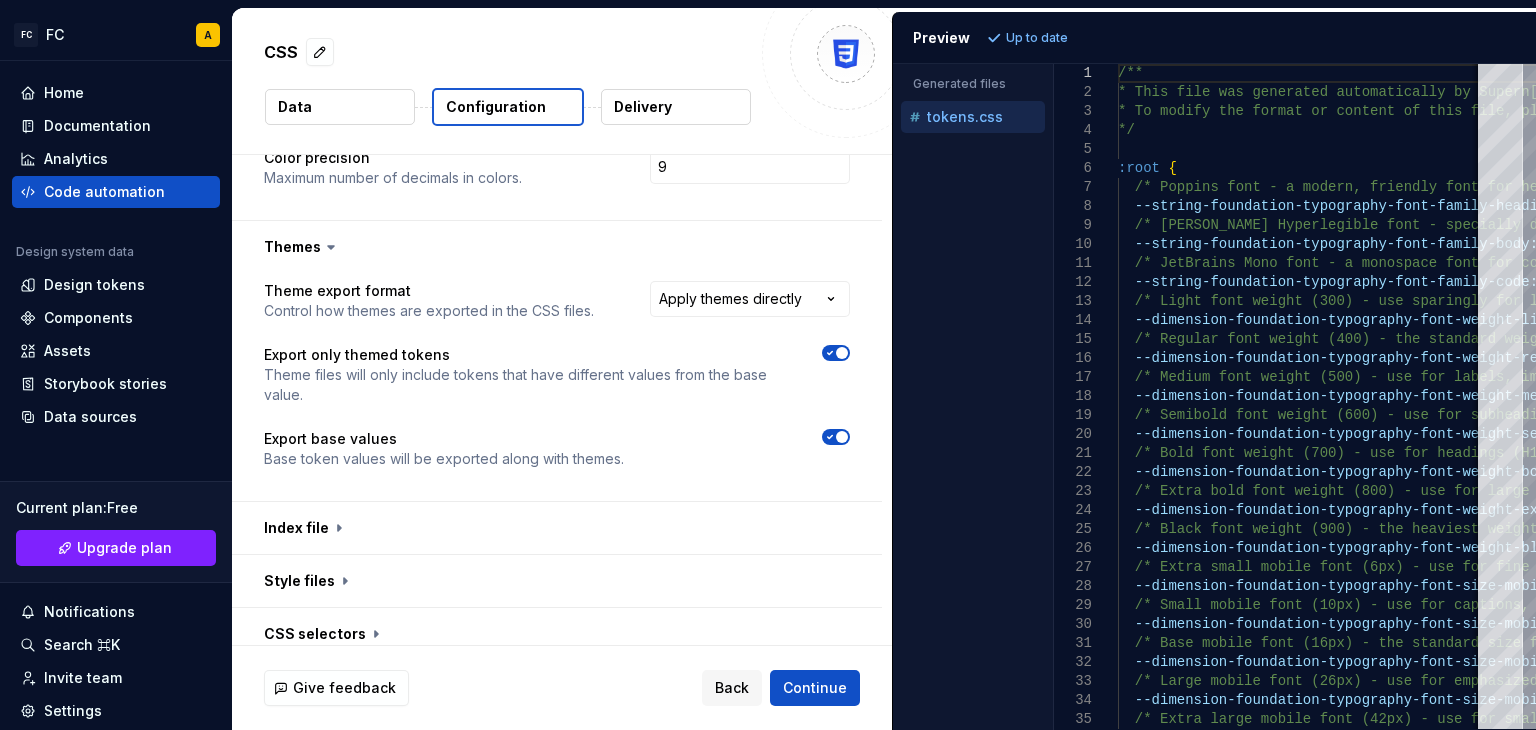 scroll, scrollTop: 1816, scrollLeft: 0, axis: vertical 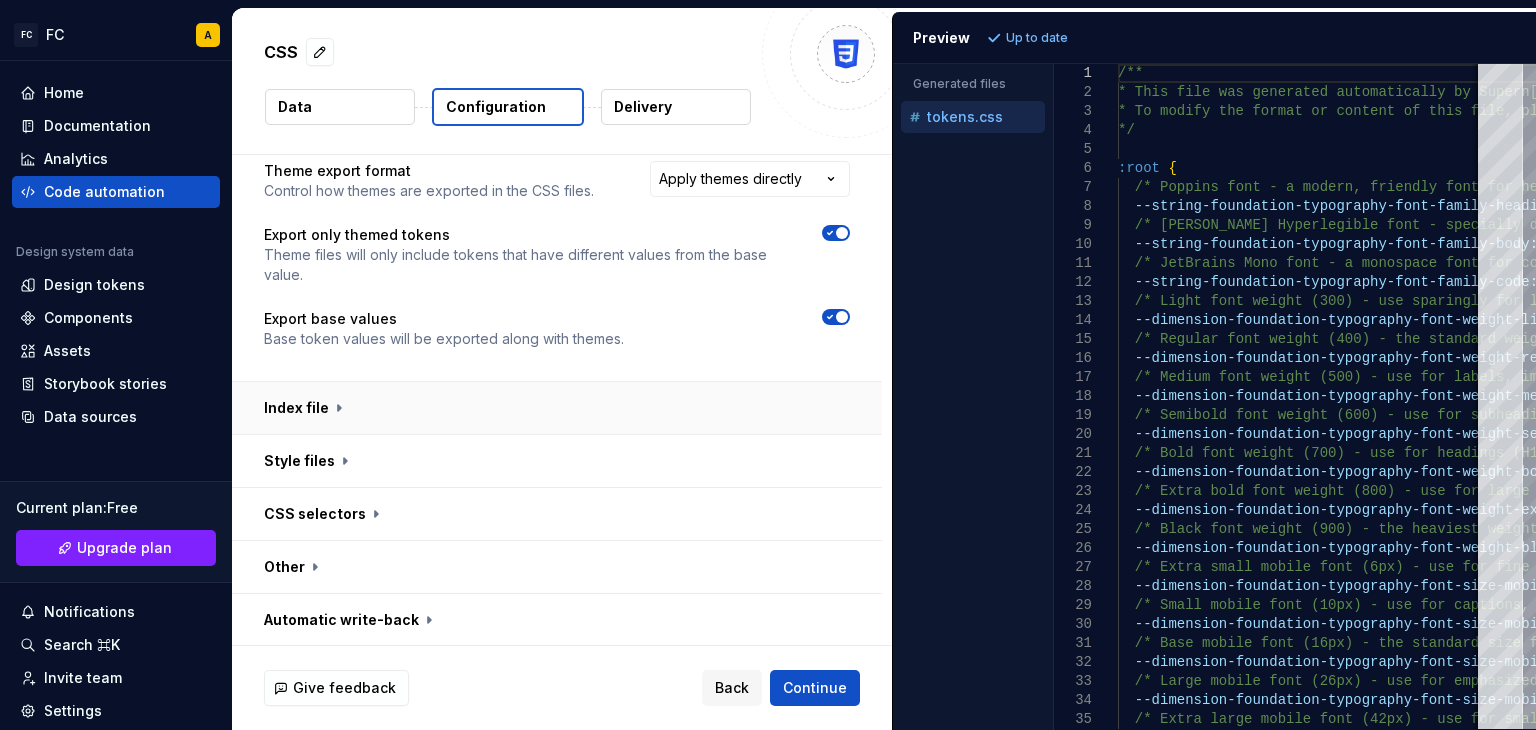 click at bounding box center (557, 408) 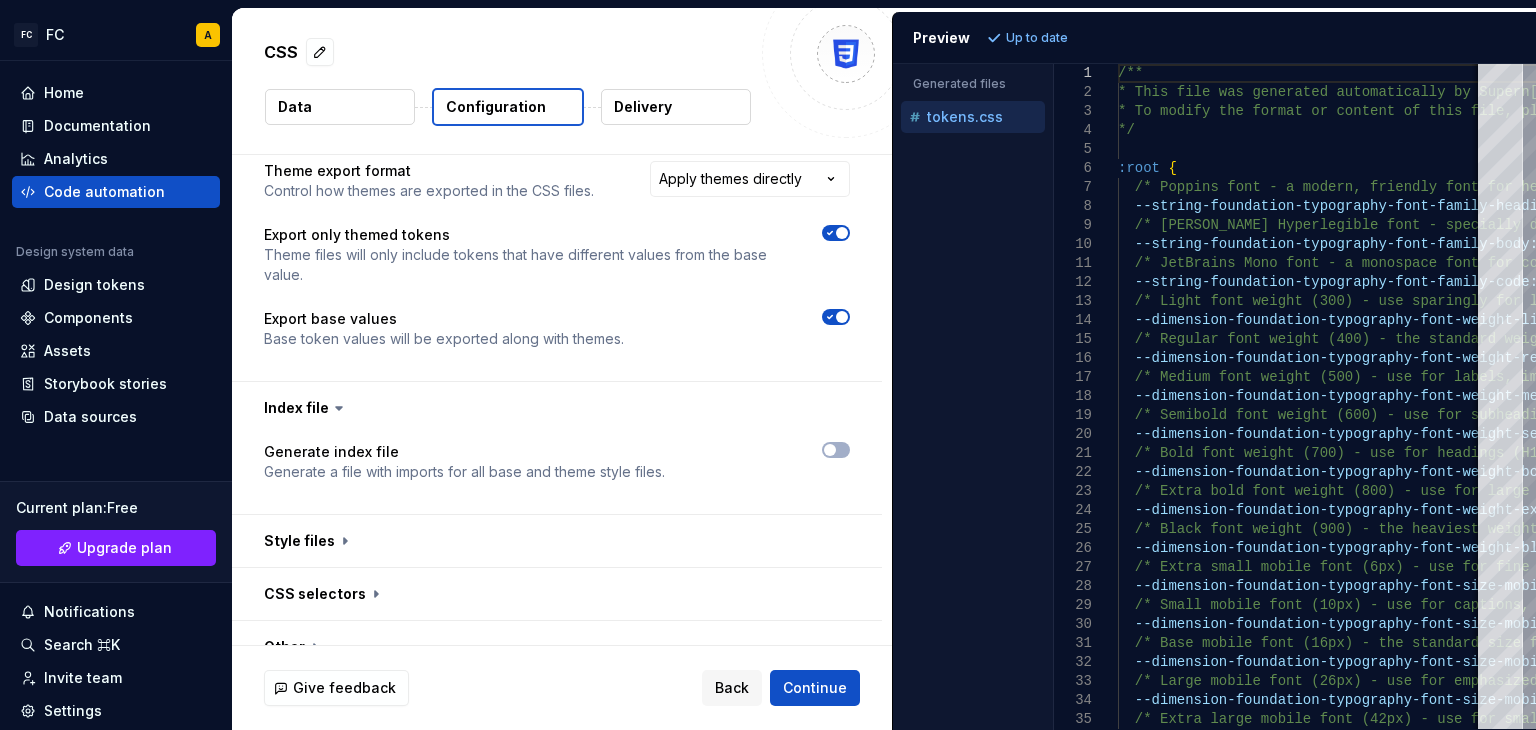 scroll, scrollTop: 1896, scrollLeft: 0, axis: vertical 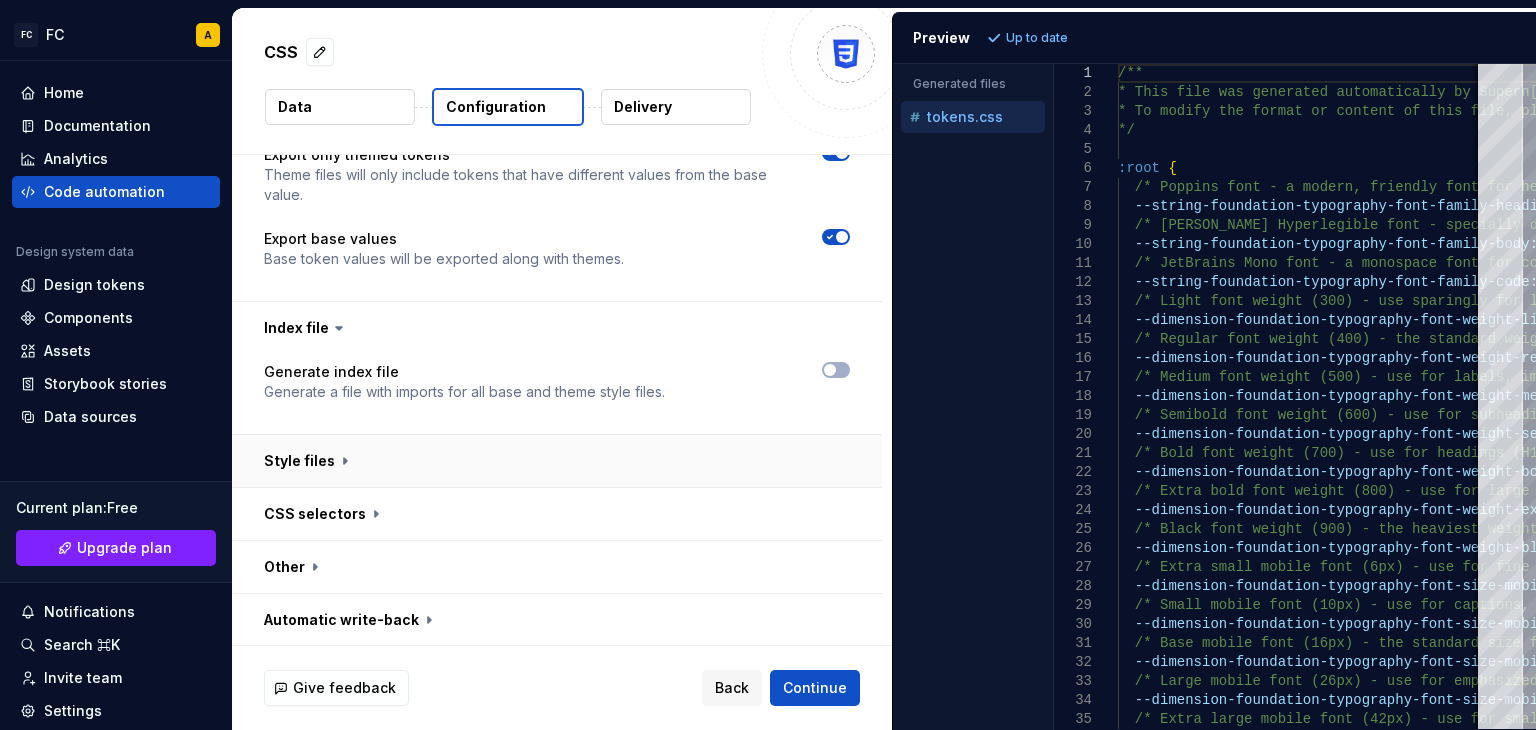 click at bounding box center [557, 461] 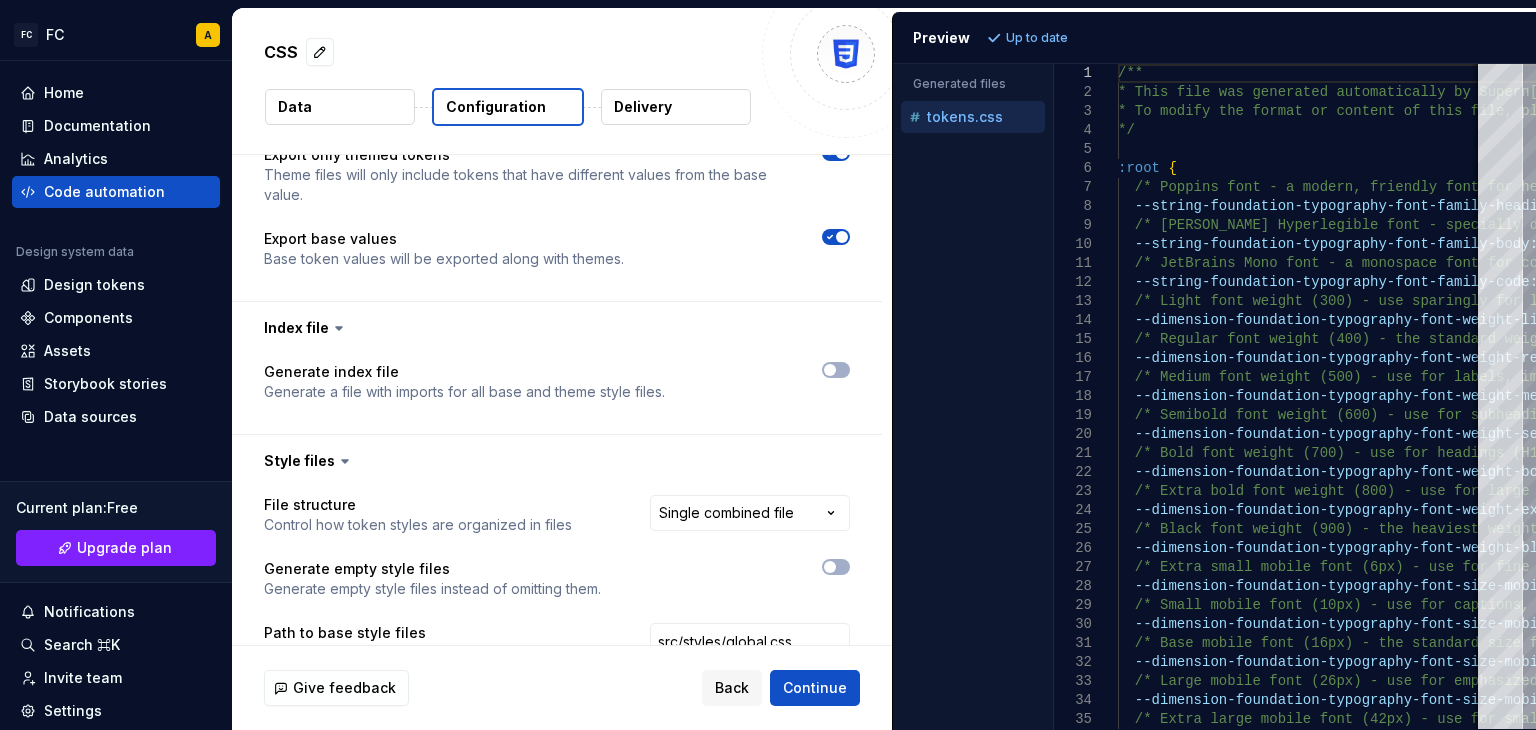 scroll, scrollTop: 2096, scrollLeft: 0, axis: vertical 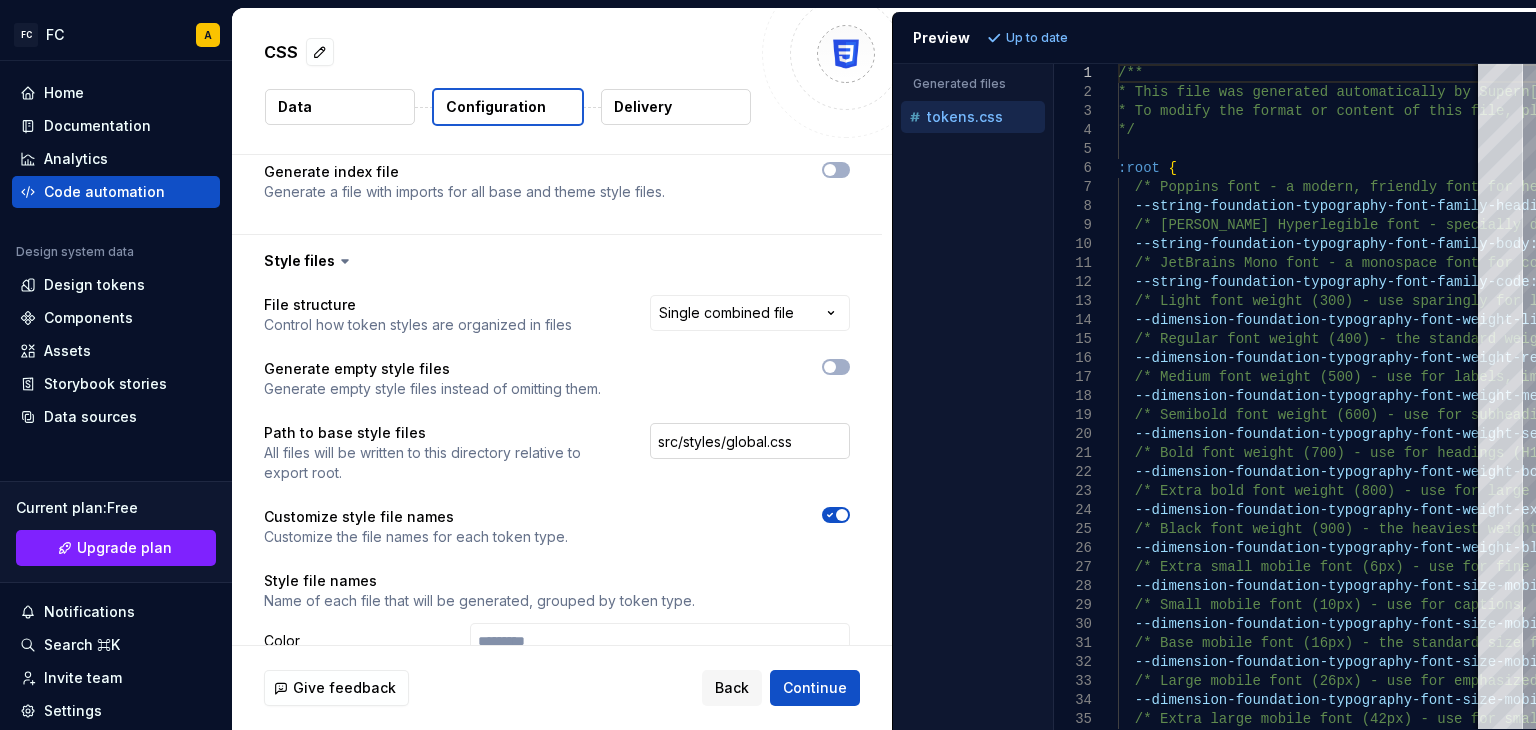 click on "src/styles/global.css" at bounding box center (750, 441) 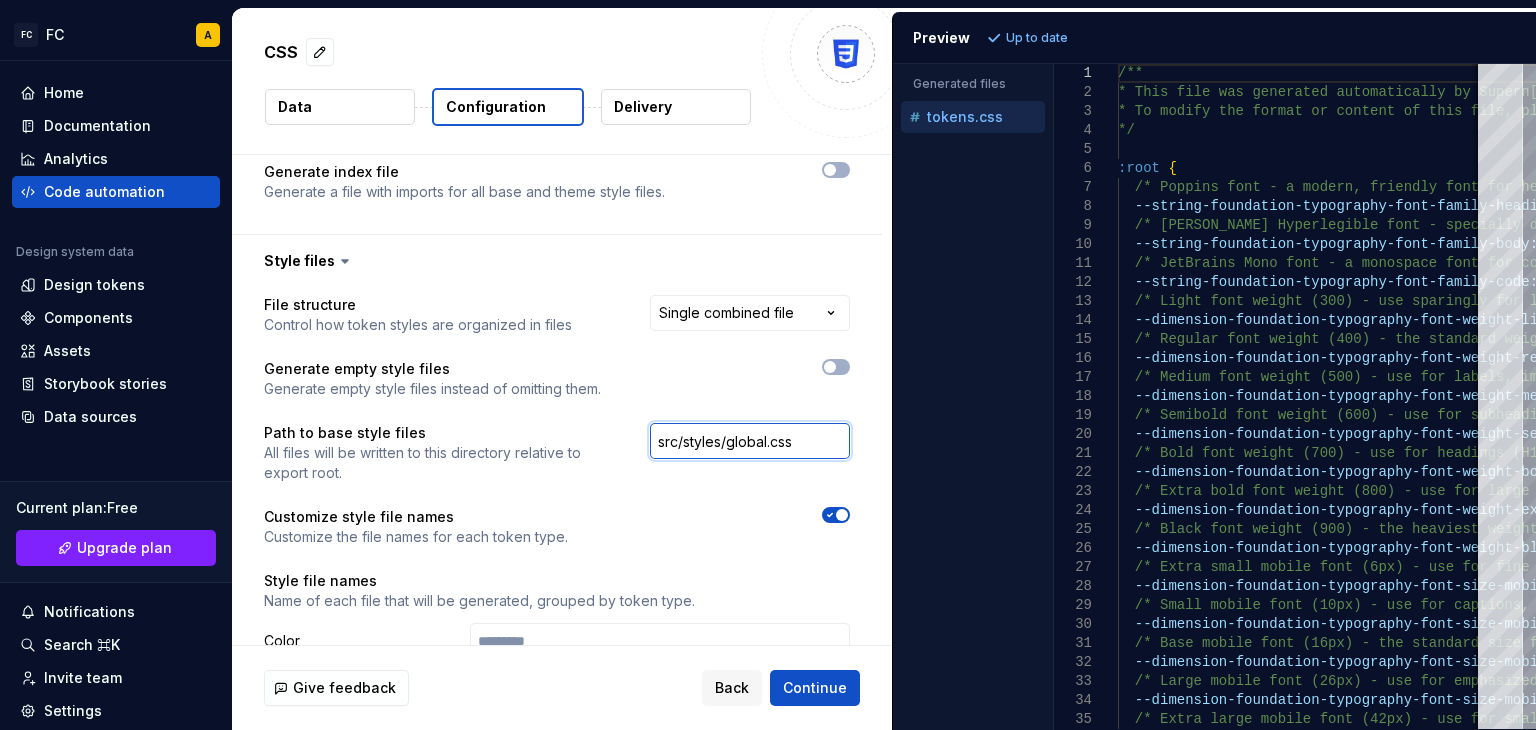drag, startPoint x: 799, startPoint y: 441, endPoint x: 520, endPoint y: 440, distance: 279.0018 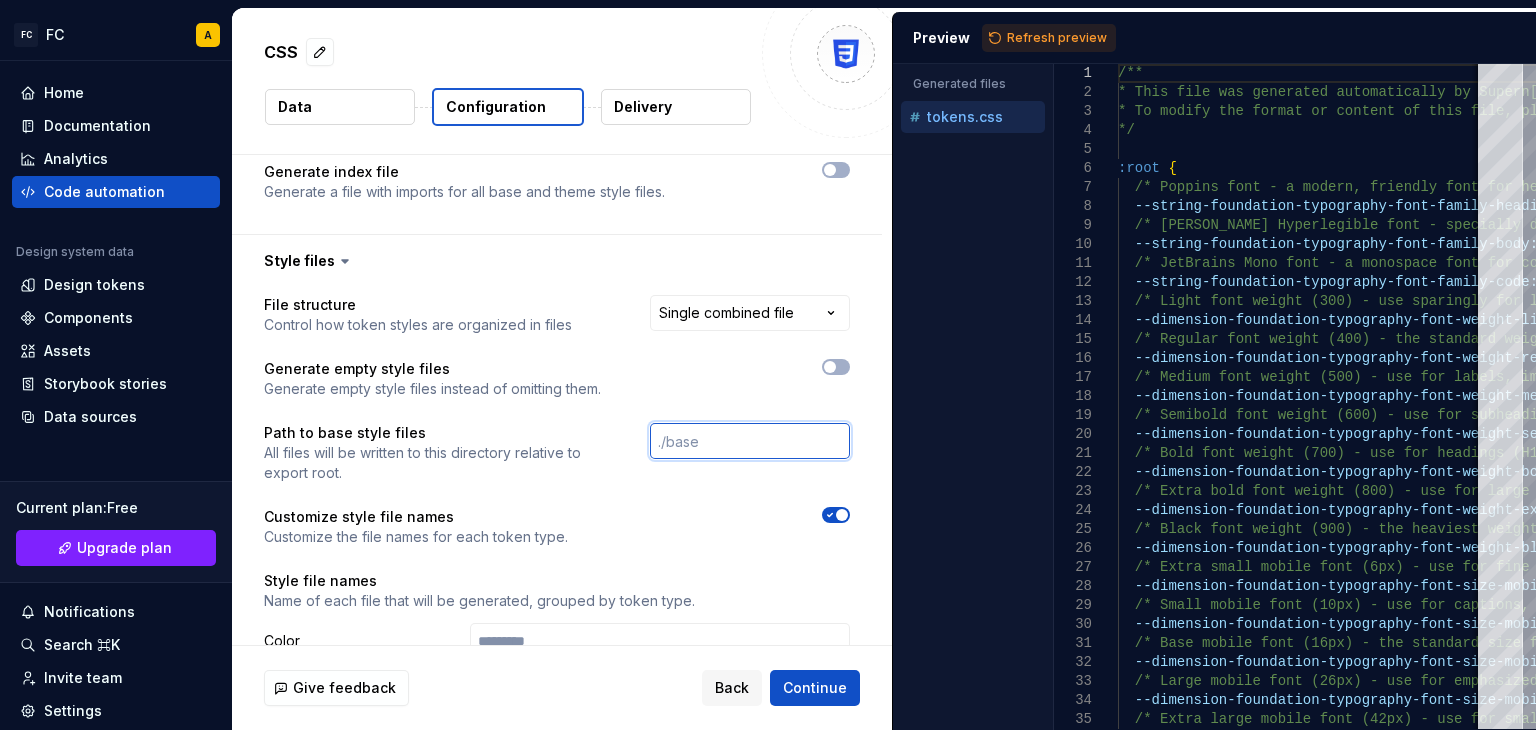 type 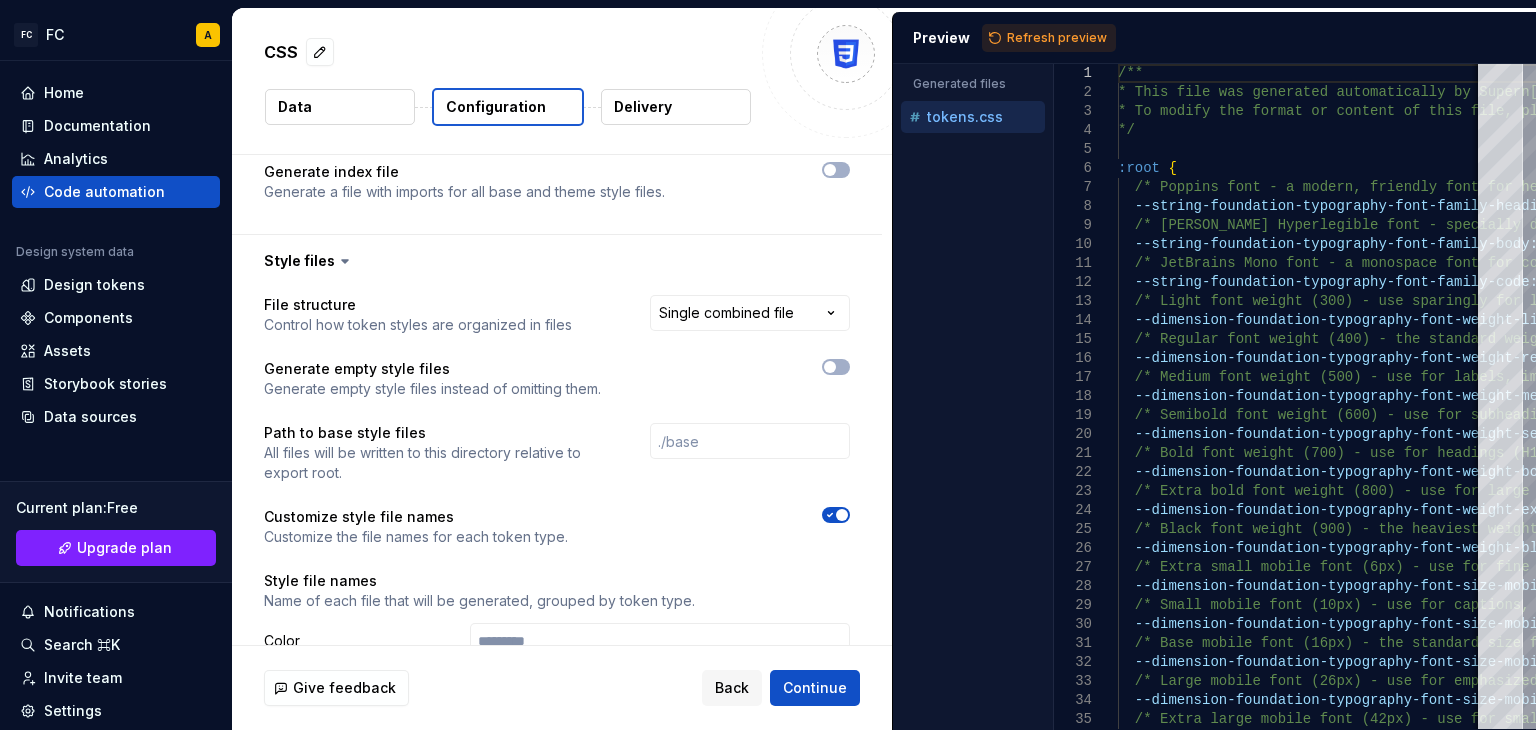 click on "Delivery" at bounding box center (643, 107) 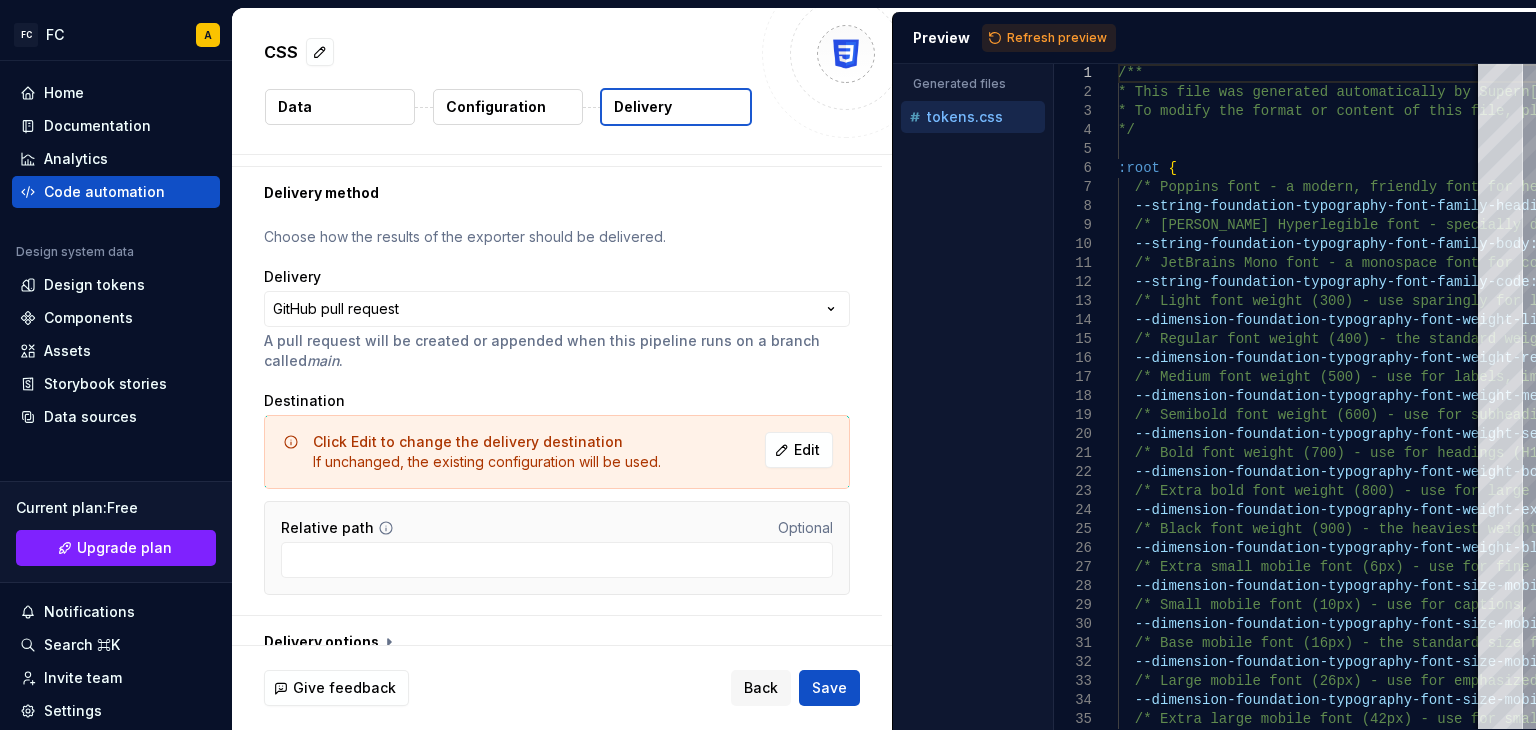 scroll, scrollTop: 63, scrollLeft: 0, axis: vertical 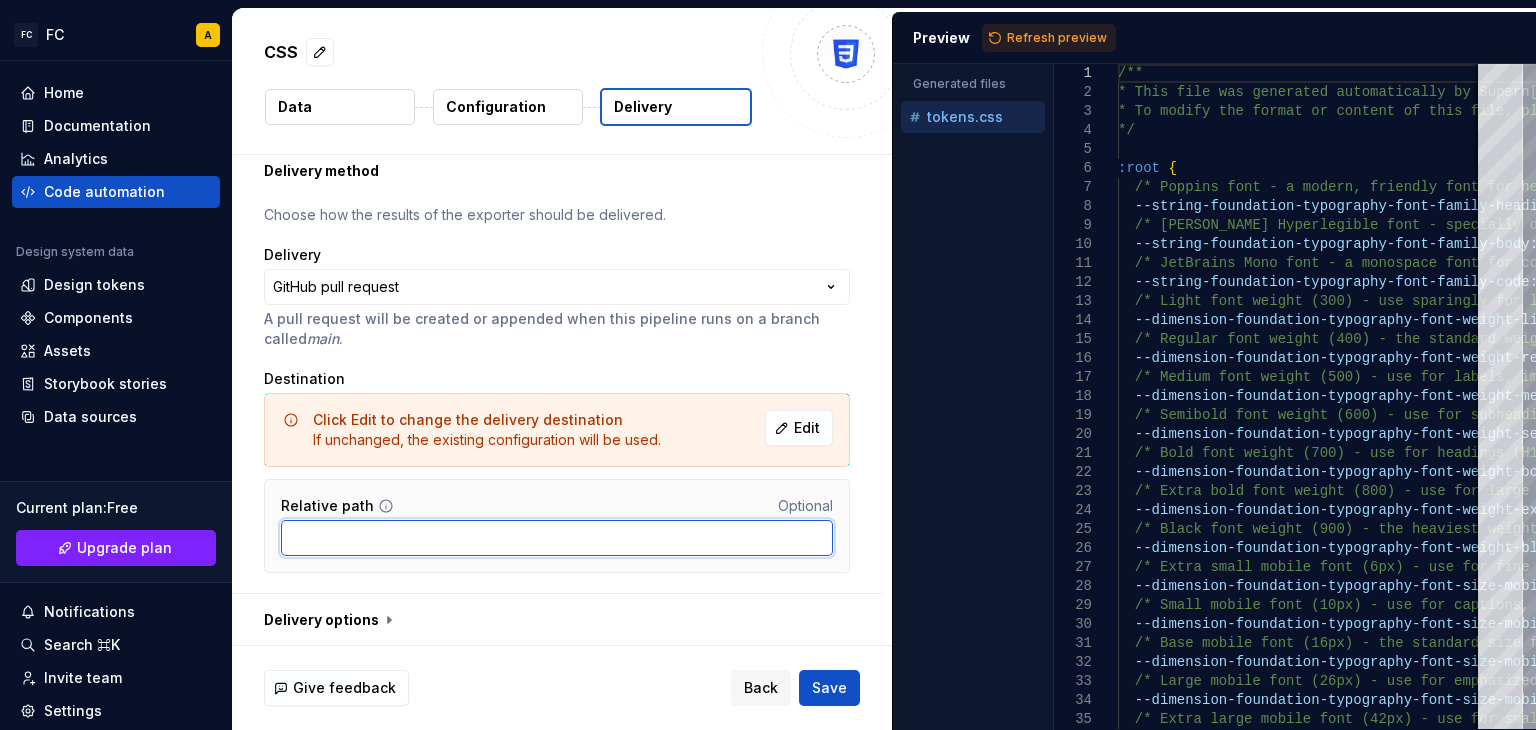 click on "Relative path" at bounding box center (557, 538) 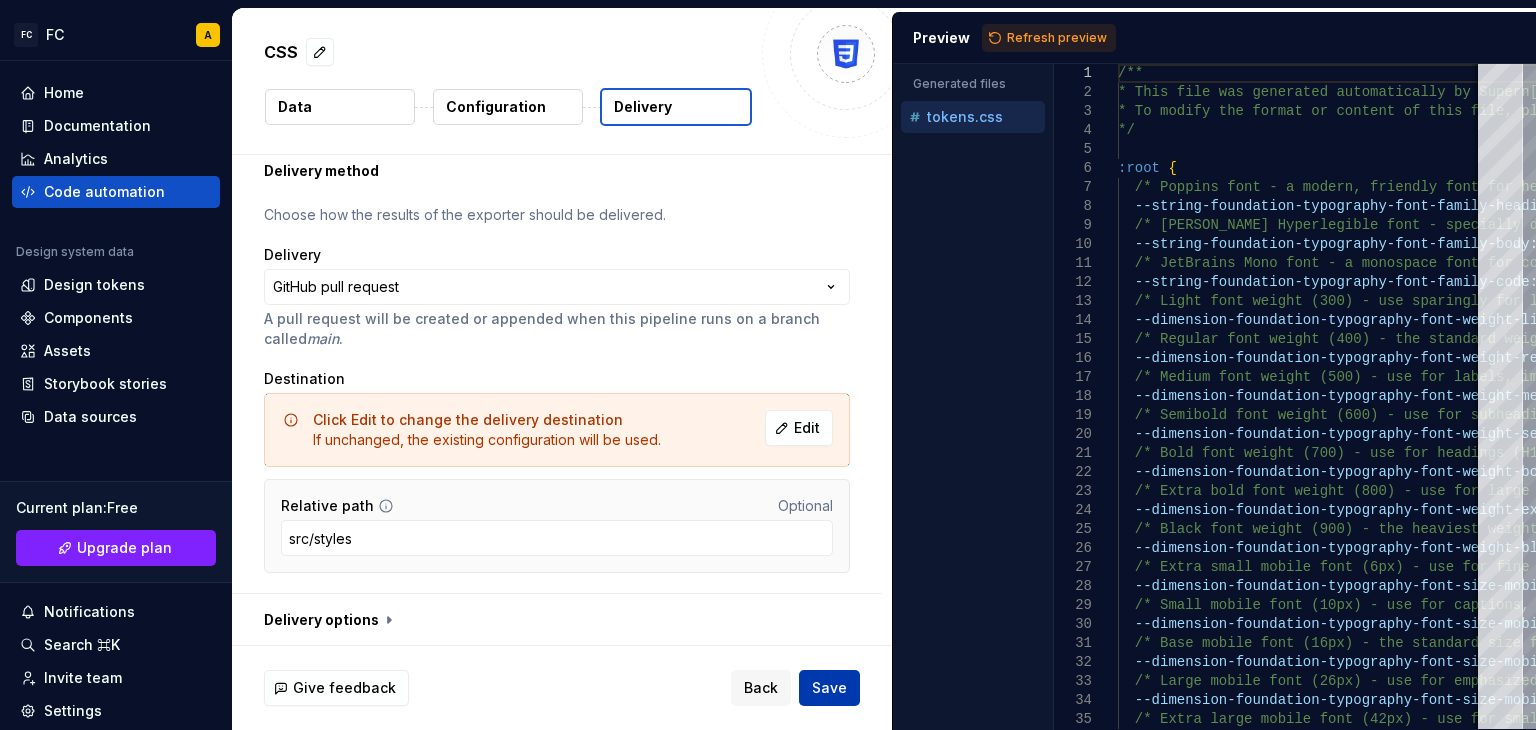 click on "Save" at bounding box center (829, 688) 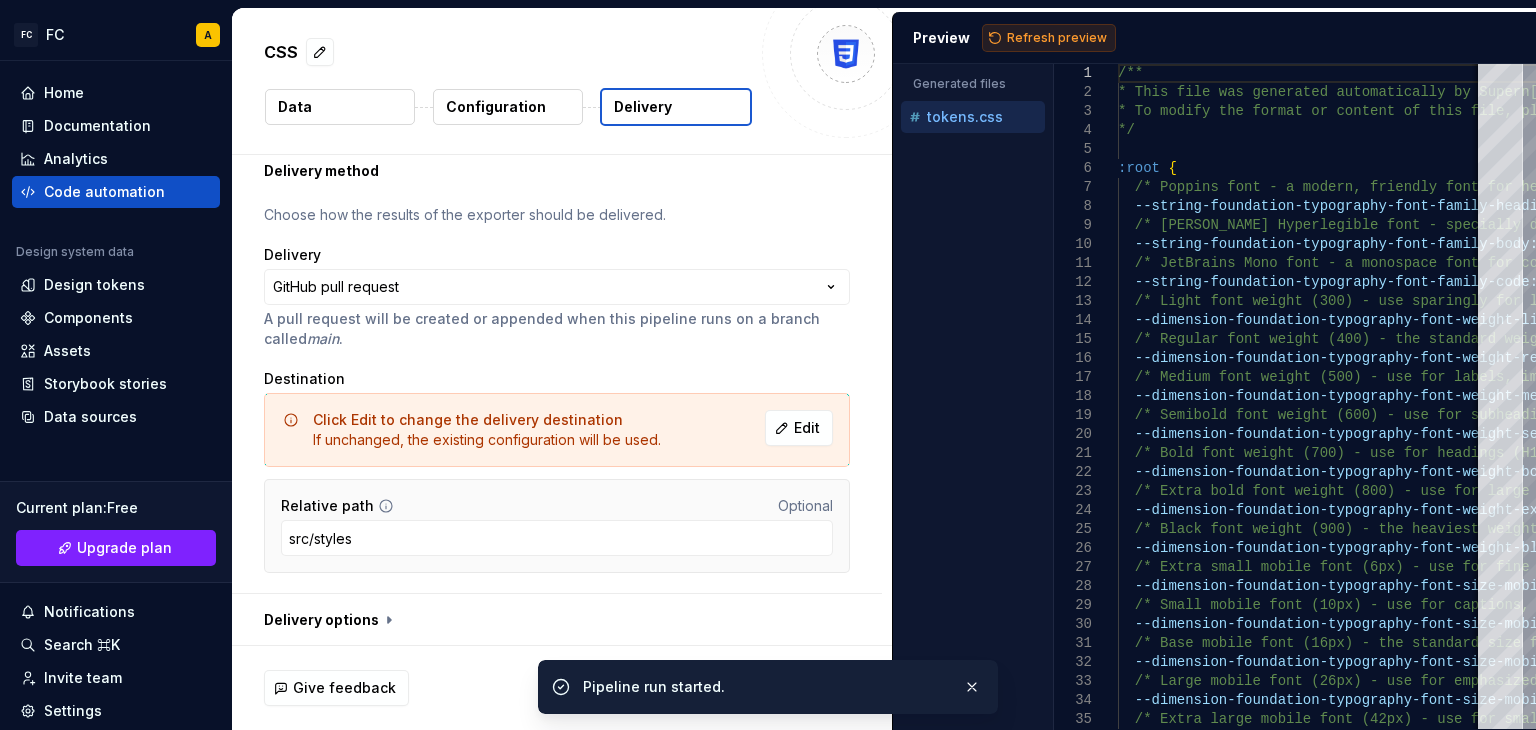 click on "Refresh preview" at bounding box center (1057, 38) 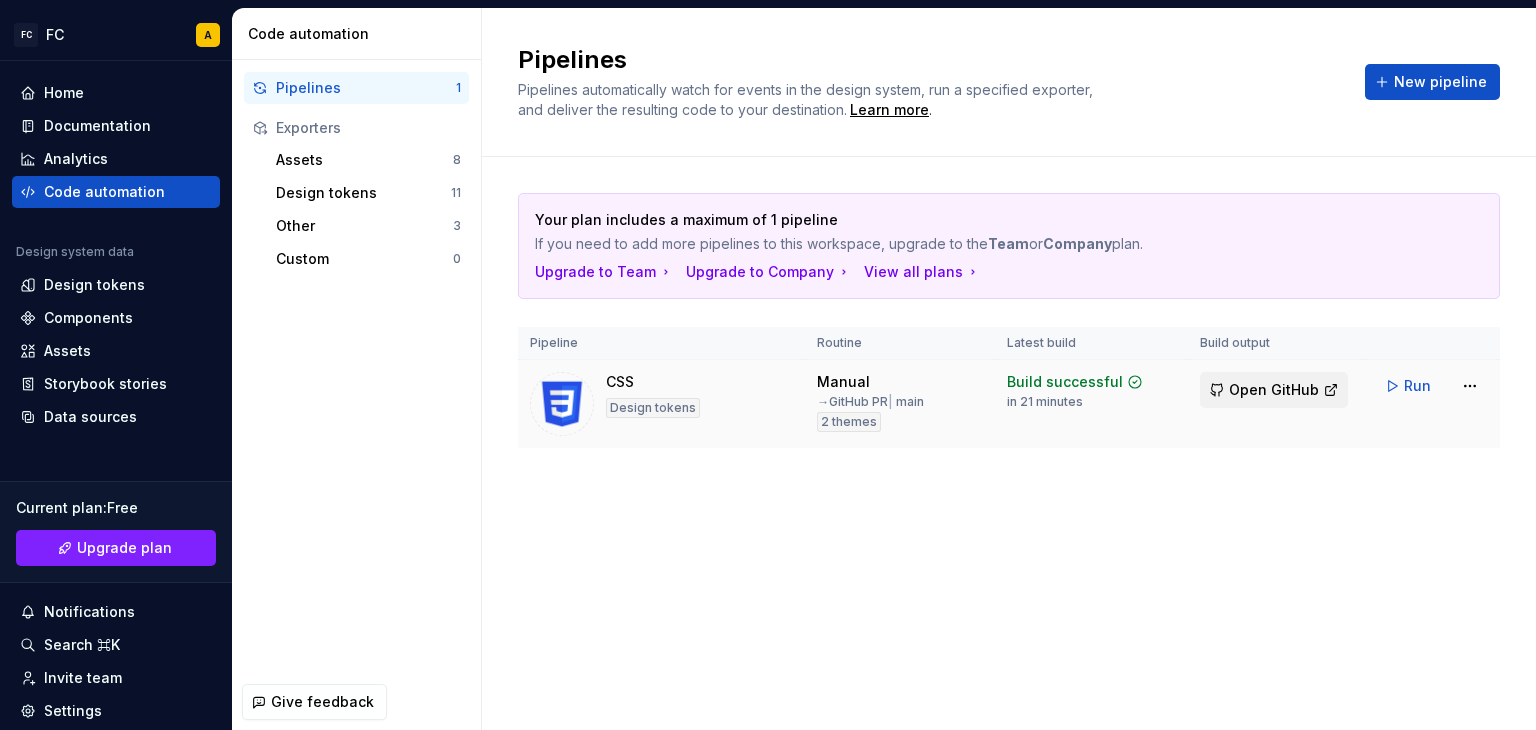 click on "Open GitHub" at bounding box center [1274, 390] 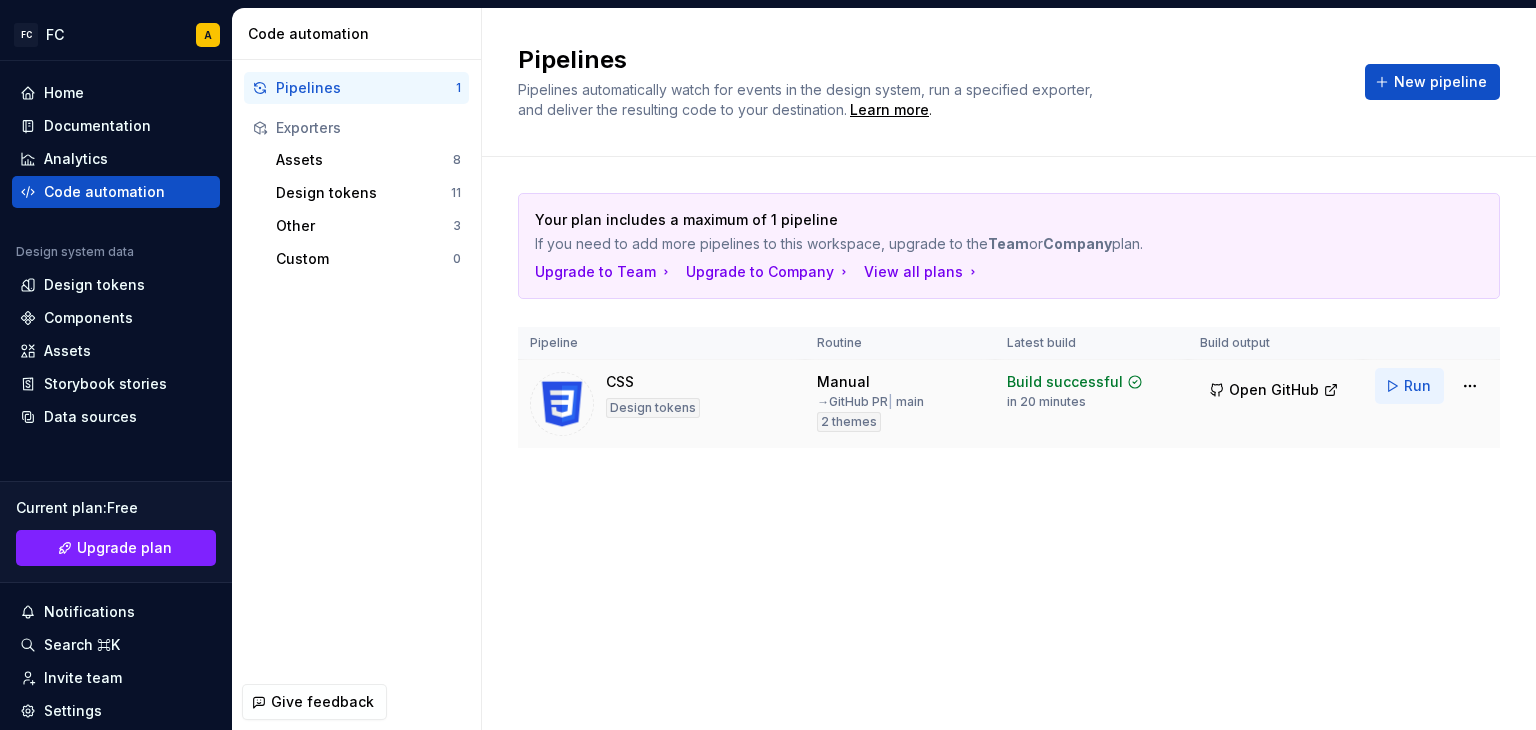 click on "Run" at bounding box center (1417, 386) 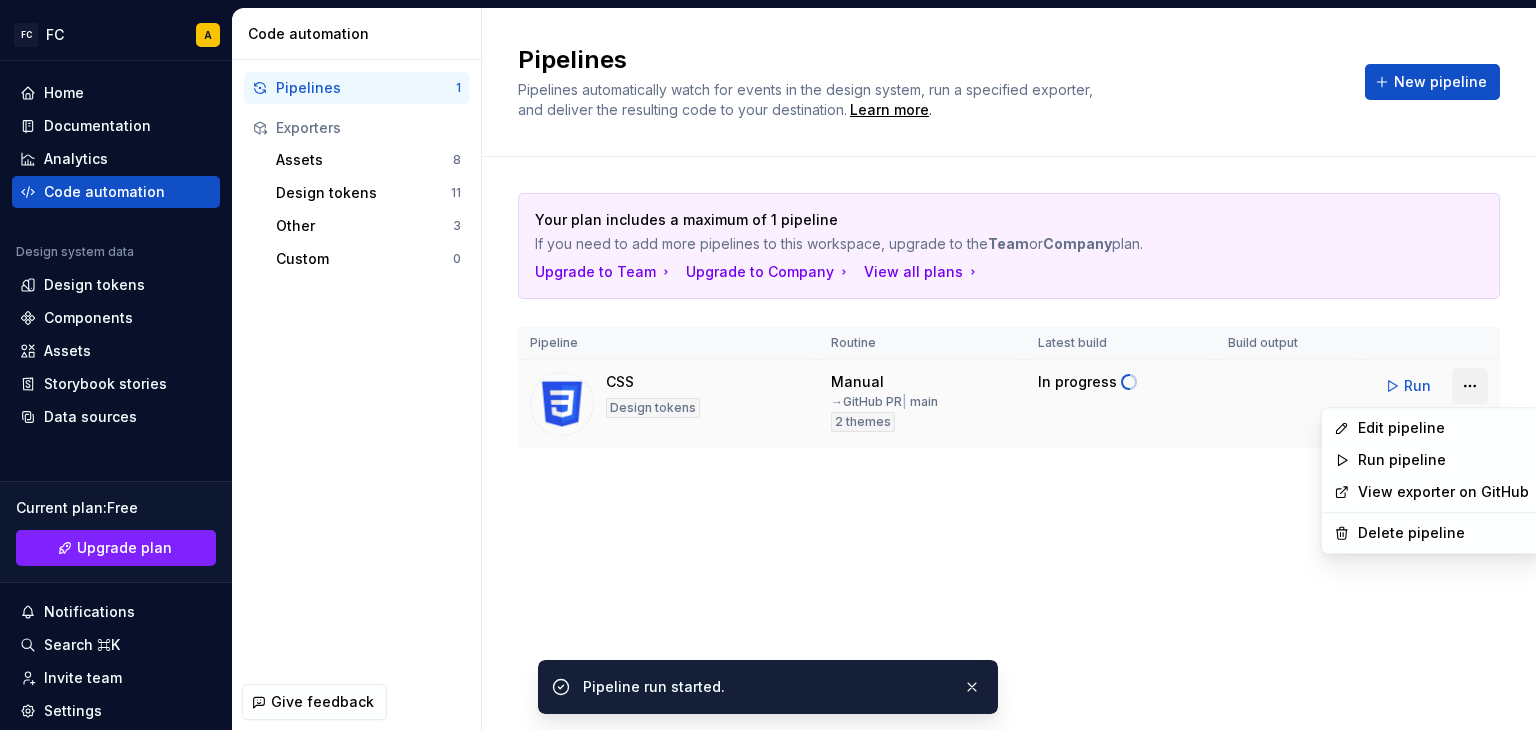 click on "FC FC A Home Documentation Analytics Code automation Design system data Design tokens Components Assets Storybook stories Data sources Current plan :  Free Upgrade plan Notifications Search ⌘K Invite team Settings Contact support Help Code automation Pipelines 1 Exporters Assets 8 Design tokens 11 Other 3 Custom 0 Give feedback Pipelines Pipelines automatically watch for events in the design system, run a specified exporter, and deliver the resulting code to your destination.   Learn more . New pipeline Your plan includes a maximum of 1 pipeline If you need to add more pipelines to this workspace, upgrade to the  Team  or  Company  plan. Upgrade to Team Upgrade to Company View all plans Pipeline Routine Latest build Build output CSS Design tokens Manual →  GitHub PR  |   main 2 themes In progress Run   Pipeline run started. Capture Drag to outliner or  Upload Close   Ok, done! Private Group Save Cancel +Share to a new group +Share to a new group Post Cancel Post Cancel * Edit pipeline Run pipeline" at bounding box center (768, 365) 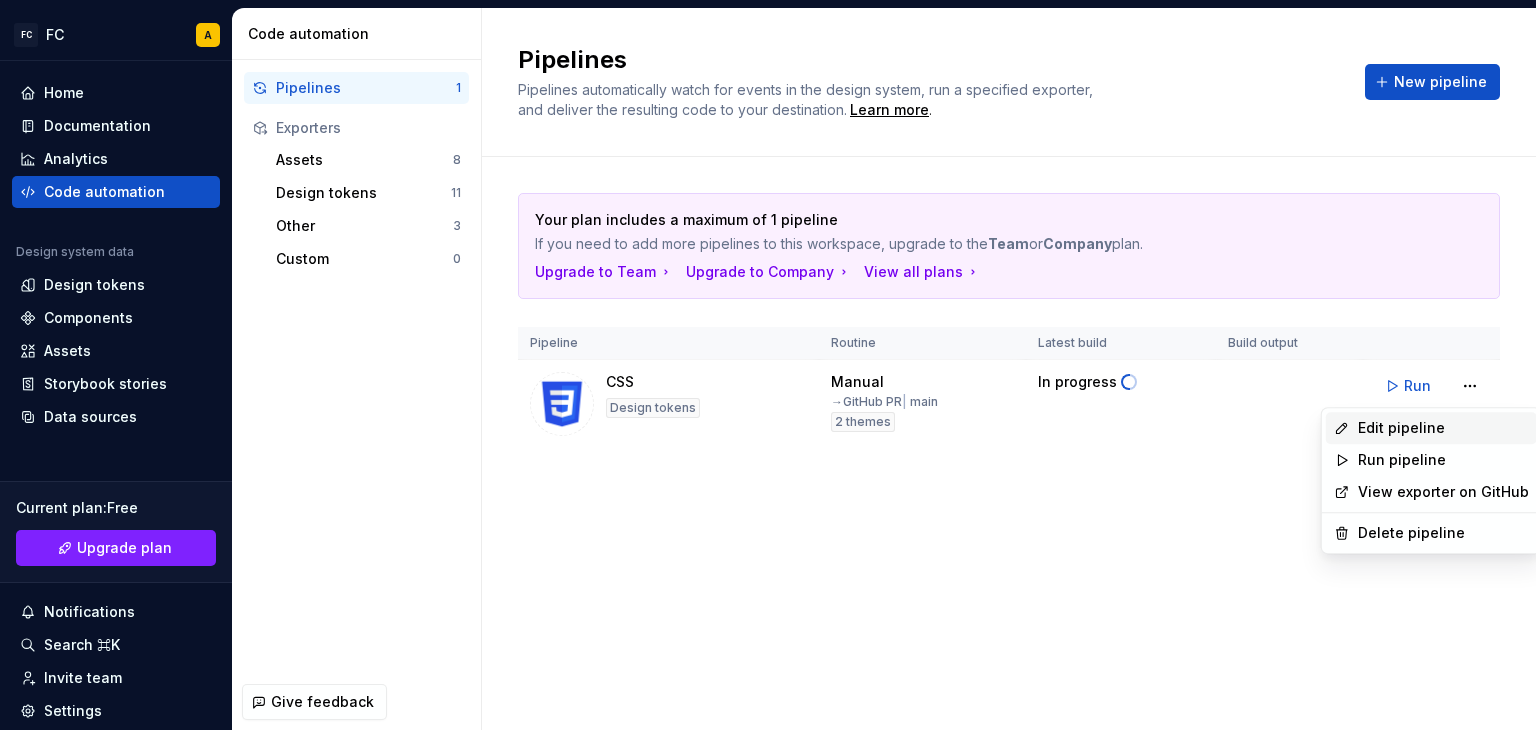 click on "Edit pipeline" at bounding box center (1443, 428) 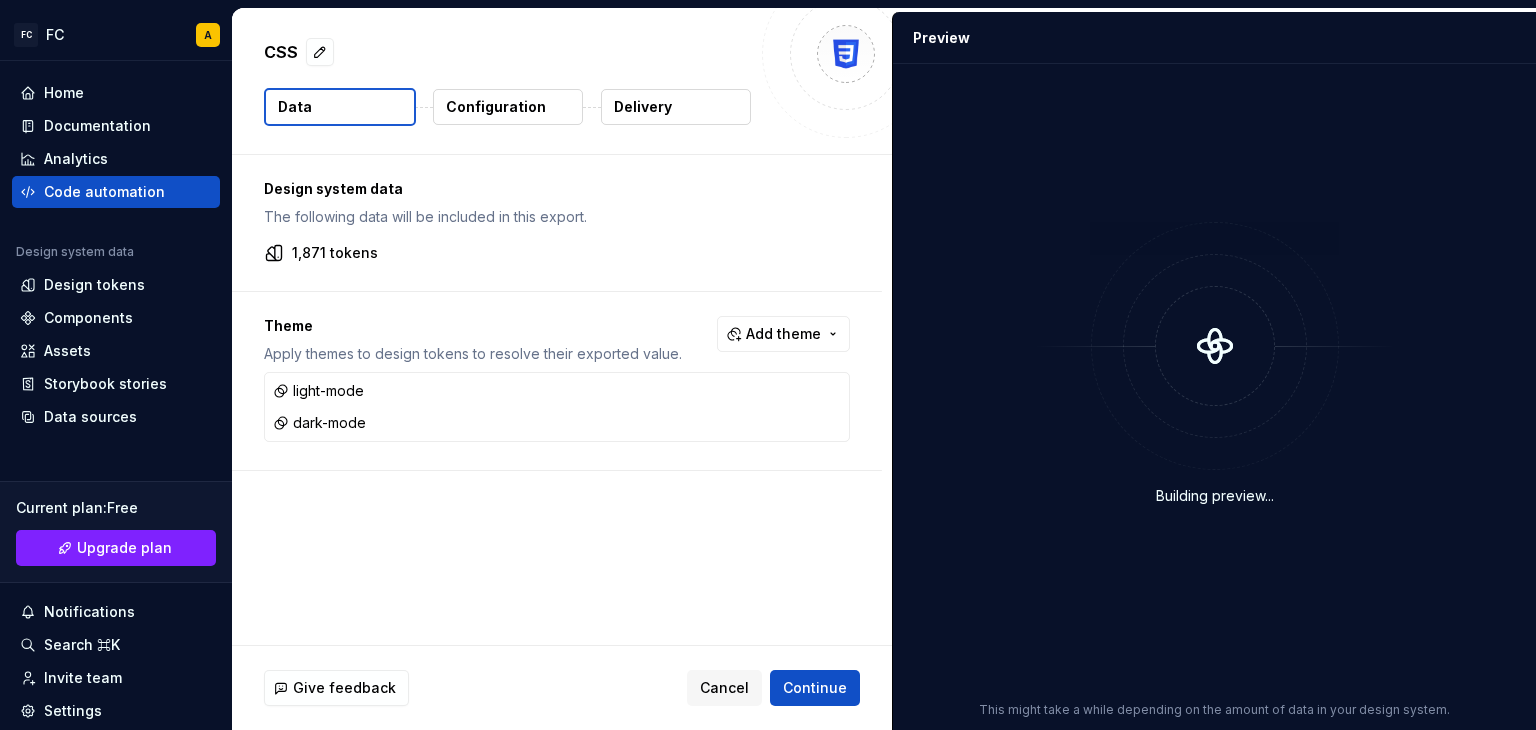 click on "Configuration" at bounding box center (496, 107) 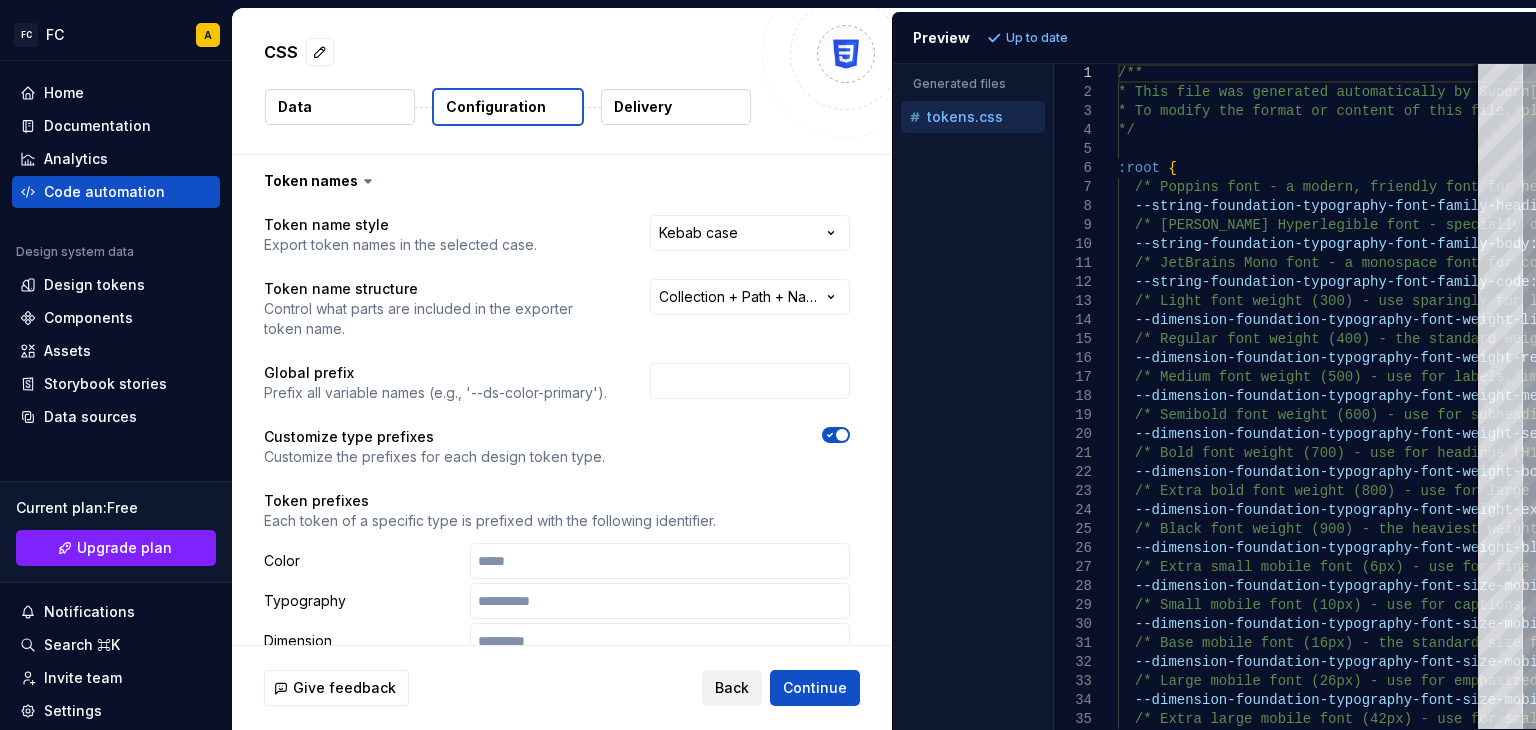 click on "Back" at bounding box center [732, 688] 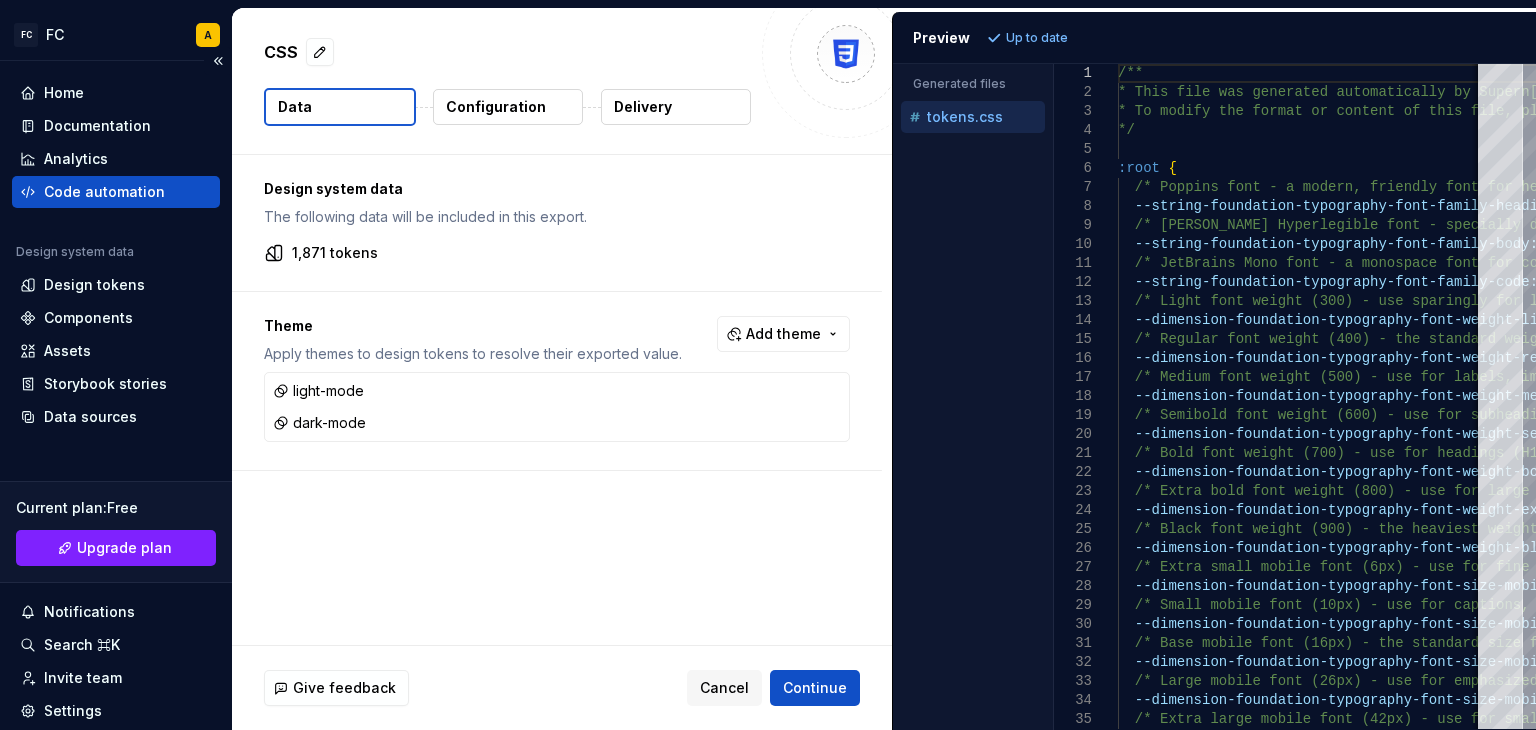 click on "Code automation" at bounding box center (104, 192) 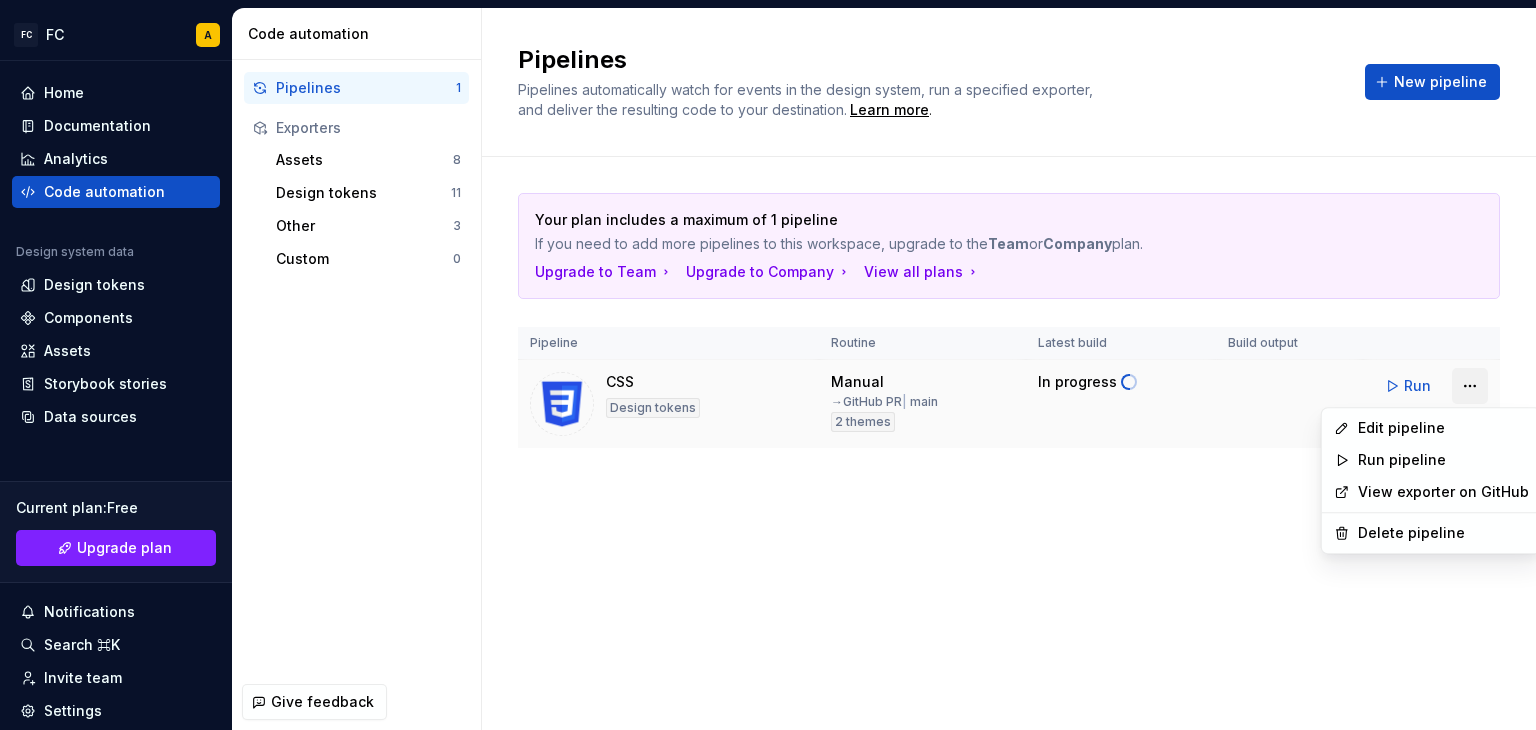click on "FC FC A Home Documentation Analytics Code automation Design system data Design tokens Components Assets Storybook stories Data sources Current plan :  Free Upgrade plan Notifications Search ⌘K Invite team Settings Contact support Help Code automation Pipelines 1 Exporters Assets 8 Design tokens 11 Other 3 Custom 0 Give feedback Pipelines Pipelines automatically watch for events in the design system, run a specified exporter, and deliver the resulting code to your destination.   Learn more . New pipeline Your plan includes a maximum of 1 pipeline If you need to add more pipelines to this workspace, upgrade to the  Team  or  Company  plan. Upgrade to Team Upgrade to Company View all plans Pipeline Routine Latest build Build output CSS Design tokens Manual →  GitHub PR  |   main 2 themes In progress Run   Capture Drag to outliner or  Upload Close   Ok, done! Private Group Save Cancel +Share to a new group +Share to a new group Post Cancel Post Cancel * Edit pipeline Run pipeline View exporter on GitHub" at bounding box center [768, 365] 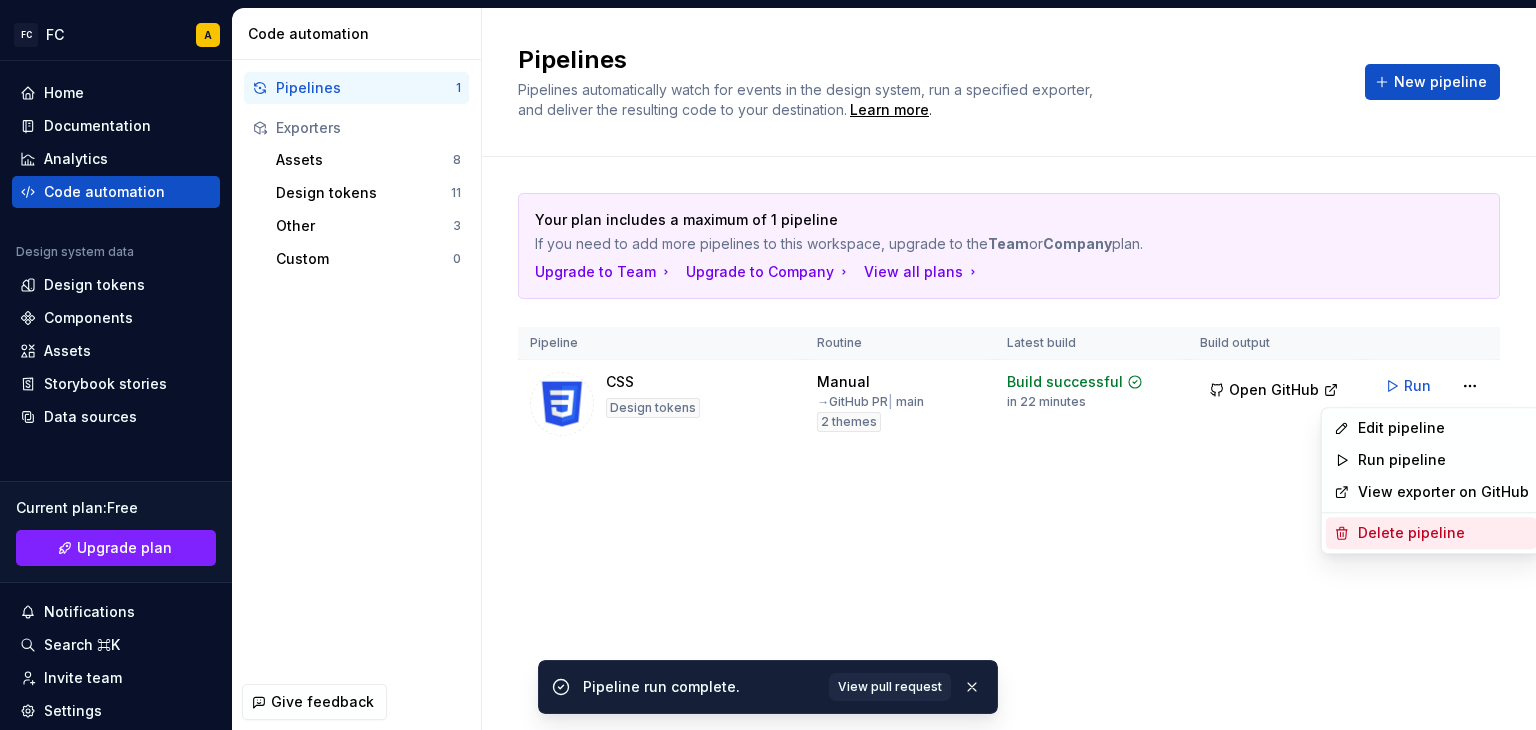 click on "Delete pipeline" at bounding box center [1443, 533] 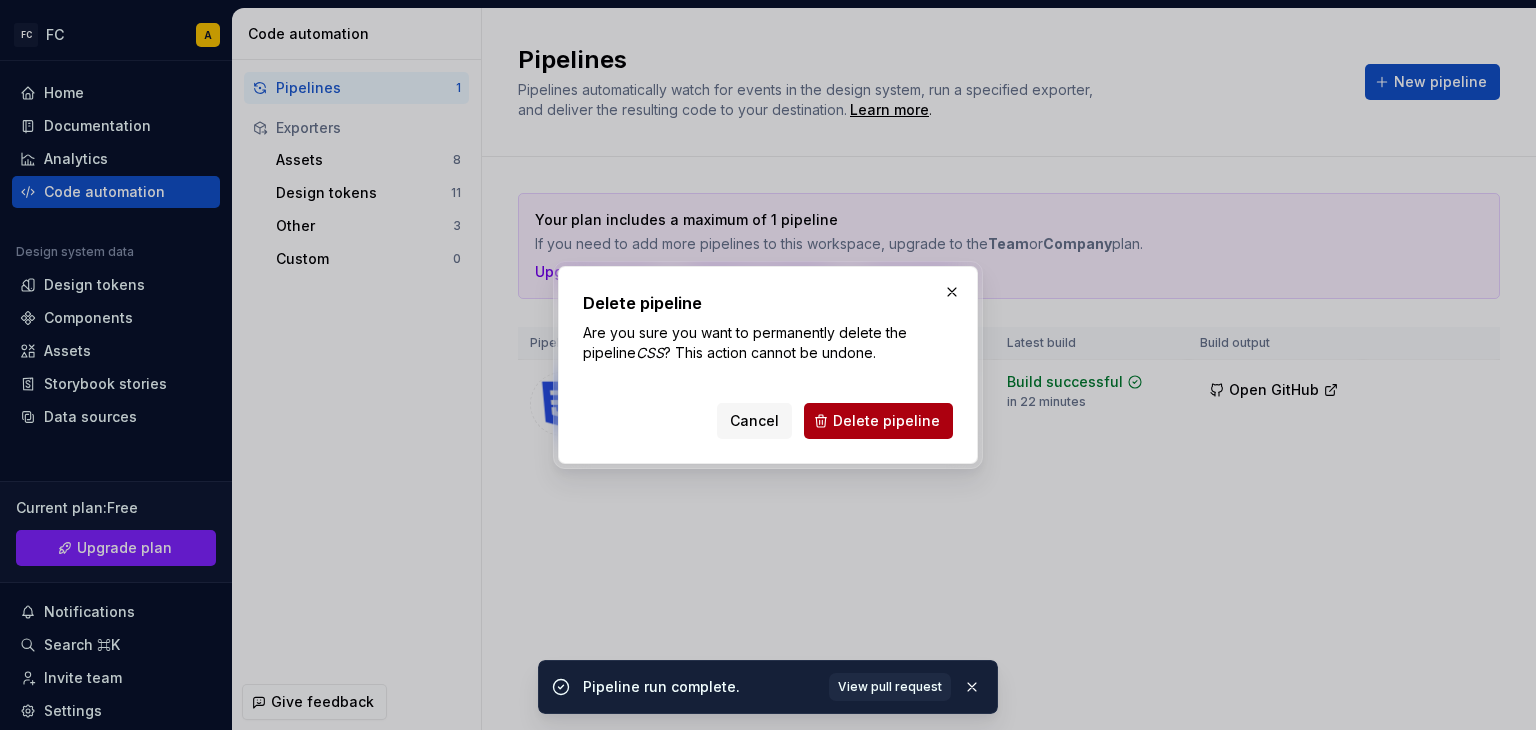 click on "Delete pipeline" at bounding box center (886, 421) 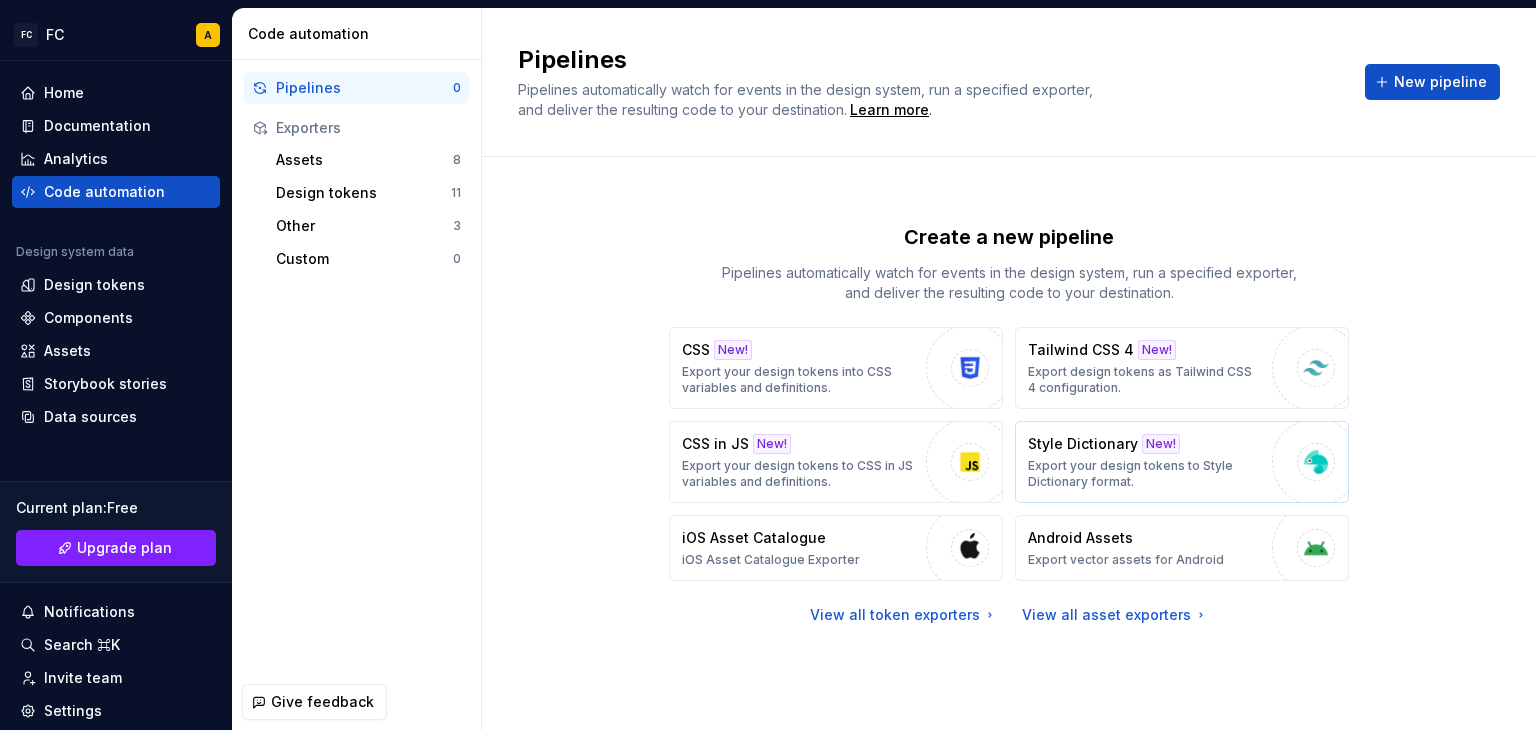 click on "Export your design tokens to Style Dictionary format." at bounding box center (1145, 474) 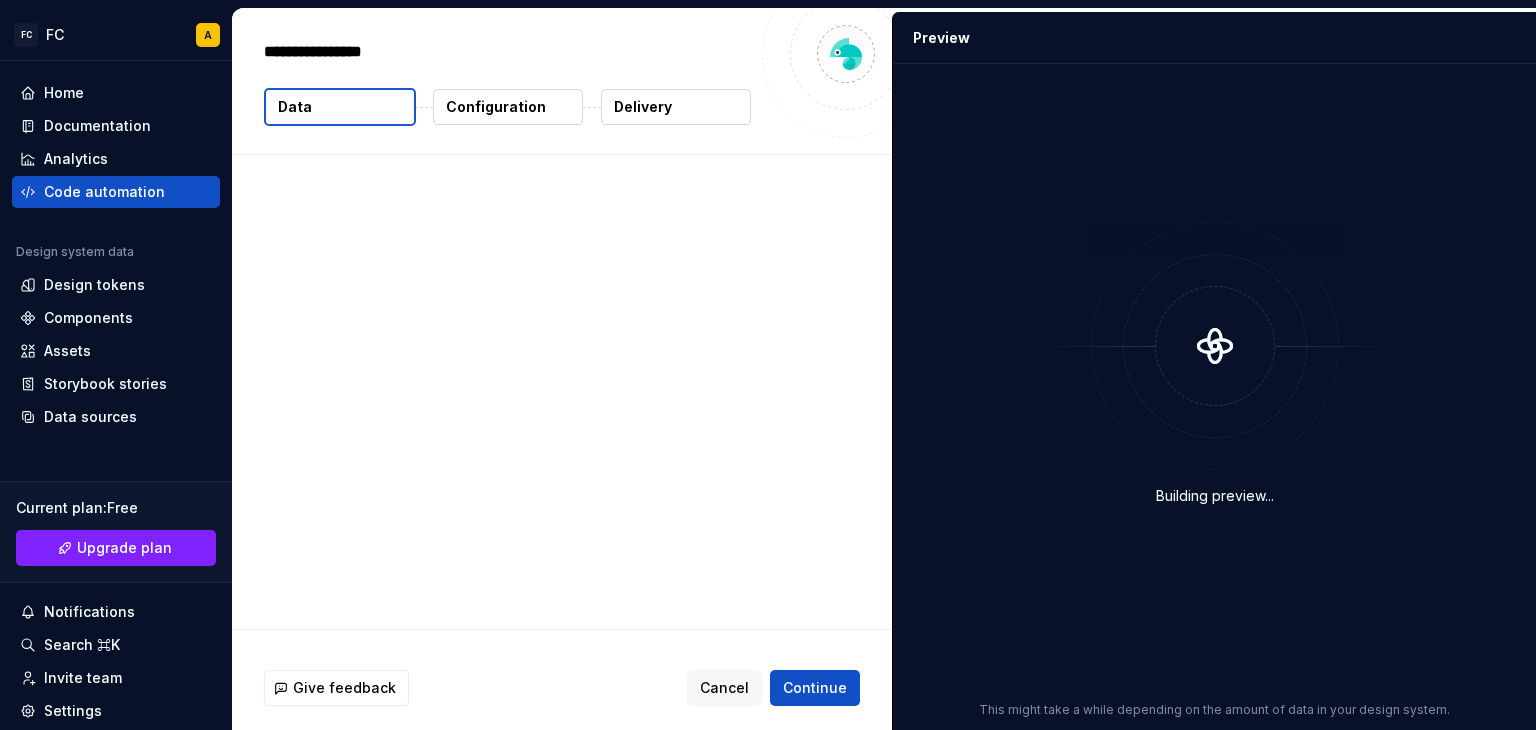 type on "*" 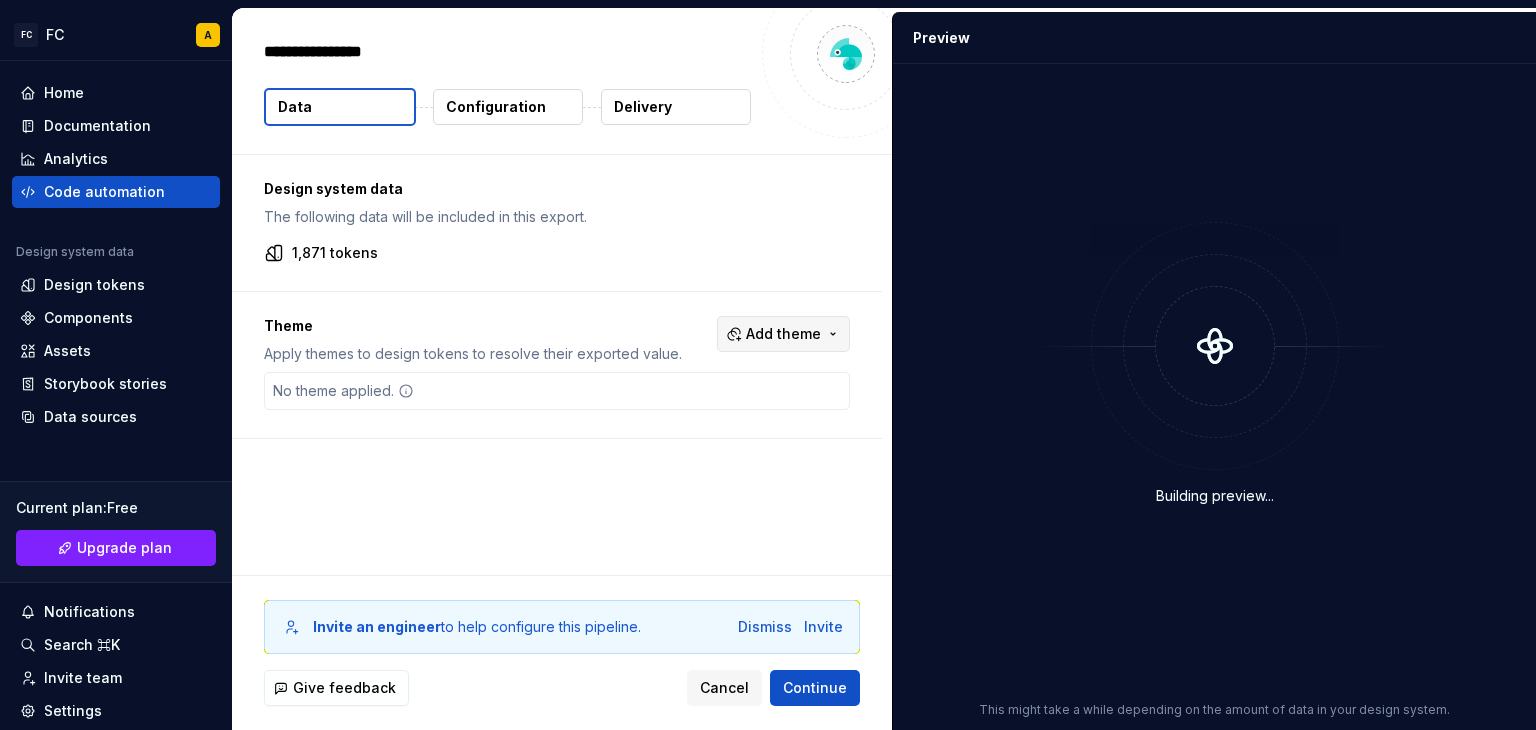 click on "Add theme" at bounding box center [783, 334] 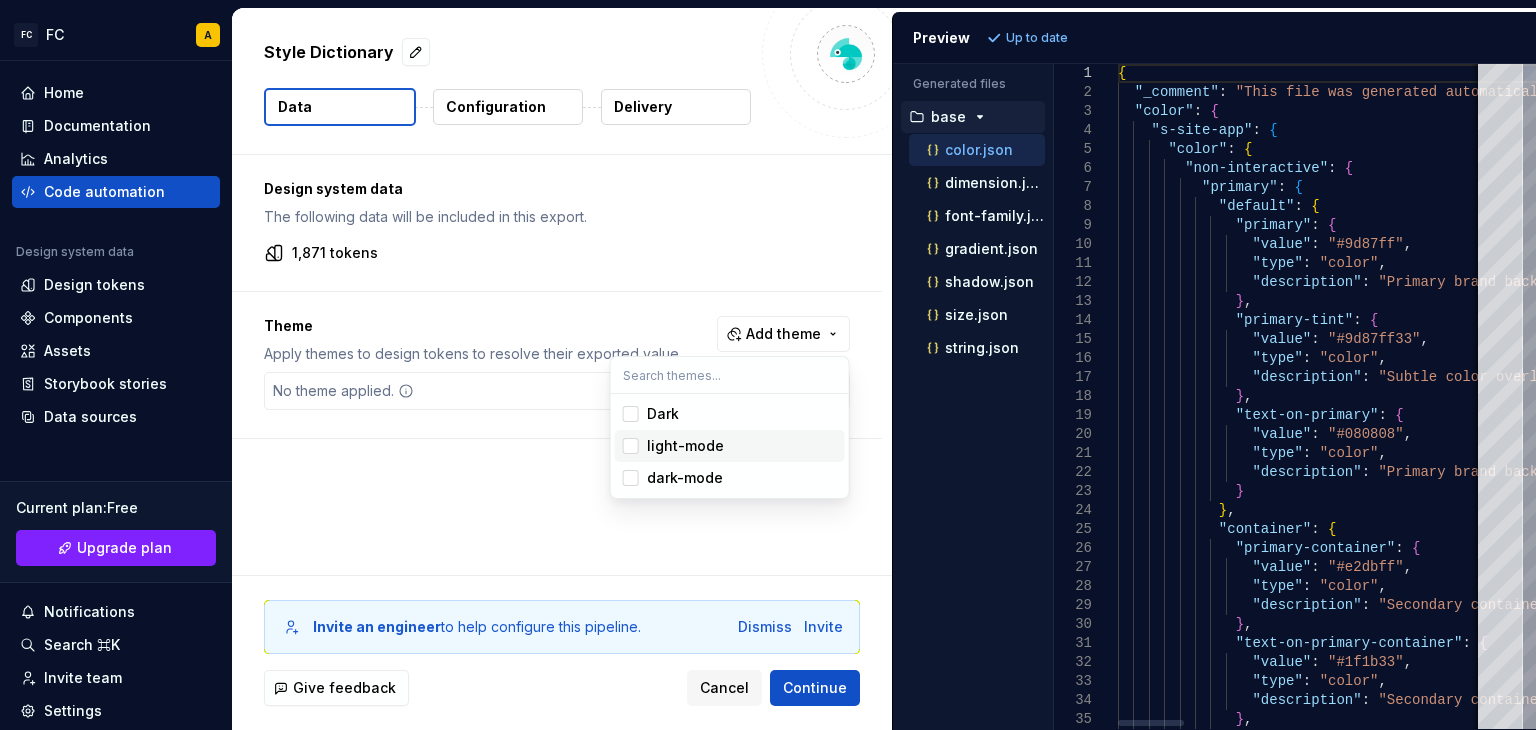 click on "light-mode" at bounding box center (685, 446) 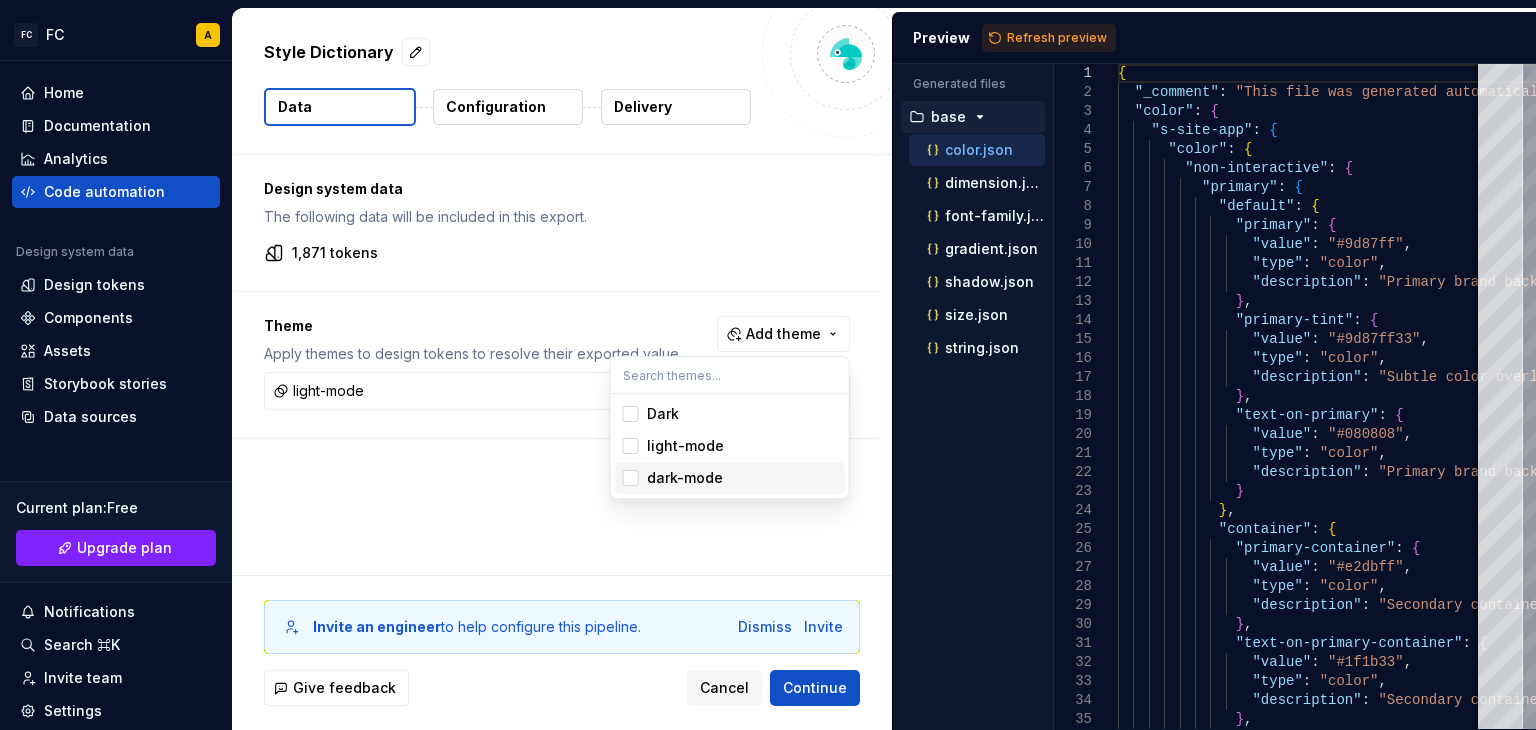 click on "dark-mode" at bounding box center (685, 478) 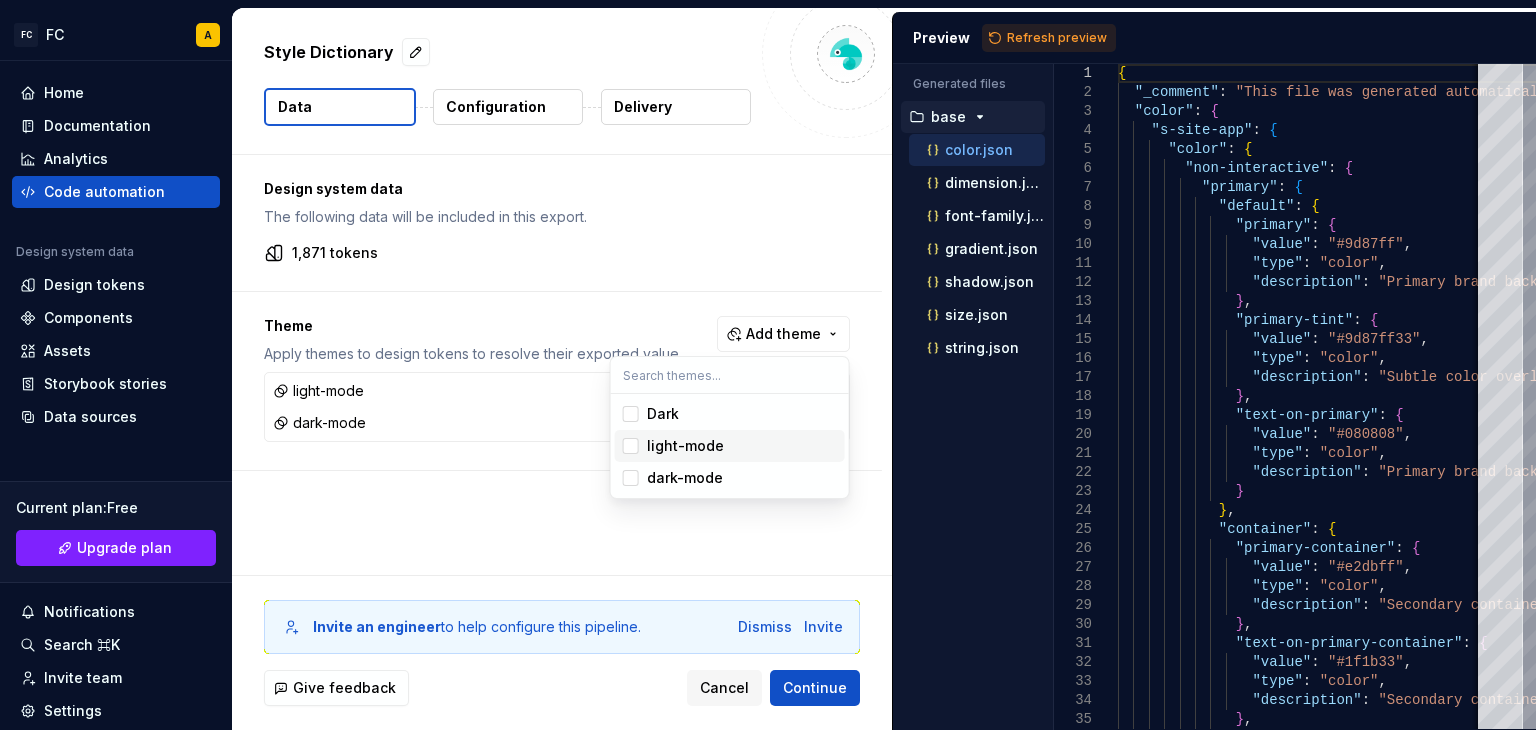 click on "light-mode" at bounding box center [685, 446] 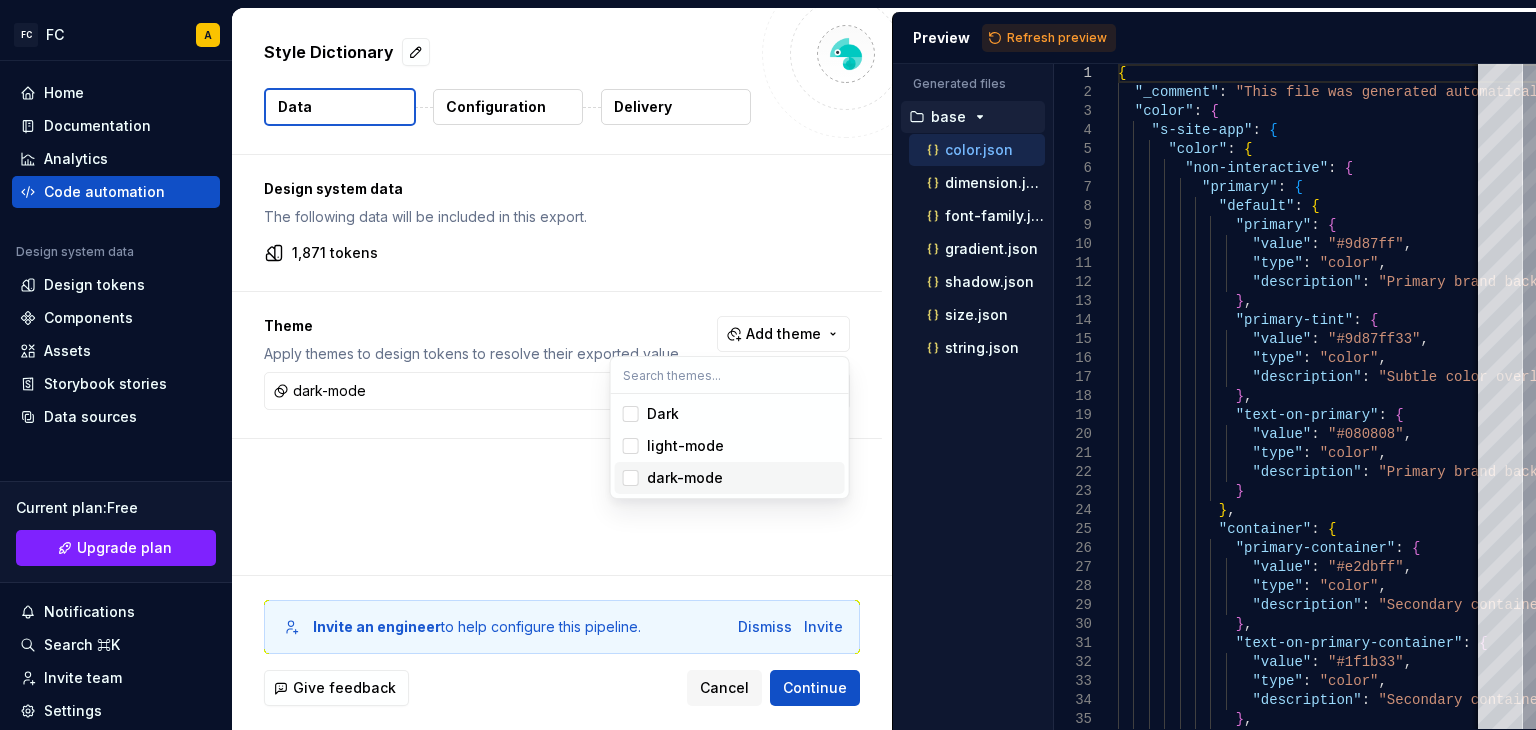 click on "dark-mode" at bounding box center (685, 478) 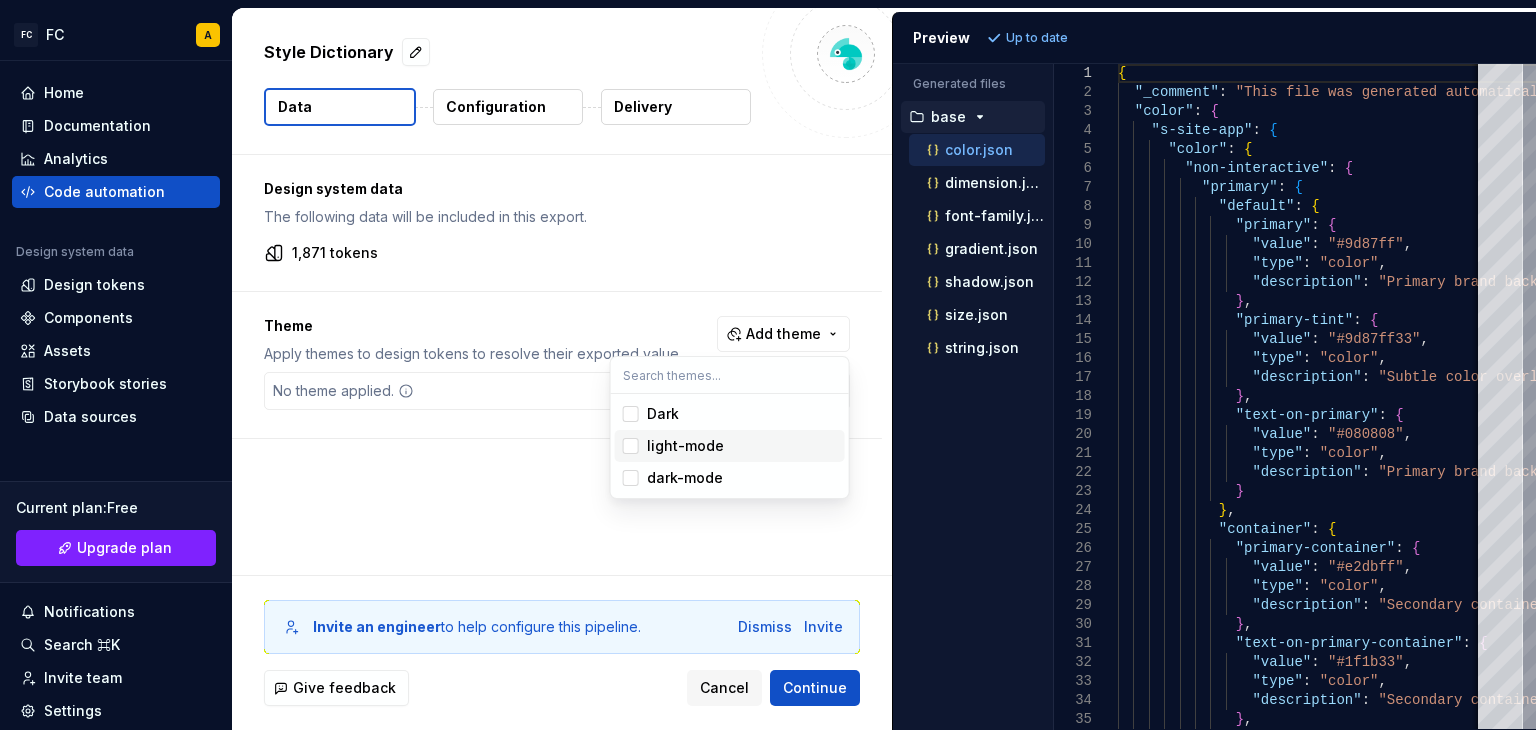 click on "light-mode" at bounding box center [685, 446] 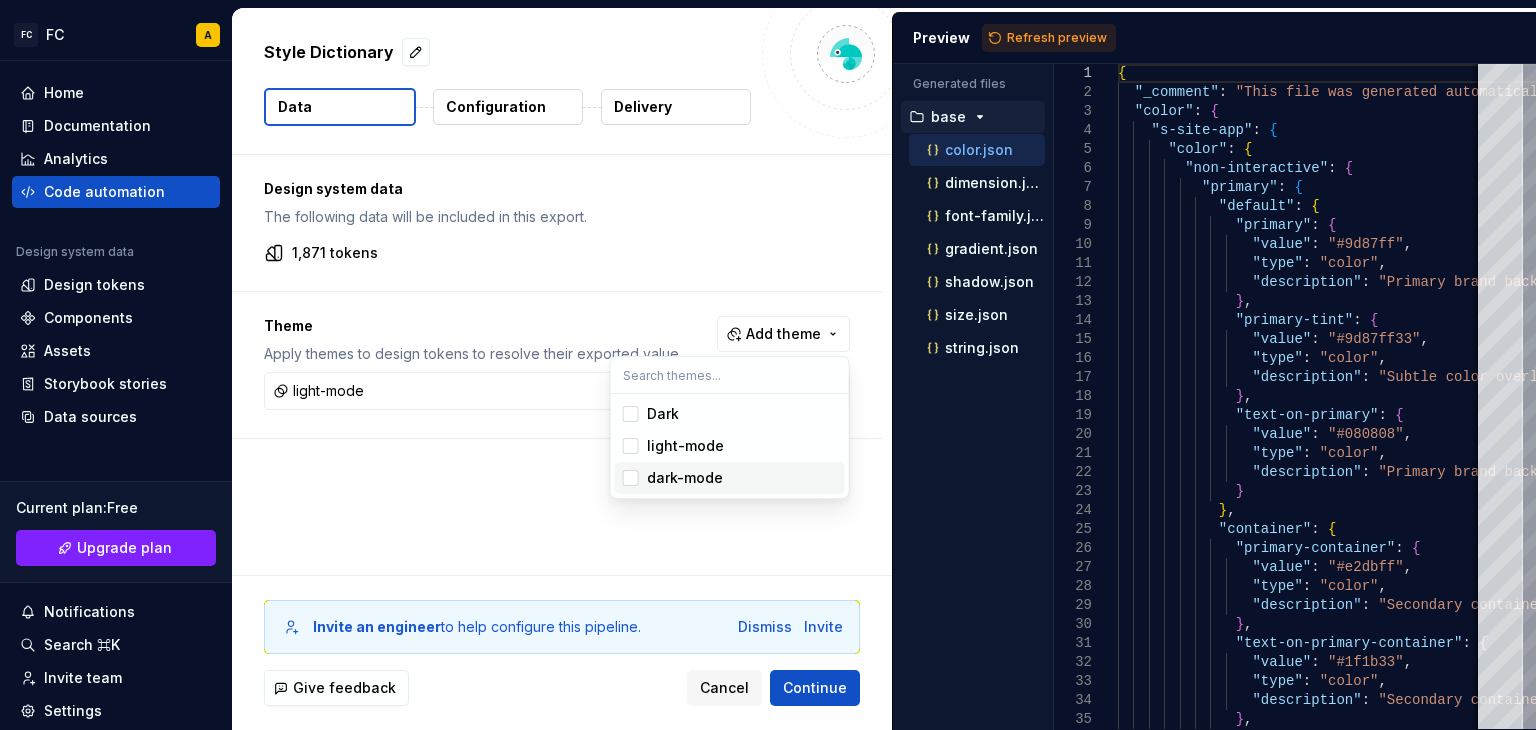 click on "dark-mode" at bounding box center [685, 478] 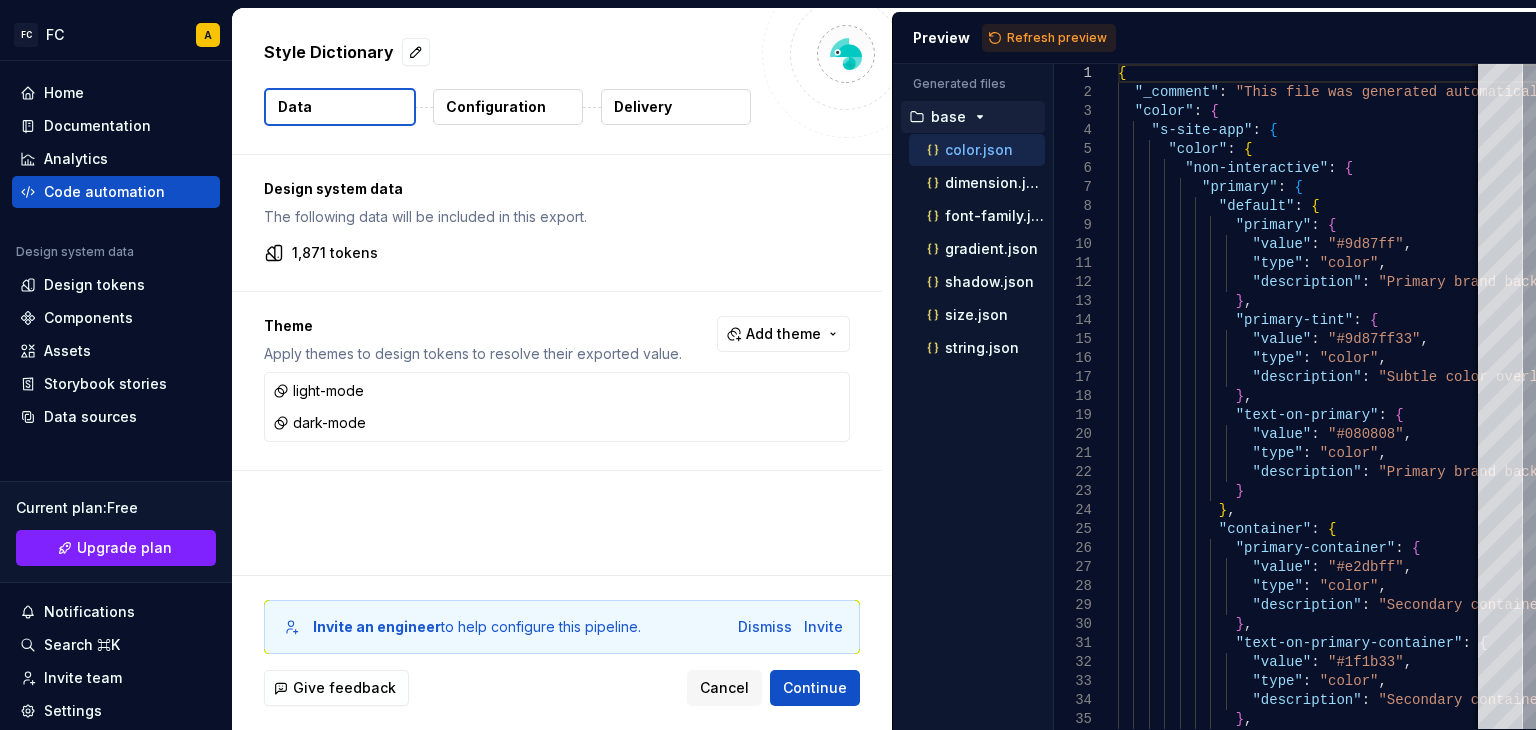 click on "FC FC A Home Documentation Analytics Code automation Design system data Design tokens Components Assets Storybook stories Data sources Current plan :  Free Upgrade plan Notifications Search ⌘K Invite team Settings Contact support Help Style Dictionary Data Configuration Delivery Design system data The following data will be included in this export. 1,871 tokens Theme Apply themes to design tokens to resolve their exported value. Add theme light-mode dark-mode Invite an engineer  to help configure this pipeline. Dismiss Invite Give feedback Cancel Continue Preview Refresh preview Generated files
Accessibility guide for tree .
Navigate the tree with the arrow keys. Common tree hotkeys apply. Further keybindings are available:
enter to execute primary action on focused item
f2 to start renaming the focused item
escape to abort renaming an item
control+d to start dragging selected items
base color.json dimension.json font-family.json 1 2 3" at bounding box center [768, 365] 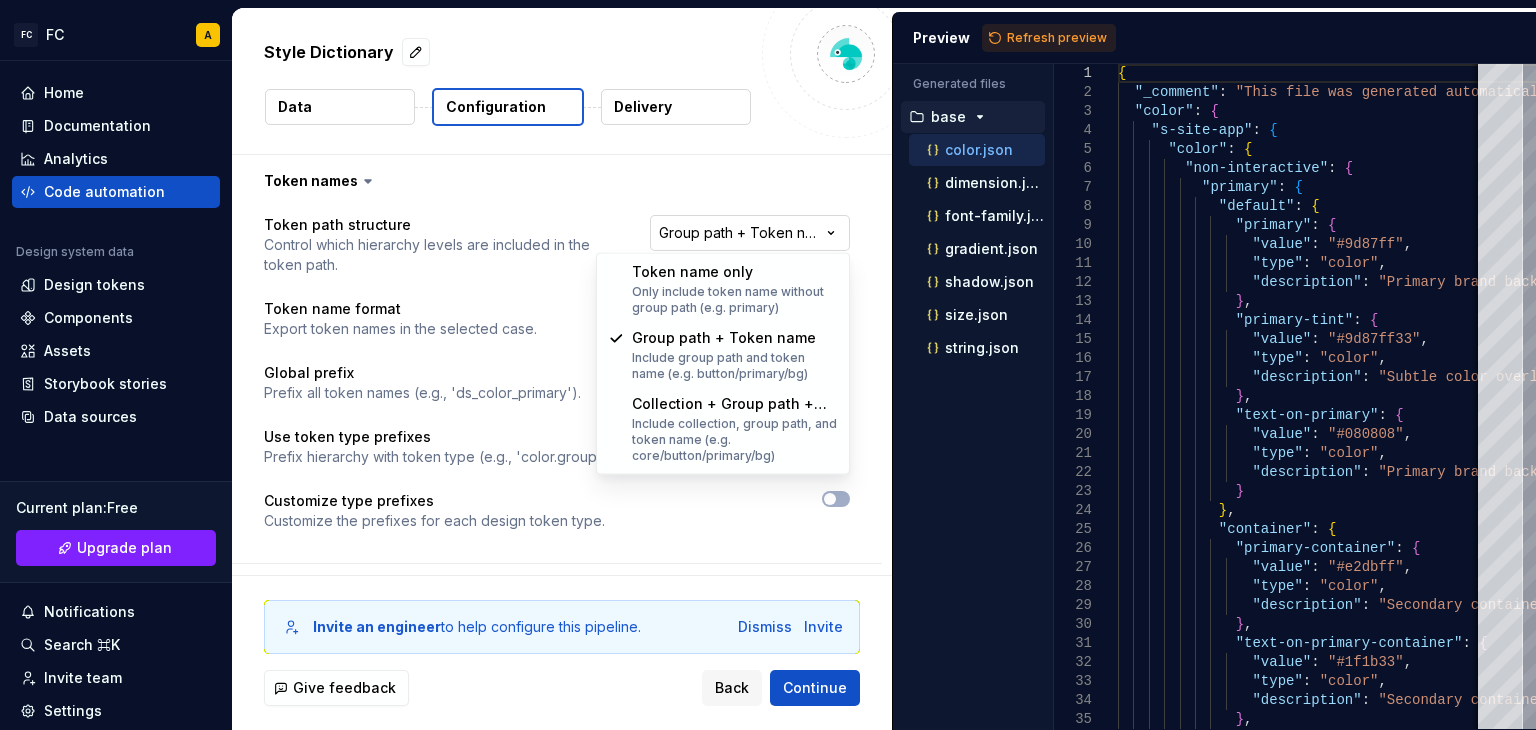 click on "**********" at bounding box center (768, 365) 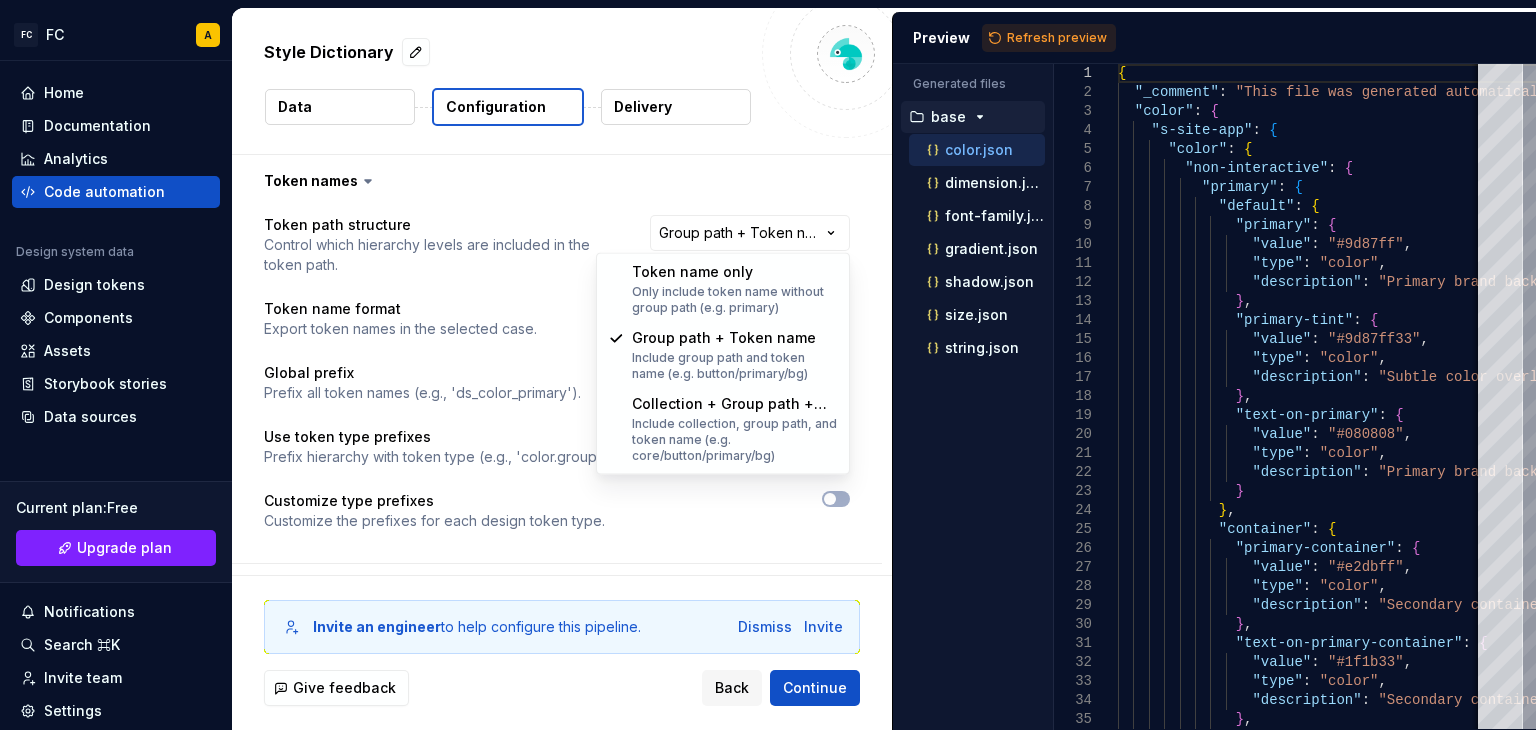 select on "**********" 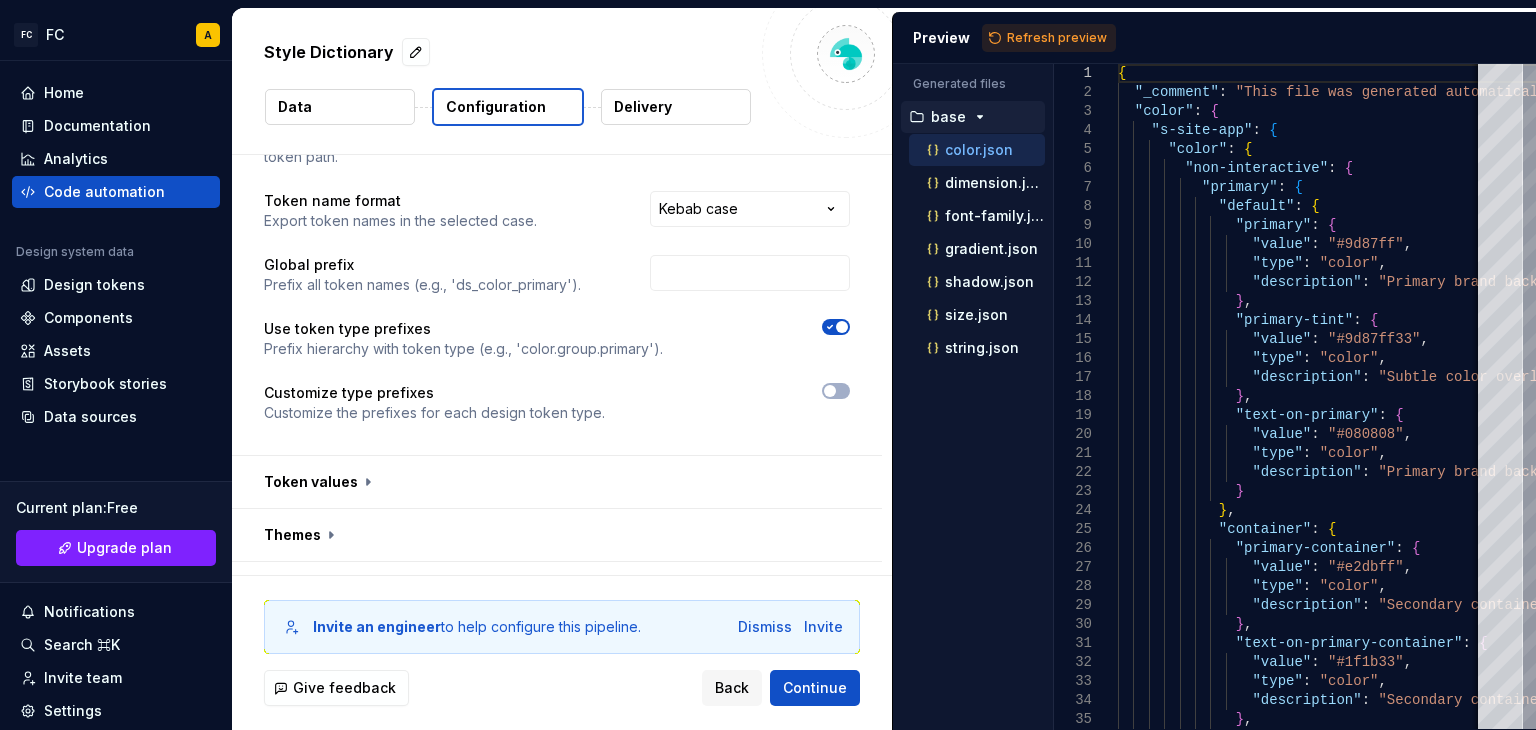 scroll, scrollTop: 199, scrollLeft: 0, axis: vertical 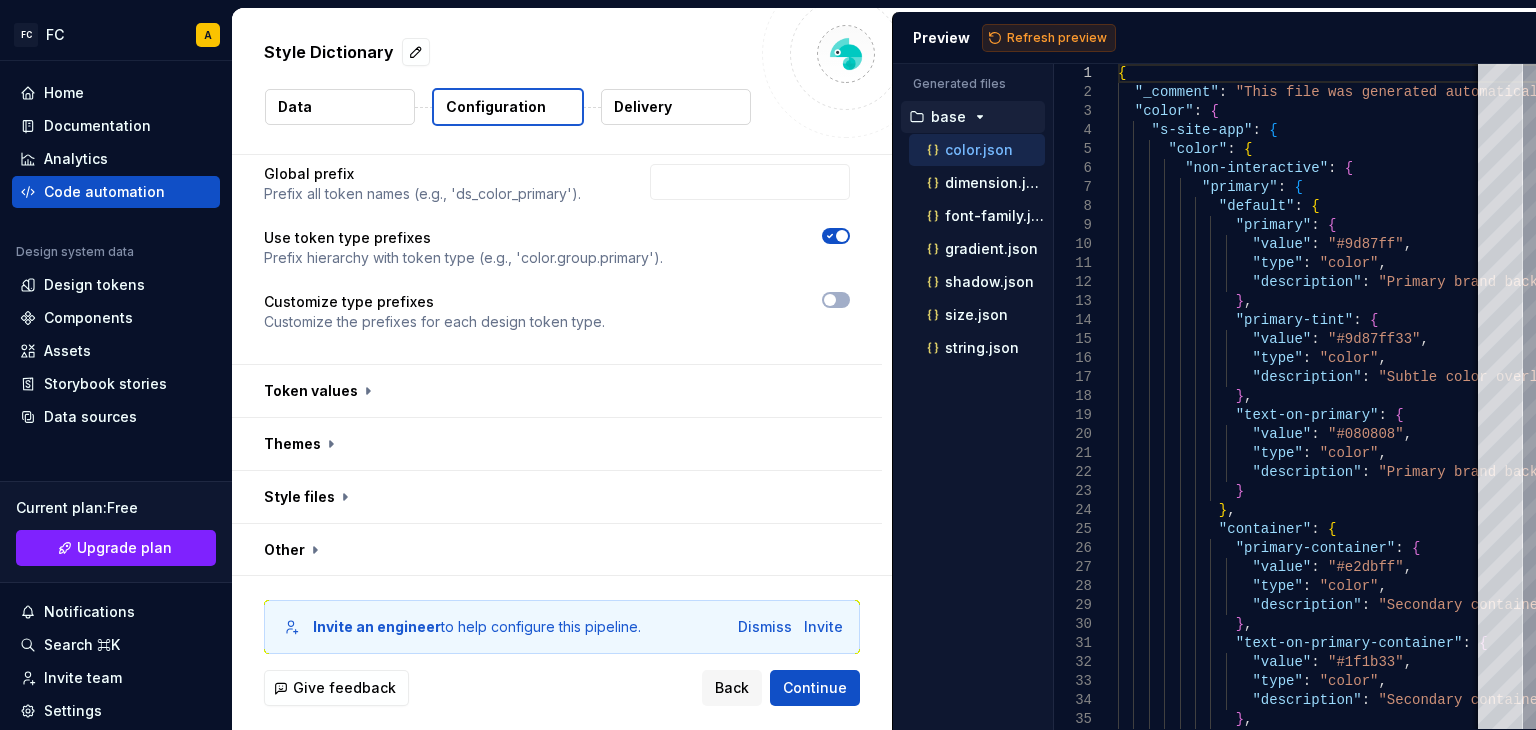 click on "Refresh preview" at bounding box center [1057, 38] 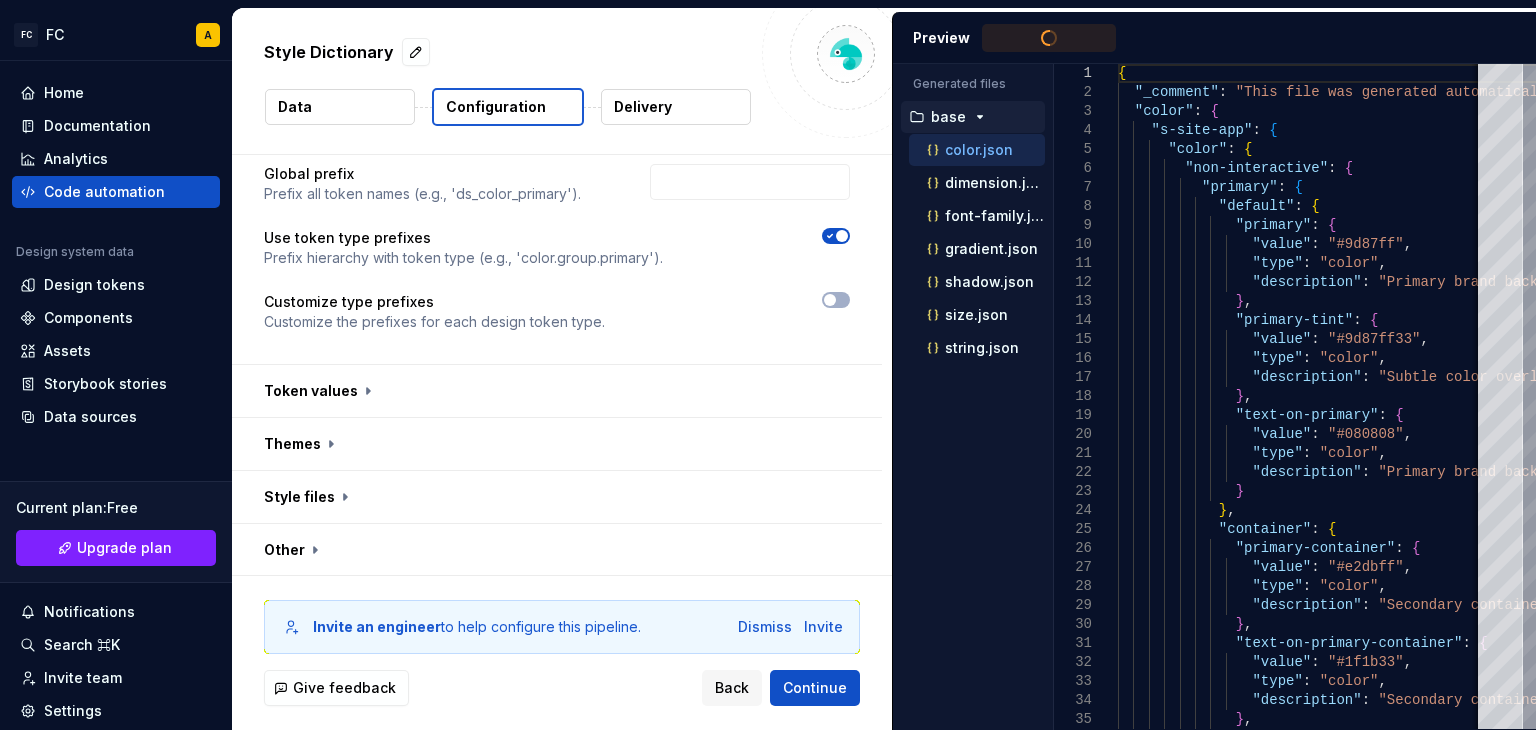 type on "**********" 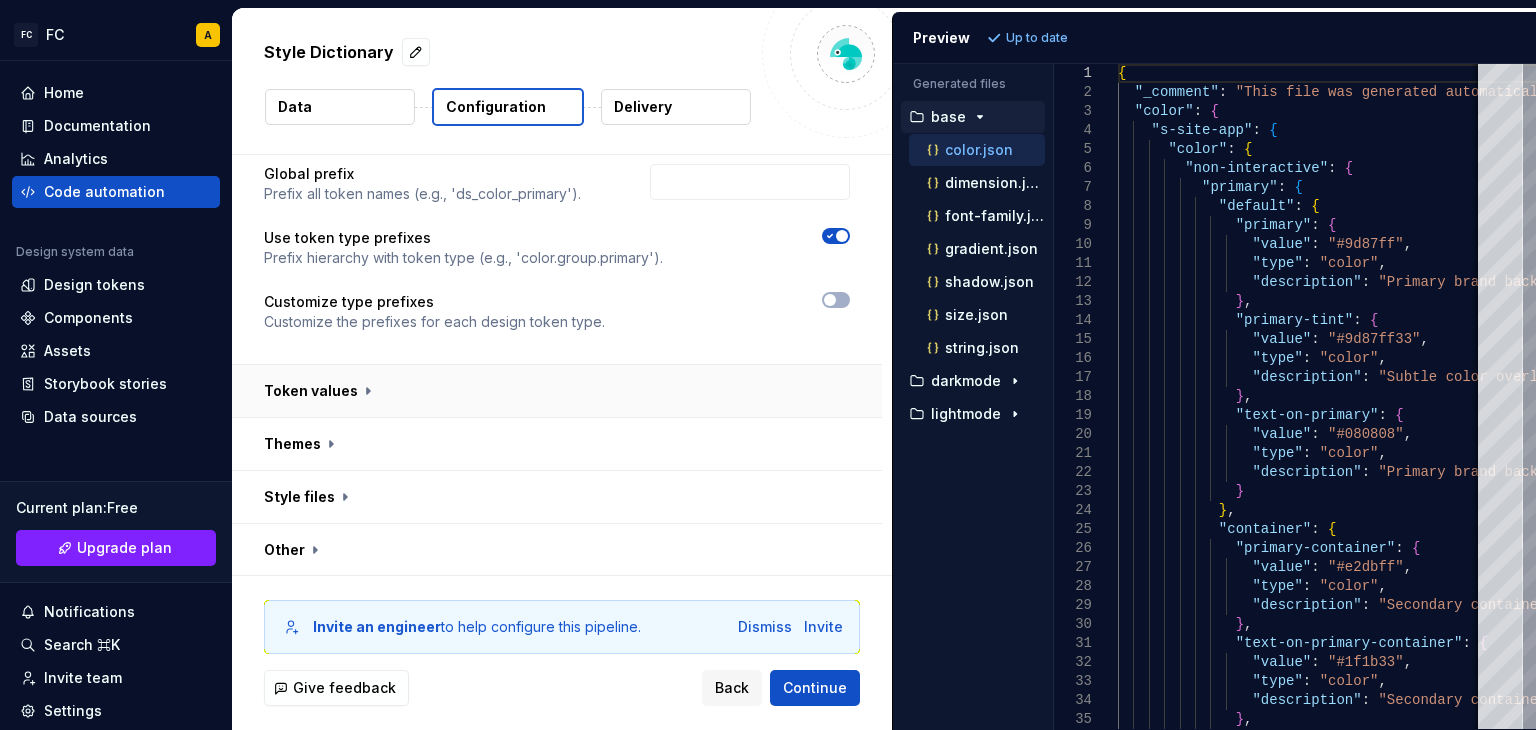 click at bounding box center (557, 391) 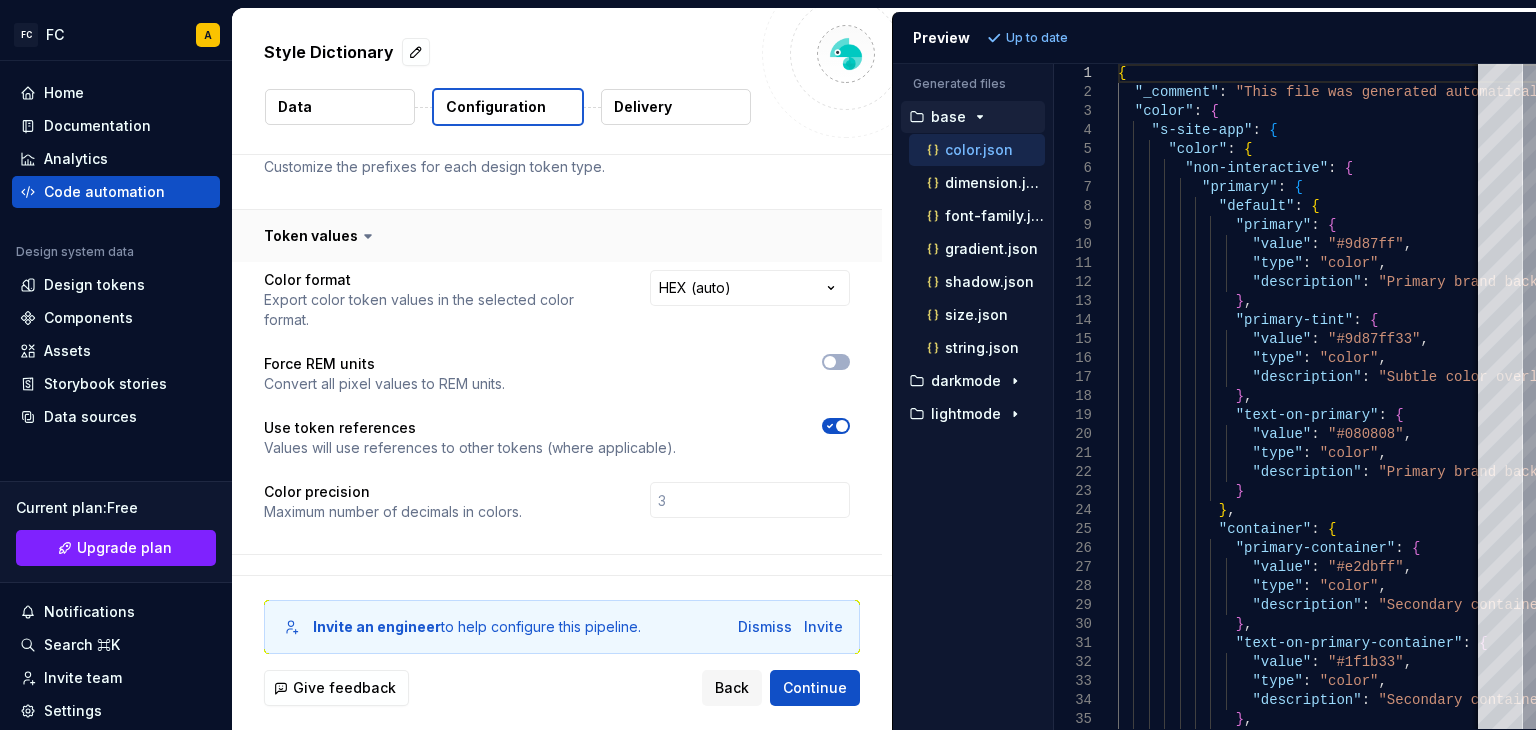 scroll, scrollTop: 356, scrollLeft: 0, axis: vertical 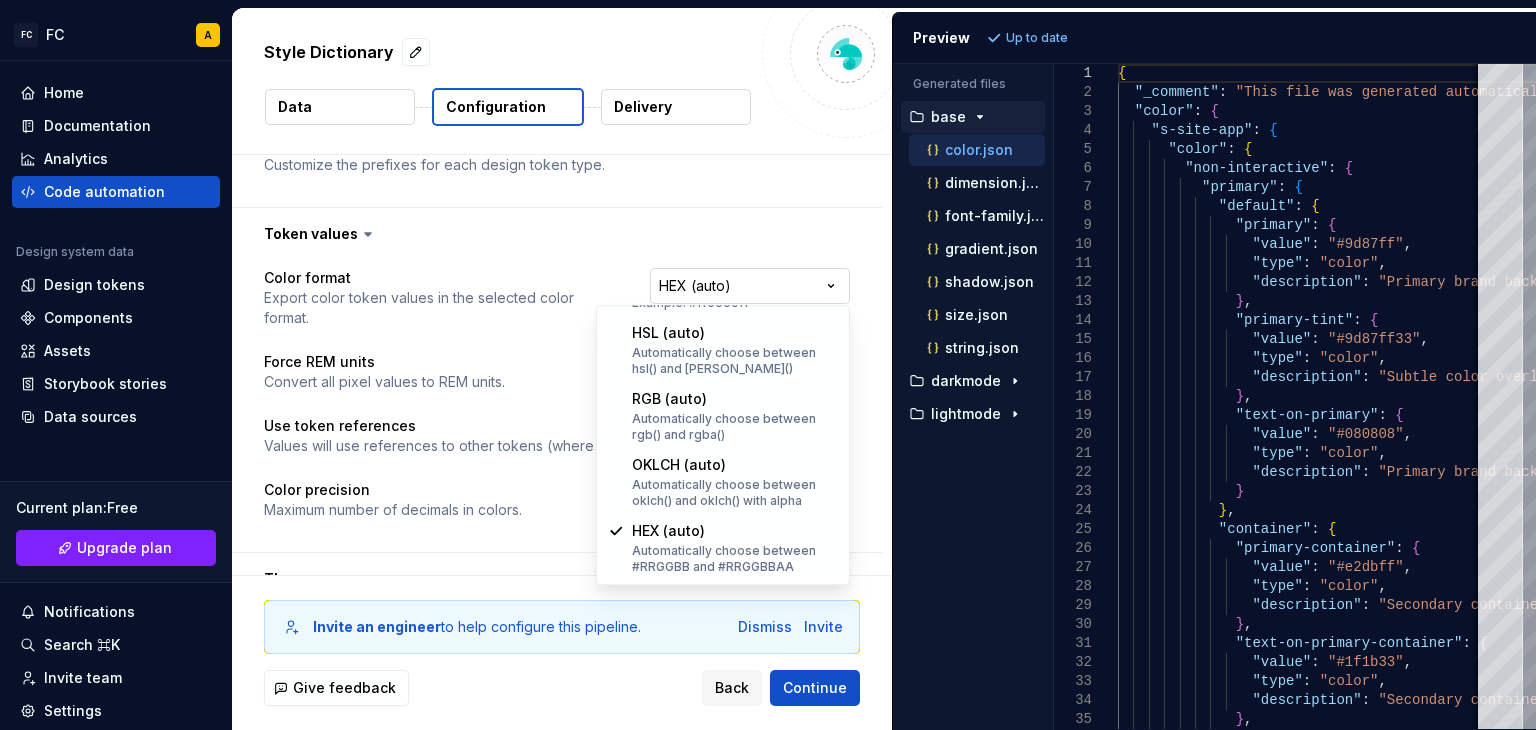 click on "**********" at bounding box center [768, 365] 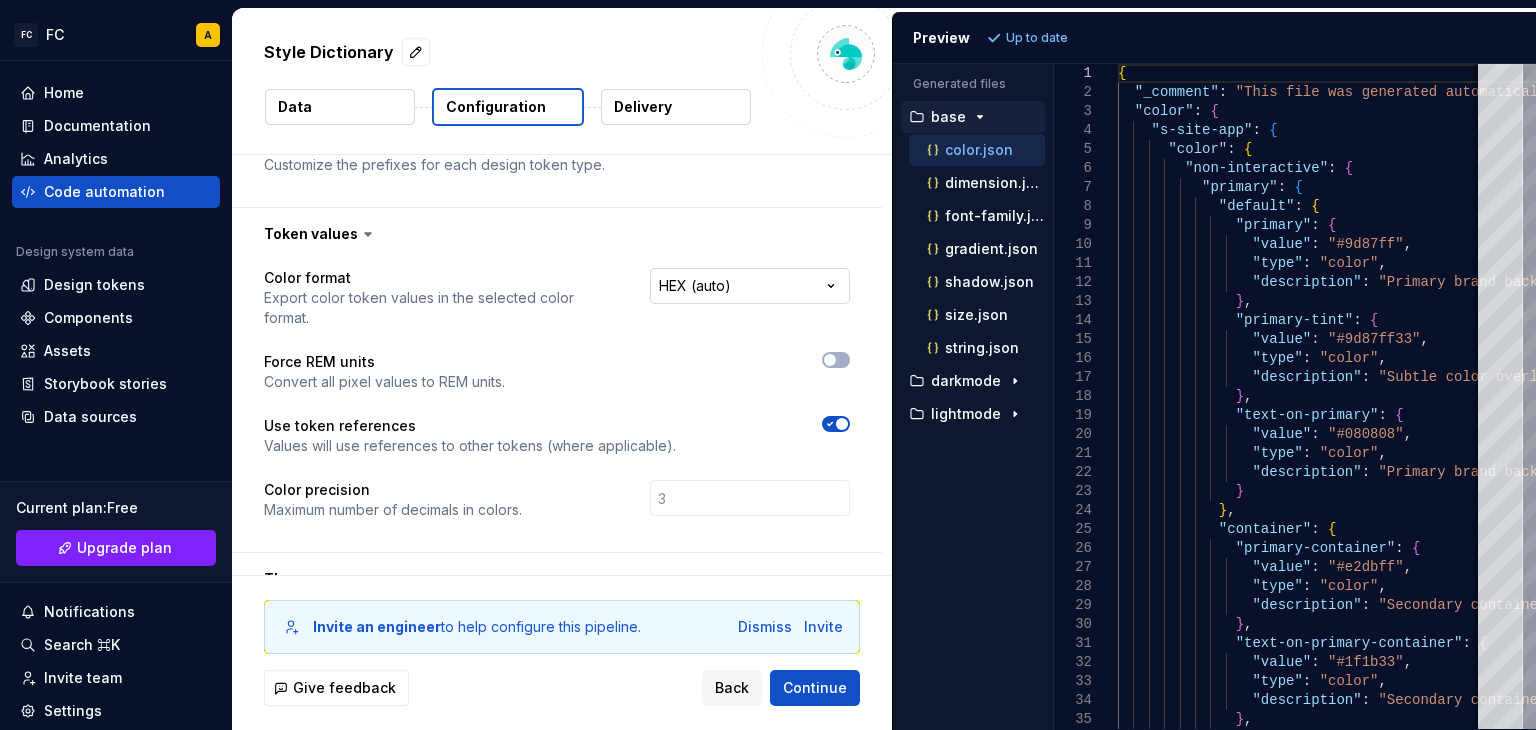 click on "**********" at bounding box center (768, 365) 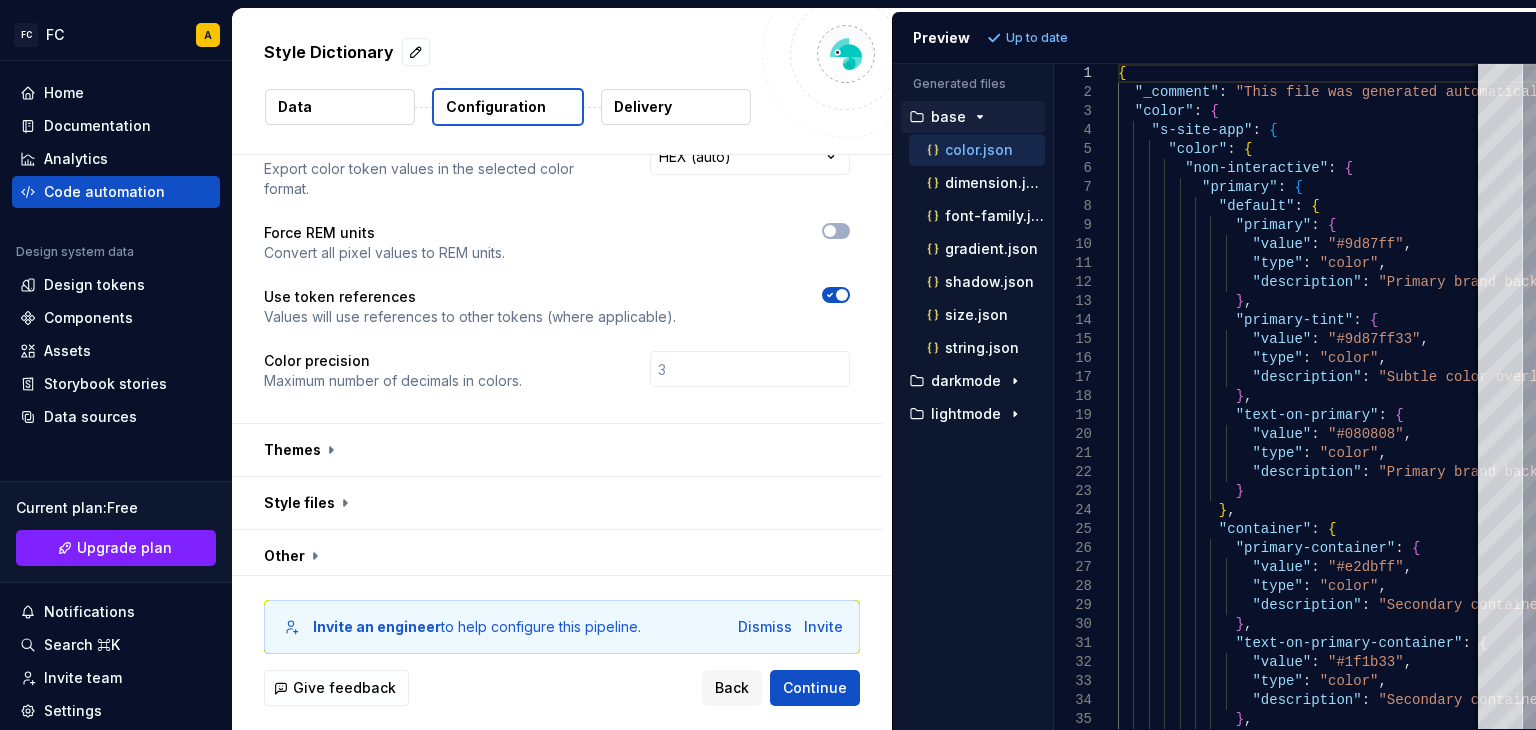 scroll, scrollTop: 491, scrollLeft: 0, axis: vertical 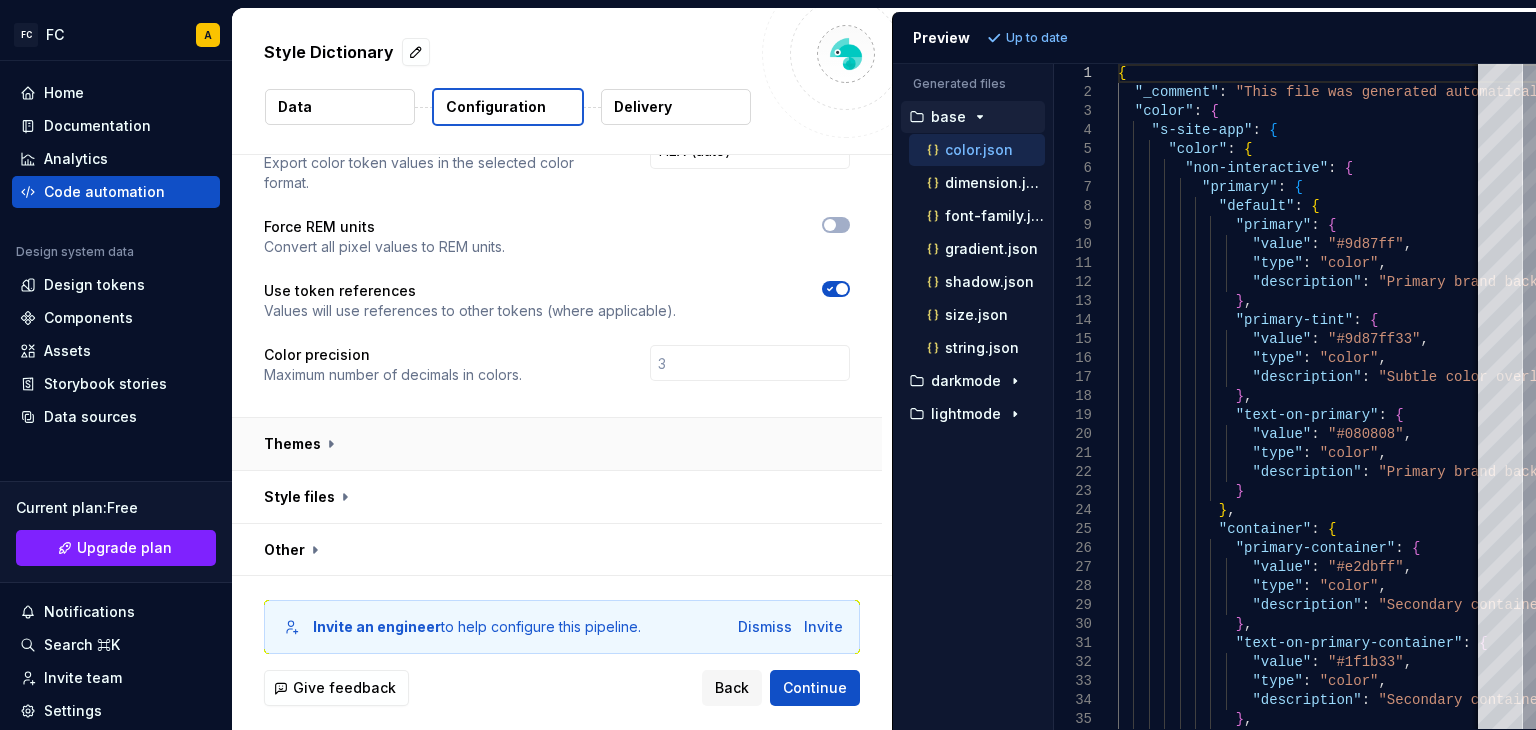 click at bounding box center [557, 444] 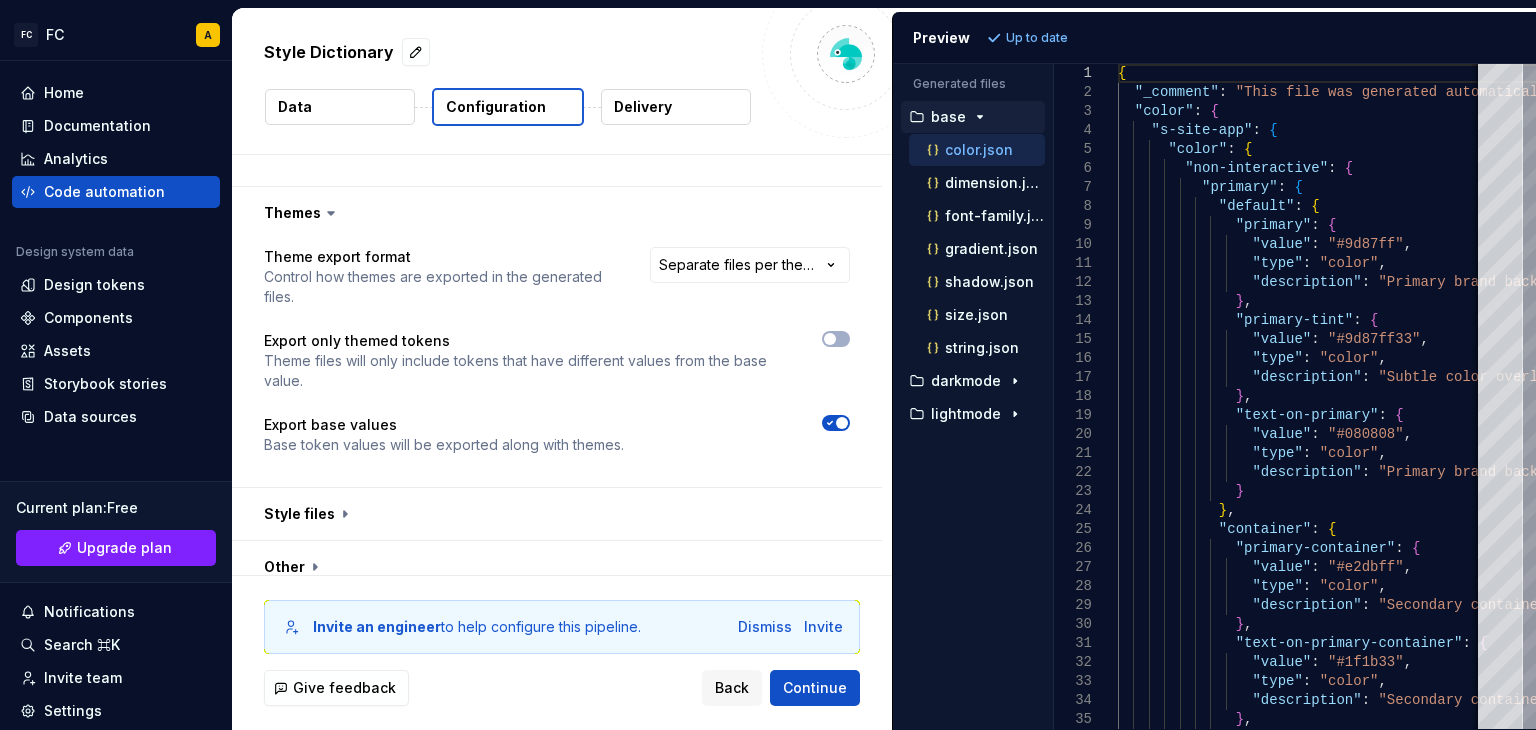 scroll, scrollTop: 739, scrollLeft: 0, axis: vertical 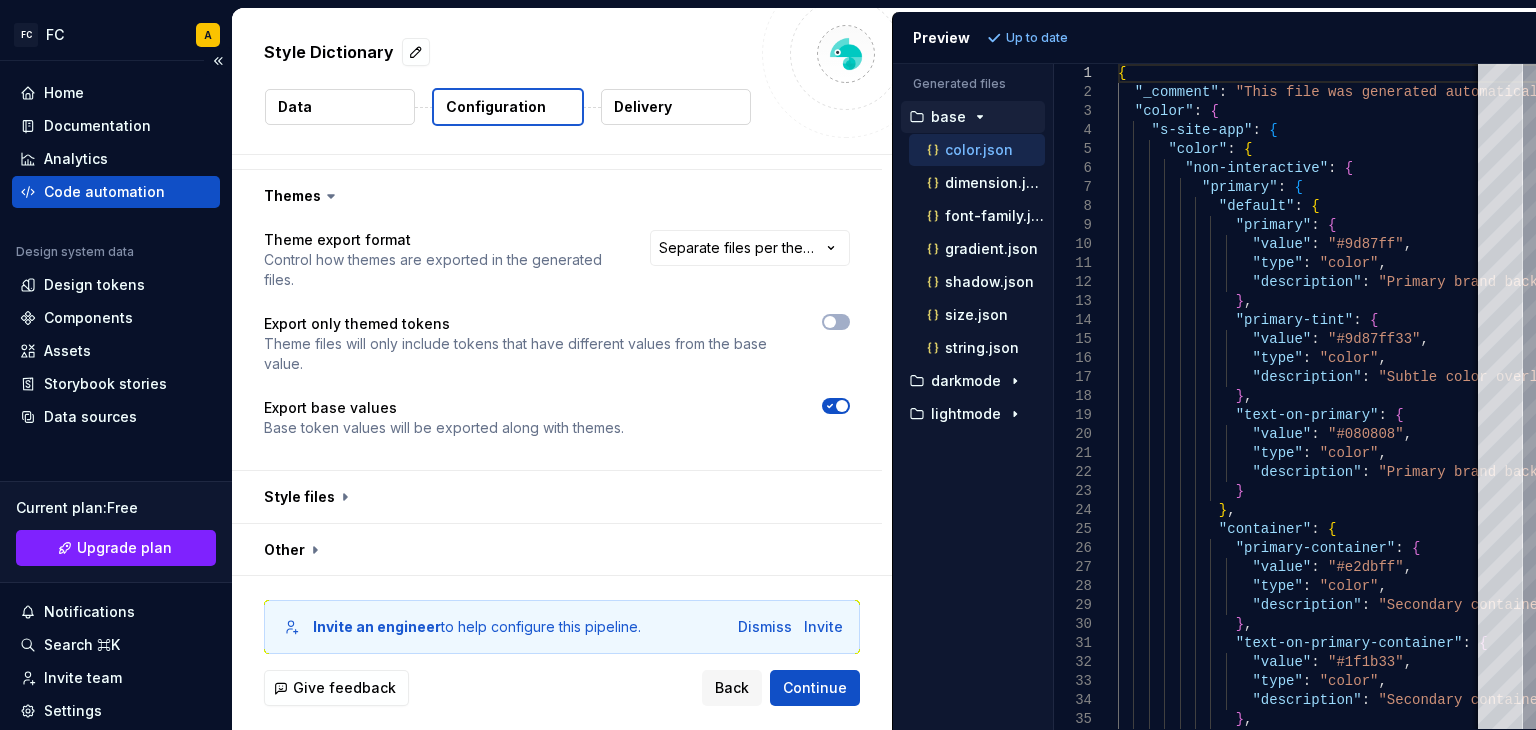 click on "Code automation" at bounding box center [104, 192] 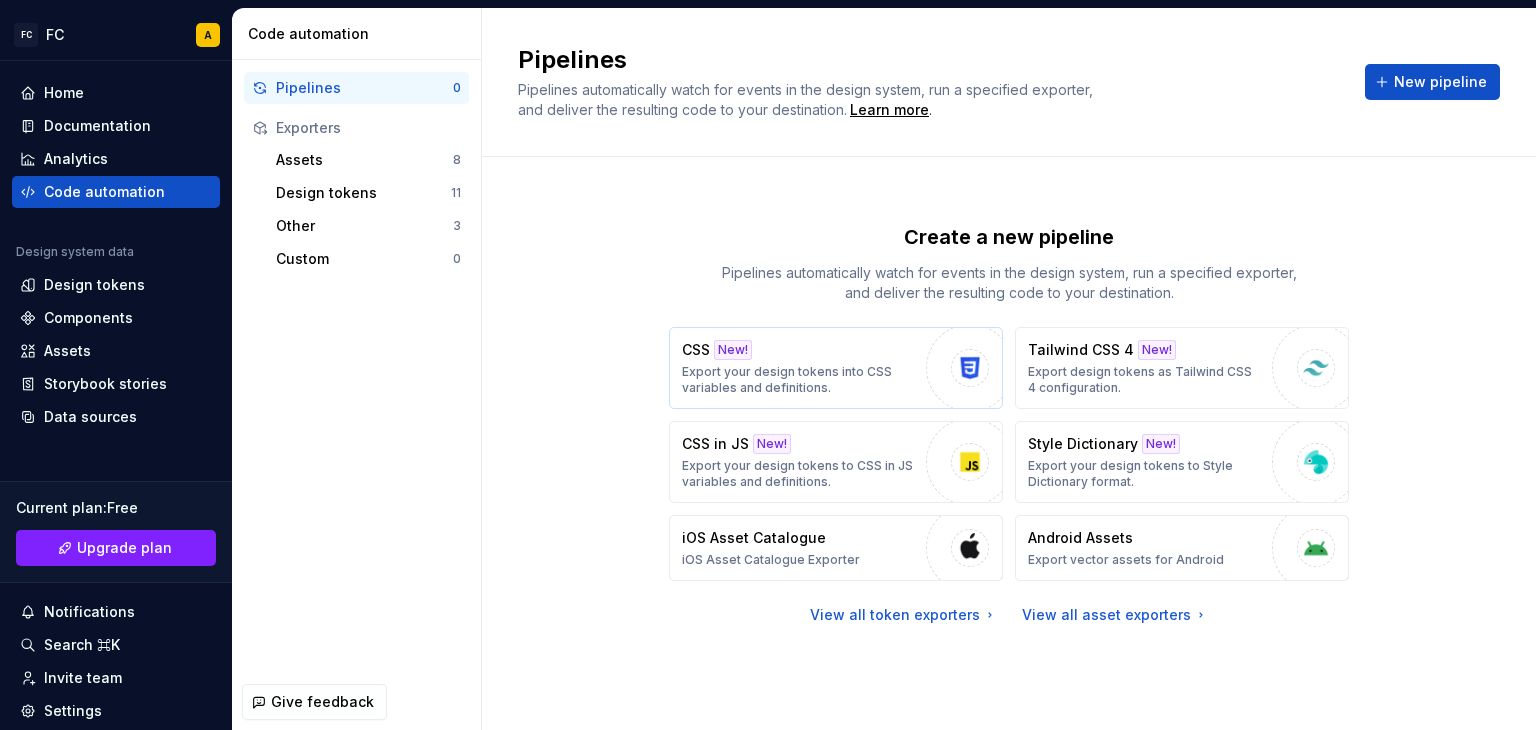 click on "CSS New! Export your design tokens into CSS variables and definitions." at bounding box center (799, 368) 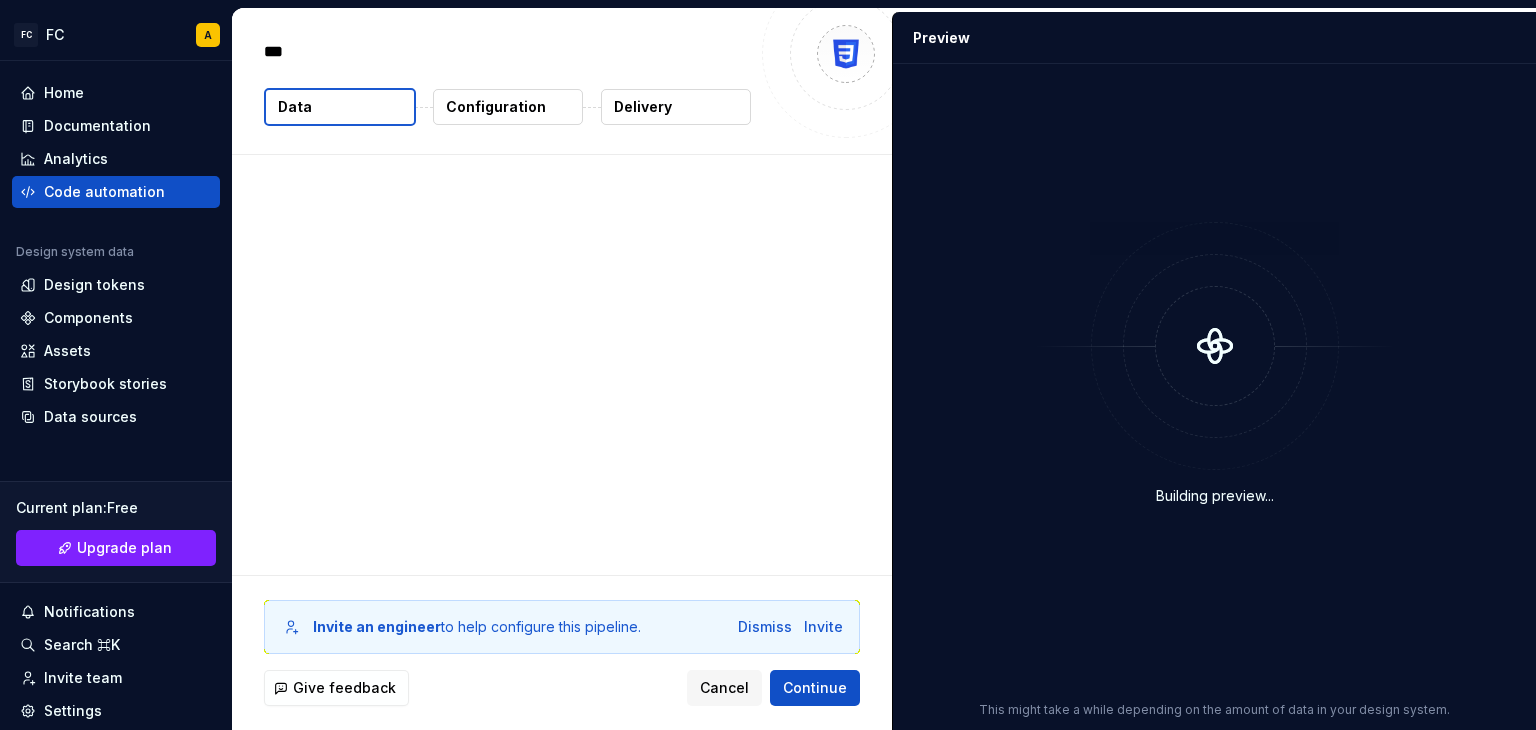 type on "*" 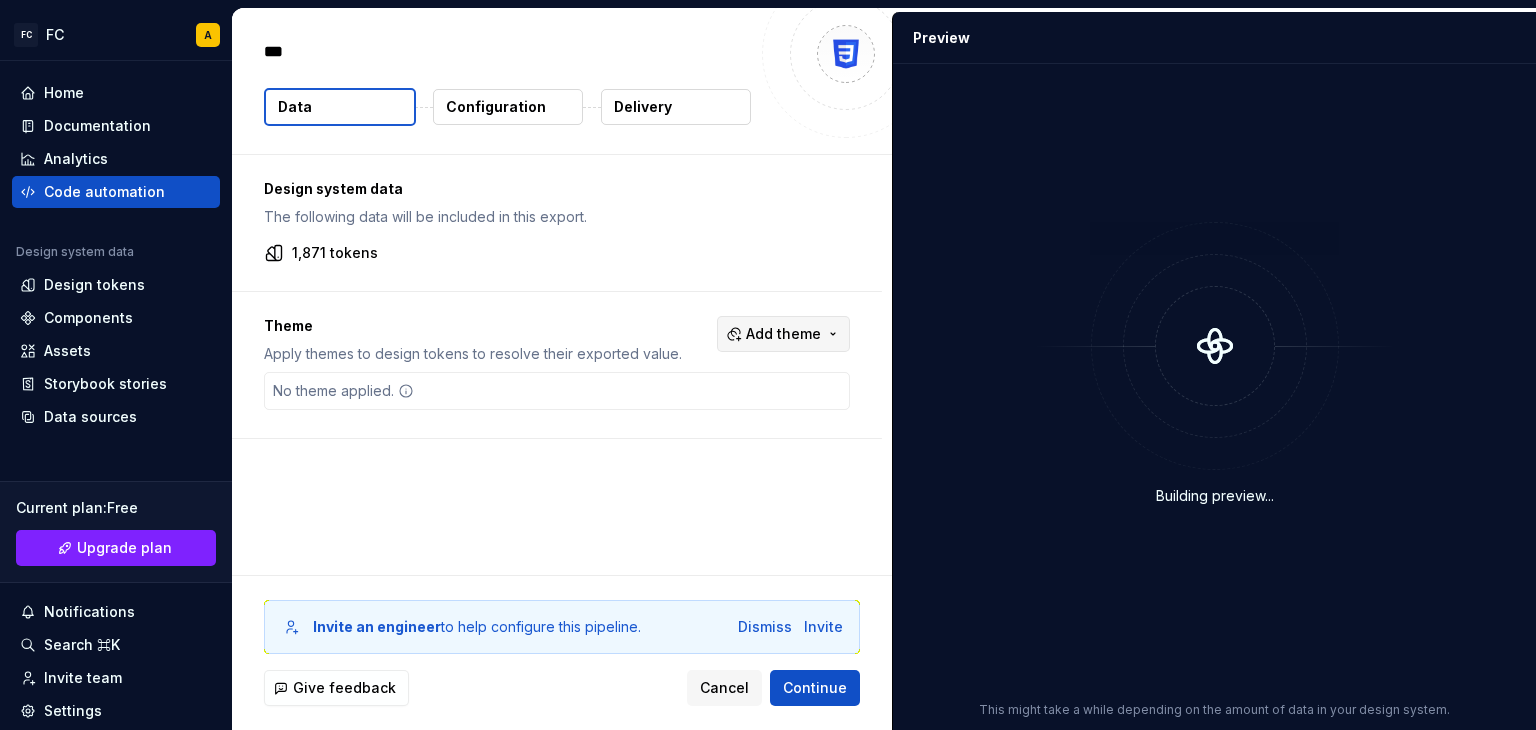 click on "Add theme" at bounding box center (783, 334) 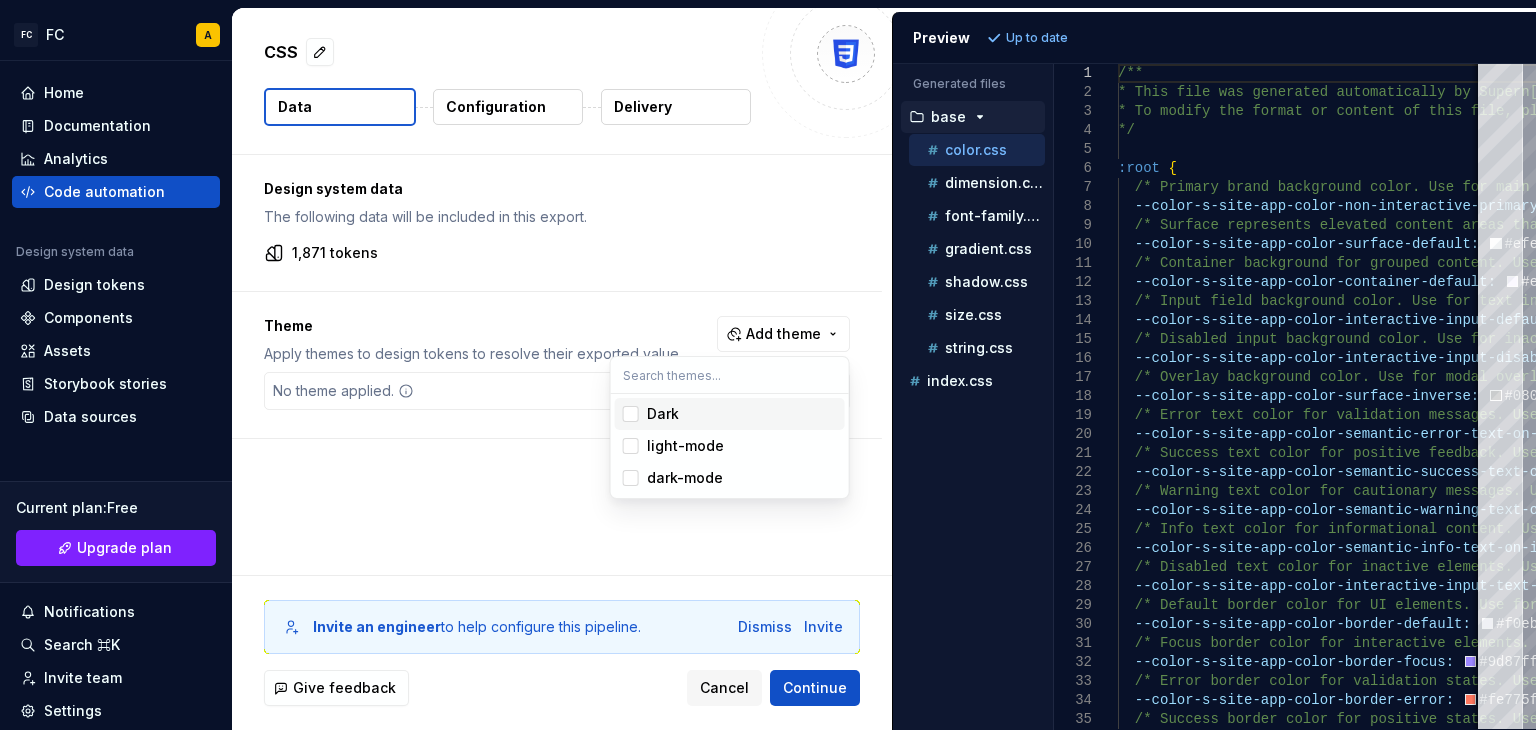 click on "Dark" at bounding box center (742, 414) 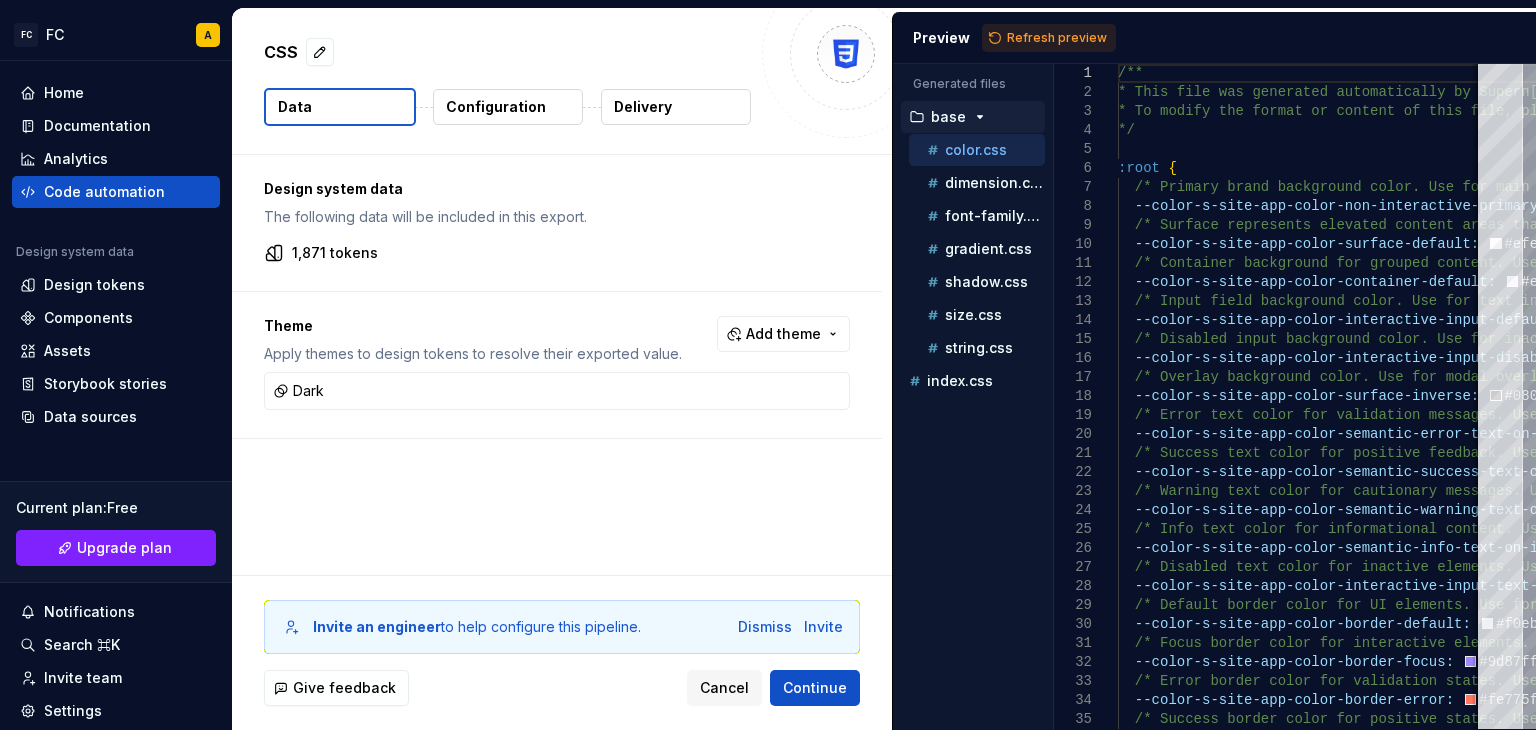 click on "FC FC A Home Documentation Analytics Code automation Design system data Design tokens Components Assets Storybook stories Data sources Current plan :  Free Upgrade plan Notifications Search ⌘K Invite team Settings Contact support Help CSS Data Configuration Delivery Design system data The following data will be included in this export. 1,871 tokens Theme Apply themes to design tokens to resolve their exported value. Add theme Dark Invite an engineer  to help configure this pipeline. Dismiss Invite Give feedback Cancel Continue Preview Refresh preview Generated files
Accessibility guide for tree .
Navigate the tree with the arrow keys. Common tree hotkeys apply. Further keybindings are available:
enter to execute primary action on focused item
f2 to start renaming the focused item
escape to abort renaming an item
control+d to start dragging selected items
base color.css dimension.css font-family.css gradient.css shadow.css size.css 1 2 3" at bounding box center (768, 365) 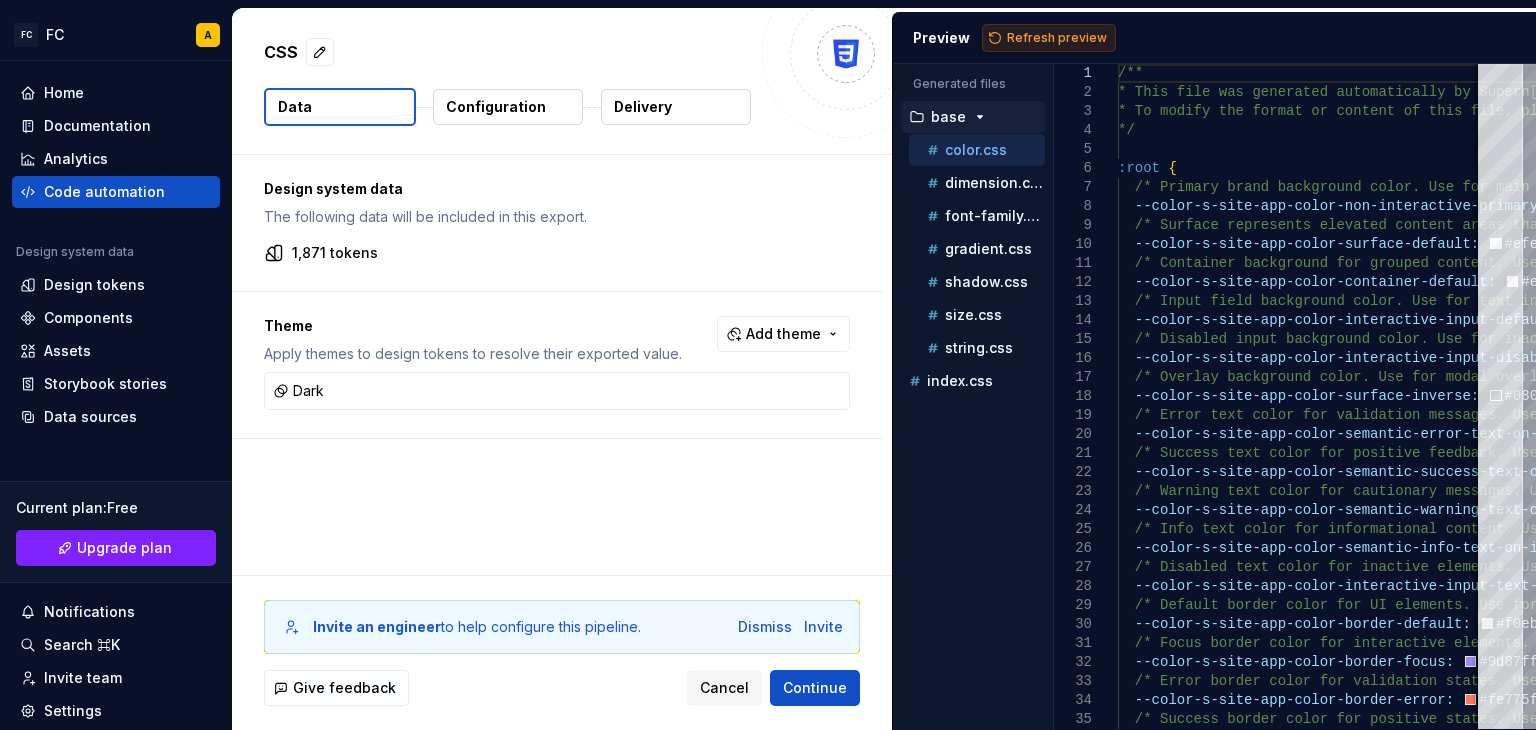 click on "Refresh preview" at bounding box center (1049, 38) 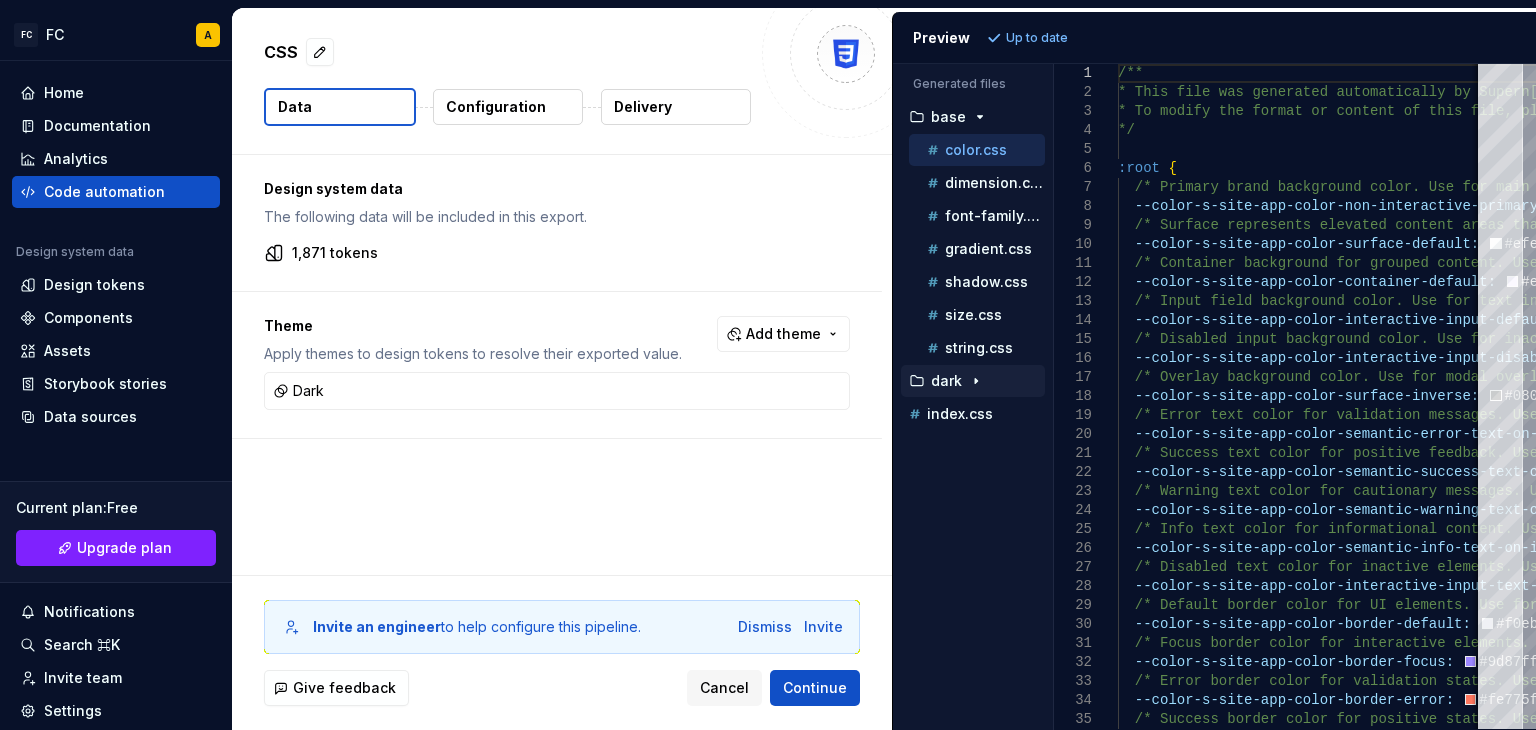 click on "dark" at bounding box center (975, 381) 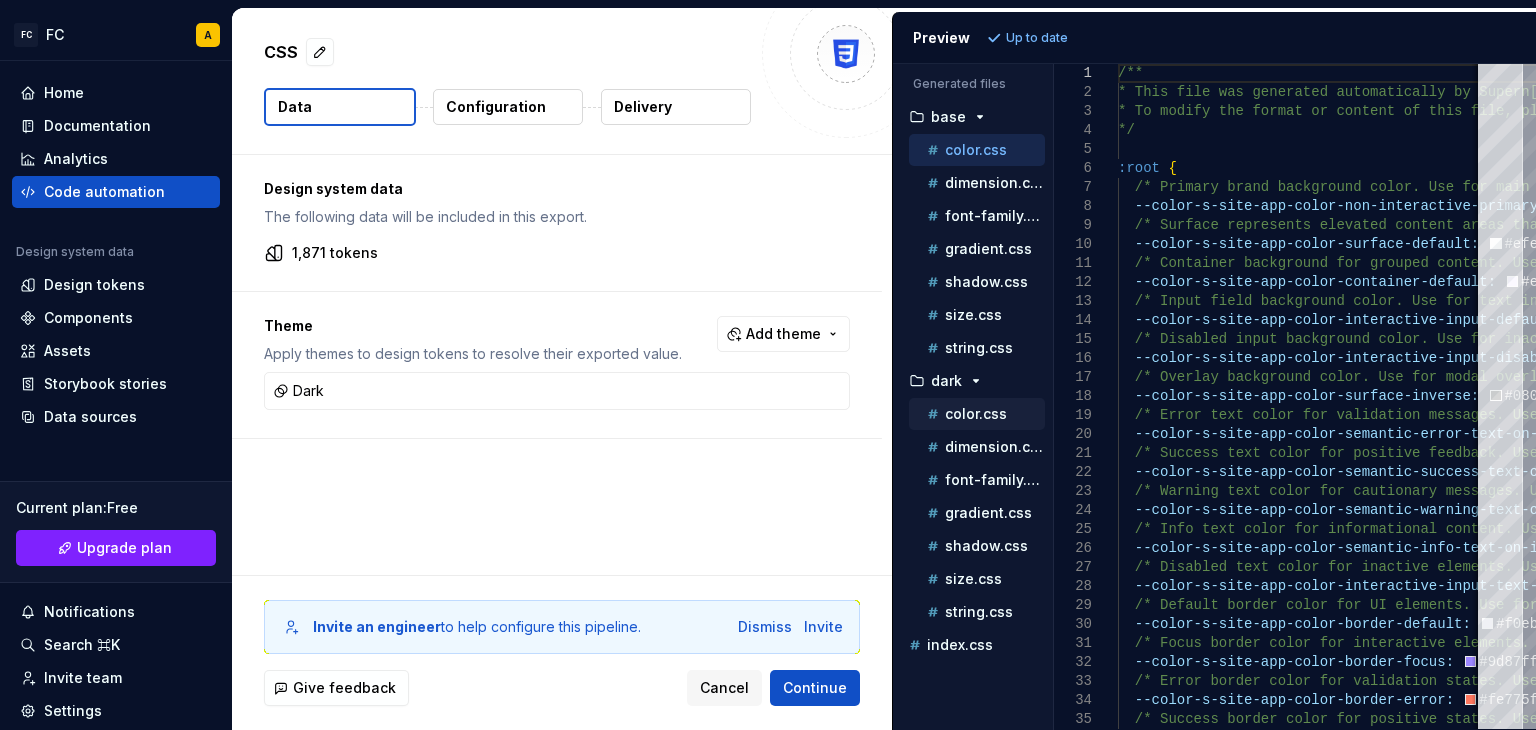 click on "color.css" at bounding box center (976, 414) 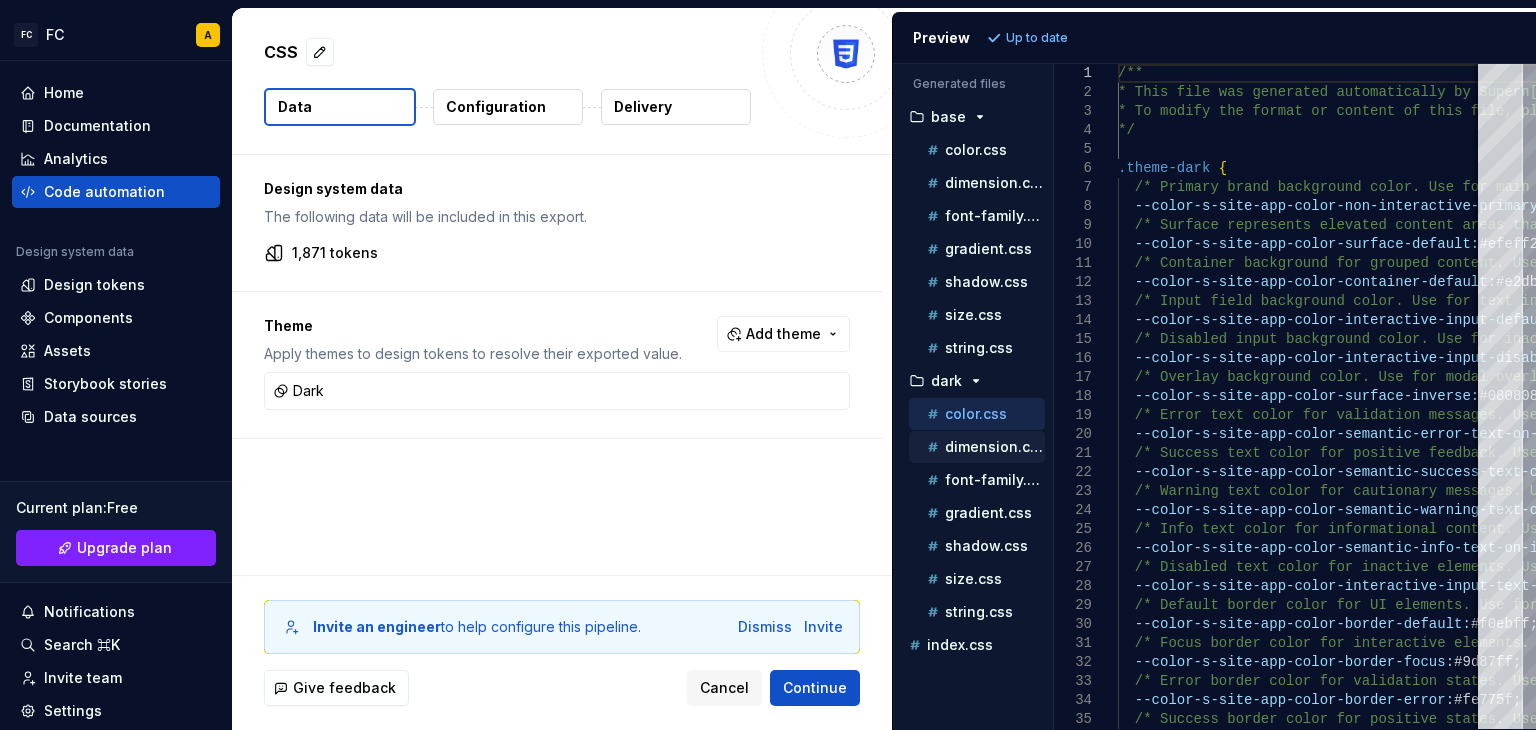 click on "dimension.css" at bounding box center [995, 447] 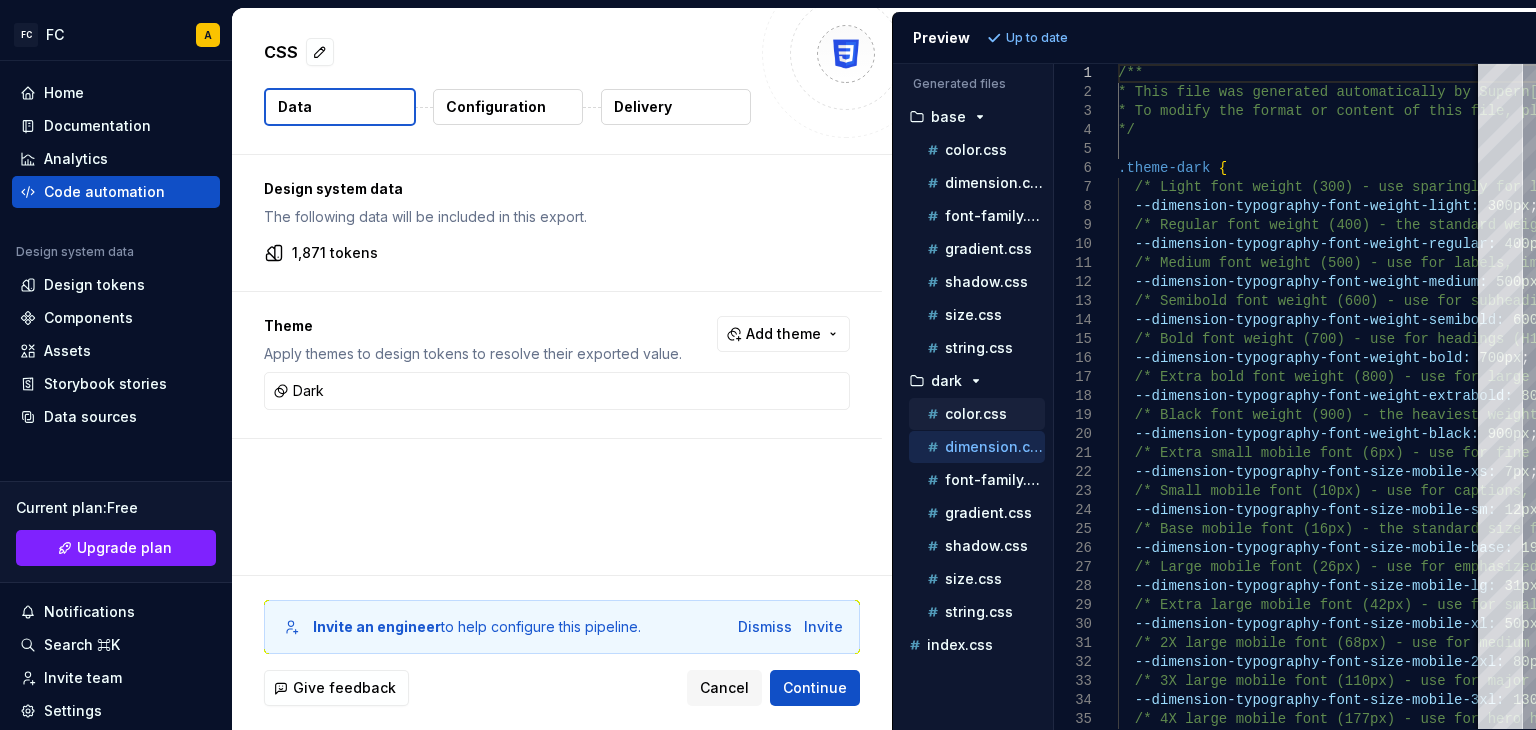 click on "color.css" at bounding box center (977, 414) 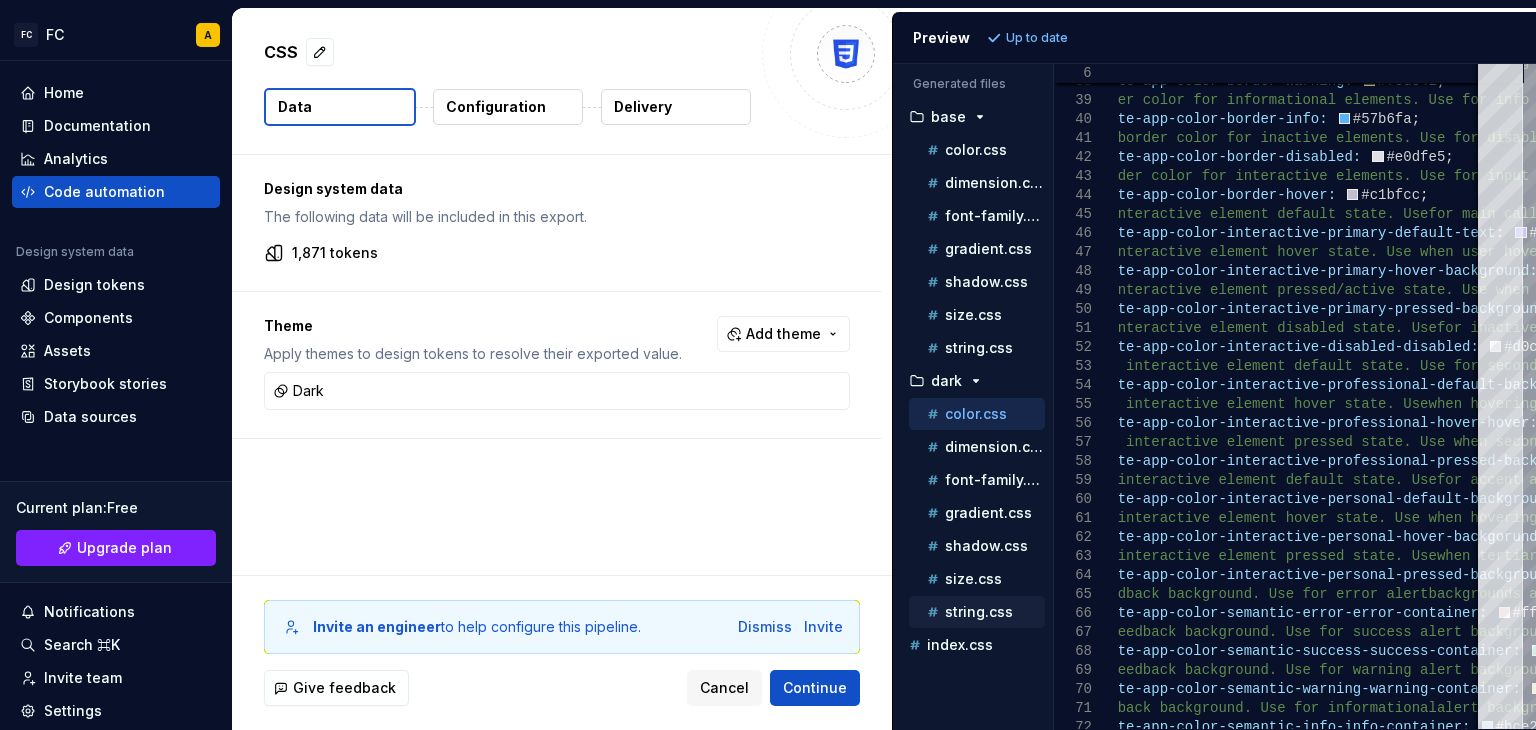 click on "string.css" at bounding box center (979, 612) 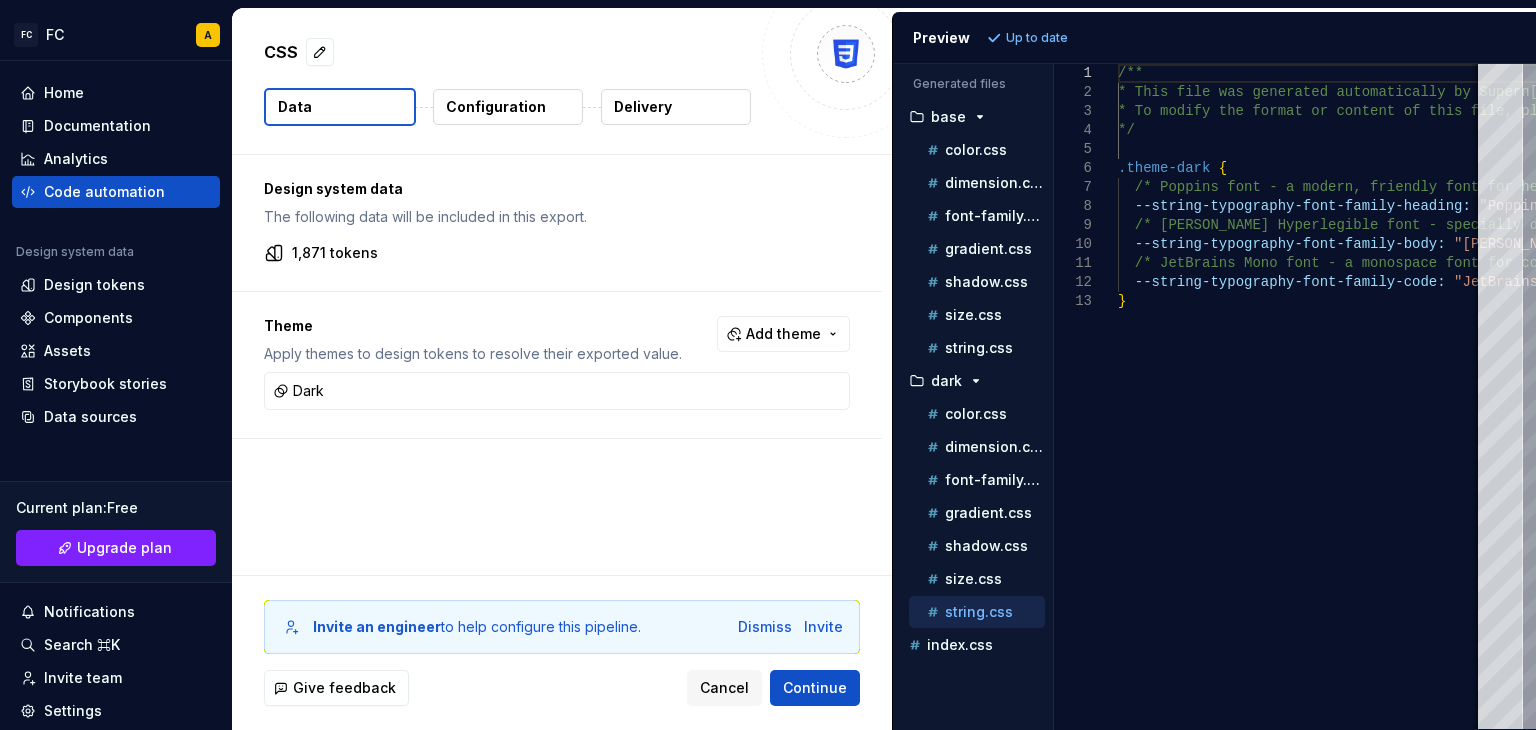 click on "Configuration" at bounding box center (496, 107) 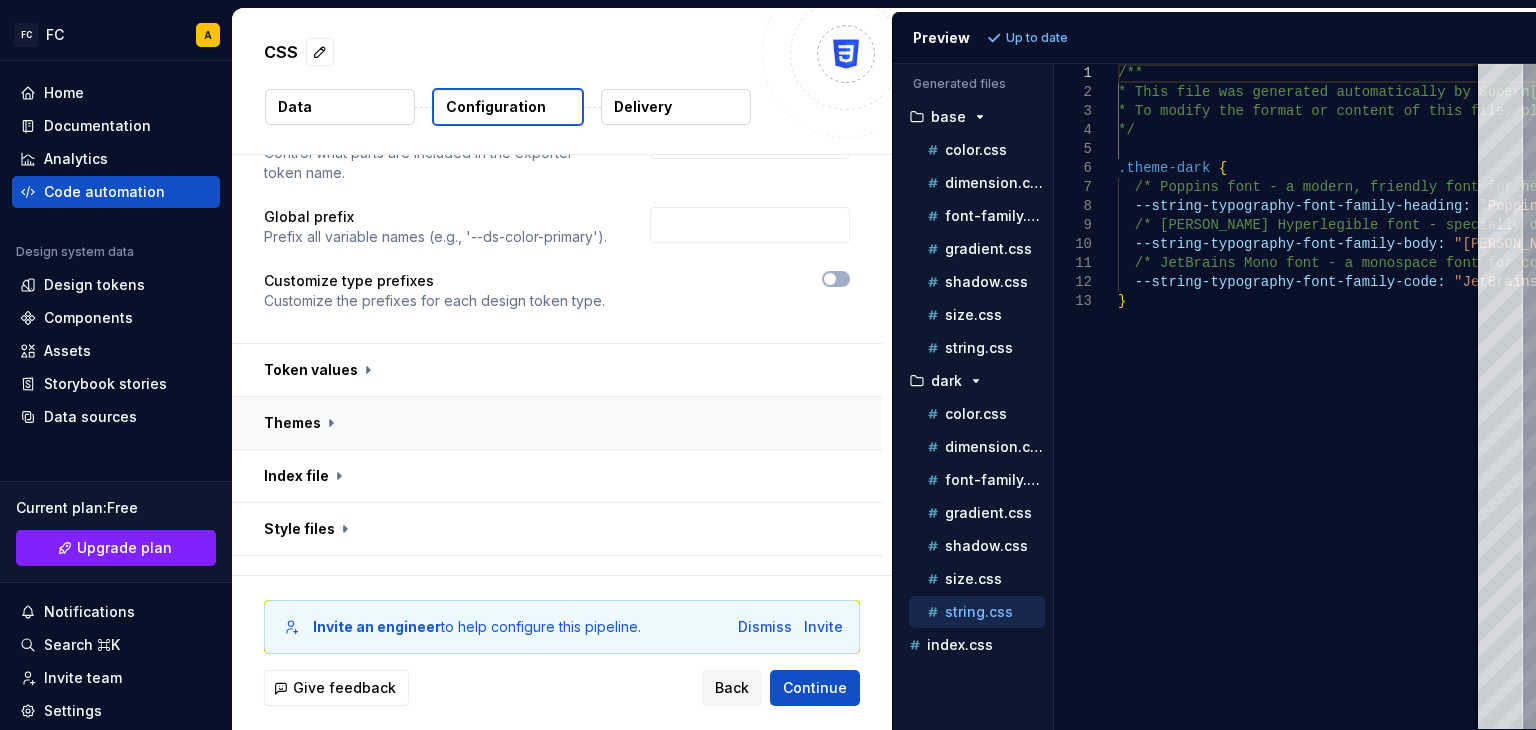 scroll, scrollTop: 156, scrollLeft: 0, axis: vertical 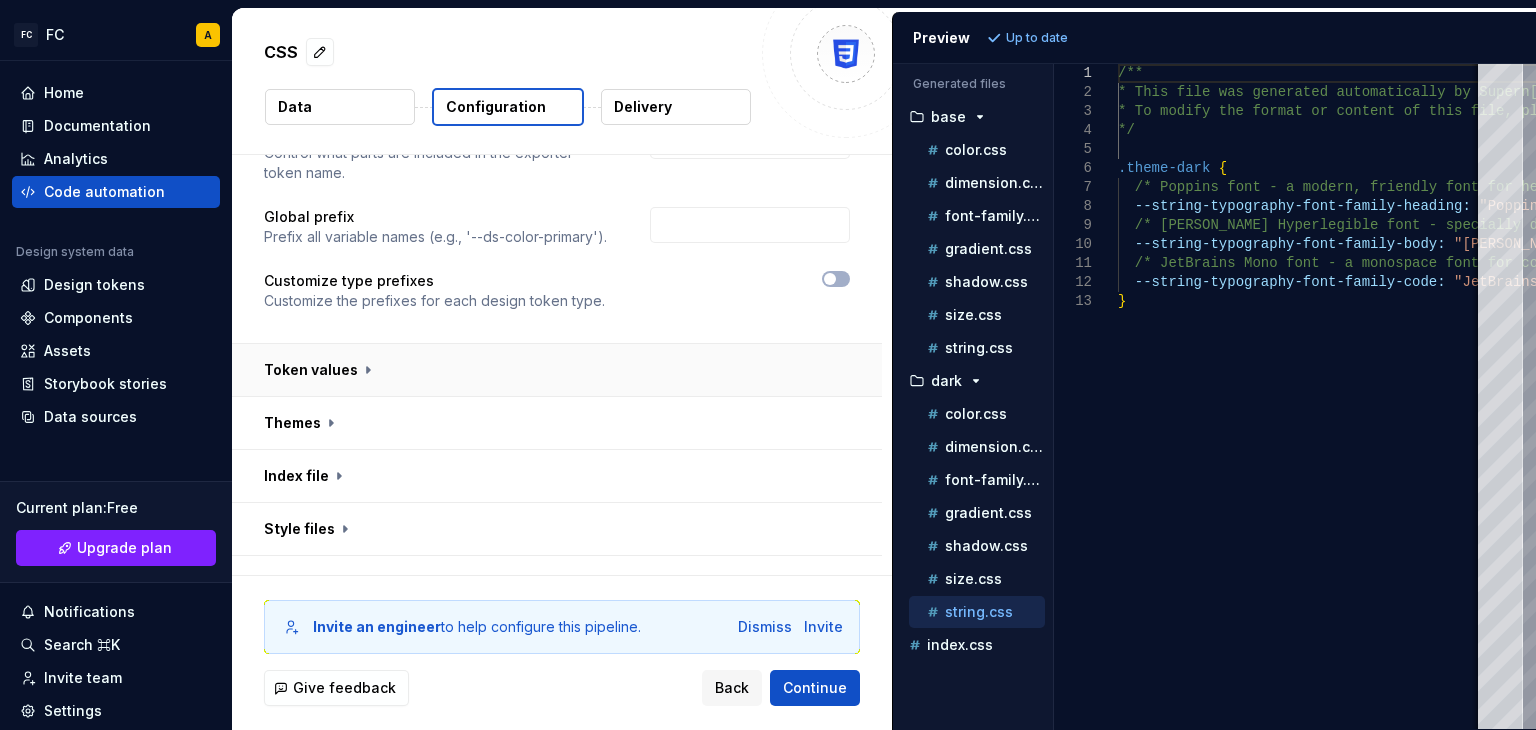 click at bounding box center [557, 370] 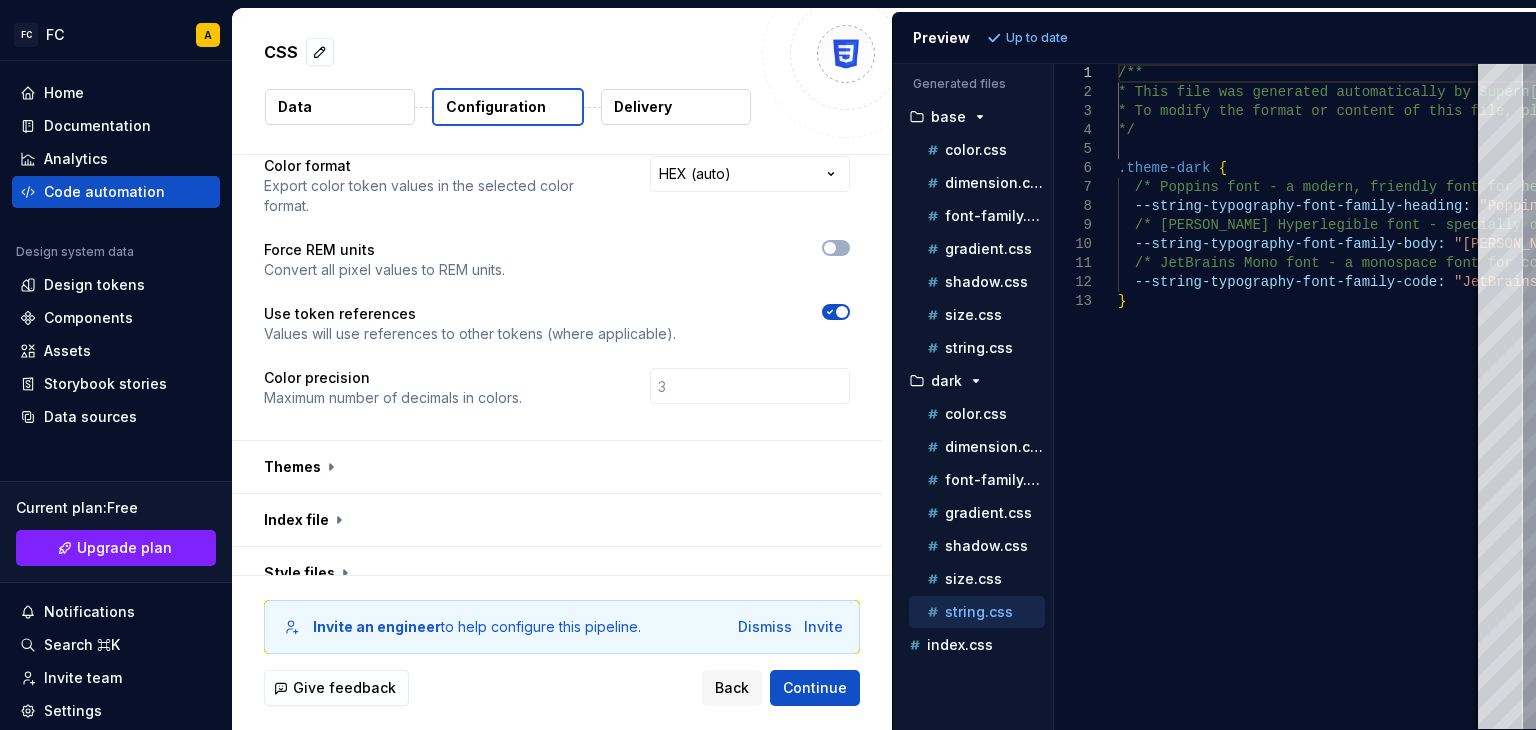 scroll, scrollTop: 410, scrollLeft: 0, axis: vertical 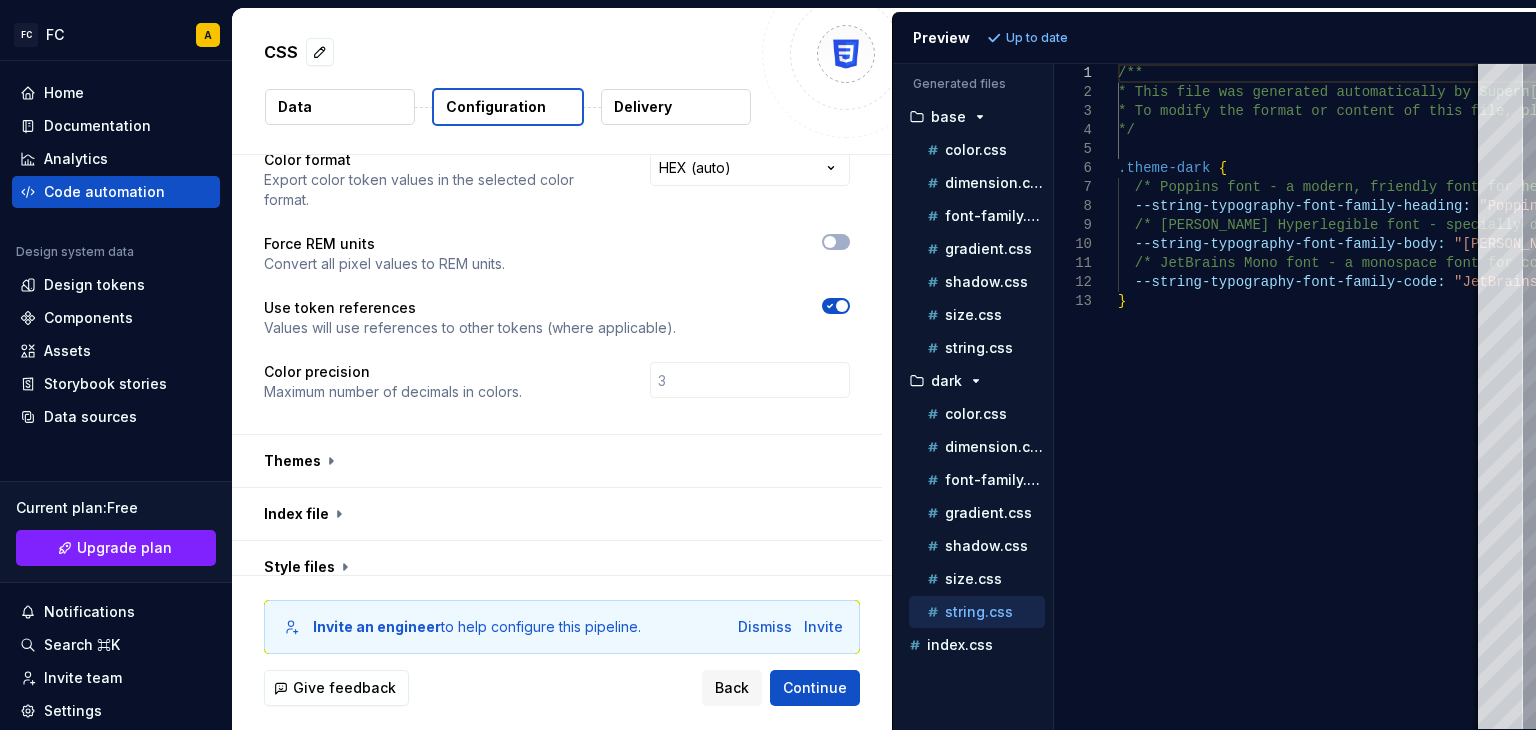 click on "Data" at bounding box center [340, 107] 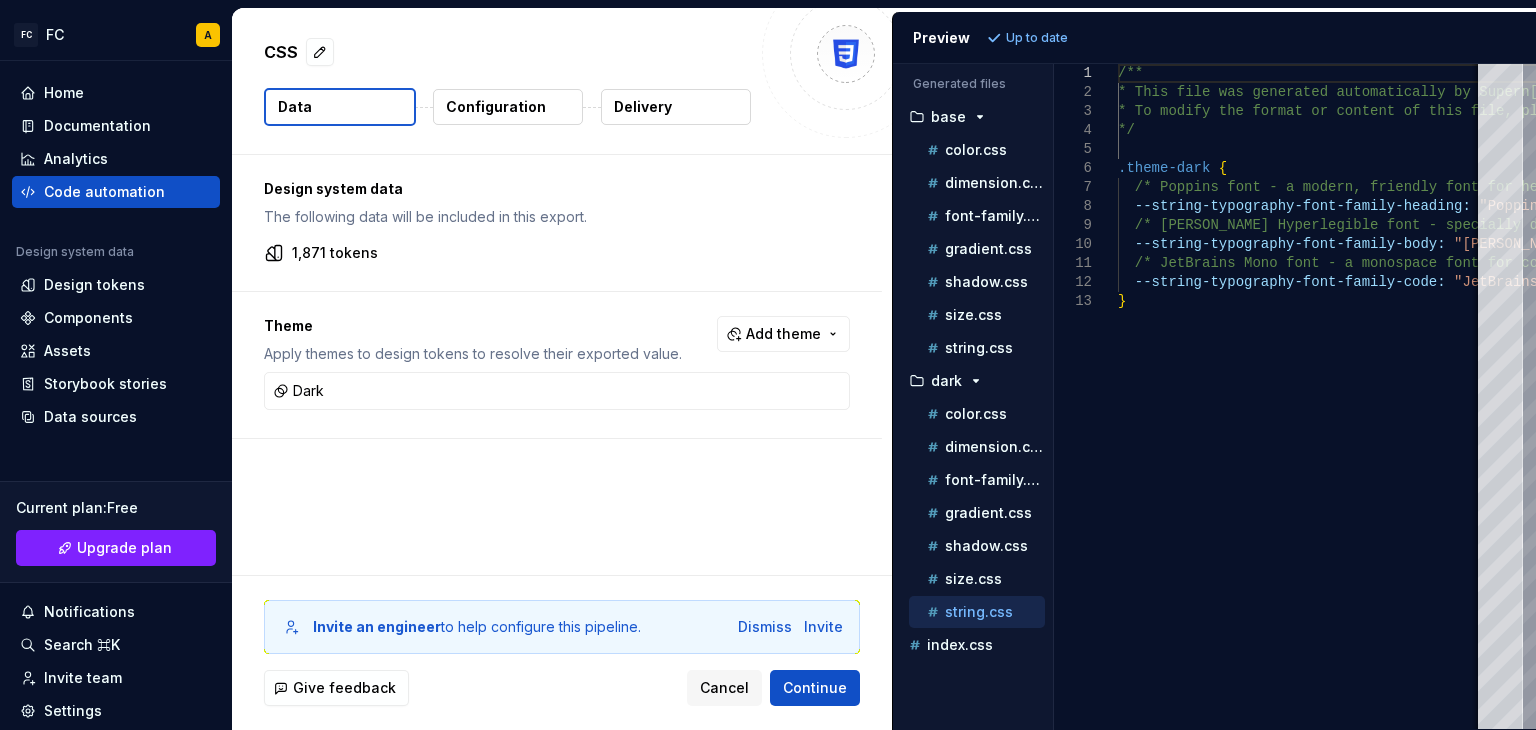 scroll, scrollTop: 0, scrollLeft: 0, axis: both 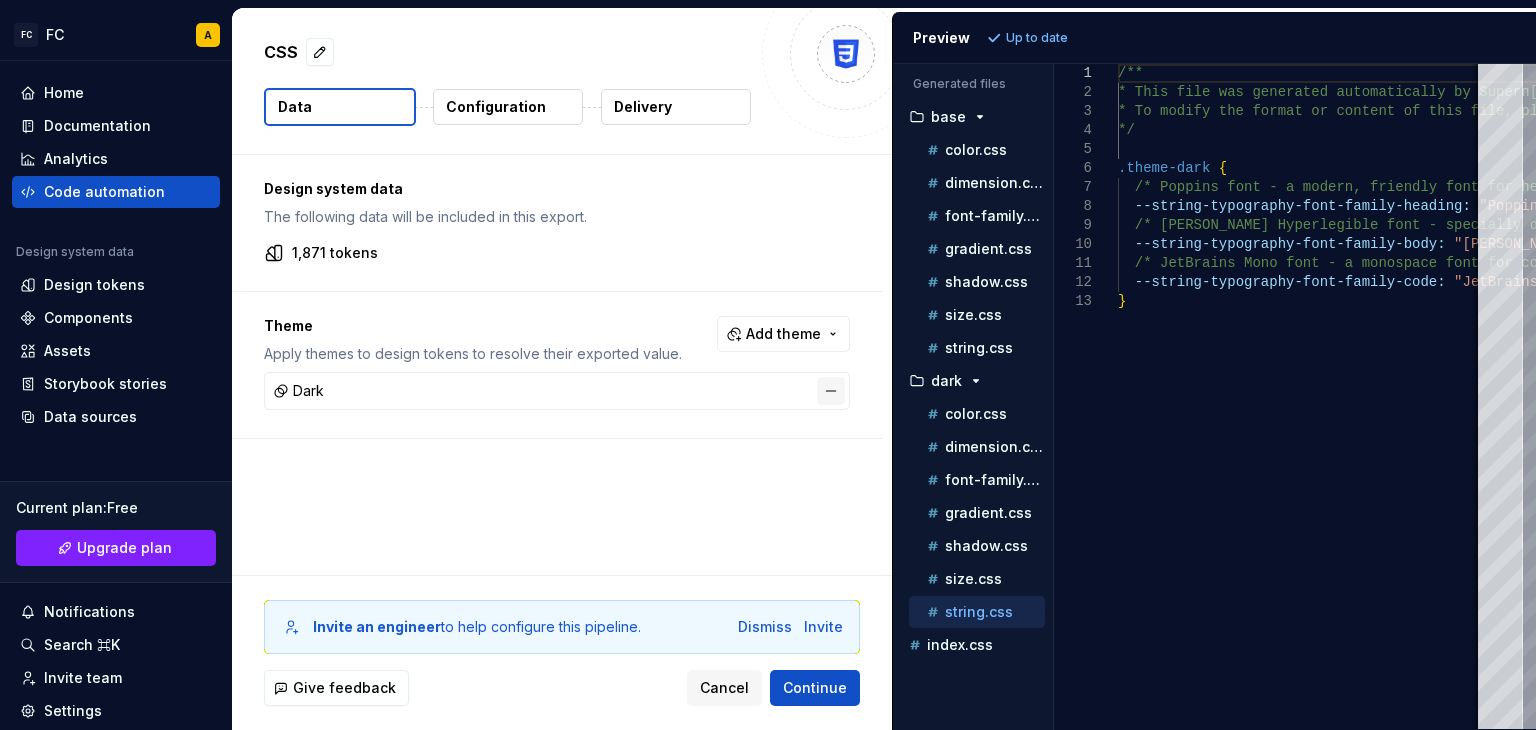 click at bounding box center (831, 391) 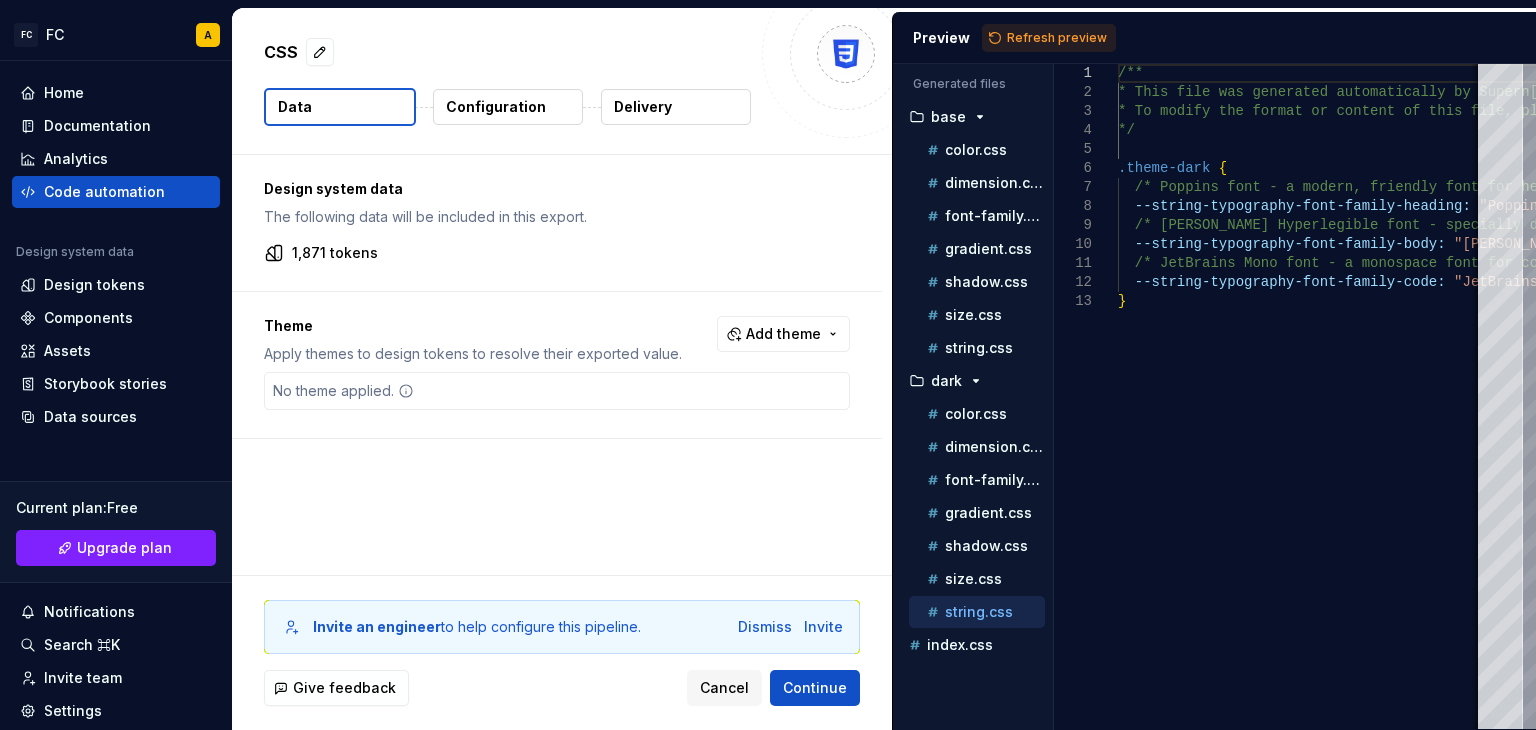 click on "Configuration" at bounding box center (496, 107) 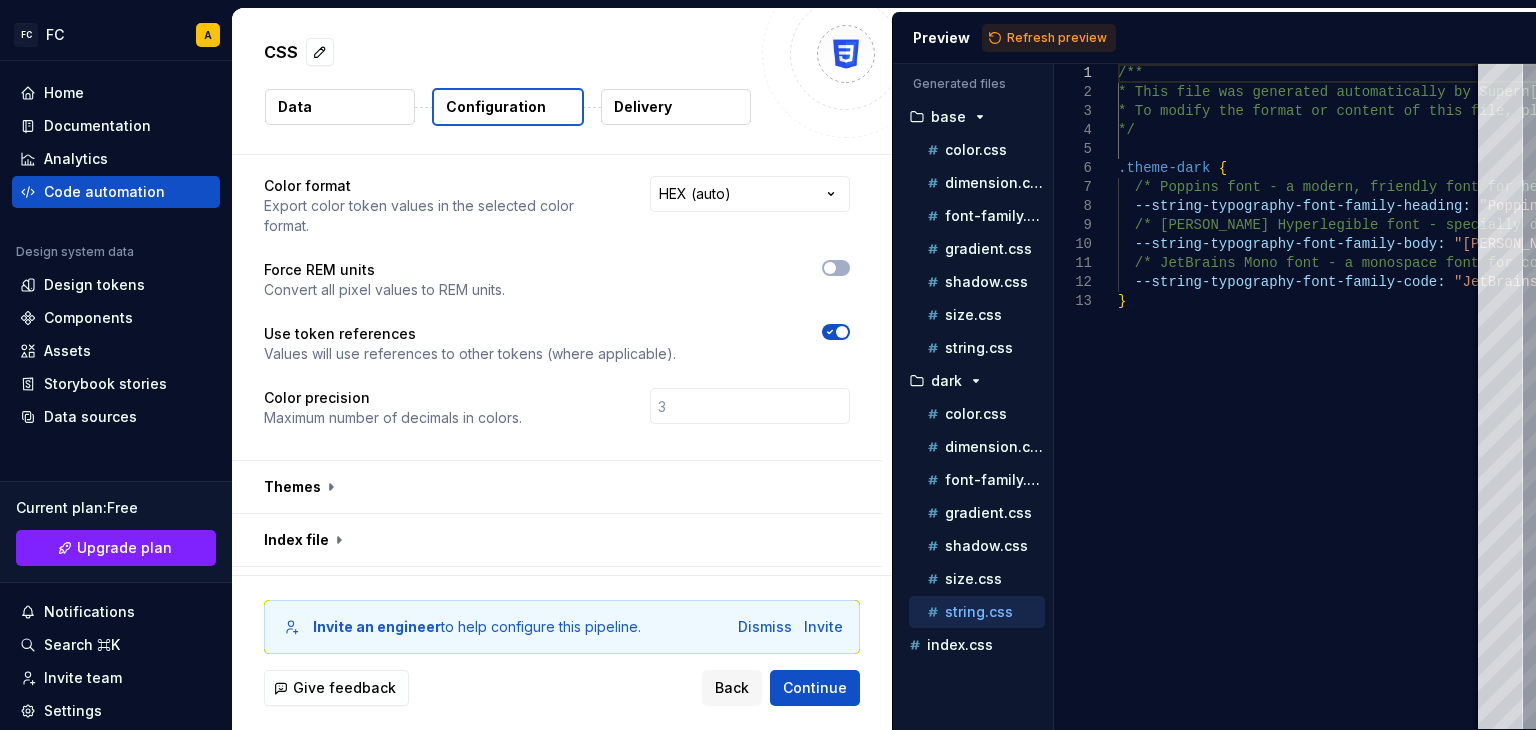 scroll, scrollTop: 432, scrollLeft: 0, axis: vertical 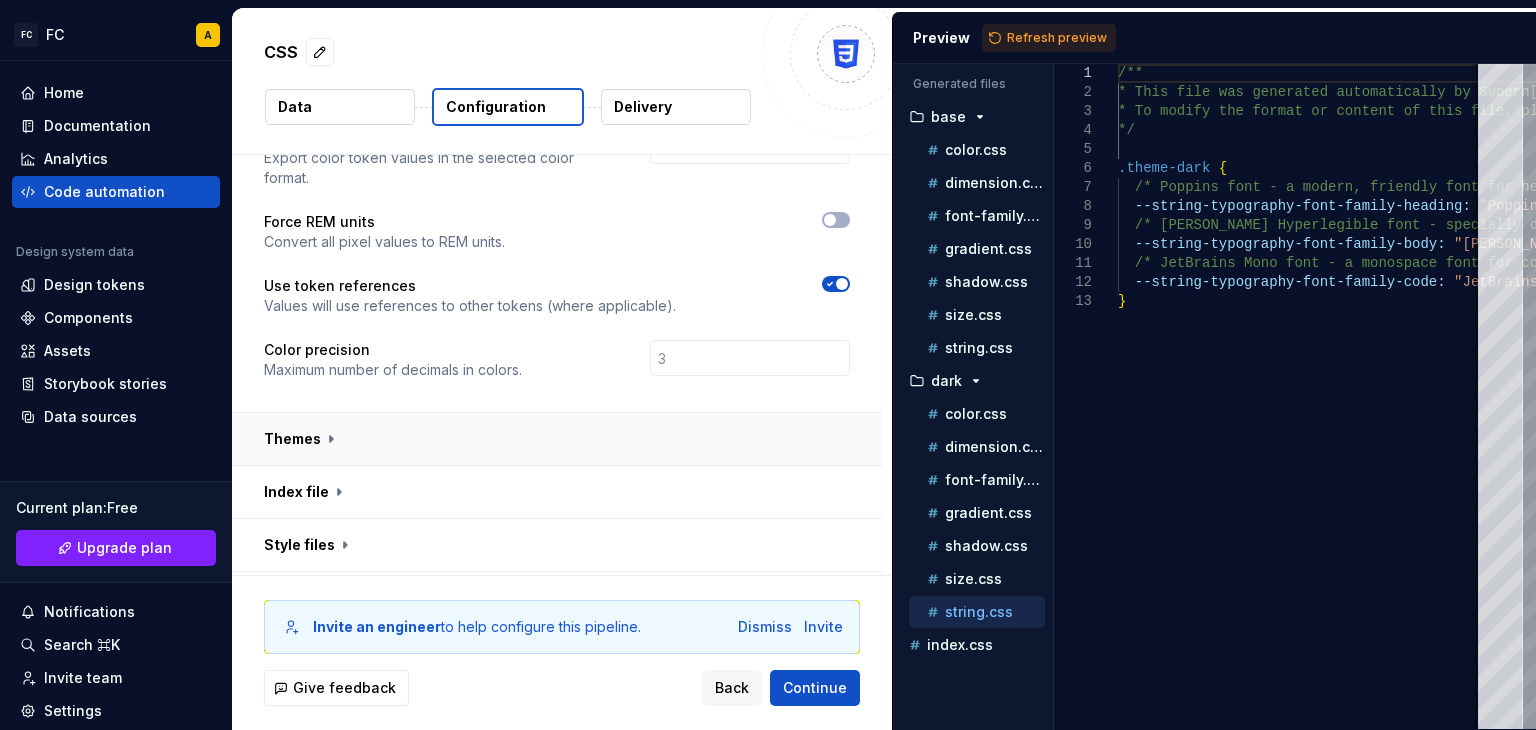 click at bounding box center (557, 439) 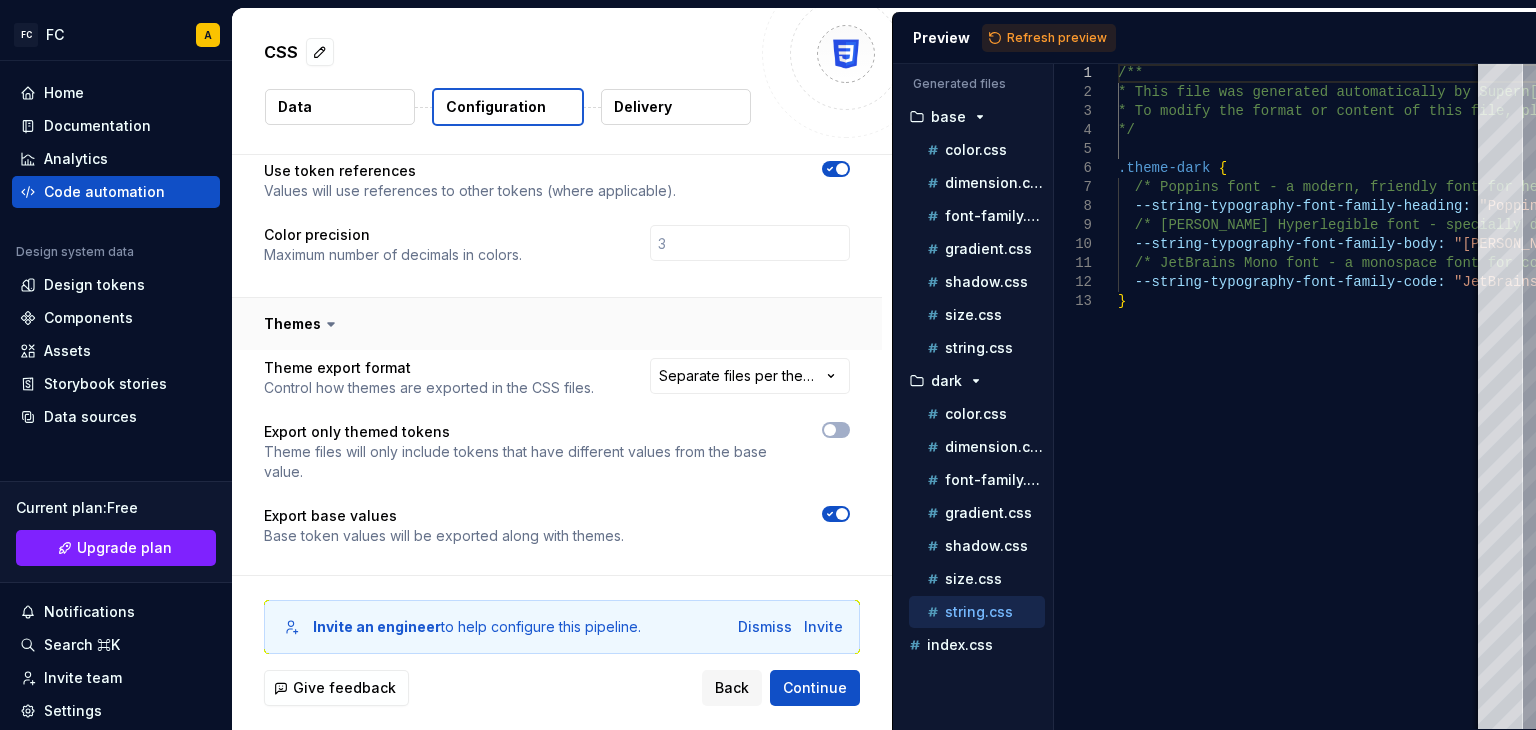scroll, scrollTop: 550, scrollLeft: 0, axis: vertical 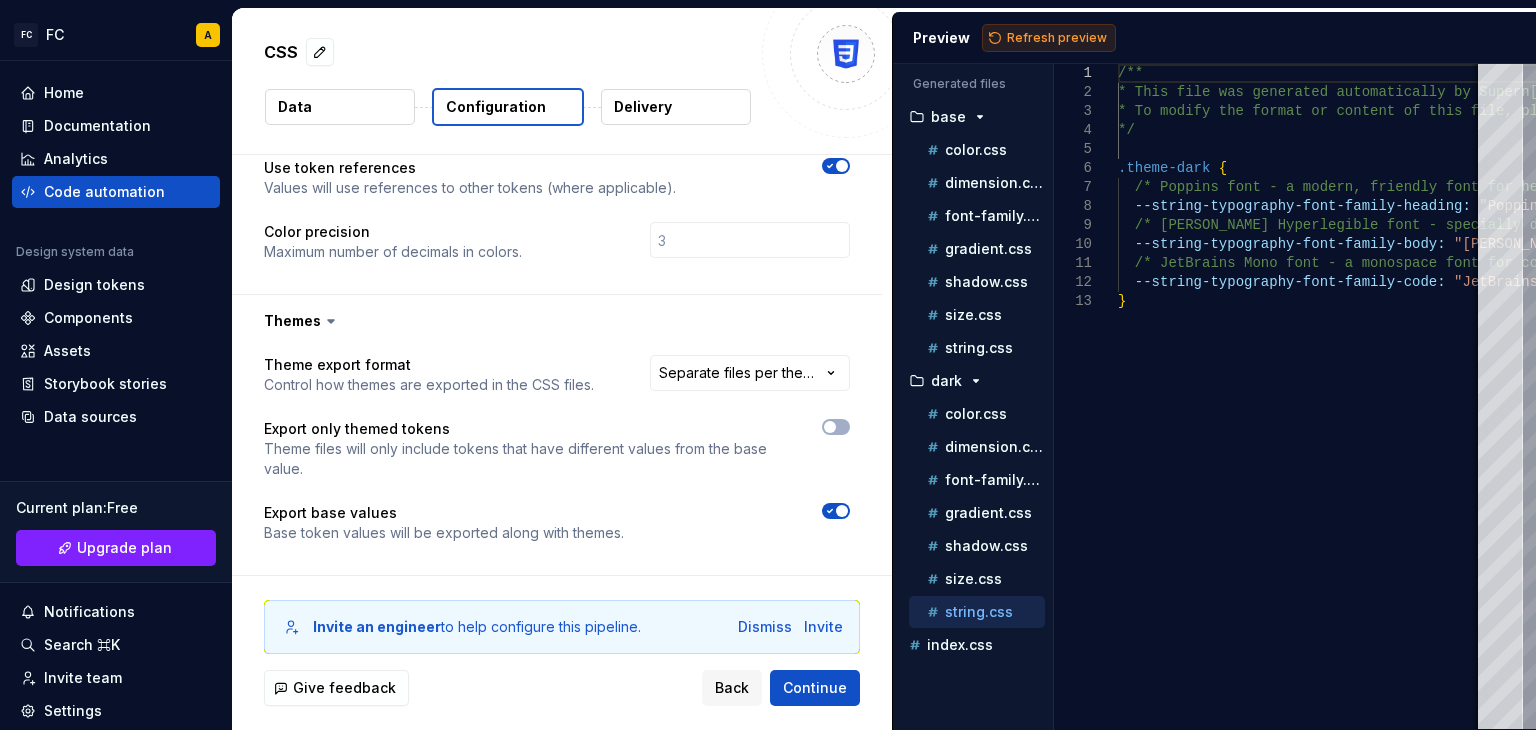 click on "Refresh preview" at bounding box center (1057, 38) 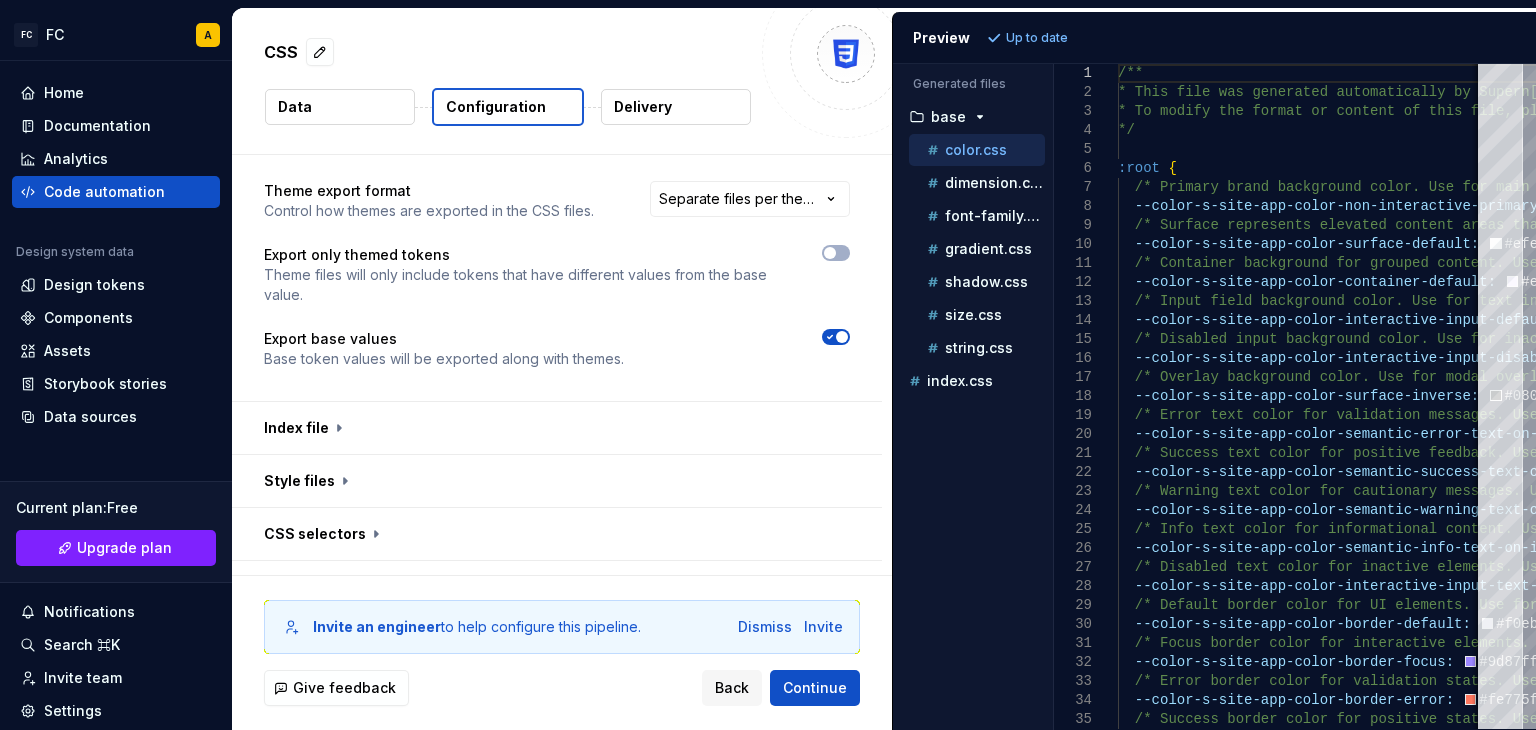scroll, scrollTop: 732, scrollLeft: 0, axis: vertical 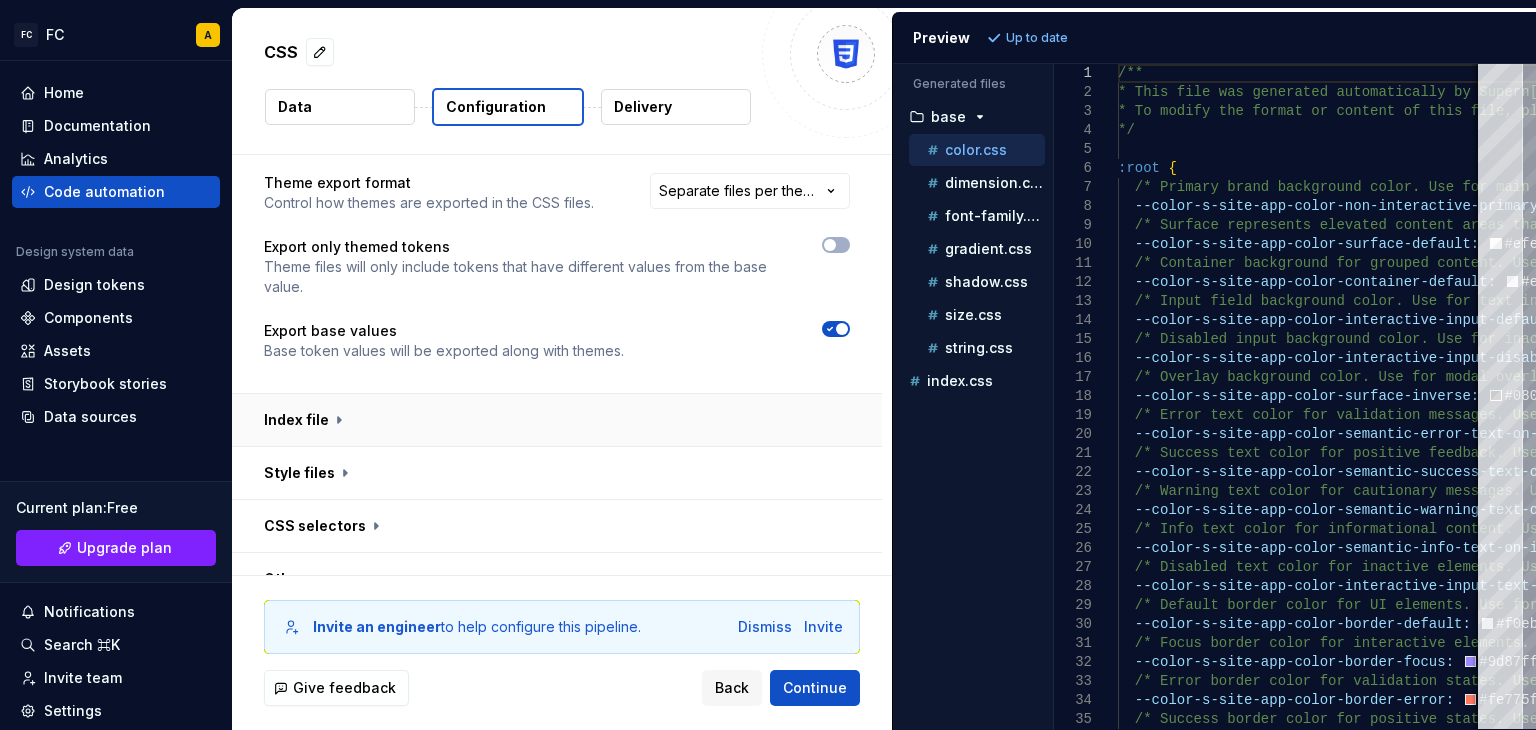 click at bounding box center [557, 420] 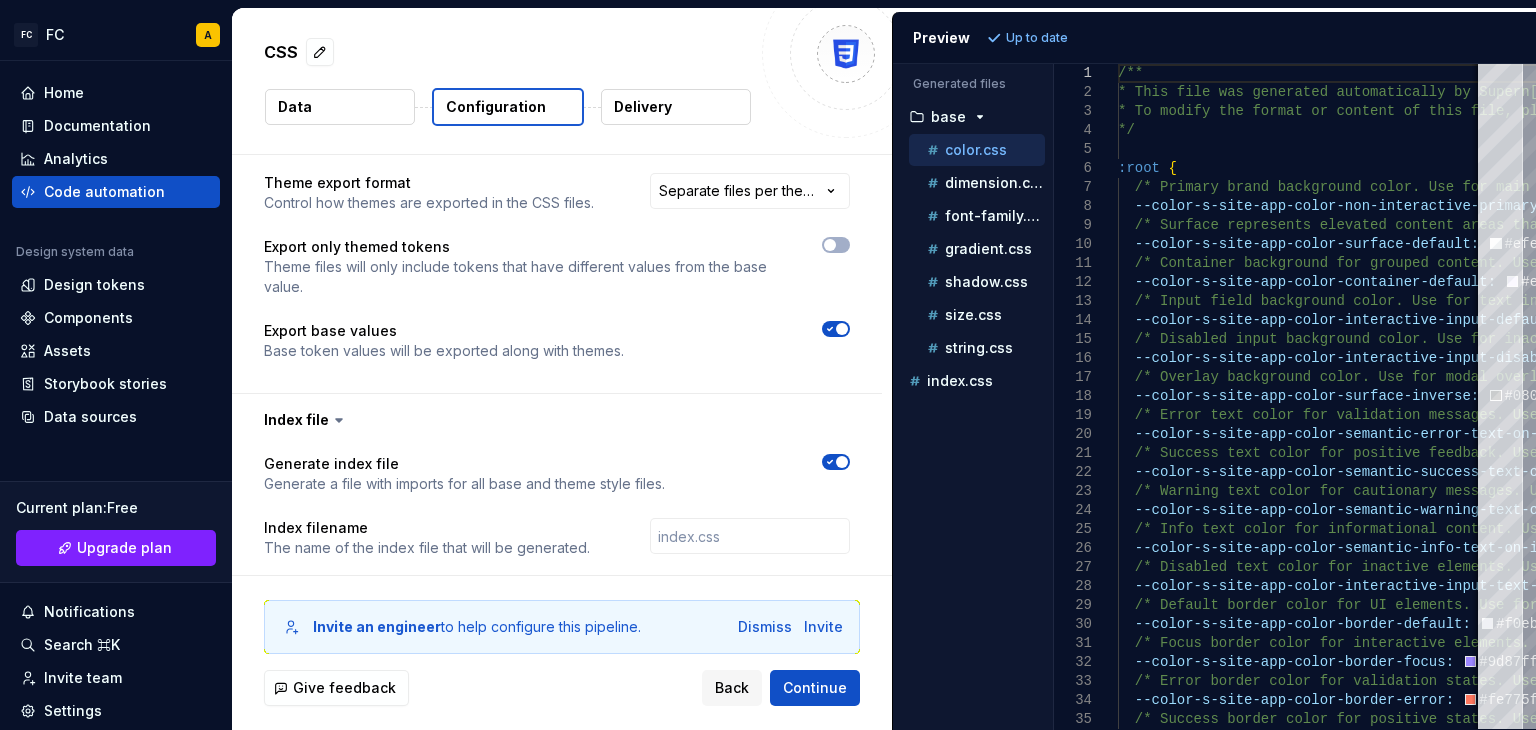 click 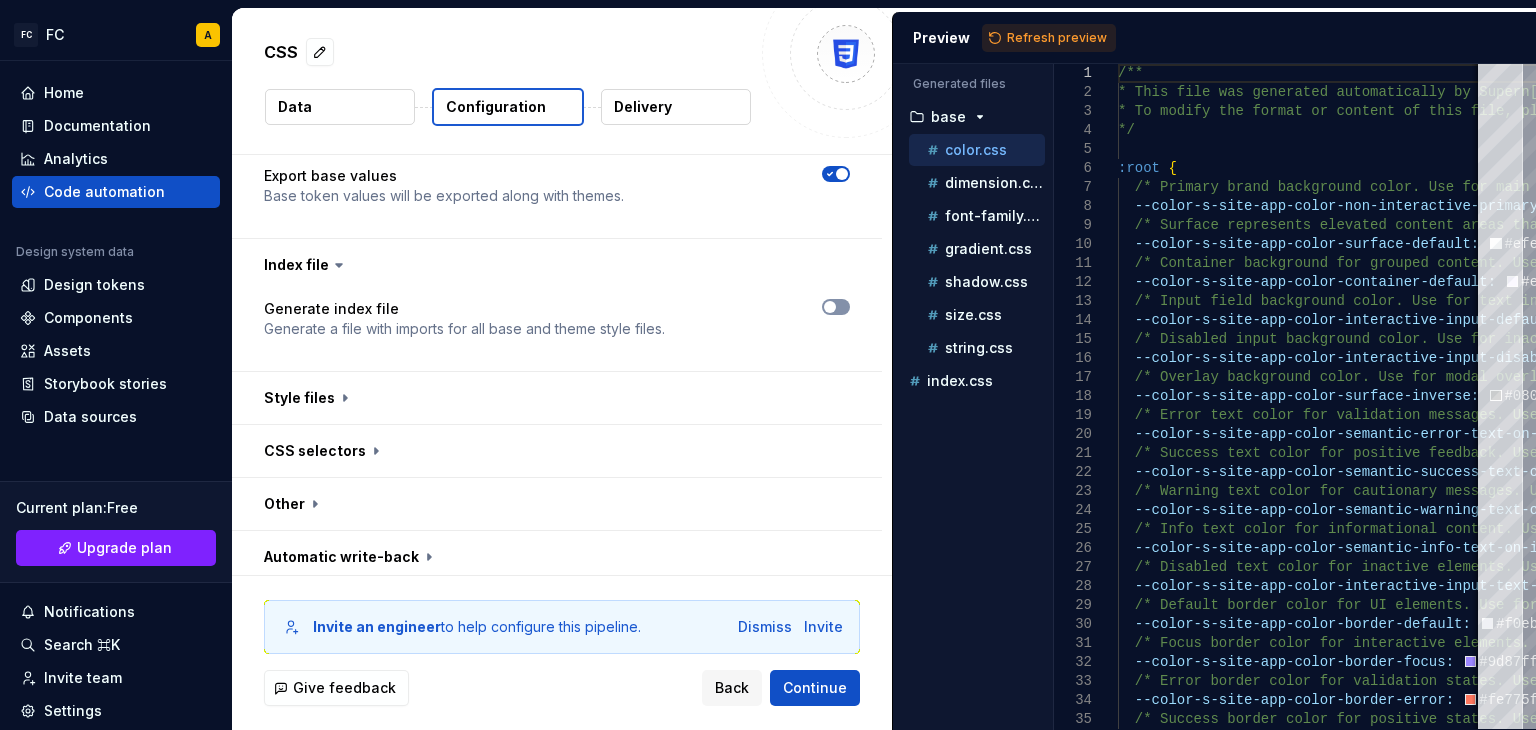 scroll, scrollTop: 893, scrollLeft: 0, axis: vertical 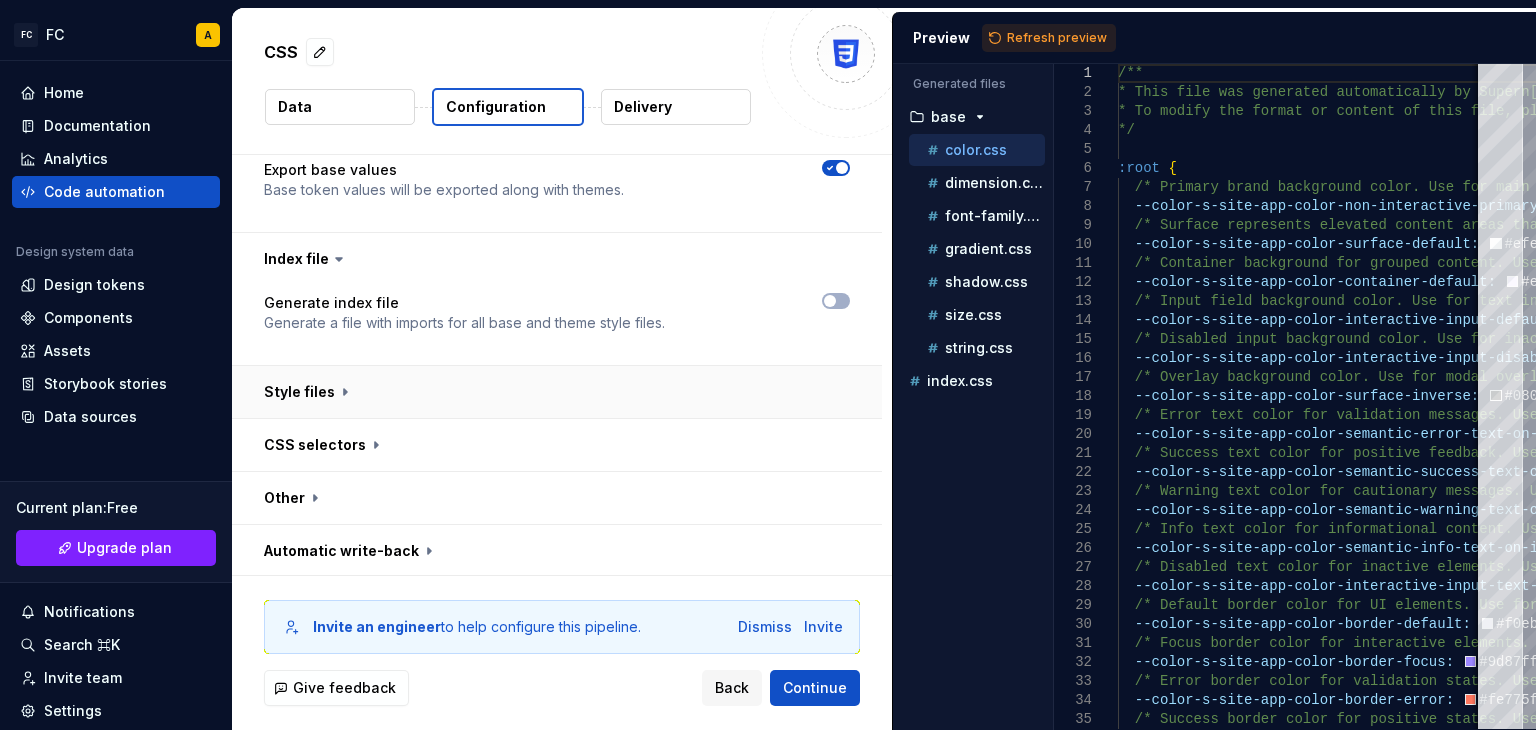 click at bounding box center (557, 392) 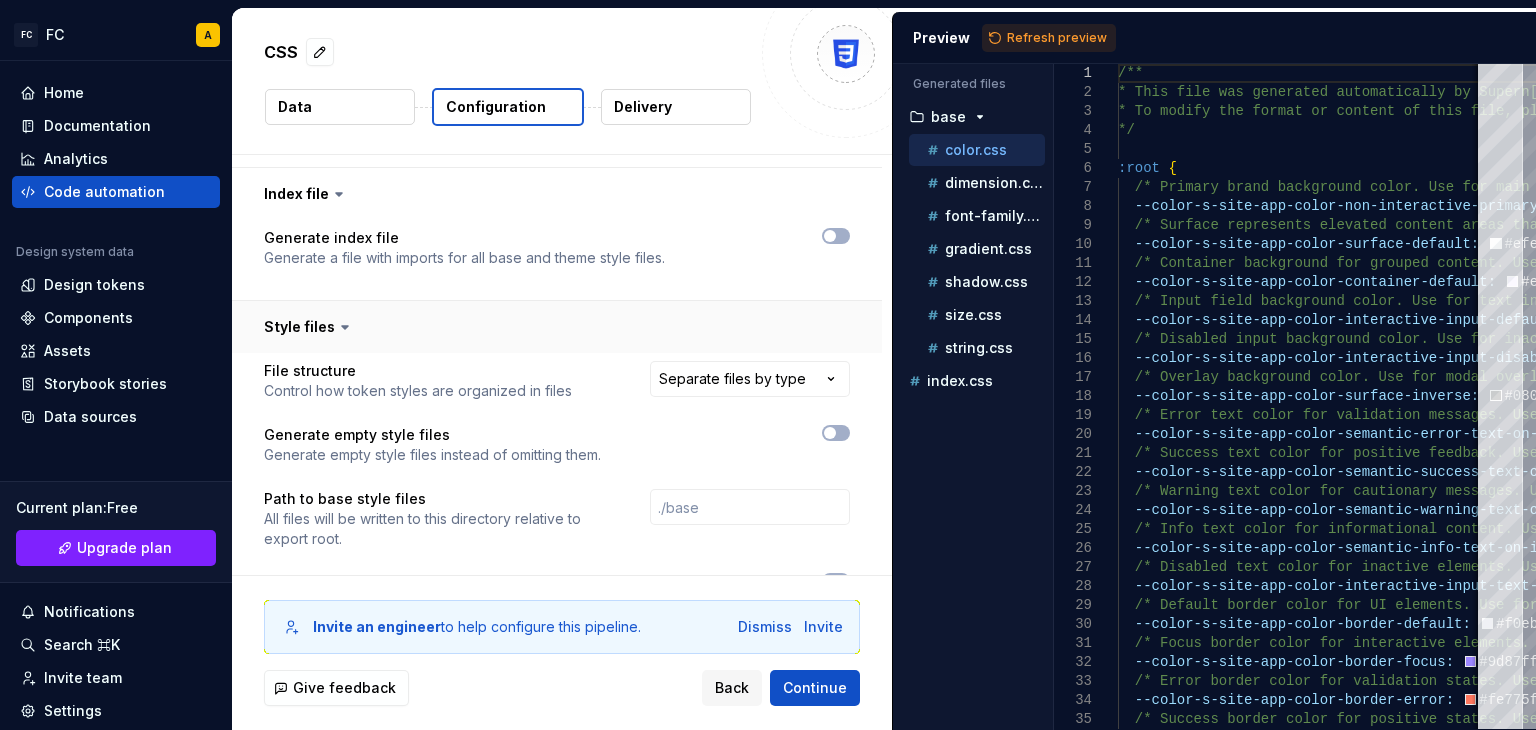 scroll, scrollTop: 965, scrollLeft: 0, axis: vertical 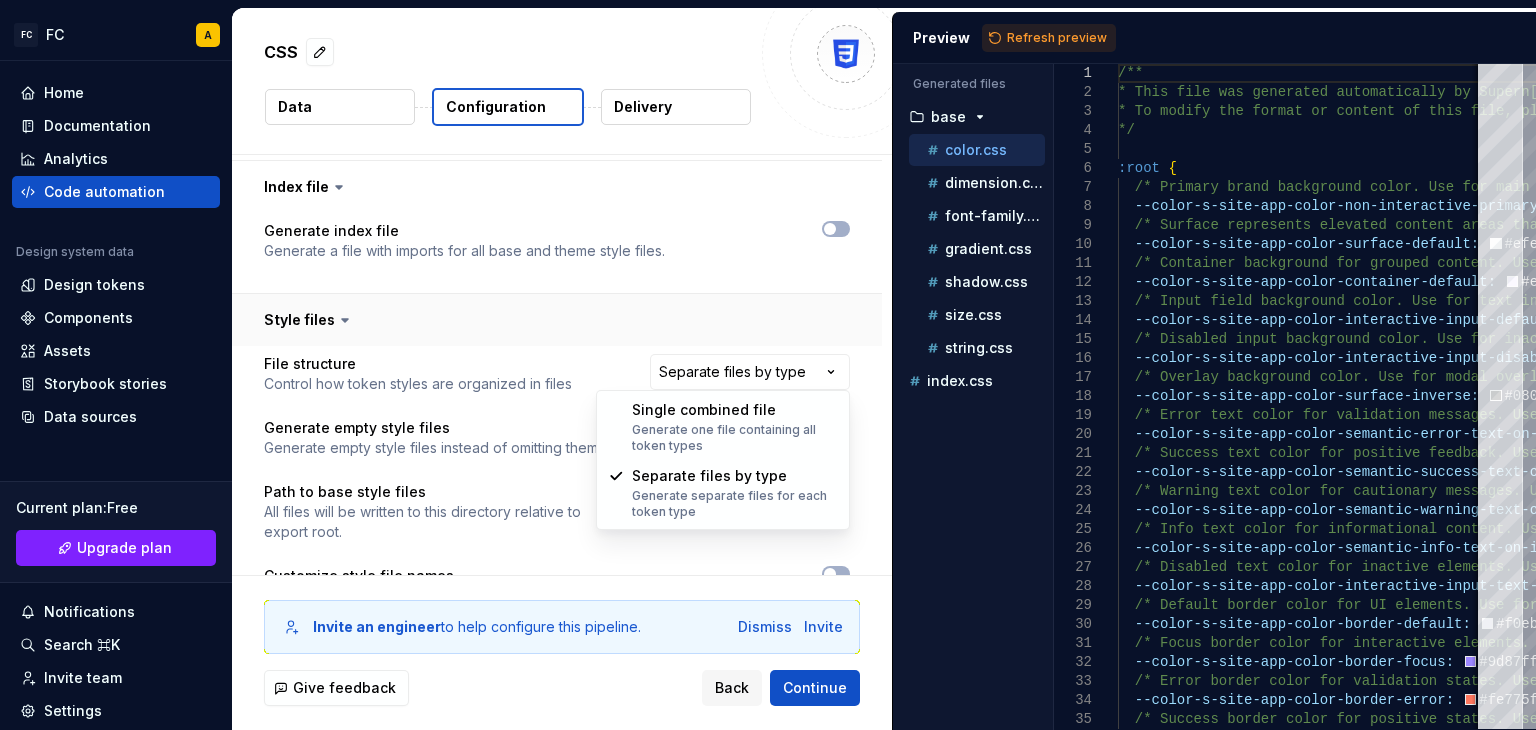 click on "**********" at bounding box center (768, 365) 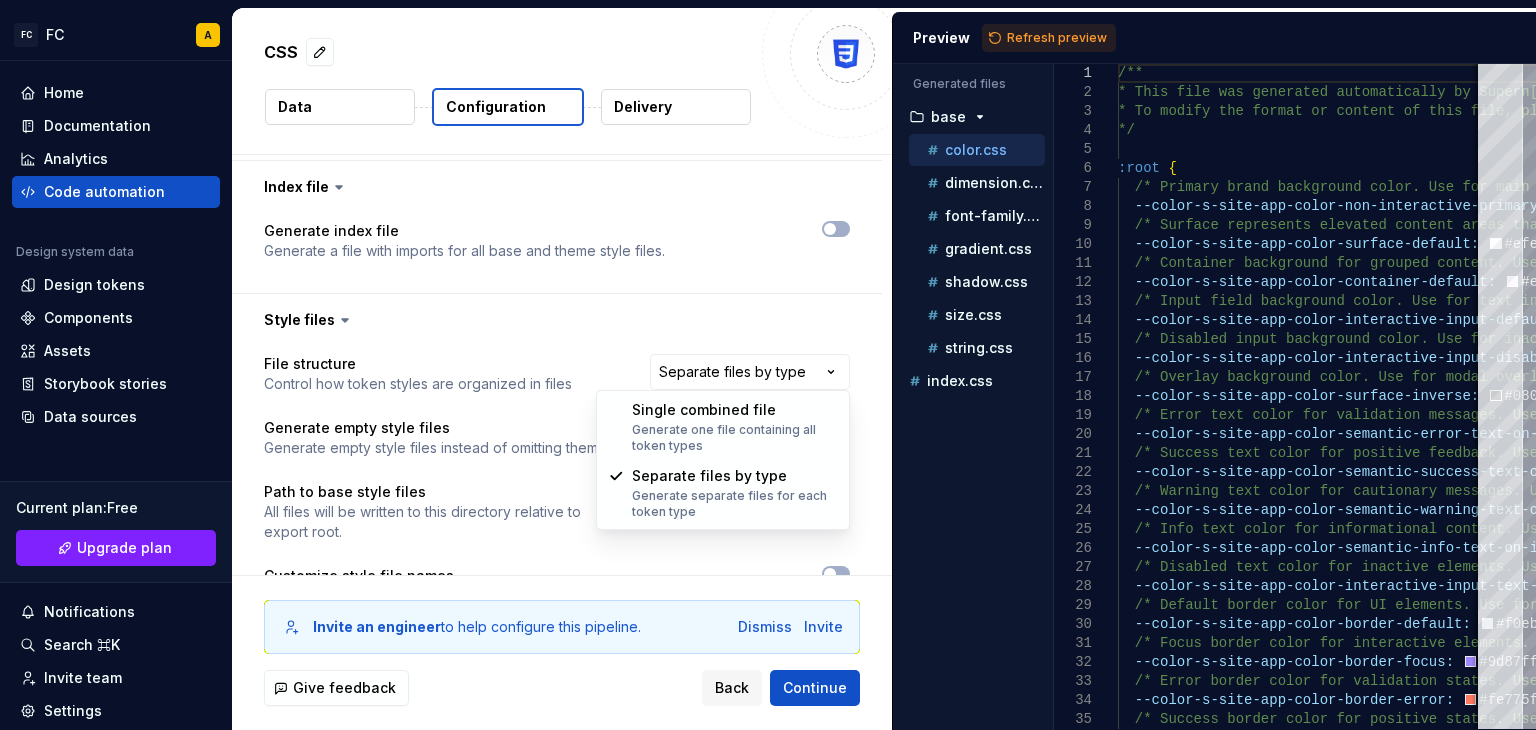 select on "**********" 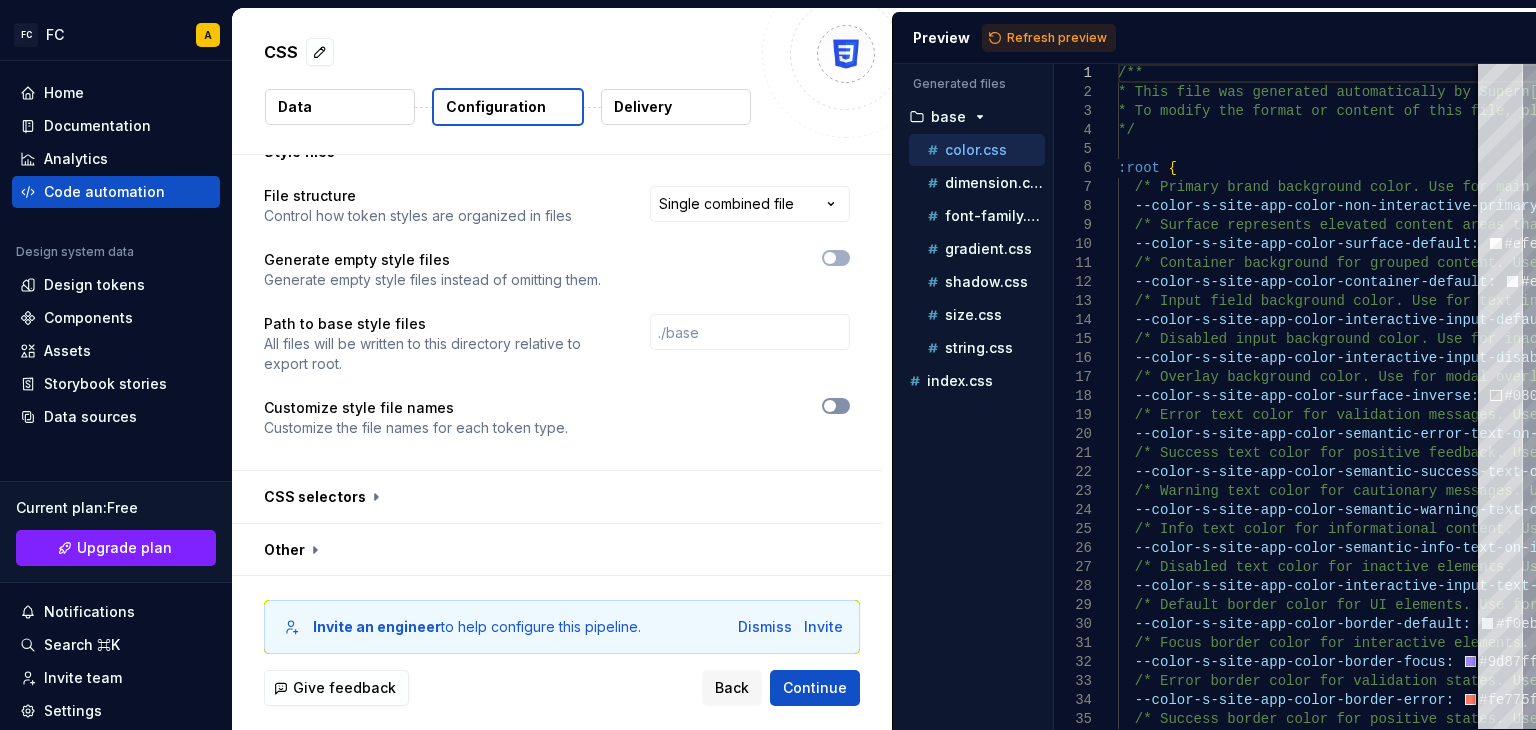 scroll, scrollTop: 1185, scrollLeft: 0, axis: vertical 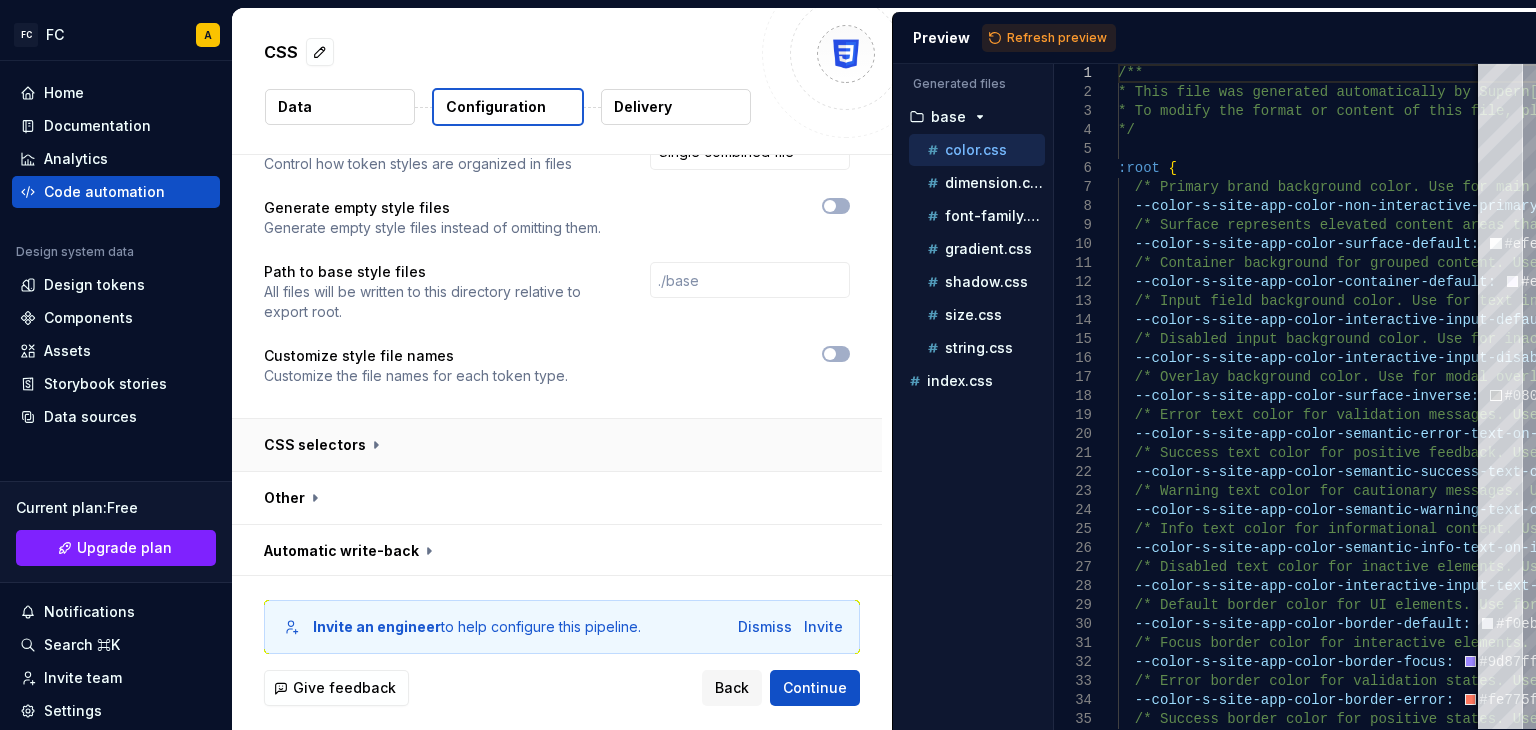 click at bounding box center [557, 445] 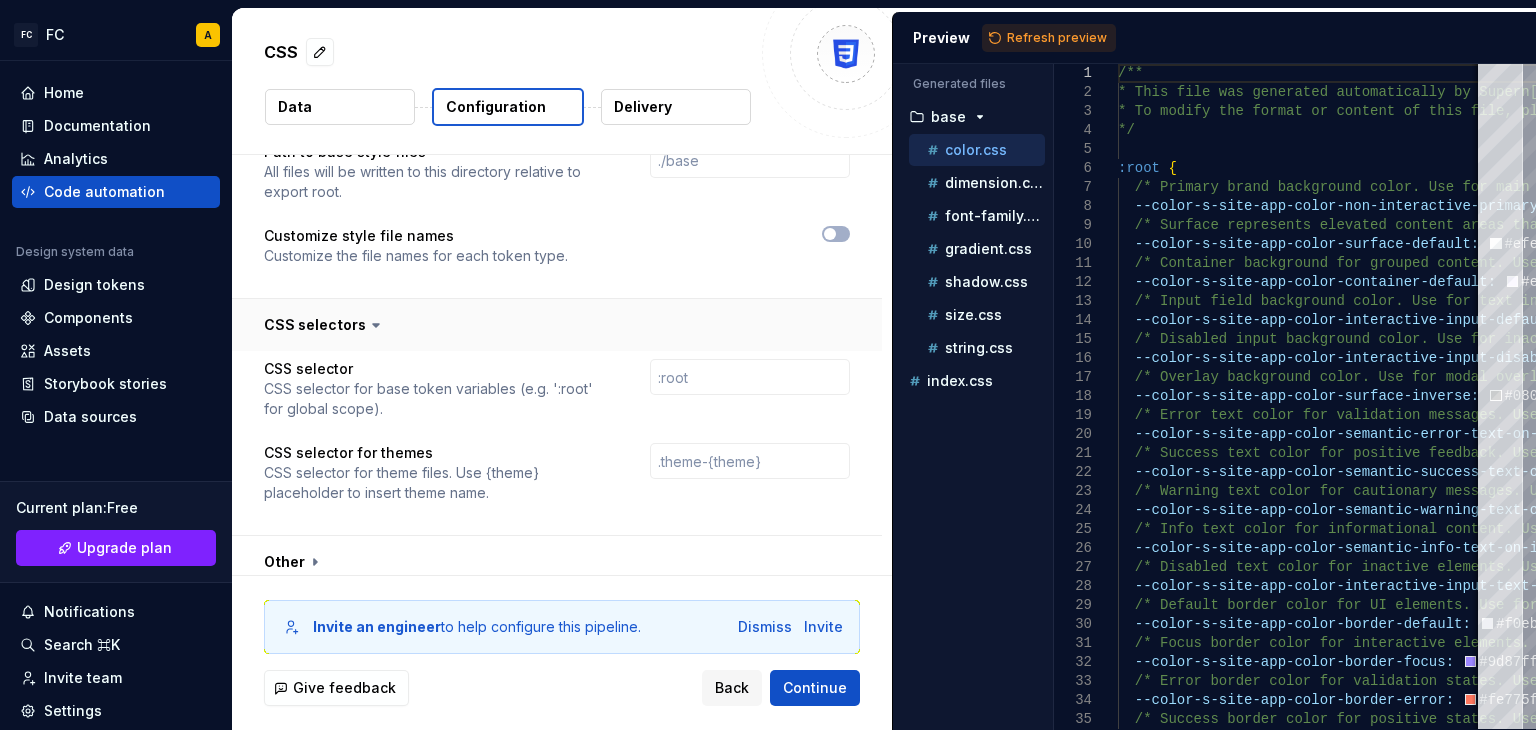 scroll, scrollTop: 1369, scrollLeft: 0, axis: vertical 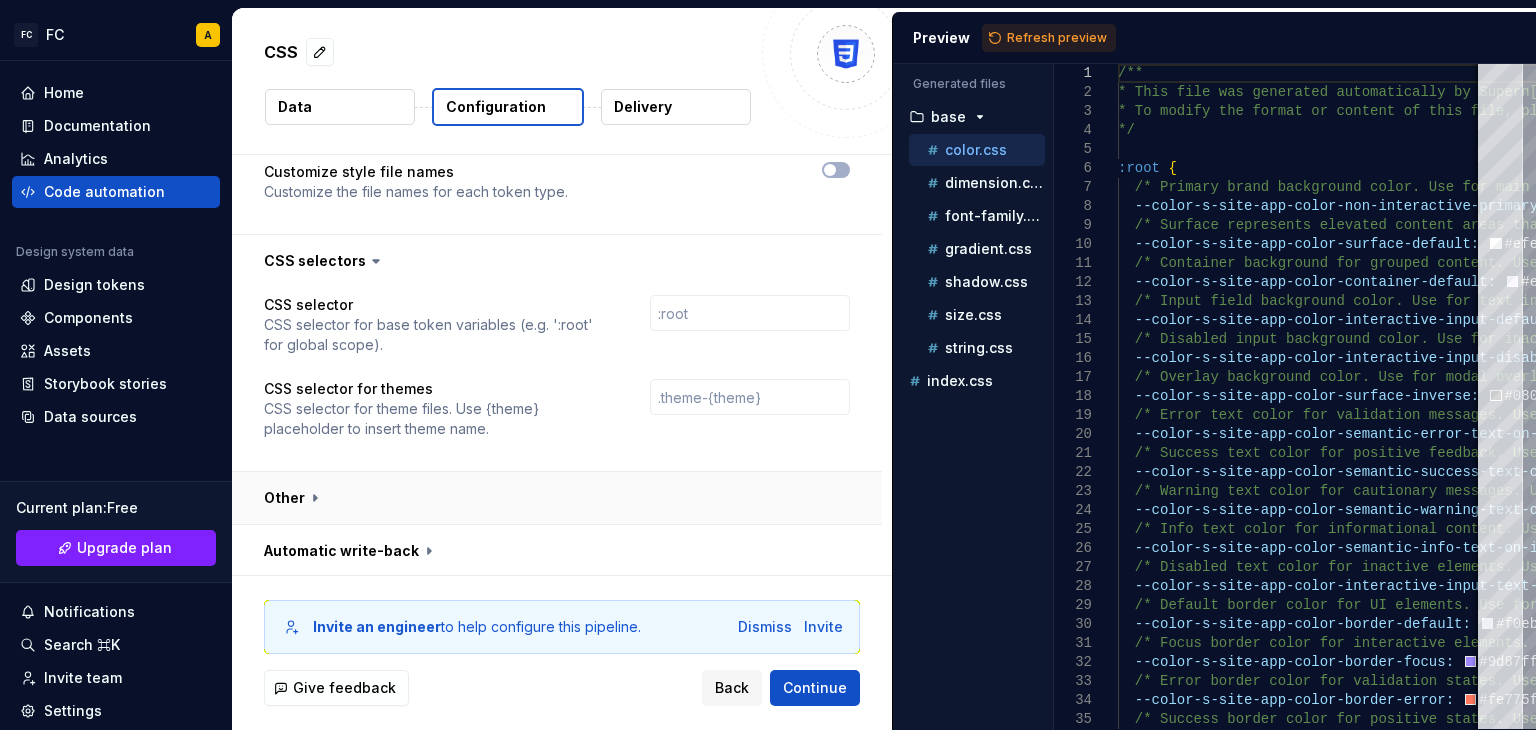 click at bounding box center [557, 498] 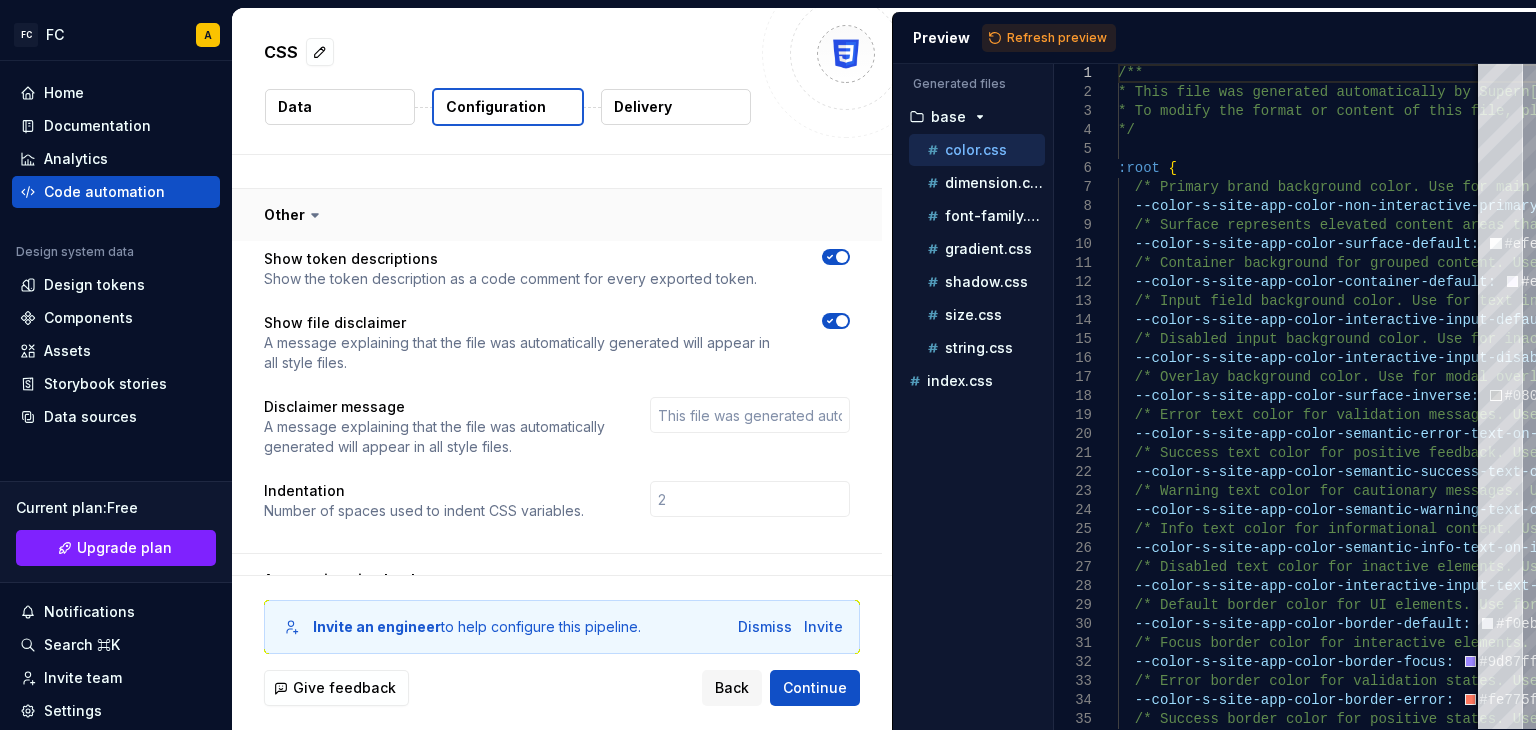 scroll, scrollTop: 1681, scrollLeft: 0, axis: vertical 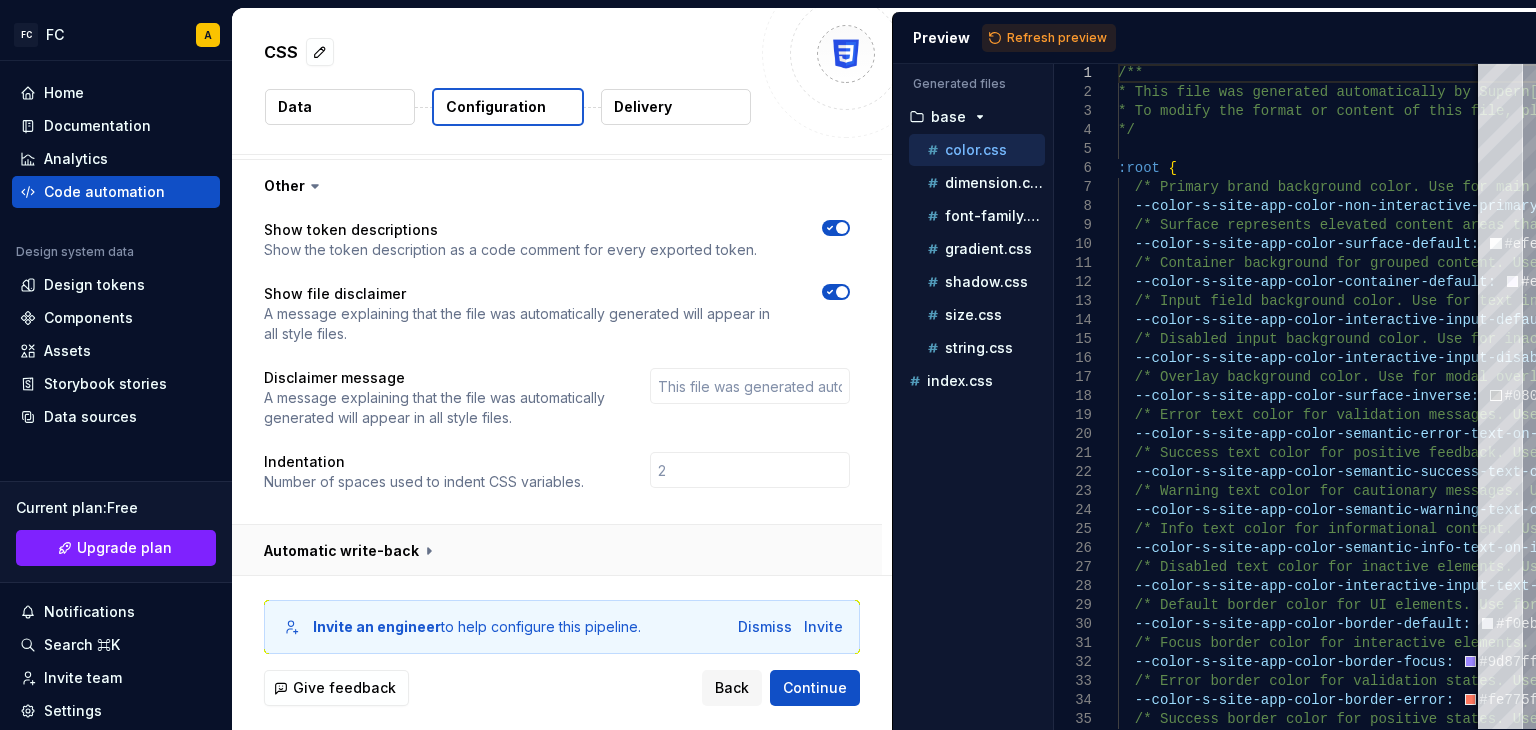 click at bounding box center (557, 551) 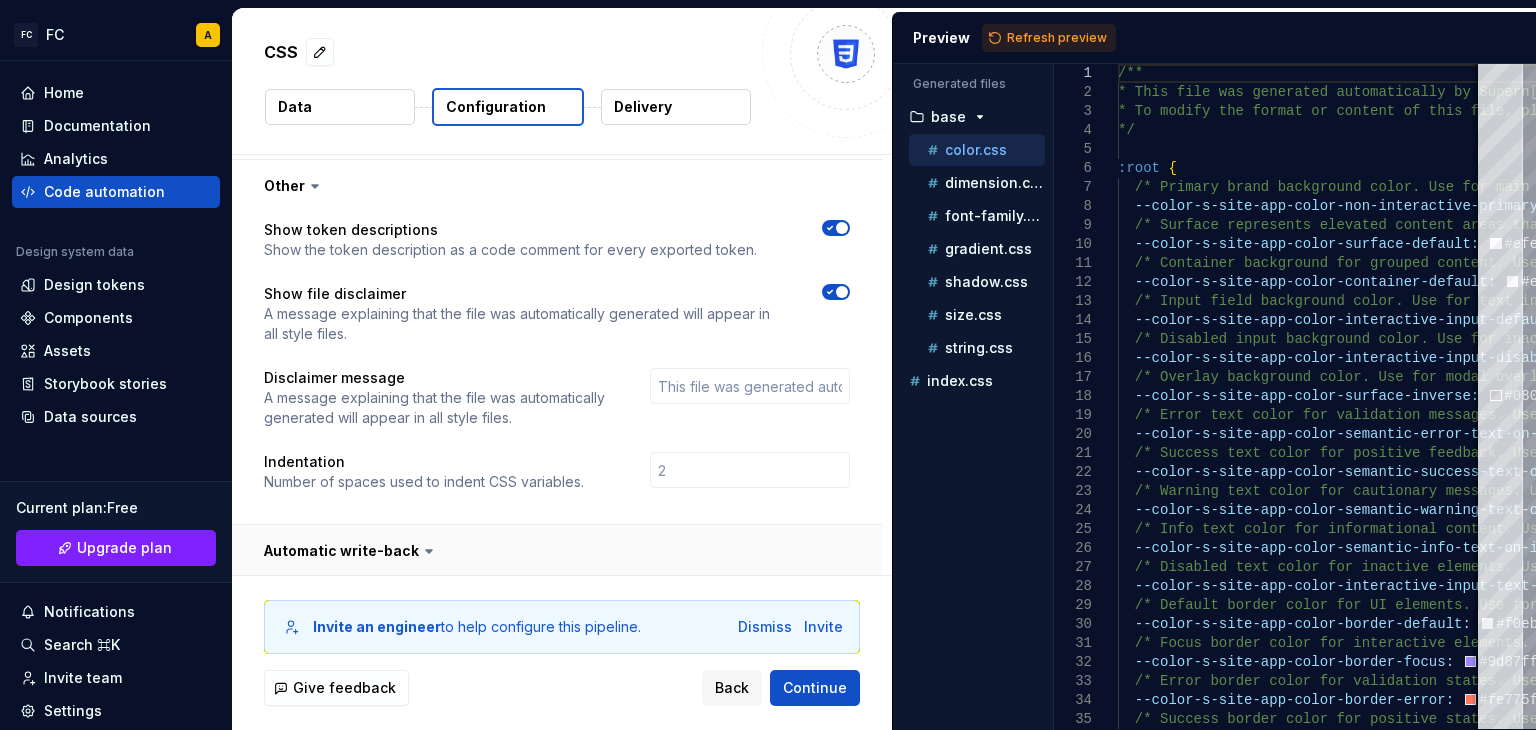 scroll, scrollTop: 1761, scrollLeft: 0, axis: vertical 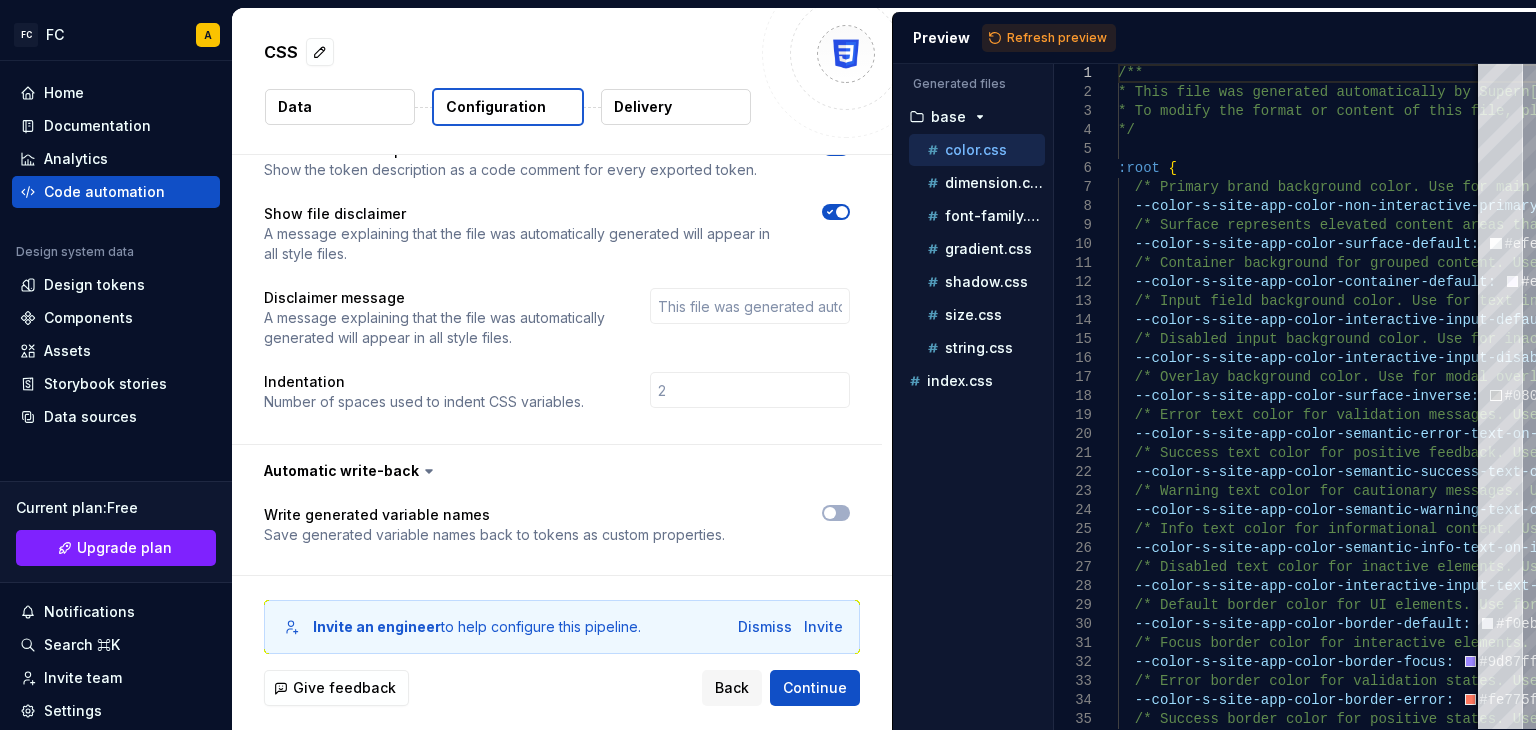 click on "Delivery" at bounding box center [643, 107] 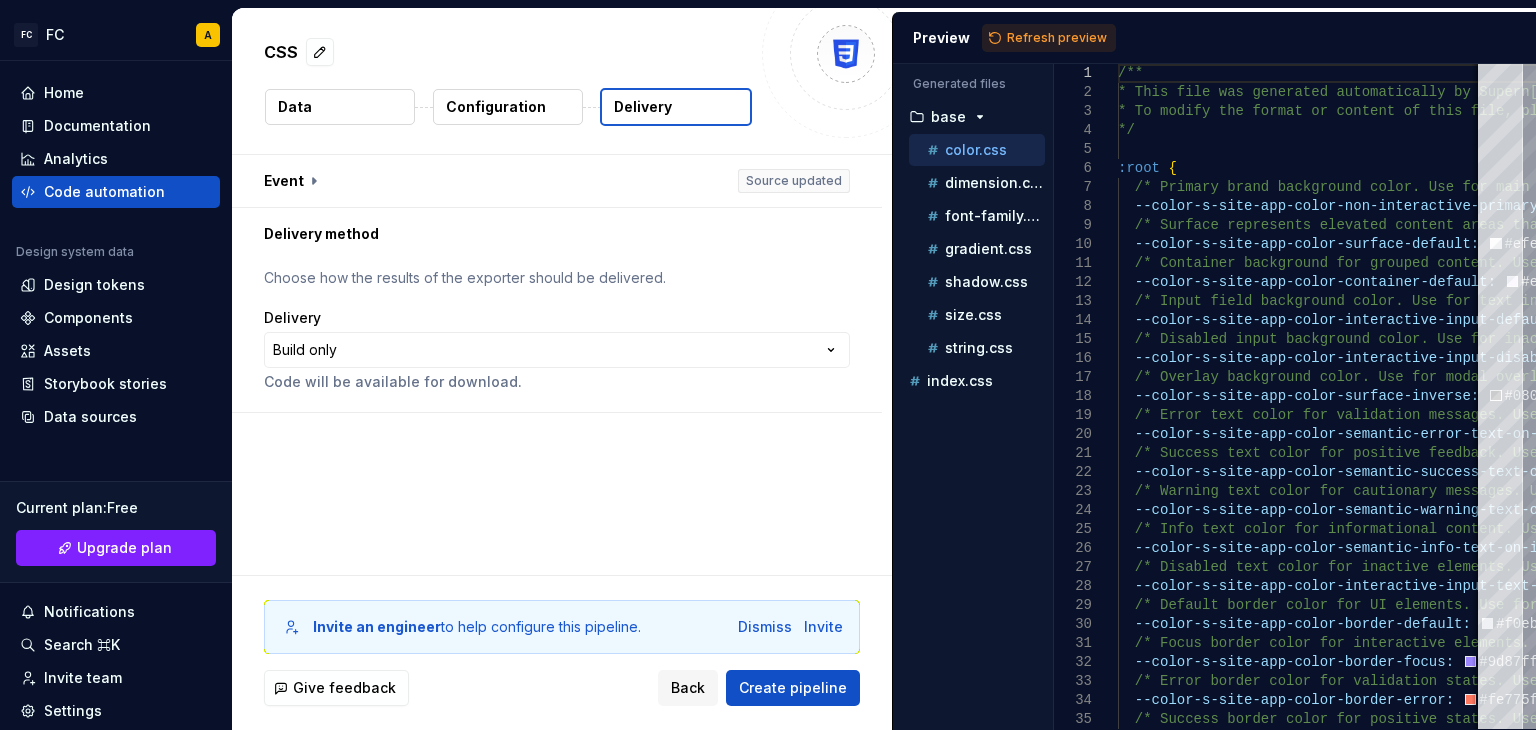 scroll, scrollTop: 0, scrollLeft: 0, axis: both 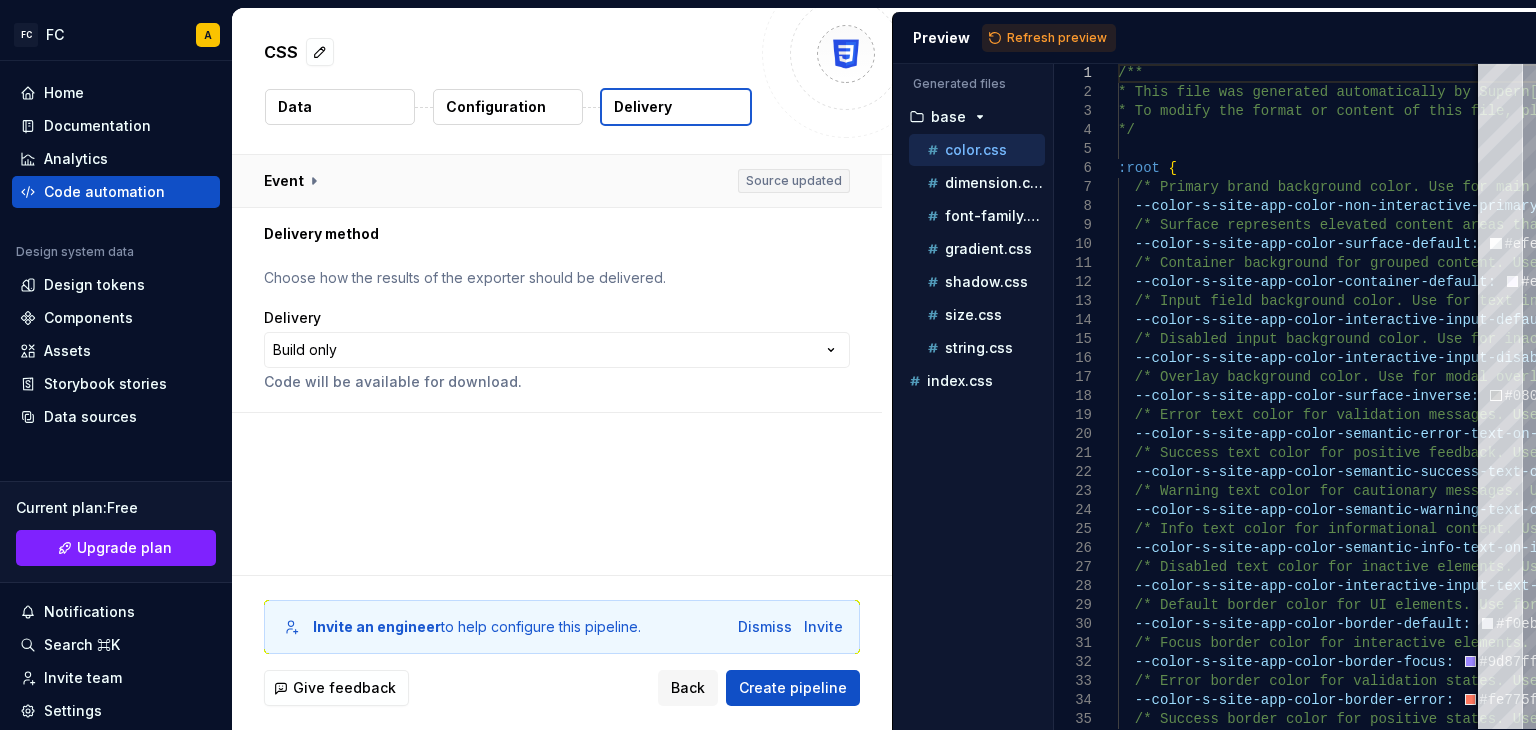 click at bounding box center [557, 181] 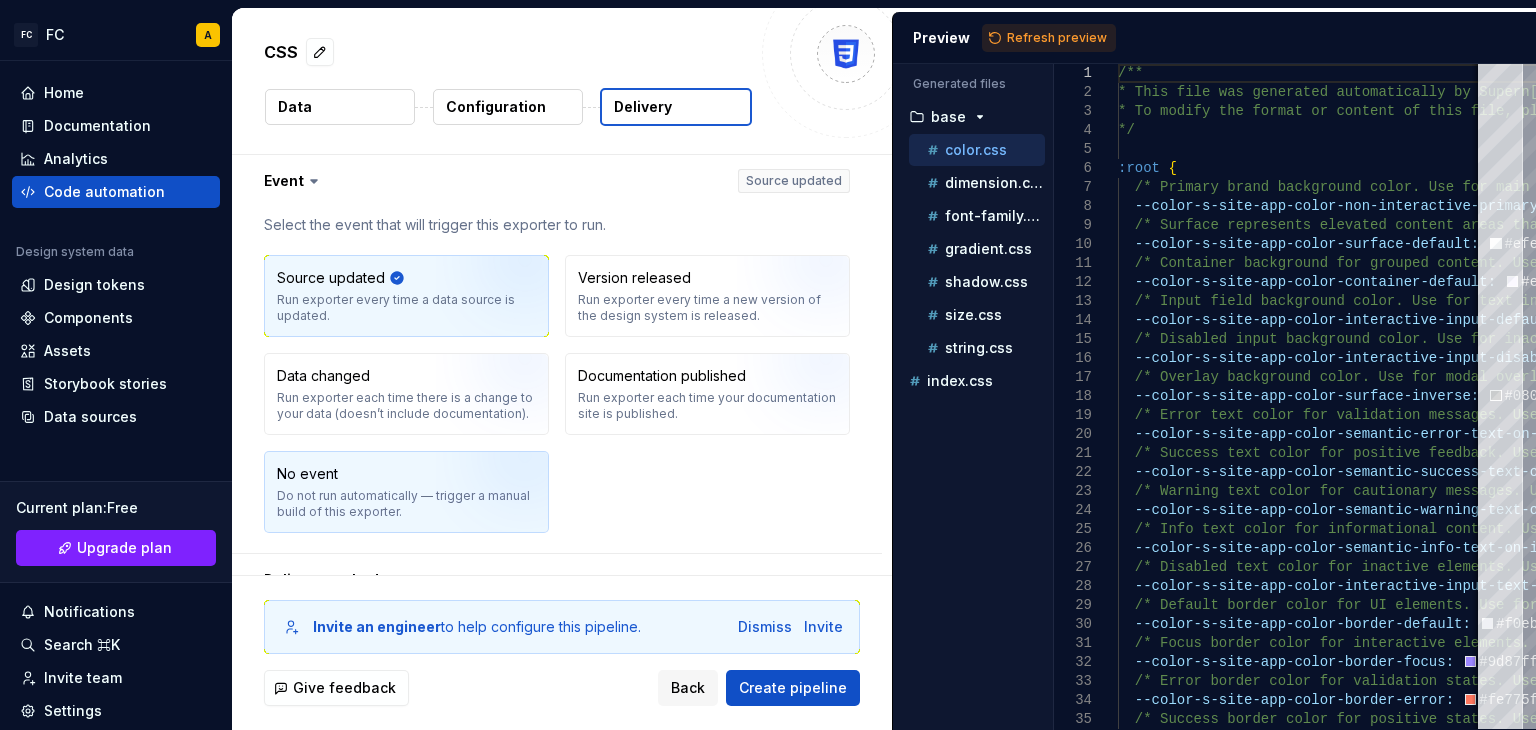 click at bounding box center (500, 499) 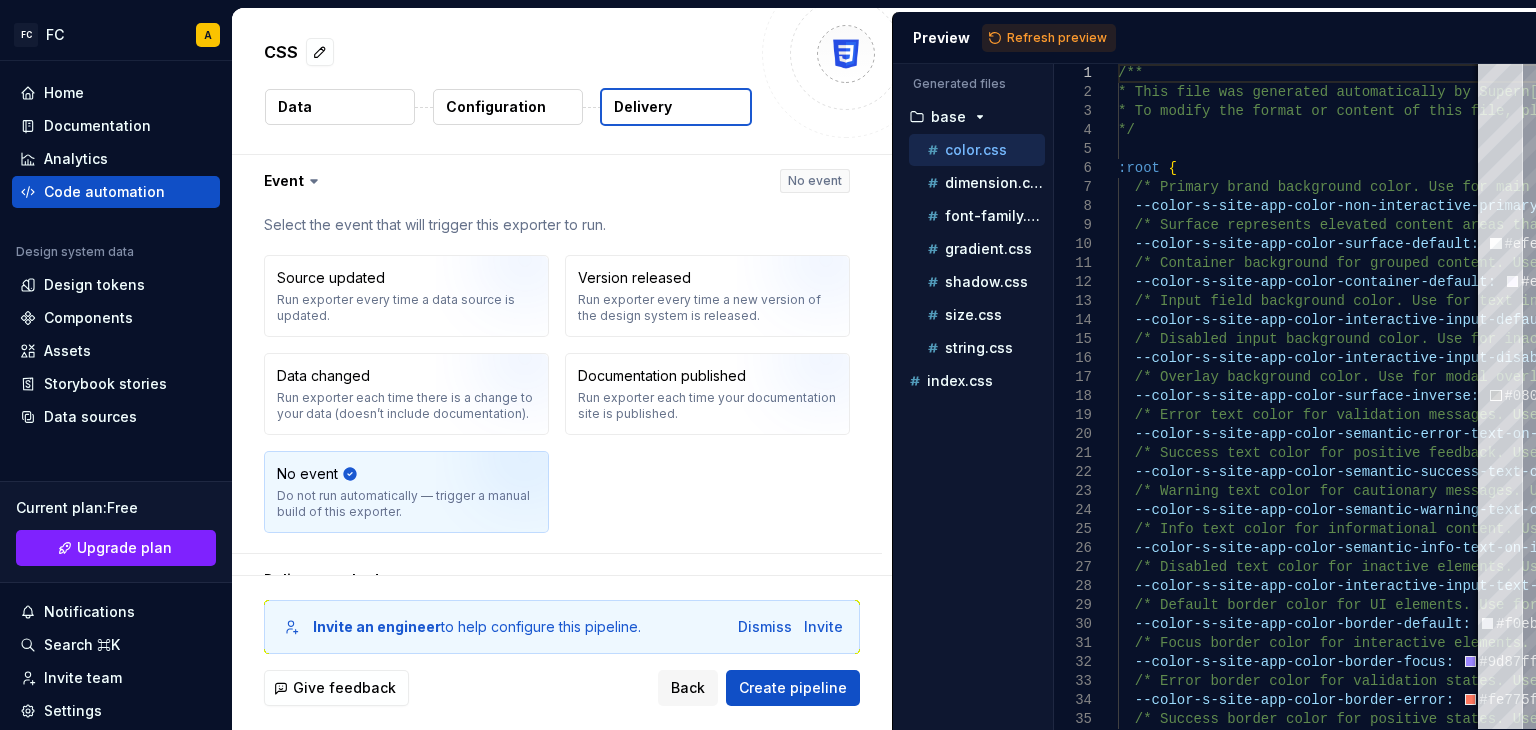 scroll, scrollTop: 181, scrollLeft: 0, axis: vertical 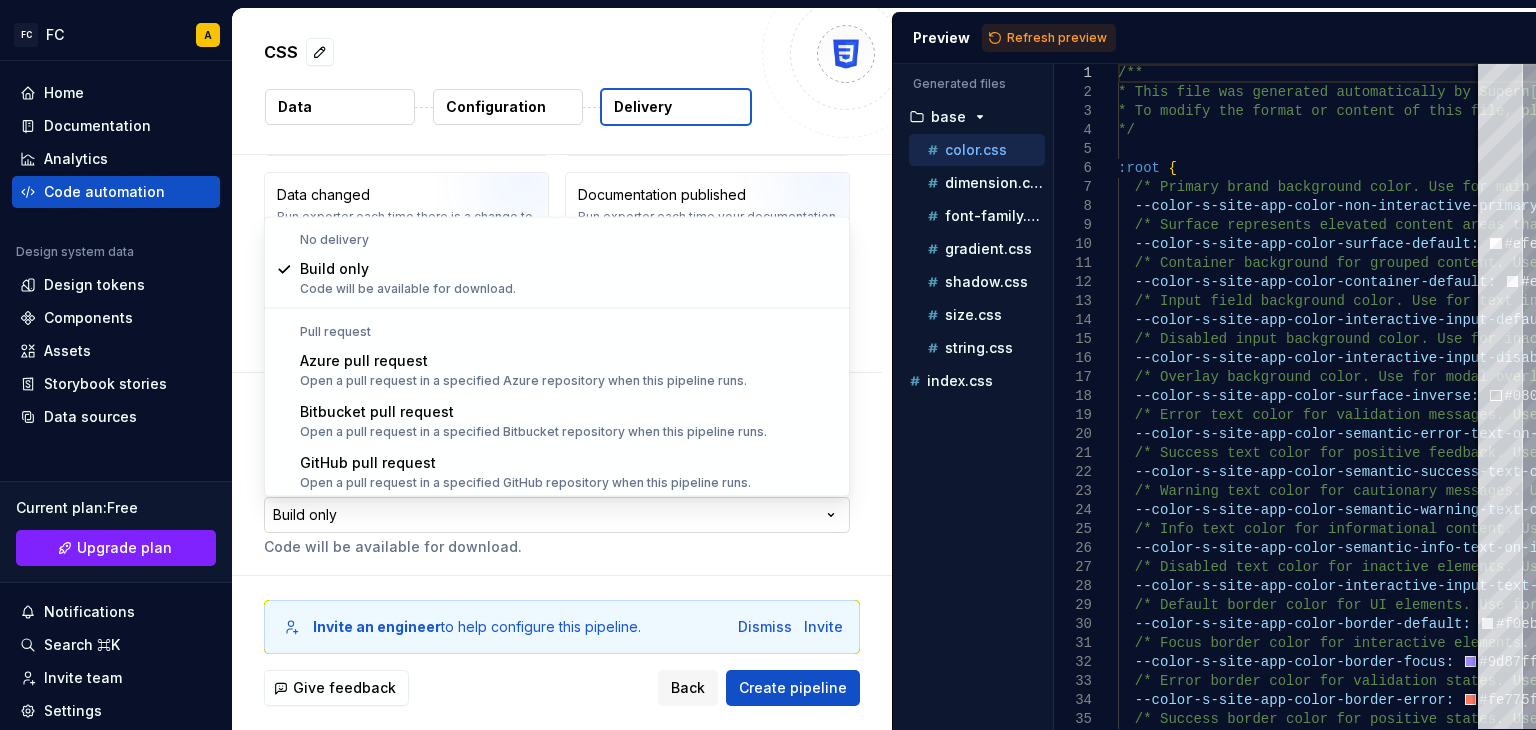 click on "**********" at bounding box center [768, 365] 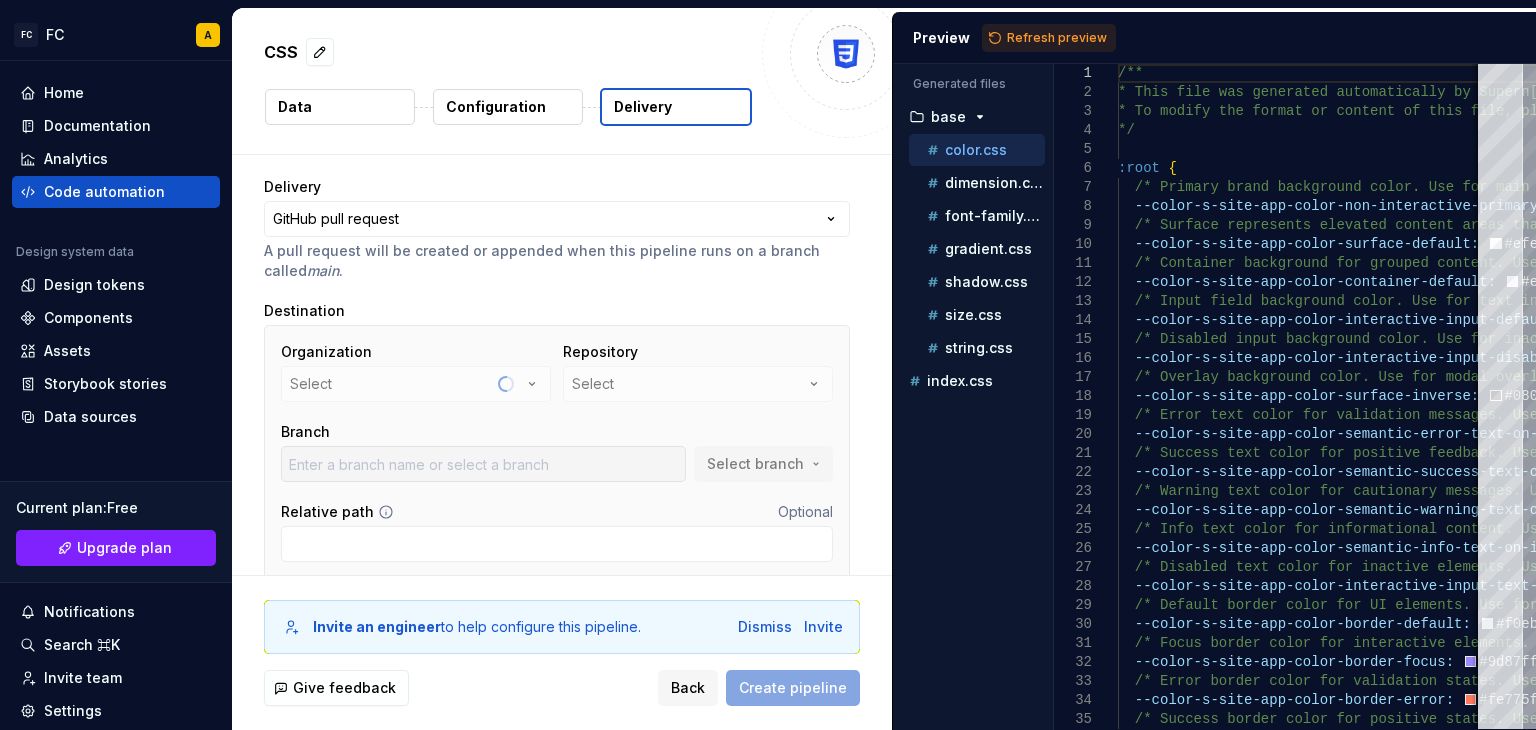 scroll, scrollTop: 132, scrollLeft: 0, axis: vertical 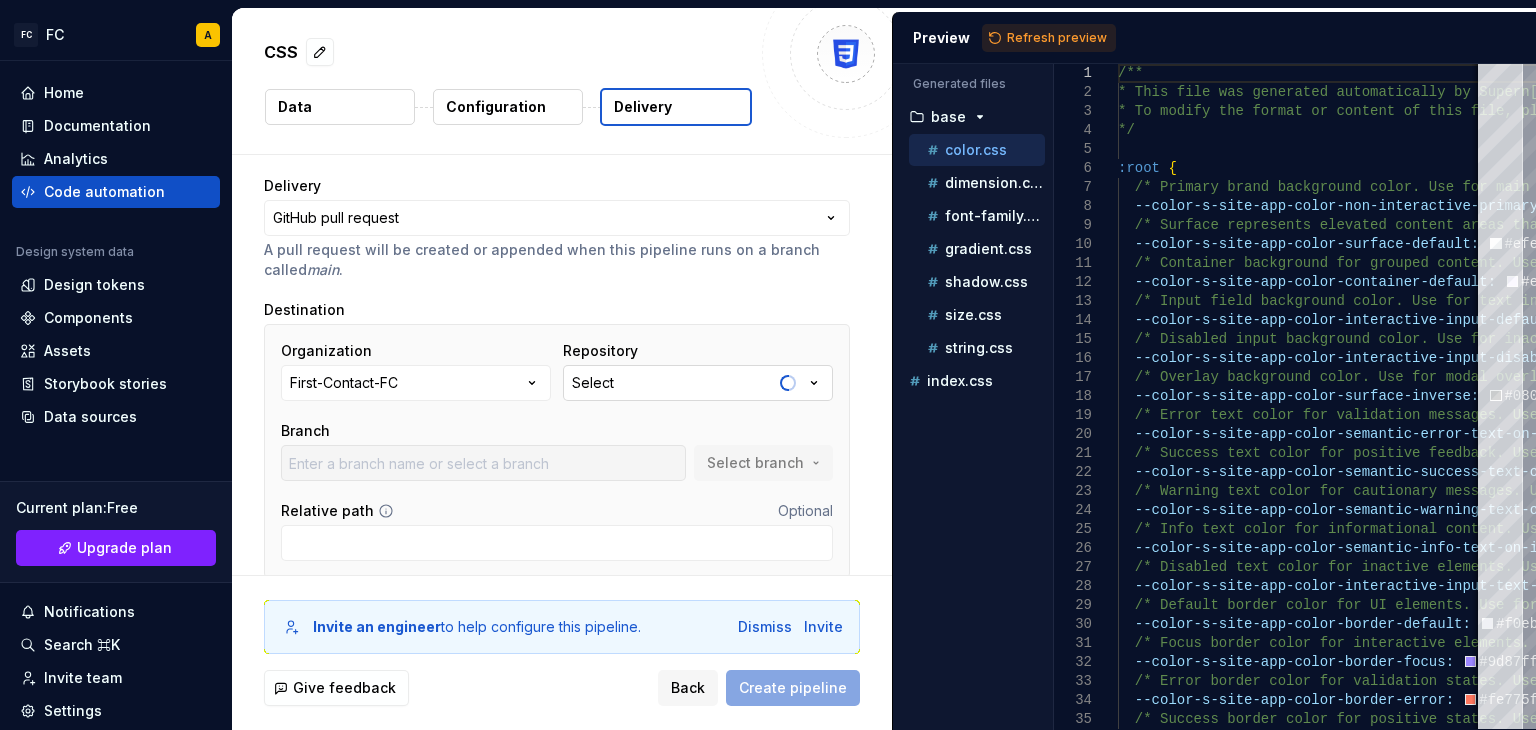 click on "Select" at bounding box center [698, 383] 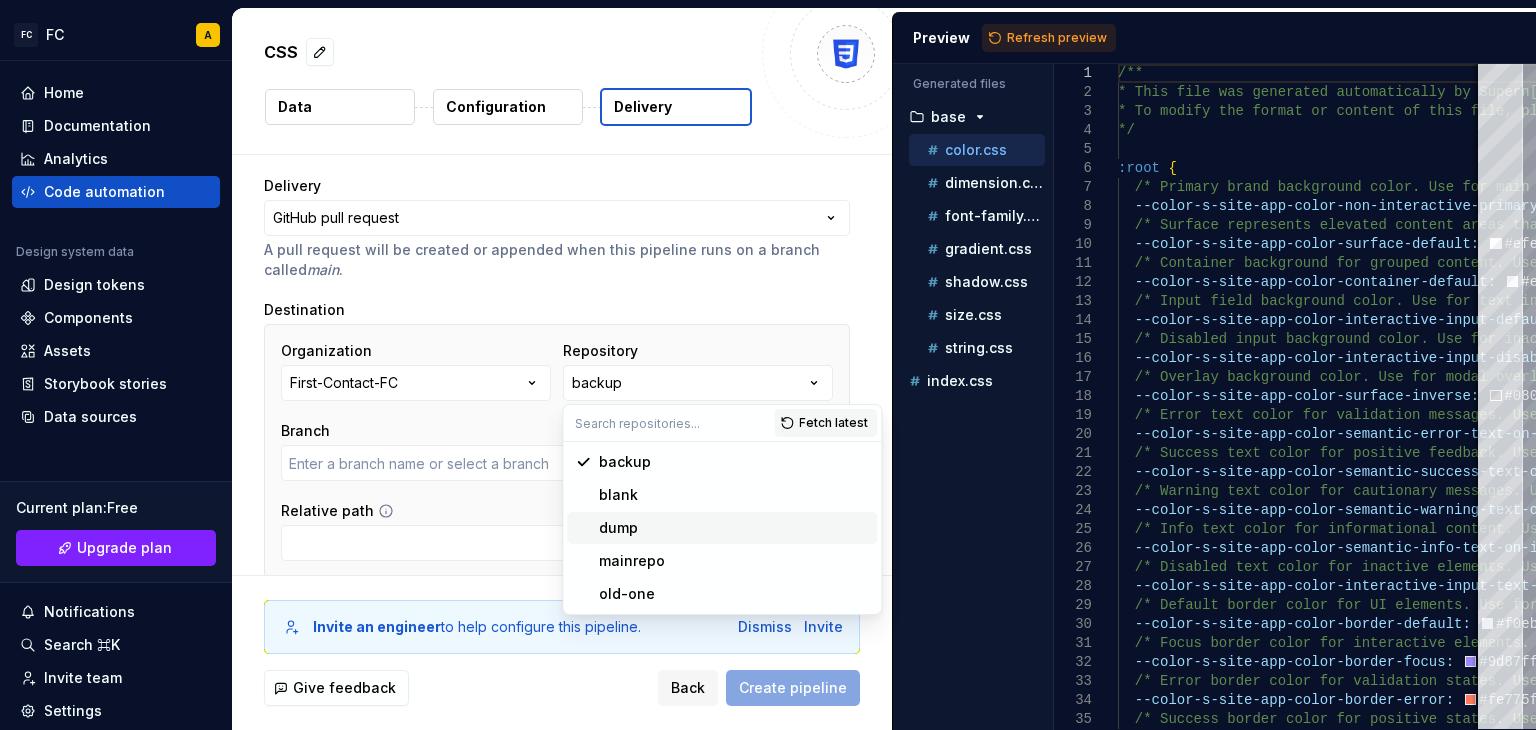 click on "dump" at bounding box center [618, 528] 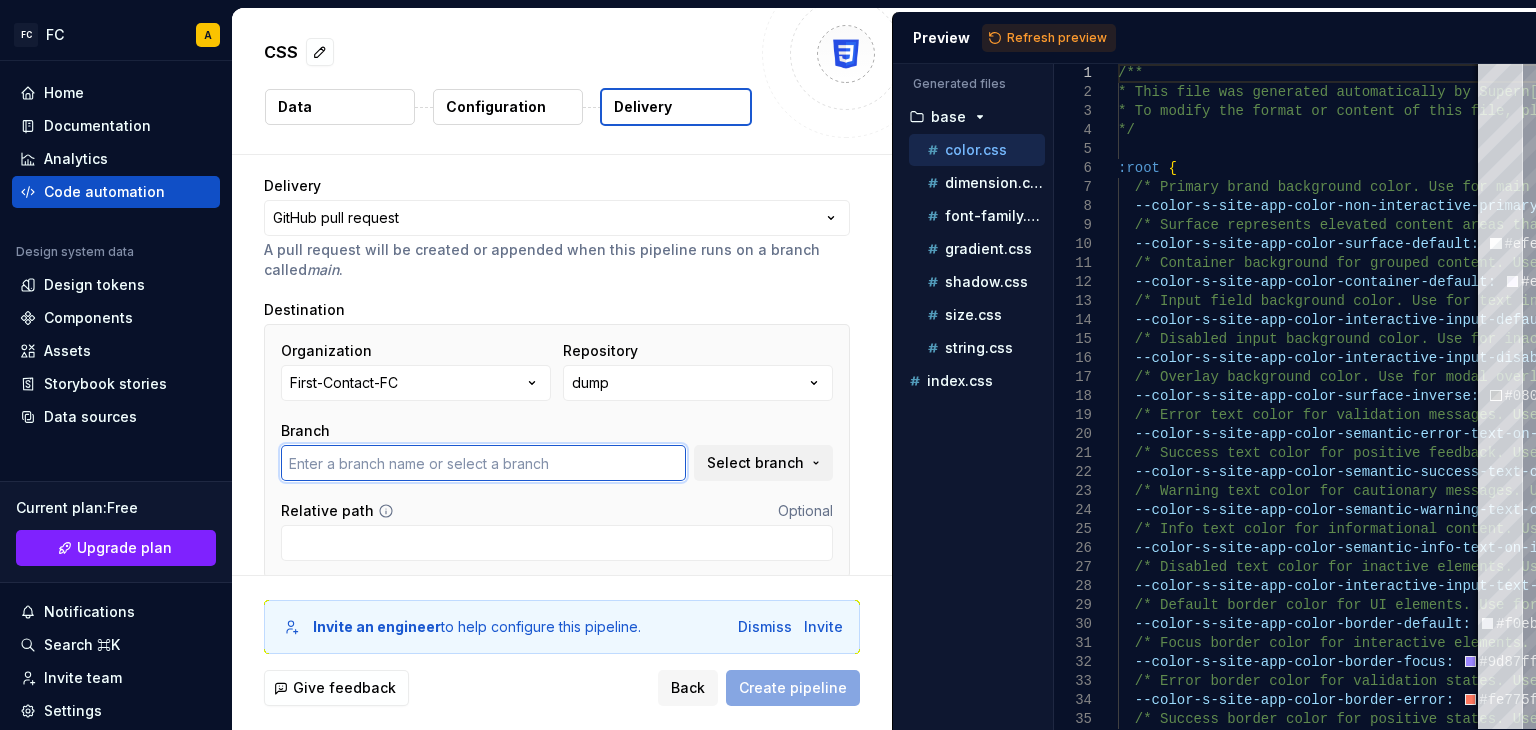 click at bounding box center (483, 463) 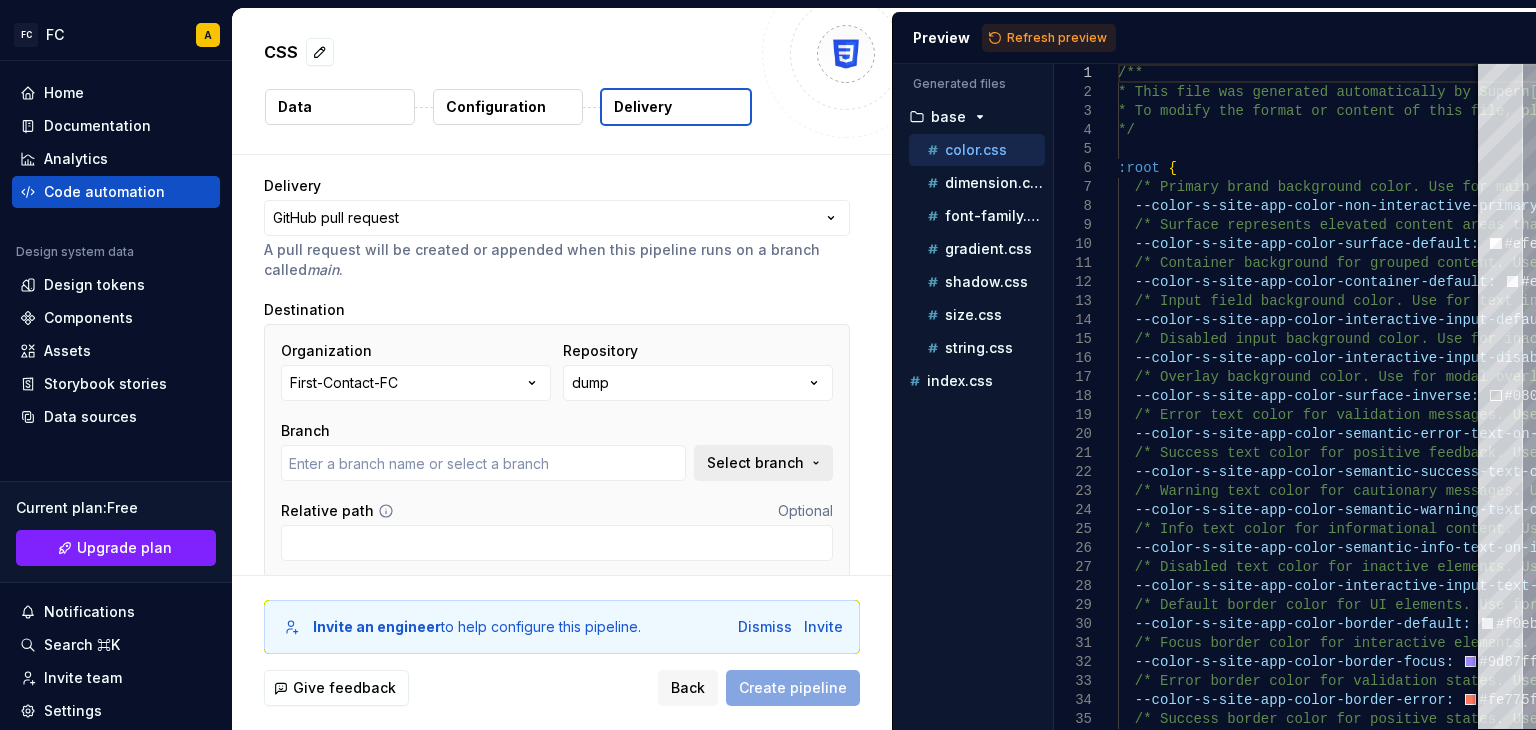 click on "Select branch" at bounding box center (763, 463) 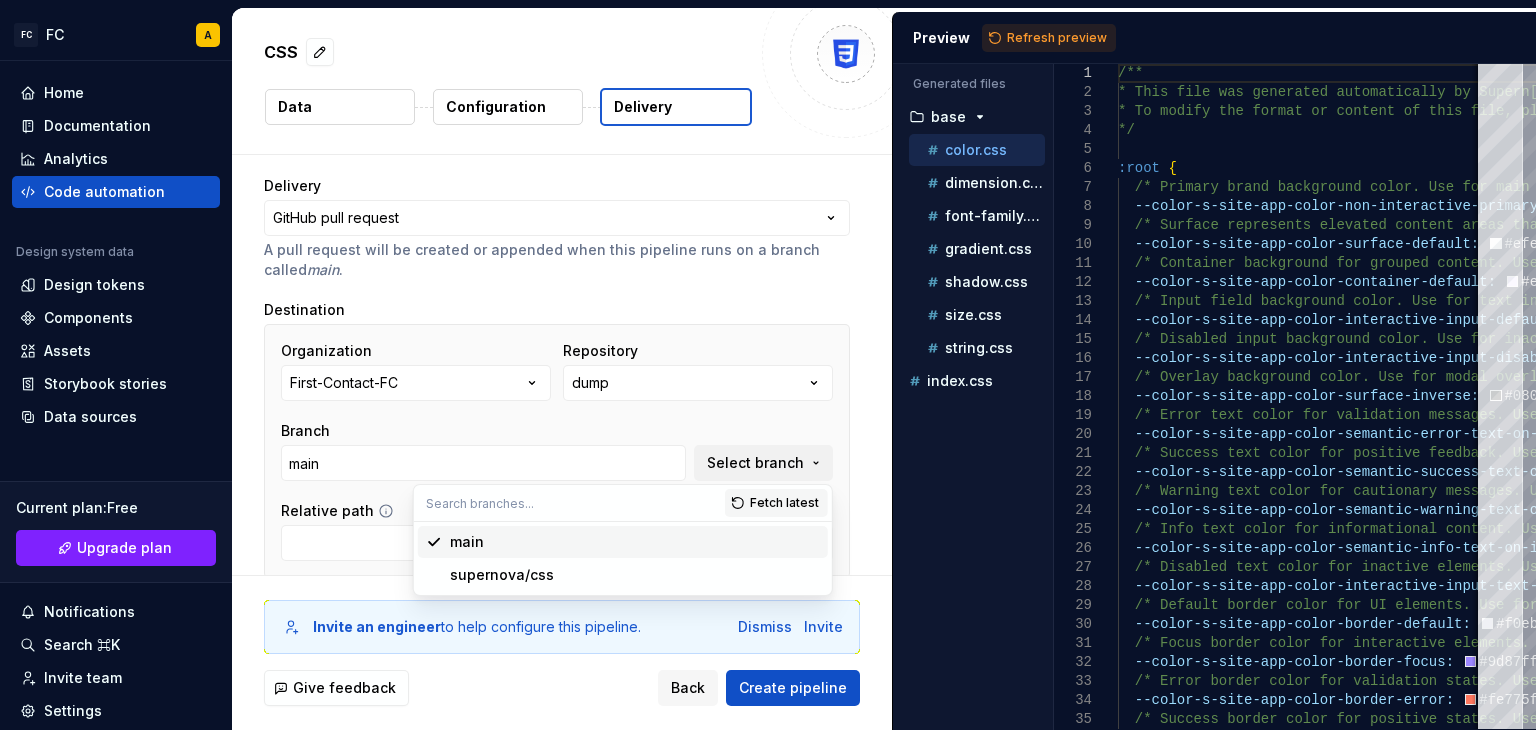 click on "main" at bounding box center [635, 542] 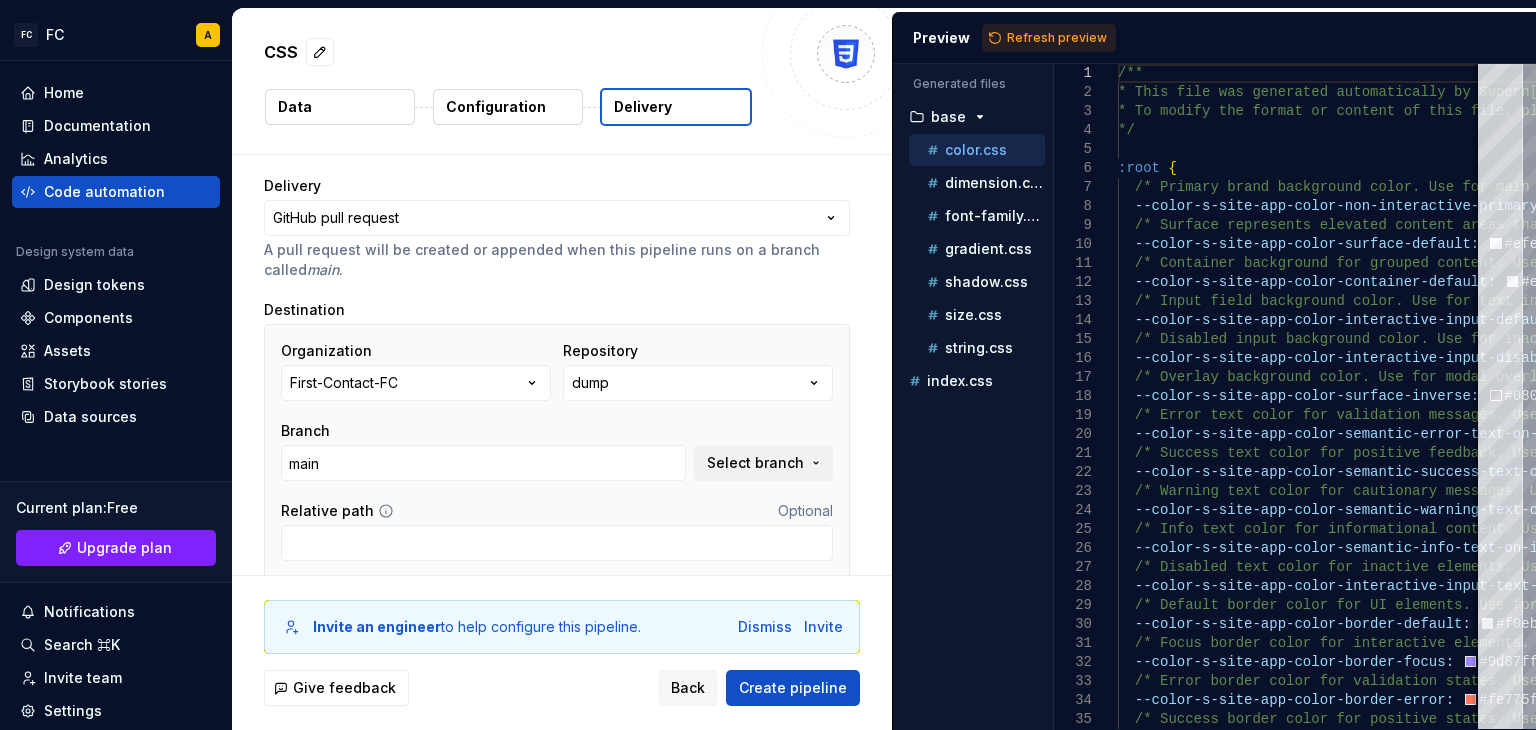 click on "Organization First-Contact-FC Repository dump Branch main Select branch Relative path Optional" at bounding box center (557, 451) 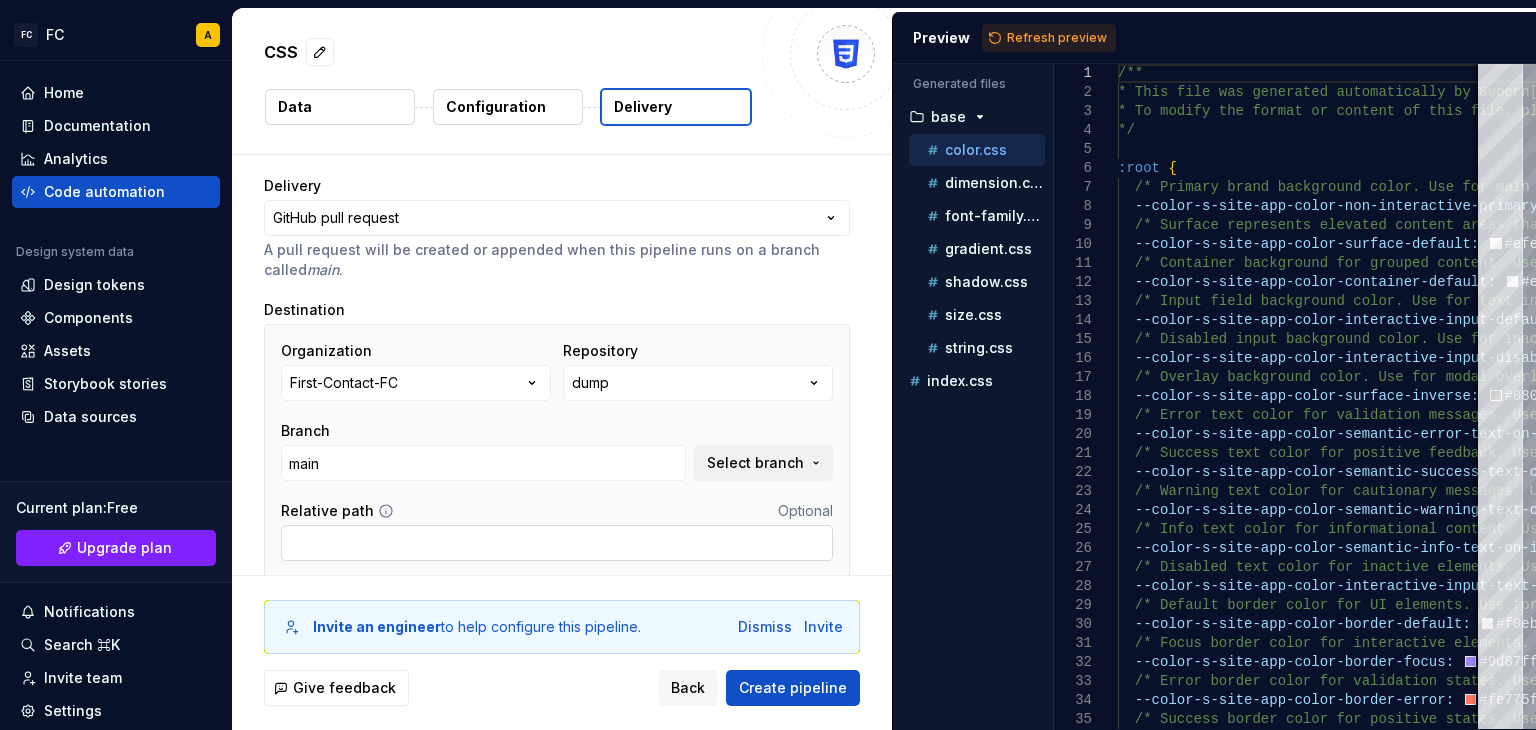 click on "Relative path" at bounding box center [557, 543] 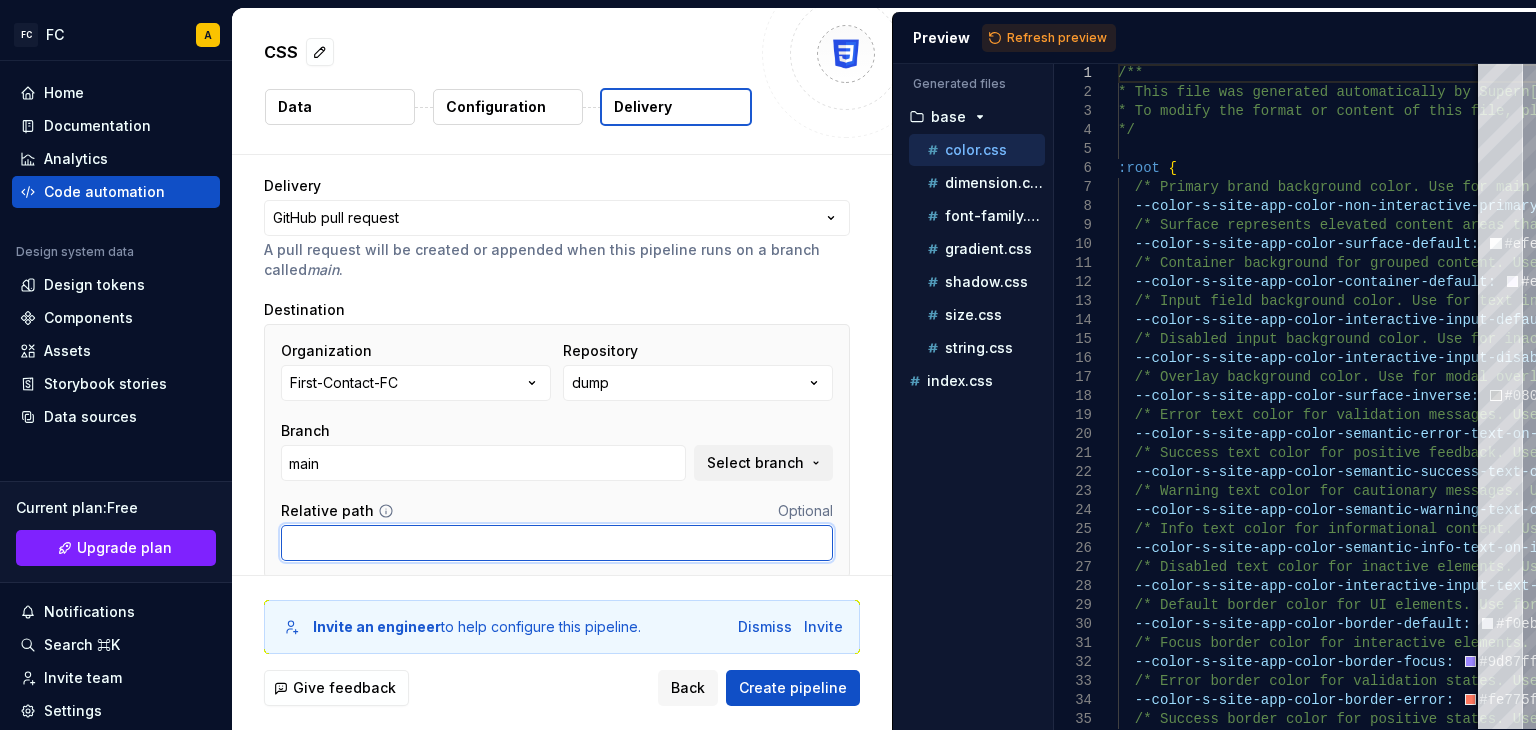 type on "src/styles" 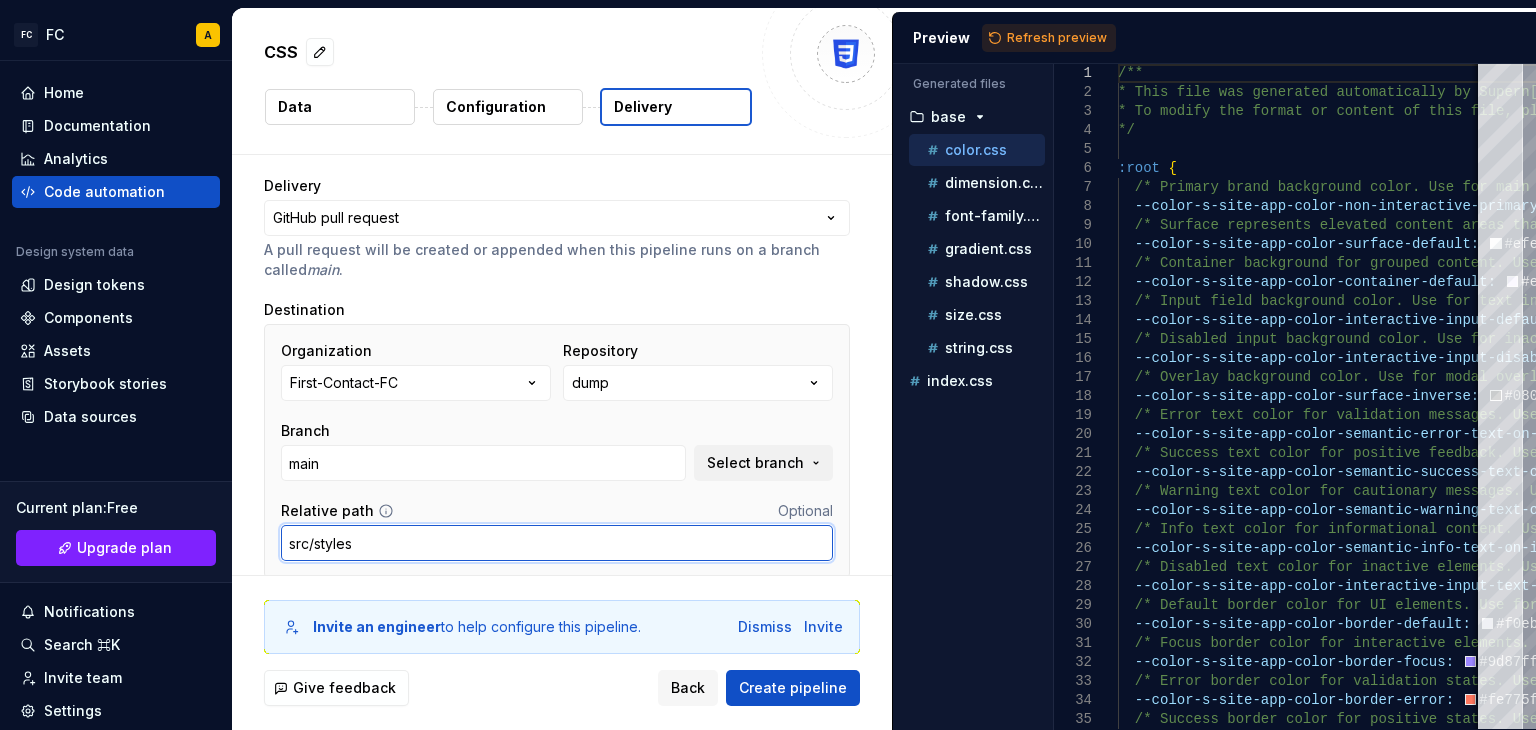 scroll, scrollTop: 207, scrollLeft: 0, axis: vertical 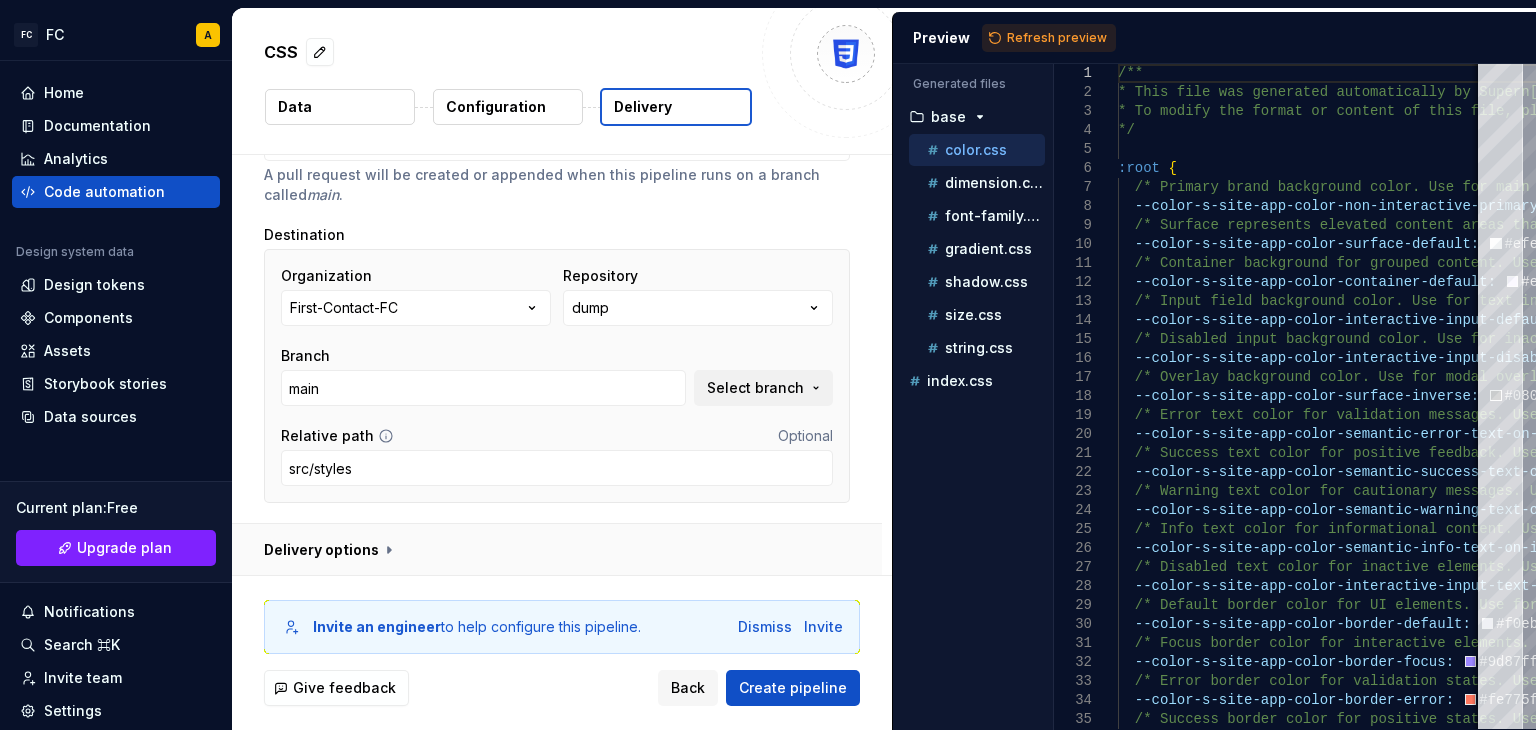 click at bounding box center [557, 550] 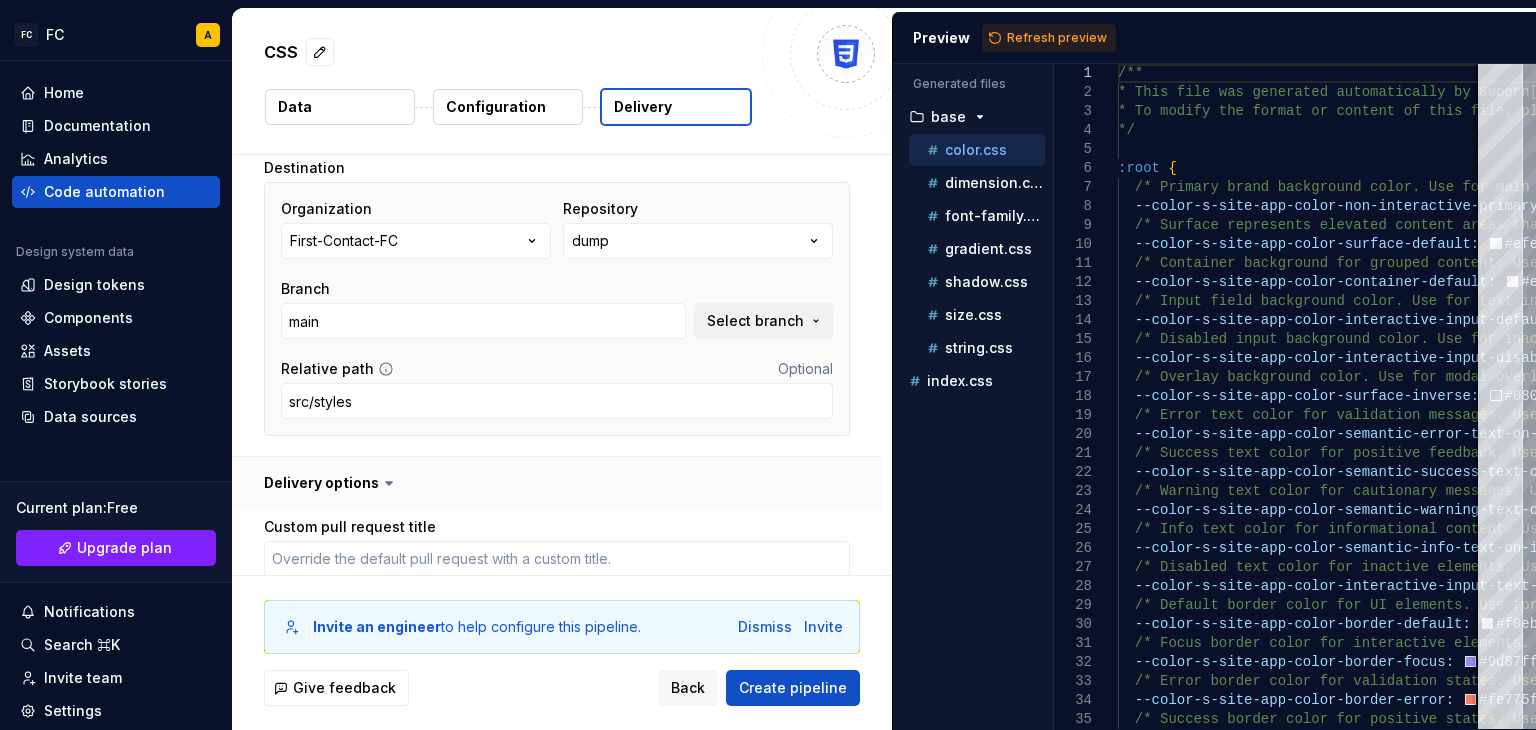 scroll, scrollTop: 679, scrollLeft: 0, axis: vertical 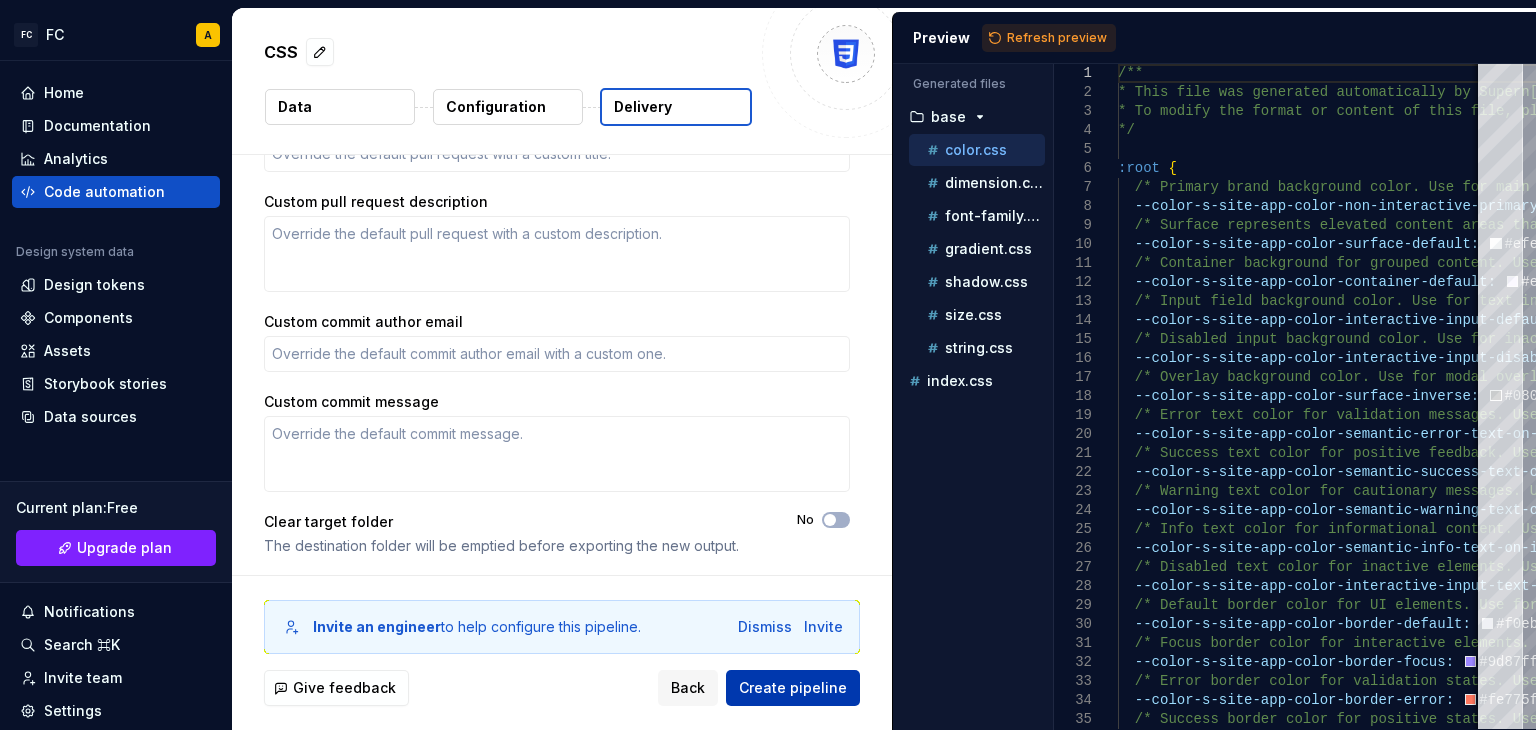 click on "Create pipeline" at bounding box center (793, 688) 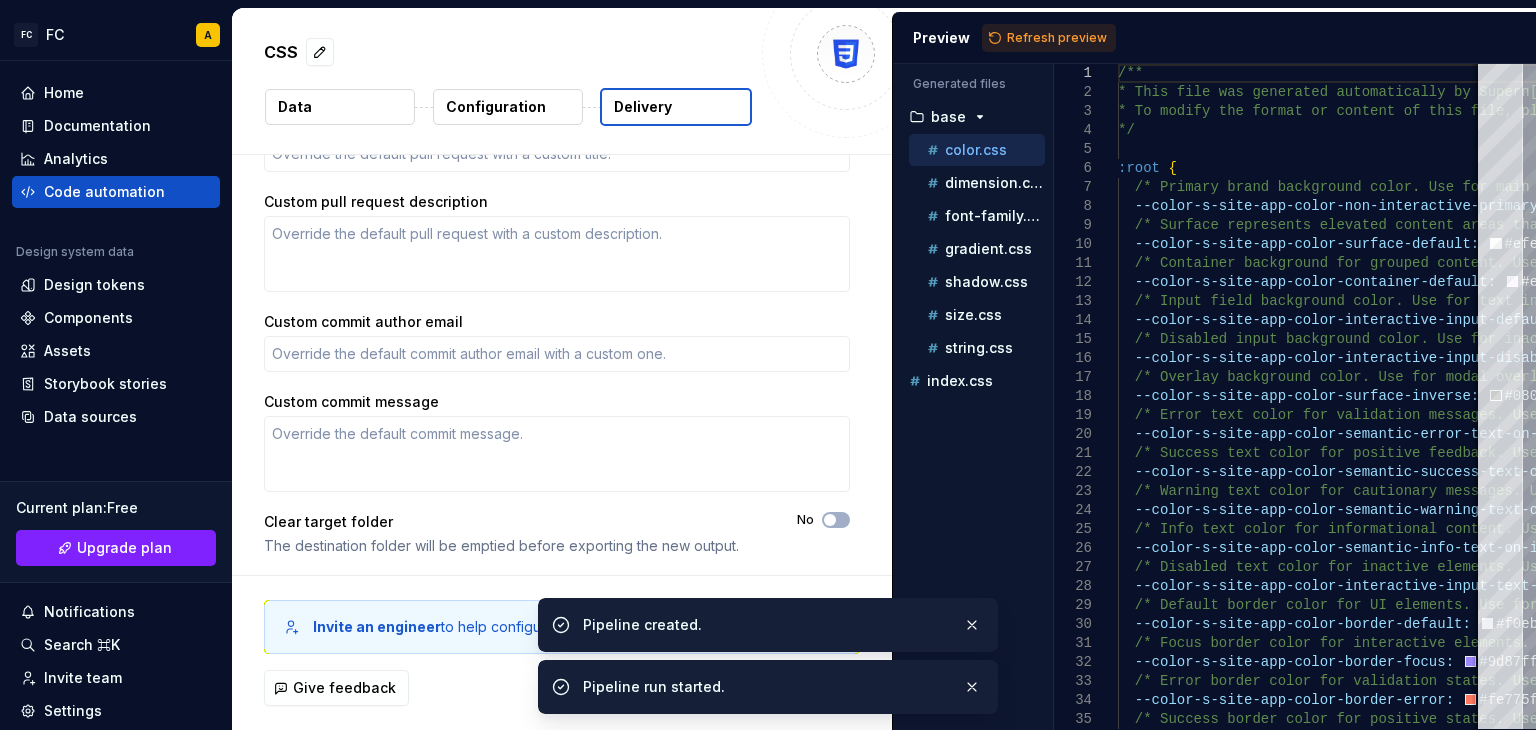 type on "*" 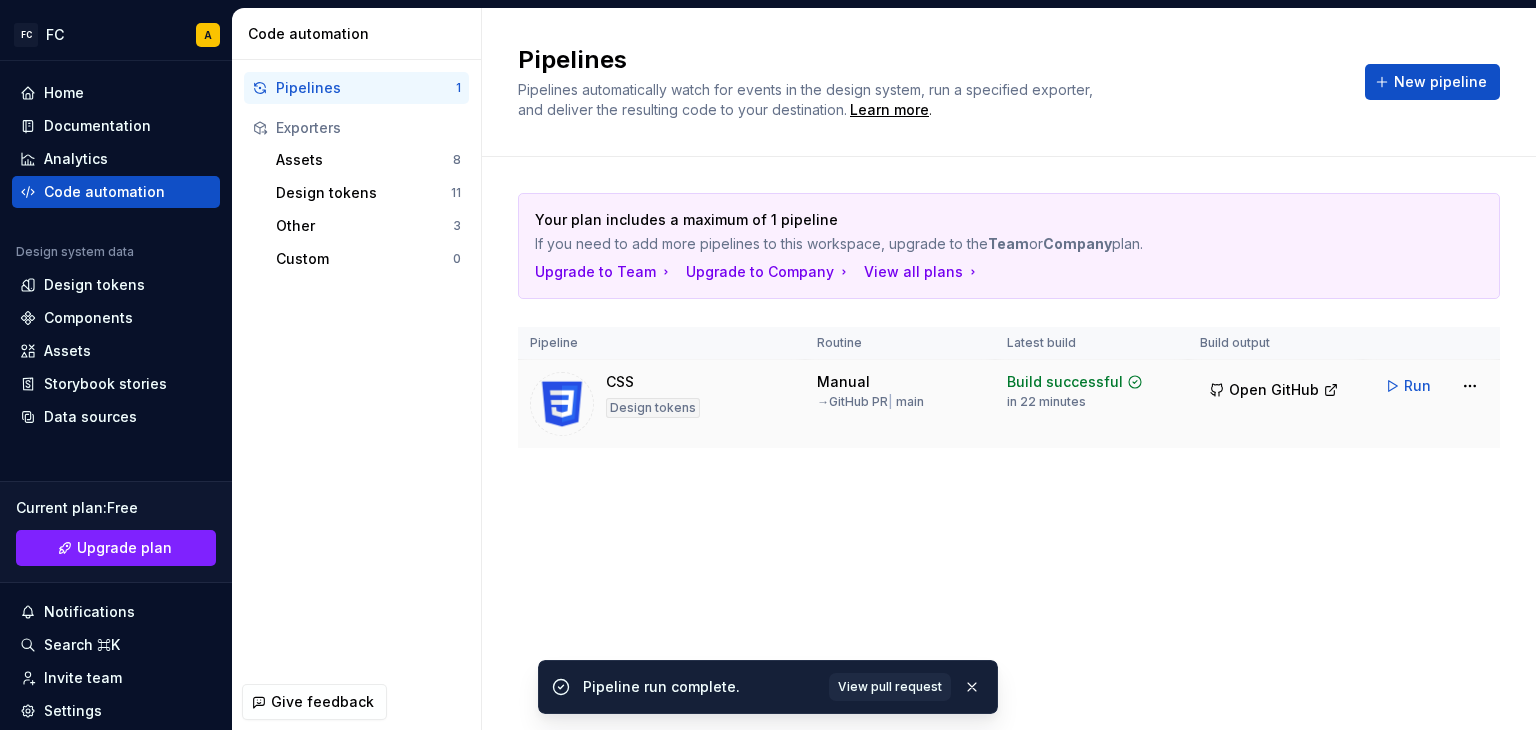 click on "Open GitHub" at bounding box center [1275, 404] 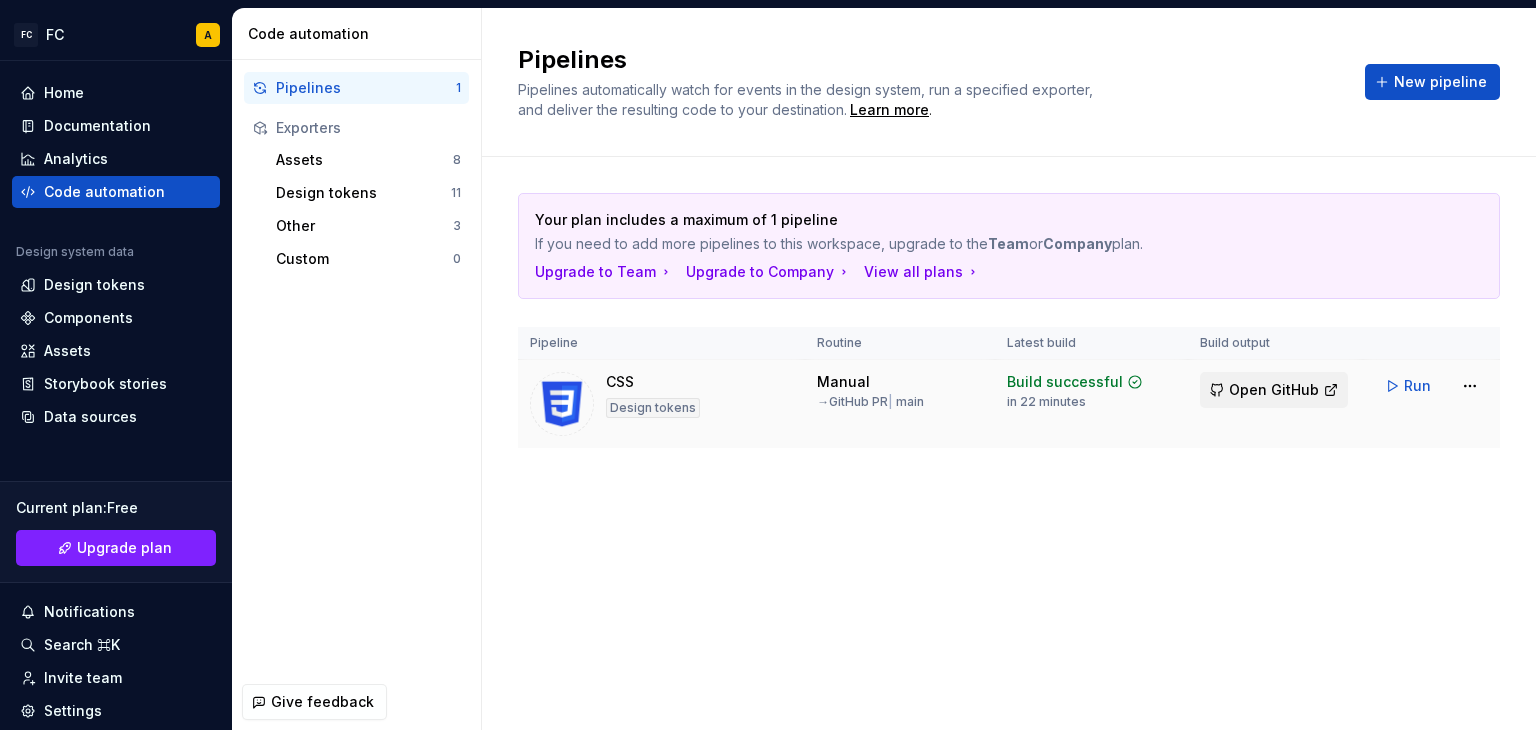 click on "Open GitHub" at bounding box center [1274, 390] 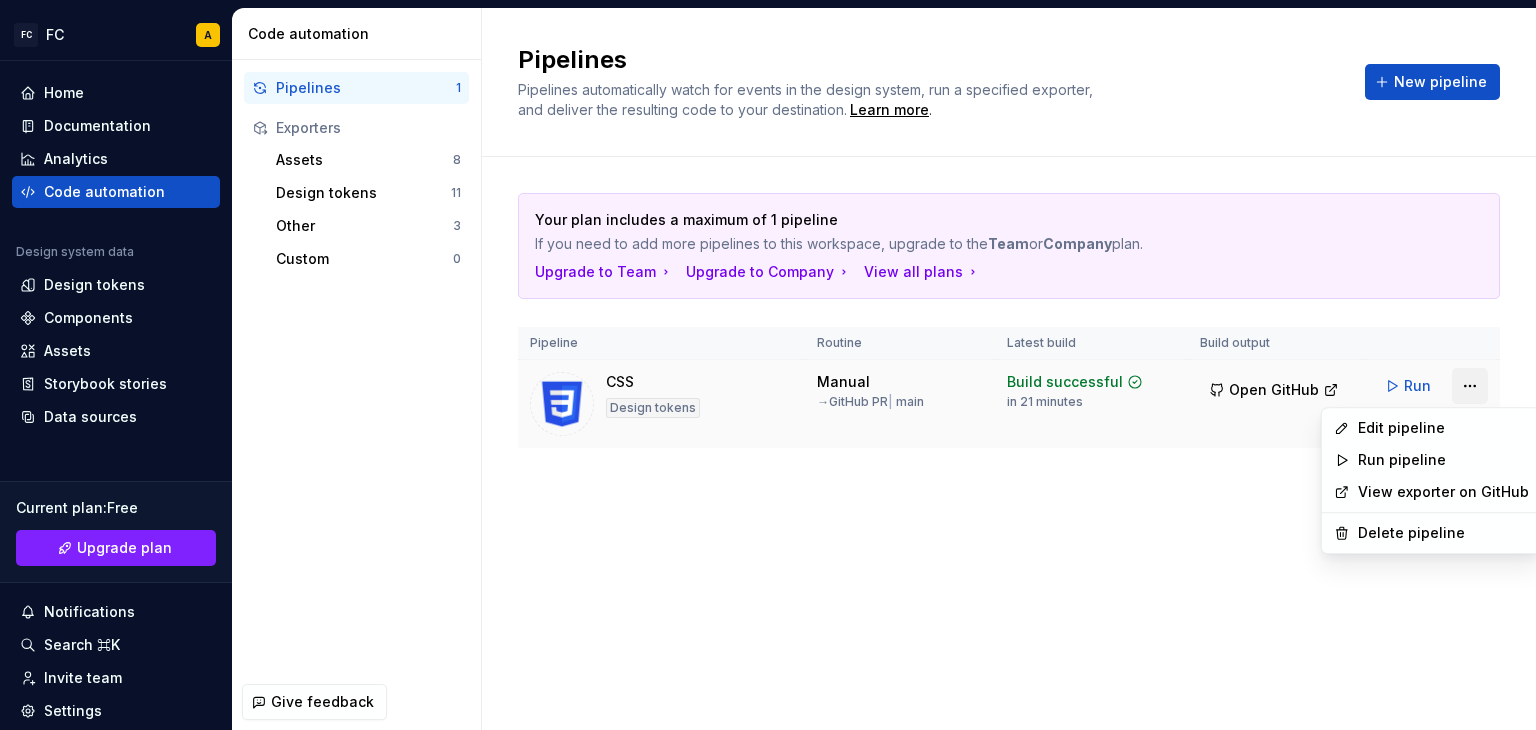 click on "FC FC A Home Documentation Analytics Code automation Design system data Design tokens Components Assets Storybook stories Data sources Current plan :  Free Upgrade plan Notifications Search ⌘K Invite team Settings Contact support Help Code automation Pipelines 1 Exporters Assets 8 Design tokens 11 Other 3 Custom 0 Give feedback Pipelines Pipelines automatically watch for events in the design system, run a specified exporter, and deliver the resulting code to your destination.   Learn more . New pipeline Your plan includes a maximum of 1 pipeline If you need to add more pipelines to this workspace, upgrade to the  Team  or  Company  plan. Upgrade to Team Upgrade to Company View all plans Pipeline Routine Latest build Build output CSS Design tokens Manual →  GitHub PR  |   main Build successful in 21 minutes Open GitHub Run   Capture Drag to outliner or  Upload Close   Ok, done! Private Group Save Cancel +Share to a new group +Share to a new group Post Cancel Post Cancel * Edit pipeline Run pipeline" at bounding box center (768, 365) 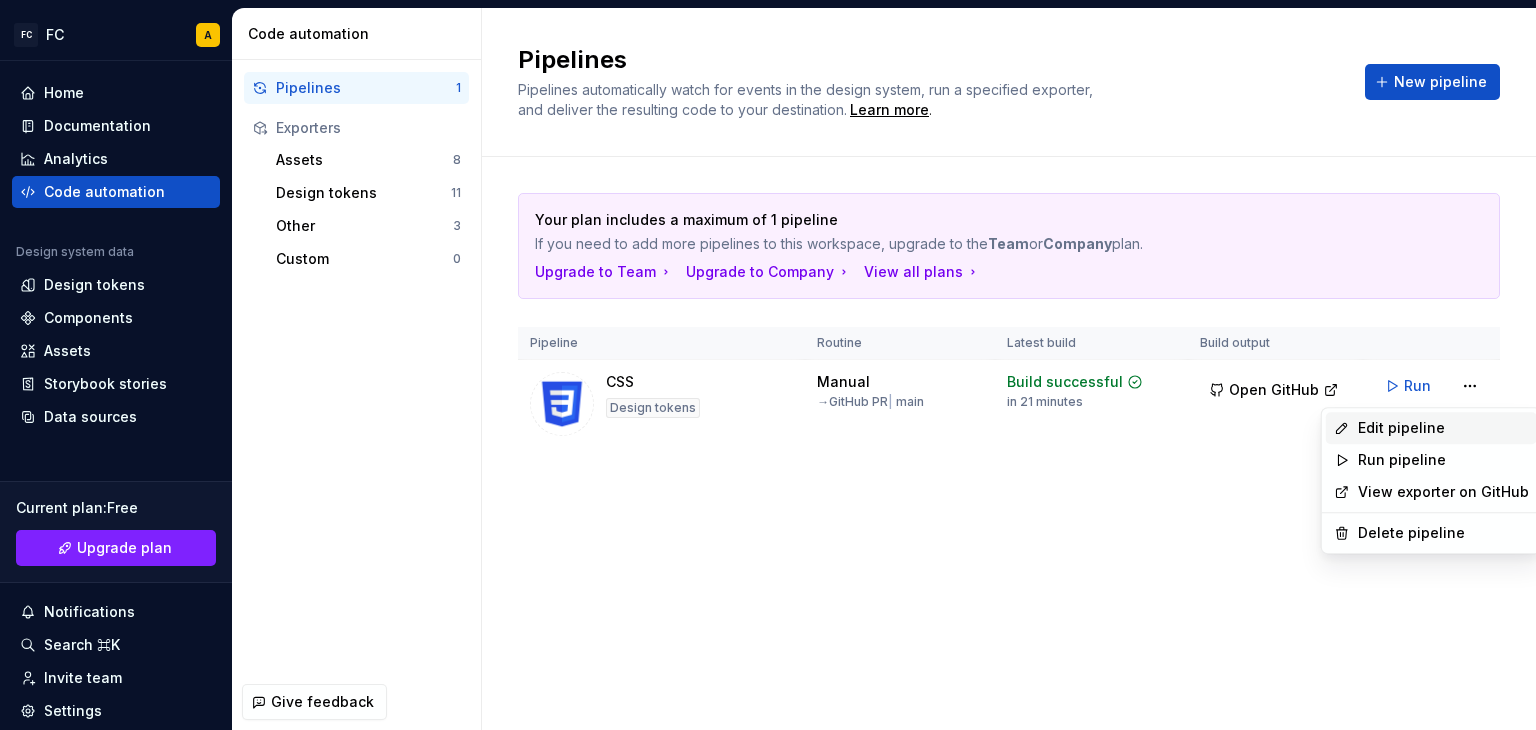 click on "Edit pipeline" at bounding box center (1443, 428) 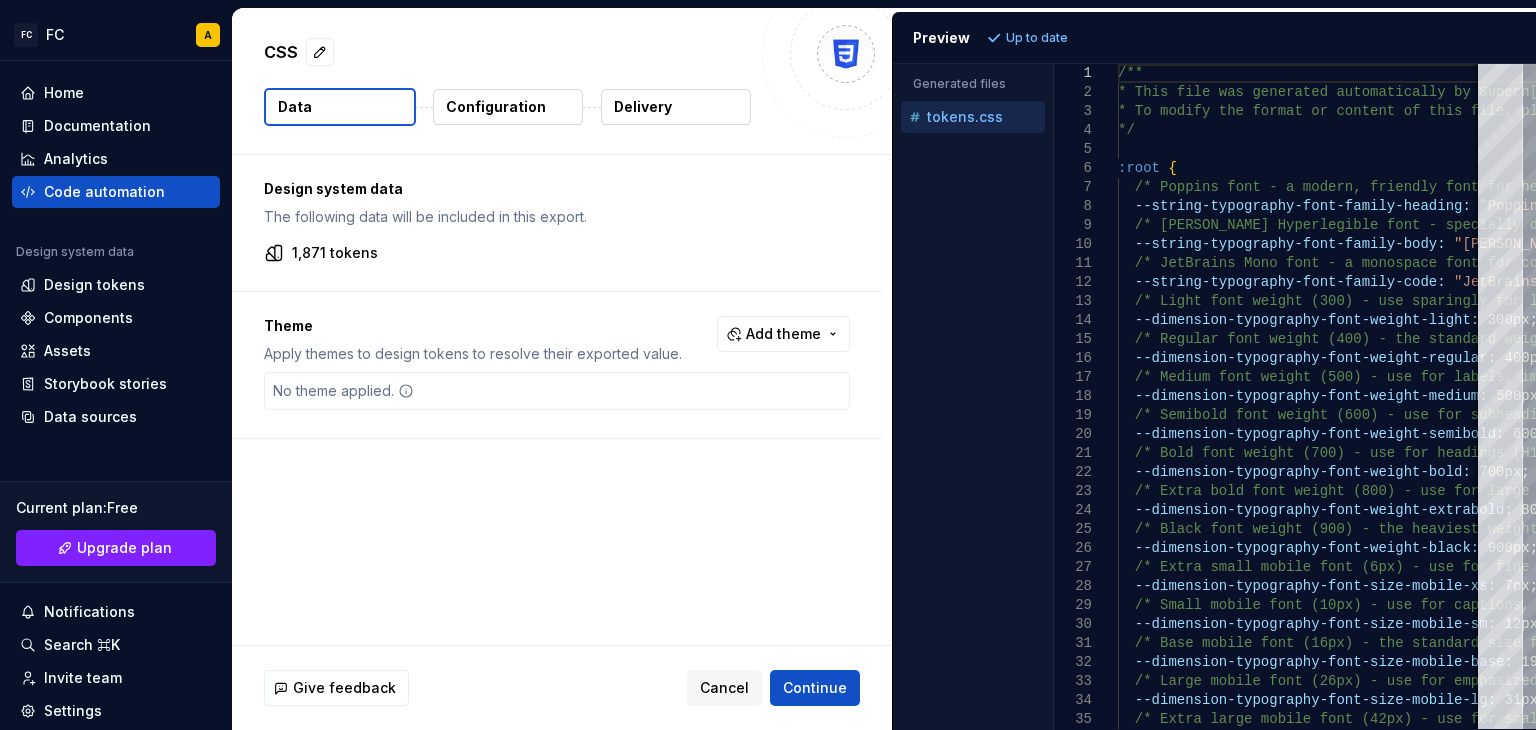 click on "Configuration" at bounding box center [496, 107] 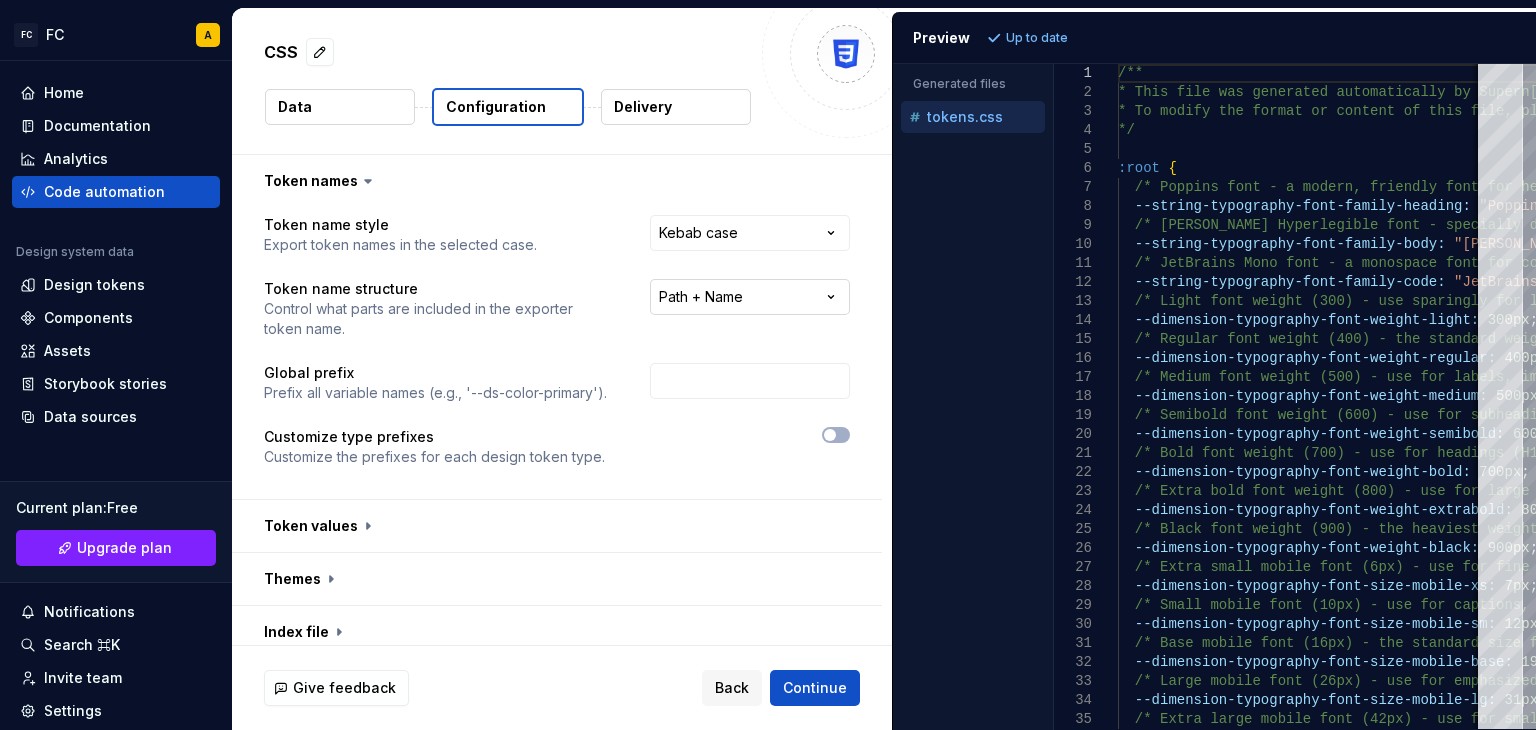 click on "**********" at bounding box center (768, 365) 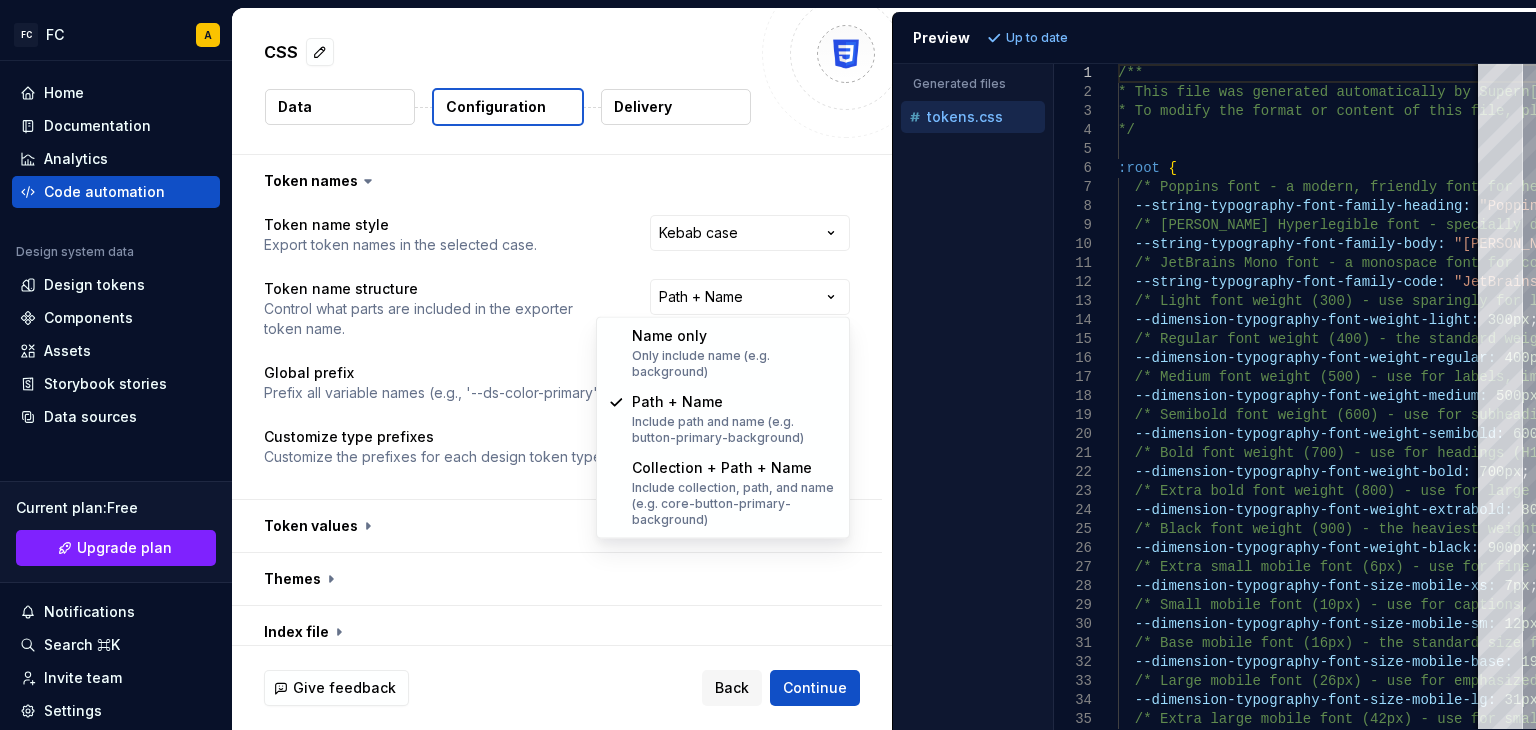 select on "**********" 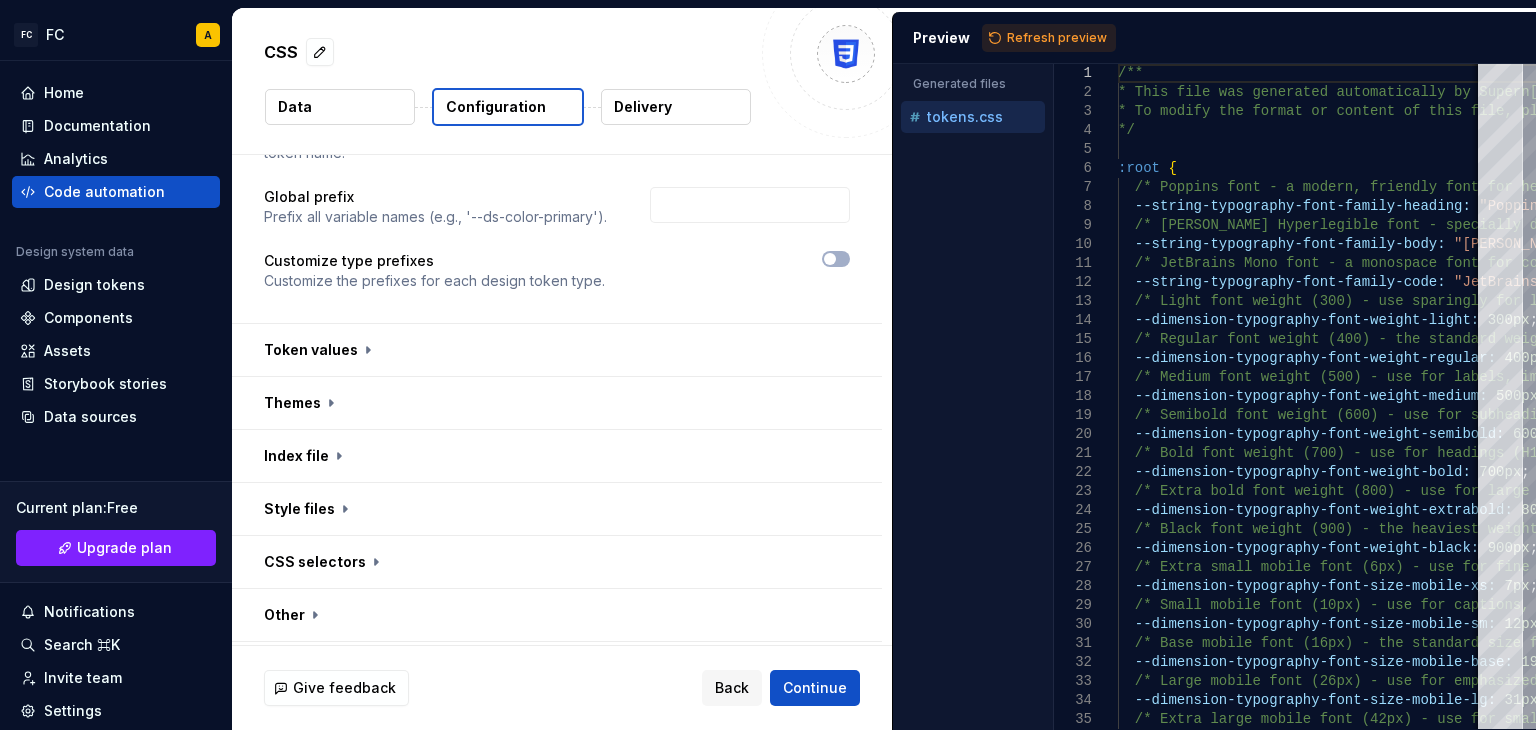 scroll, scrollTop: 224, scrollLeft: 0, axis: vertical 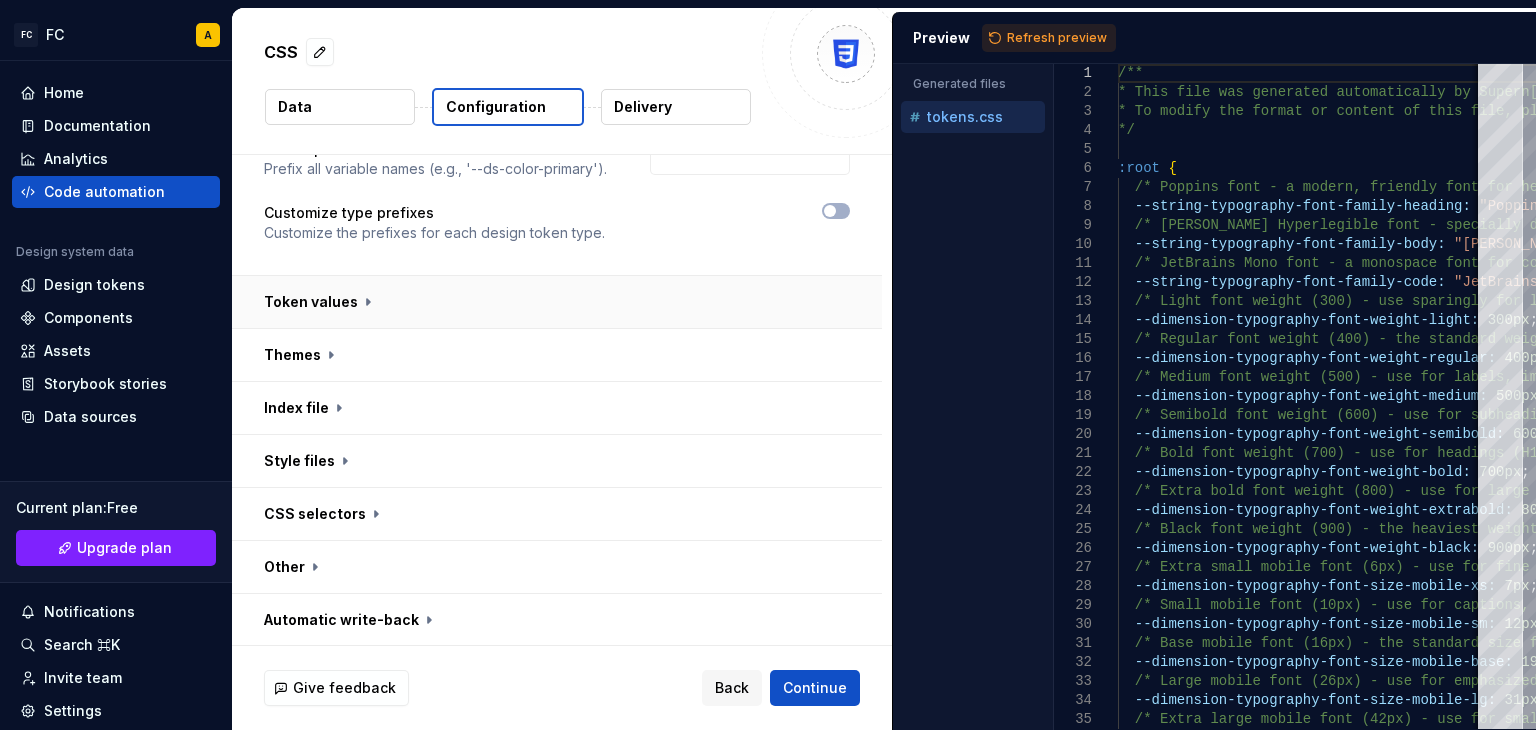 click at bounding box center (557, 302) 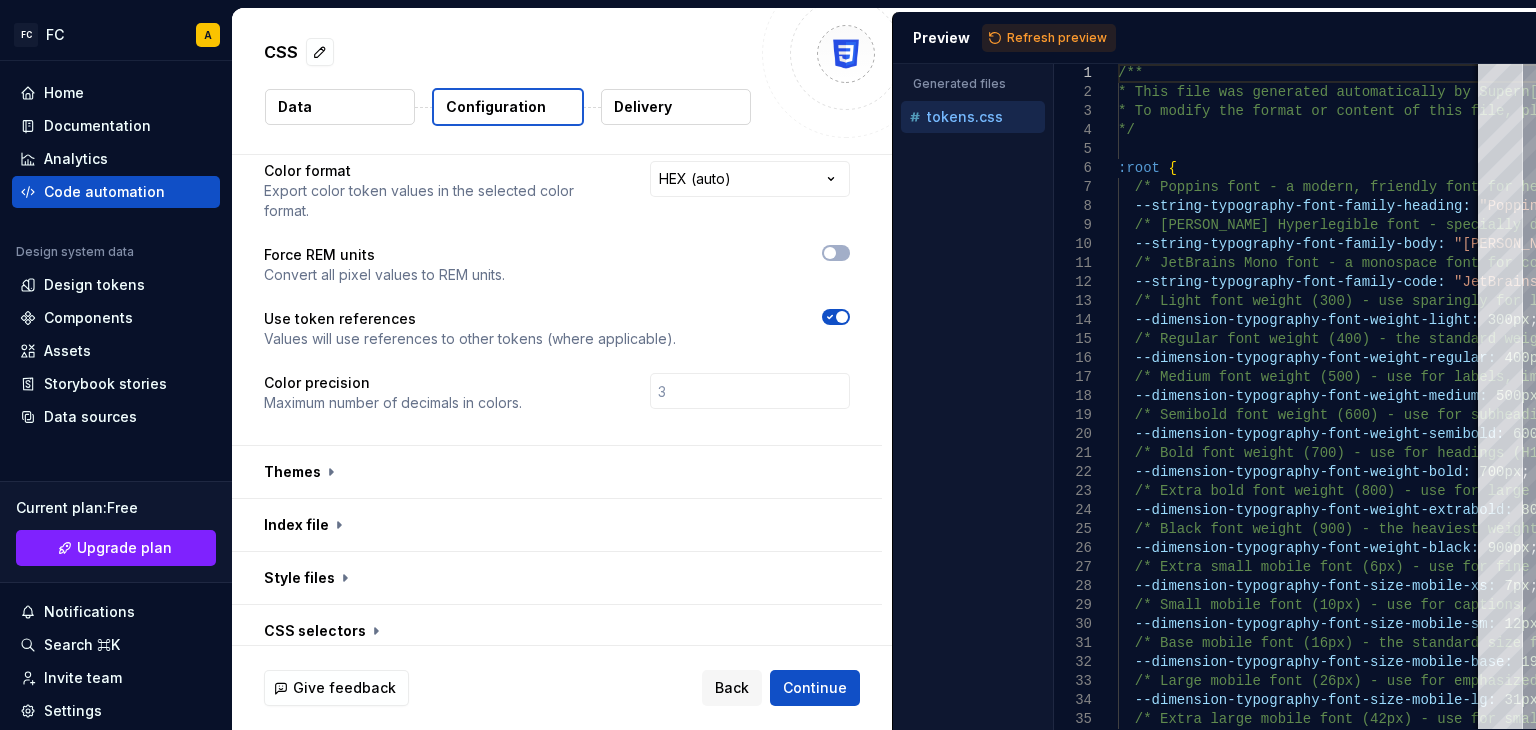 scroll, scrollTop: 400, scrollLeft: 0, axis: vertical 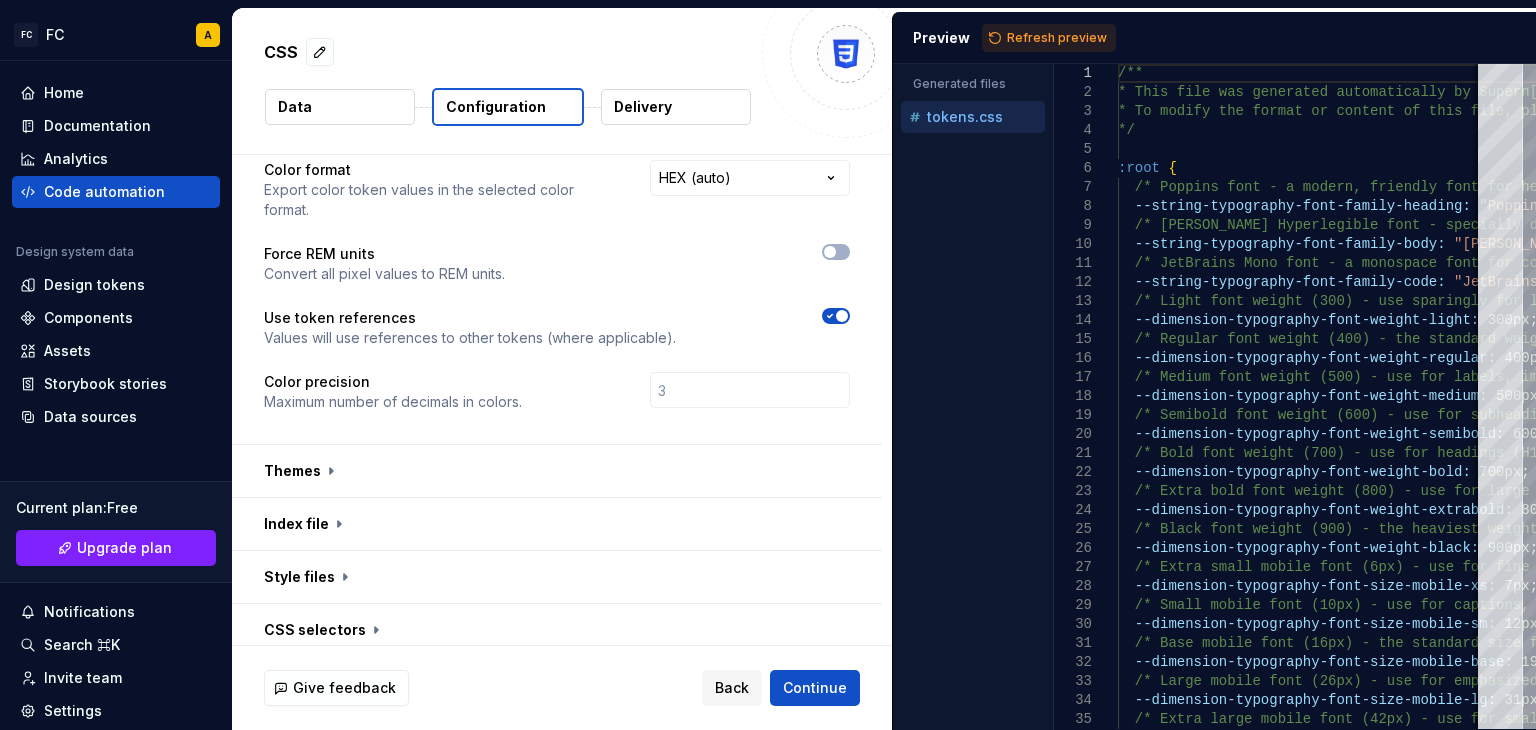 click on "Delivery" at bounding box center [643, 107] 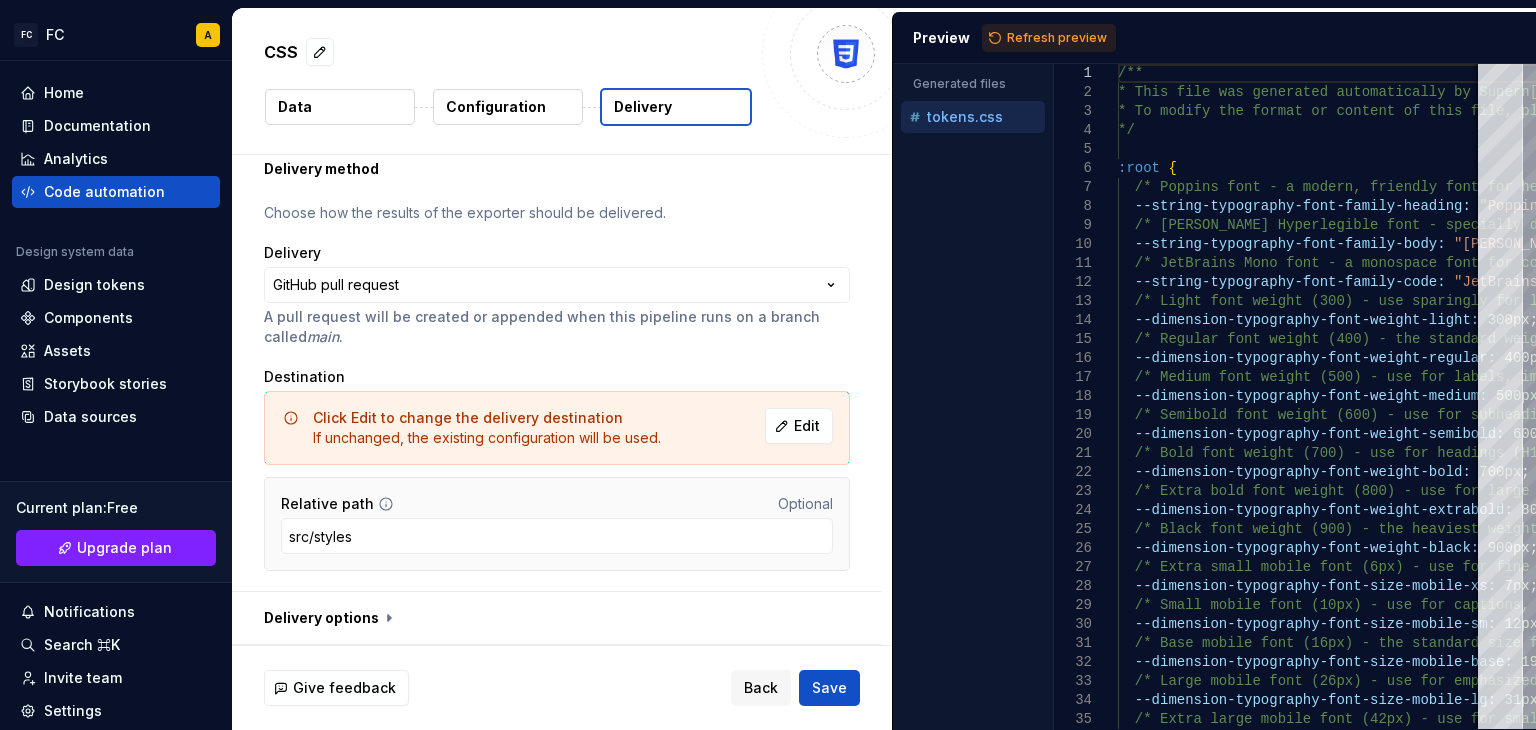 scroll, scrollTop: 0, scrollLeft: 0, axis: both 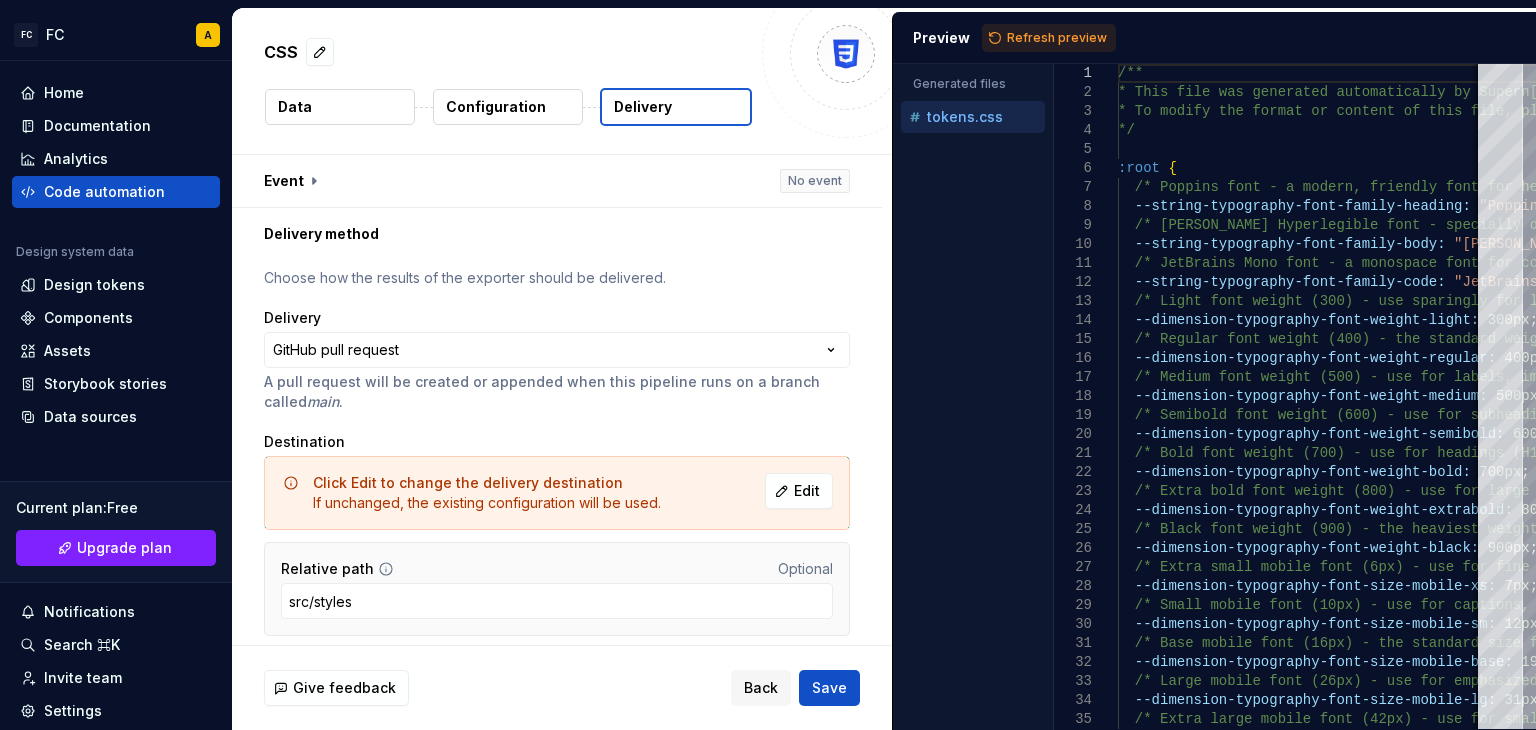click on "Configuration" at bounding box center (508, 107) 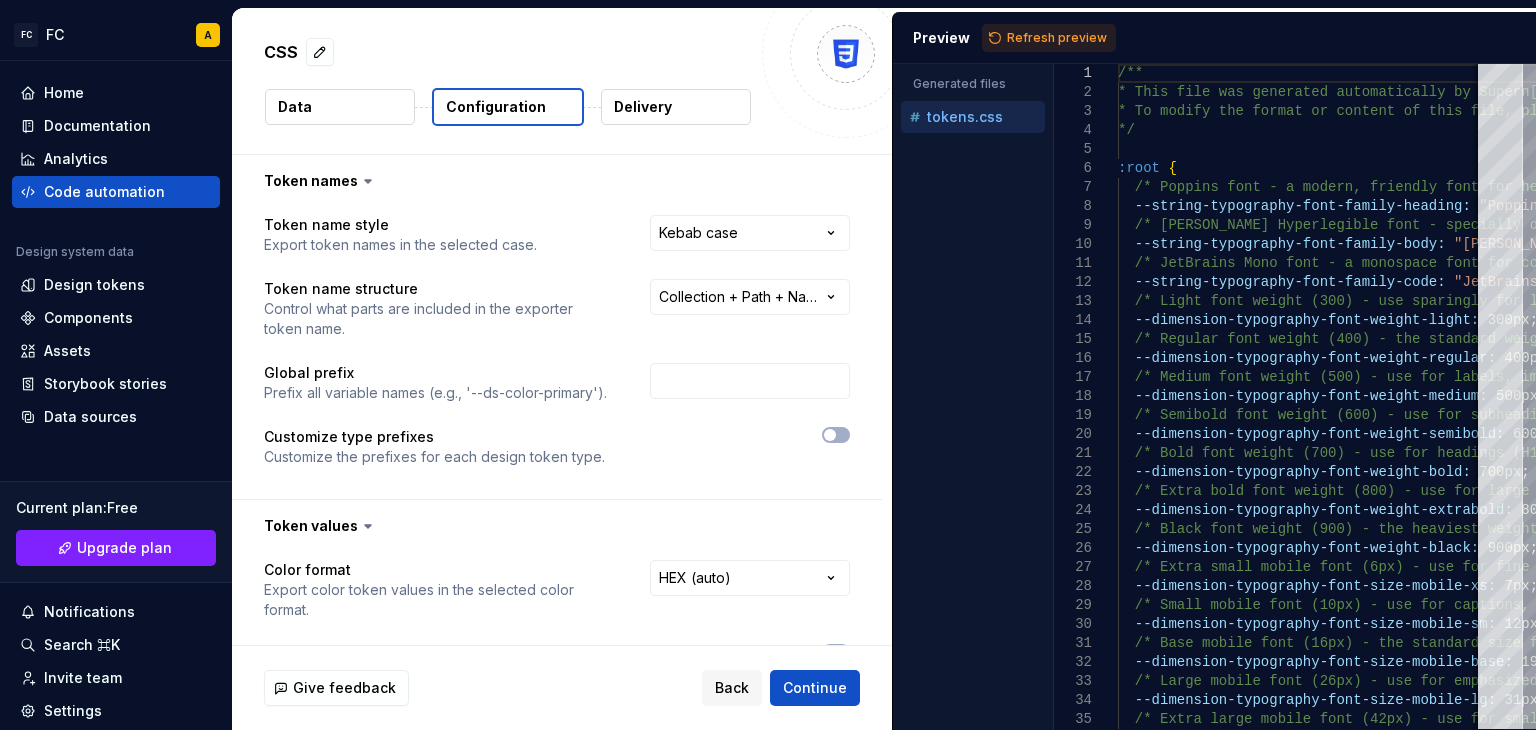 drag, startPoint x: 656, startPoint y: 105, endPoint x: 564, endPoint y: 274, distance: 192.41881 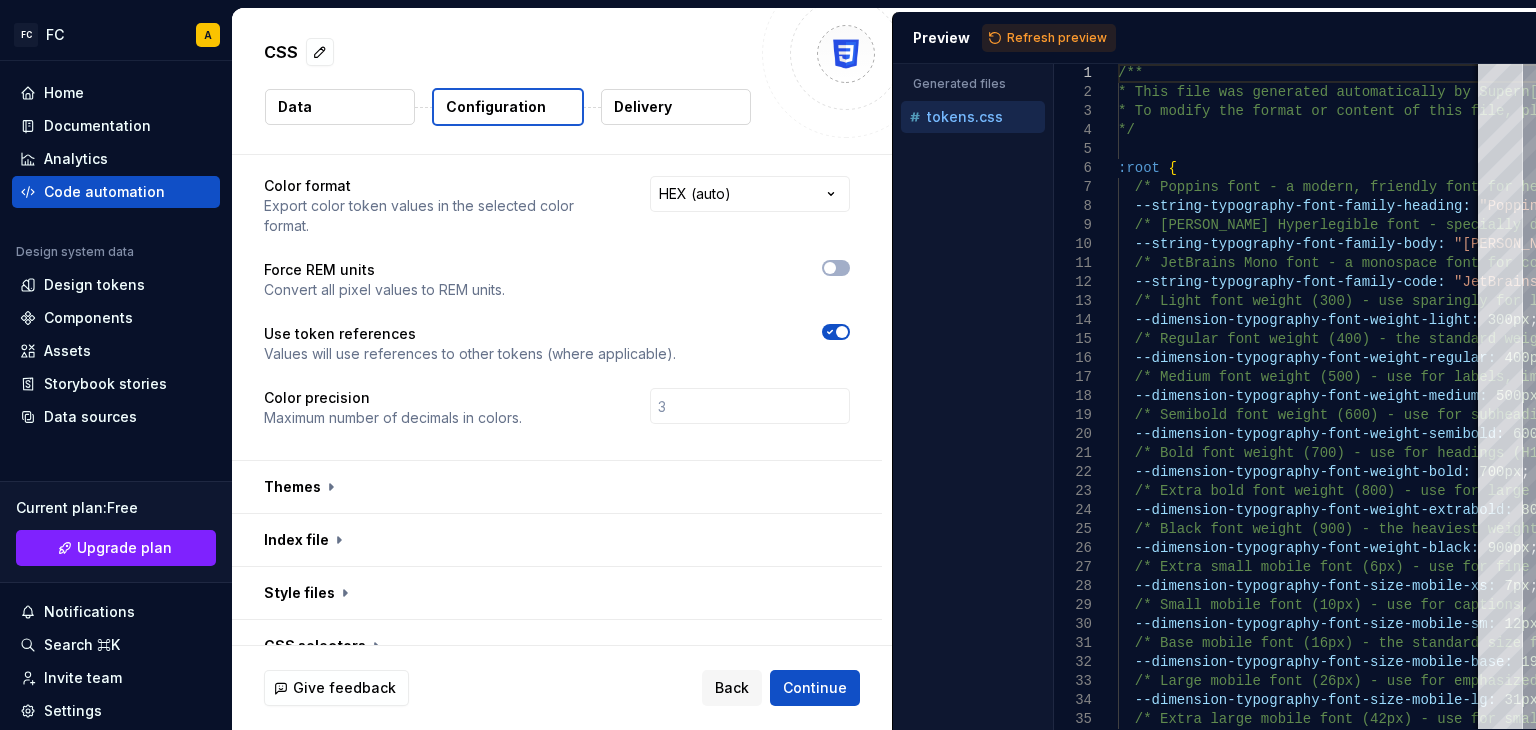 scroll, scrollTop: 516, scrollLeft: 0, axis: vertical 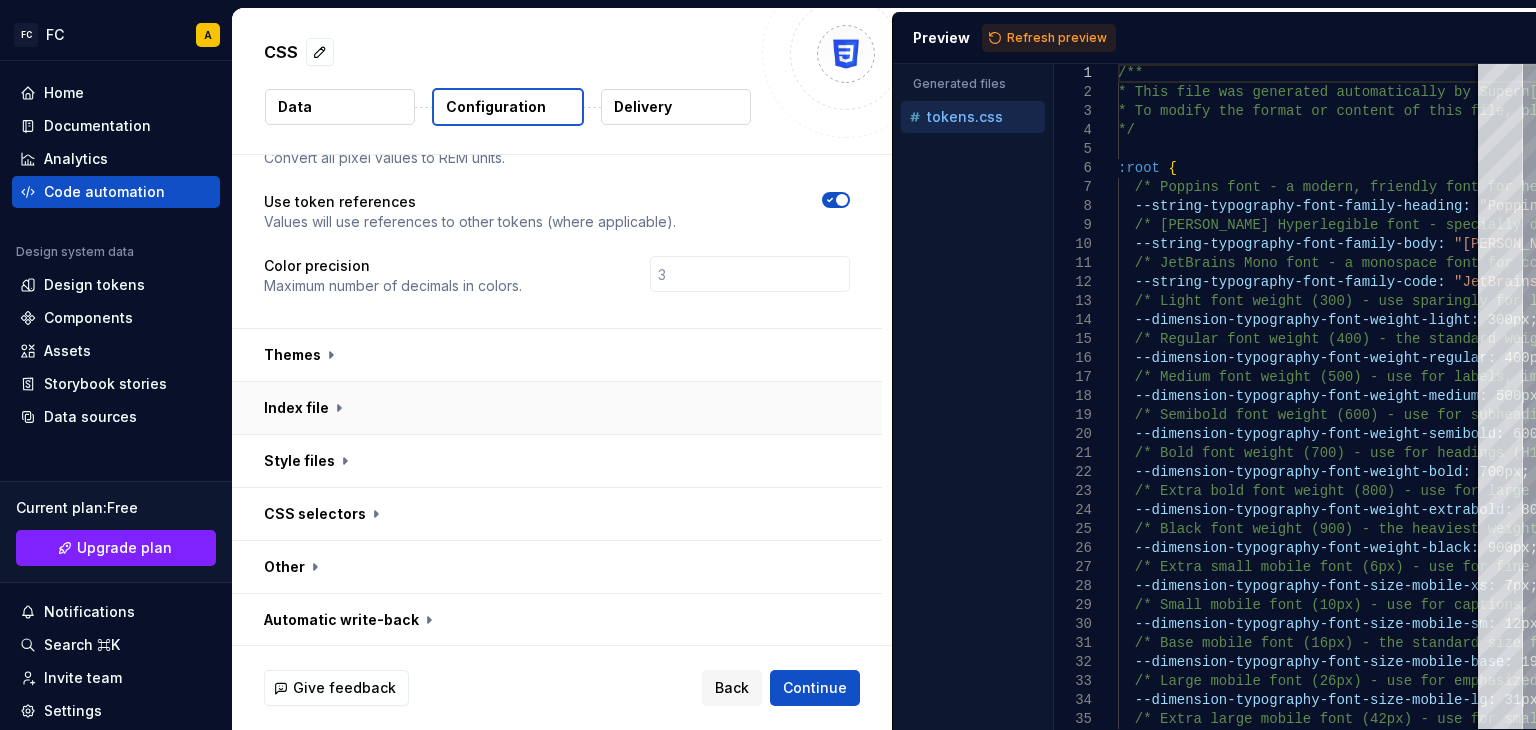 click at bounding box center (557, 408) 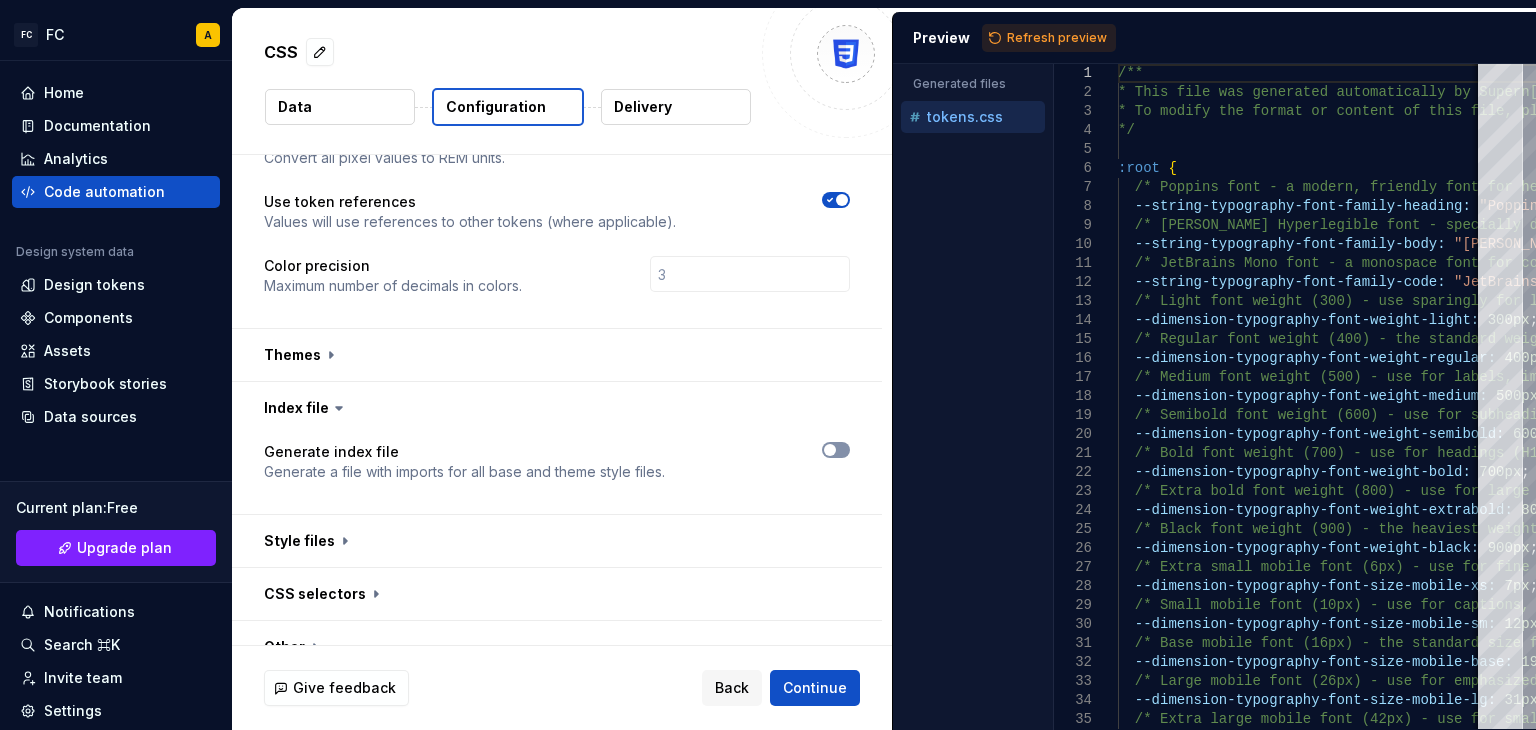 click 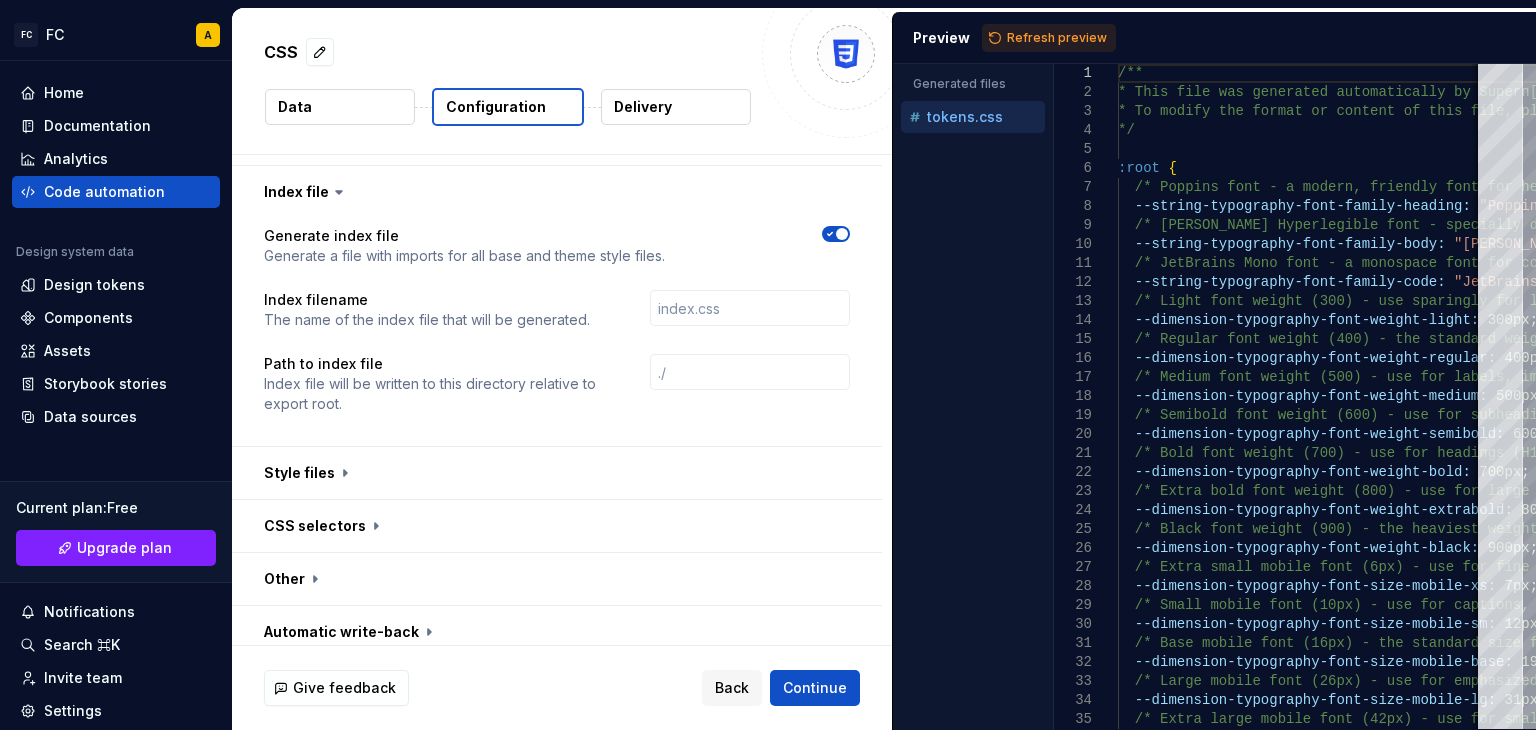 scroll, scrollTop: 744, scrollLeft: 0, axis: vertical 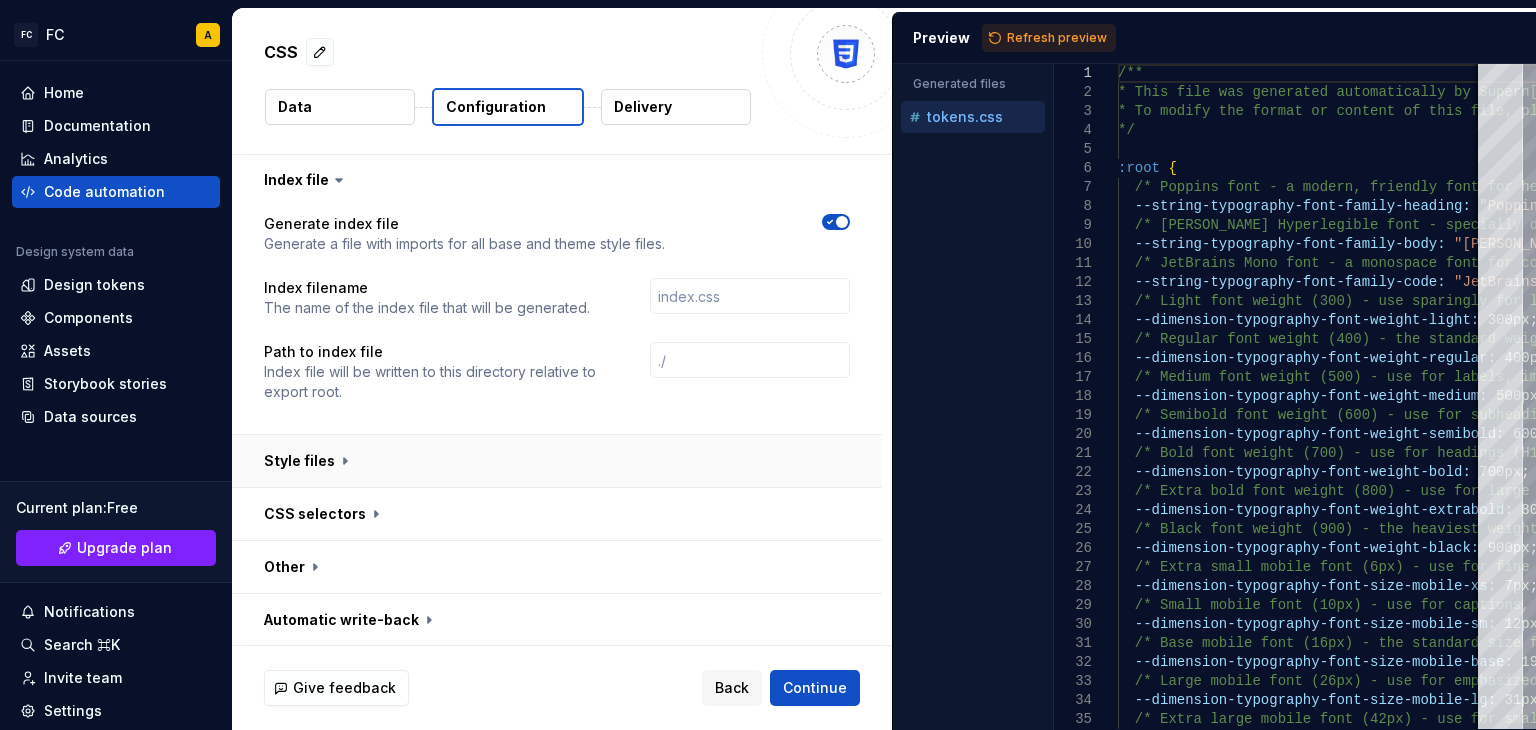 click at bounding box center (557, 461) 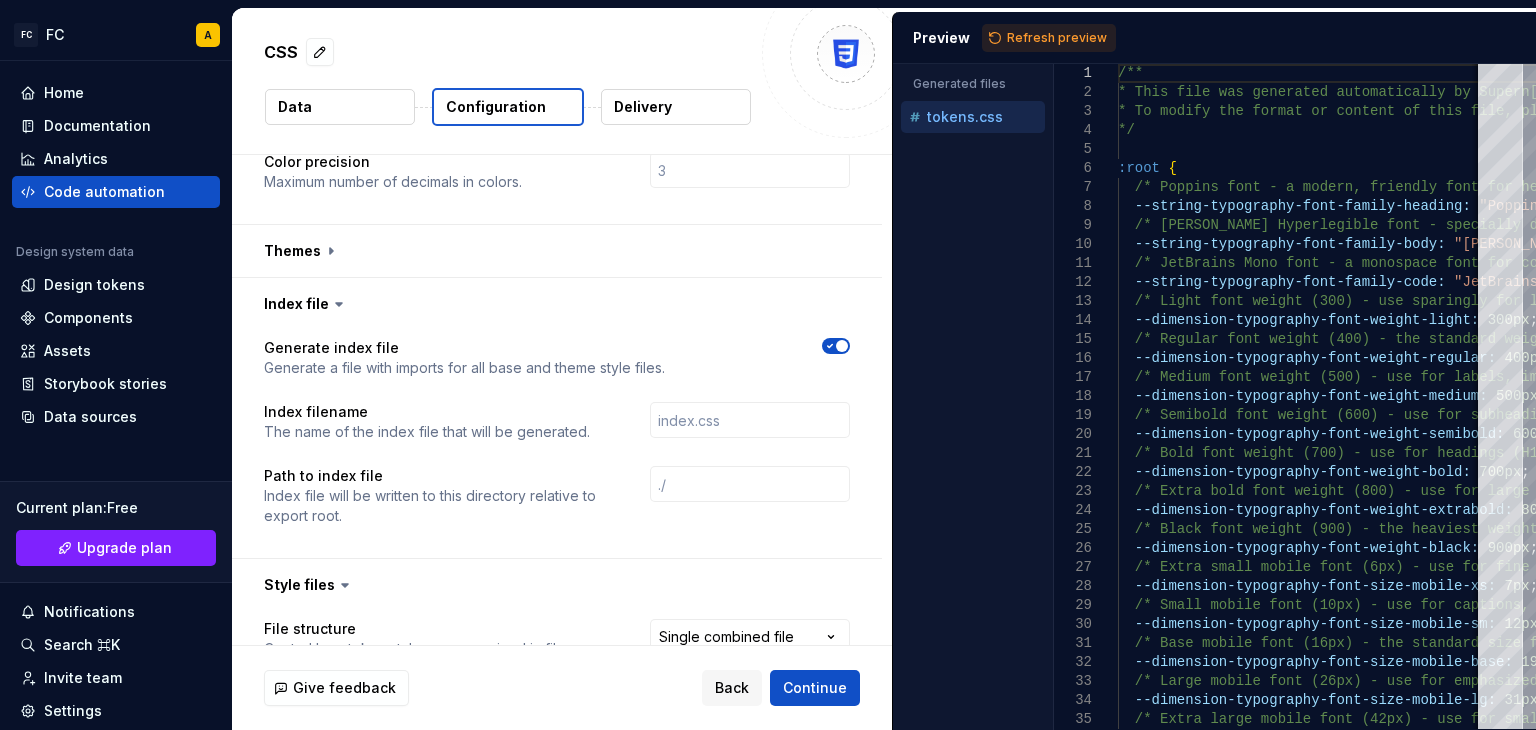 scroll, scrollTop: 622, scrollLeft: 0, axis: vertical 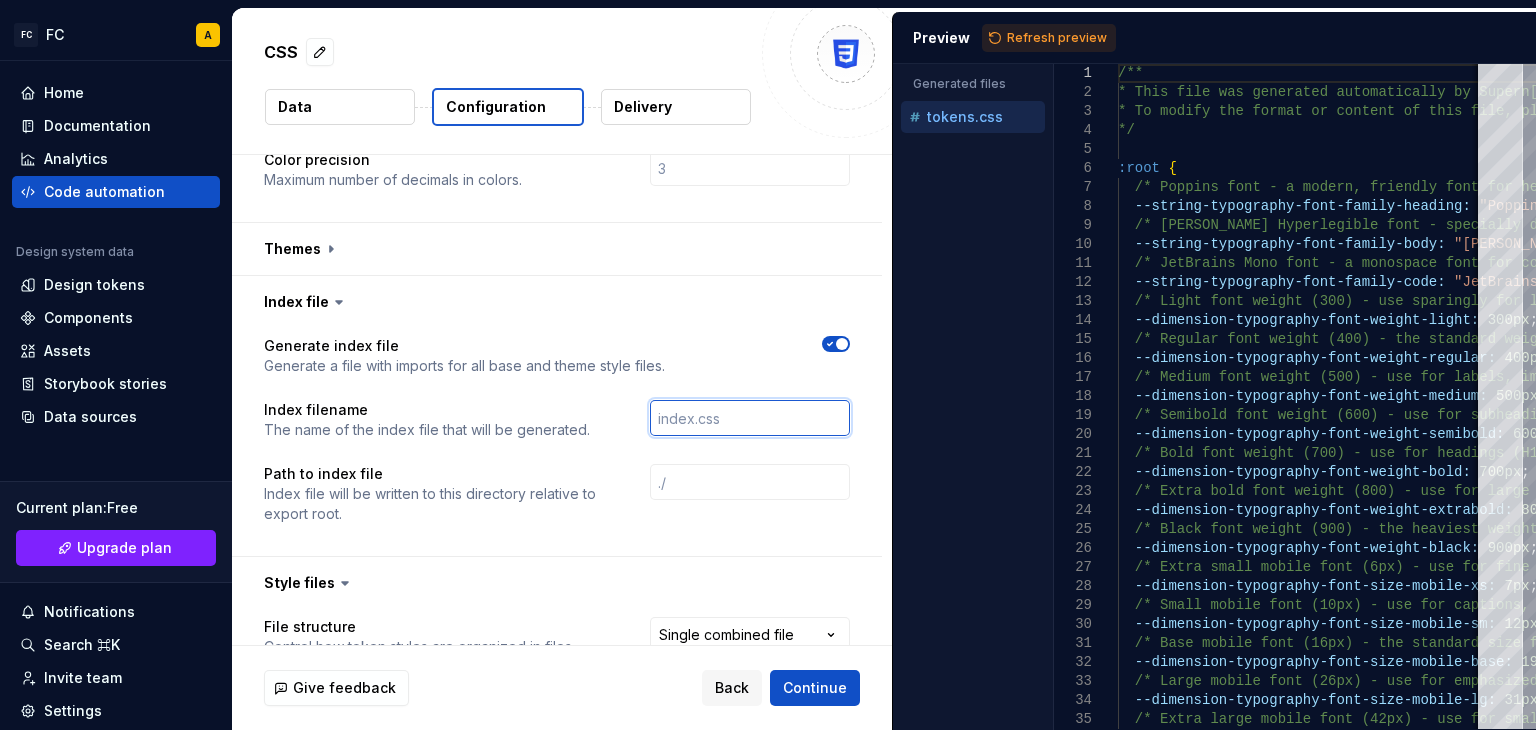 click at bounding box center (750, 418) 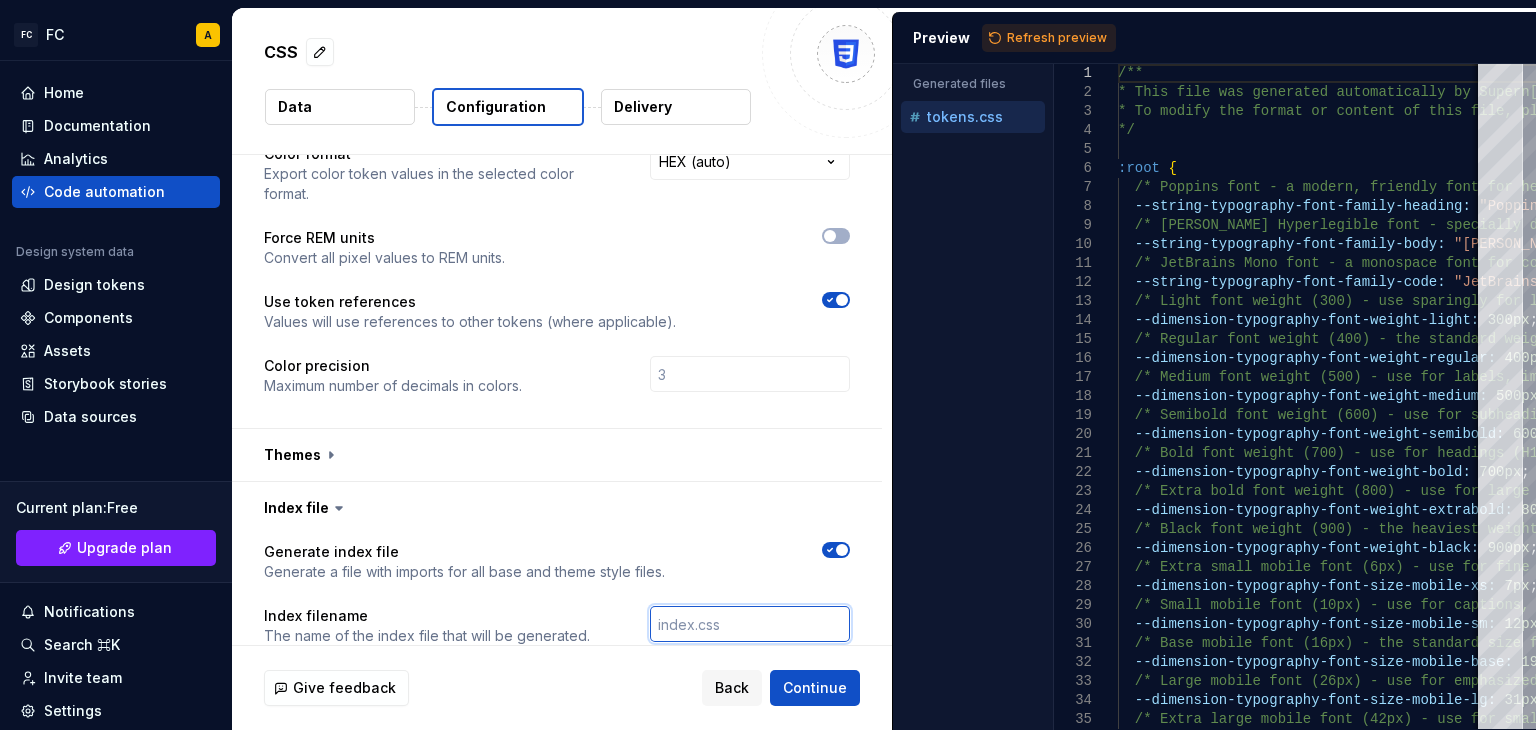 scroll, scrollTop: 422, scrollLeft: 0, axis: vertical 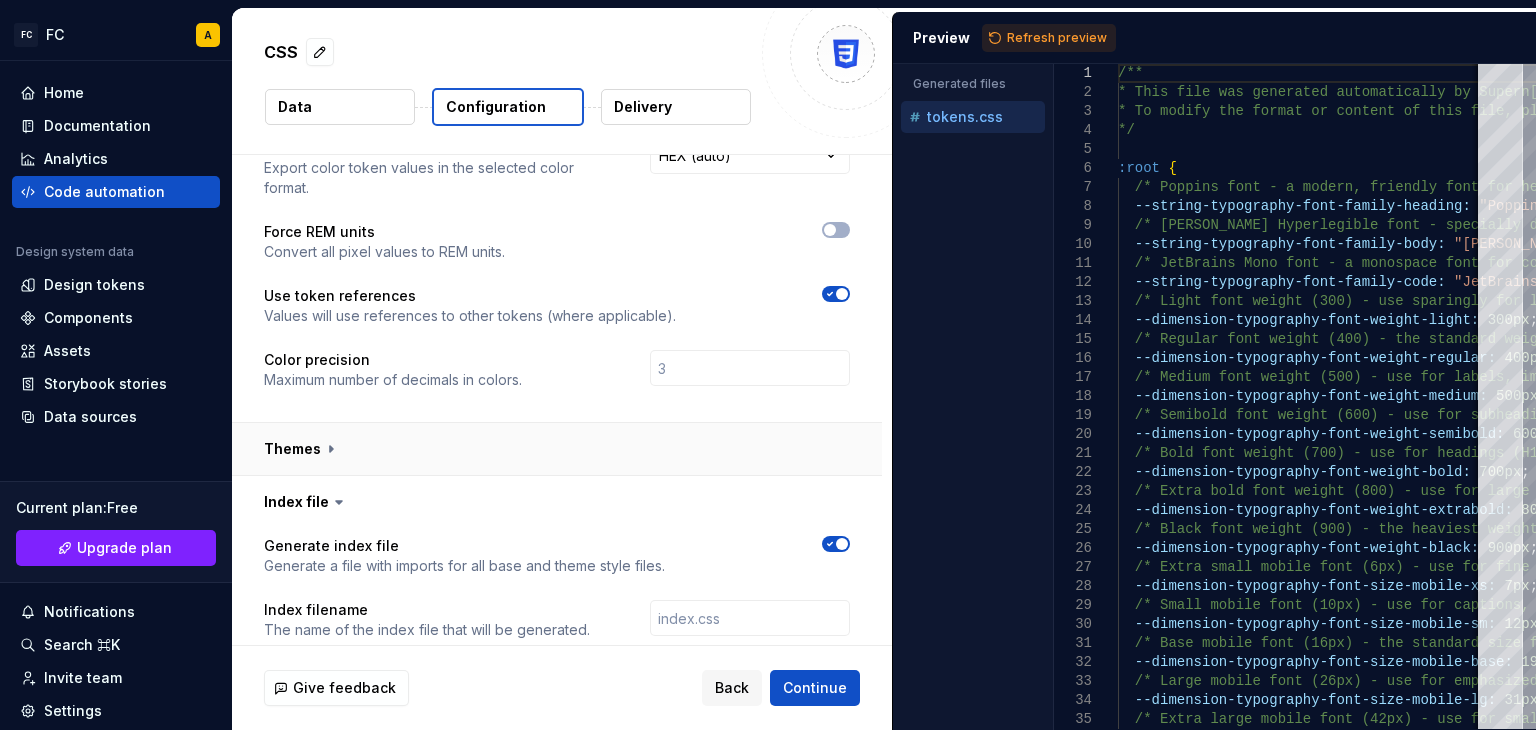 click at bounding box center (557, 449) 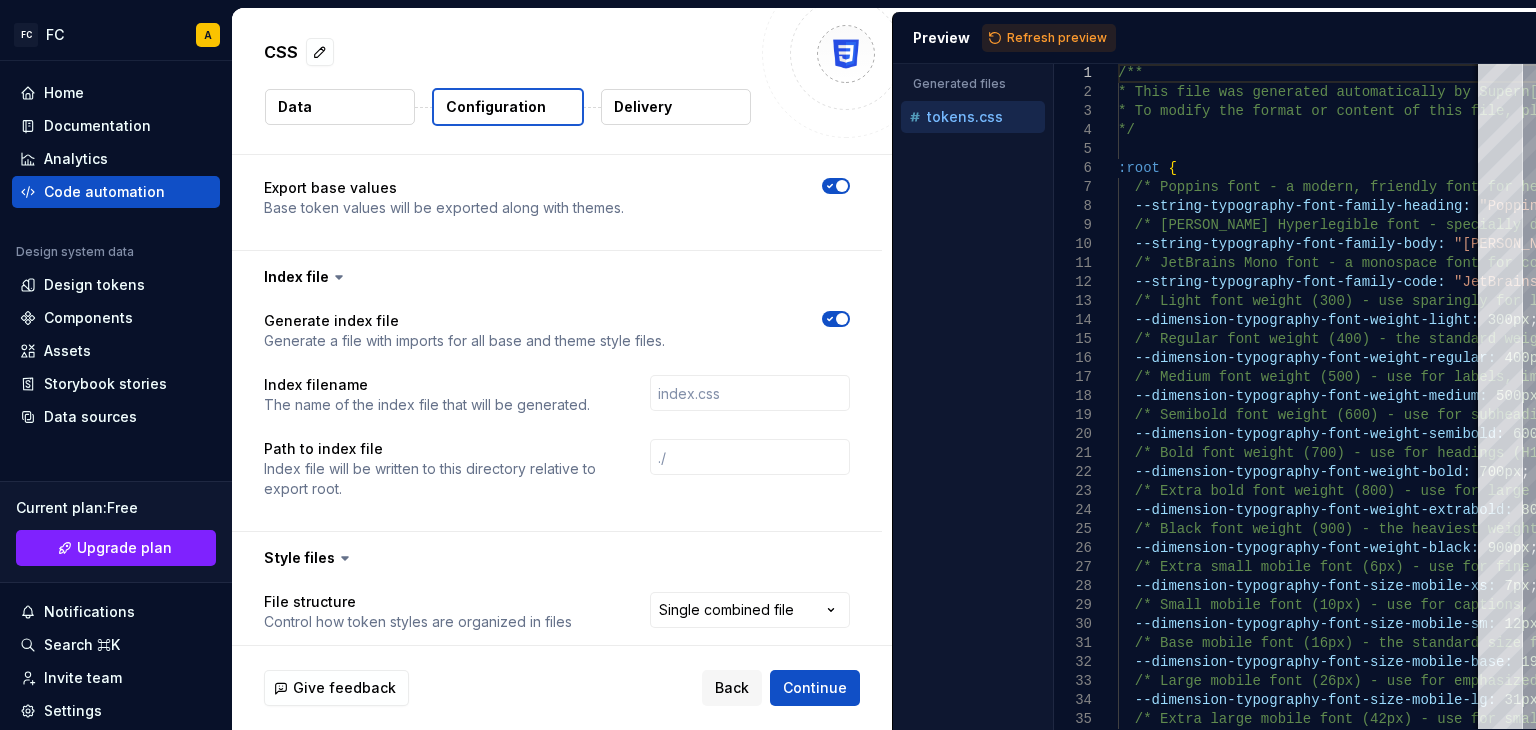 scroll, scrollTop: 876, scrollLeft: 0, axis: vertical 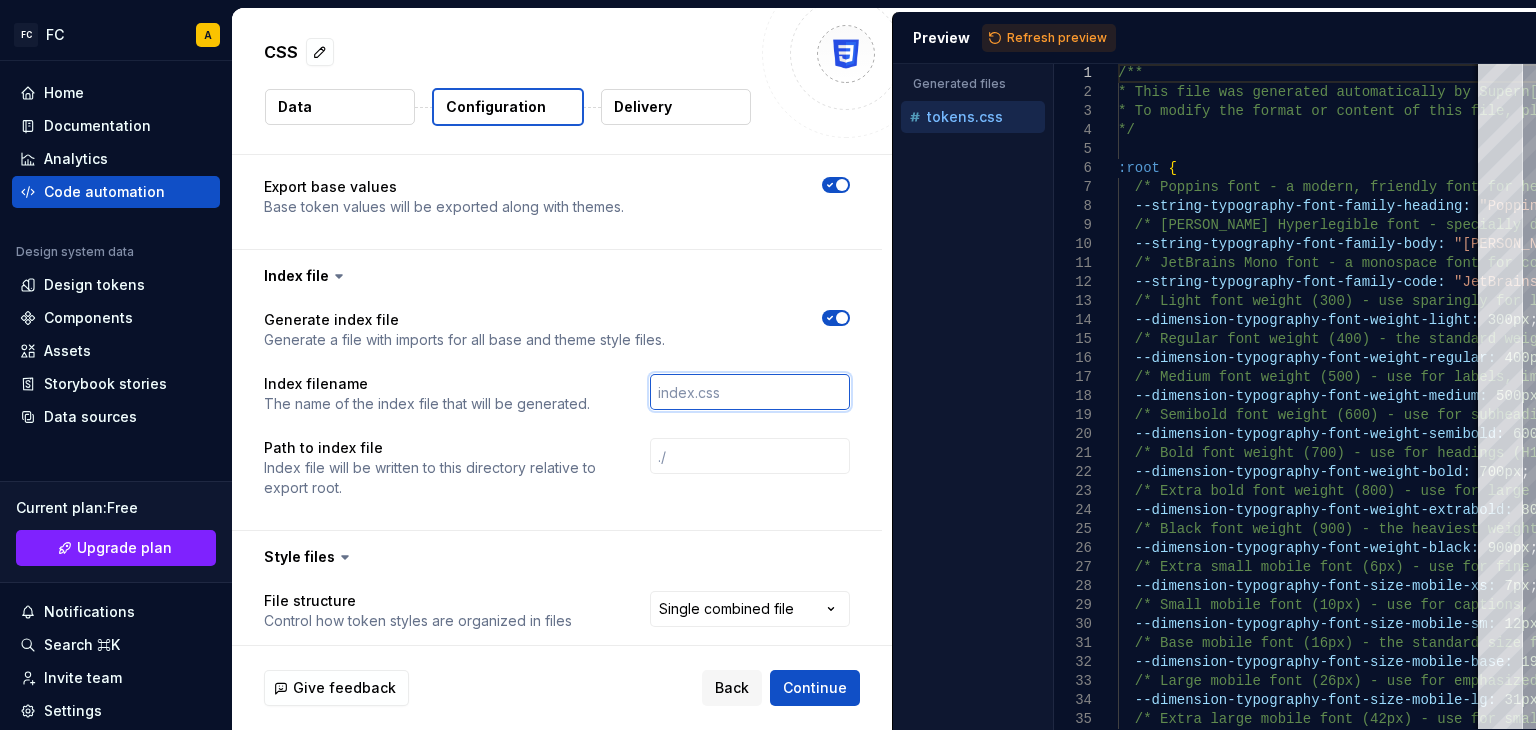 click at bounding box center [750, 392] 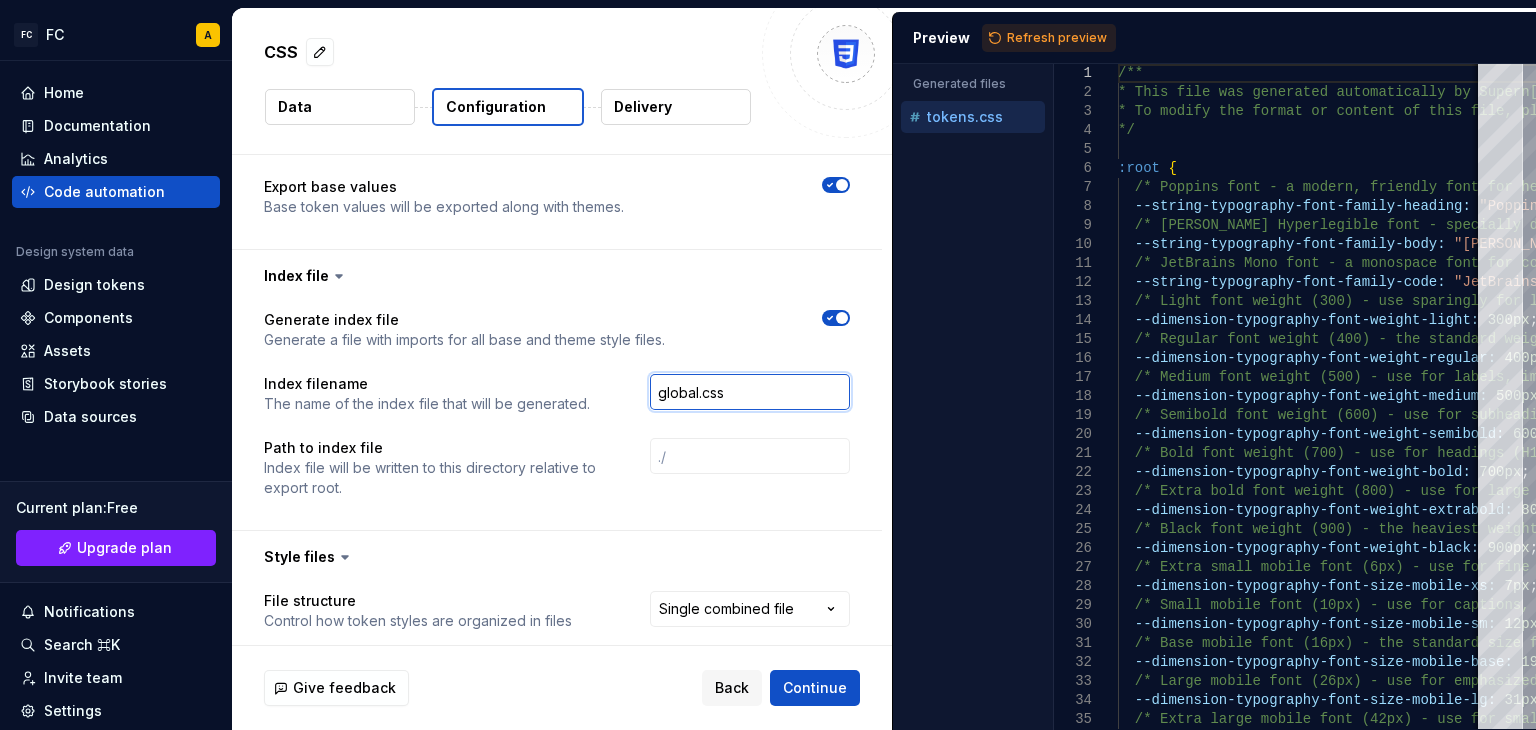 type on "global.css" 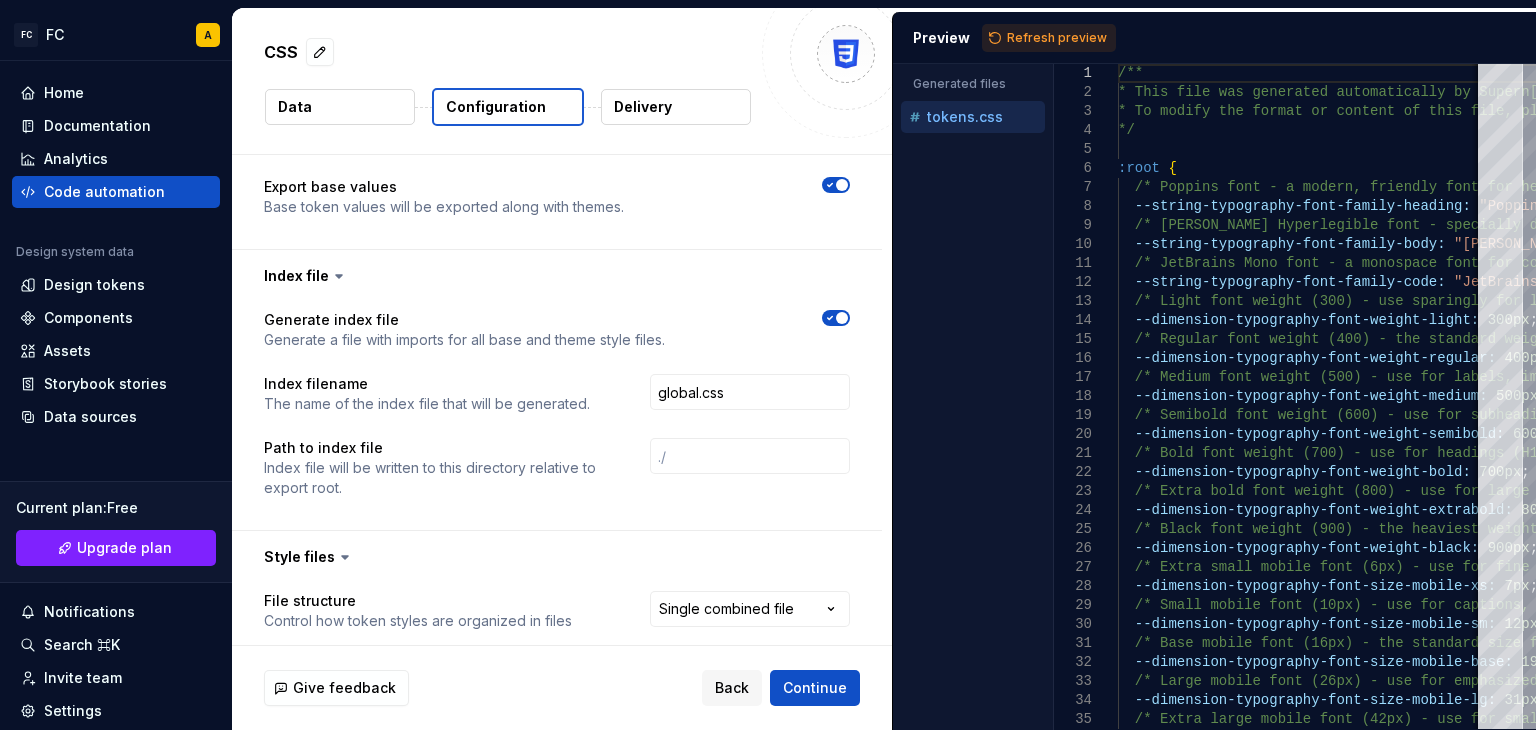 click on "Generate index file Generate a file with imports for all base and theme style files. Index filename The name of the index file that will be generated. global.css Path to index file Index file will be written to this directory relative to export root." at bounding box center (557, 416) 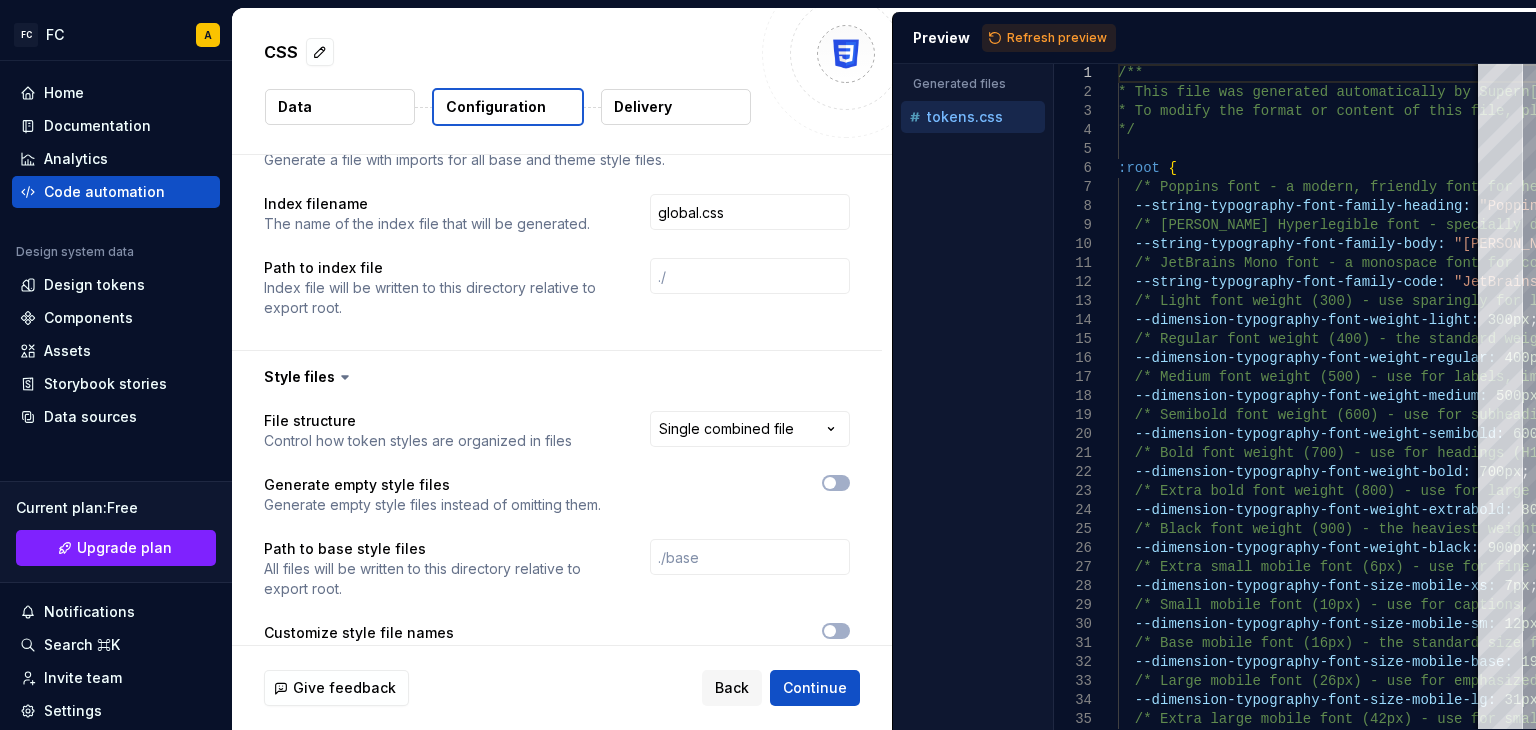 scroll, scrollTop: 1059, scrollLeft: 0, axis: vertical 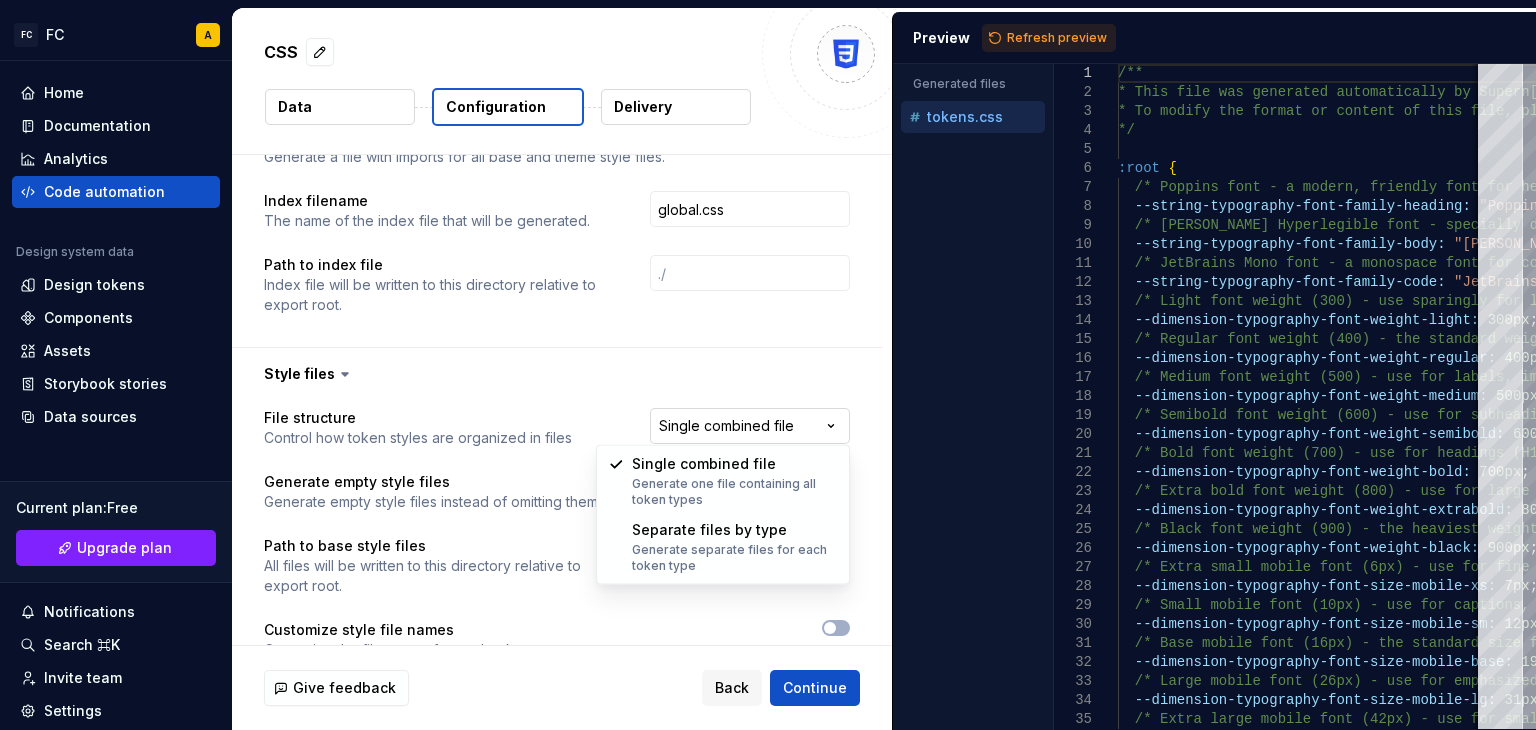 click on "**********" at bounding box center (768, 365) 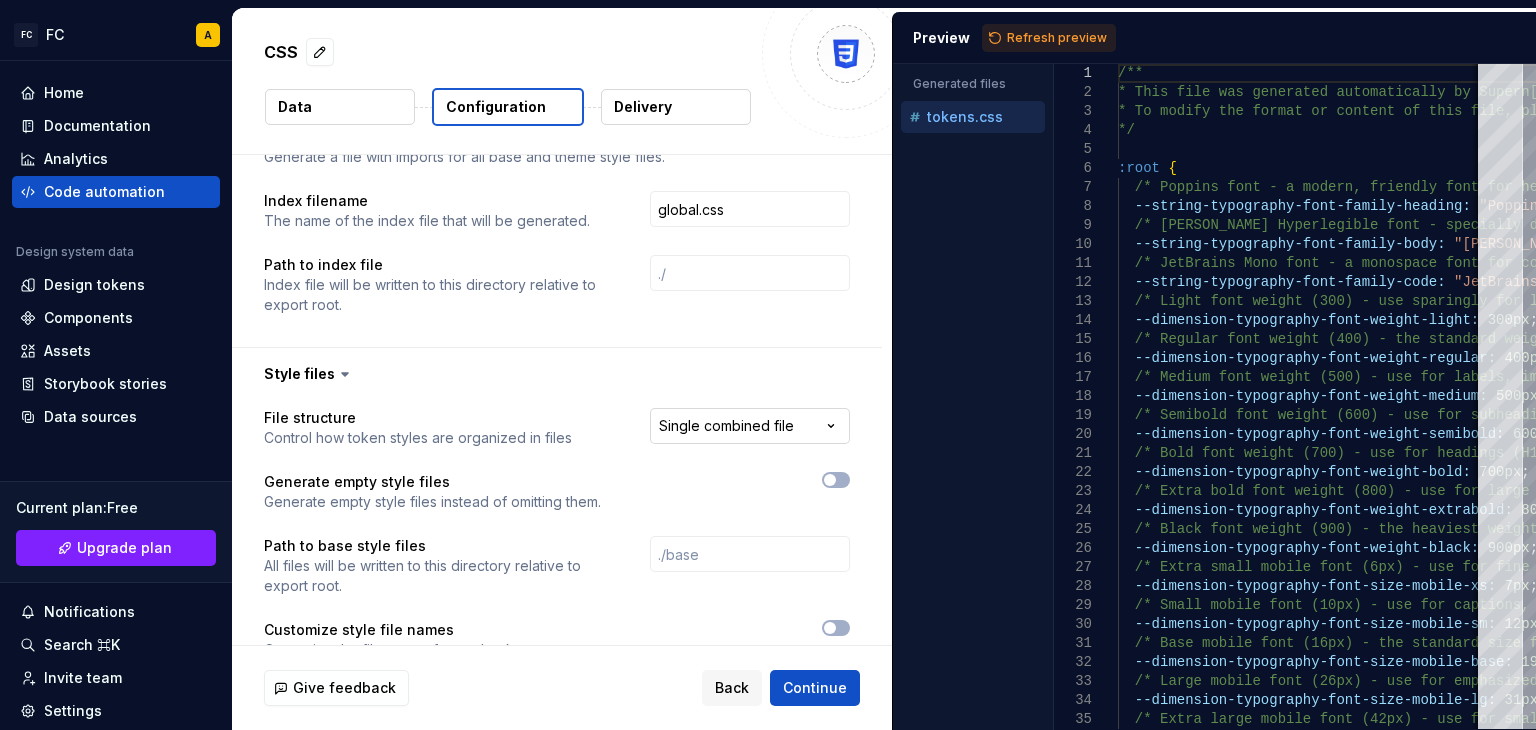 click on "**********" at bounding box center [768, 365] 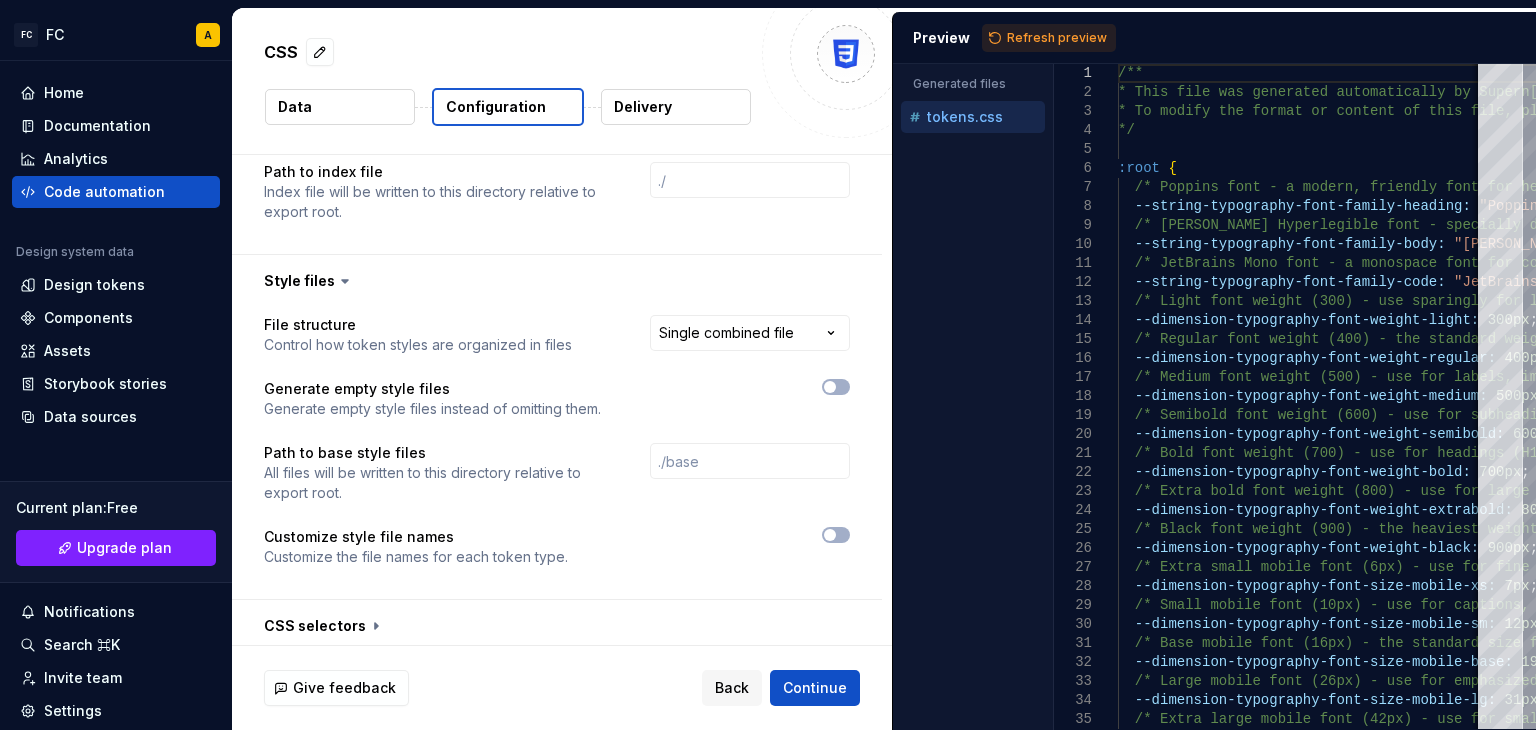 scroll, scrollTop: 1155, scrollLeft: 0, axis: vertical 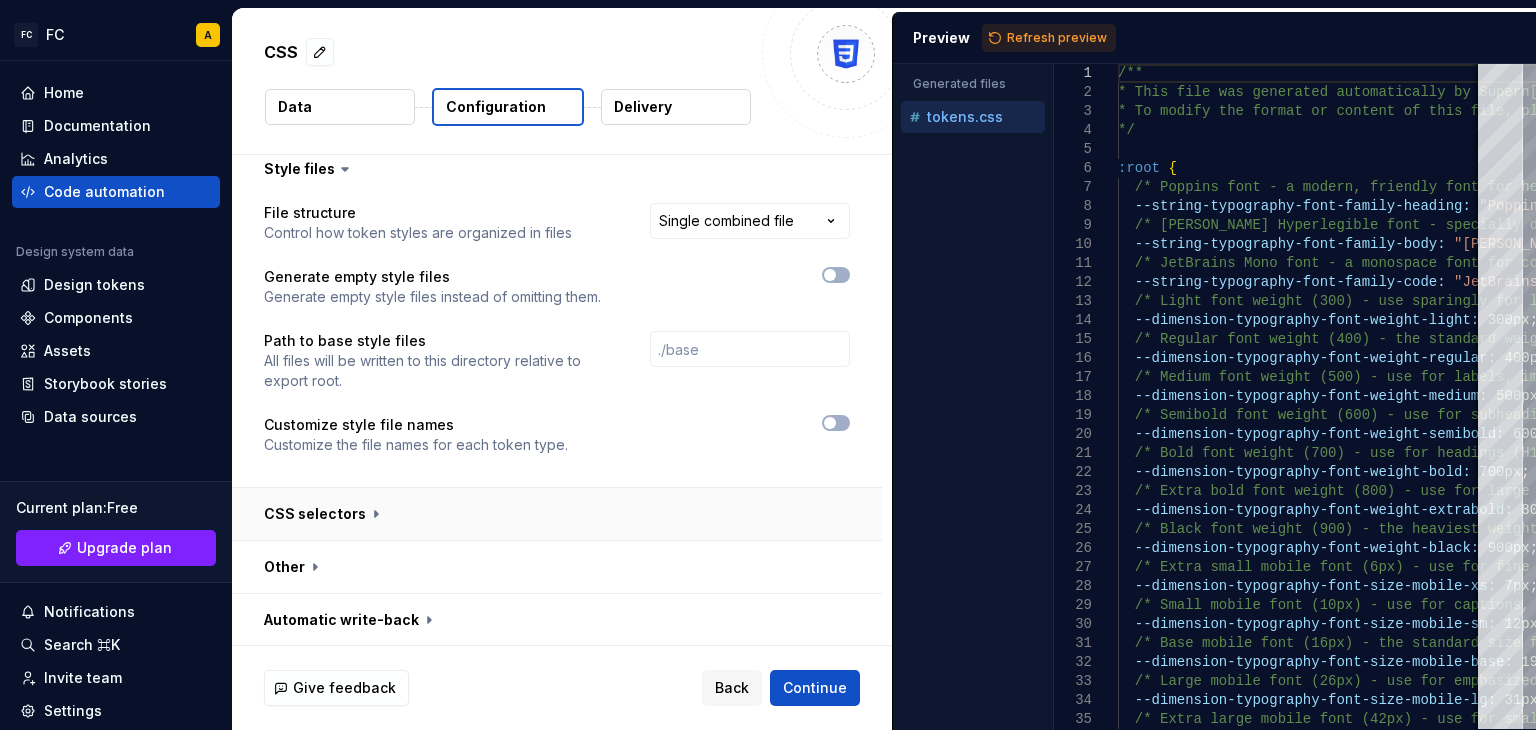 click at bounding box center (557, 514) 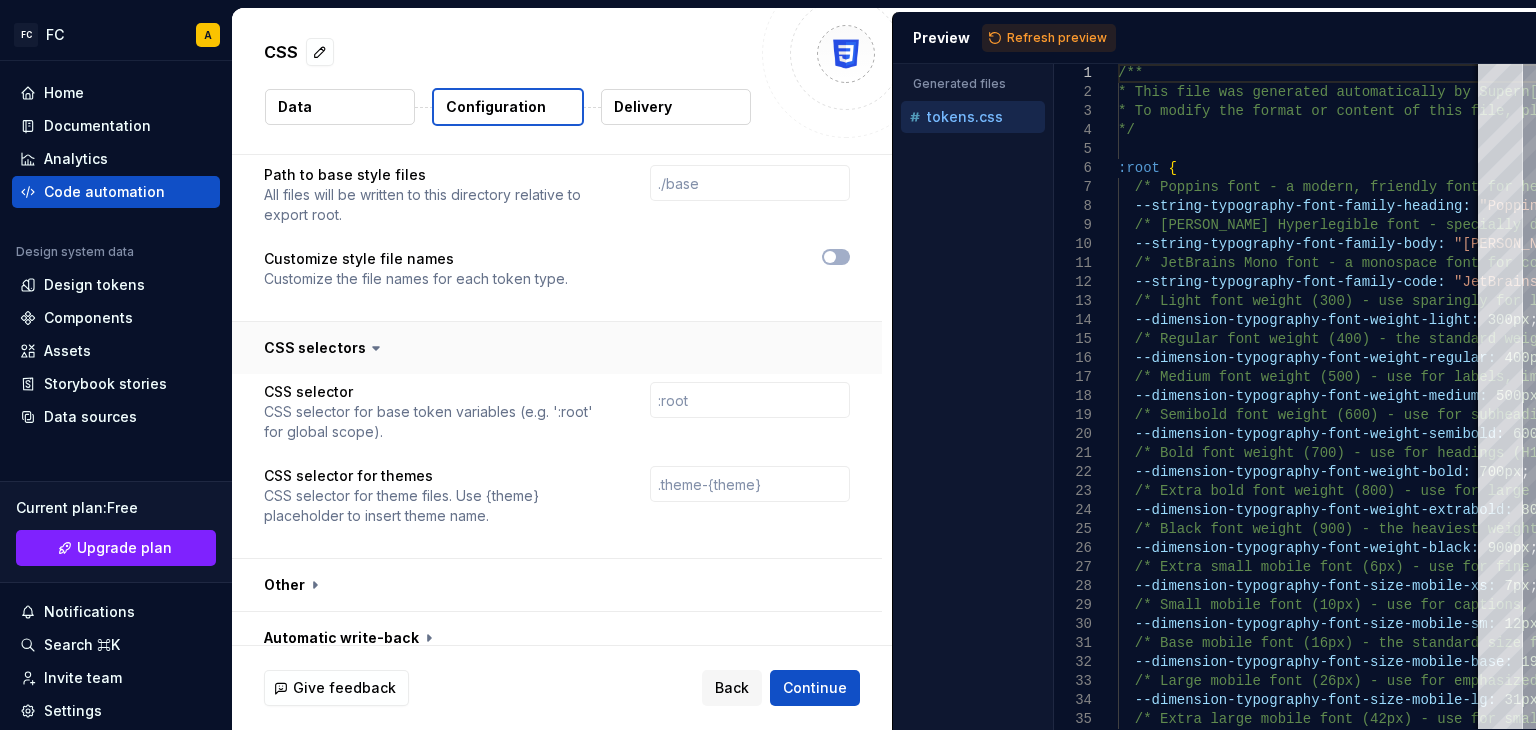 scroll, scrollTop: 1448, scrollLeft: 0, axis: vertical 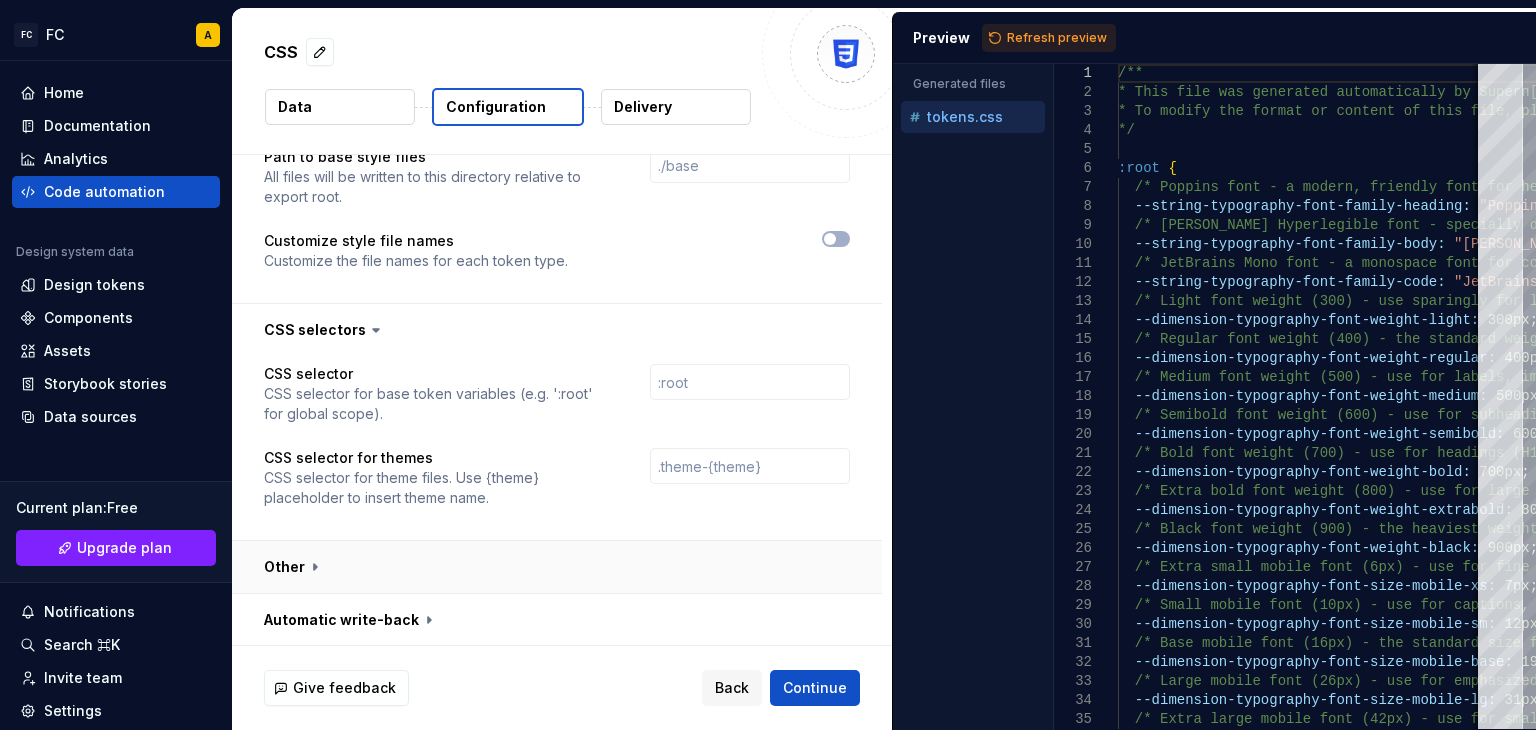 click at bounding box center (557, 567) 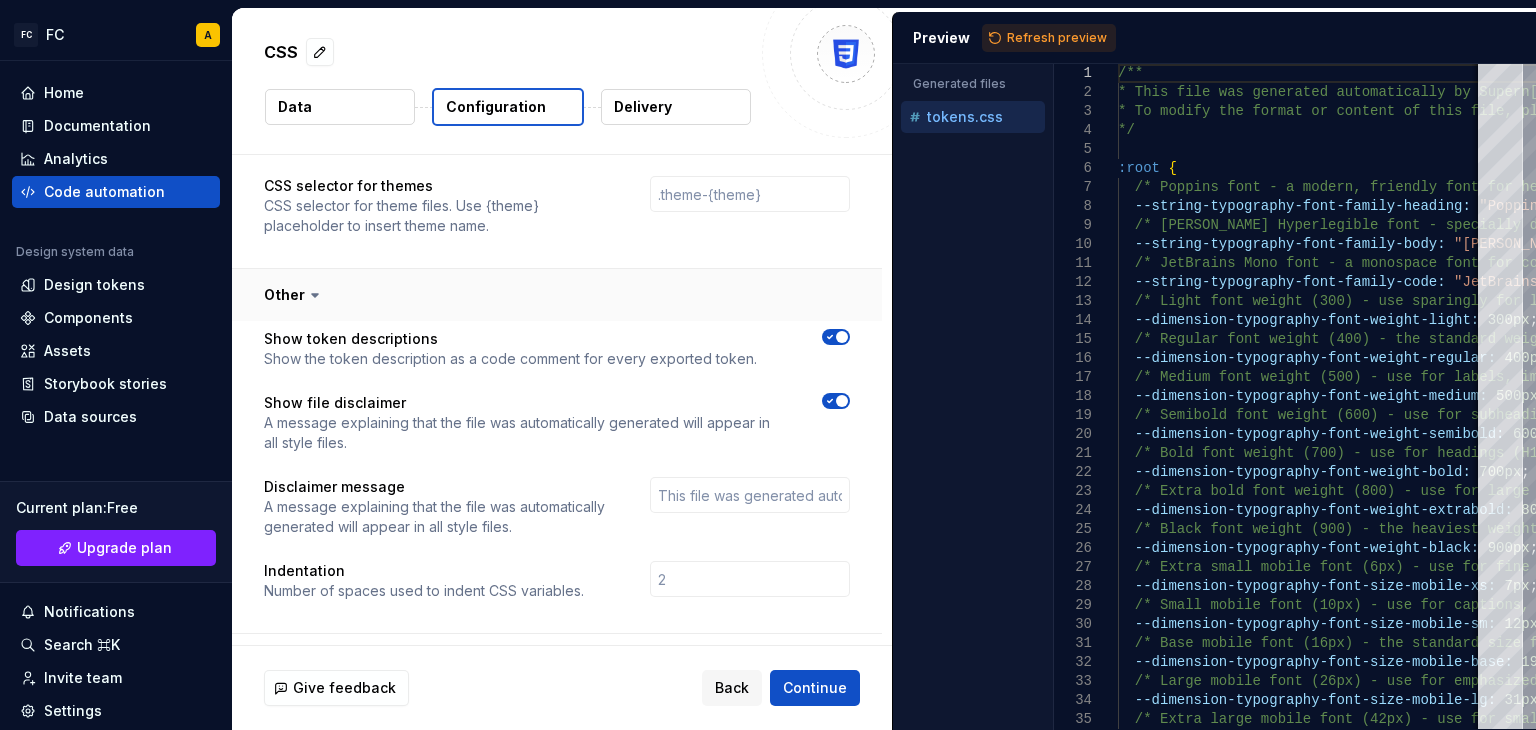 scroll, scrollTop: 1730, scrollLeft: 0, axis: vertical 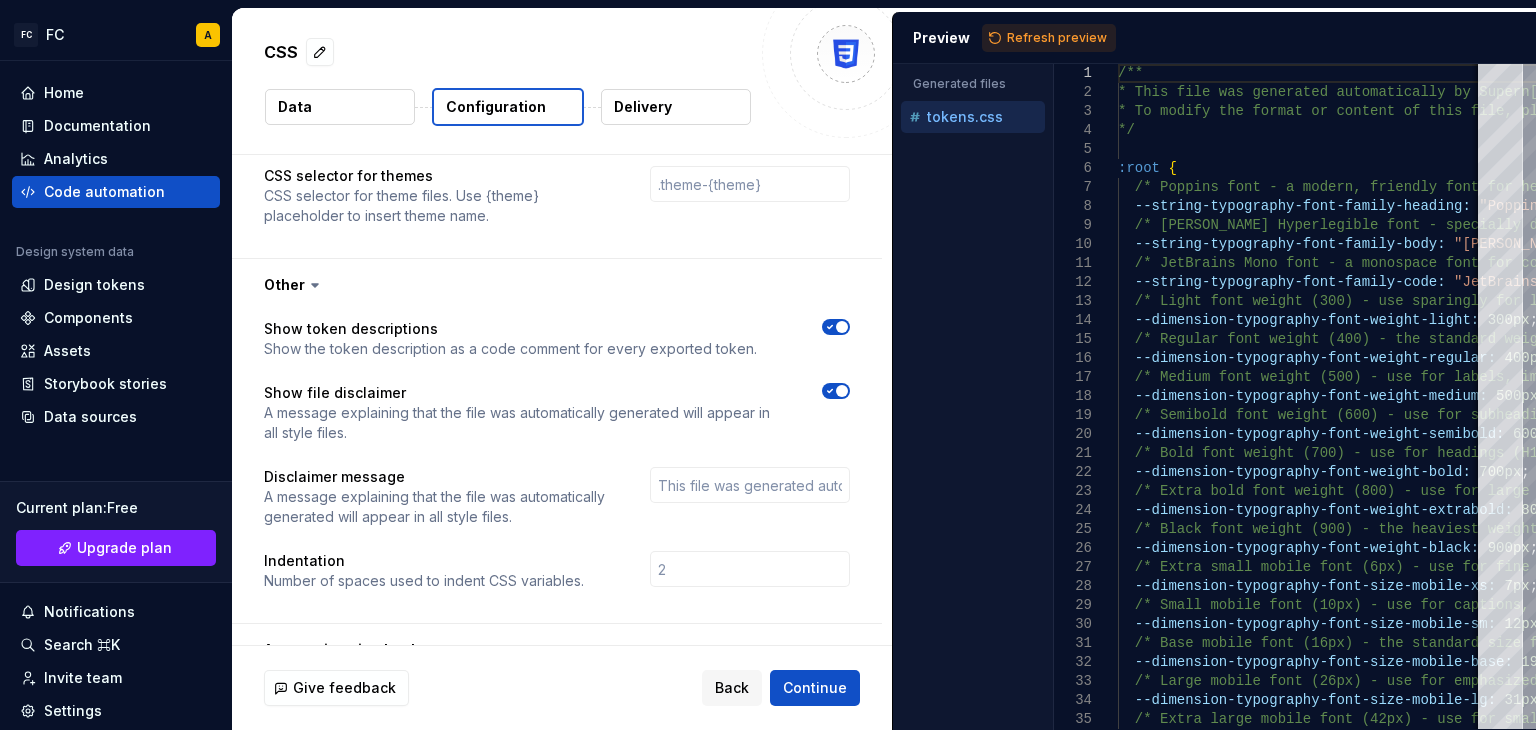 click on "Delivery" at bounding box center [643, 107] 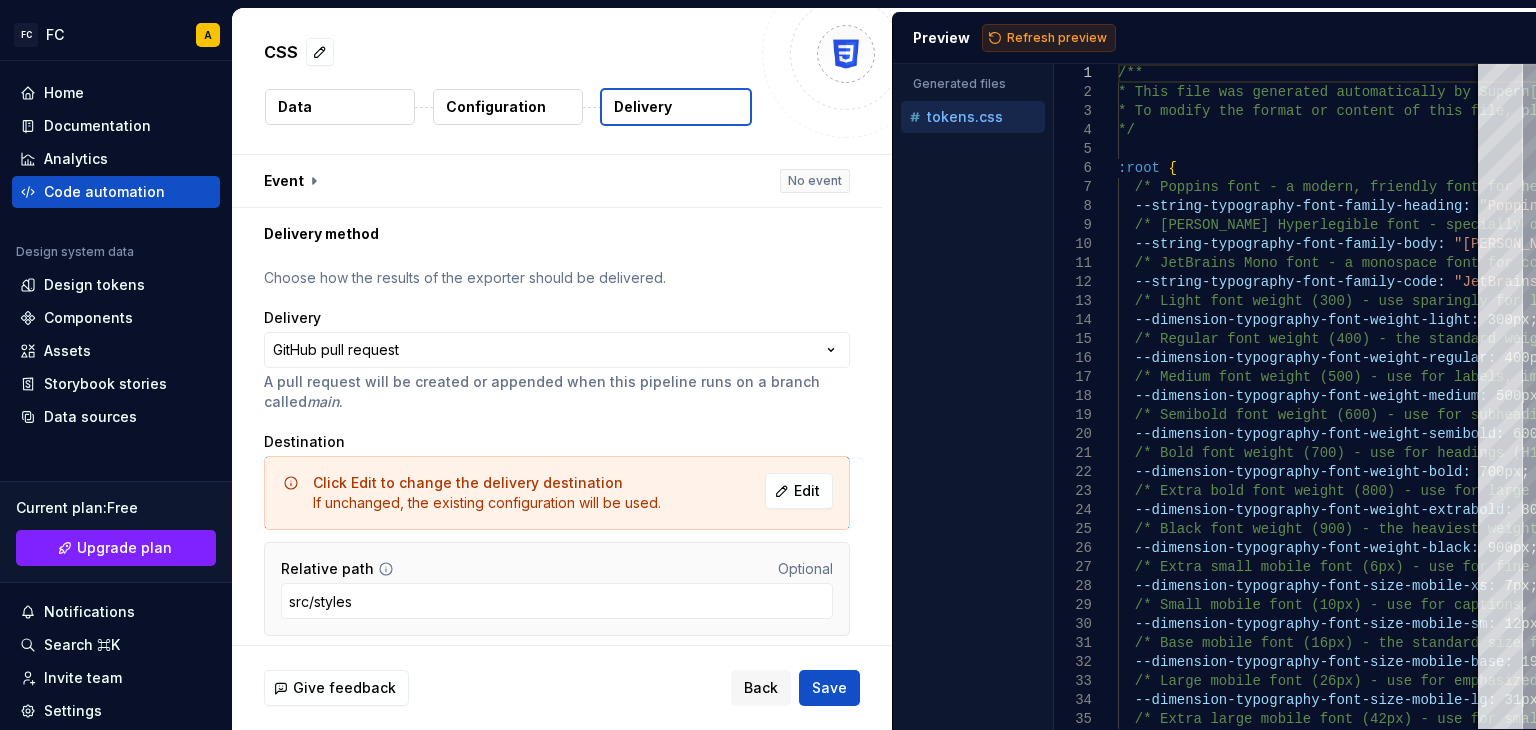 scroll, scrollTop: 0, scrollLeft: 0, axis: both 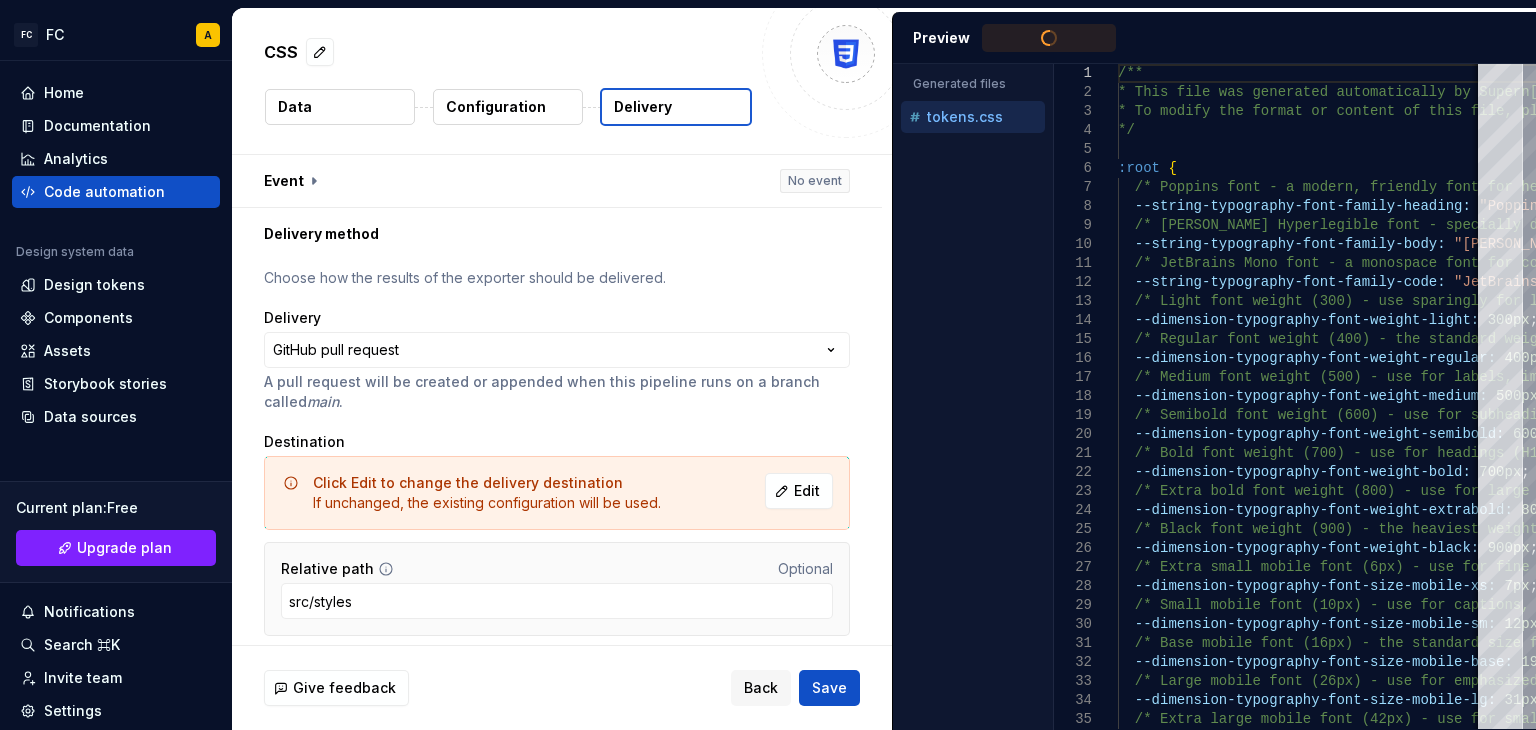 type on "**********" 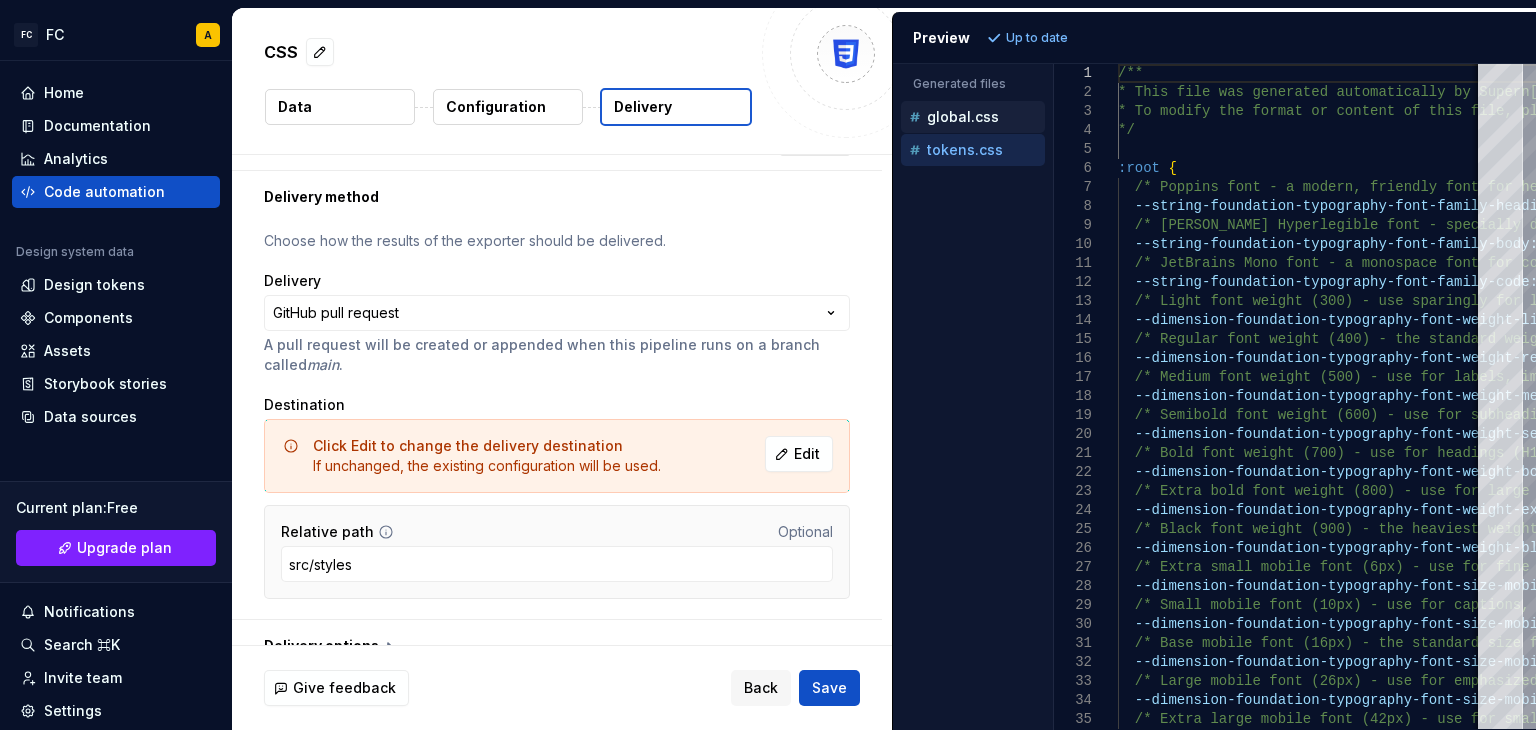 scroll, scrollTop: 63, scrollLeft: 0, axis: vertical 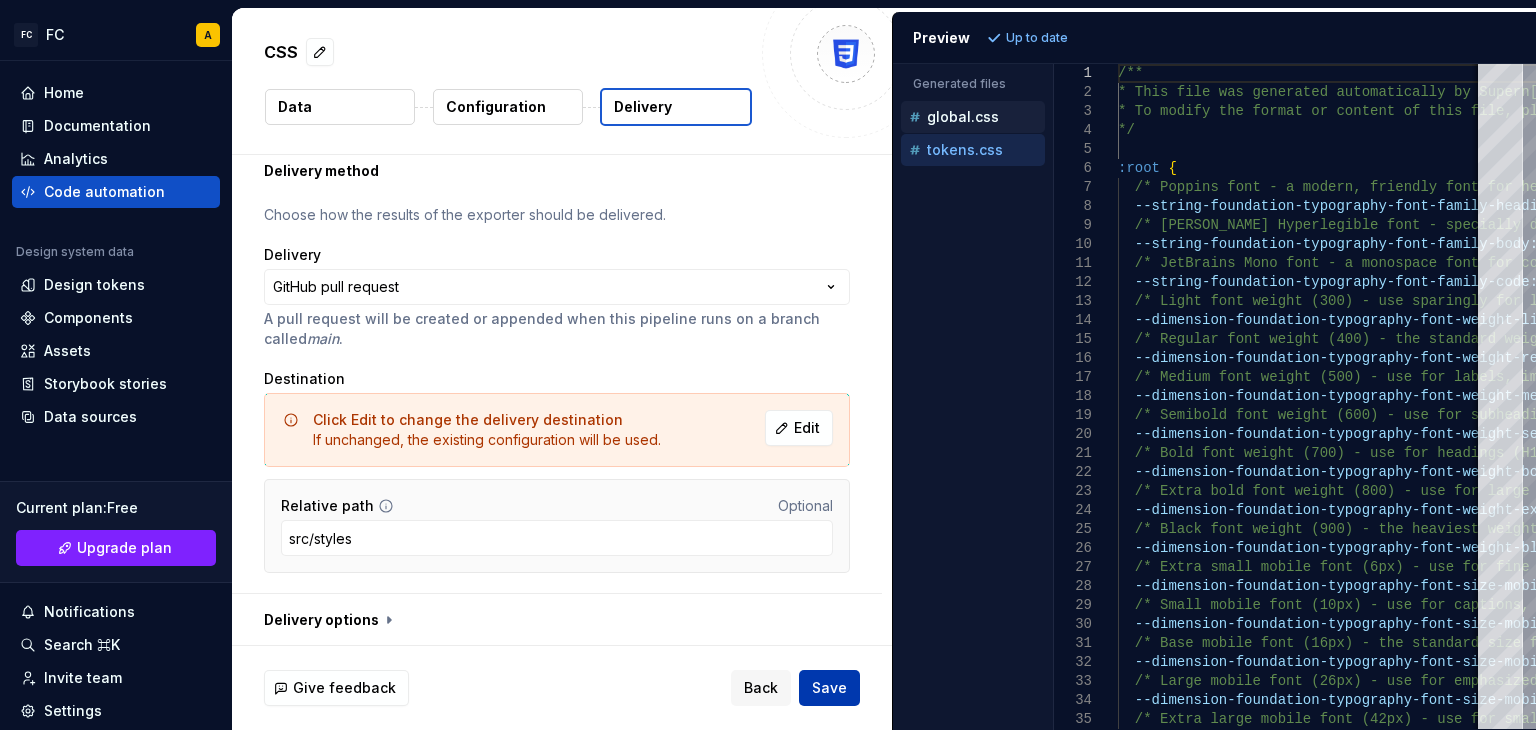 click on "Save" at bounding box center [829, 688] 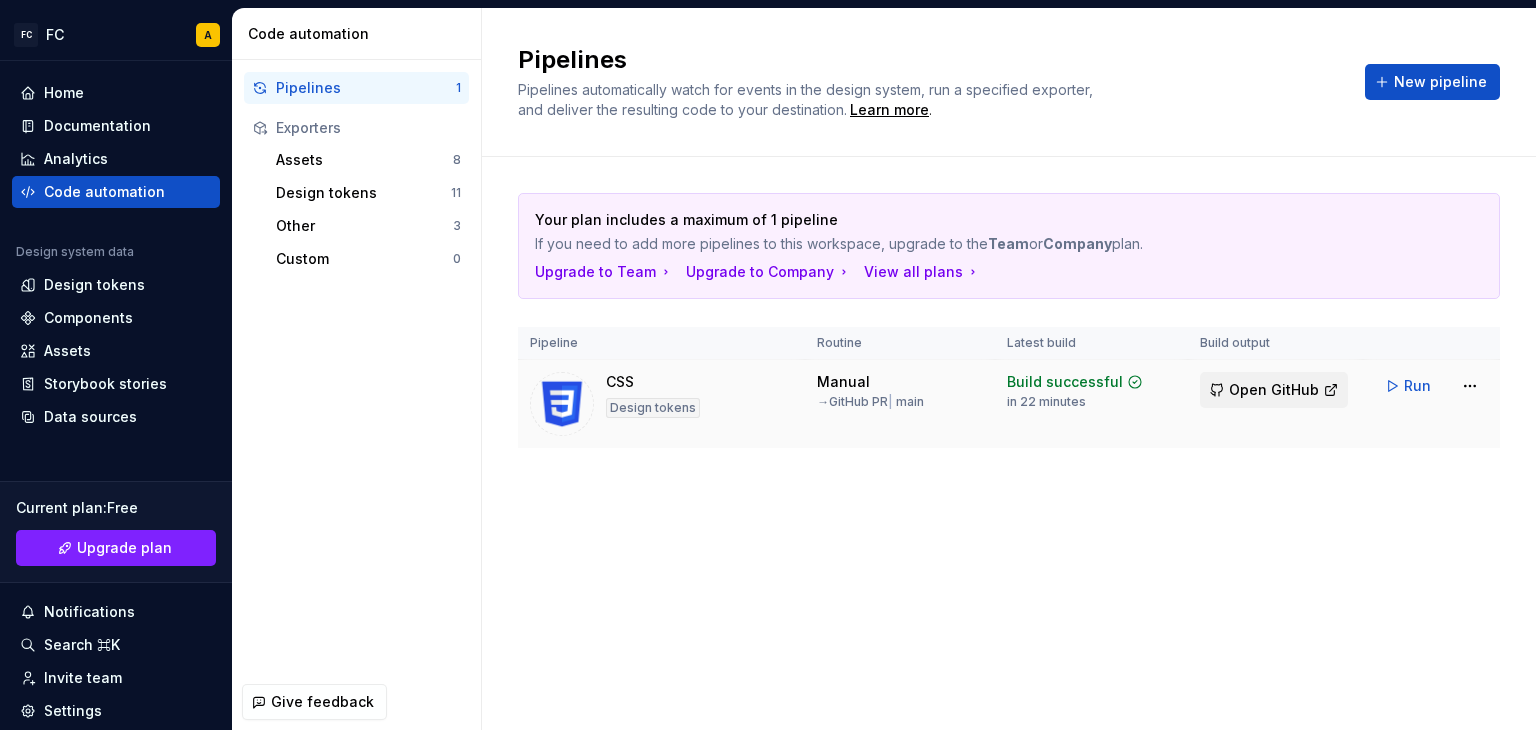click on "Open GitHub" at bounding box center [1274, 390] 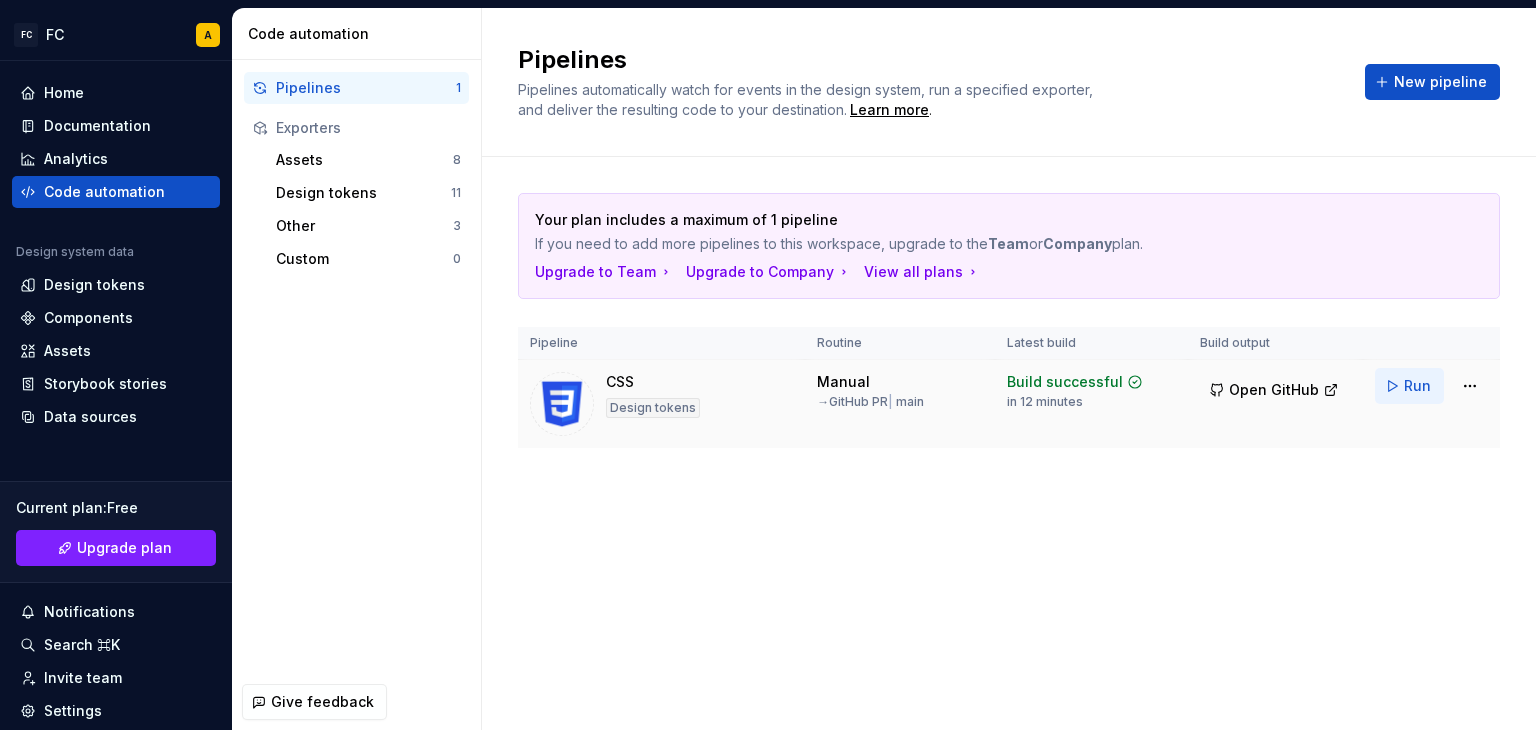 click on "Run" at bounding box center [1409, 386] 